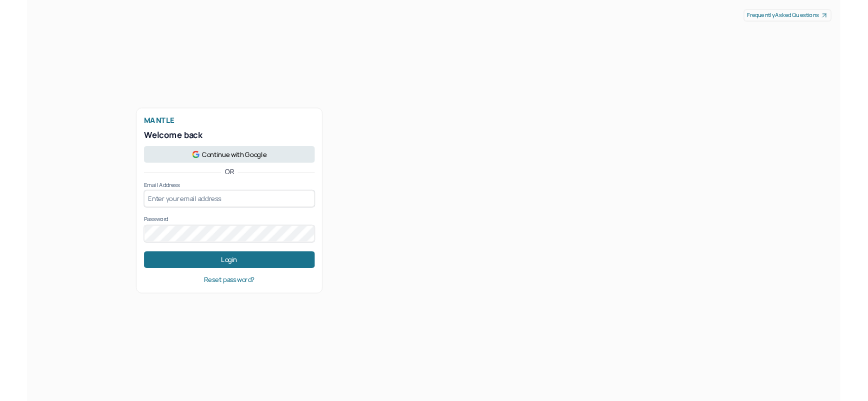 scroll, scrollTop: 0, scrollLeft: 0, axis: both 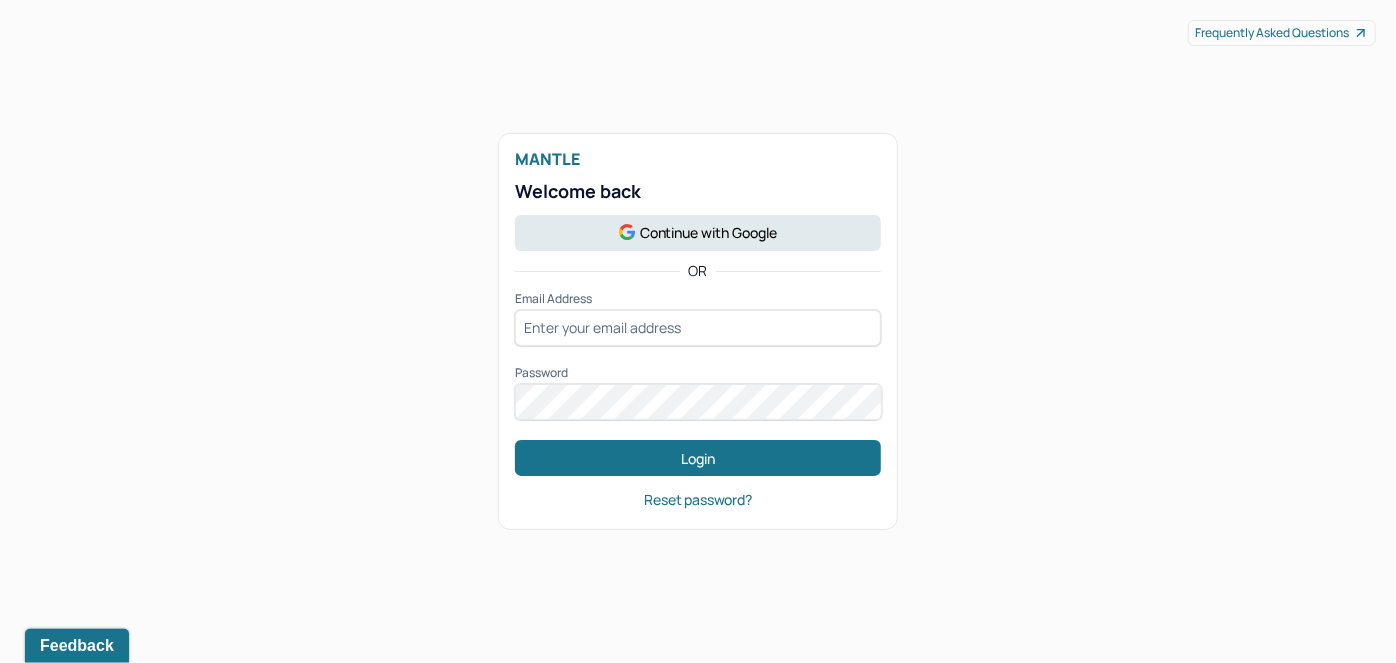 click at bounding box center (698, 328) 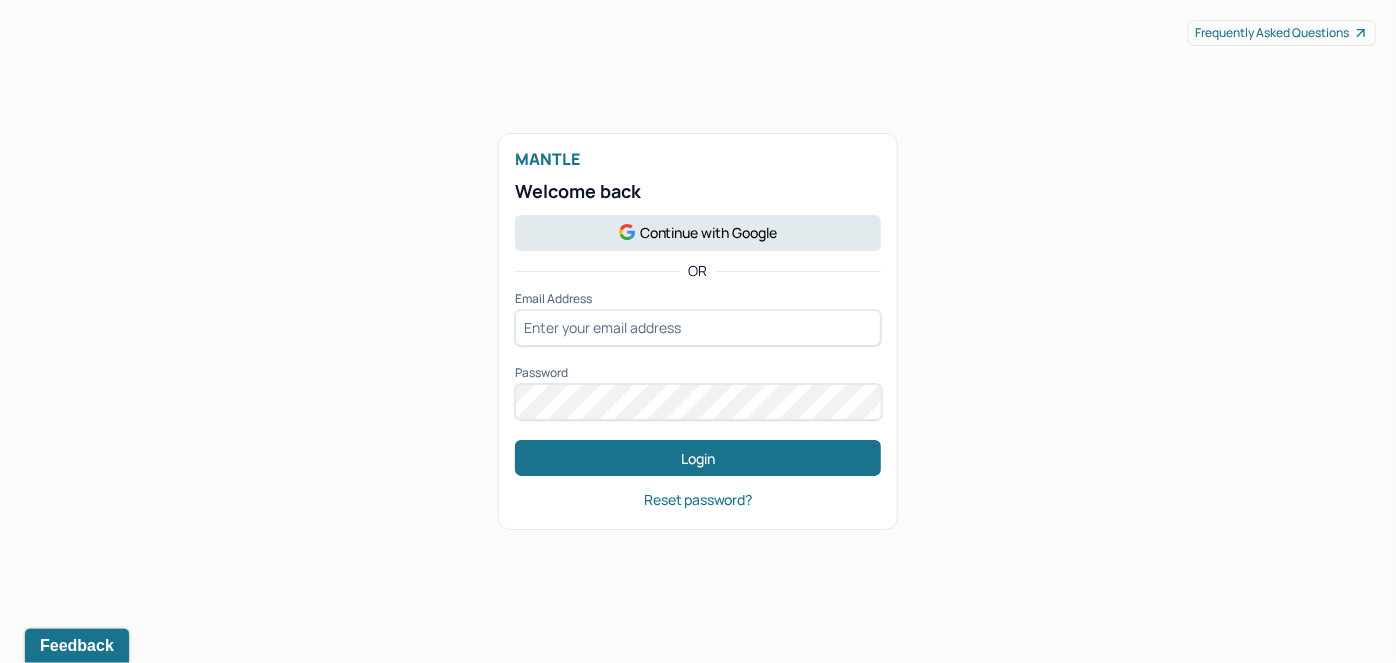 type on "[EMAIL]" 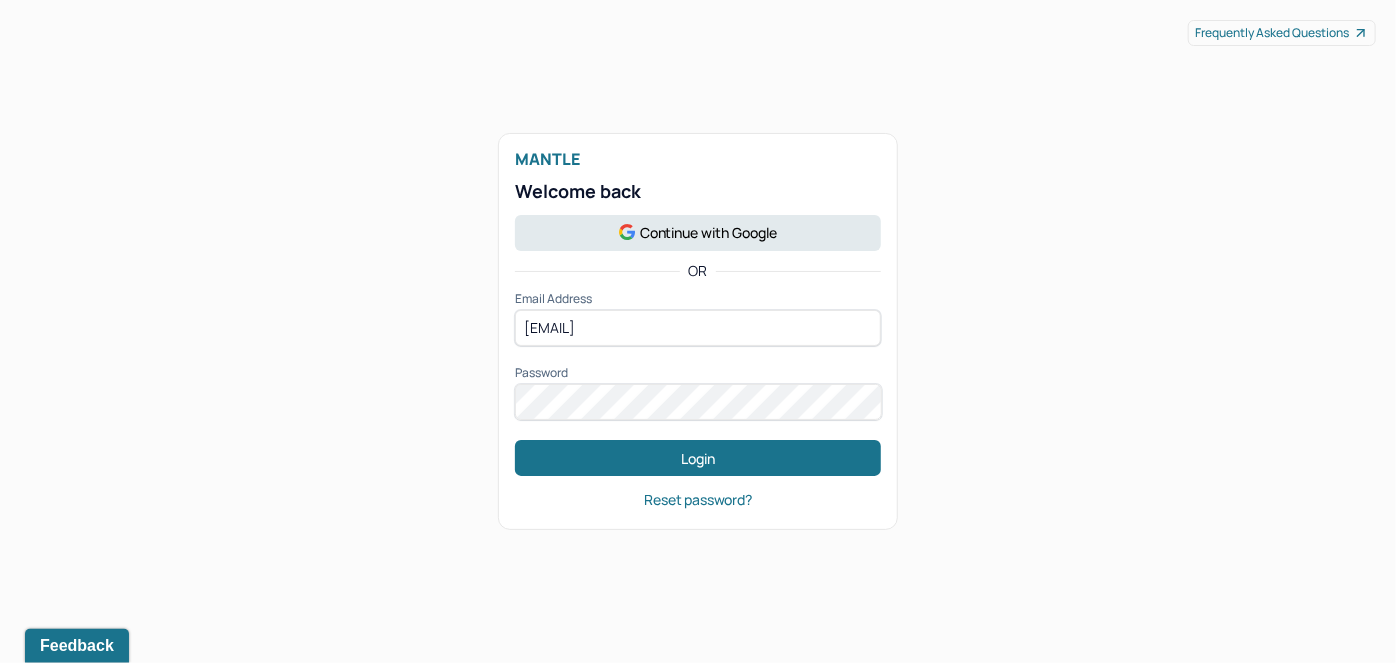 click on "Login" at bounding box center (698, 458) 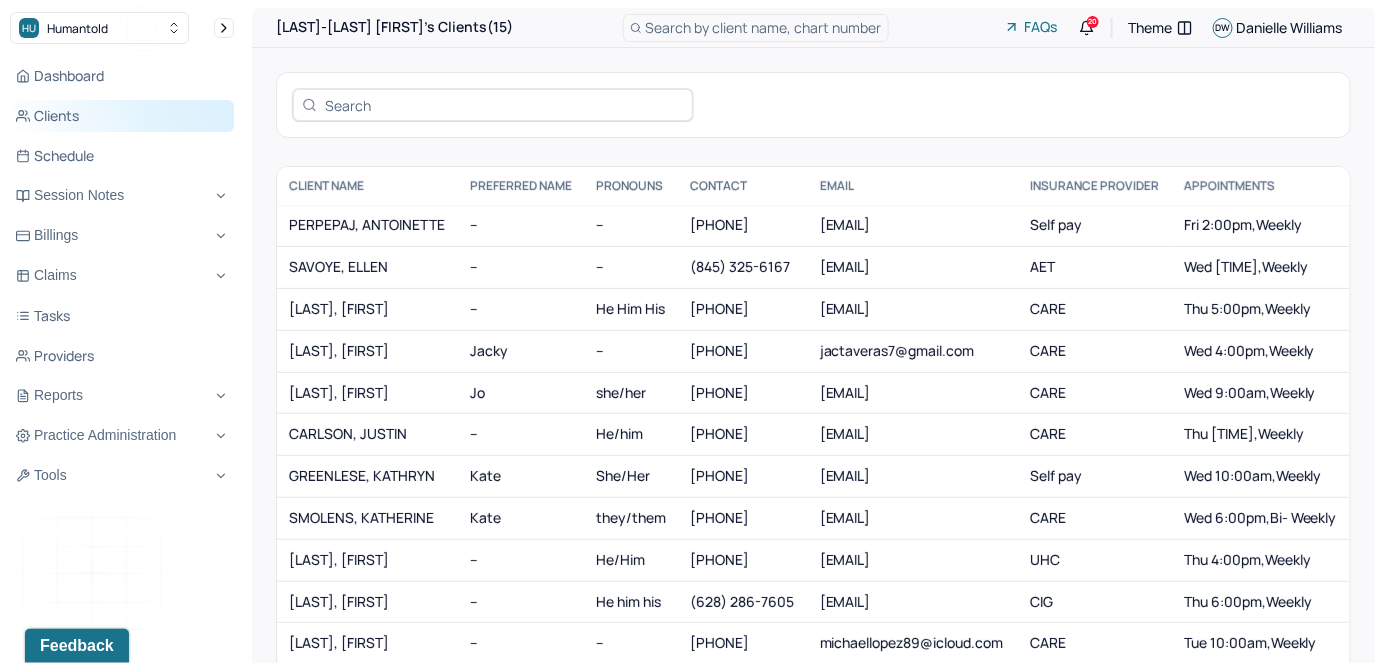 click on "Clients" at bounding box center [122, 116] 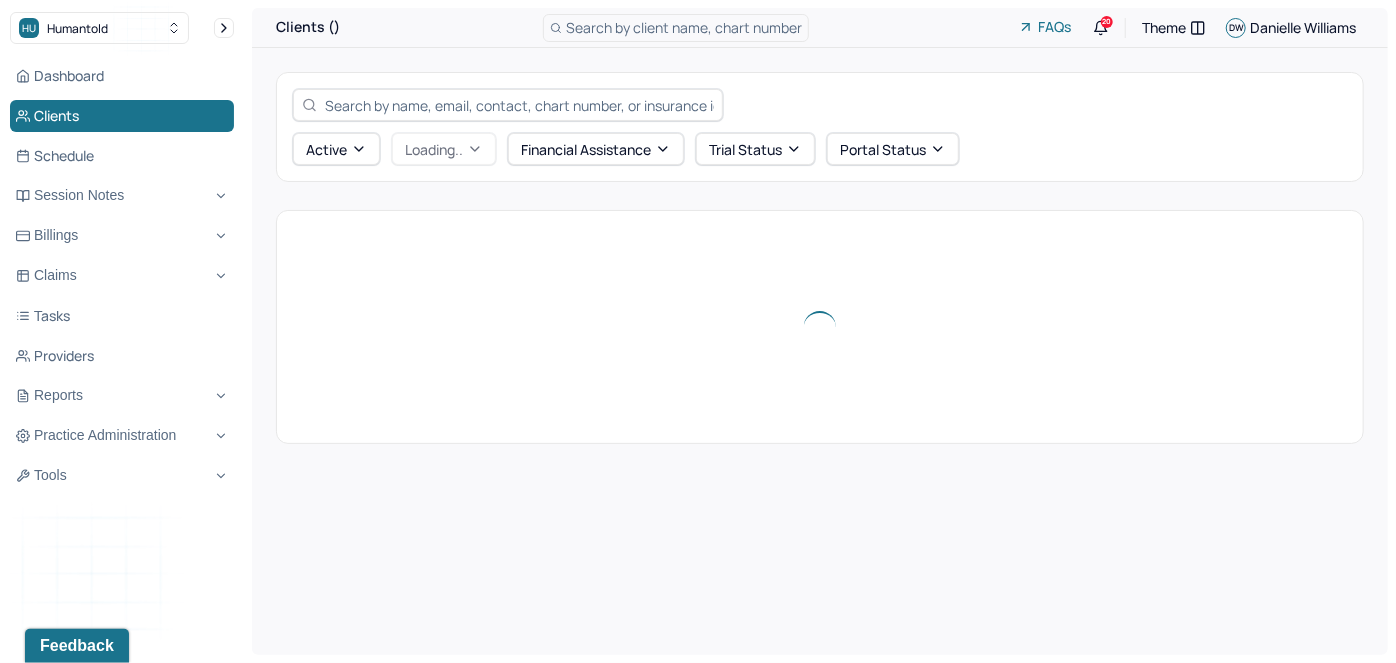 click on "Clients () Search by client name, chart number  FAQs 20 Theme DW Danielle   [LAST] Active Loading.. Financial assistance Trial Status Portal Status" at bounding box center [820, 331] 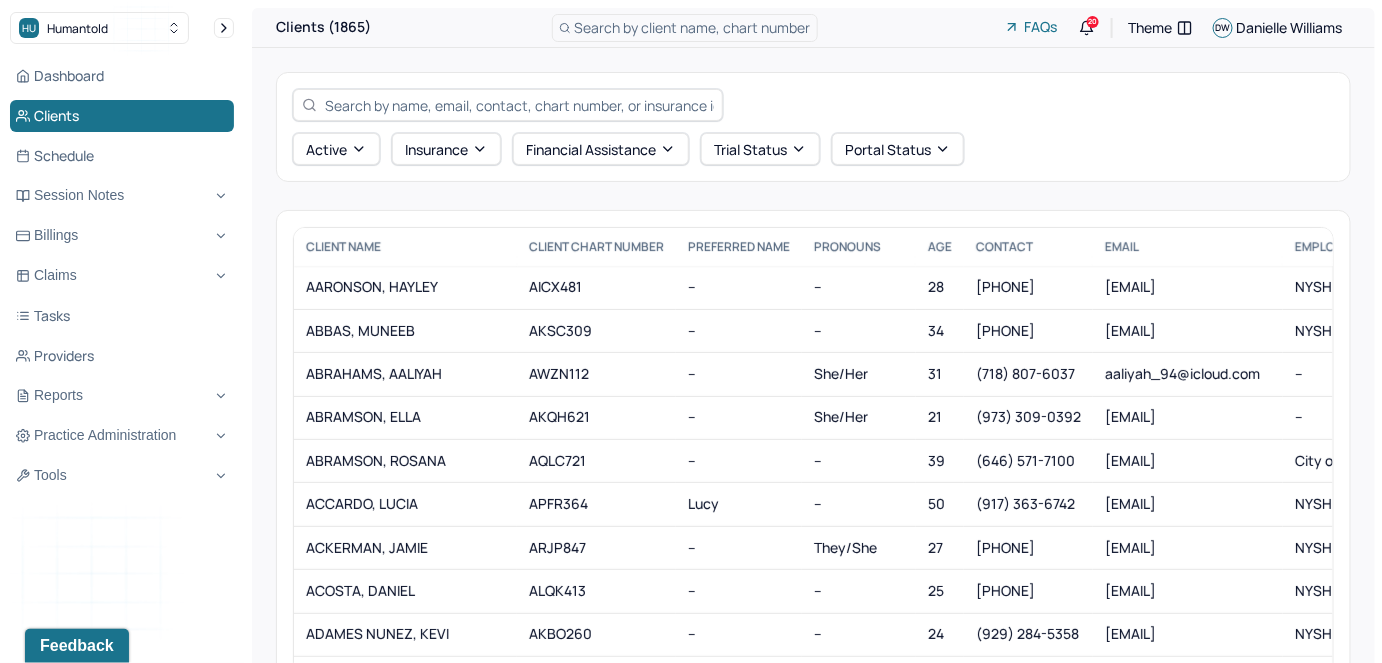 click on "Search by client name, chart number" at bounding box center (693, 27) 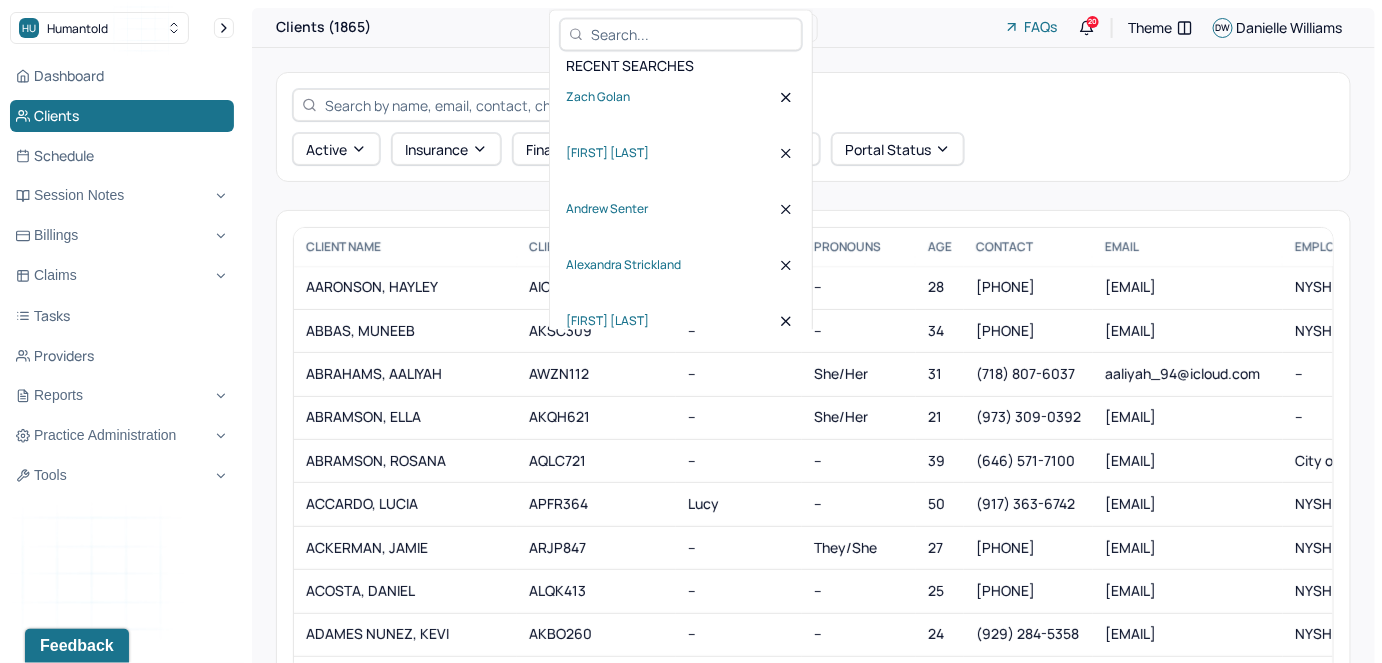 click at bounding box center [692, 34] 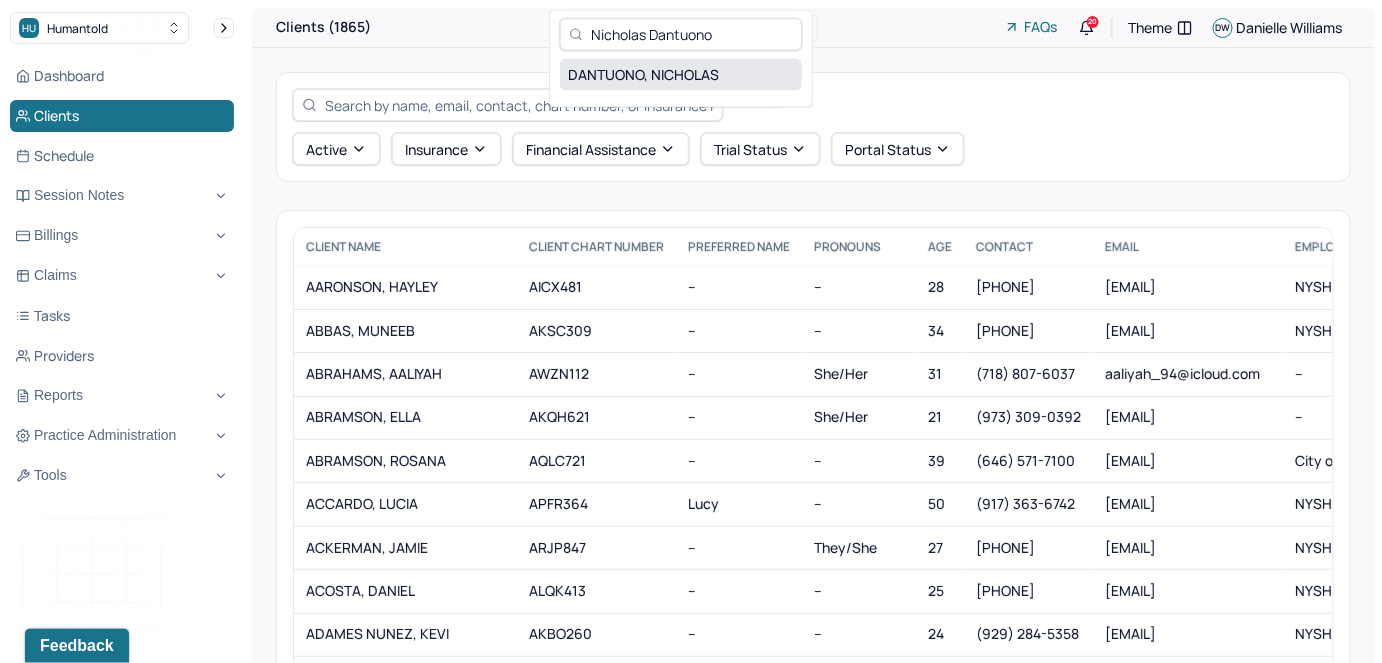 type on "Nicholas Dantuono" 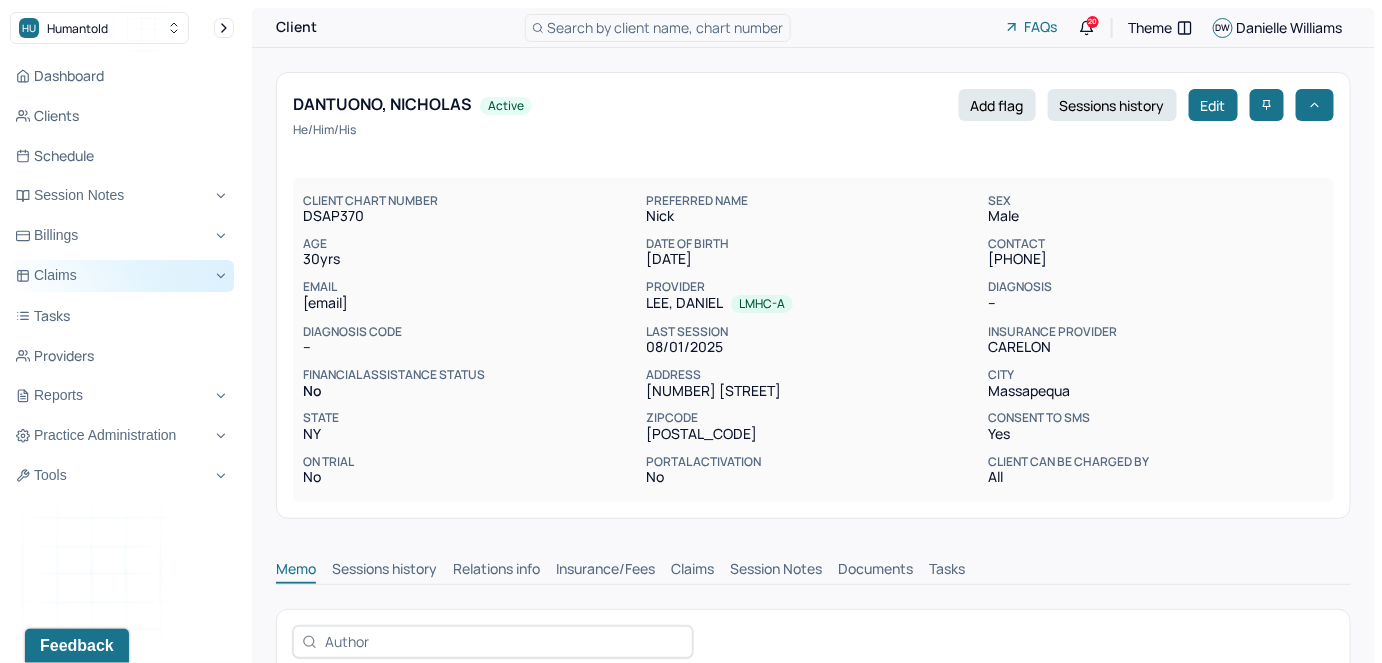 click on "Claims" at bounding box center [122, 276] 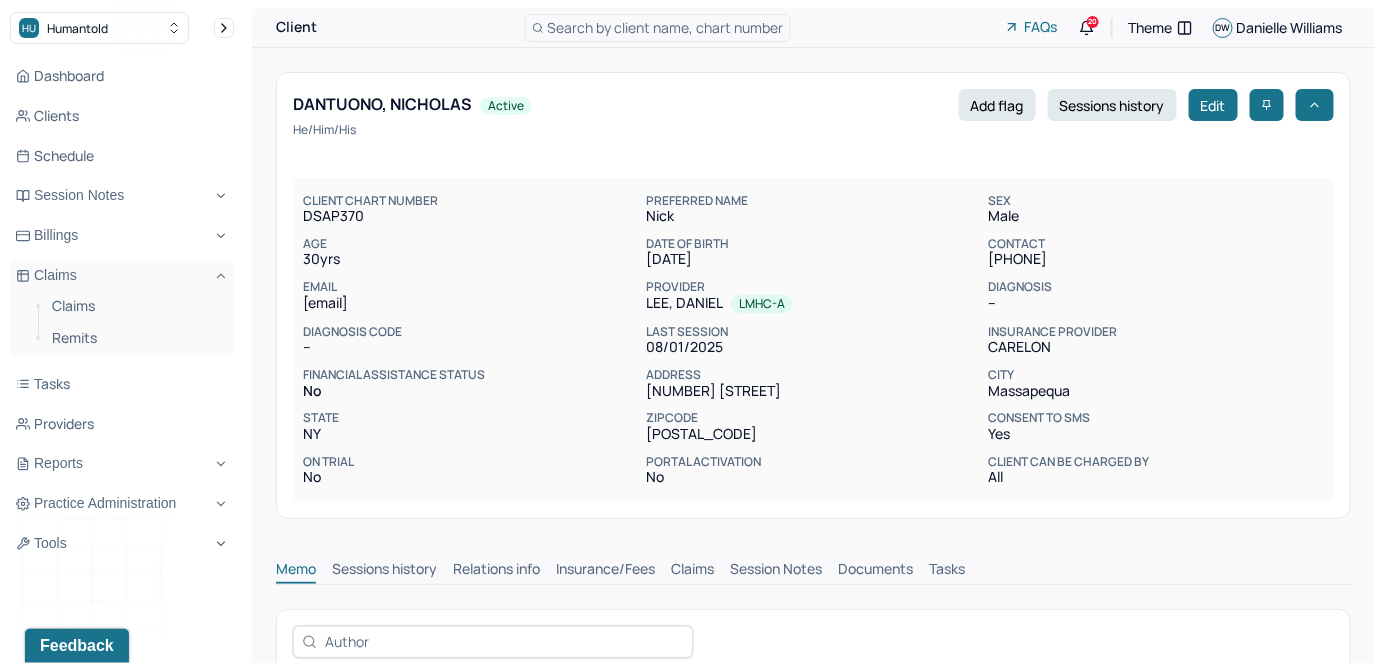 scroll, scrollTop: 0, scrollLeft: 0, axis: both 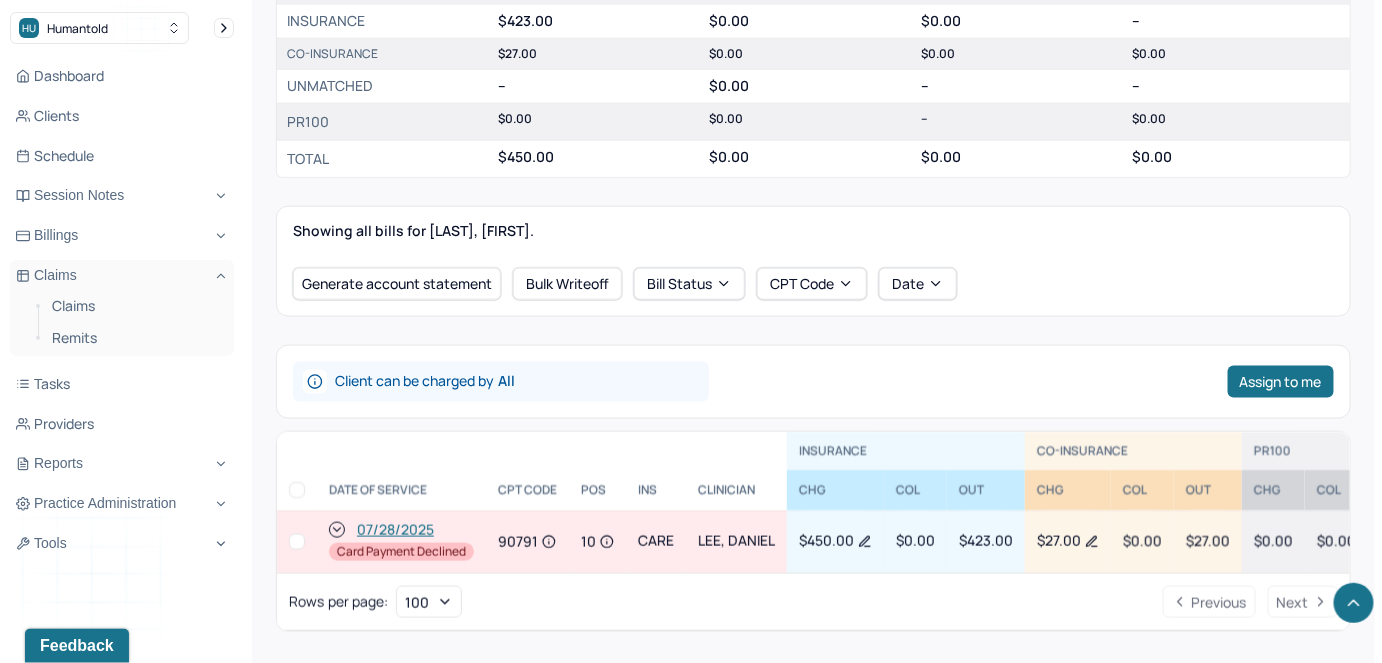 click at bounding box center (297, 542) 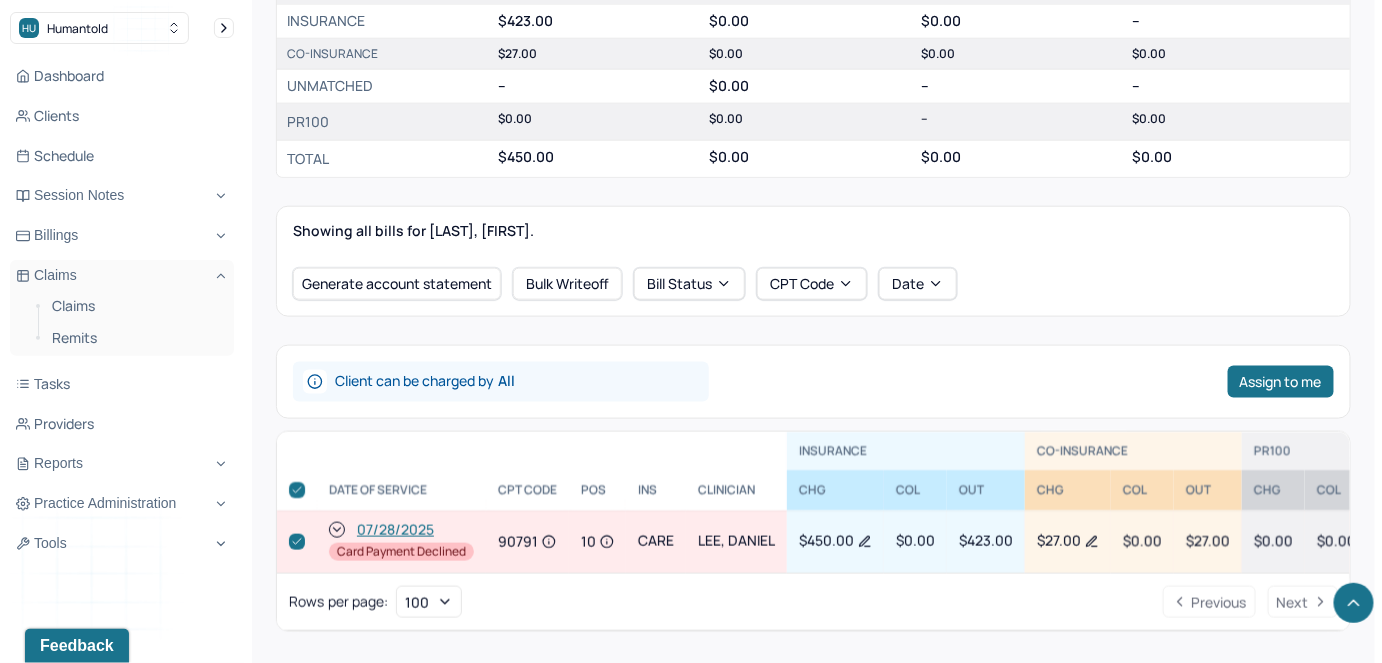 checkbox on "true" 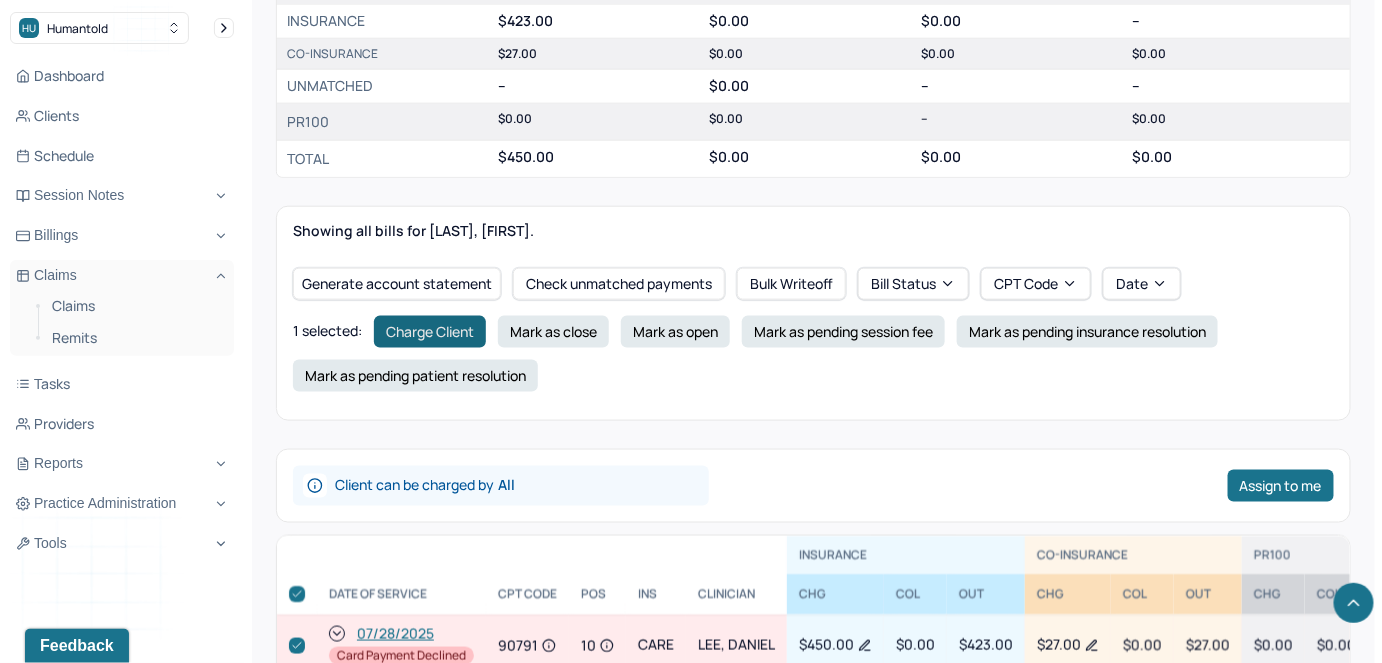 click on "Charge Client" at bounding box center [430, 332] 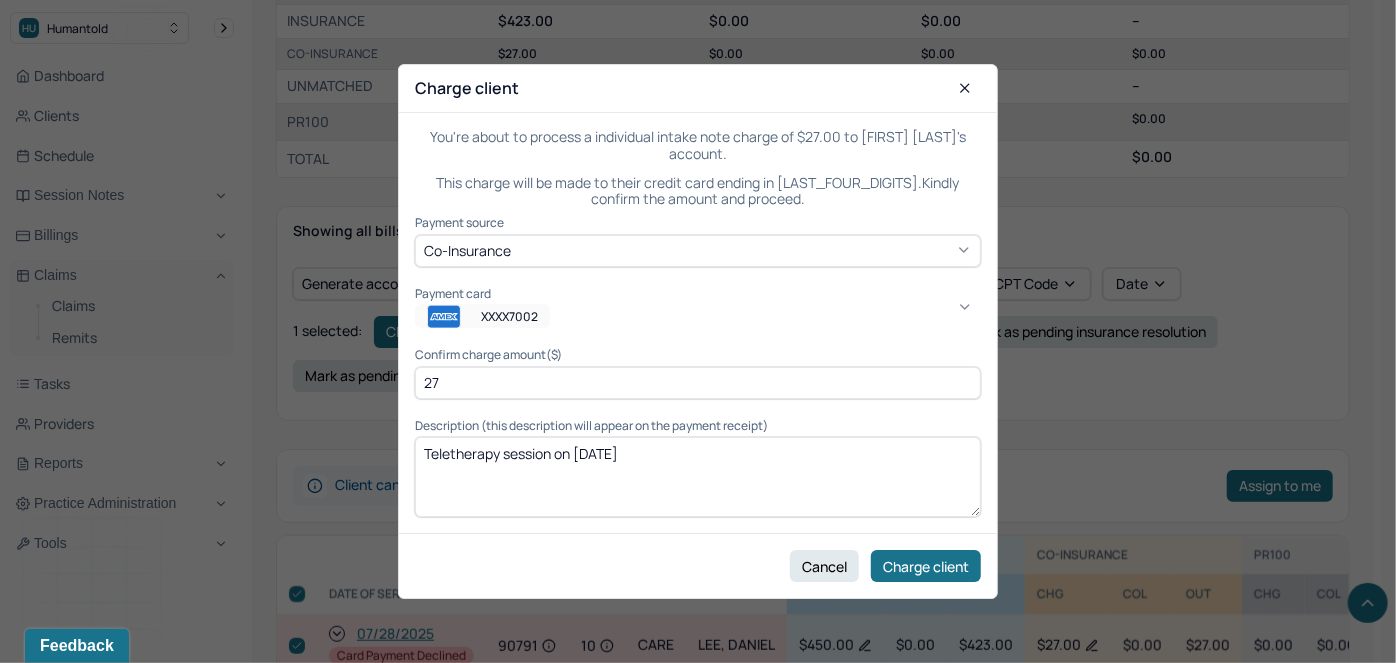 click on "XXXX7002" at bounding box center [482, 317] 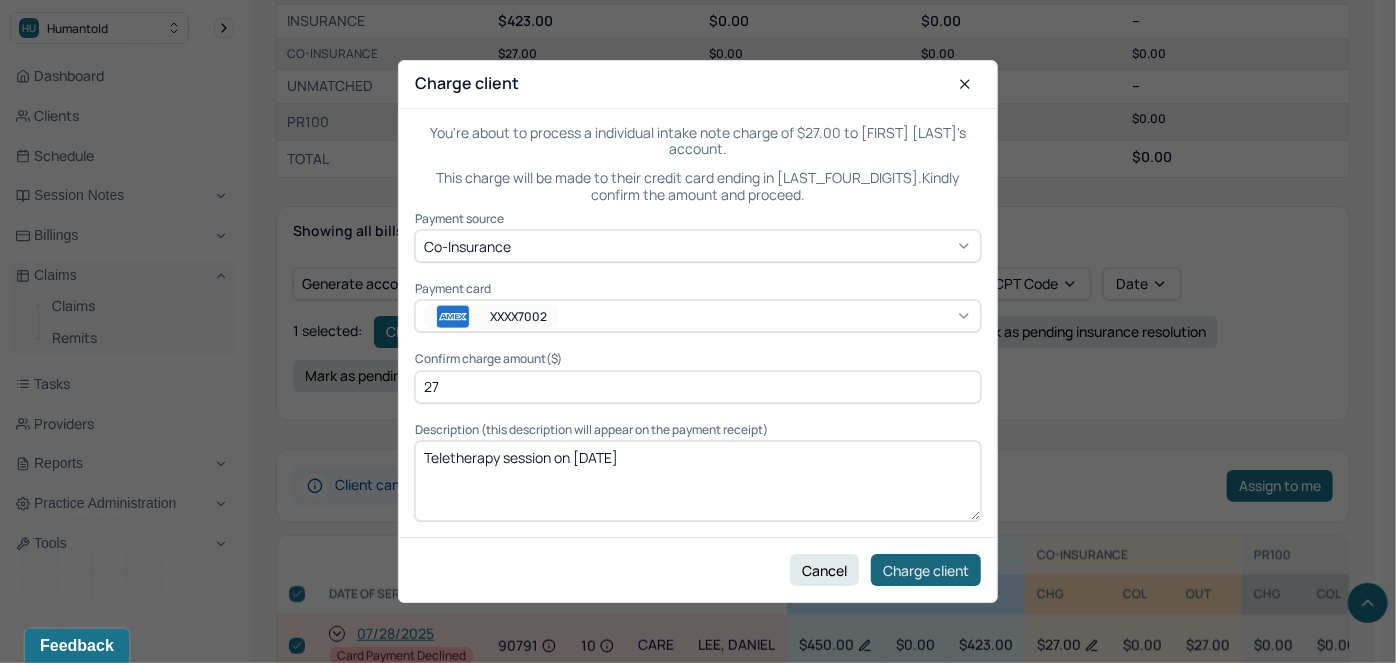click on "Charge client" at bounding box center [926, 570] 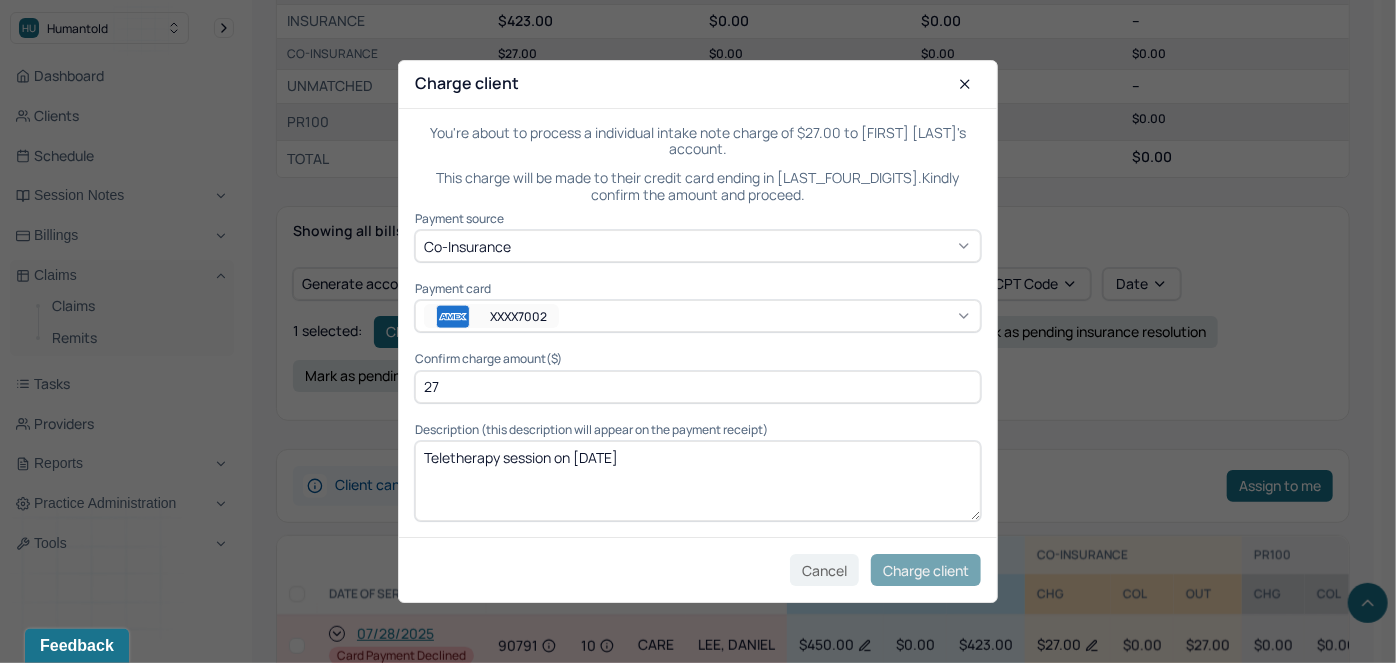 checkbox on "false" 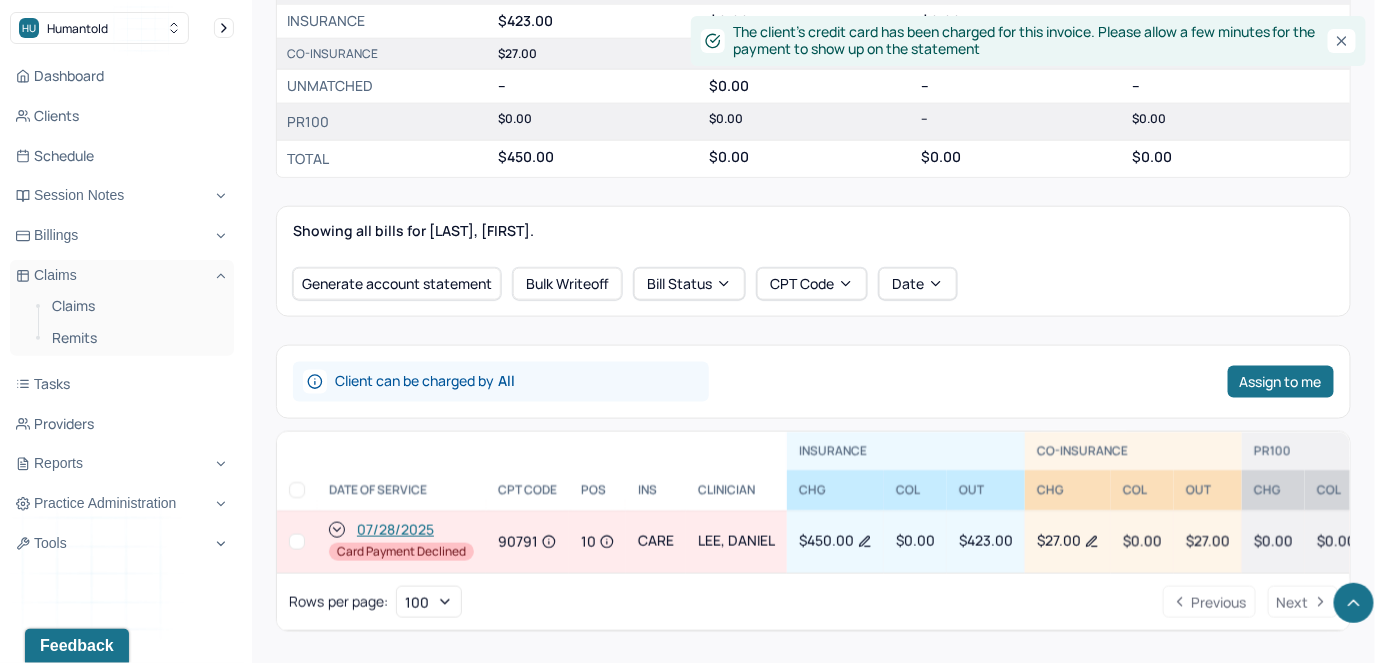 click at bounding box center (297, 542) 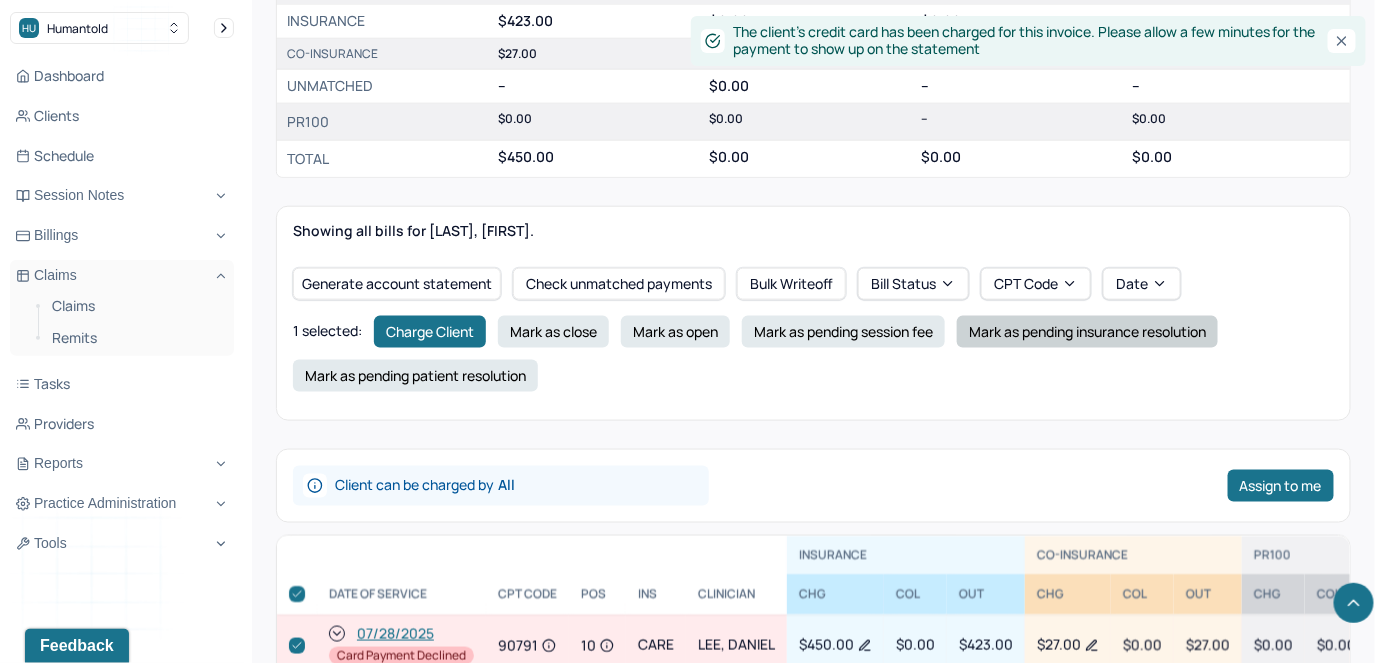 click on "Mark as pending insurance resolution" at bounding box center (1087, 332) 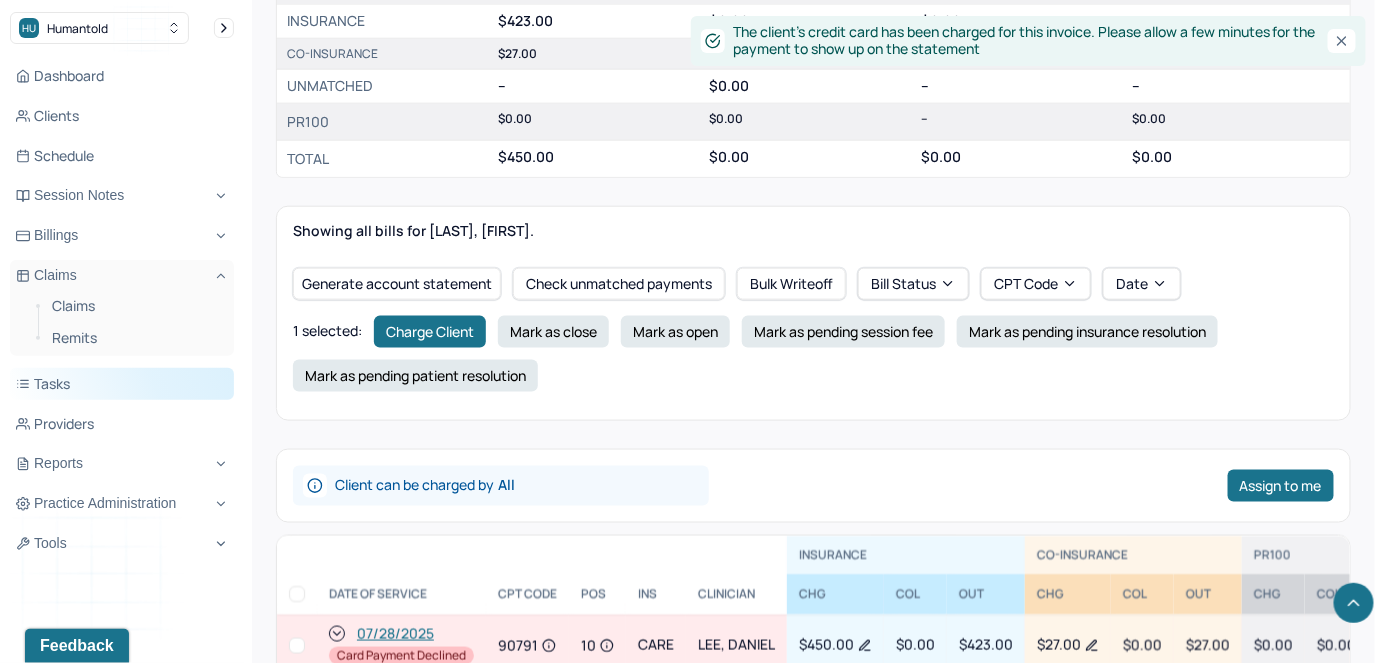 checkbox on "false" 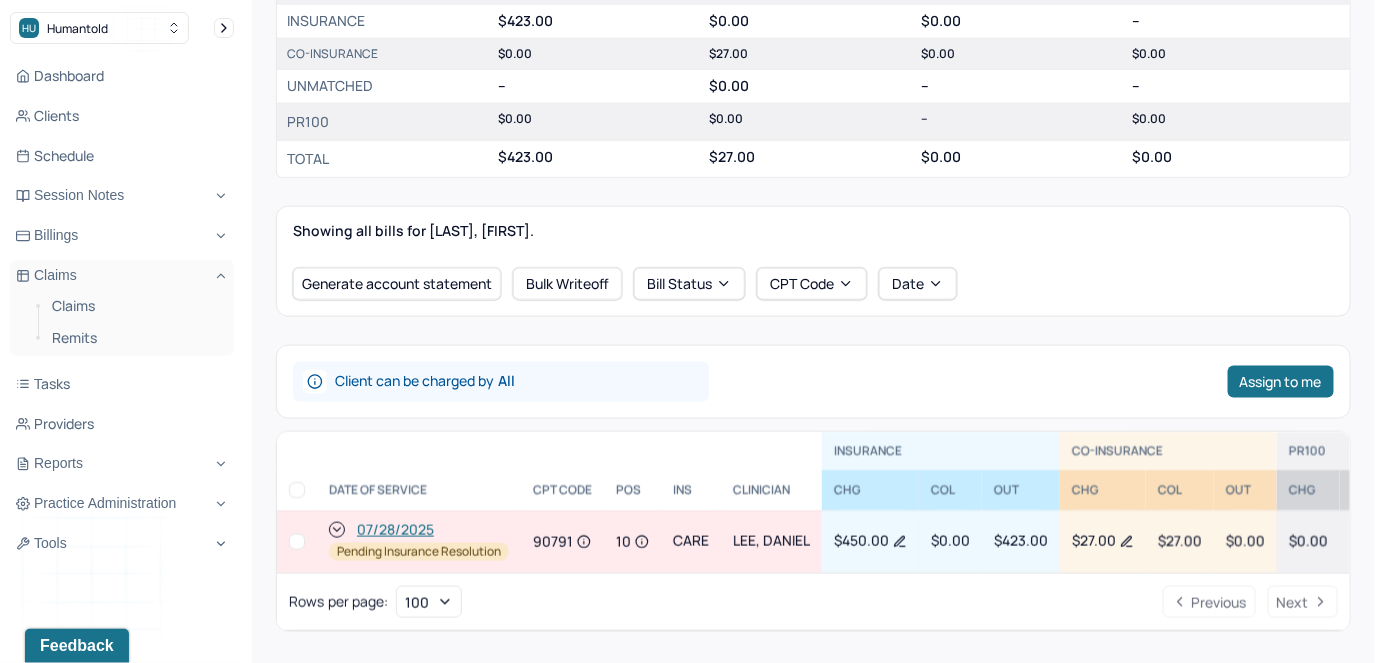scroll, scrollTop: 0, scrollLeft: 0, axis: both 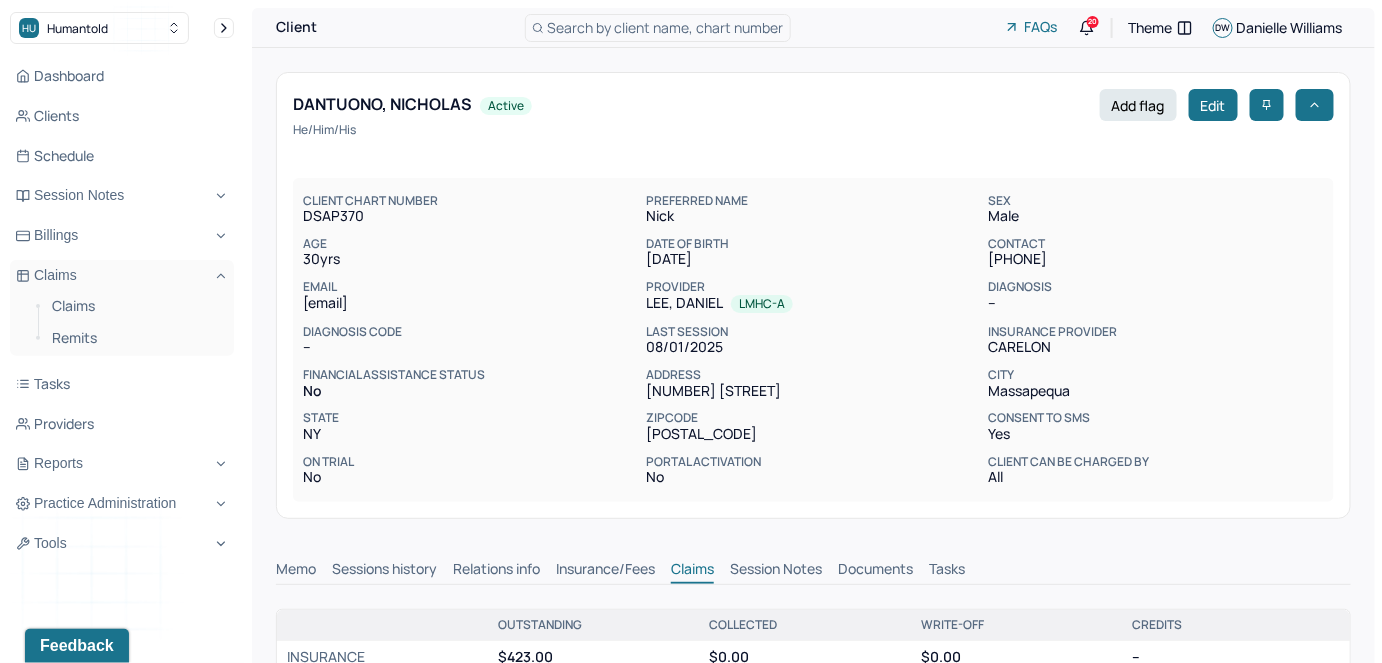 type 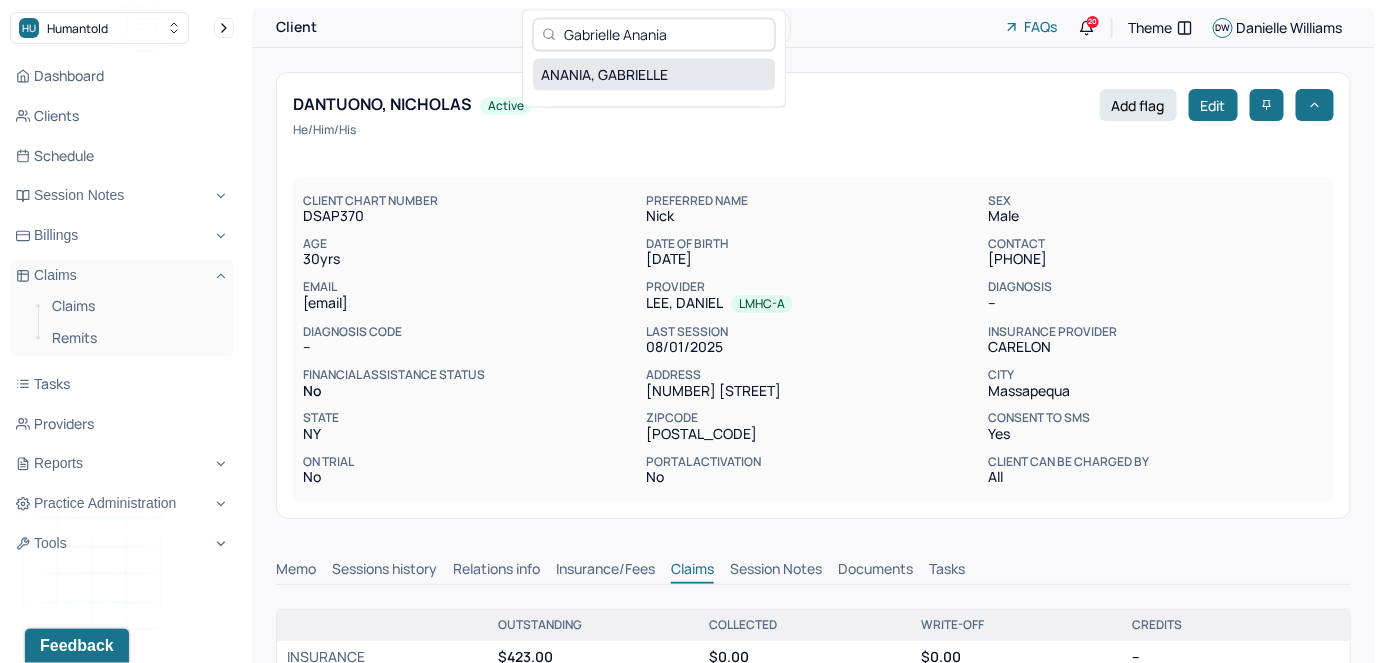 type on "Gabrielle Anania" 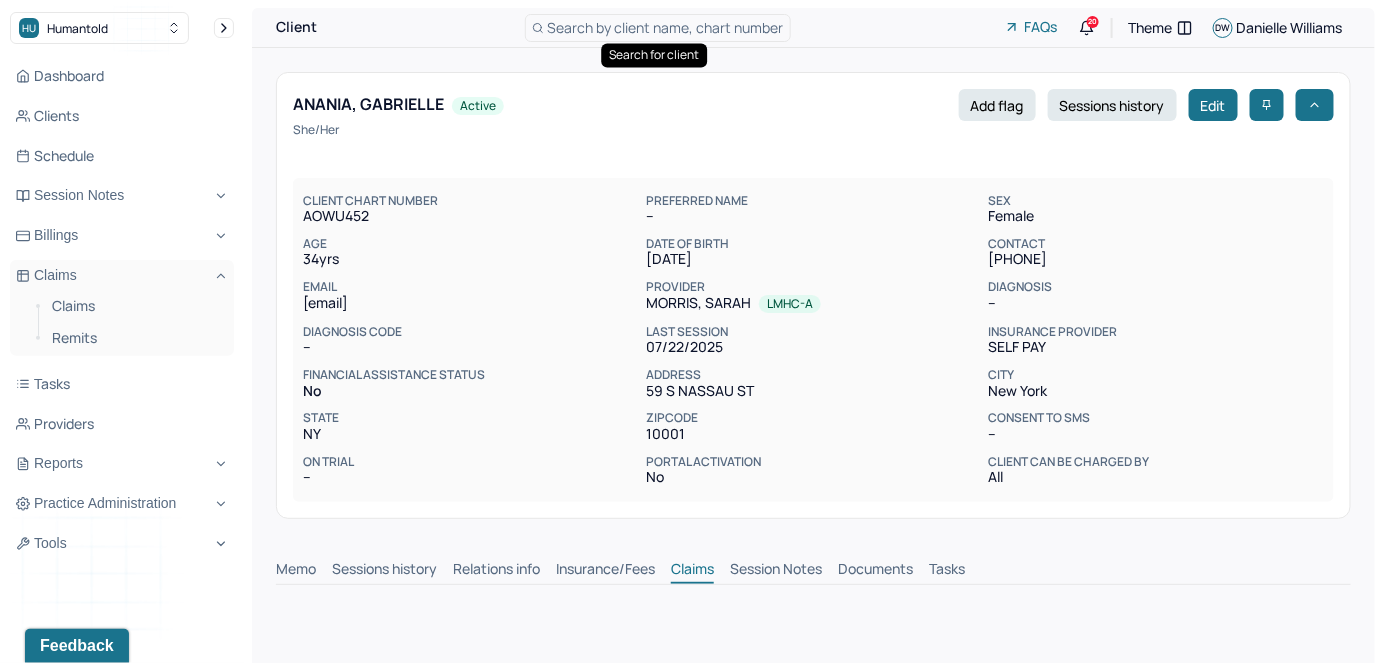scroll, scrollTop: 0, scrollLeft: 0, axis: both 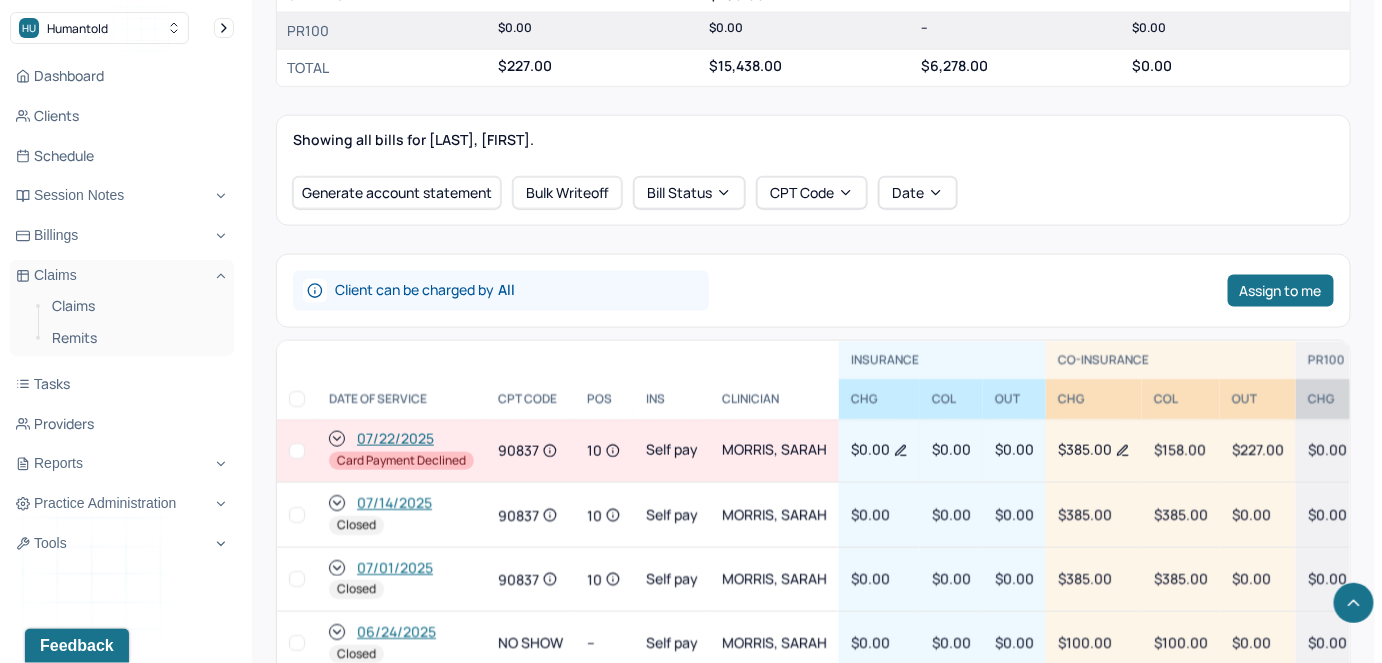 click at bounding box center [297, 451] 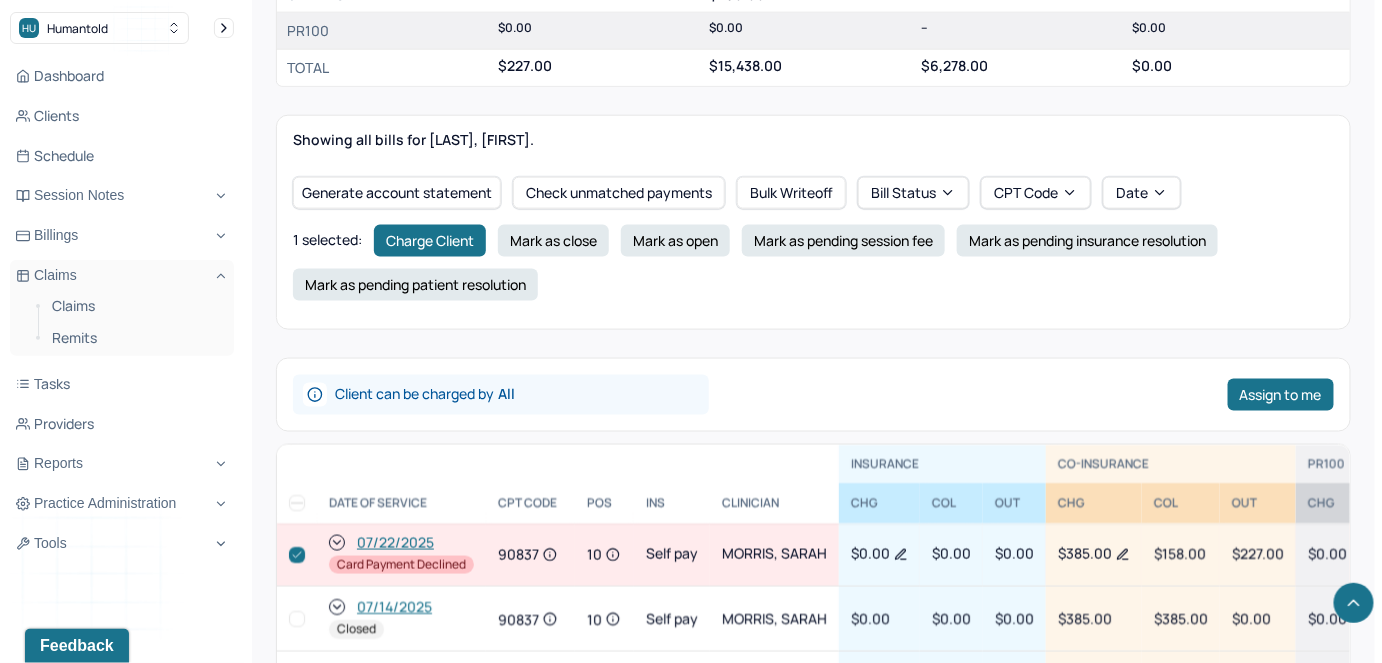 click on "1 selected : Charge Client Mark as close Mark as open Mark as pending session fee Mark as pending insurance resolution Mark as pending patient resolution" at bounding box center (813, 263) 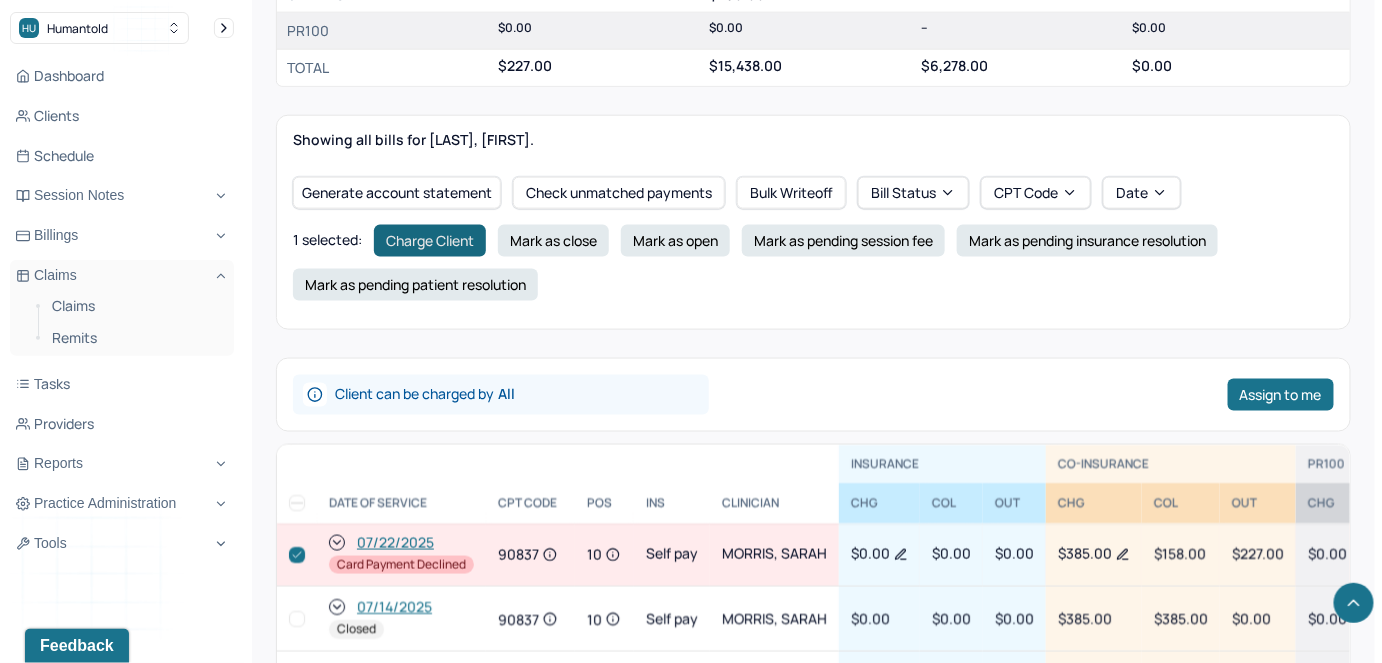 click on "Charge Client" at bounding box center [430, 241] 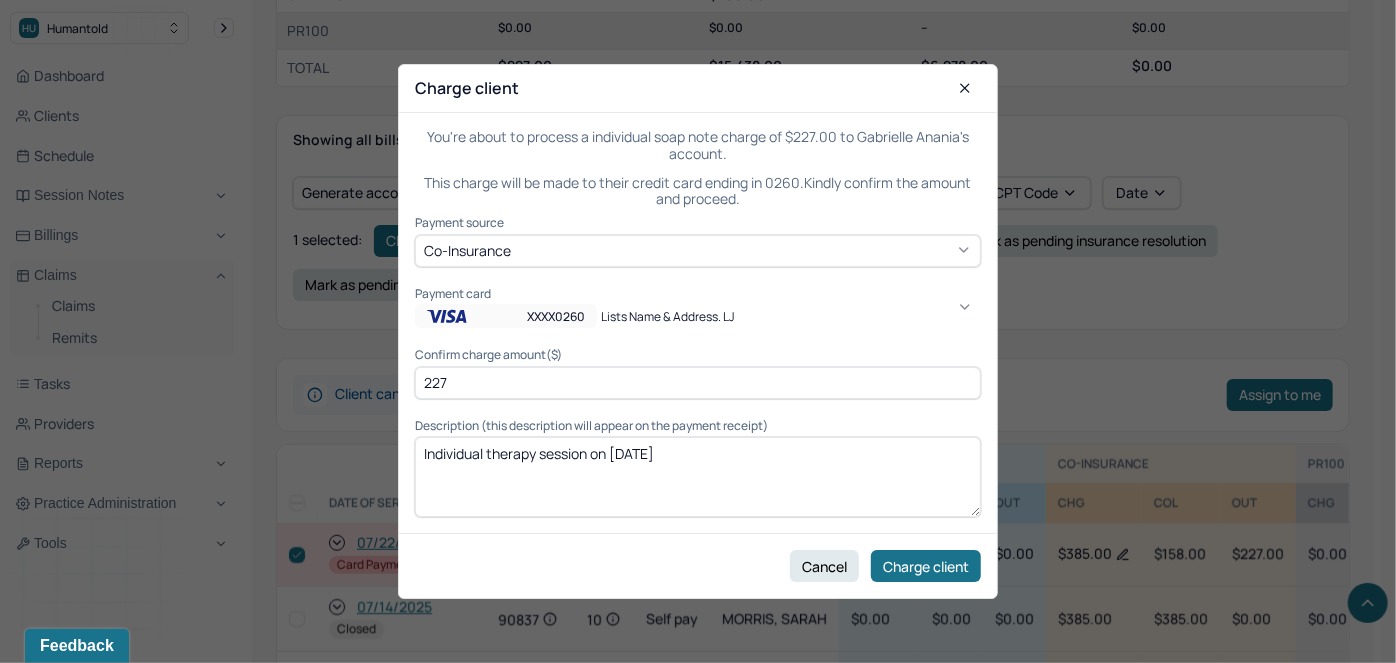 click on "XXXX0260" at bounding box center [506, 317] 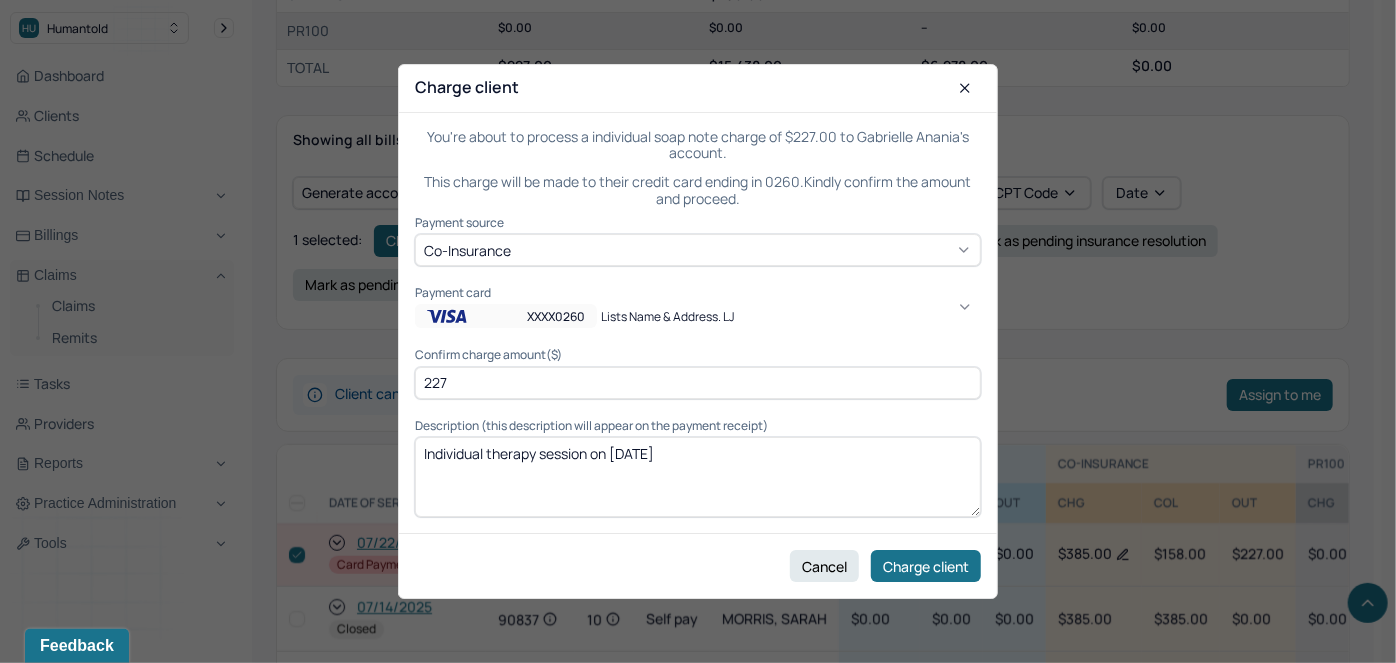 click on "XXXX0260" at bounding box center (159, 2122) 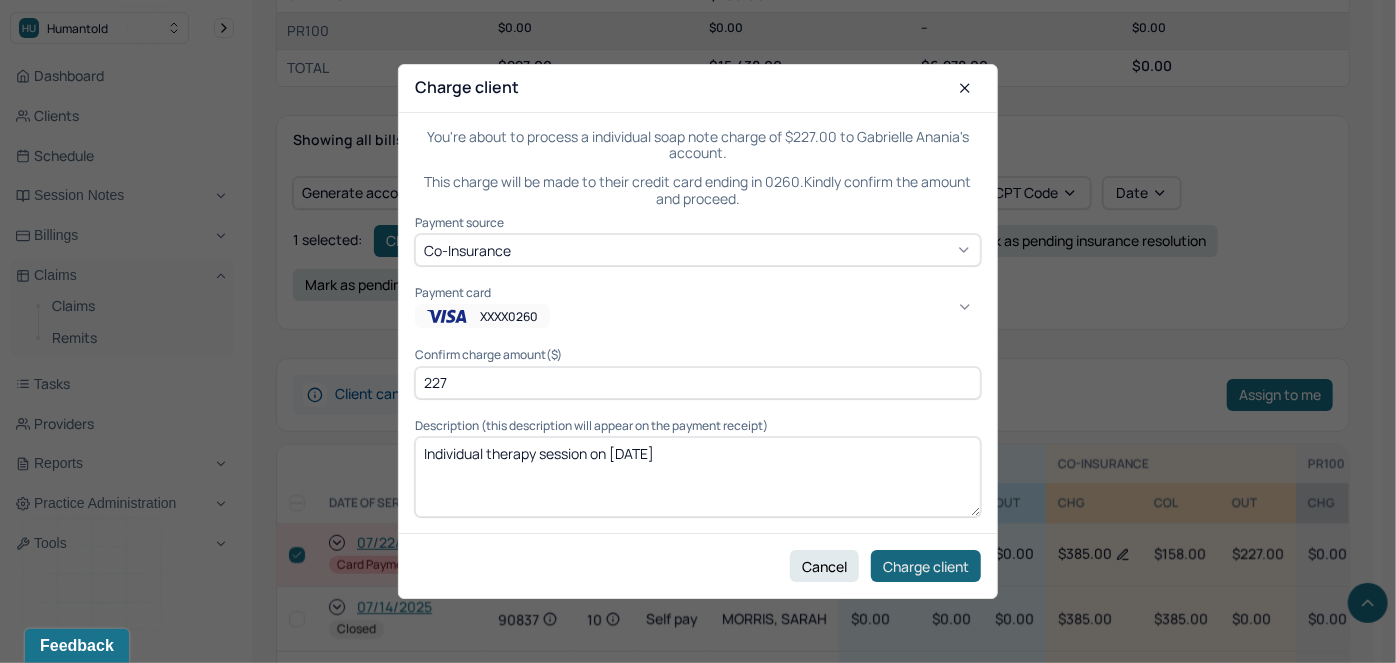click on "Charge client" at bounding box center (926, 566) 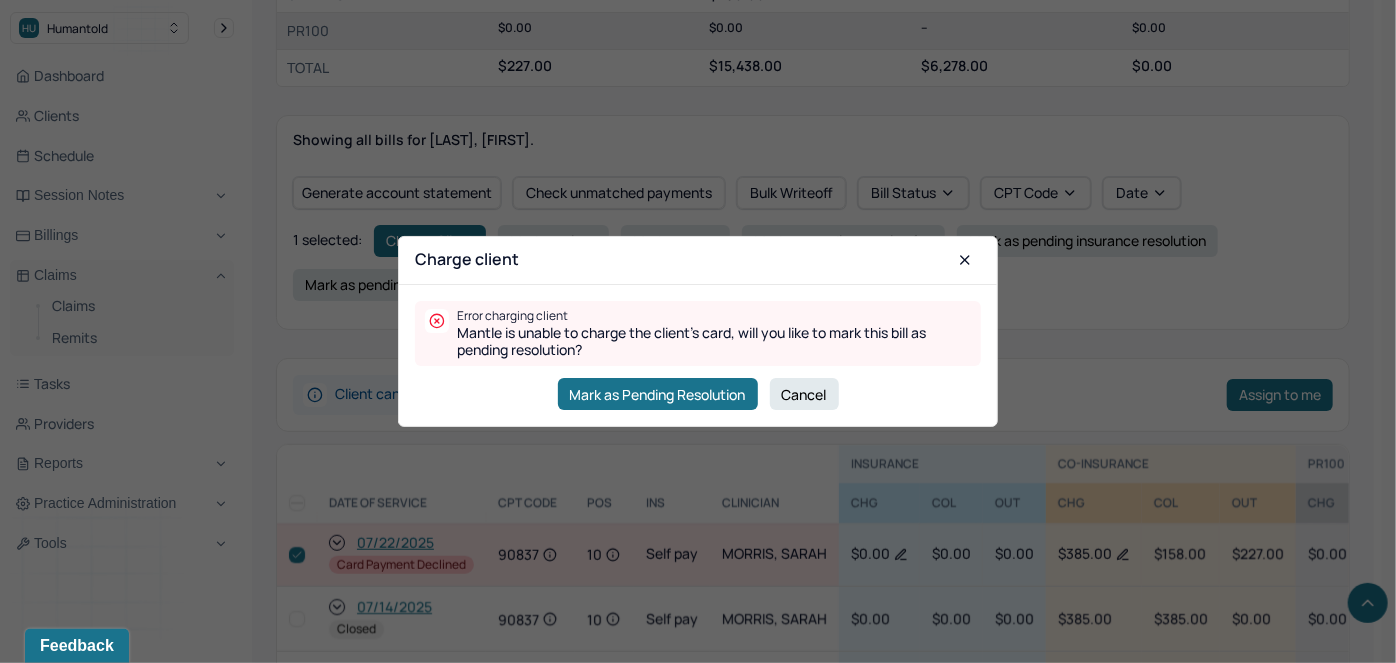 click on "Cancel" at bounding box center [804, 394] 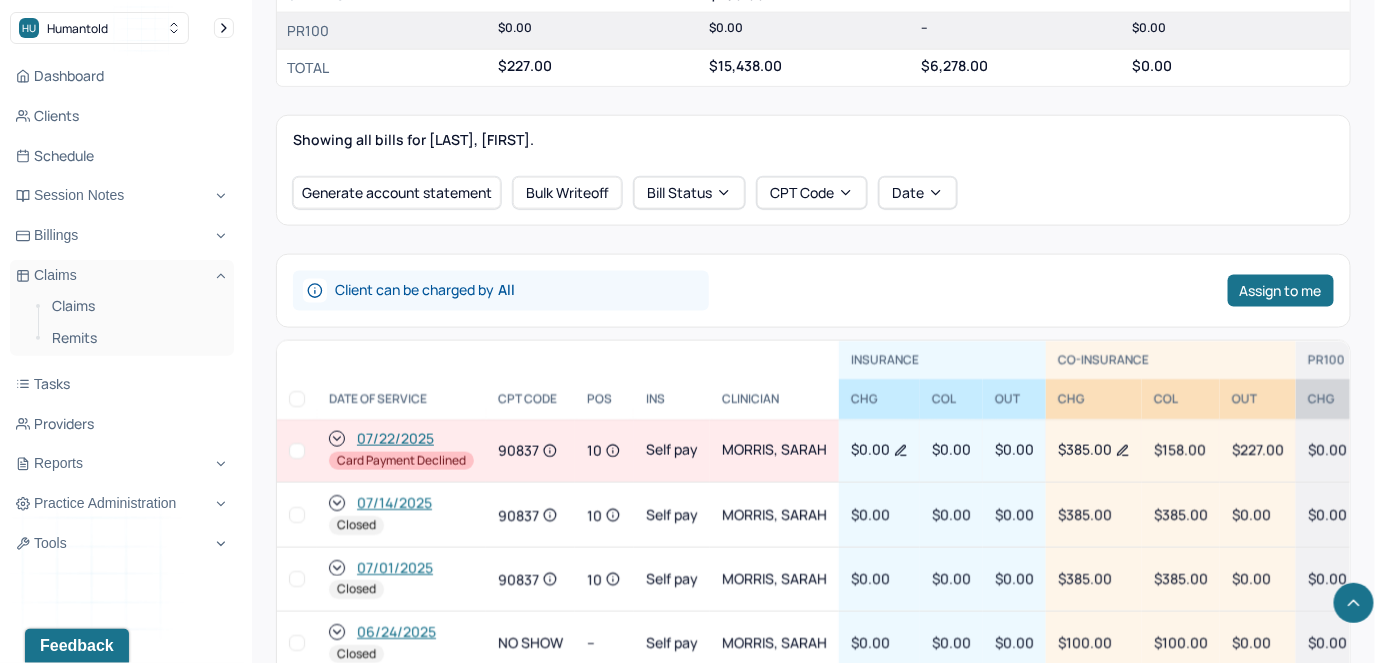 click at bounding box center (297, 451) 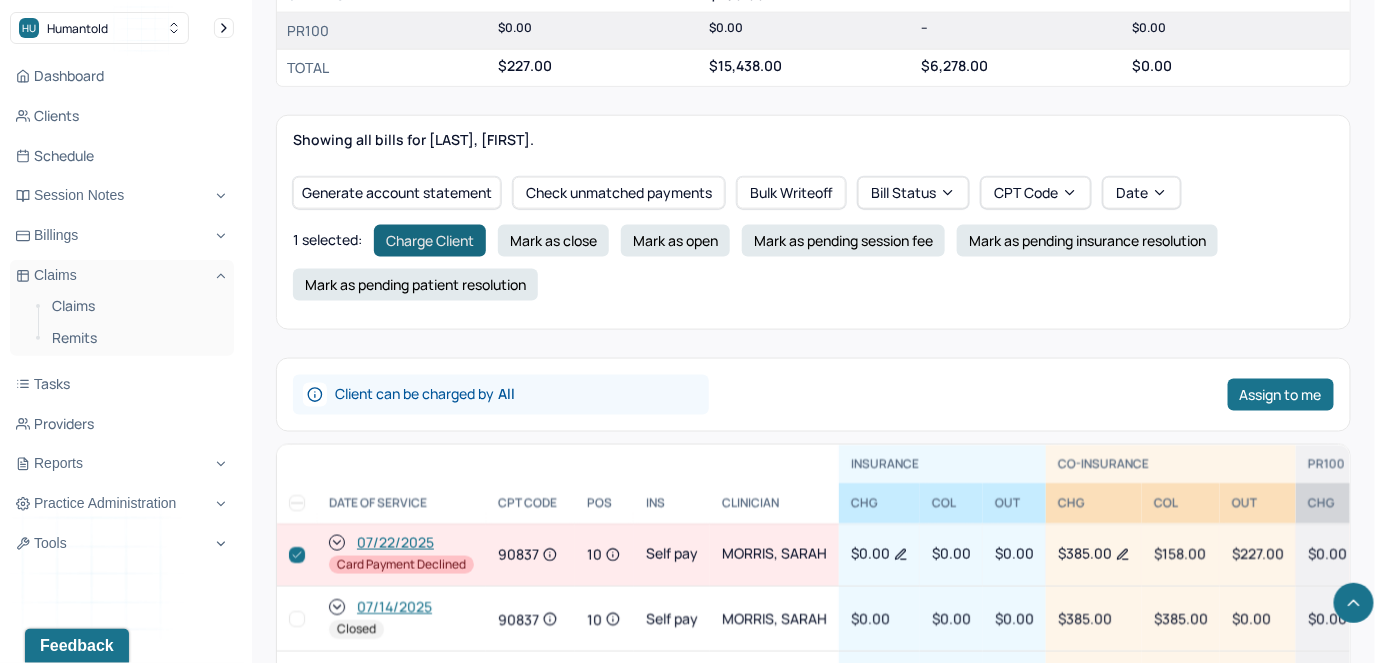 click on "Charge Client" at bounding box center (430, 241) 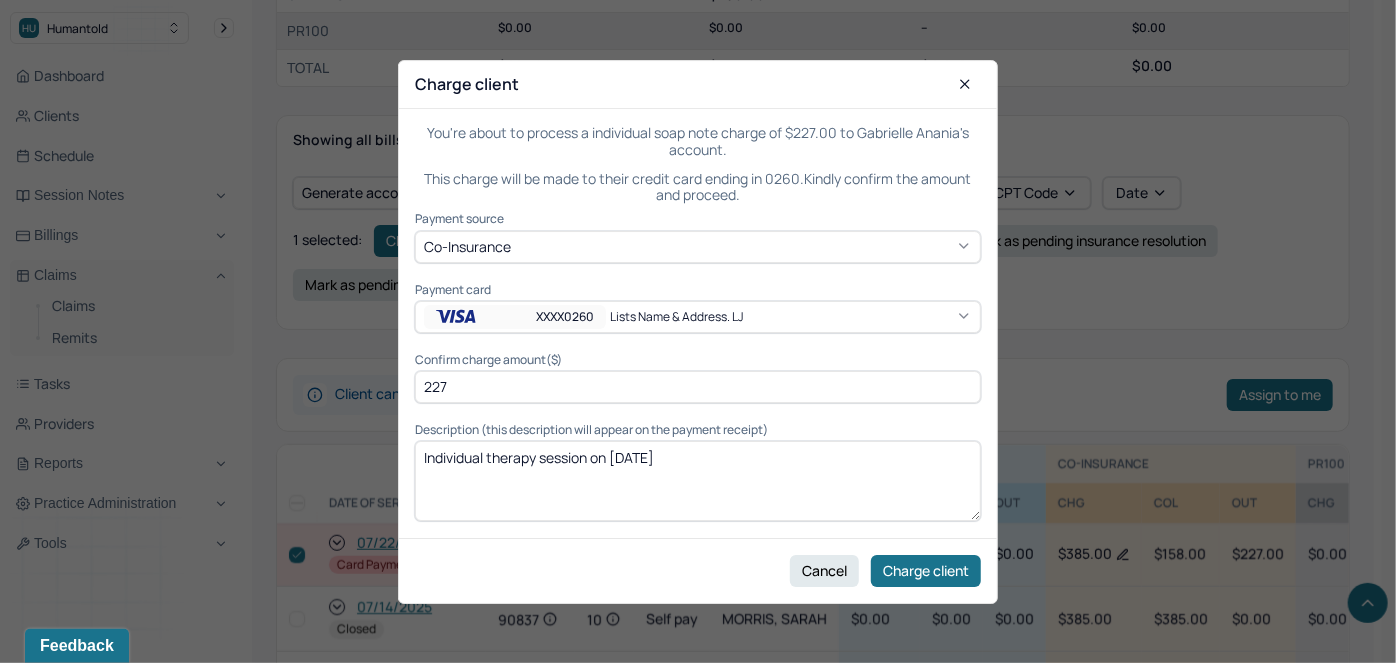click on "XXXX[LAST_FOUR_DIGITS] Lists name & address. LJ" at bounding box center (698, 317) 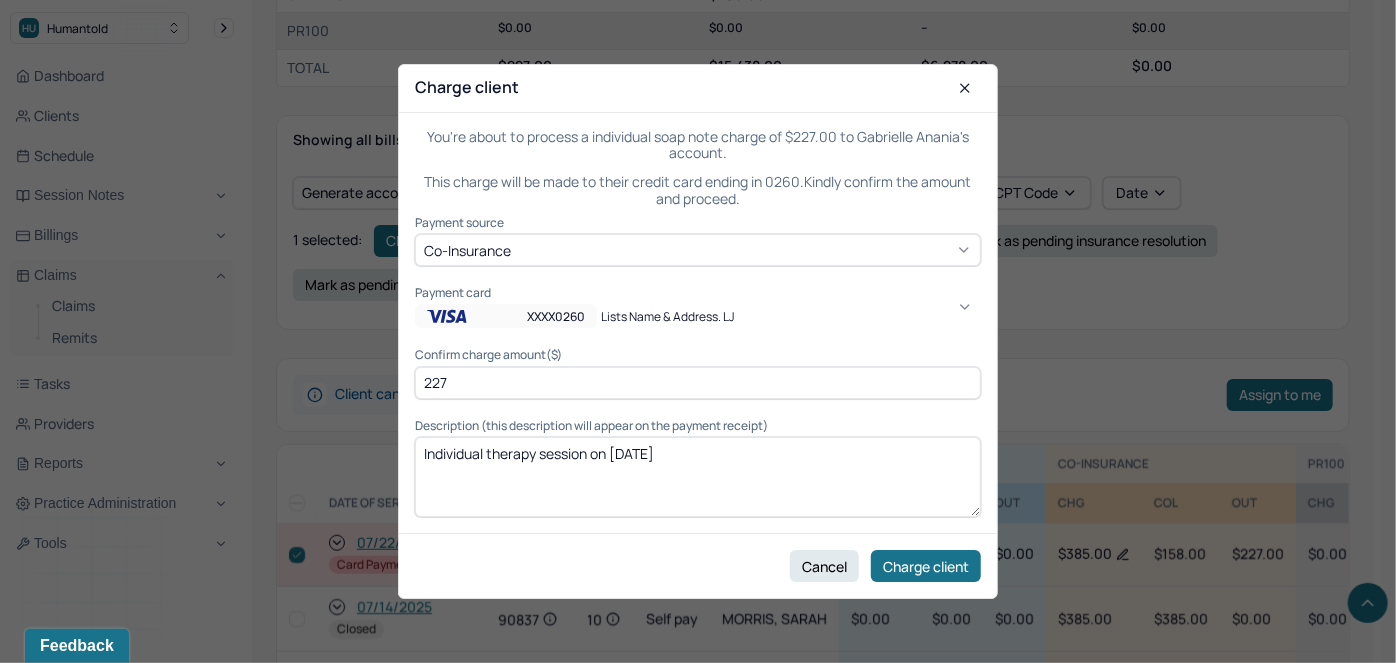 click on "XXXX6988" at bounding box center [100, 2171] 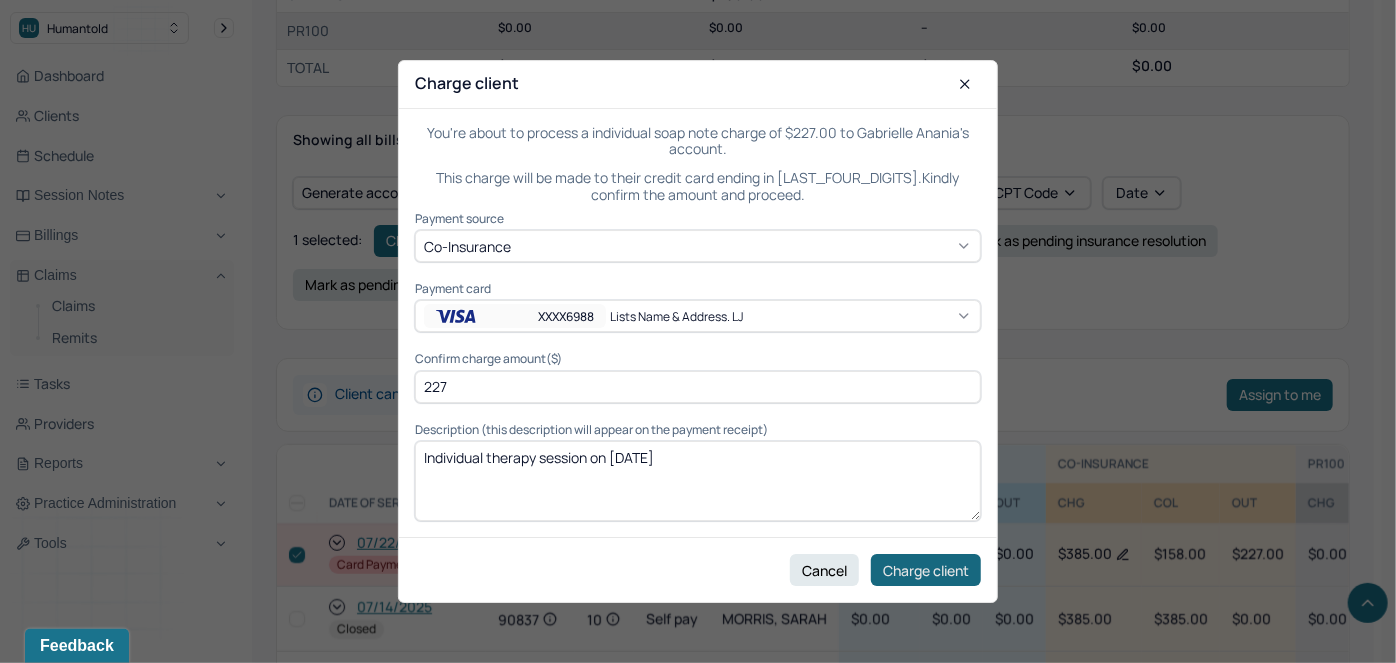 click on "Charge client" at bounding box center (926, 570) 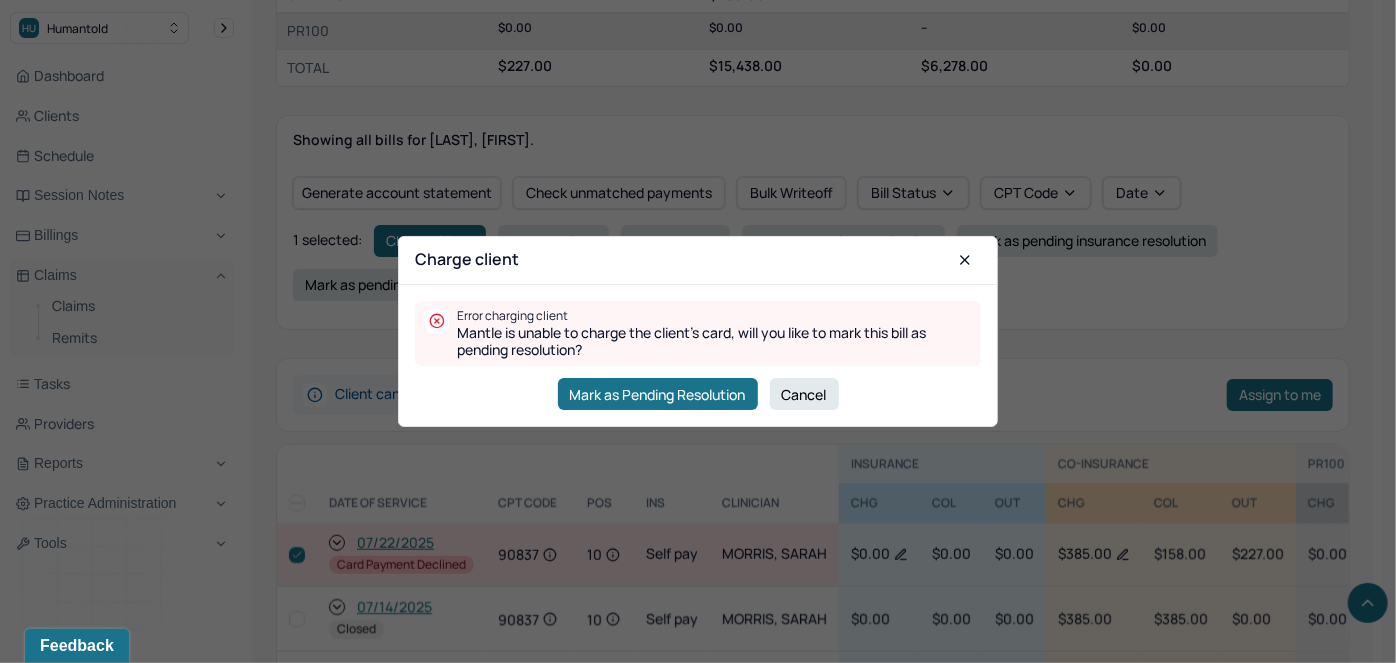 drag, startPoint x: 794, startPoint y: 406, endPoint x: 558, endPoint y: 459, distance: 241.87807 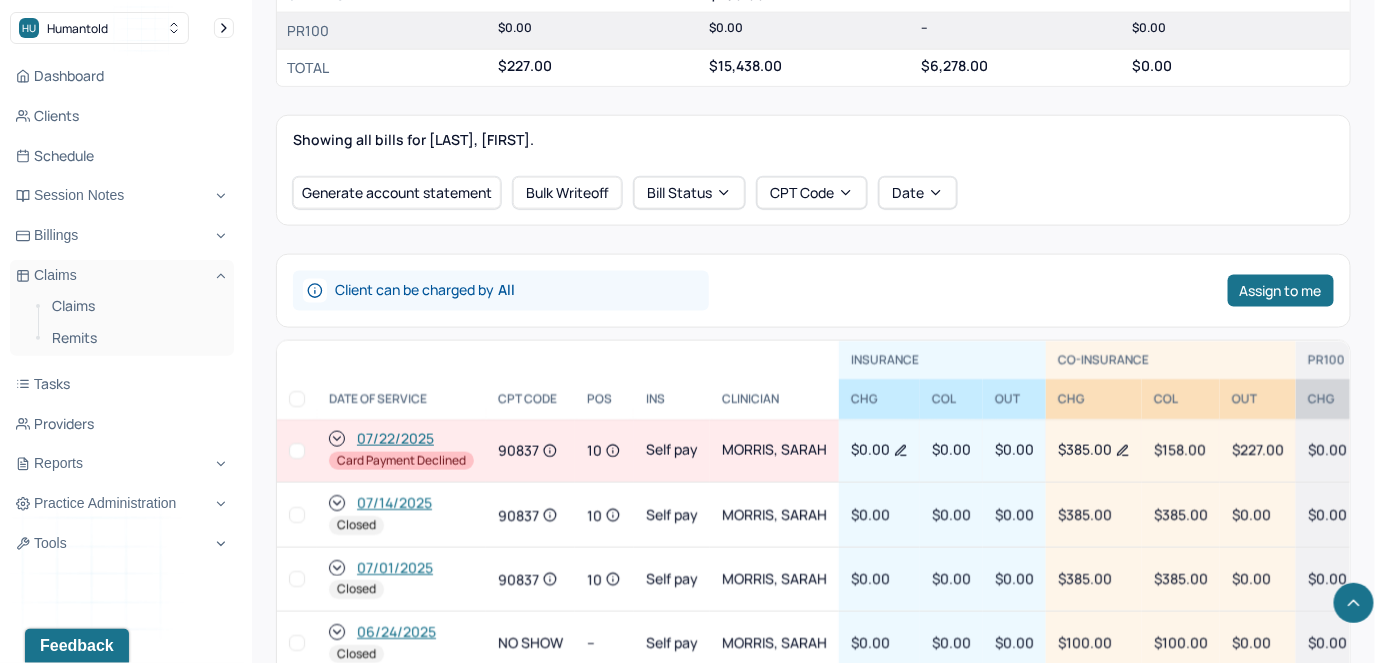 click at bounding box center (297, 451) 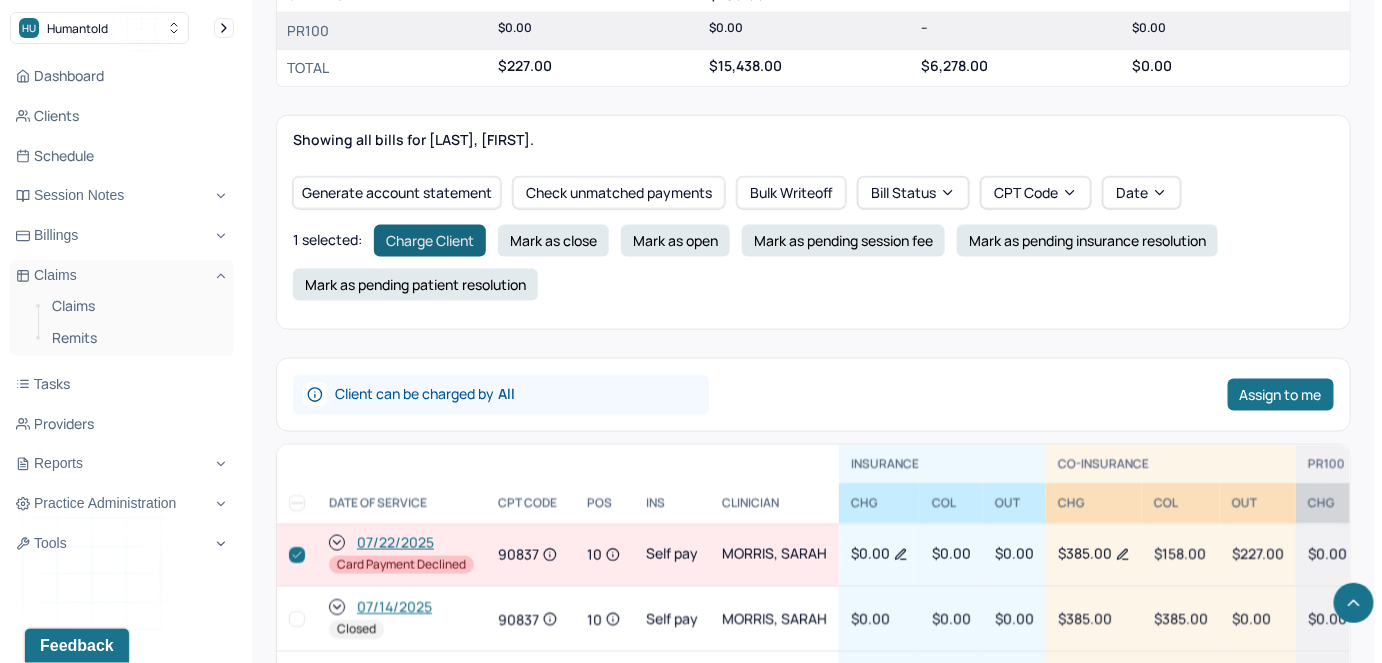 click on "Charge Client" at bounding box center [430, 241] 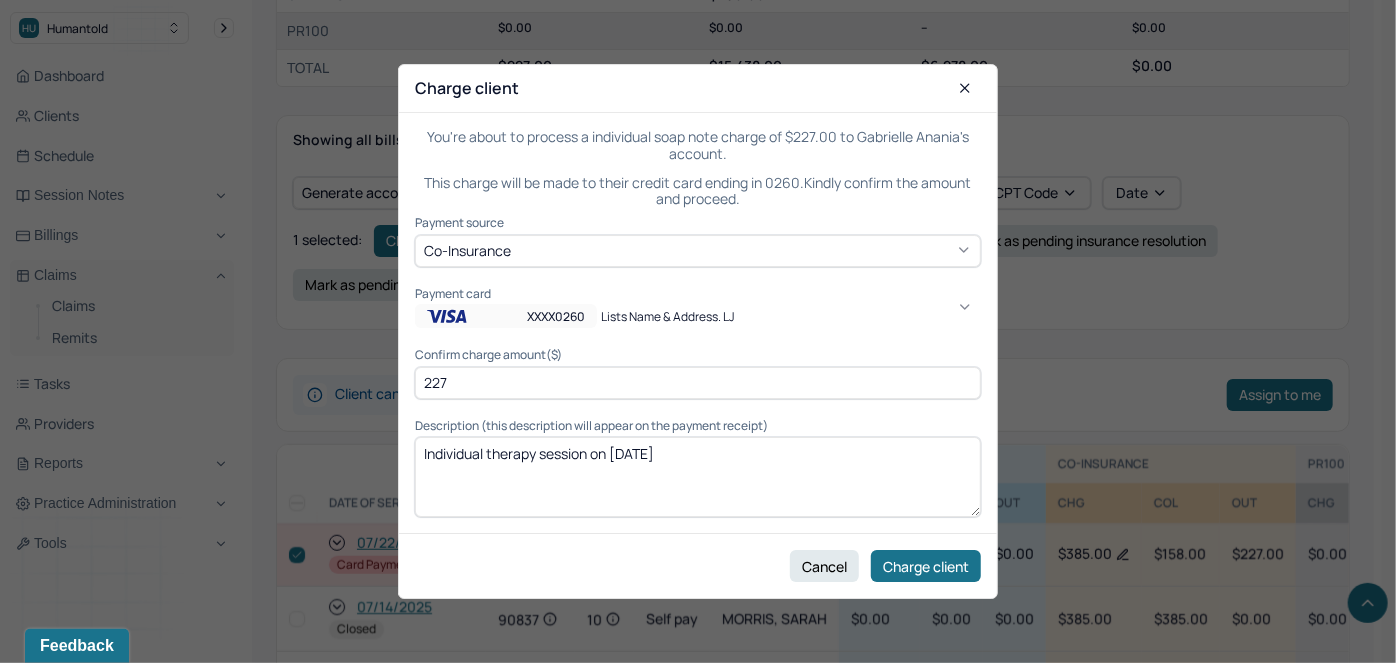 click on "XXXX0260" at bounding box center (556, 316) 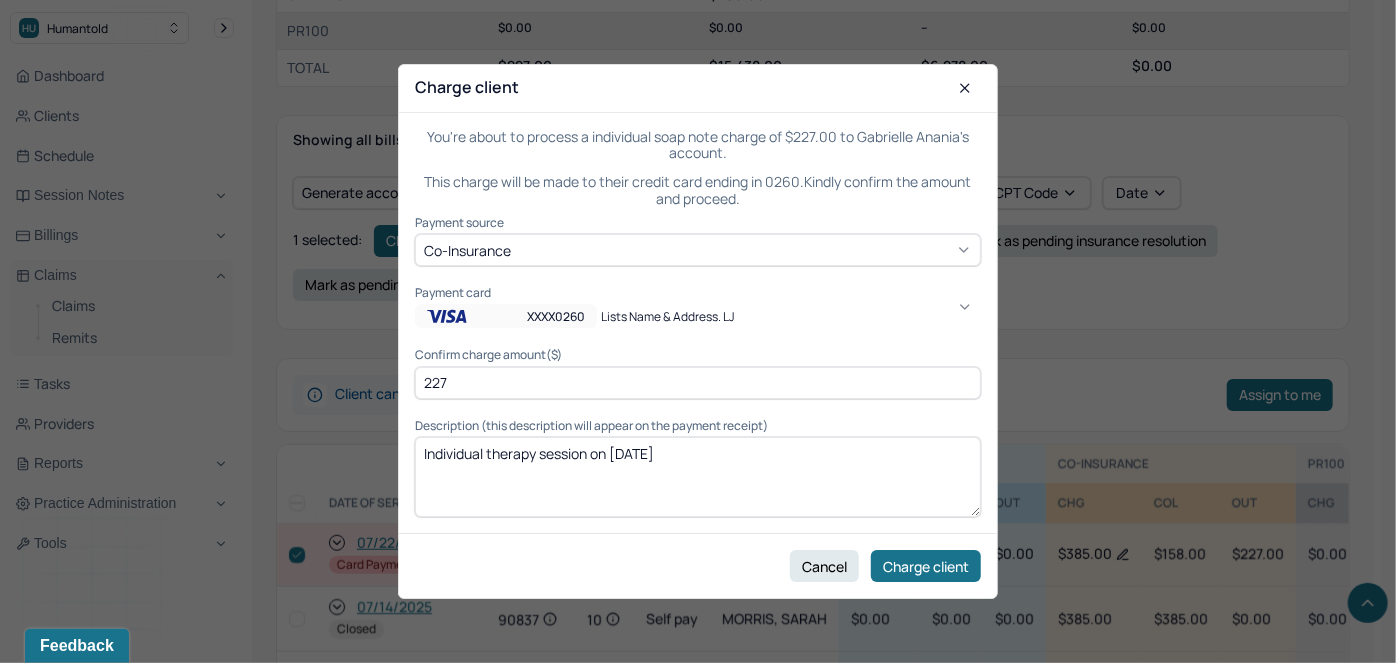 click on "XXXX[NUMBER]" at bounding box center (144, 2194) 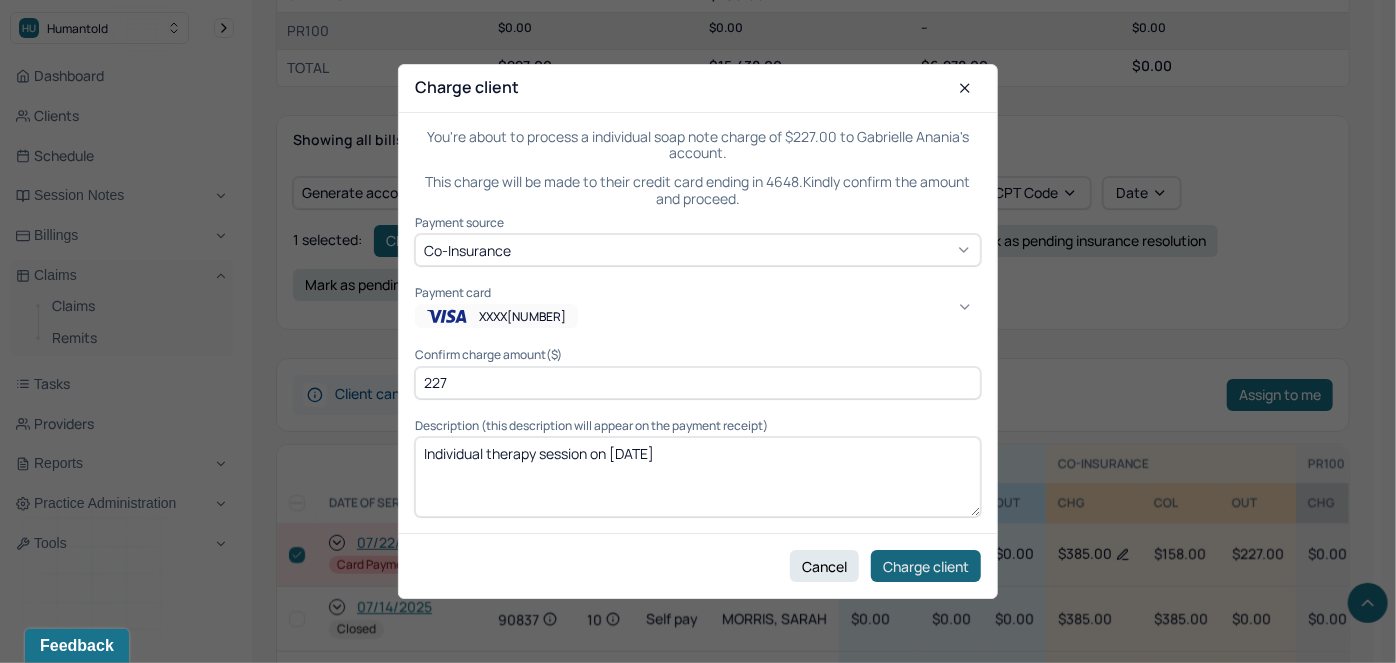 click on "Charge client" at bounding box center [926, 566] 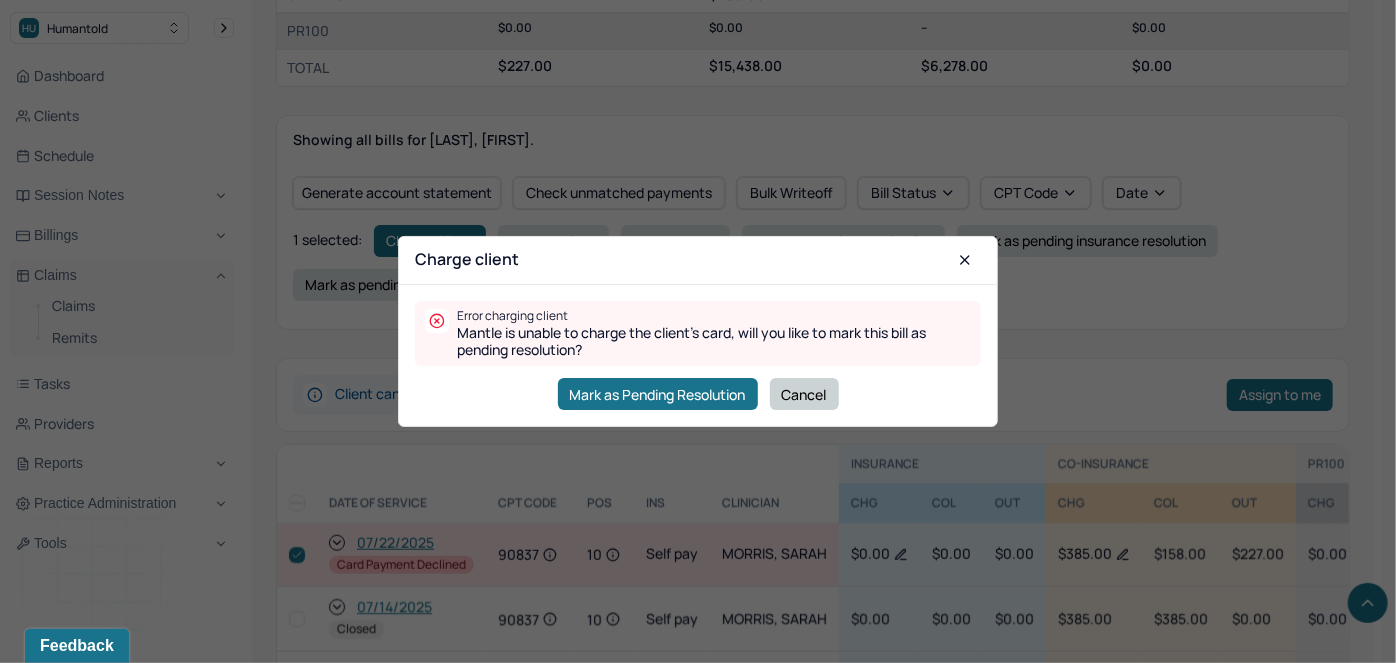click on "Cancel" at bounding box center [804, 394] 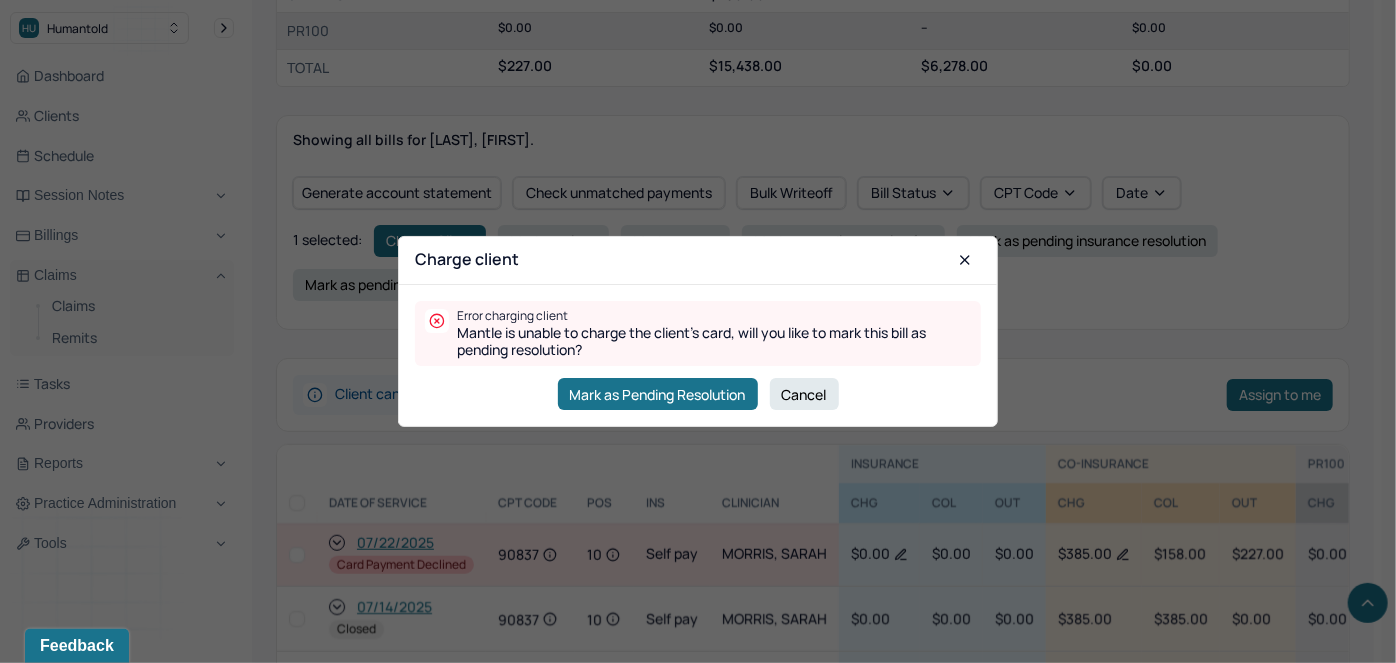 checkbox on "false" 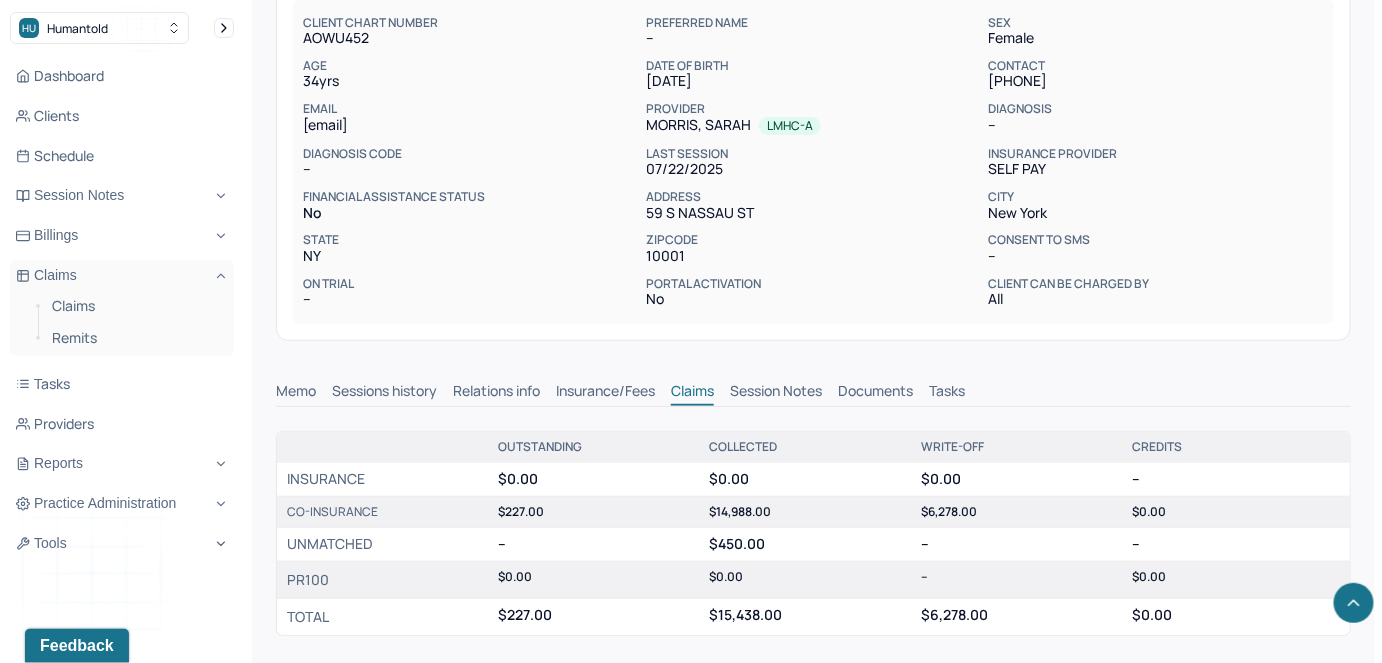 scroll, scrollTop: 0, scrollLeft: 0, axis: both 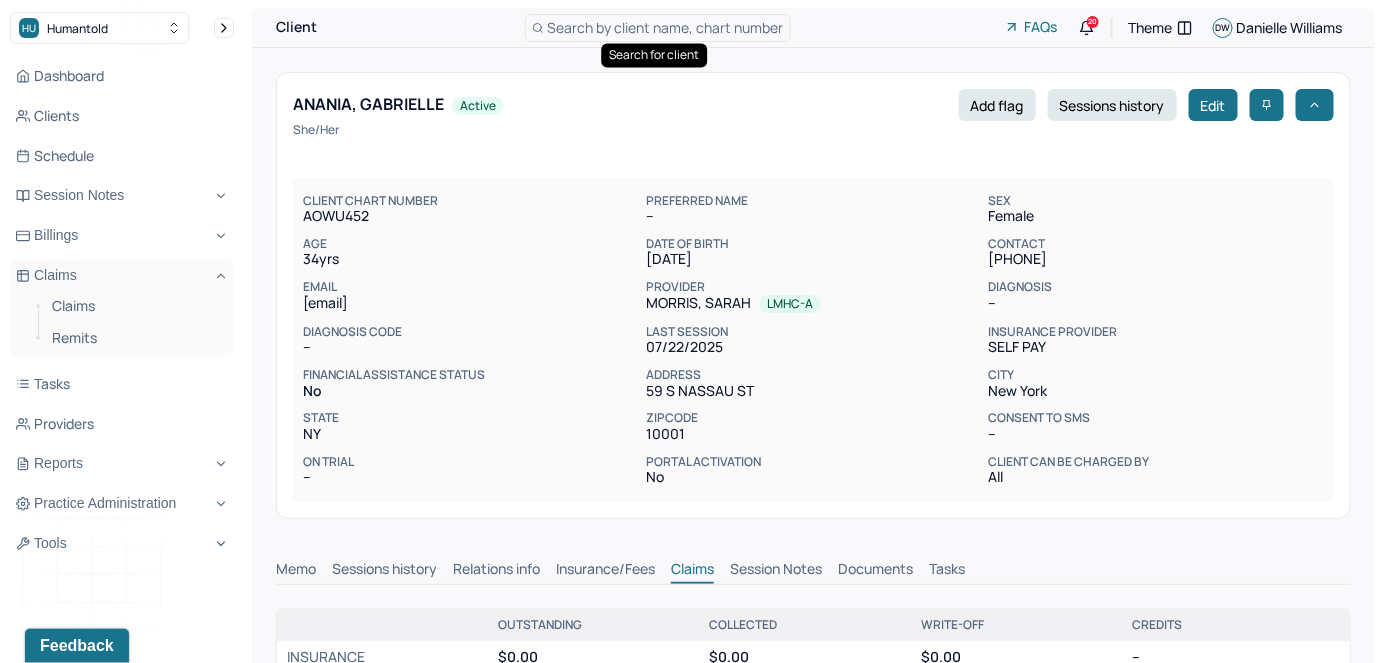 click on "Search by client name, chart number" at bounding box center [666, 27] 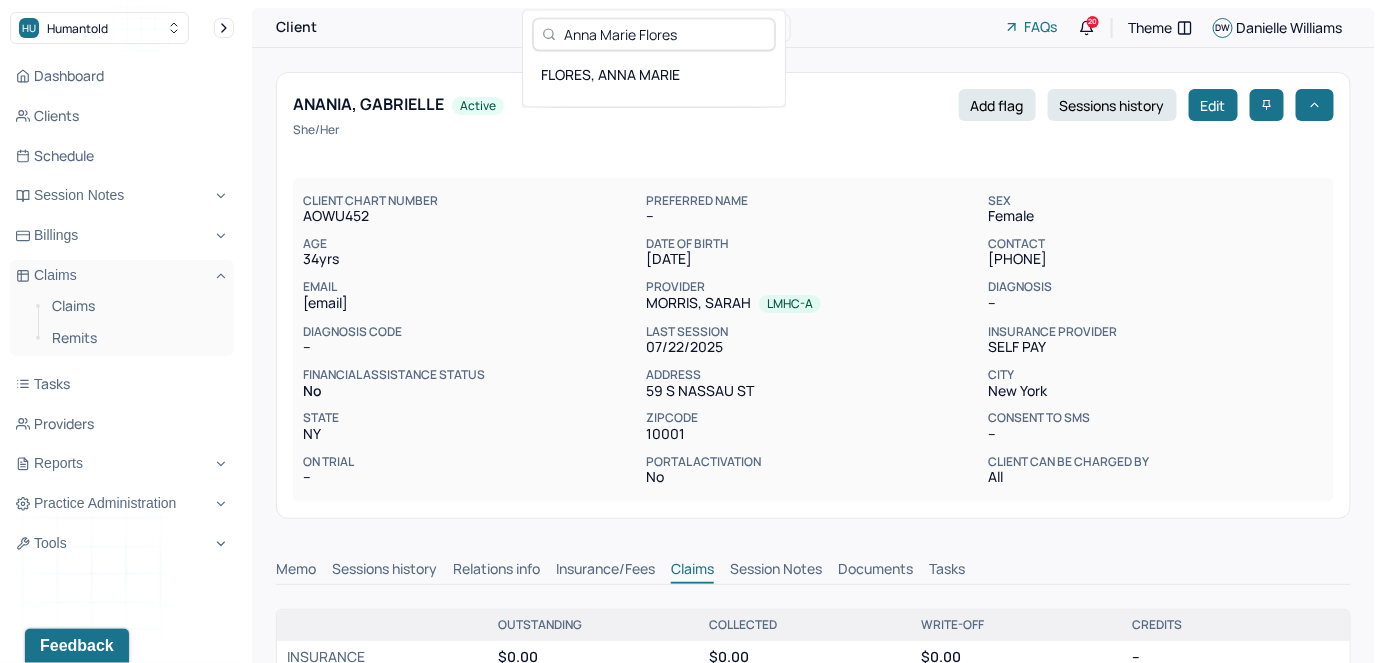 type on "Anna Marie Flores" 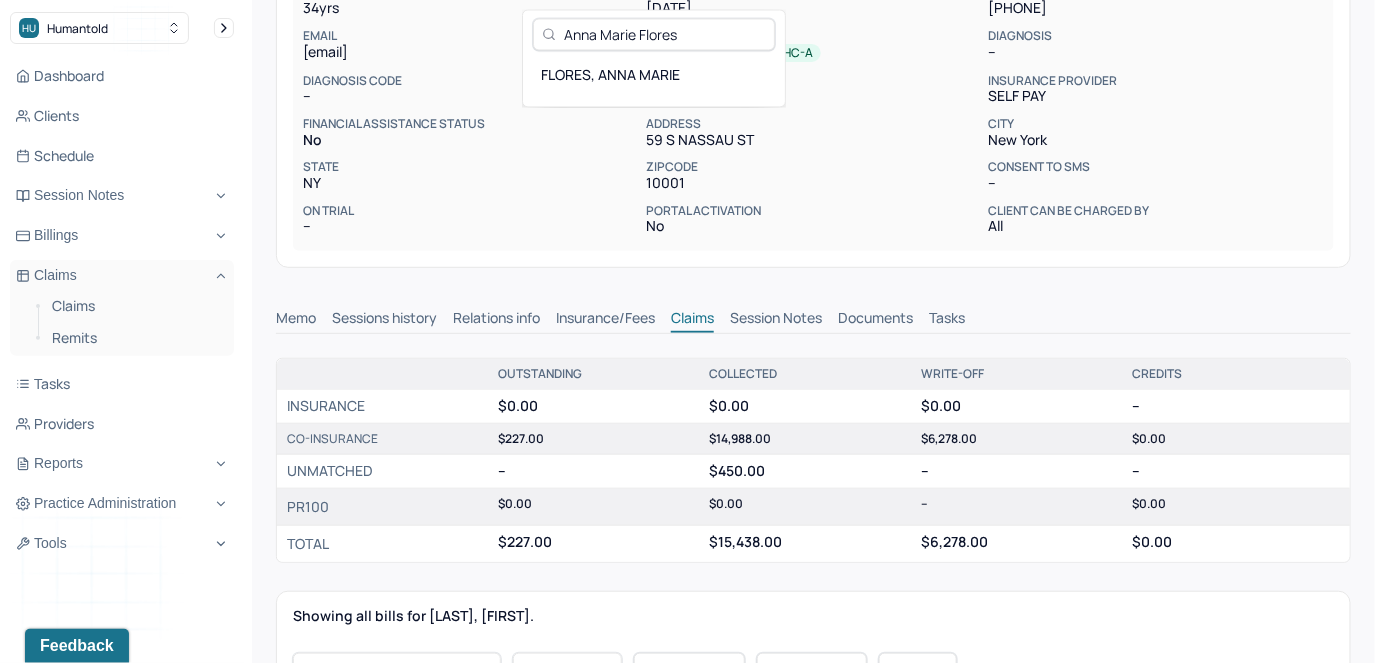 scroll, scrollTop: 0, scrollLeft: 0, axis: both 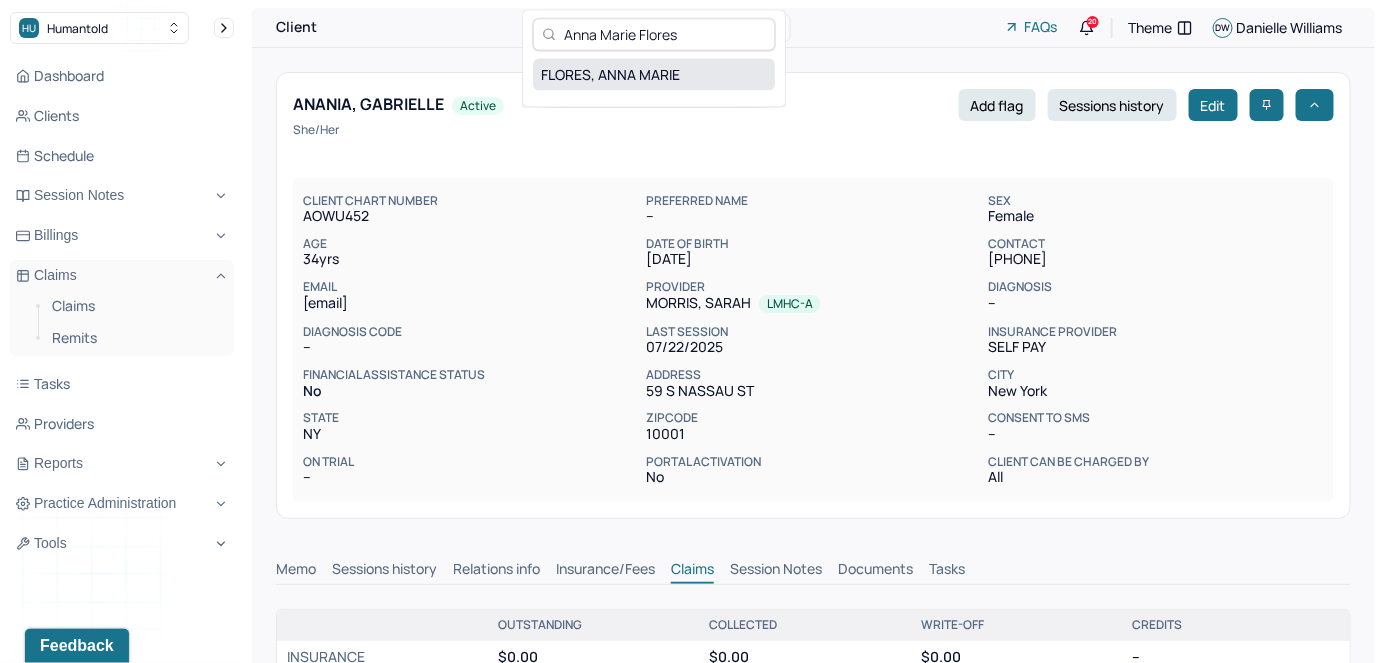 click on "FLORES, ANNA MARIE" at bounding box center (654, 74) 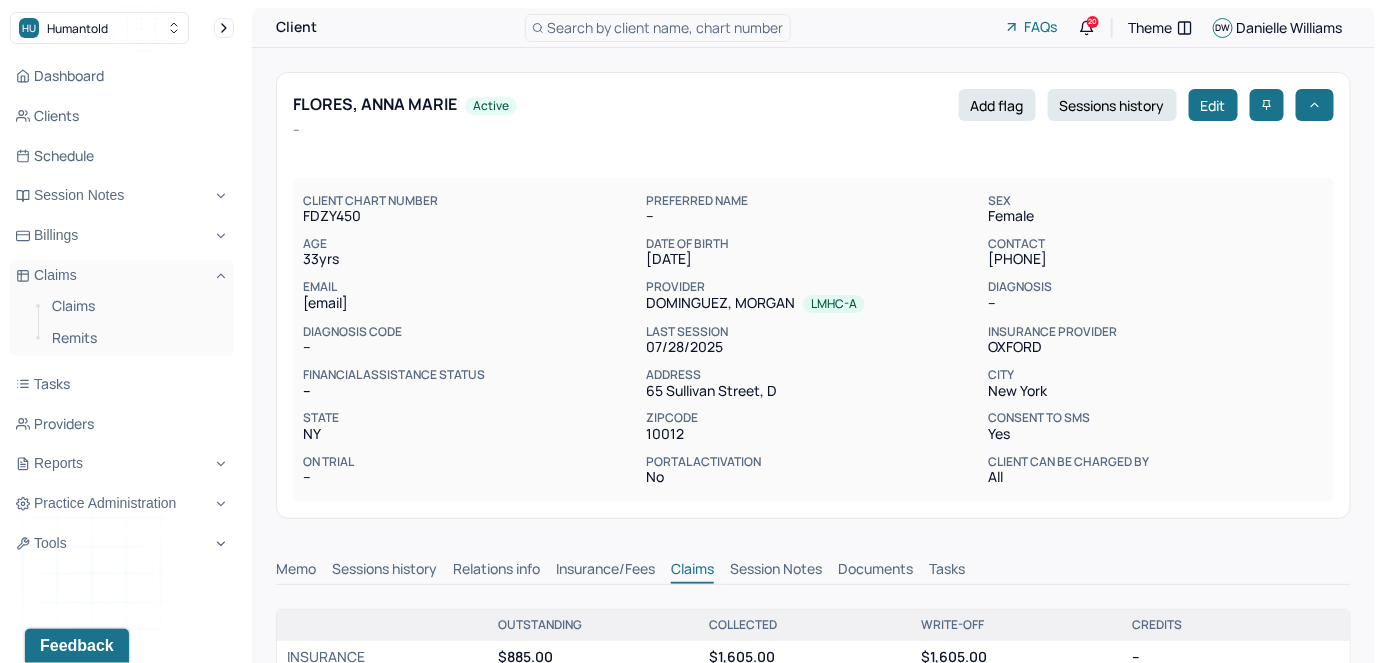 scroll, scrollTop: 0, scrollLeft: 0, axis: both 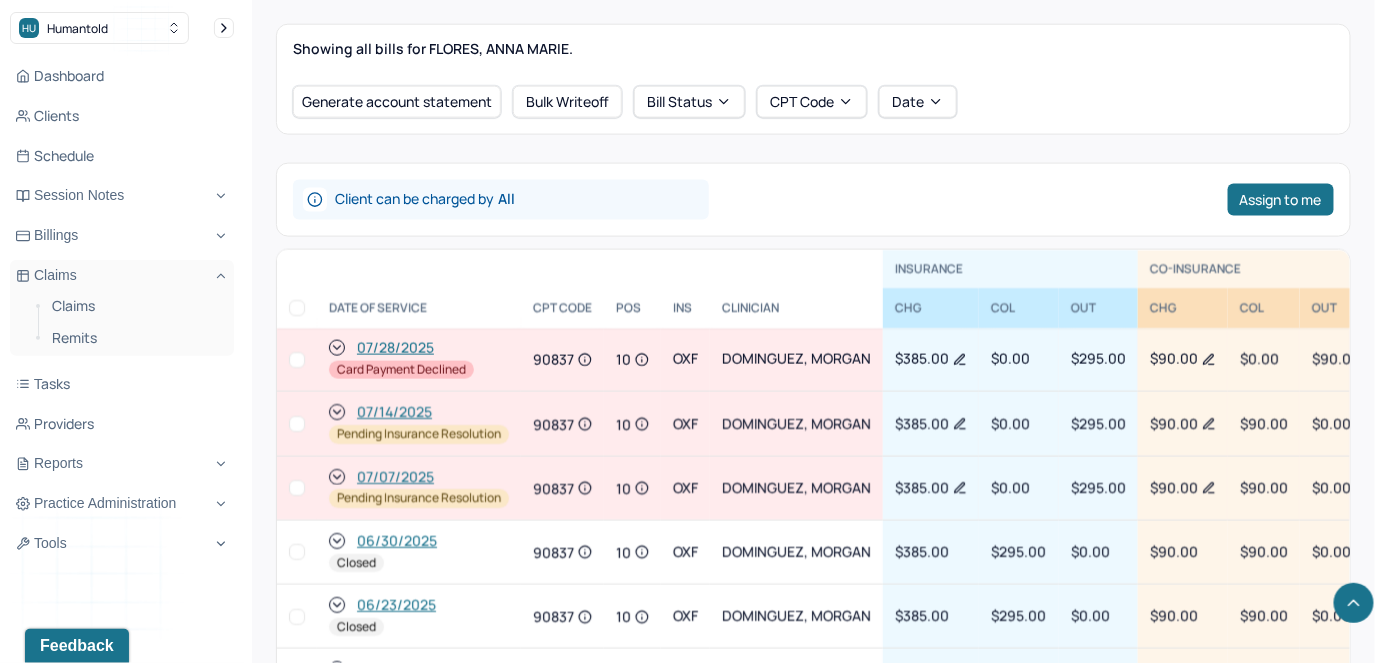 click at bounding box center [297, 360] 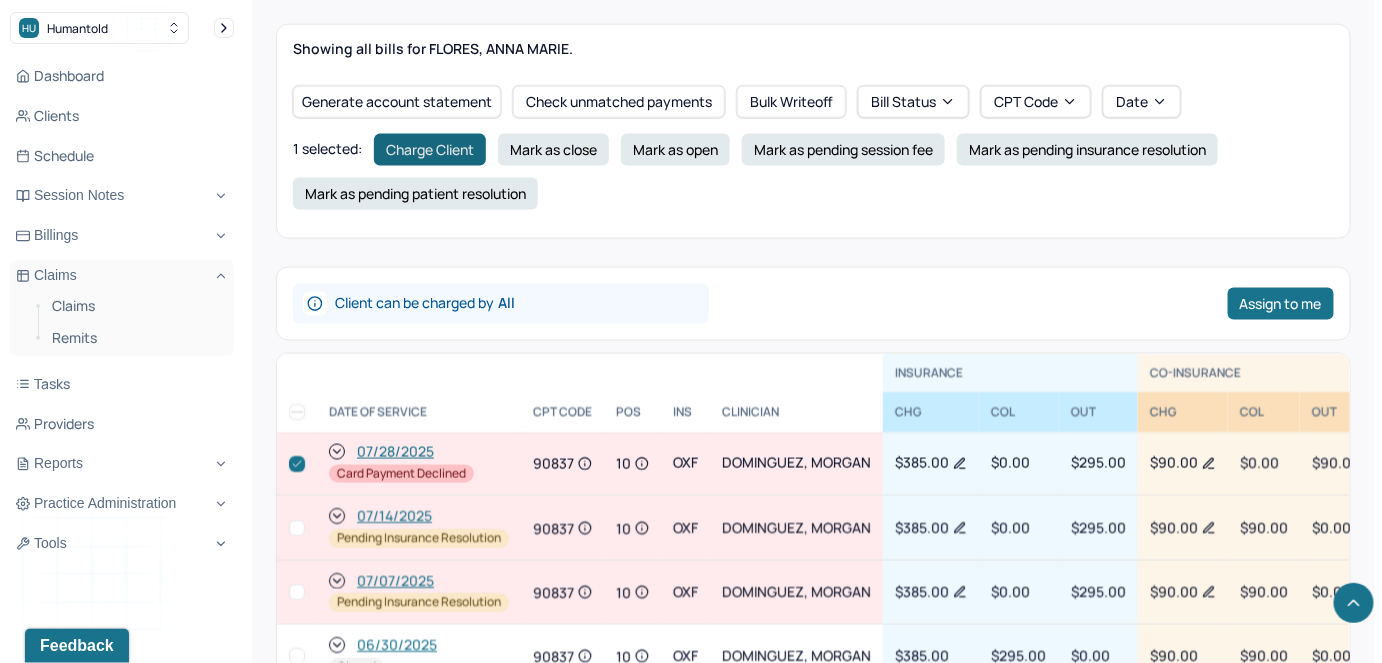 click on "Charge Client" at bounding box center (430, 150) 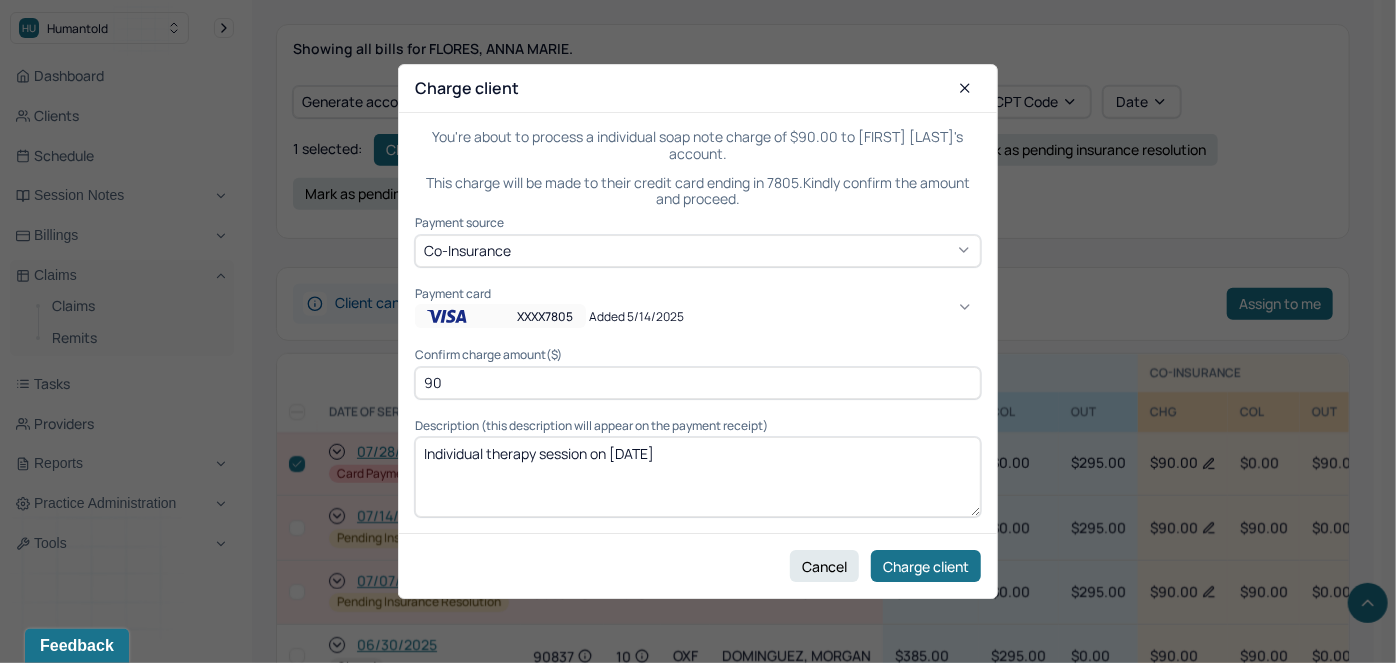 click on "Added 5/14/2025" at bounding box center (652, 316) 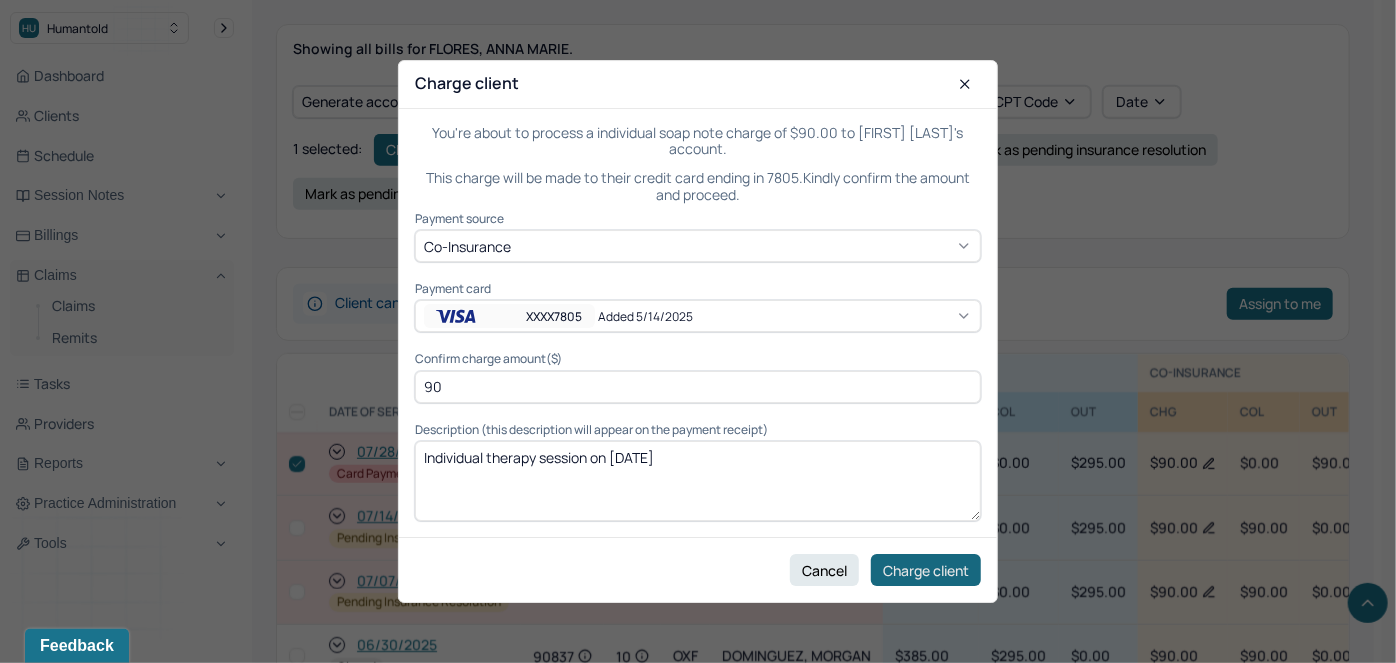 click on "Charge client" at bounding box center (926, 570) 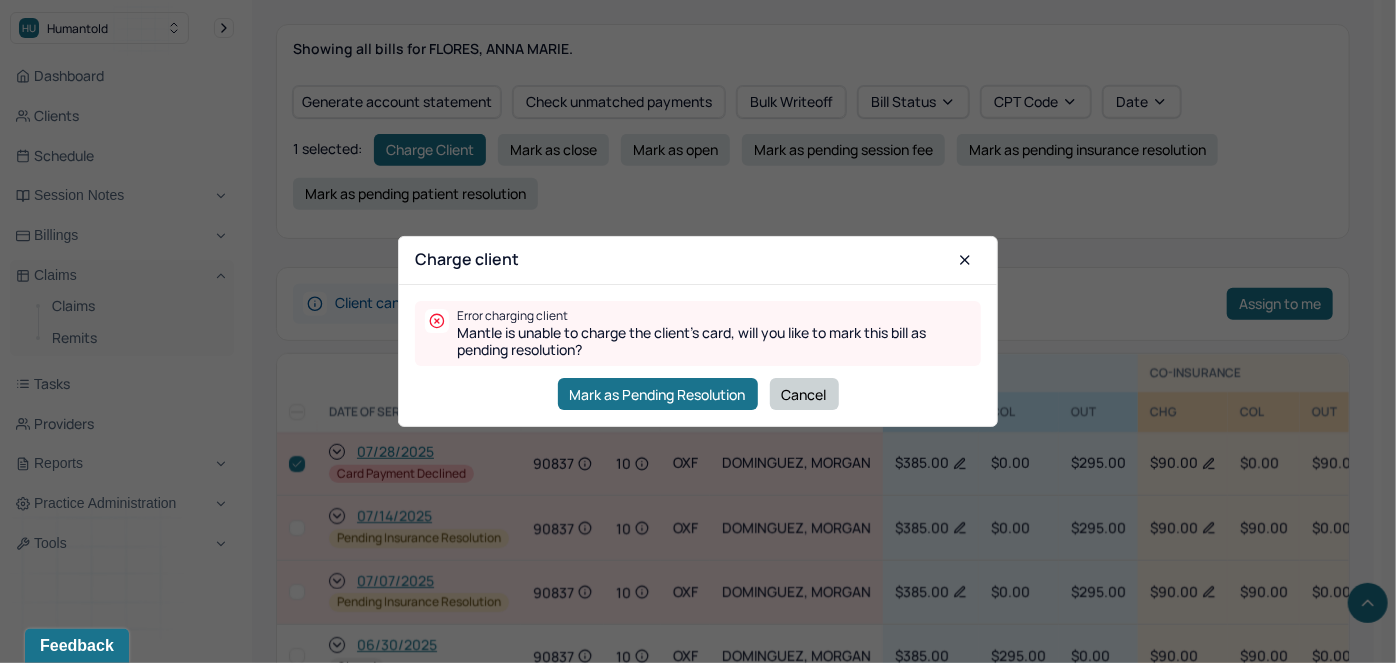 click on "Cancel" at bounding box center (804, 394) 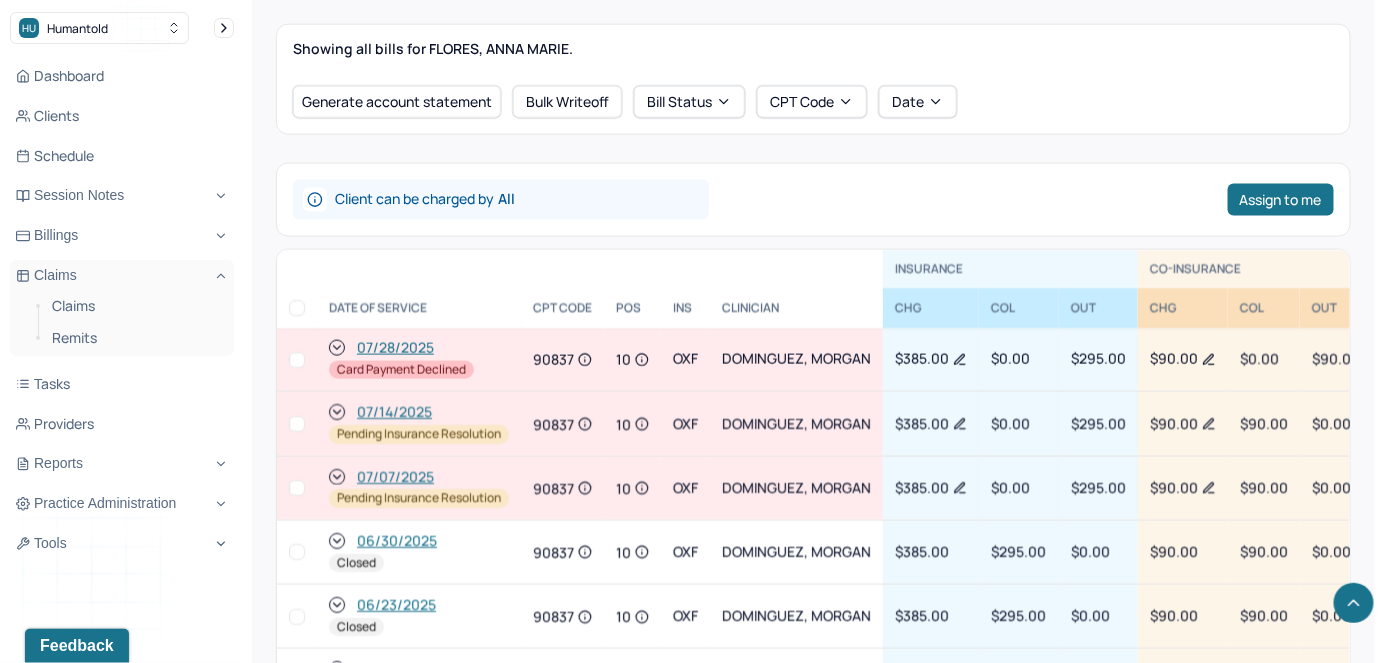 click at bounding box center [297, 360] 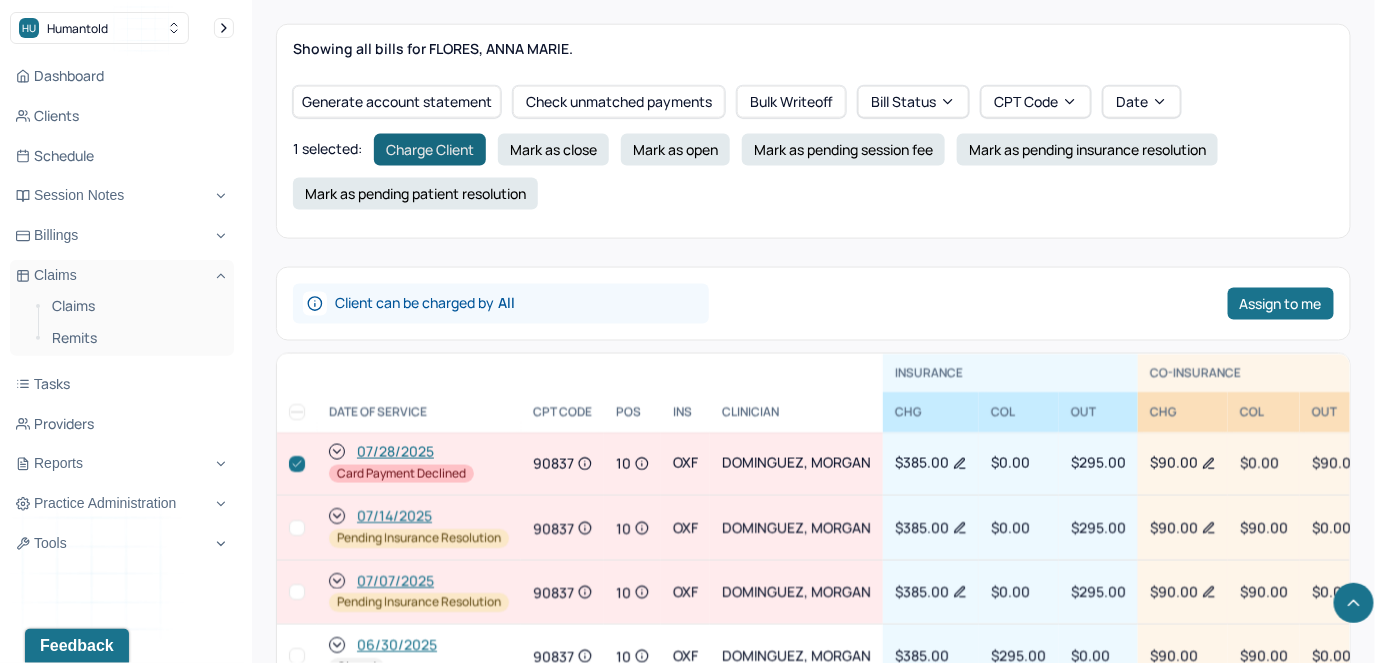 click on "Charge Client" at bounding box center (430, 150) 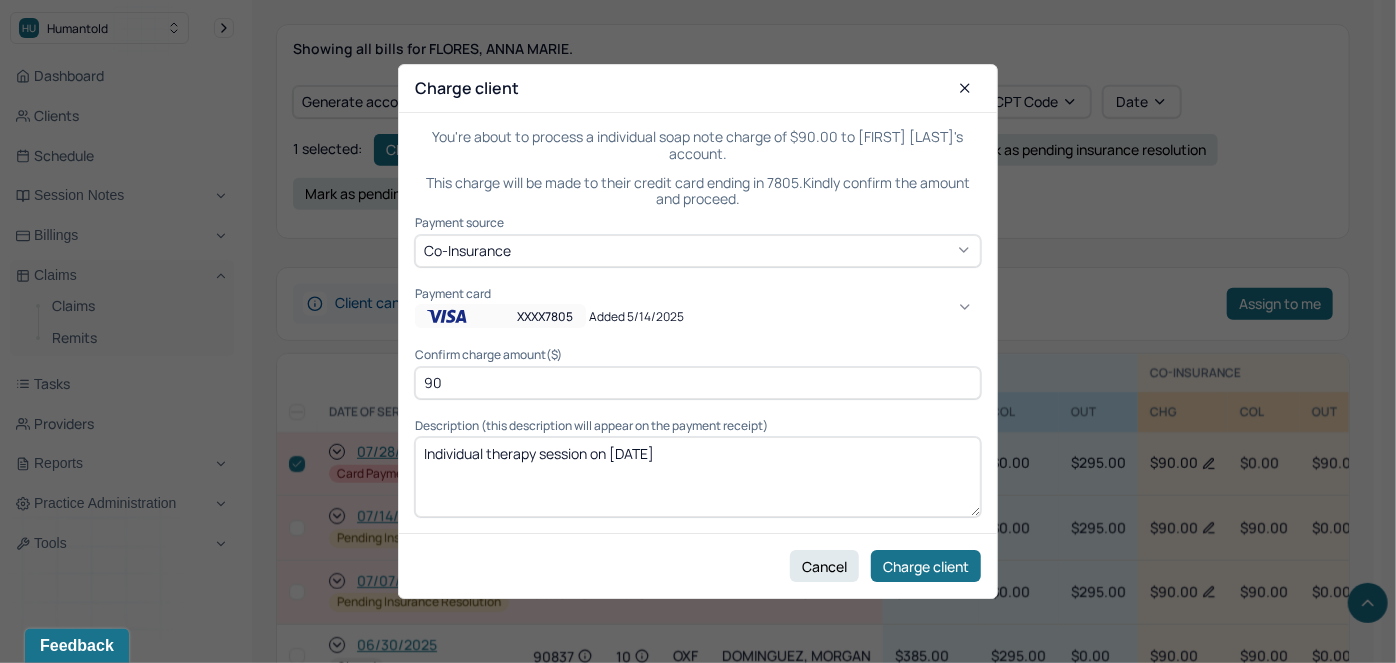 click on "XXXX7805" at bounding box center [546, 316] 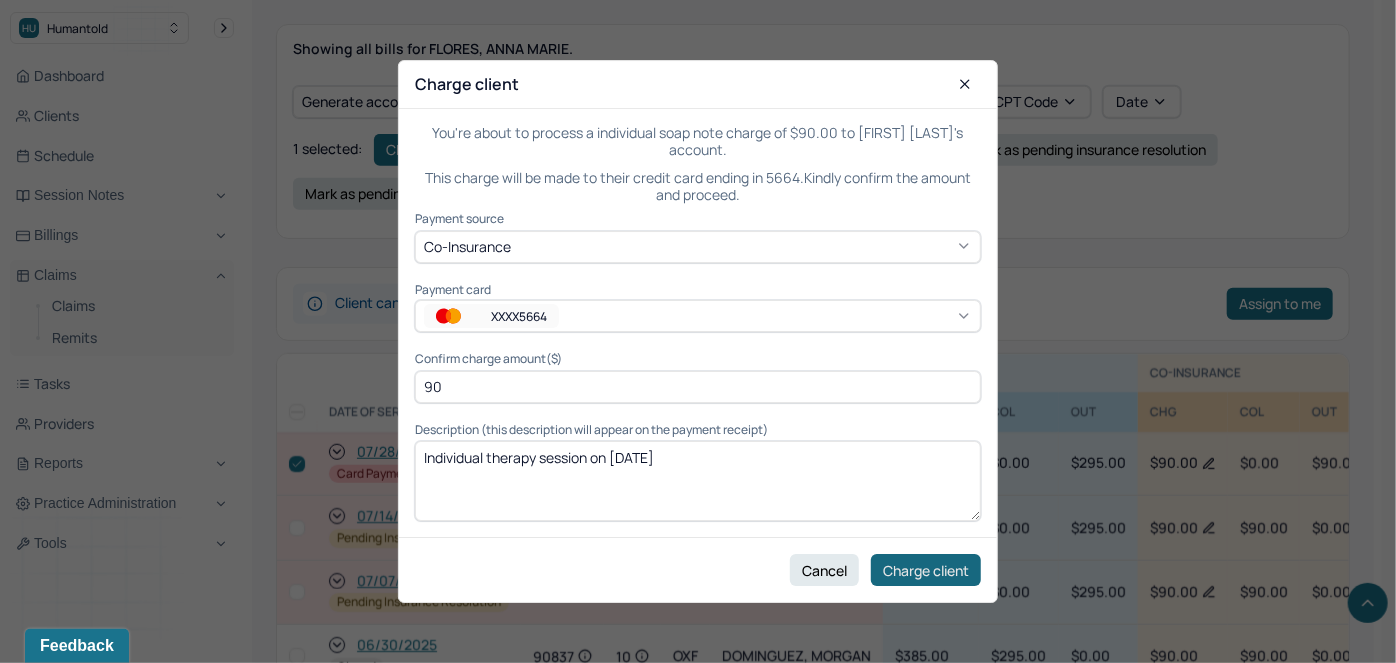 click on "Charge client" at bounding box center [926, 570] 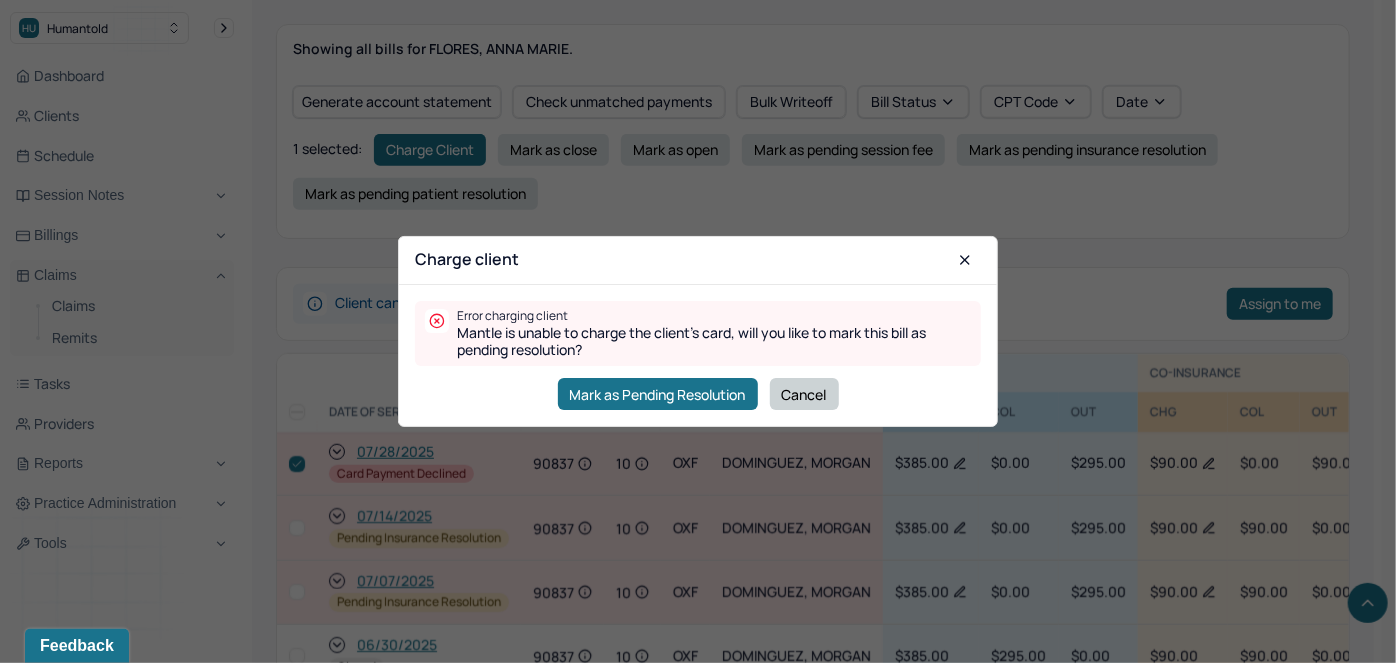 click on "Cancel" at bounding box center [804, 394] 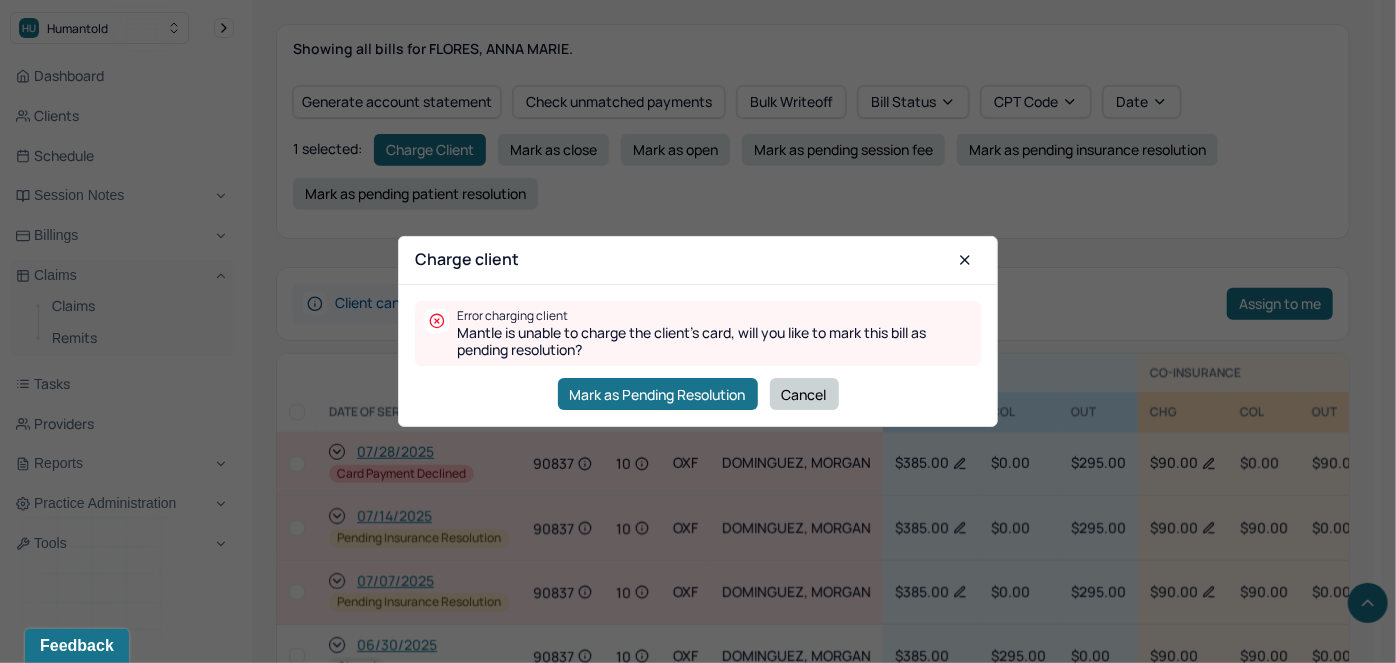 checkbox on "false" 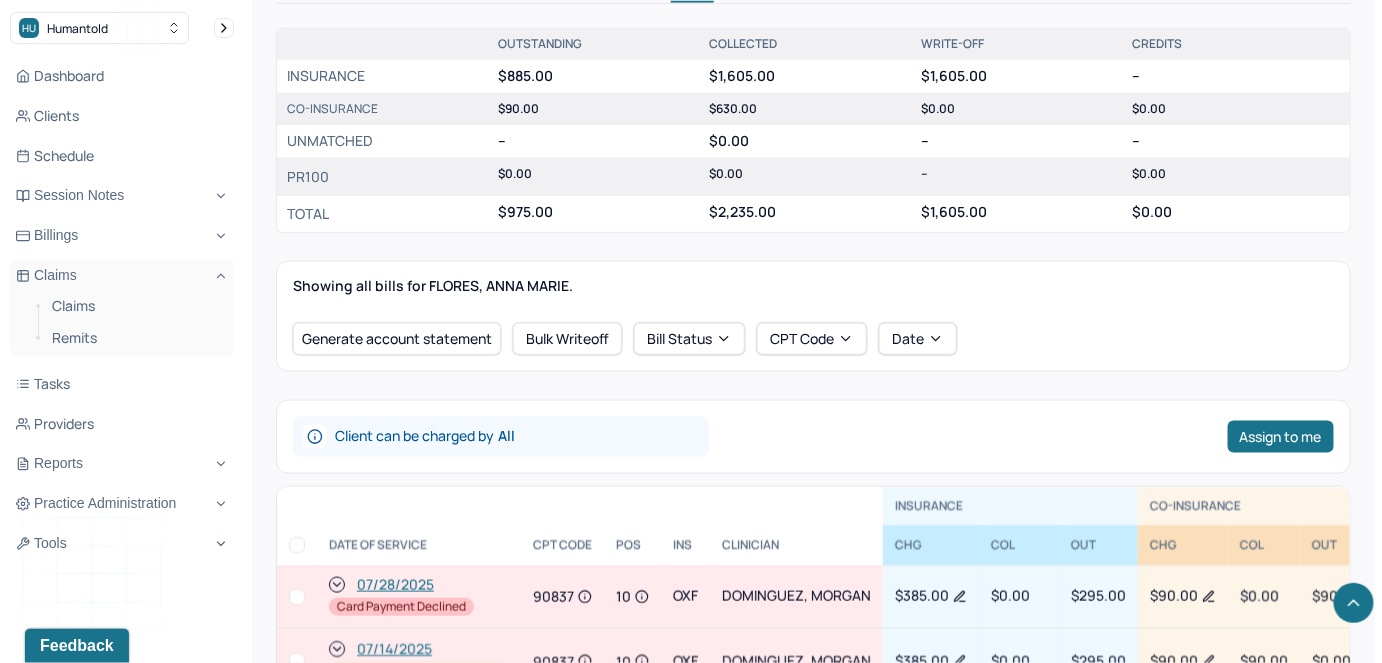 scroll, scrollTop: 181, scrollLeft: 0, axis: vertical 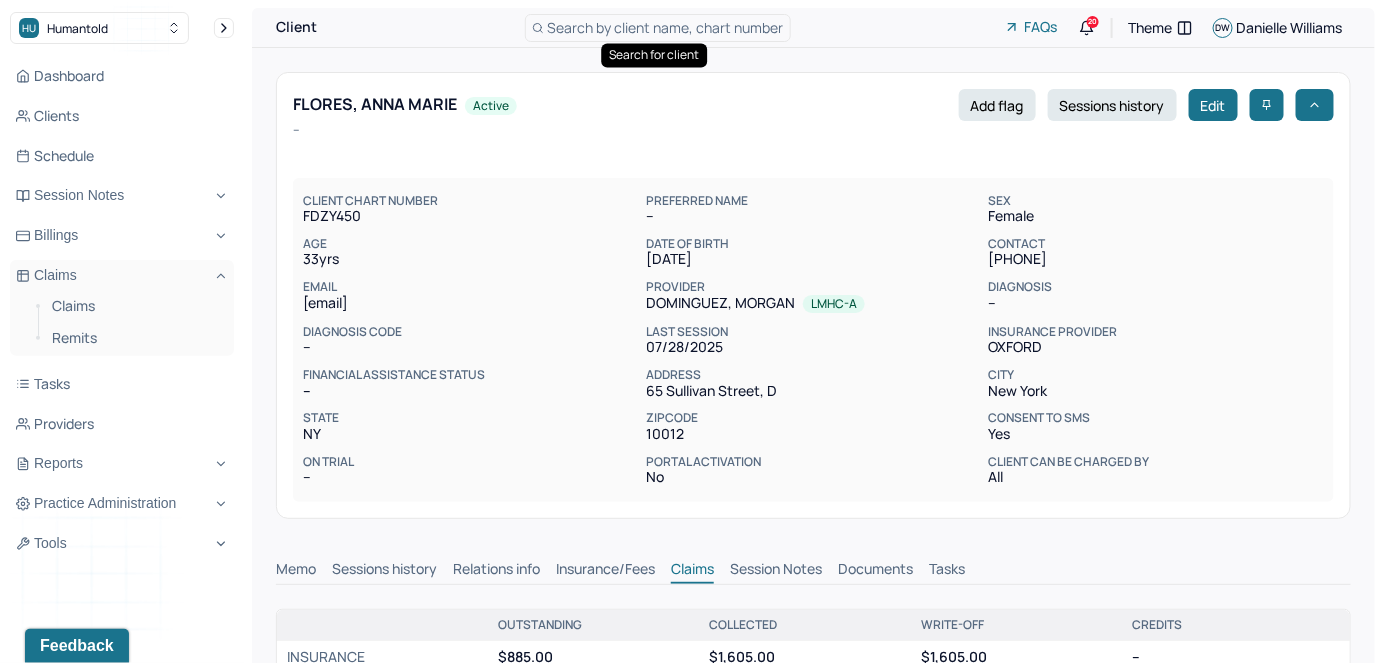 click on "Search by client name, chart number" at bounding box center (666, 27) 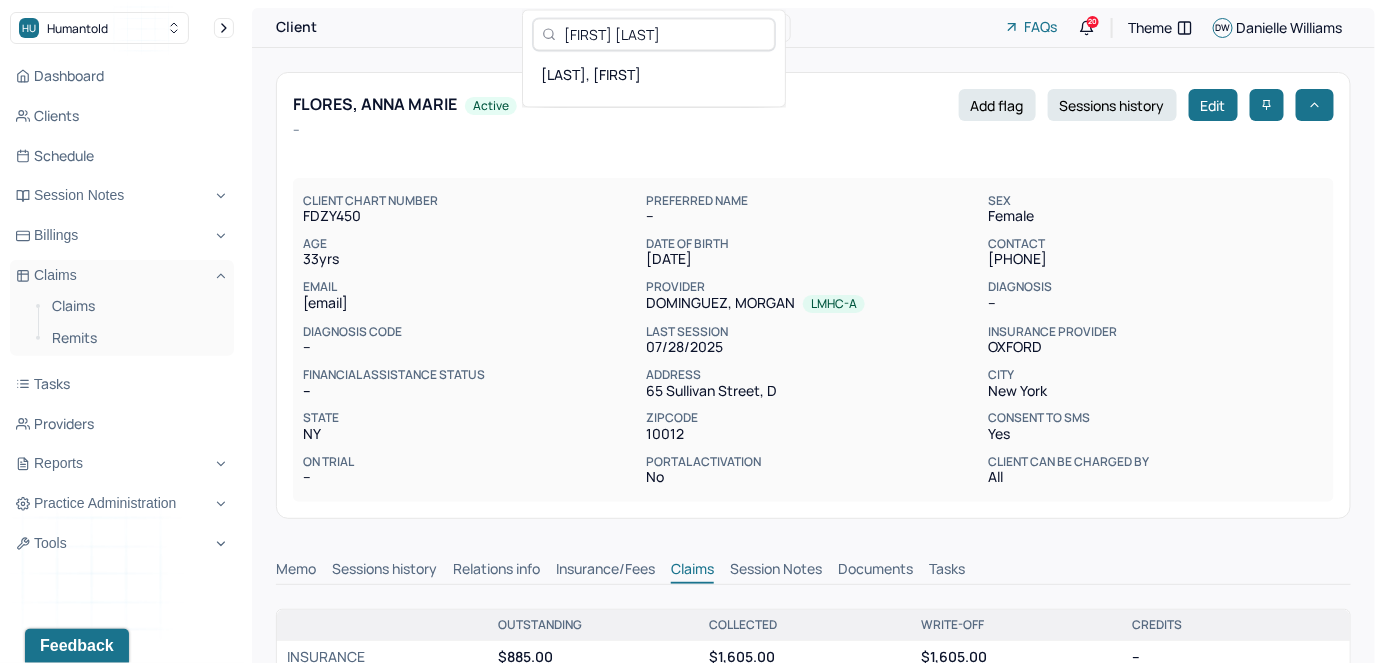 type on "[FIRST] [LAST]" 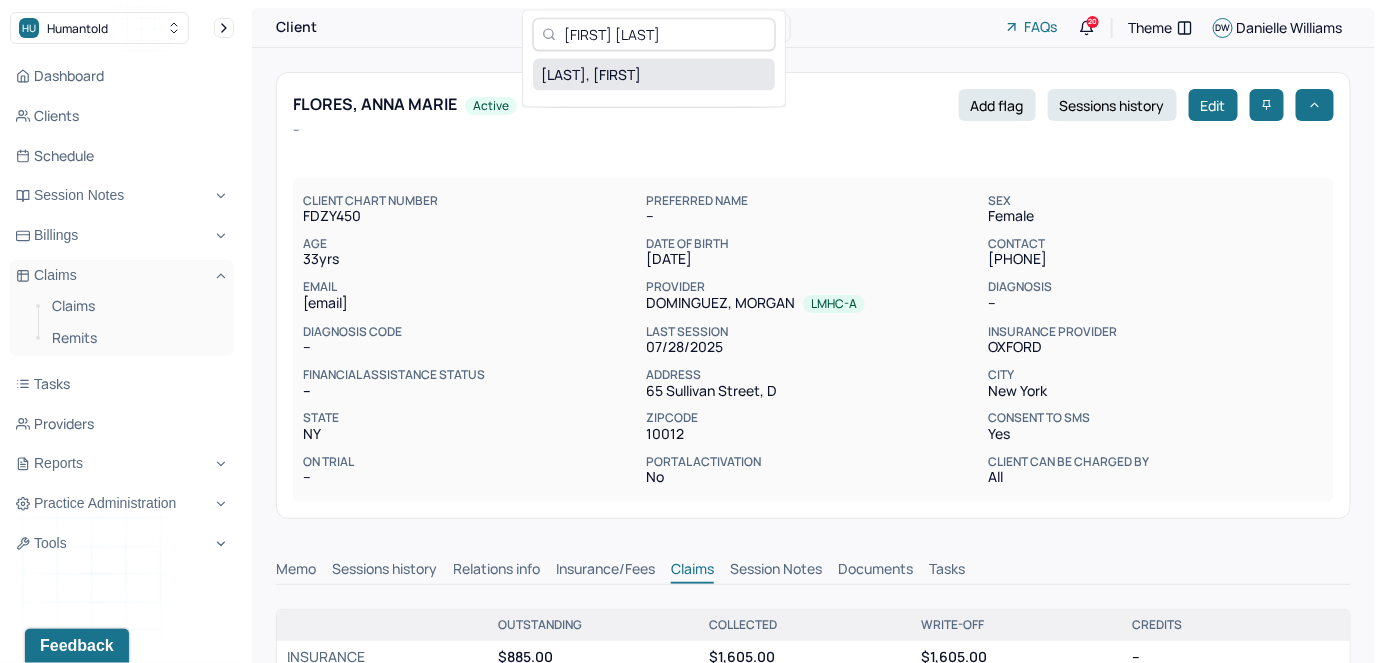 click on "[LAST], [FIRST]" at bounding box center [654, 74] 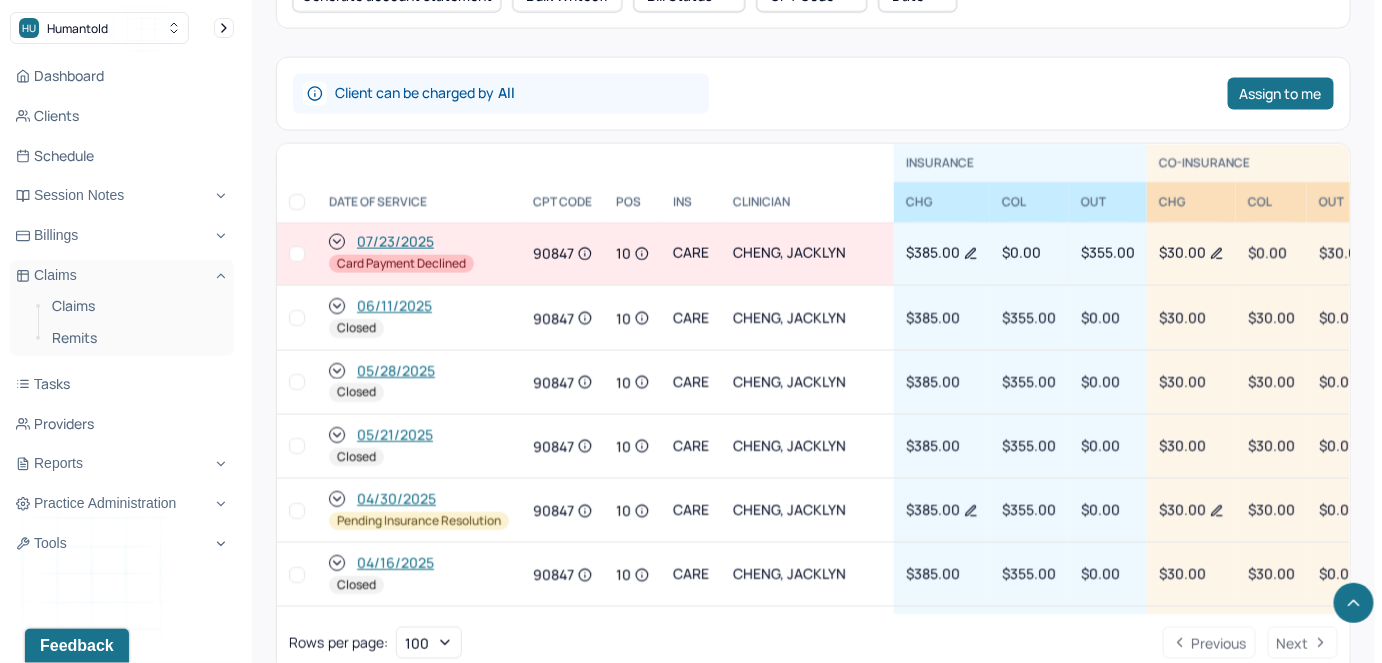 scroll, scrollTop: 877, scrollLeft: 0, axis: vertical 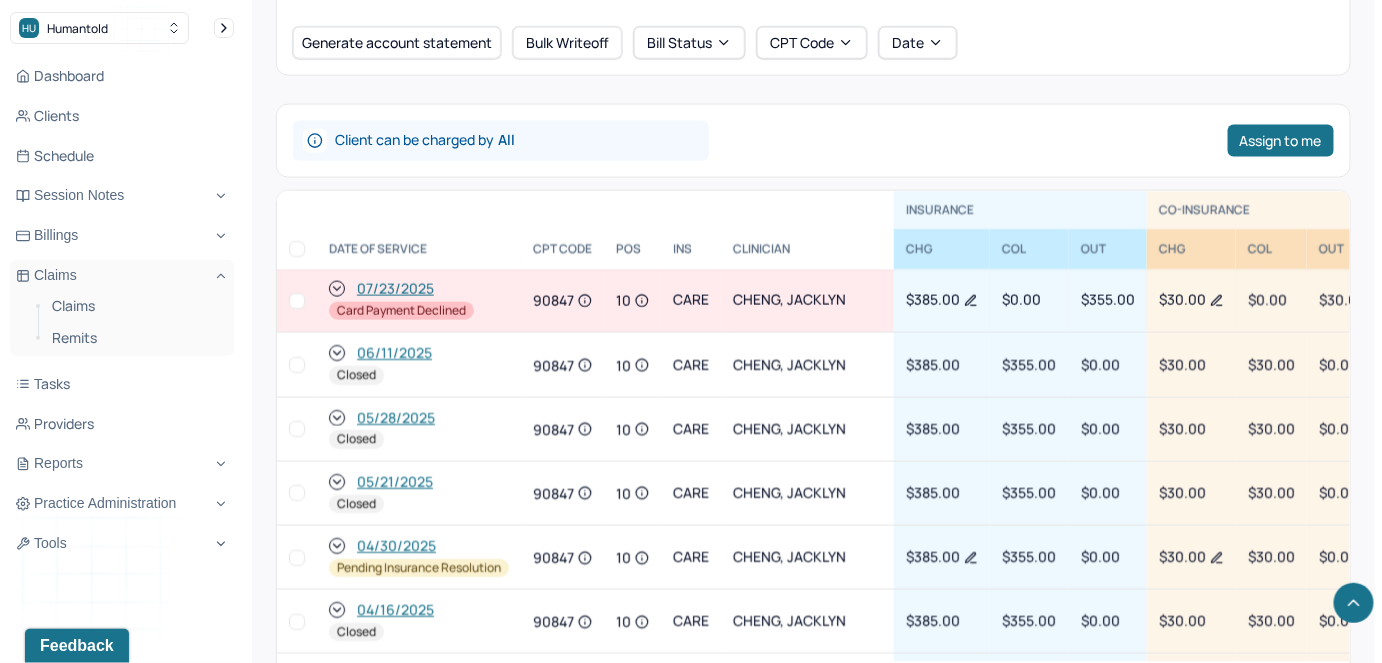 click at bounding box center [297, 301] 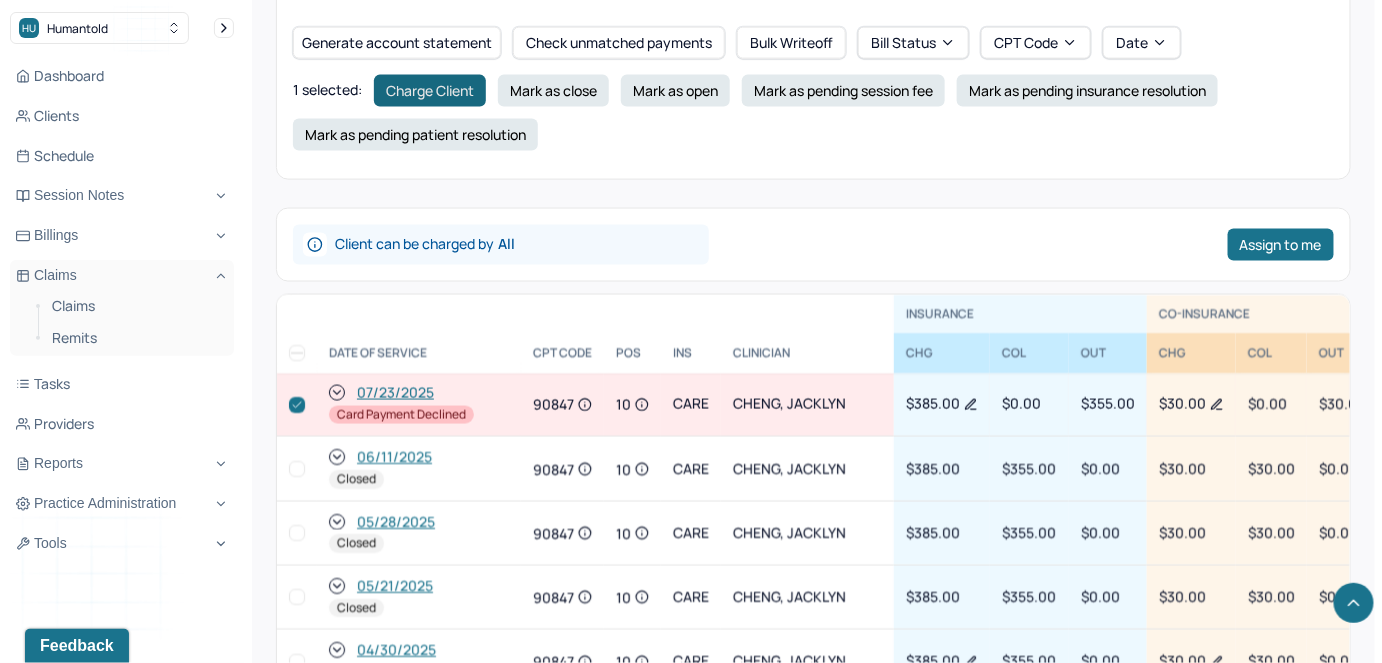 click on "Charge Client" at bounding box center (430, 91) 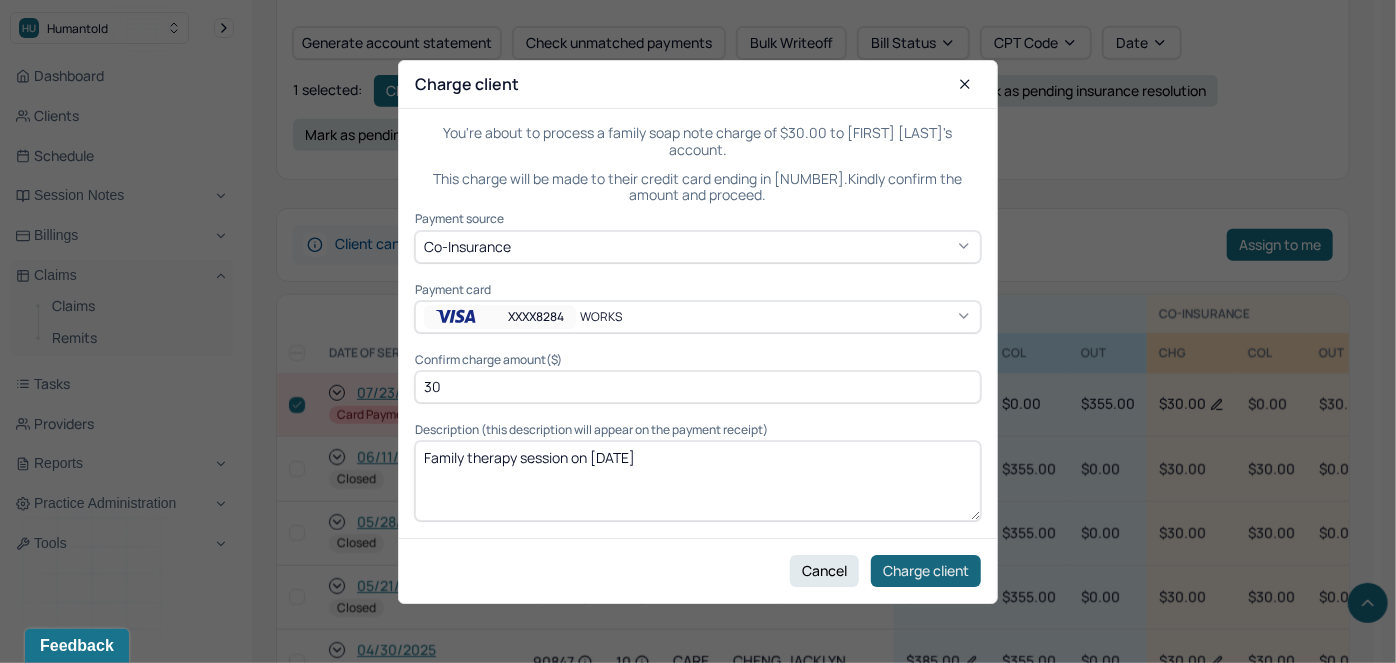 click on "Charge client" at bounding box center [926, 570] 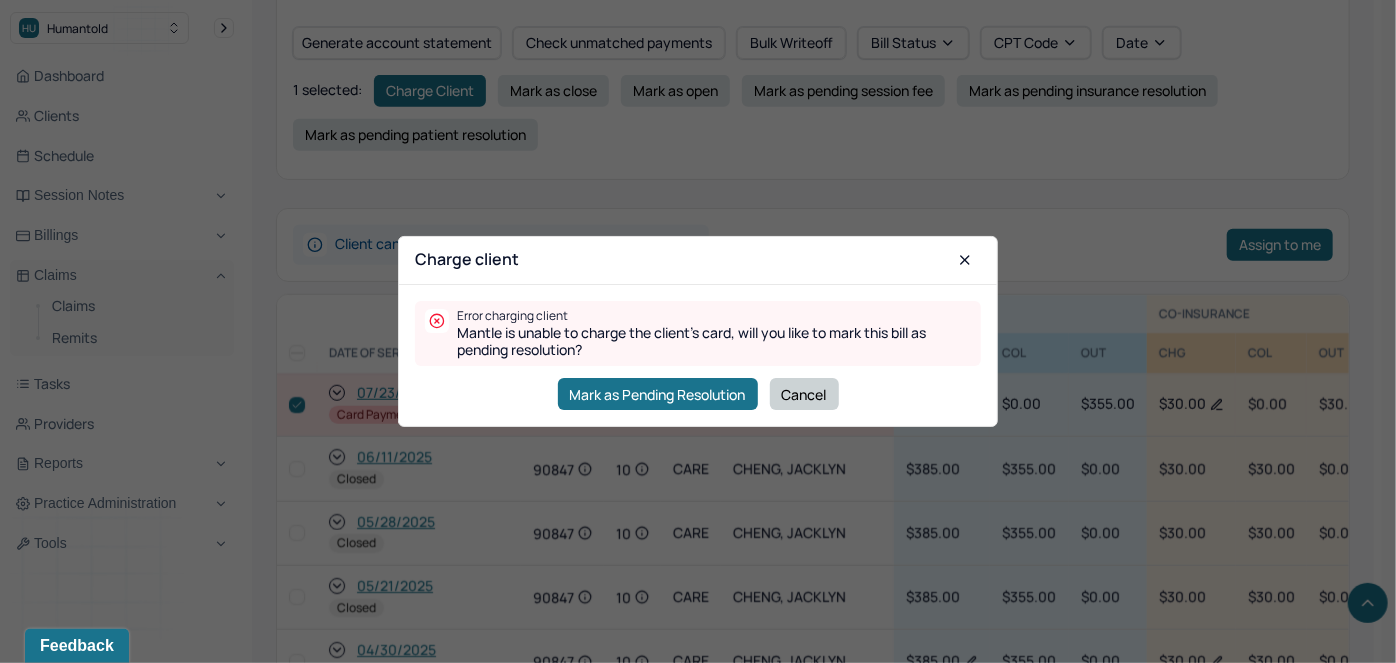 click on "Cancel" at bounding box center (804, 394) 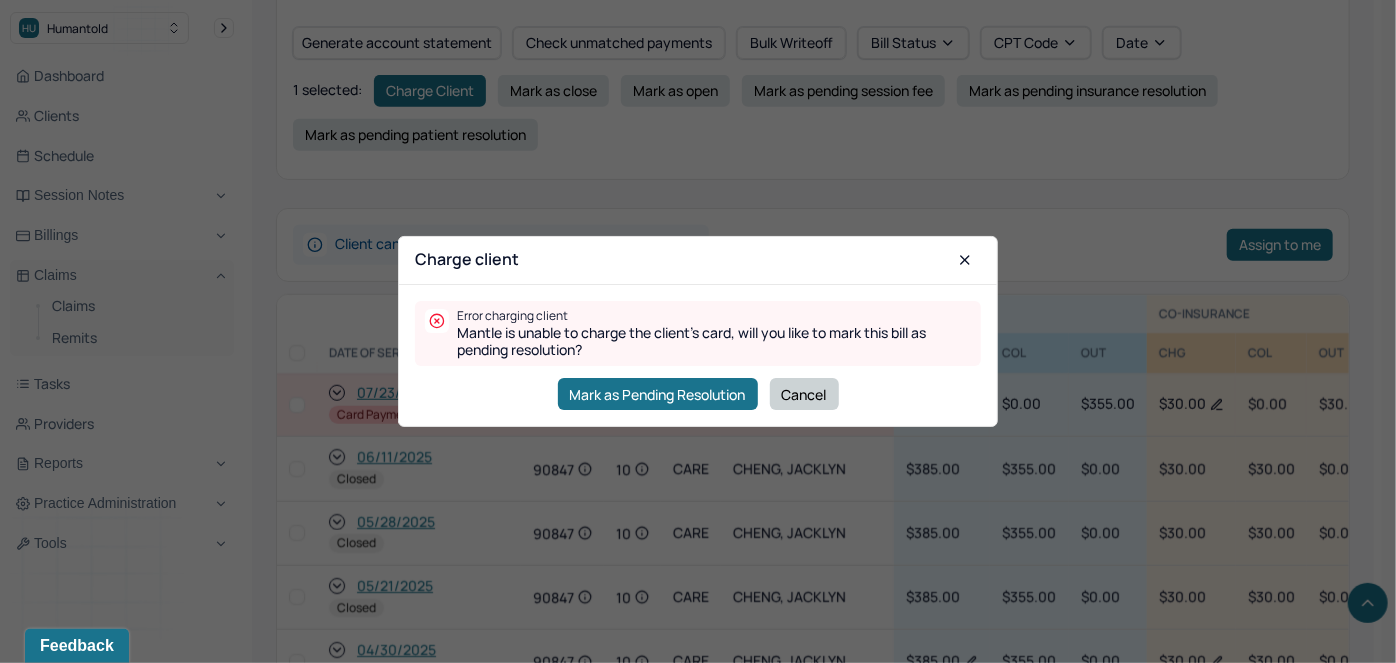 checkbox on "false" 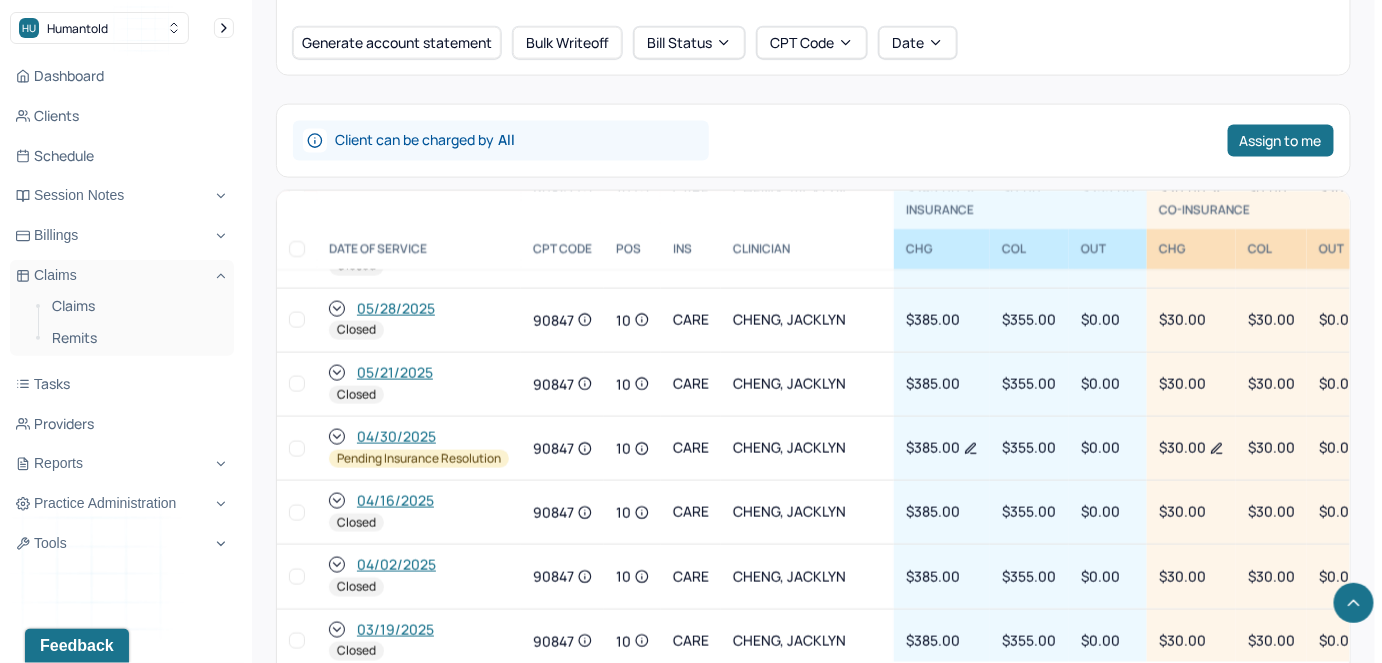 scroll, scrollTop: 324, scrollLeft: 0, axis: vertical 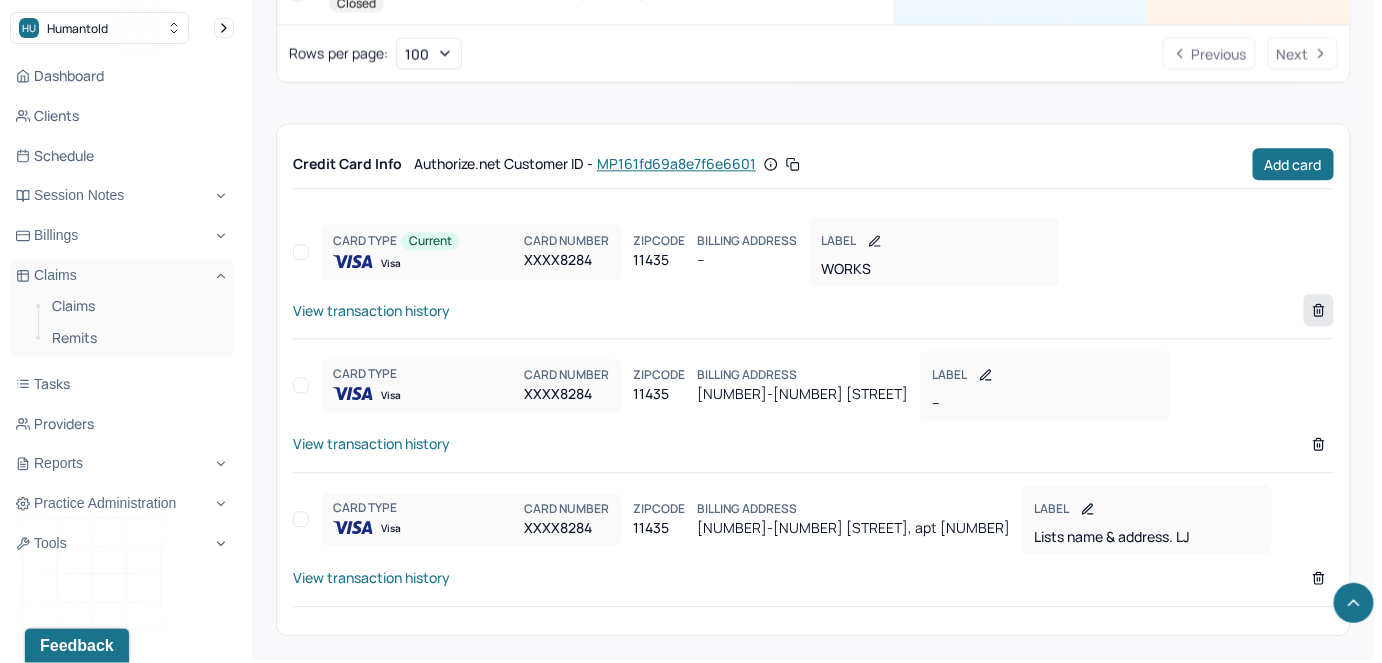 click 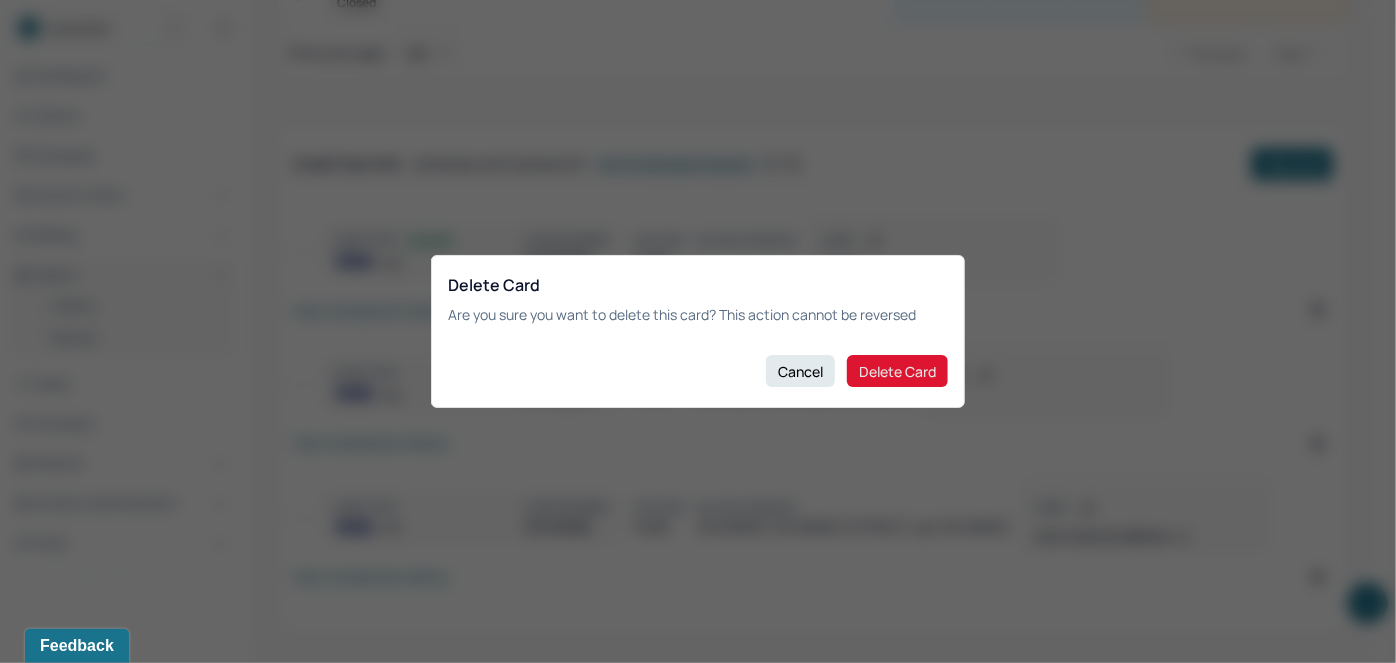 click on "Delete Card" at bounding box center [897, 371] 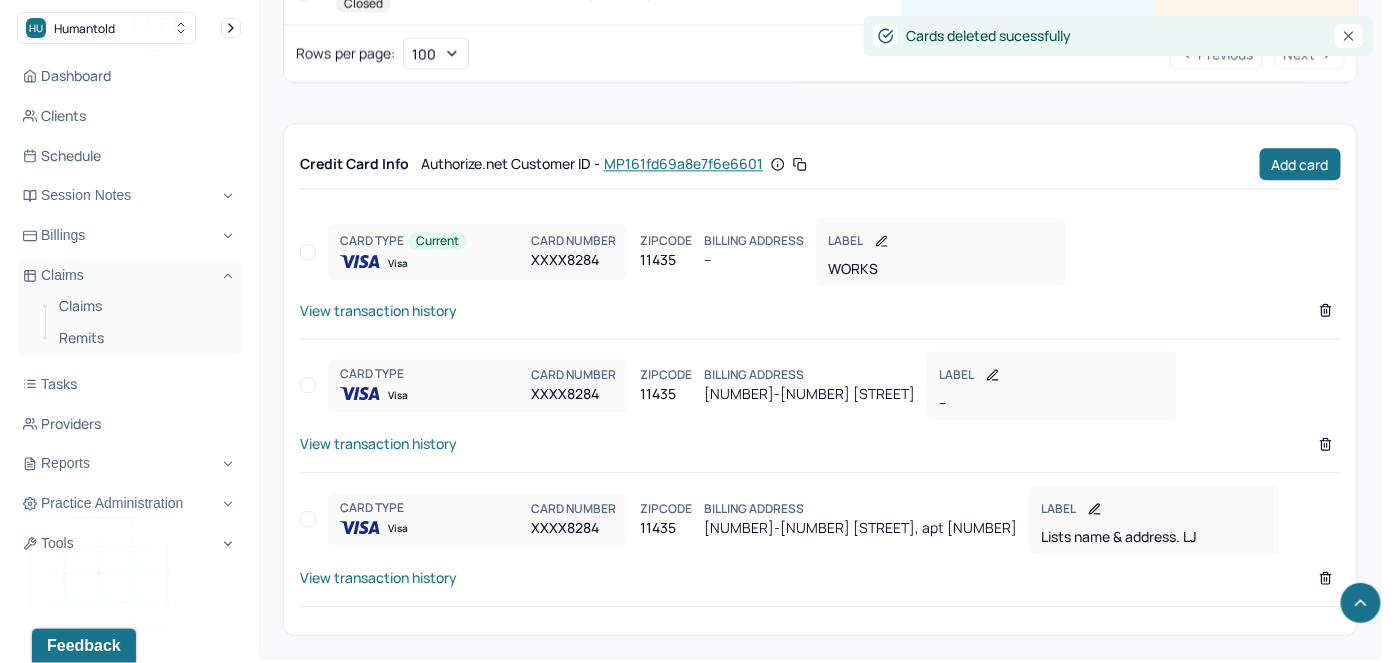 scroll, scrollTop: 1380, scrollLeft: 0, axis: vertical 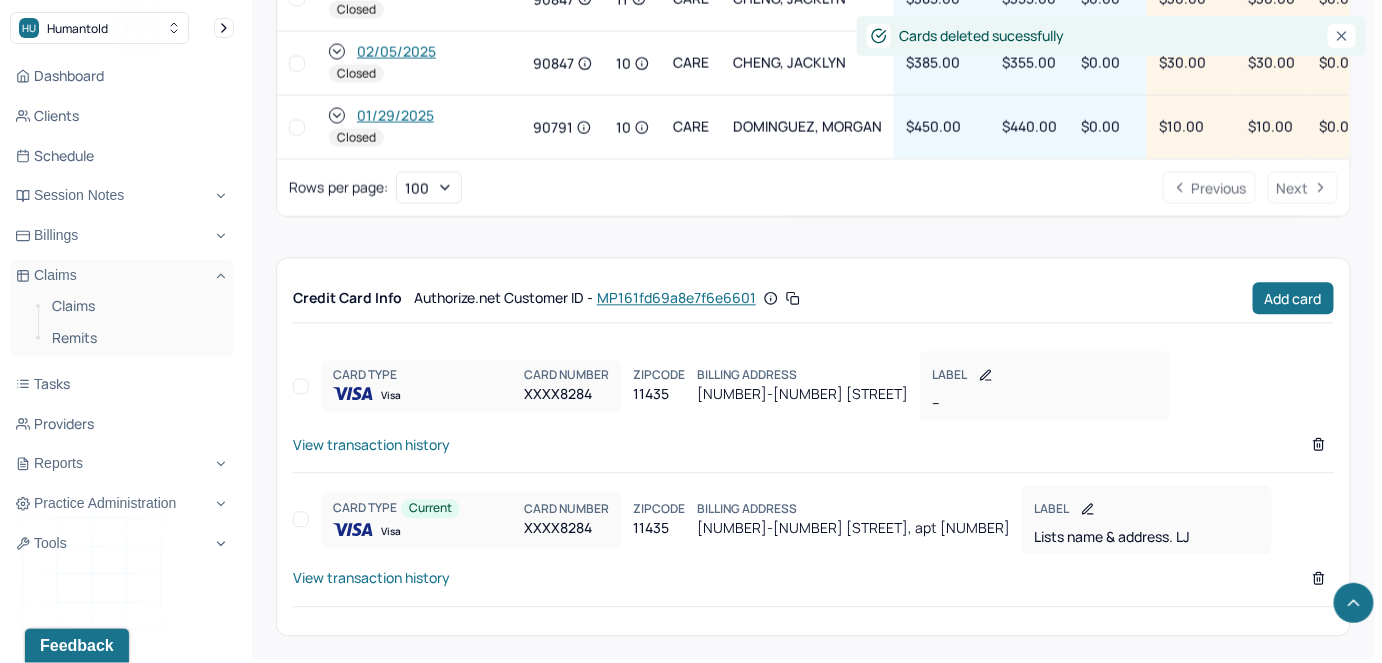 click on "Rows per page : 100 Previous Next" at bounding box center (813, 187) 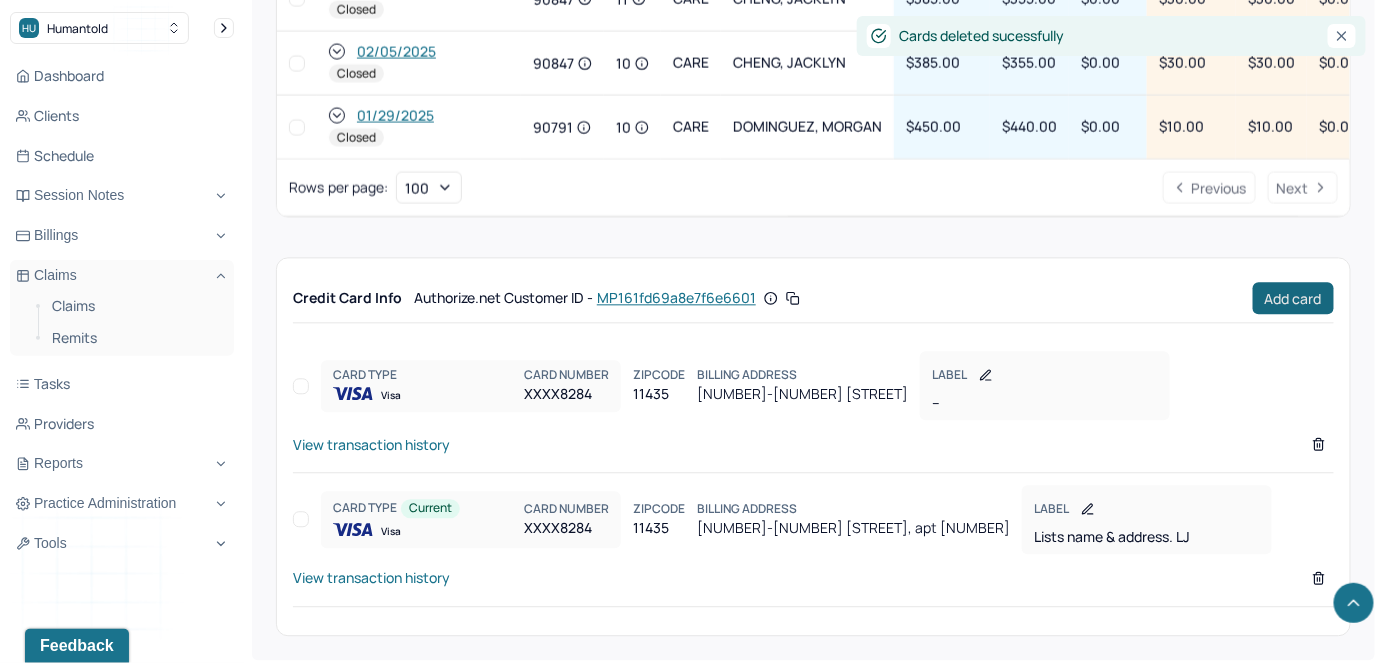 click on "Add card" at bounding box center [1293, 298] 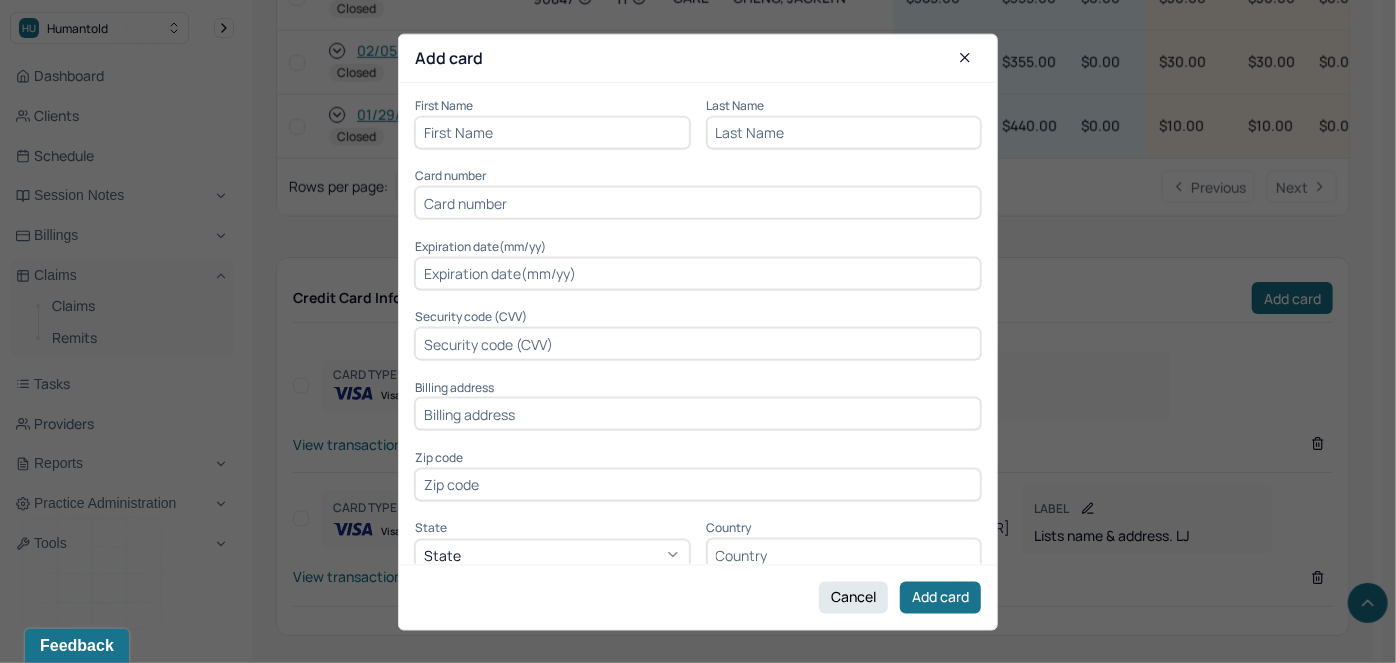 click at bounding box center (552, 133) 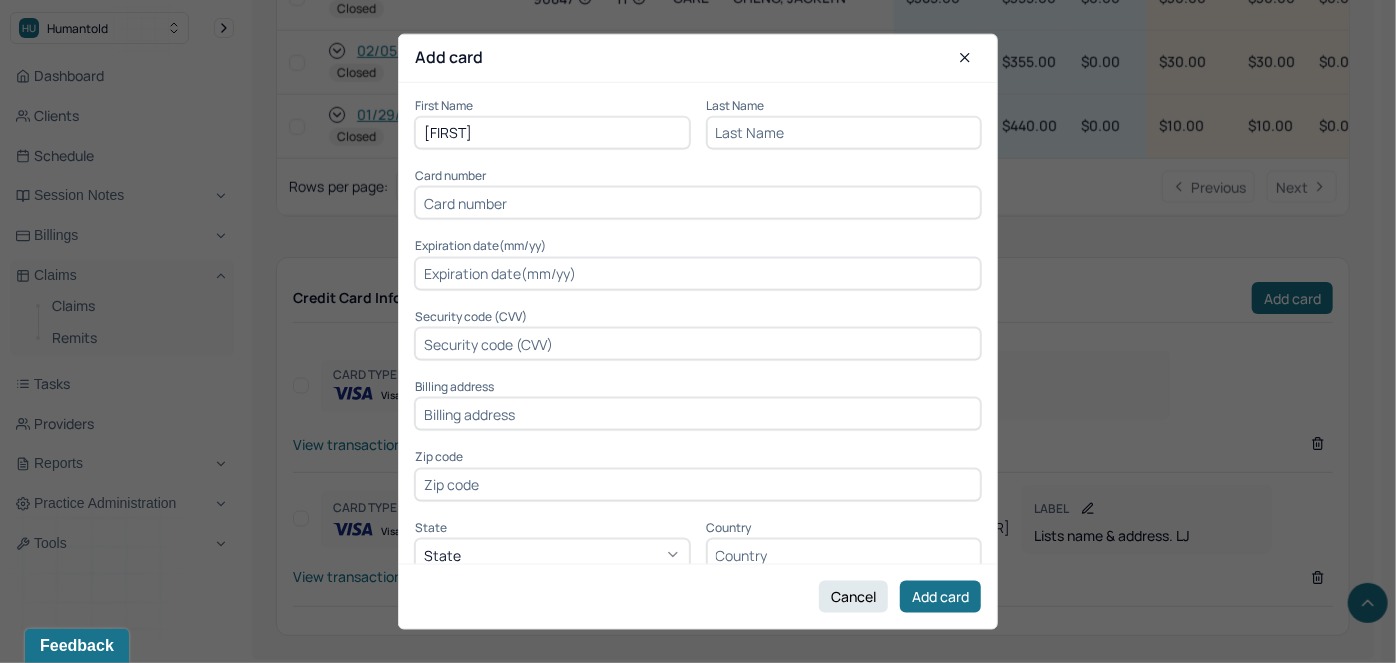 type on "[FIRST]" 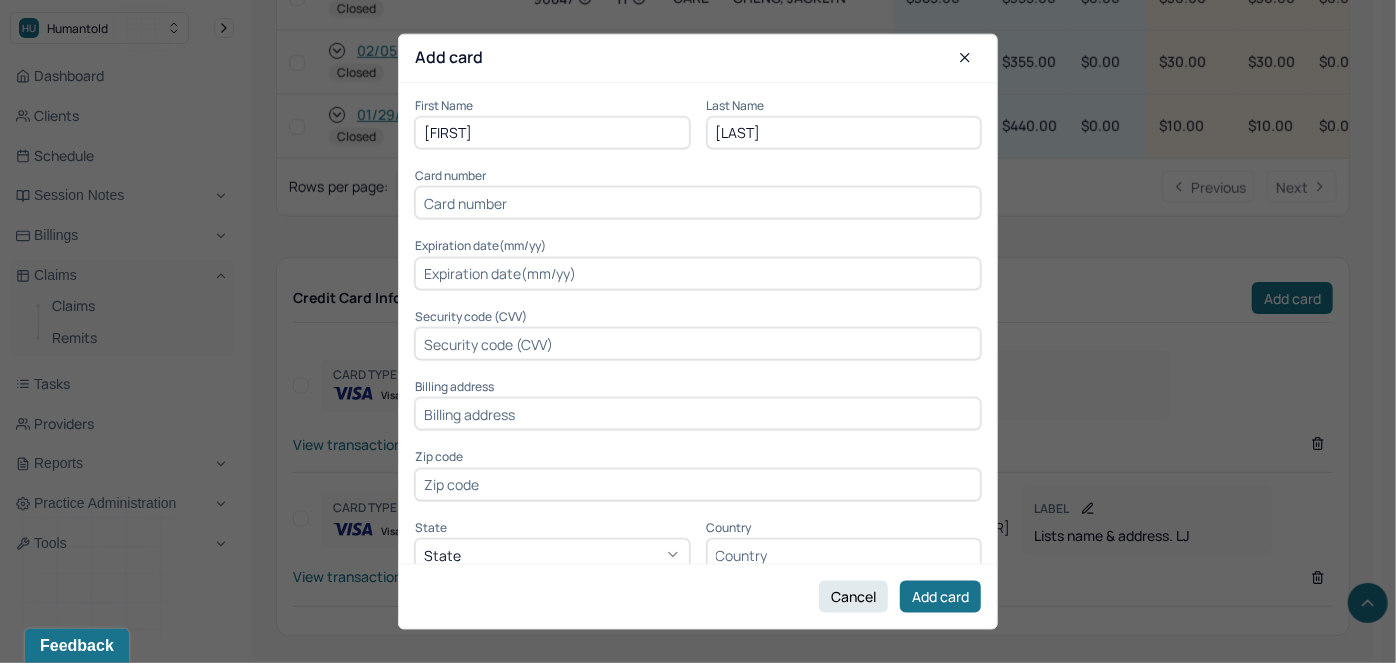 type on "[LAST]" 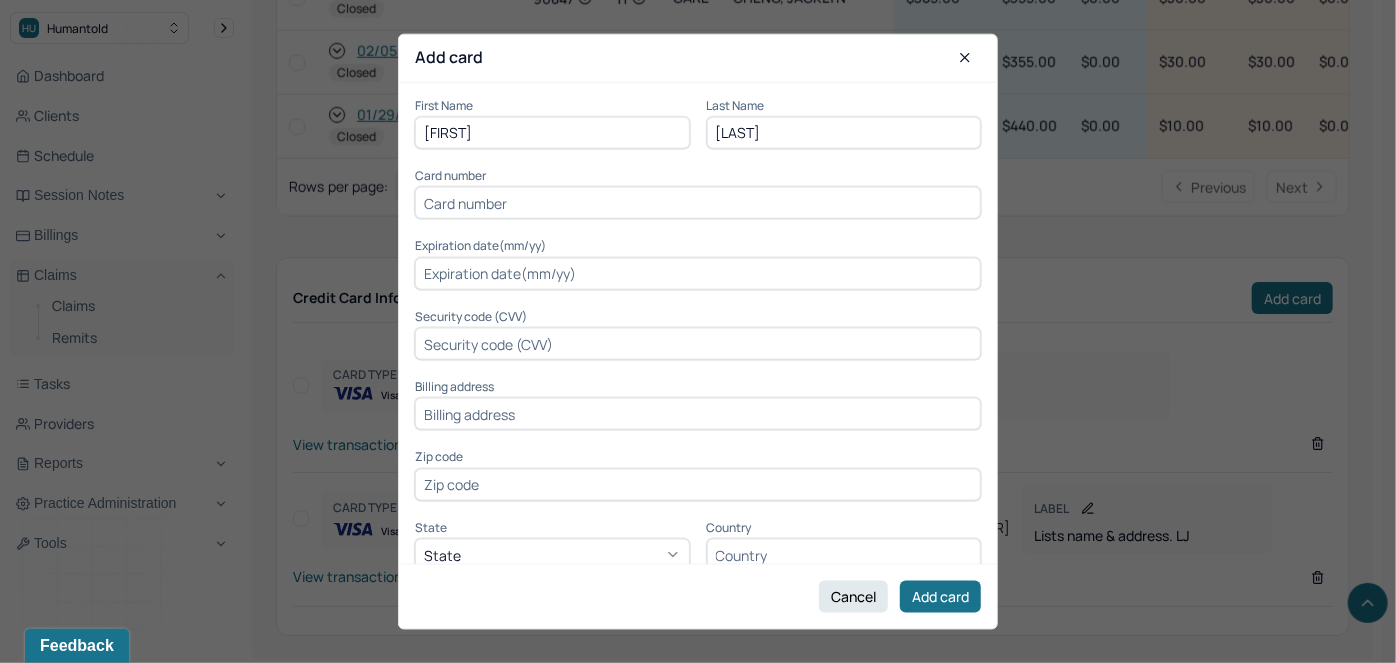 click at bounding box center [698, 203] 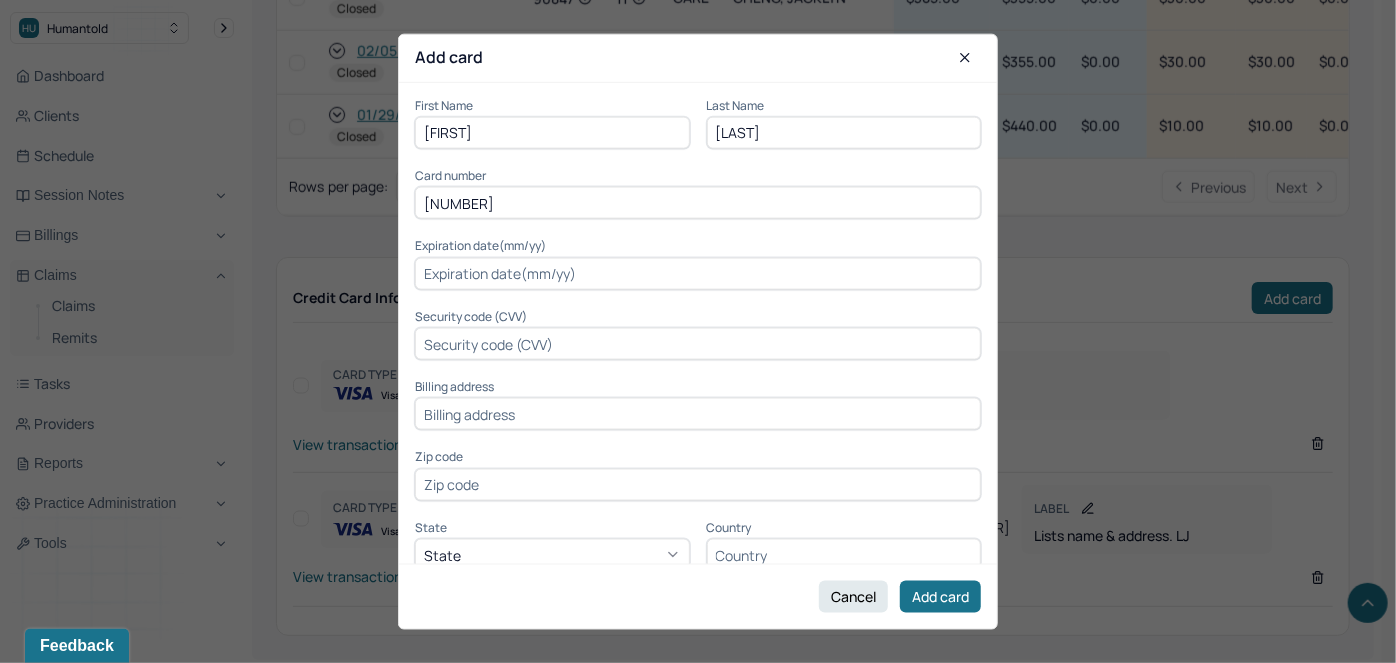 type on "[NUMBER]" 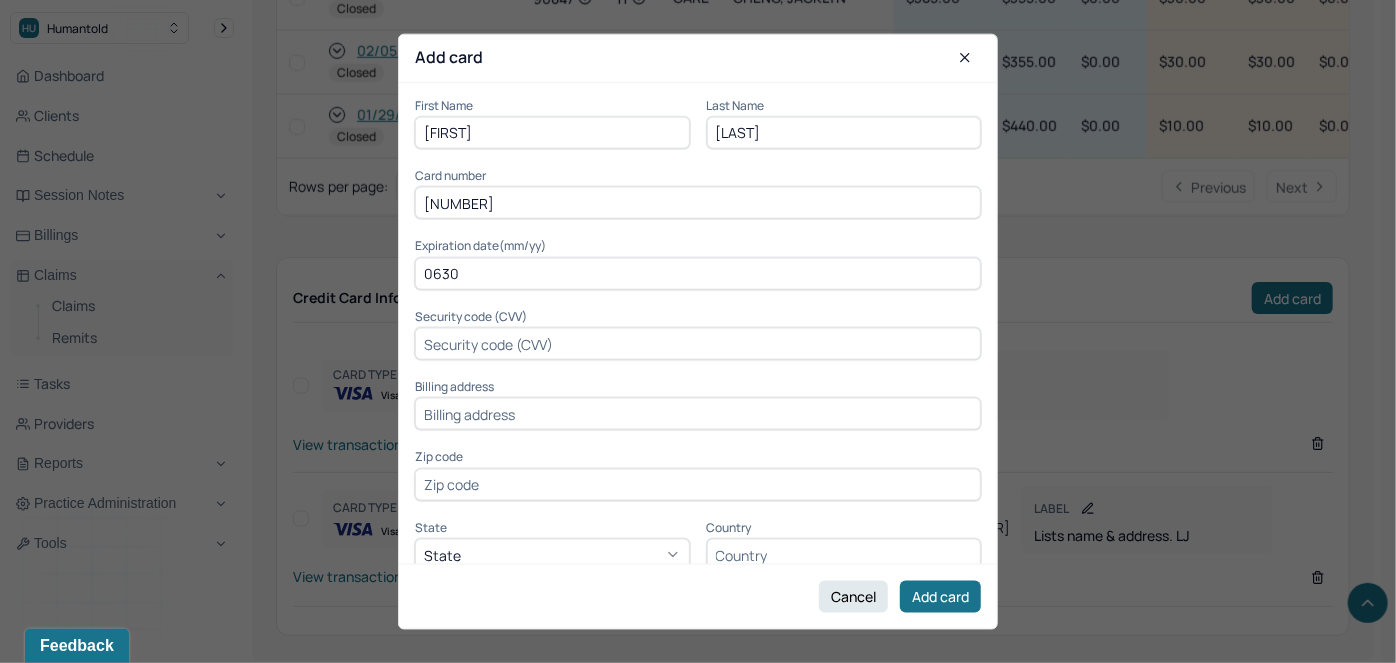 click on "0630" at bounding box center (698, 273) 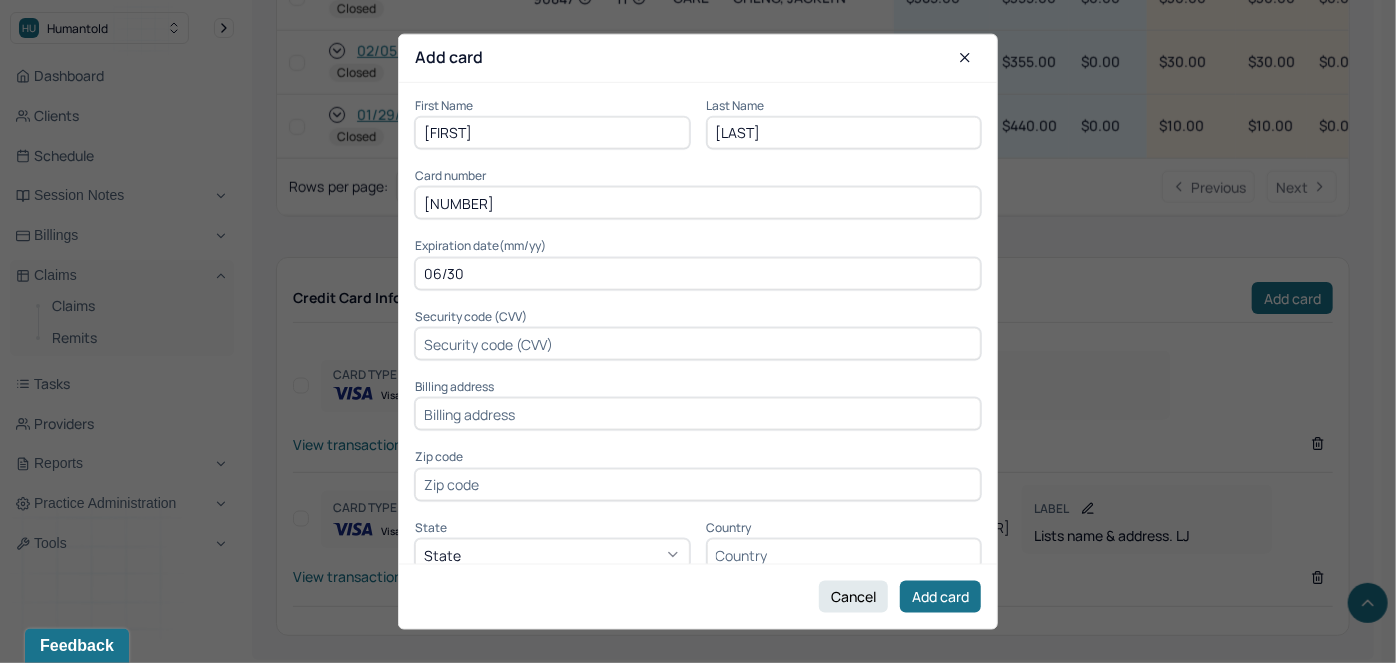 type on "06/30" 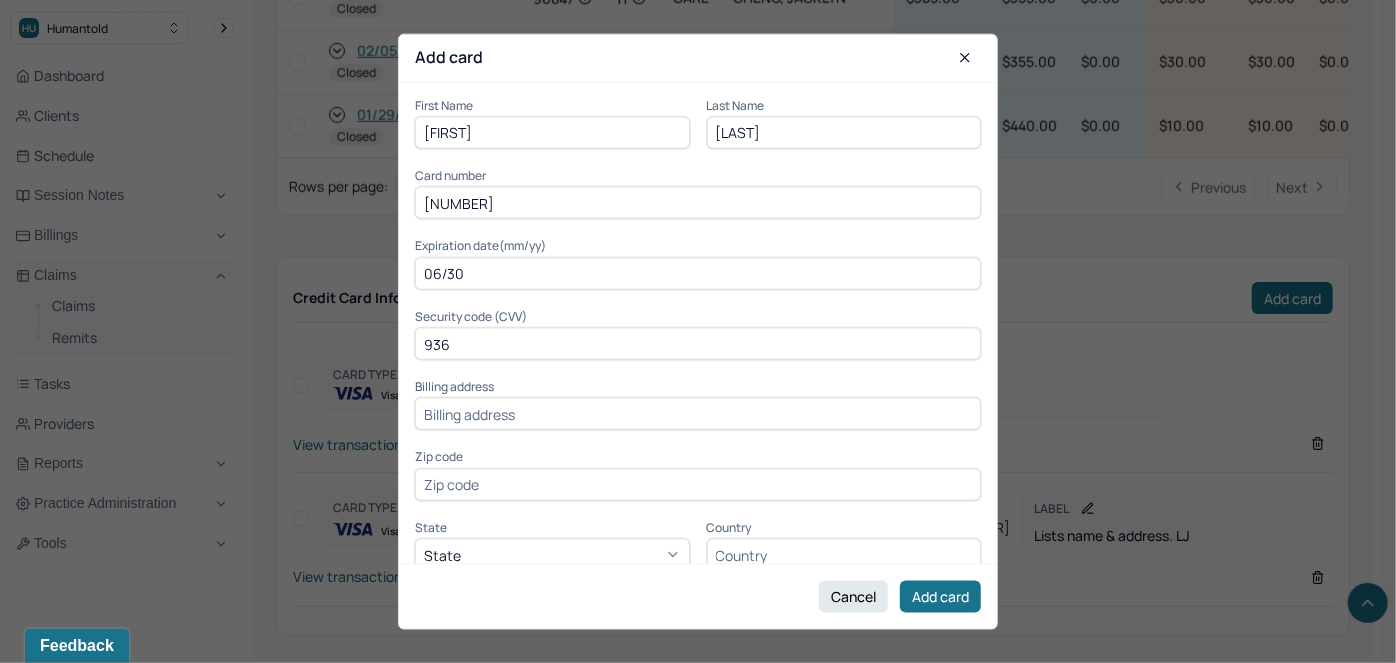 type on "936" 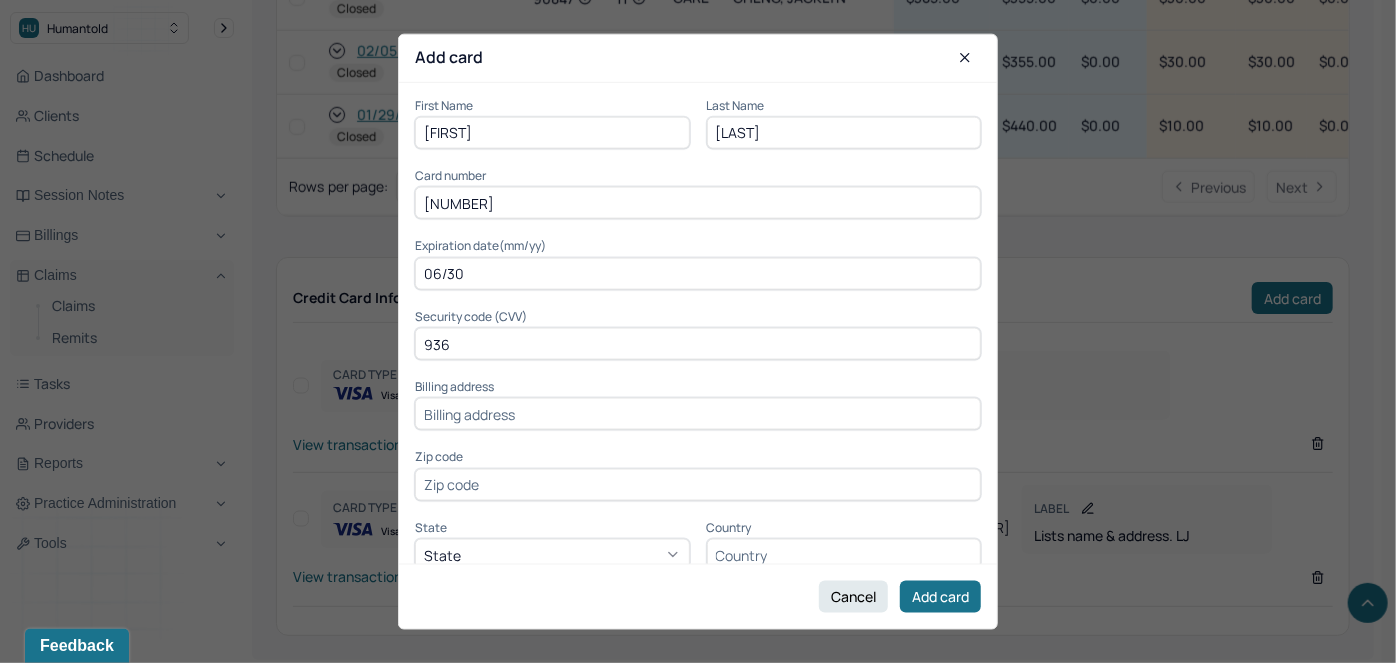 click at bounding box center (698, 414) 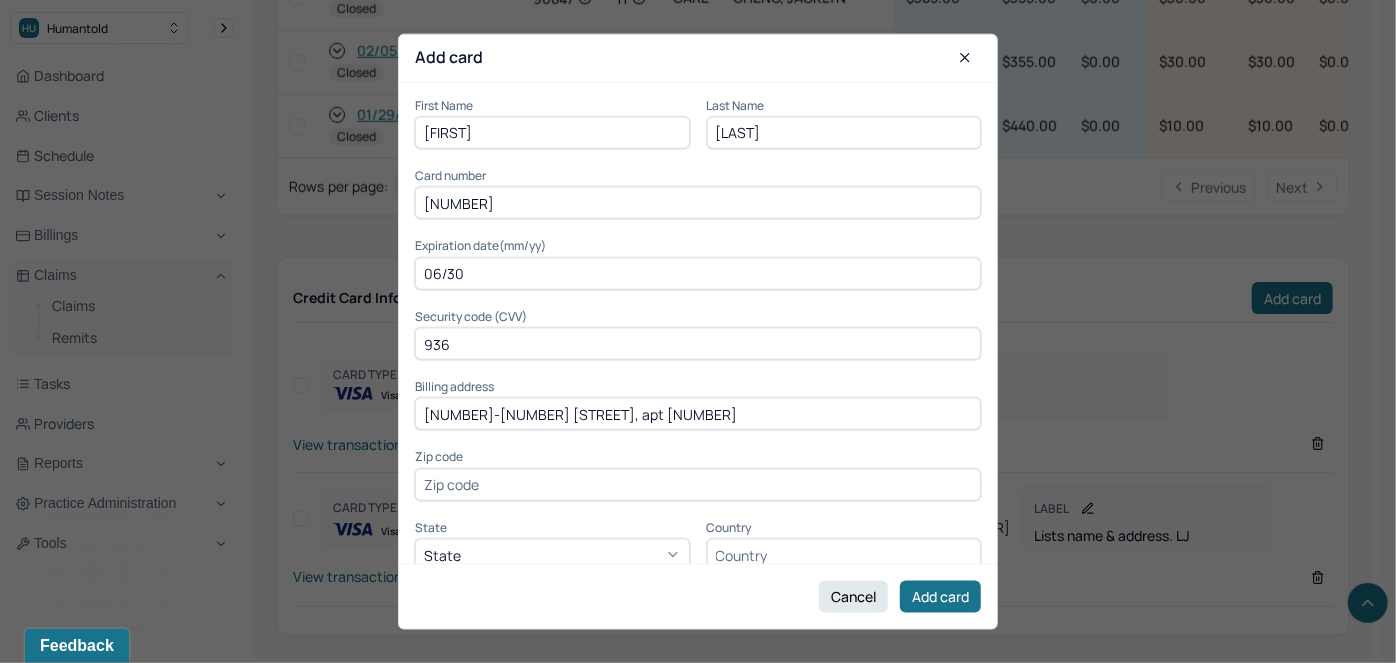 type on "[NUMBER]-[NUMBER] [STREET], apt [NUMBER]" 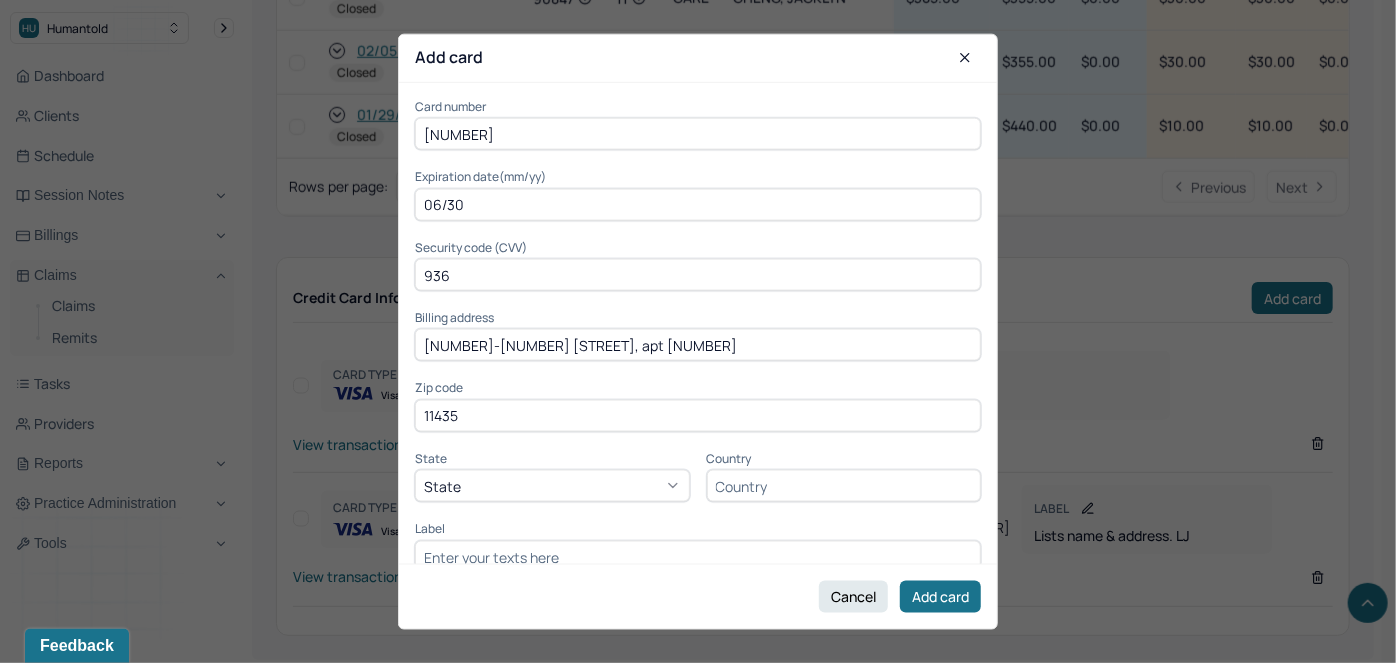 scroll, scrollTop: 140, scrollLeft: 0, axis: vertical 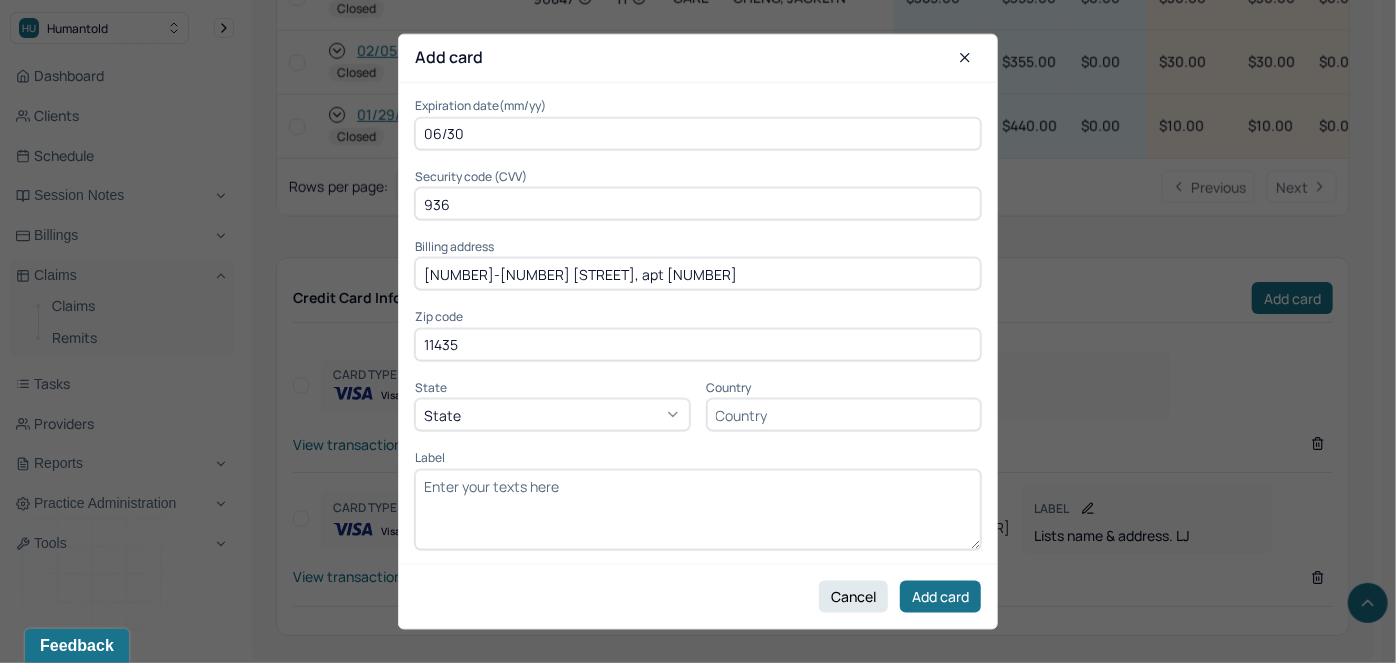 type on "11435" 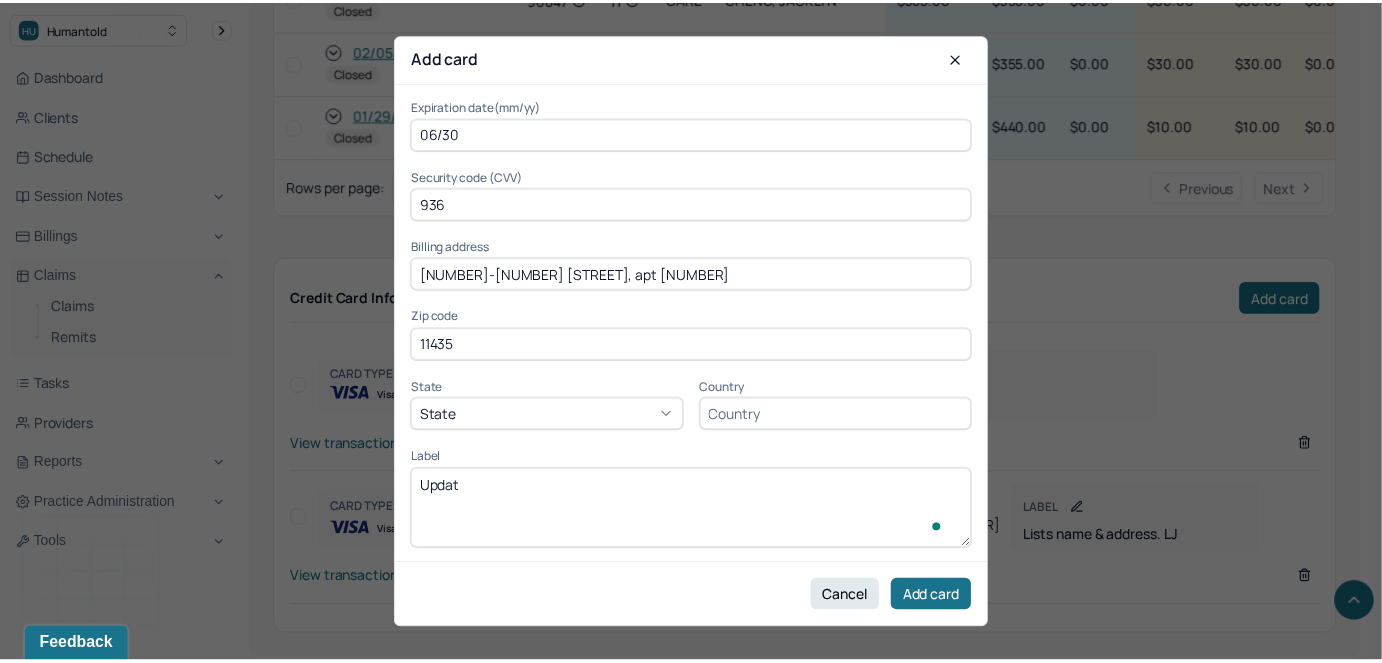 scroll, scrollTop: 140, scrollLeft: 0, axis: vertical 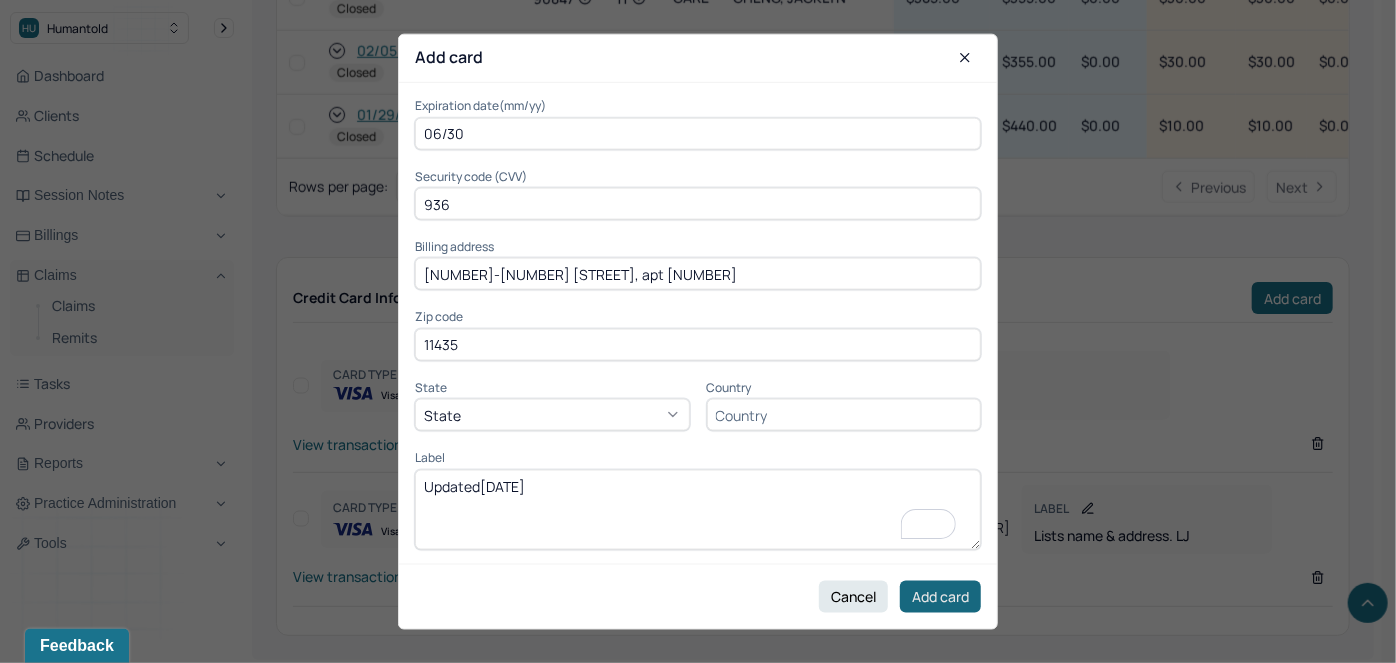 type on "Updated[DATE]" 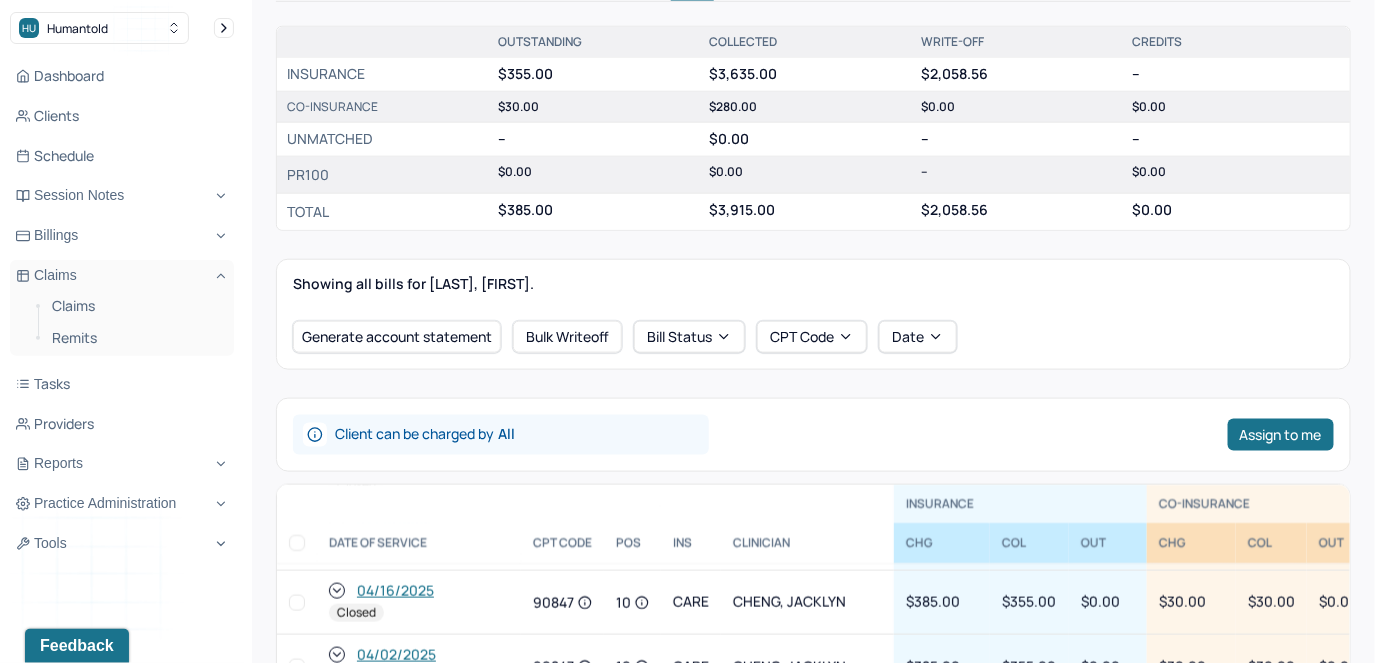 scroll, scrollTop: 727, scrollLeft: 0, axis: vertical 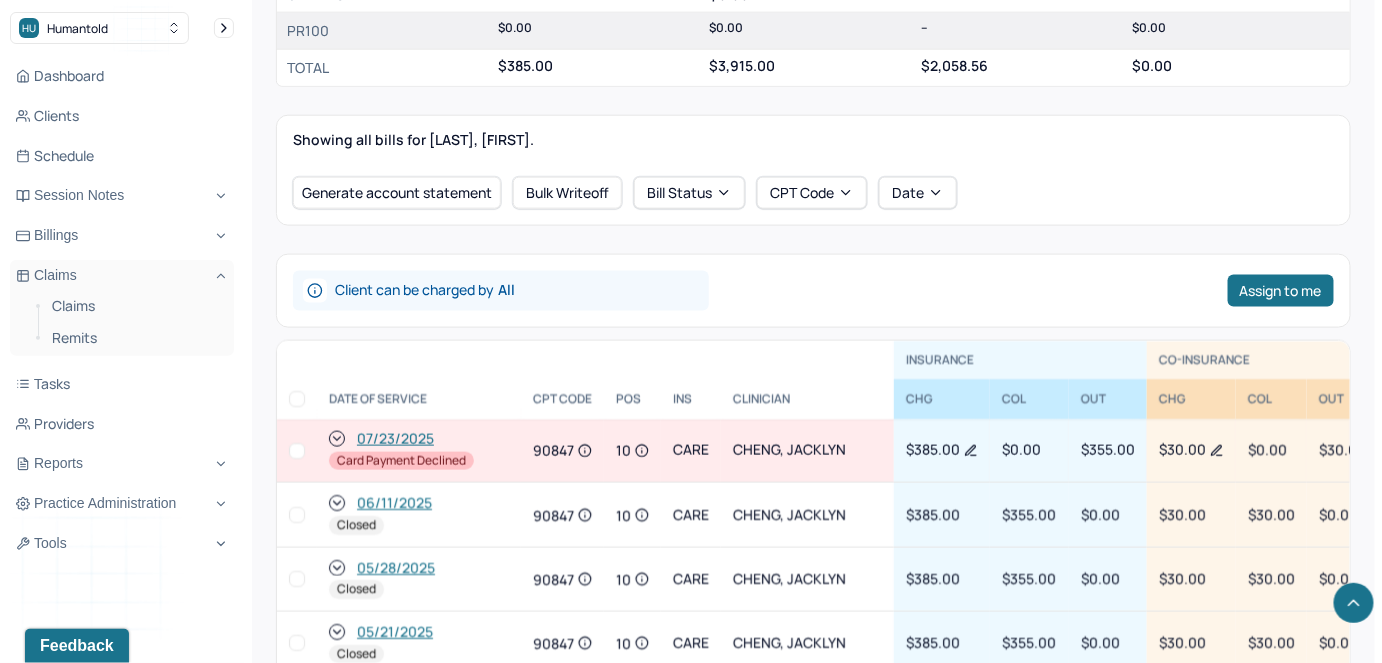 click at bounding box center [297, 451] 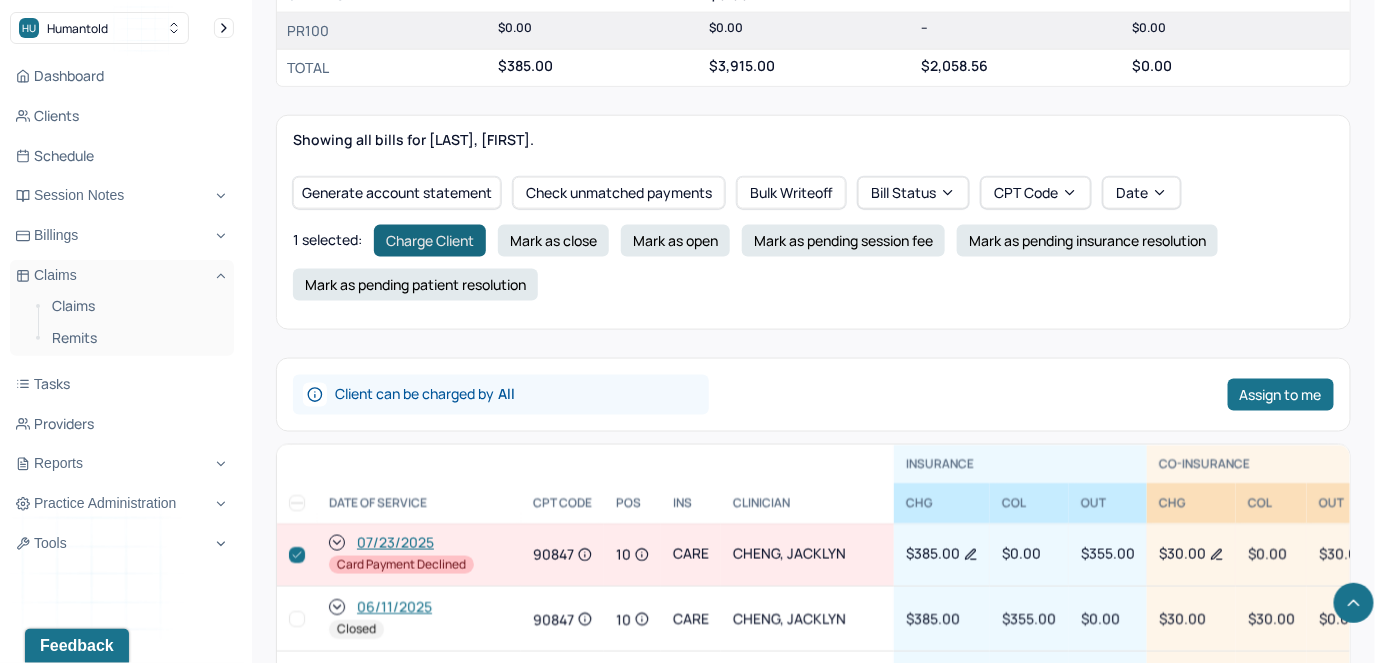 click on "Charge Client" at bounding box center (430, 241) 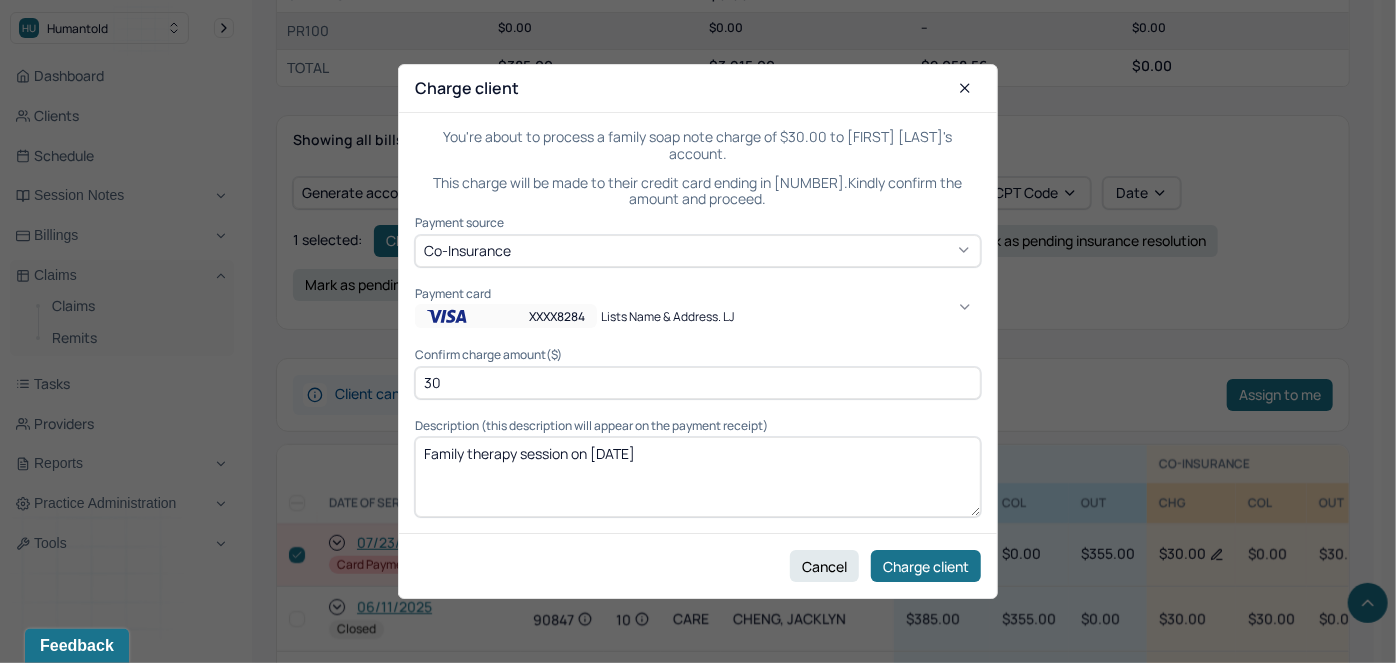 click on "XXXX[NUMBER] Lists name & address. LJ" at bounding box center (584, 317) 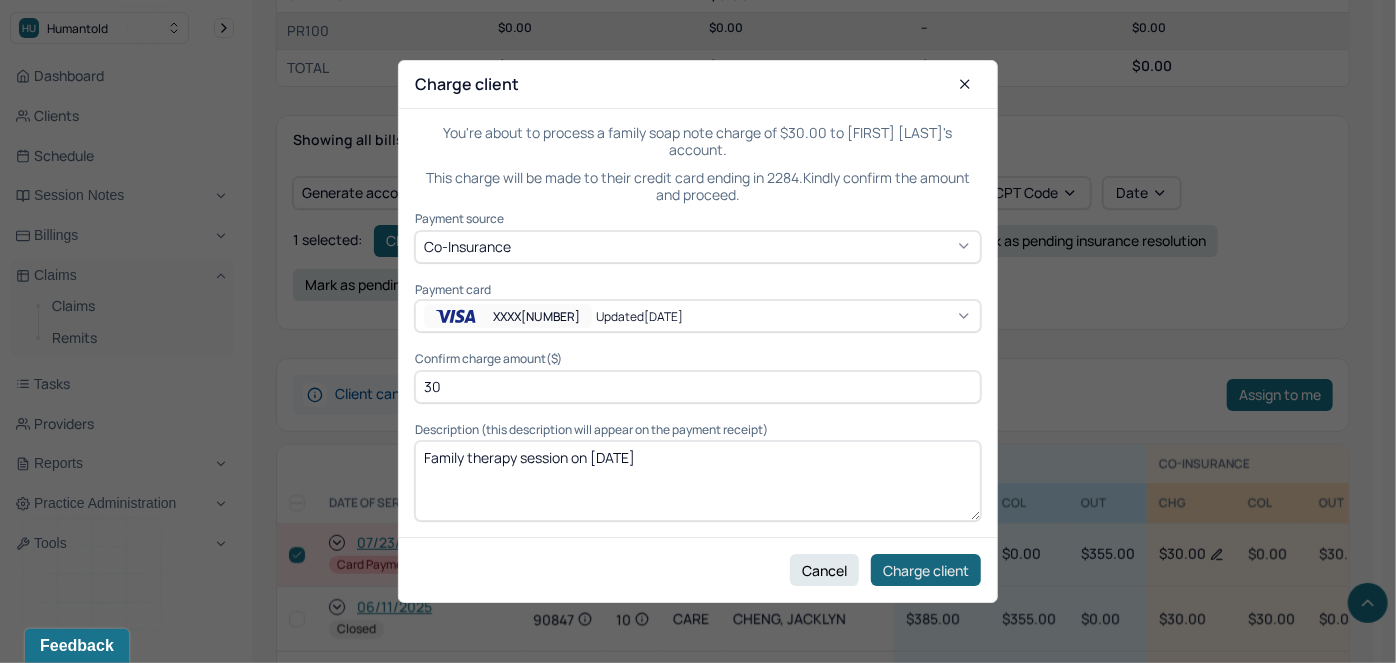 click on "Charge client" at bounding box center (926, 570) 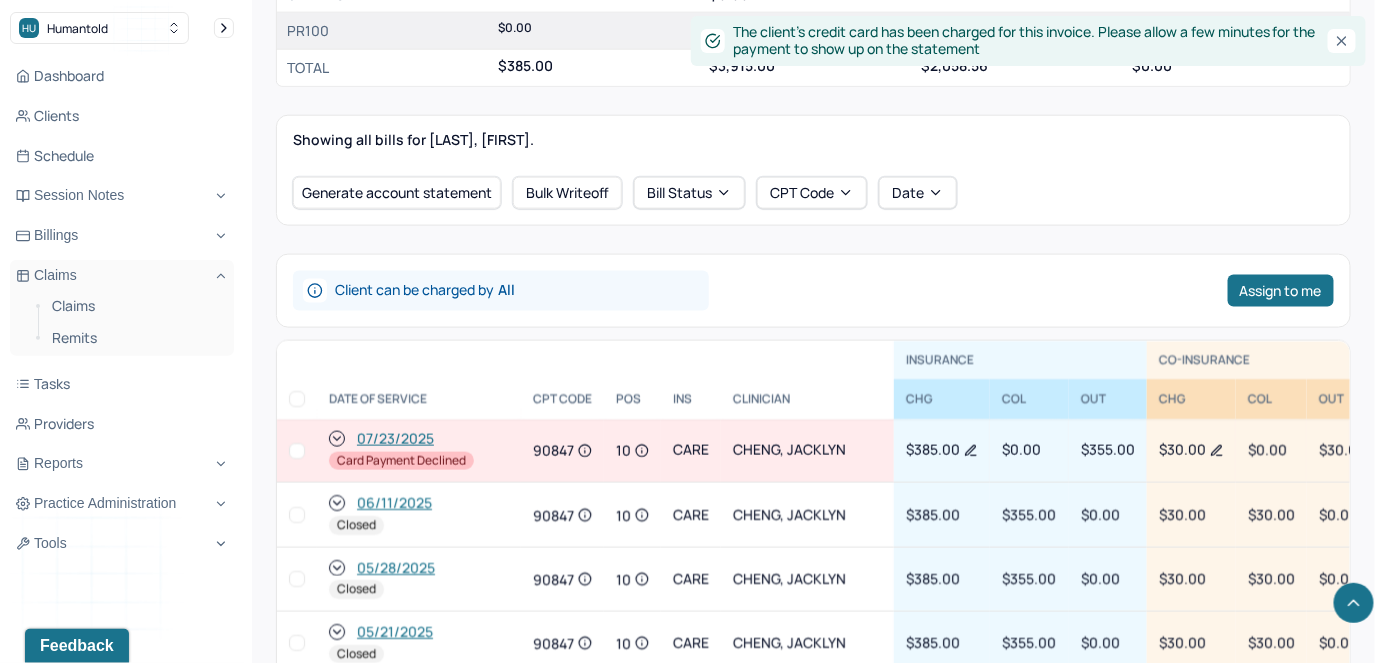 click at bounding box center [297, 451] 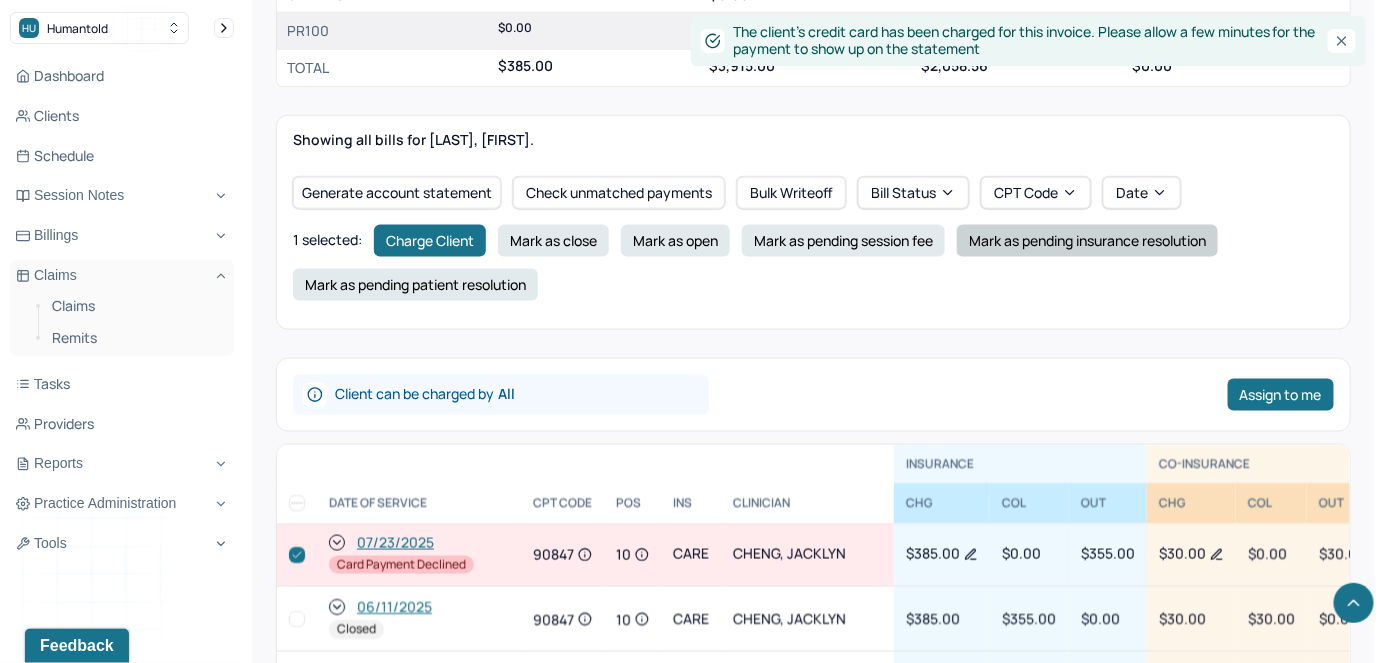 click on "Mark as pending insurance resolution" at bounding box center (1087, 241) 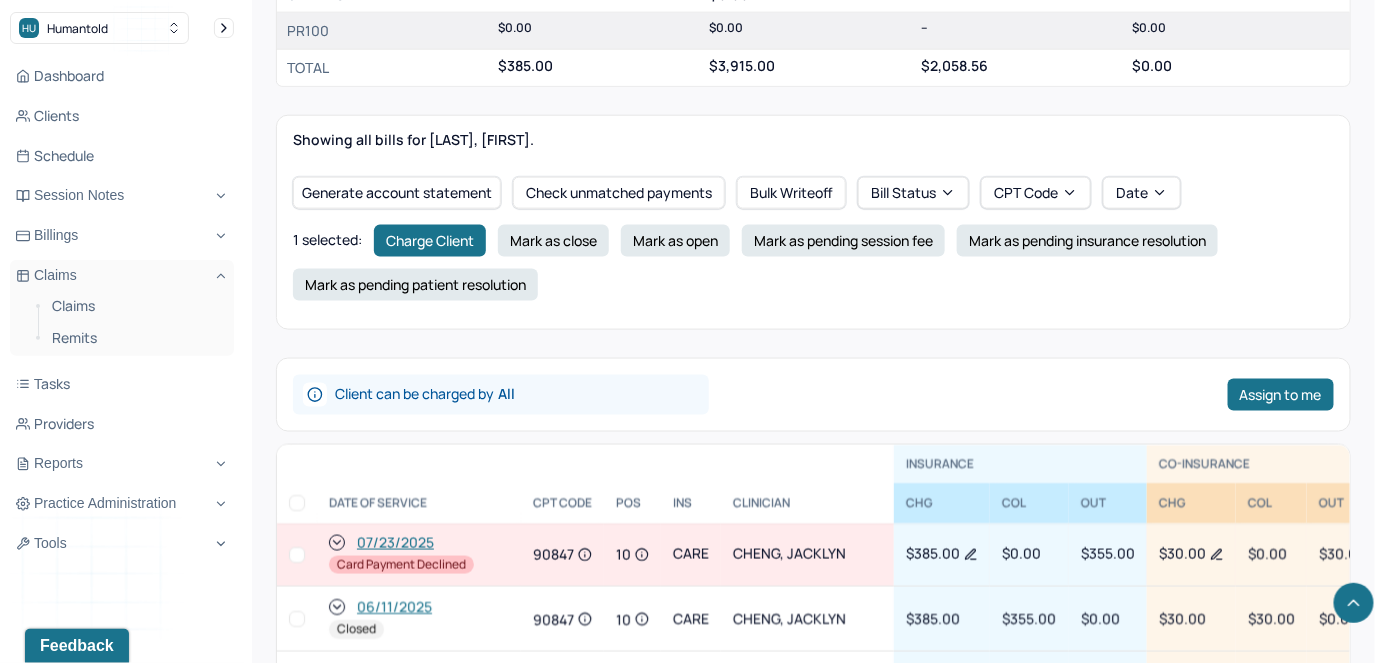 checkbox on "false" 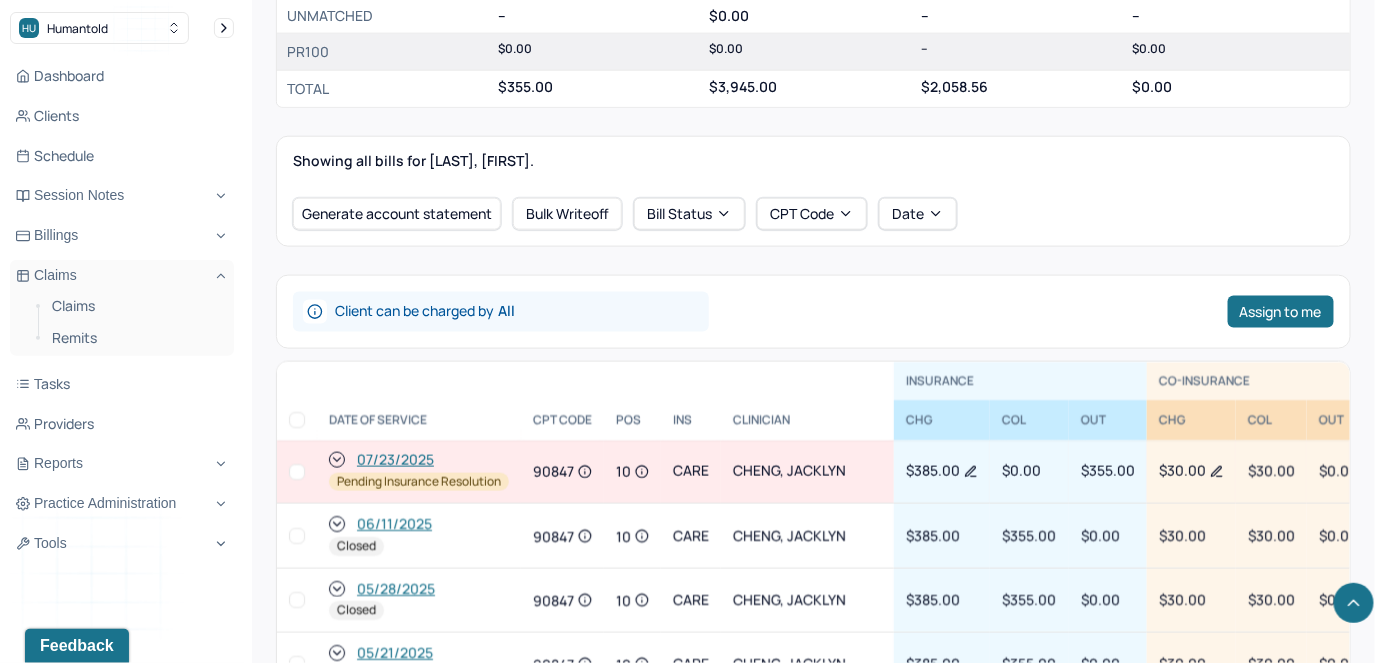 scroll, scrollTop: 0, scrollLeft: 0, axis: both 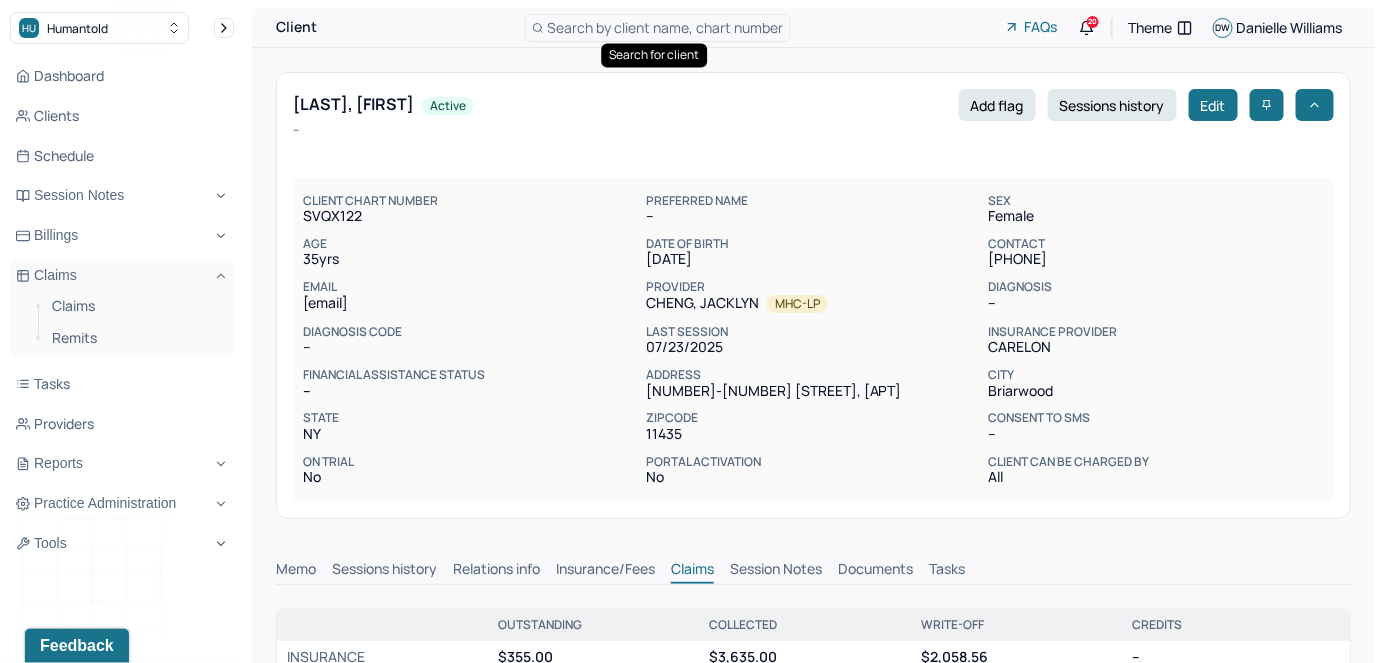 click on "Search by client name, chart number" at bounding box center (658, 28) 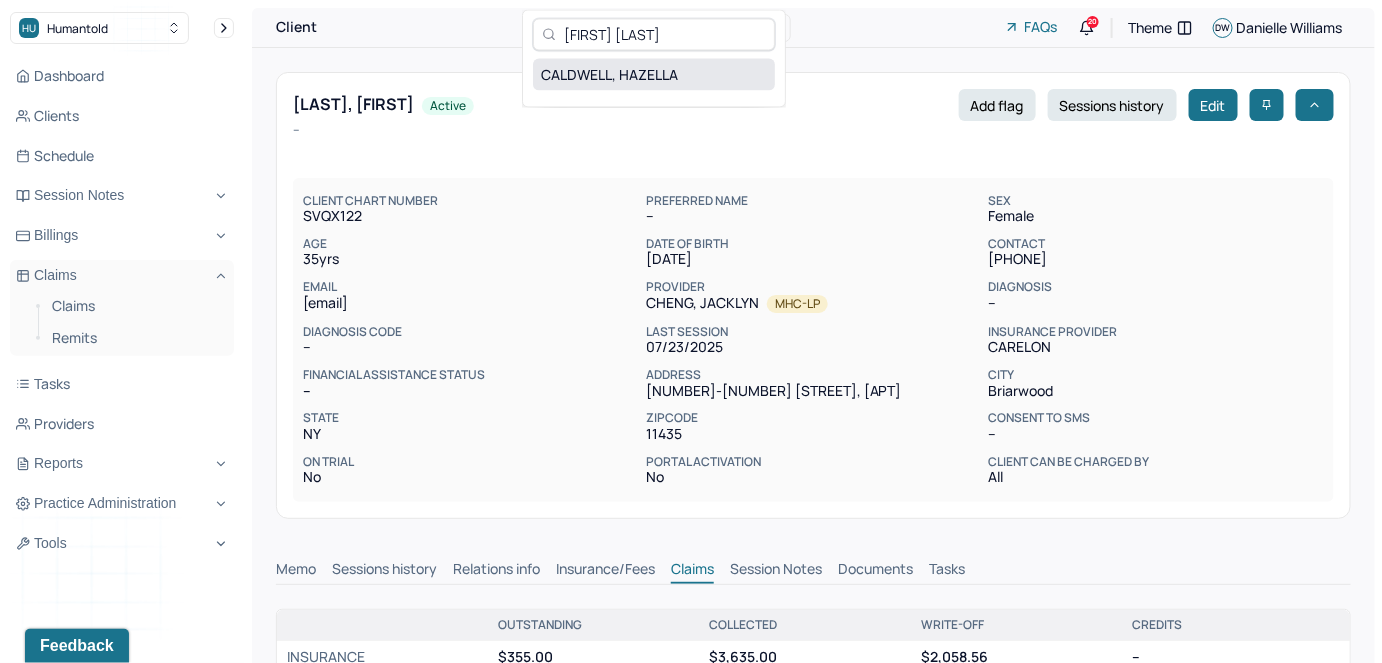 type on "[FIRST] [LAST]" 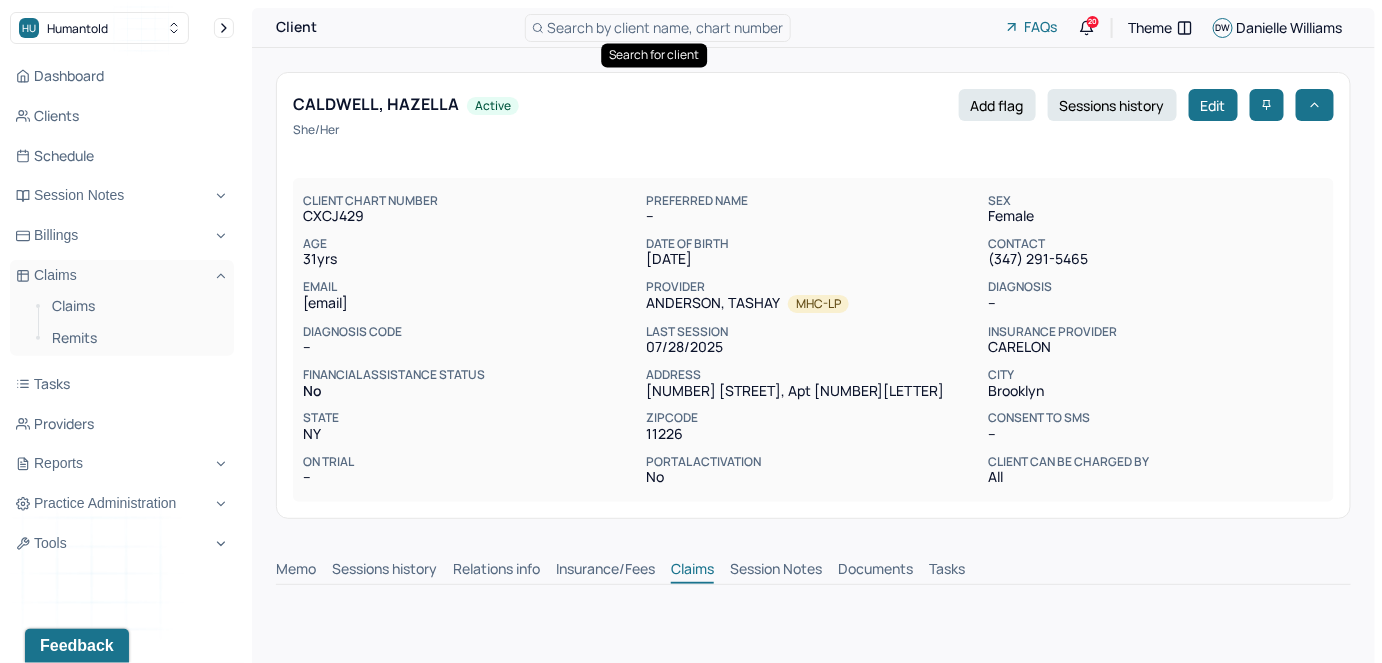 scroll, scrollTop: 0, scrollLeft: 0, axis: both 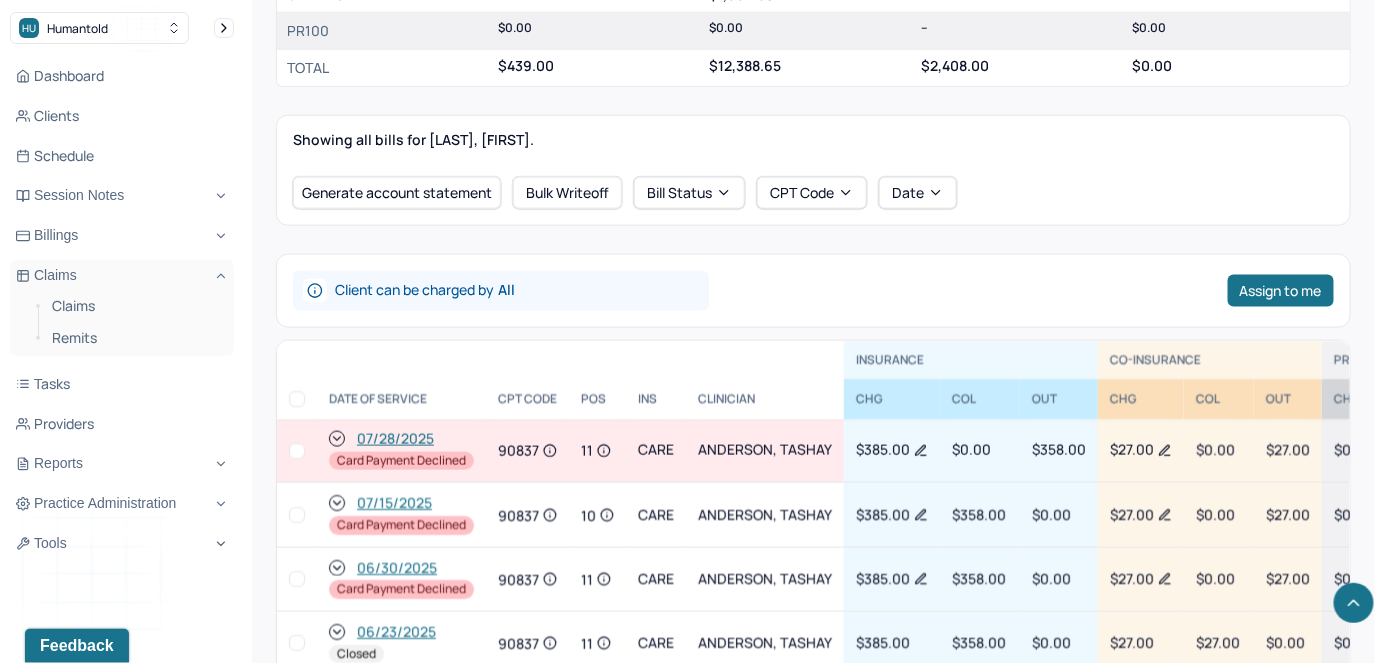 click at bounding box center [297, 579] 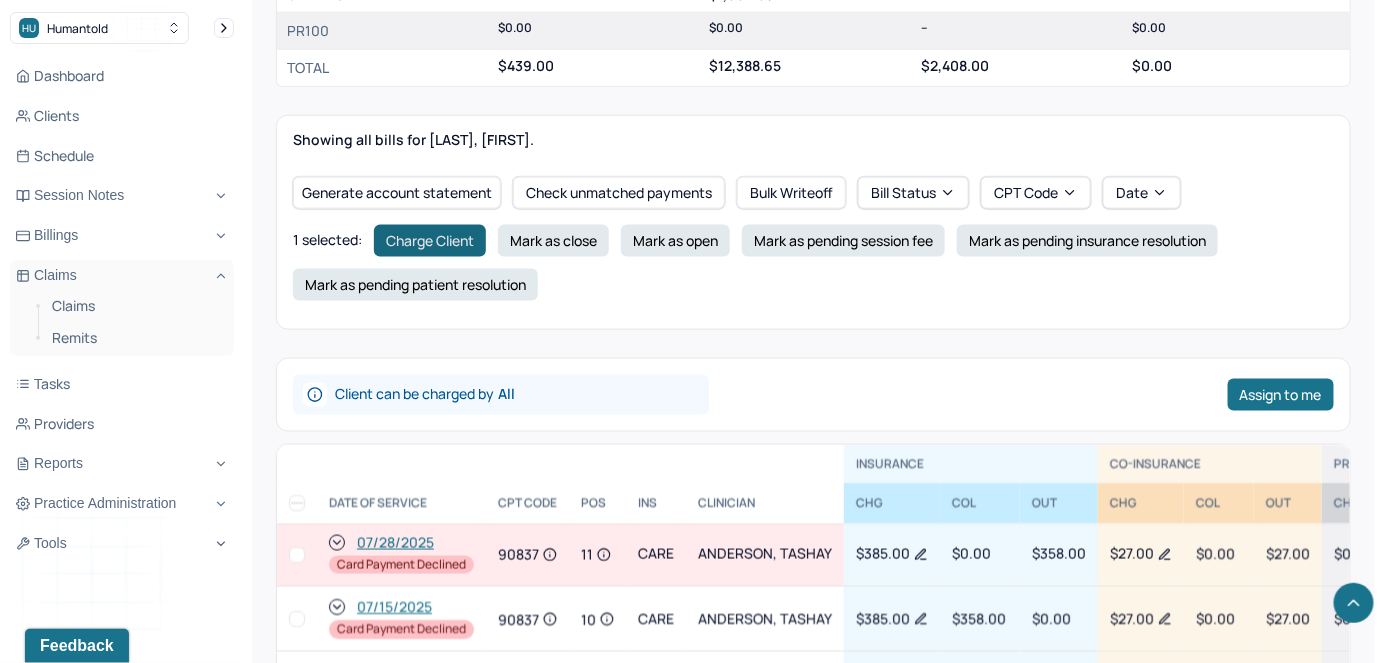 click on "Charge Client" at bounding box center (430, 241) 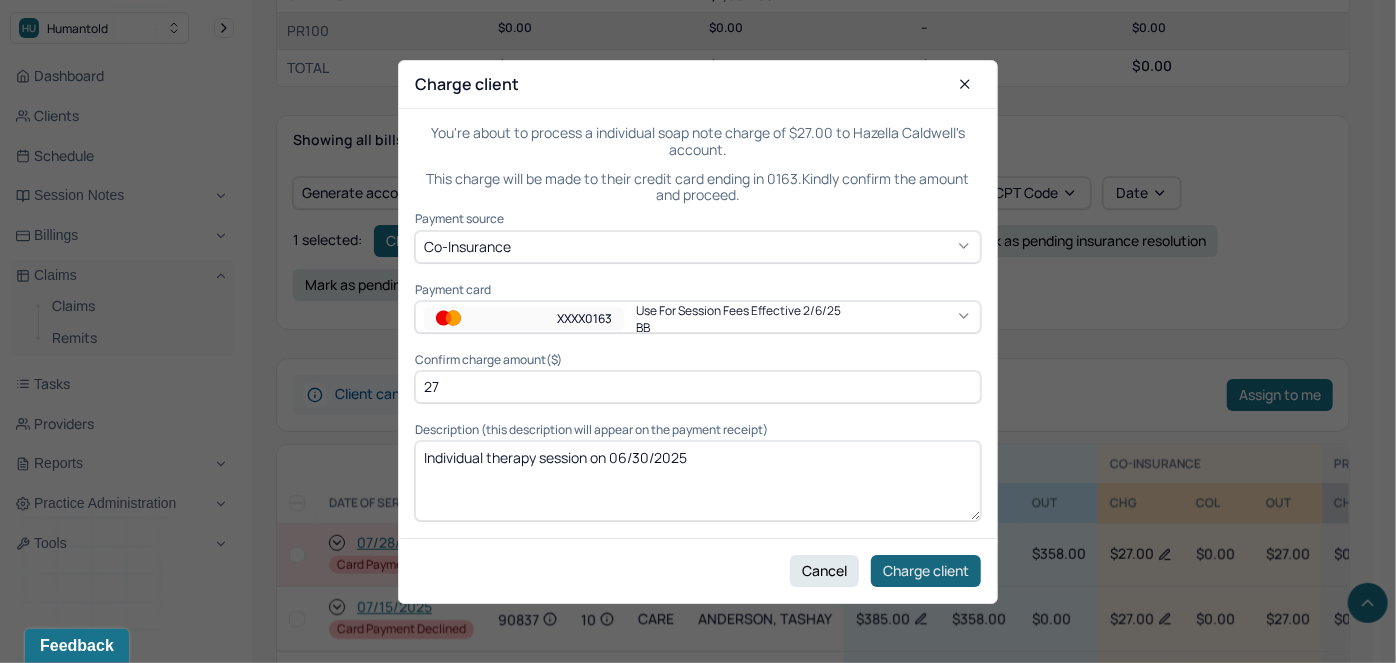 click on "Charge client" at bounding box center (926, 570) 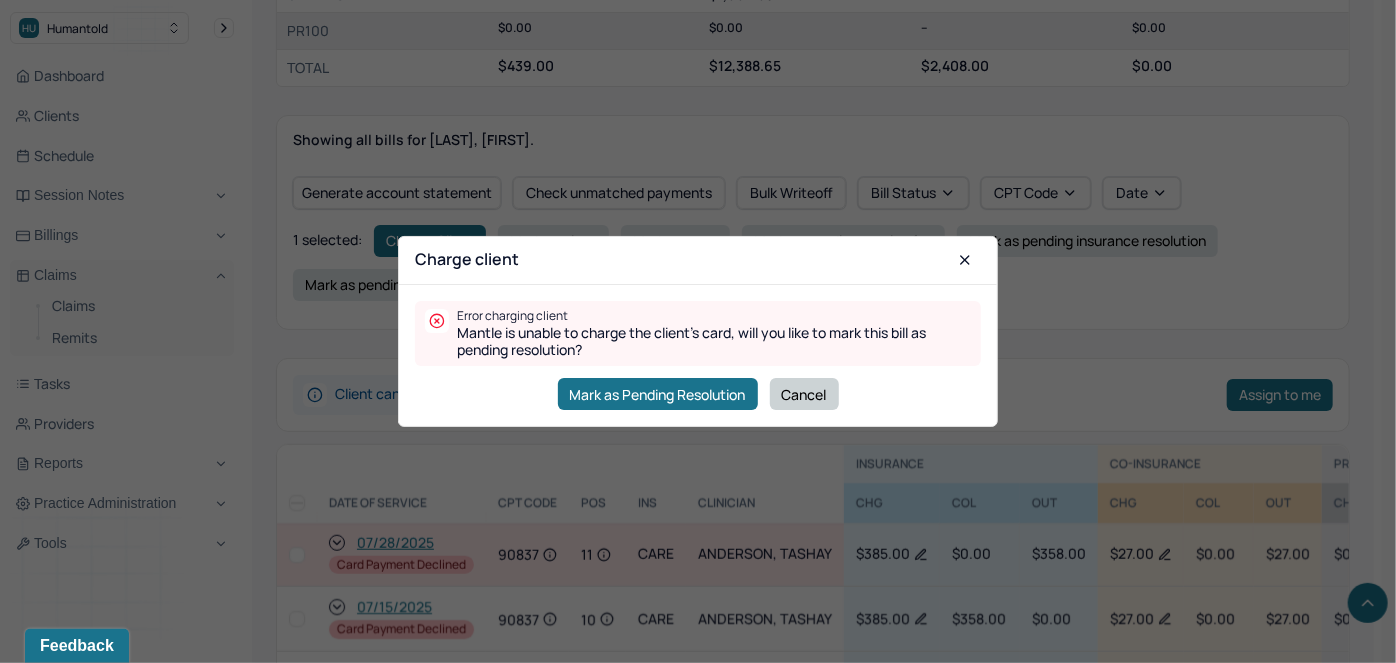 click on "Cancel" at bounding box center (804, 394) 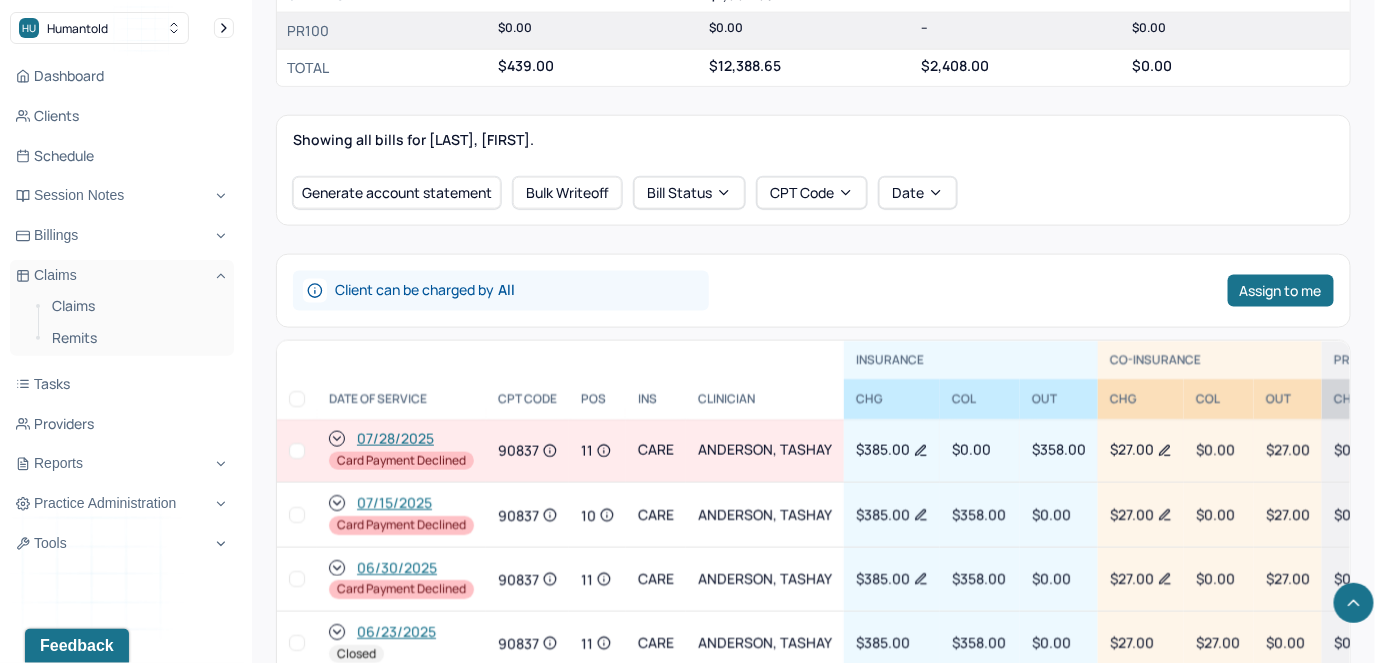click at bounding box center (297, 579) 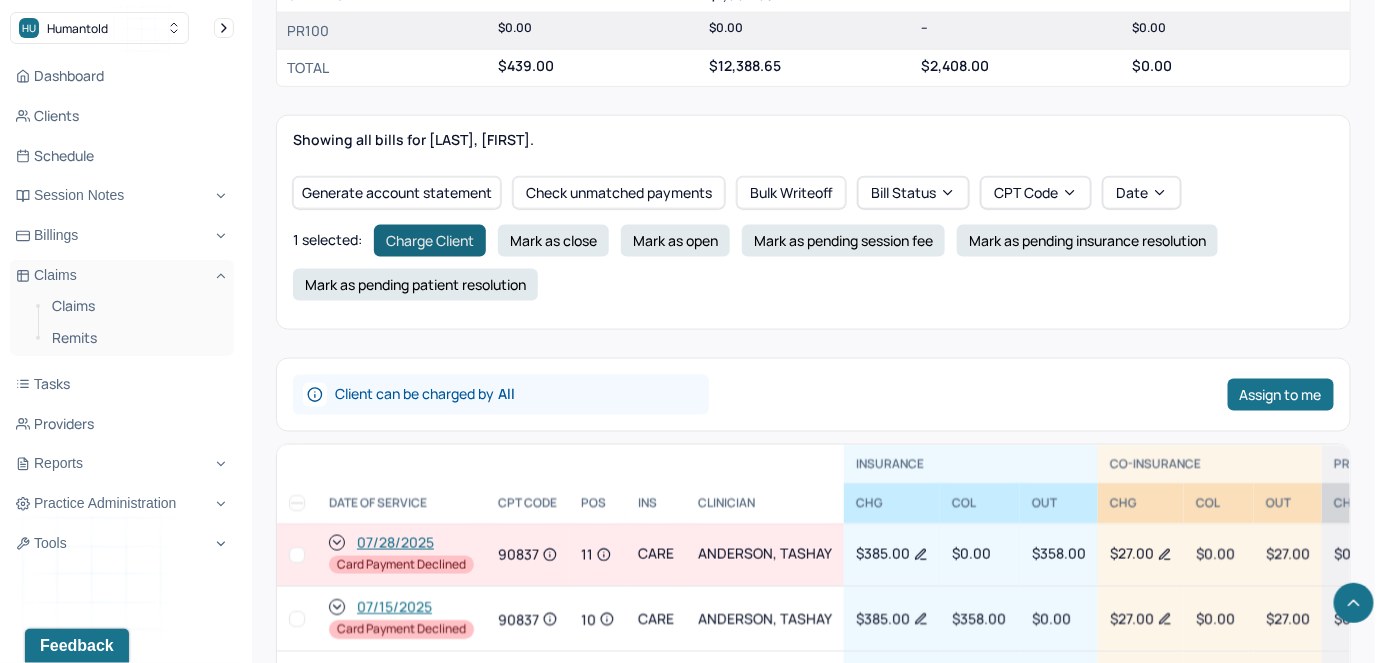click on "Charge Client" at bounding box center (430, 241) 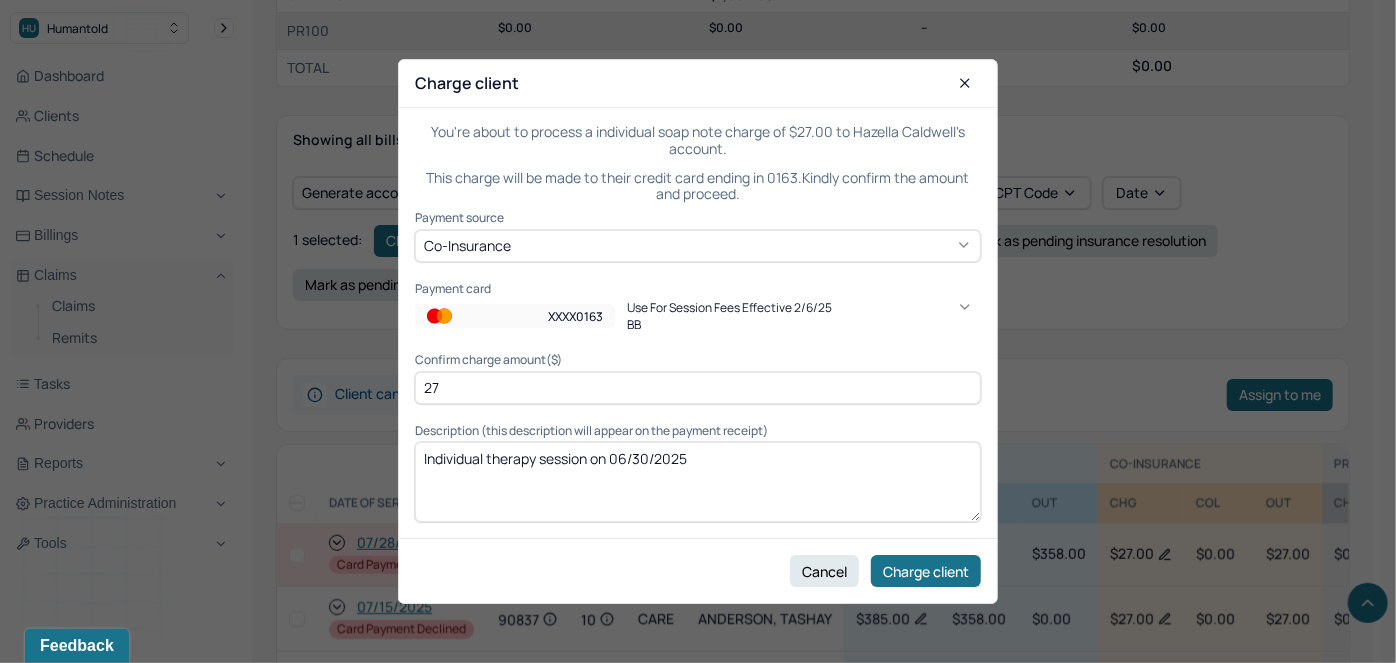 click on "XXXX0163" at bounding box center (575, 316) 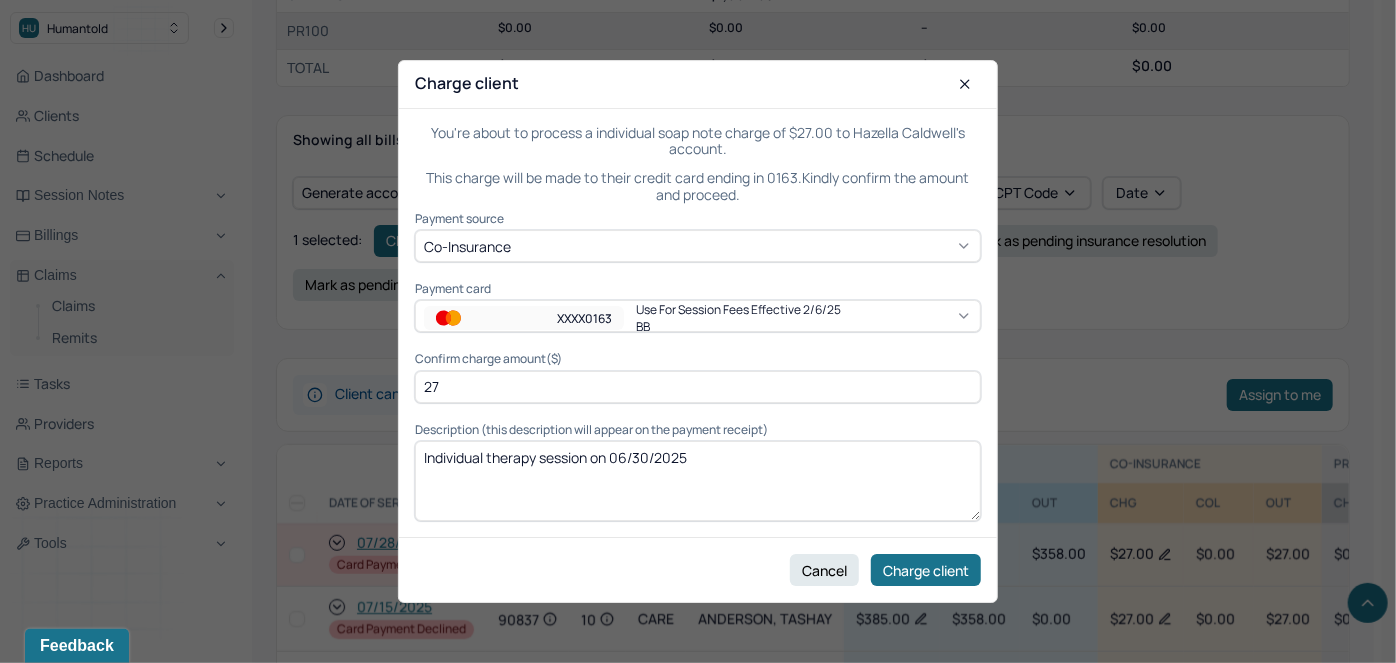 click at bounding box center (698, 331) 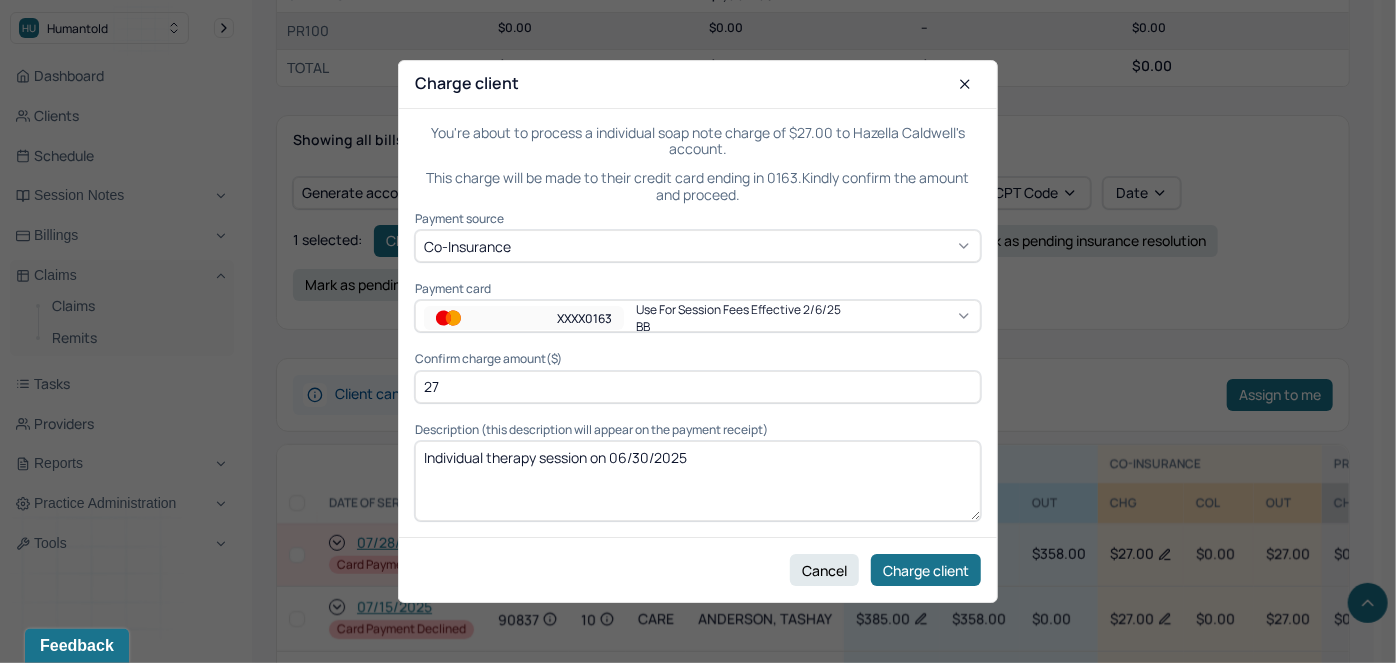 checkbox on "false" 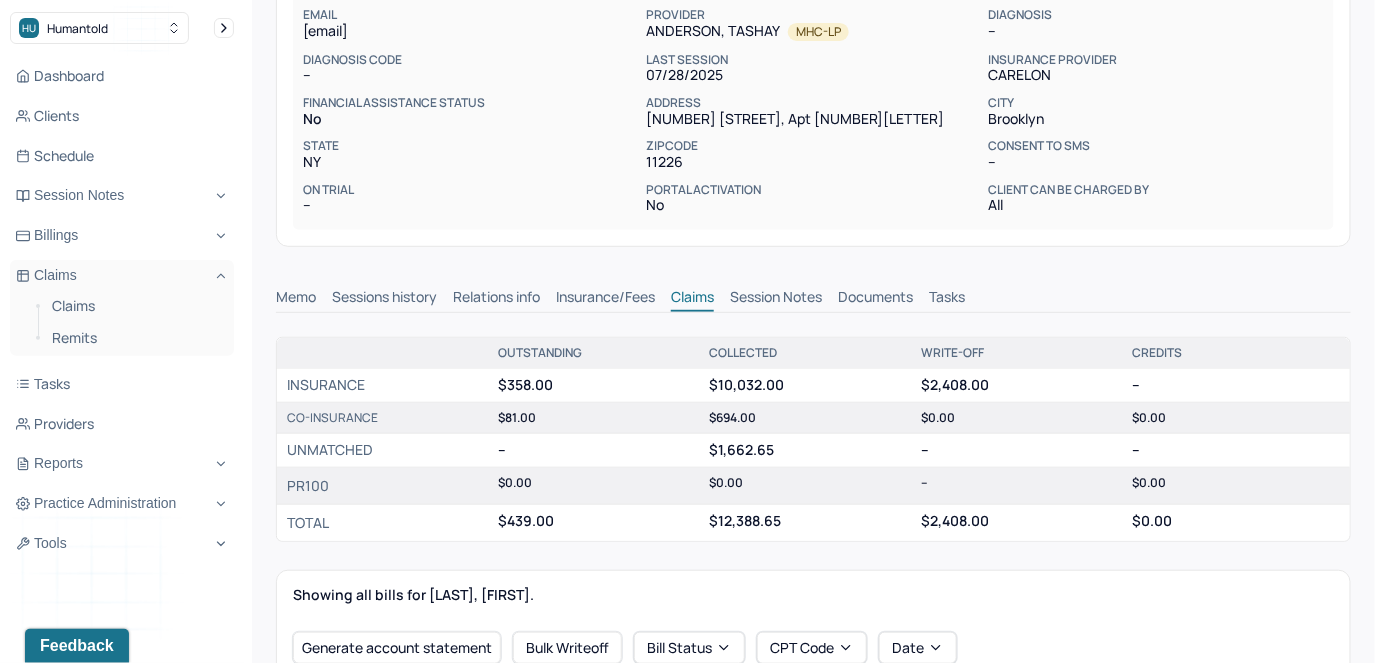 scroll, scrollTop: 0, scrollLeft: 0, axis: both 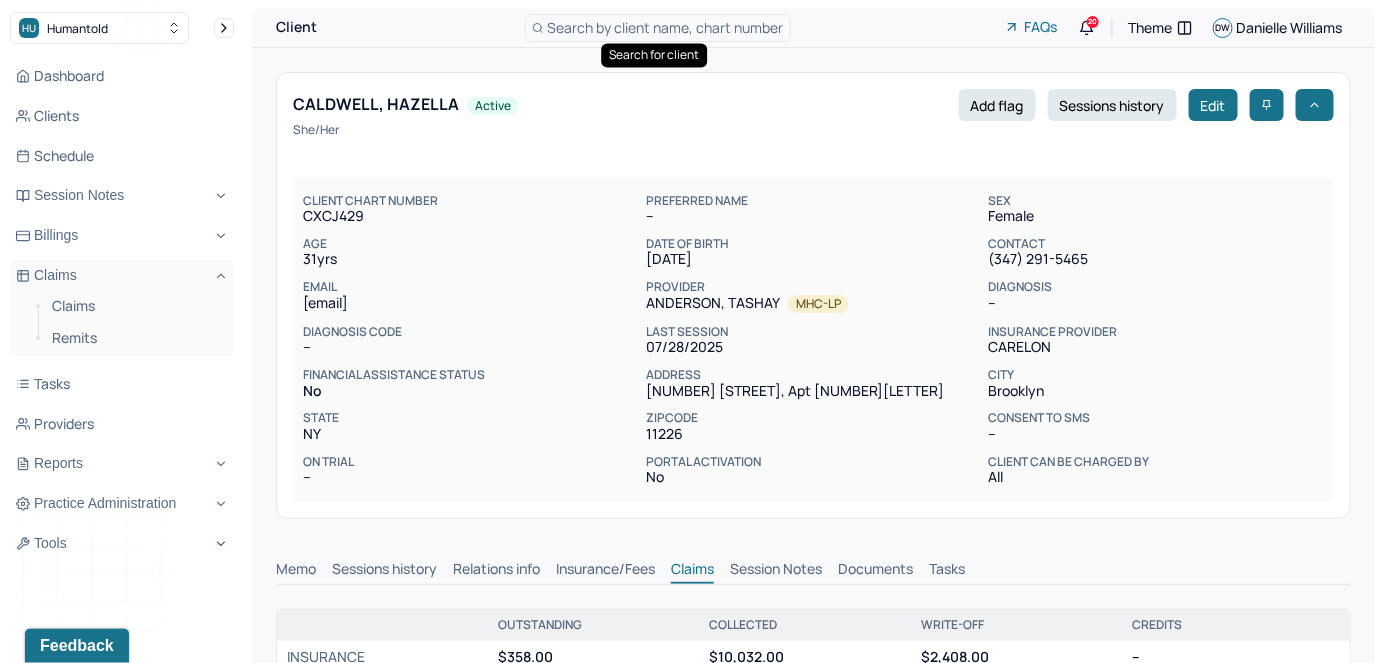click on "Search by client name, chart number" at bounding box center (666, 27) 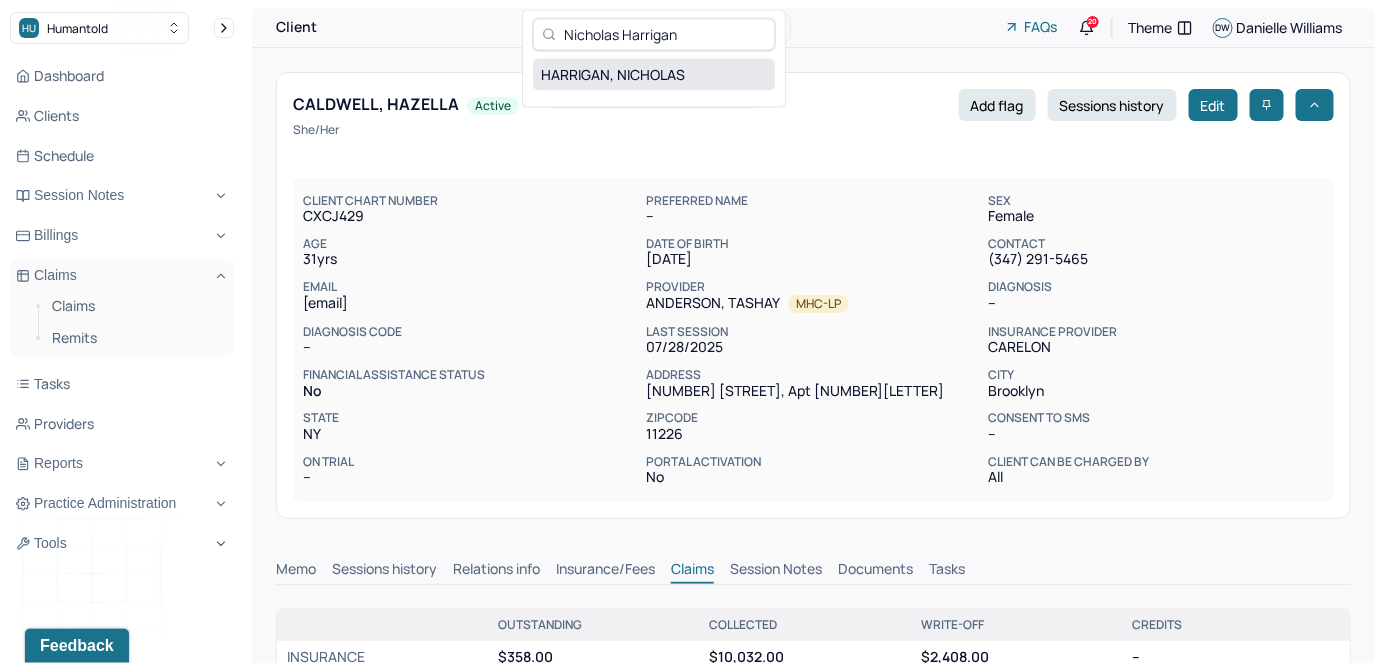 type on "Nicholas Harrigan" 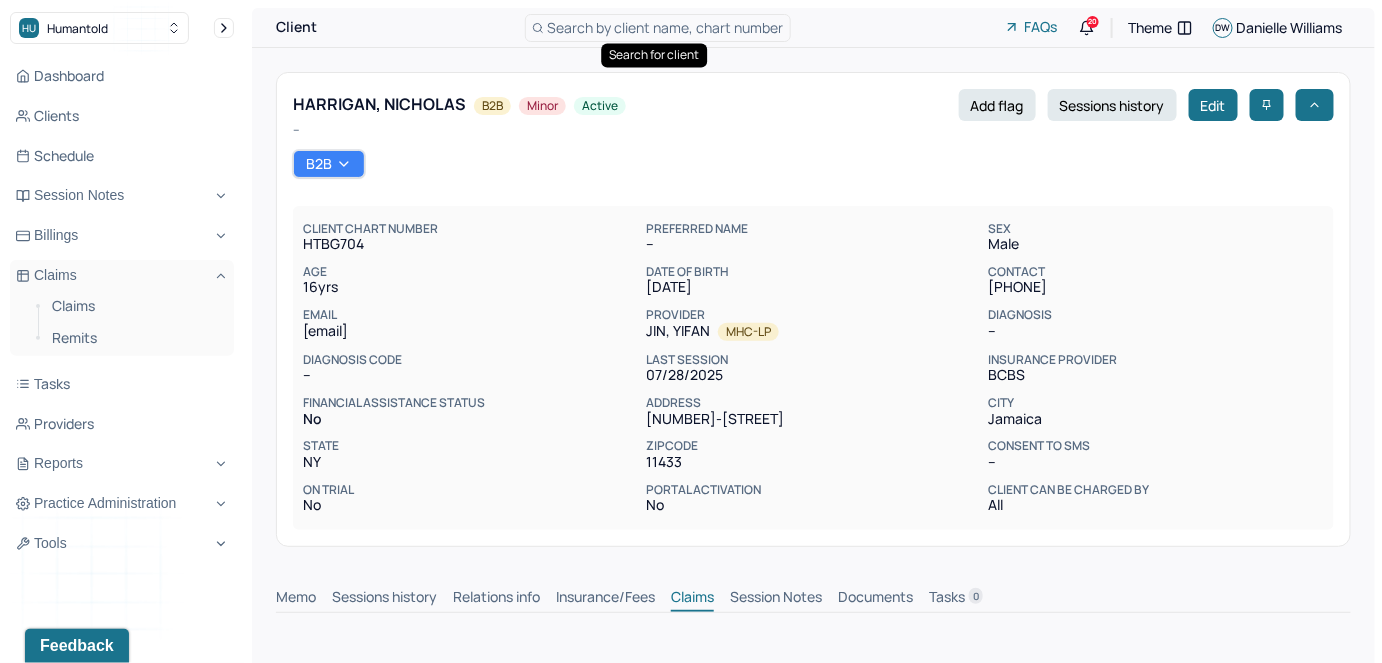 scroll, scrollTop: 1, scrollLeft: 0, axis: vertical 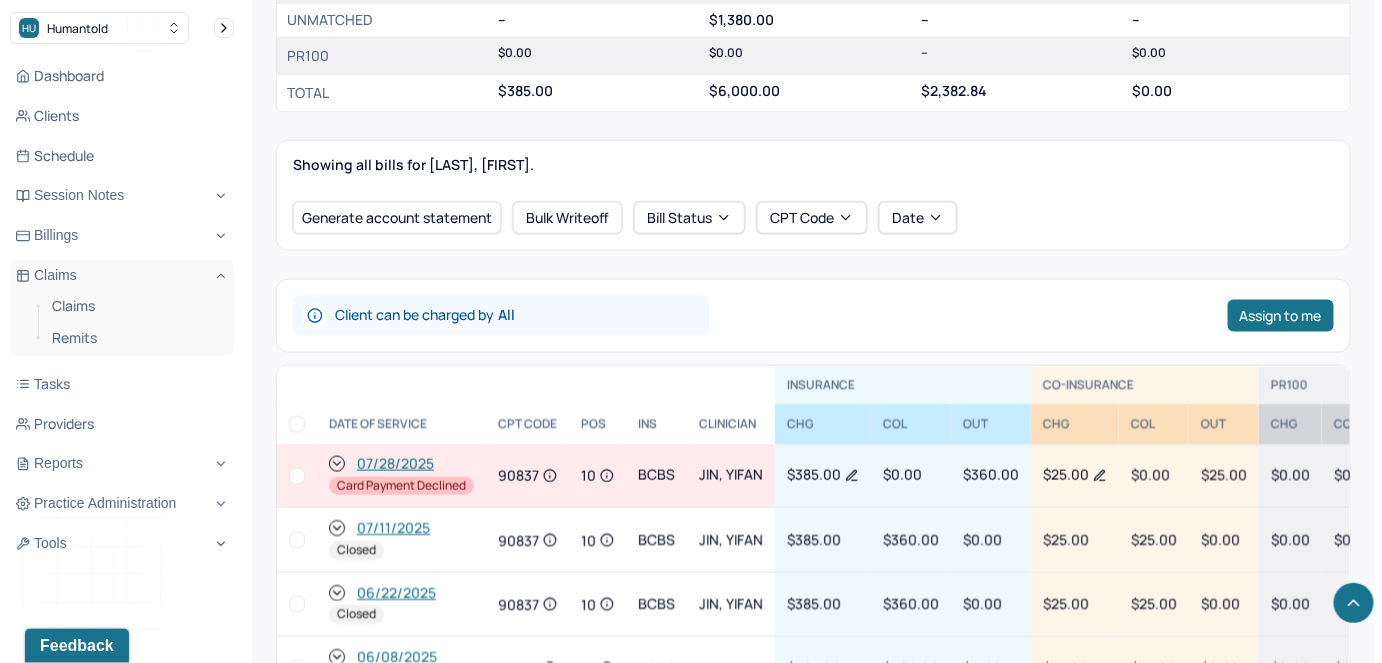 click at bounding box center [297, 476] 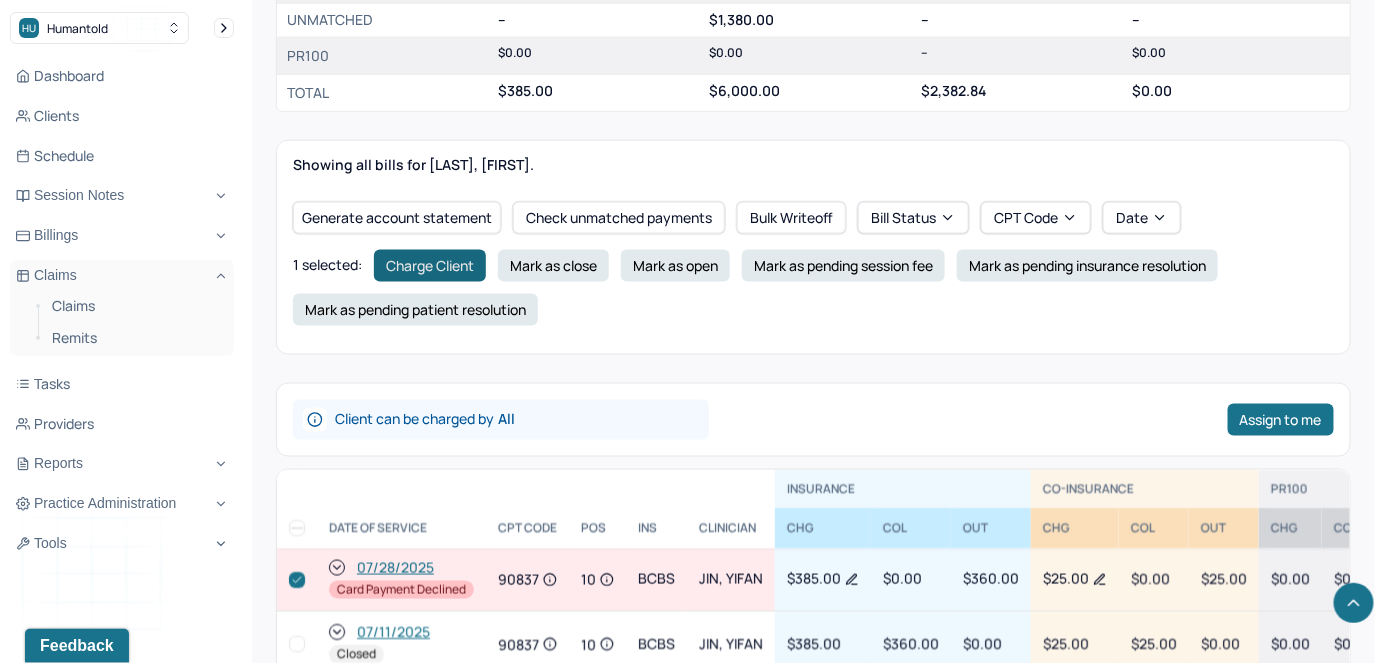 click on "Charge Client" at bounding box center (430, 266) 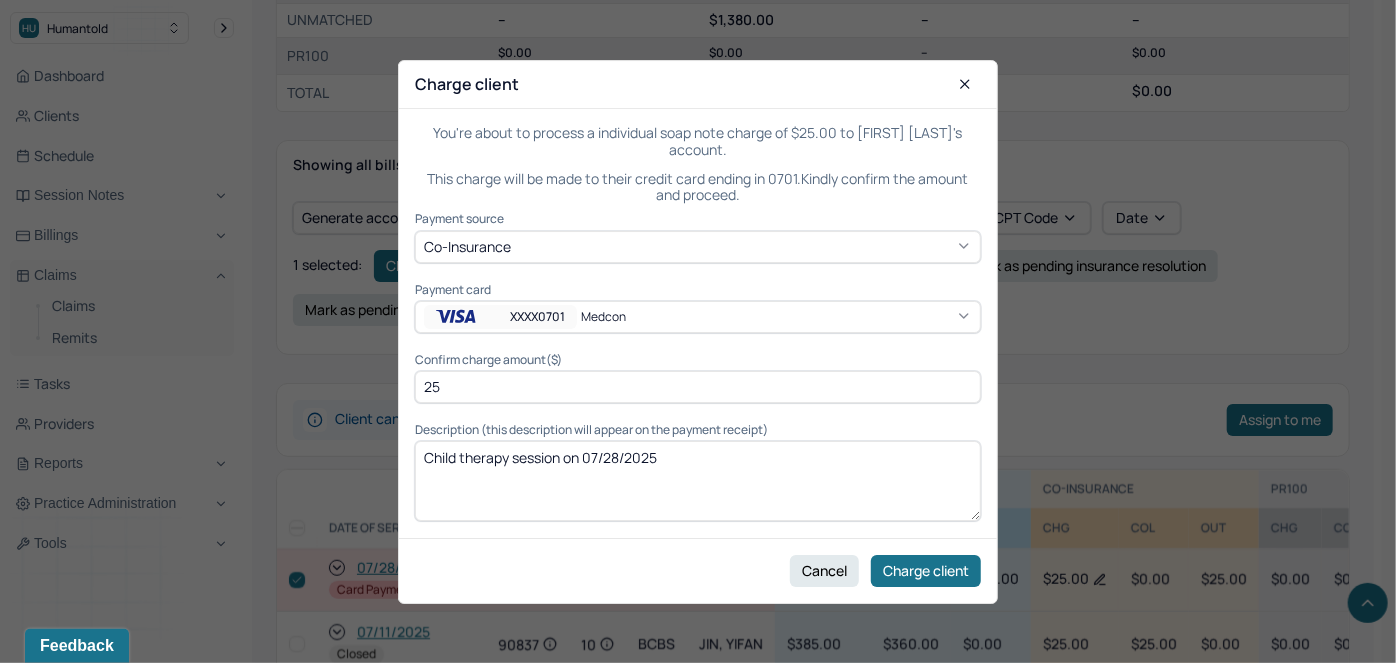 click on "XXXX0701" at bounding box center [500, 317] 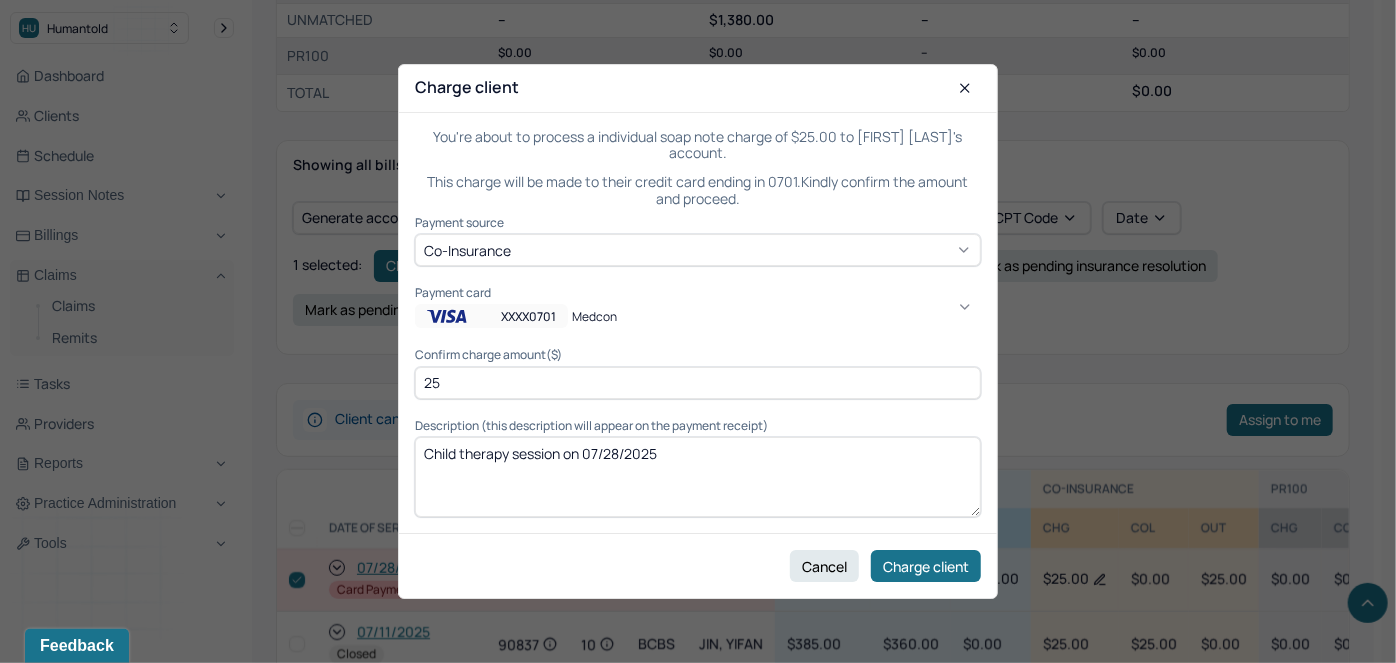 click on "XXXX0701" at bounding box center (491, 317) 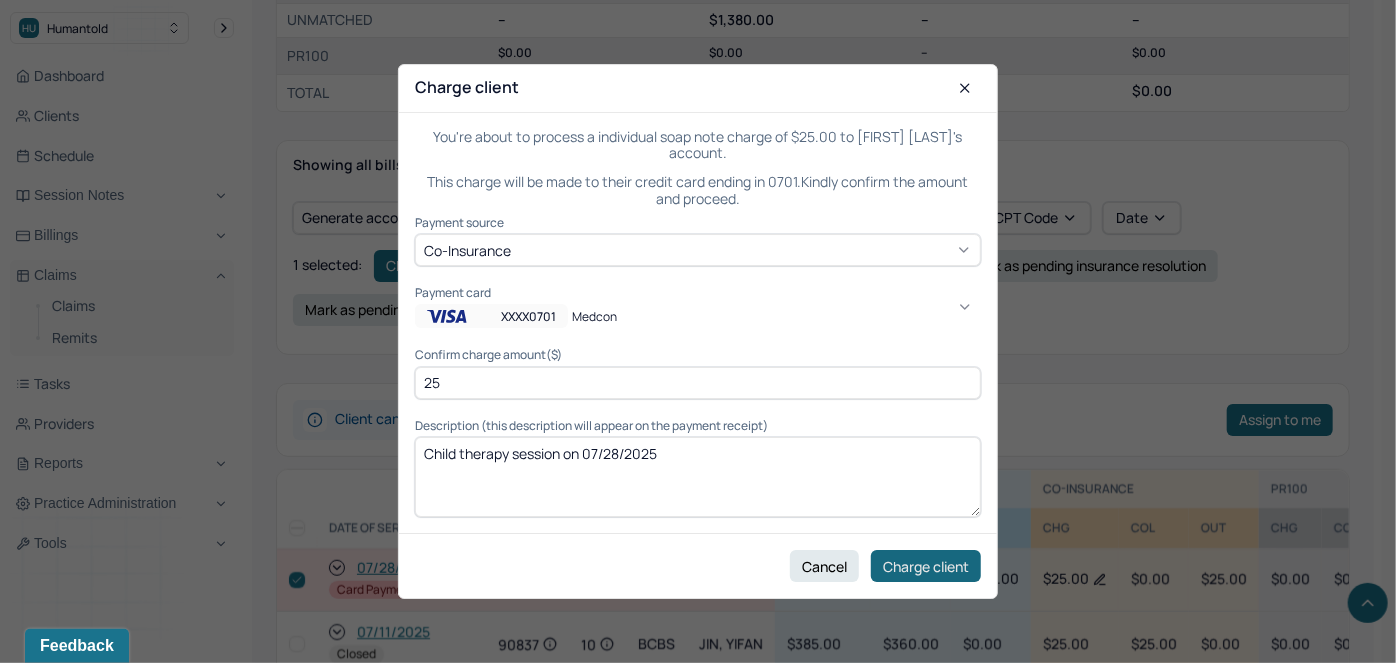 click on "Charge client" at bounding box center (926, 566) 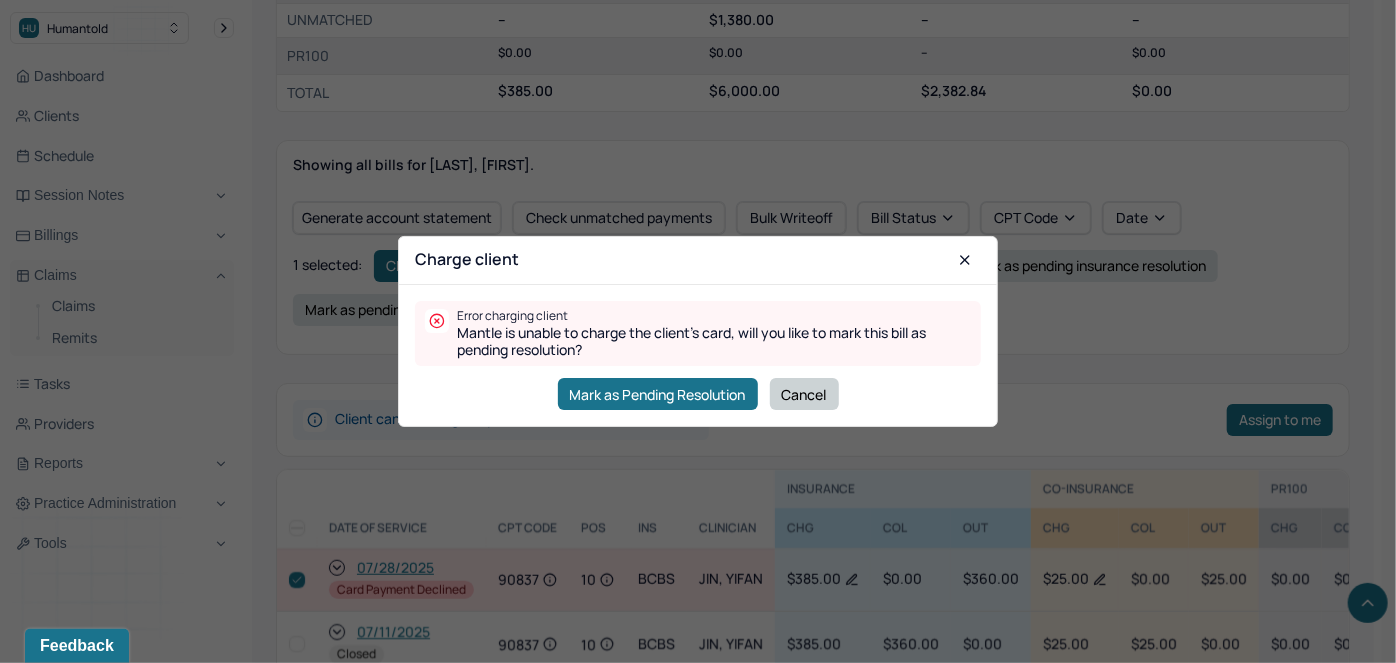 click on "Cancel" at bounding box center [804, 394] 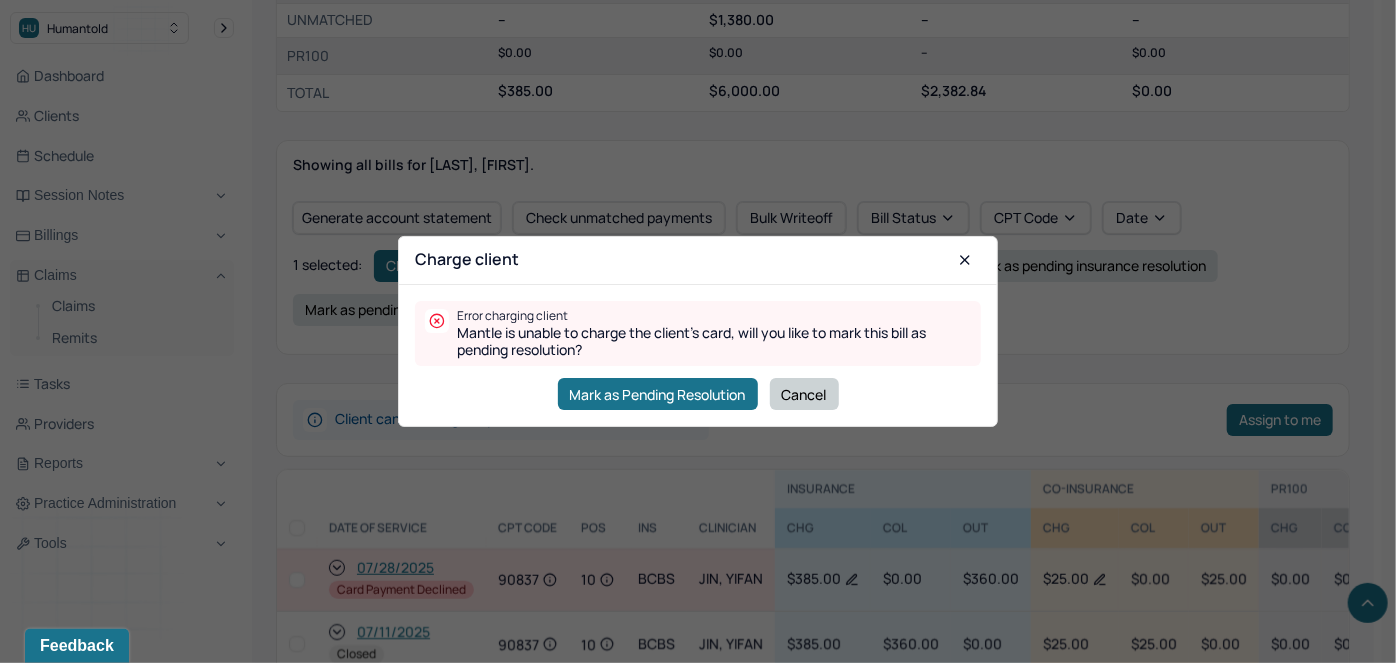 checkbox on "false" 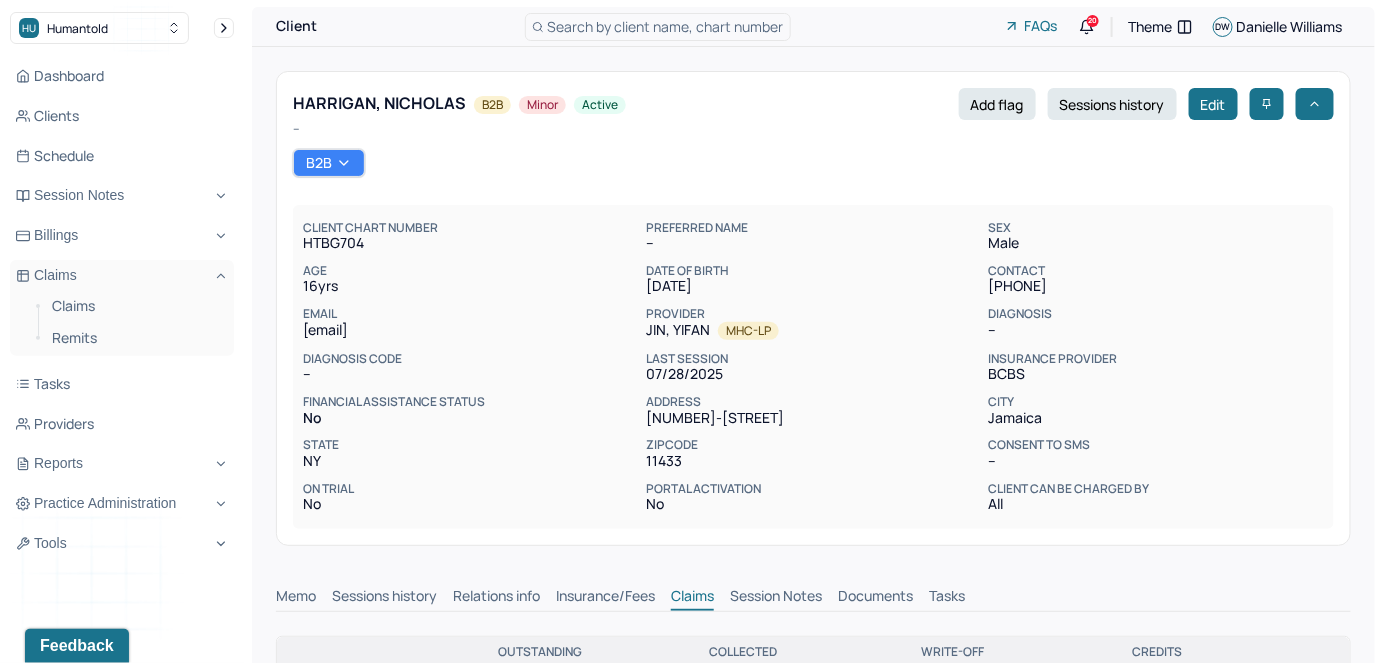 scroll, scrollTop: 0, scrollLeft: 0, axis: both 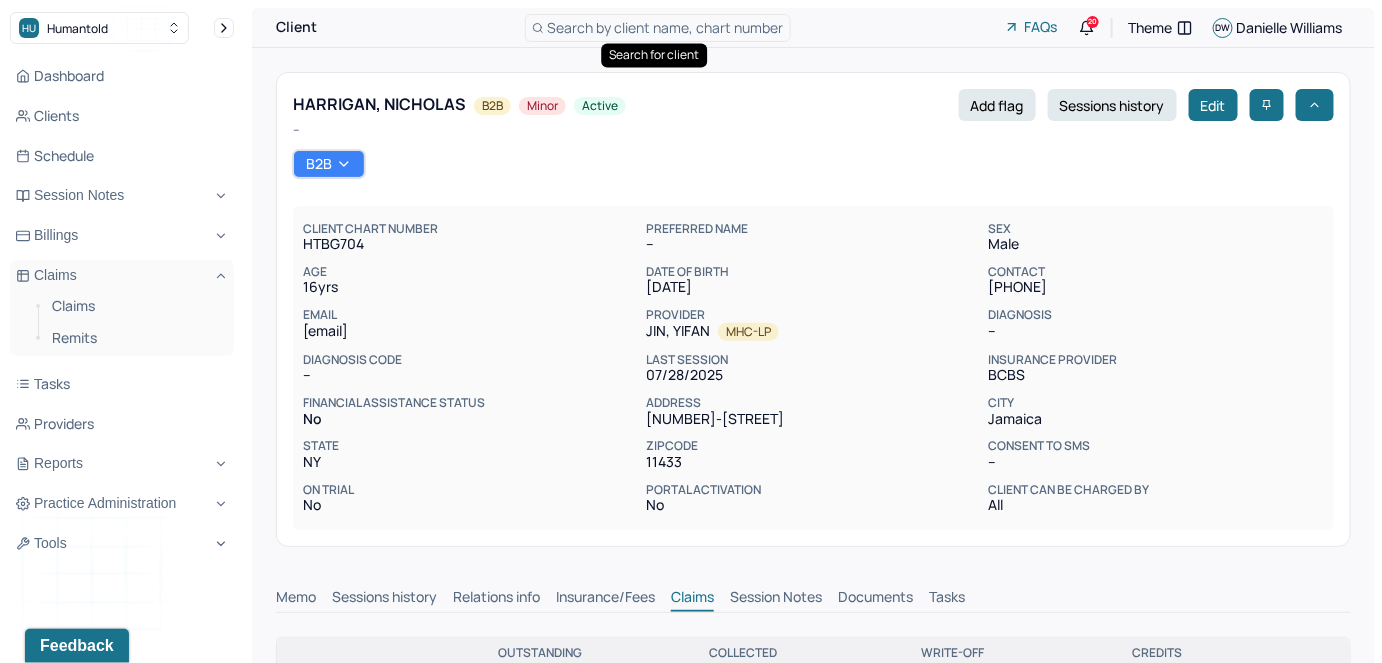 click on "Search by client name, chart number" at bounding box center (666, 27) 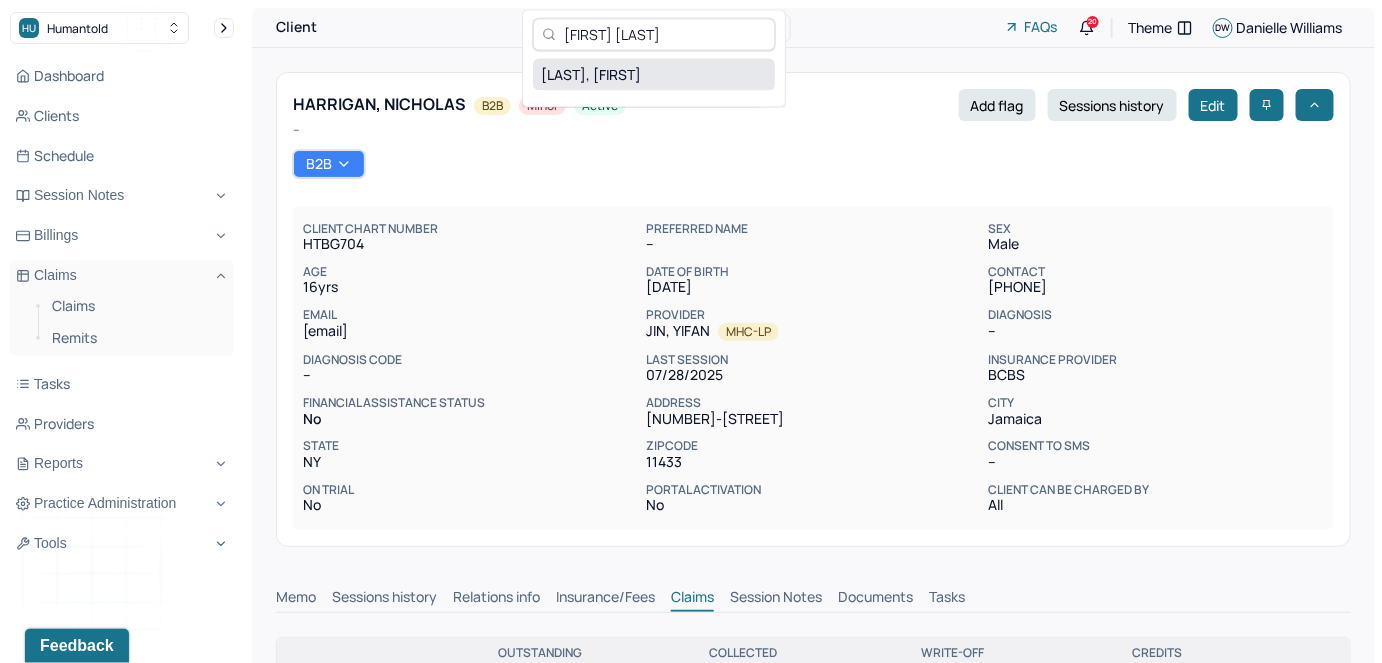 type on "[FIRST] [LAST]" 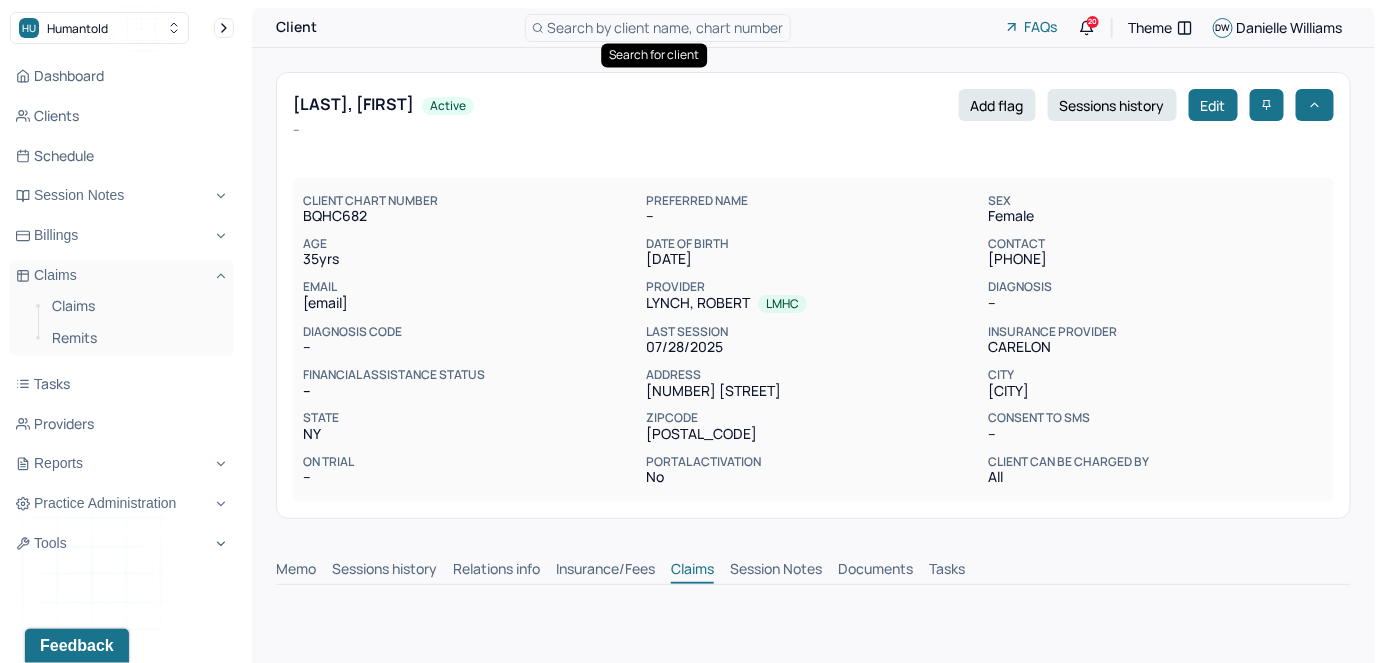 scroll, scrollTop: 0, scrollLeft: 0, axis: both 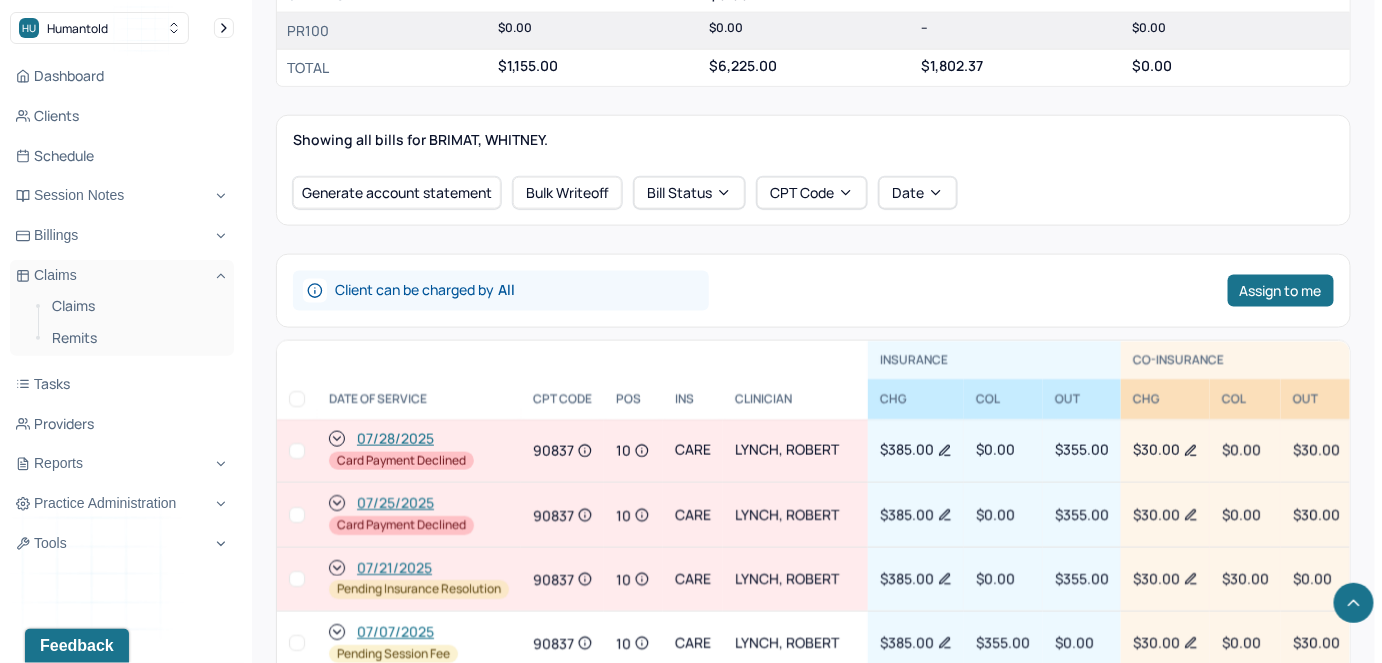 click at bounding box center (297, 515) 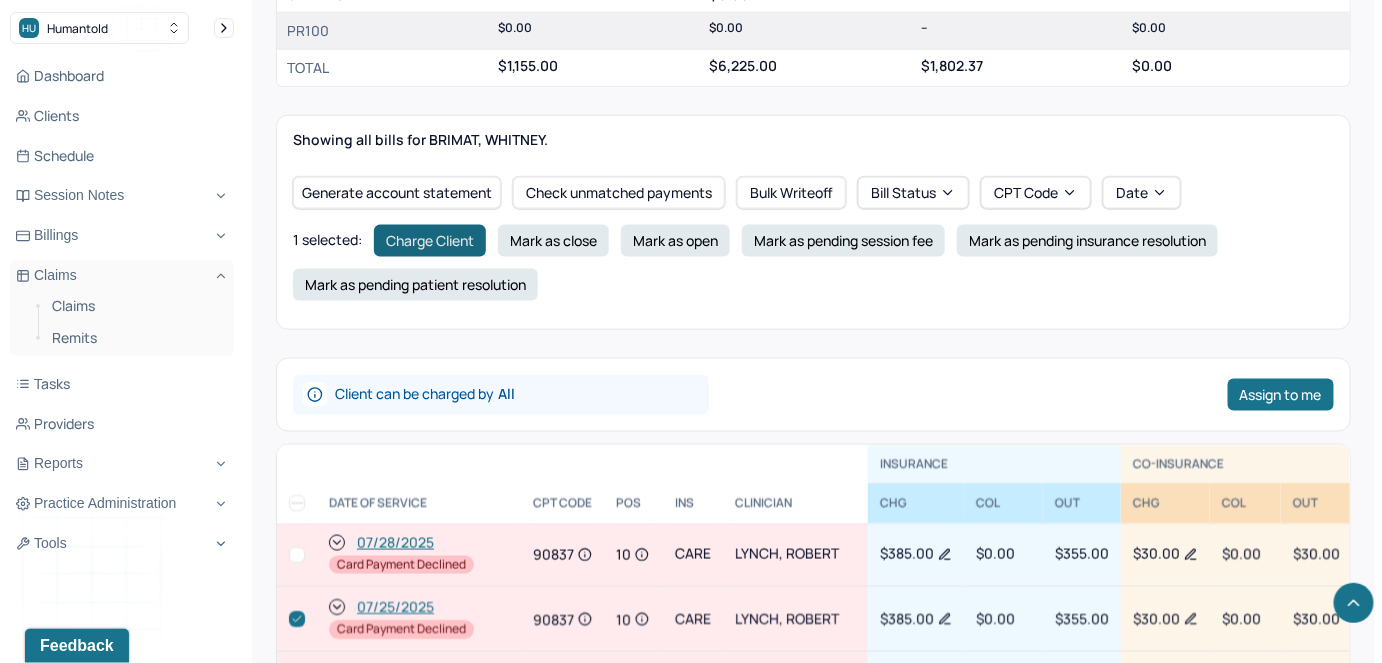 click on "Charge Client" at bounding box center (430, 241) 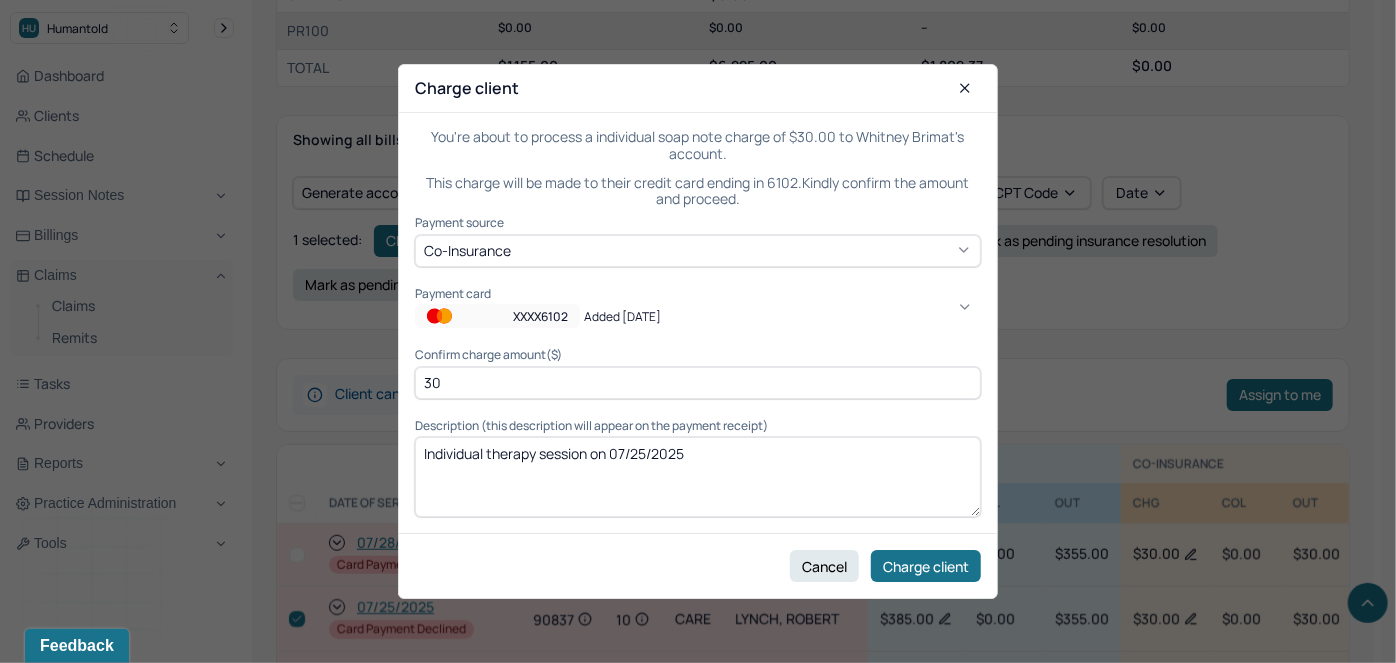 click on "XXXX6102" at bounding box center [540, 316] 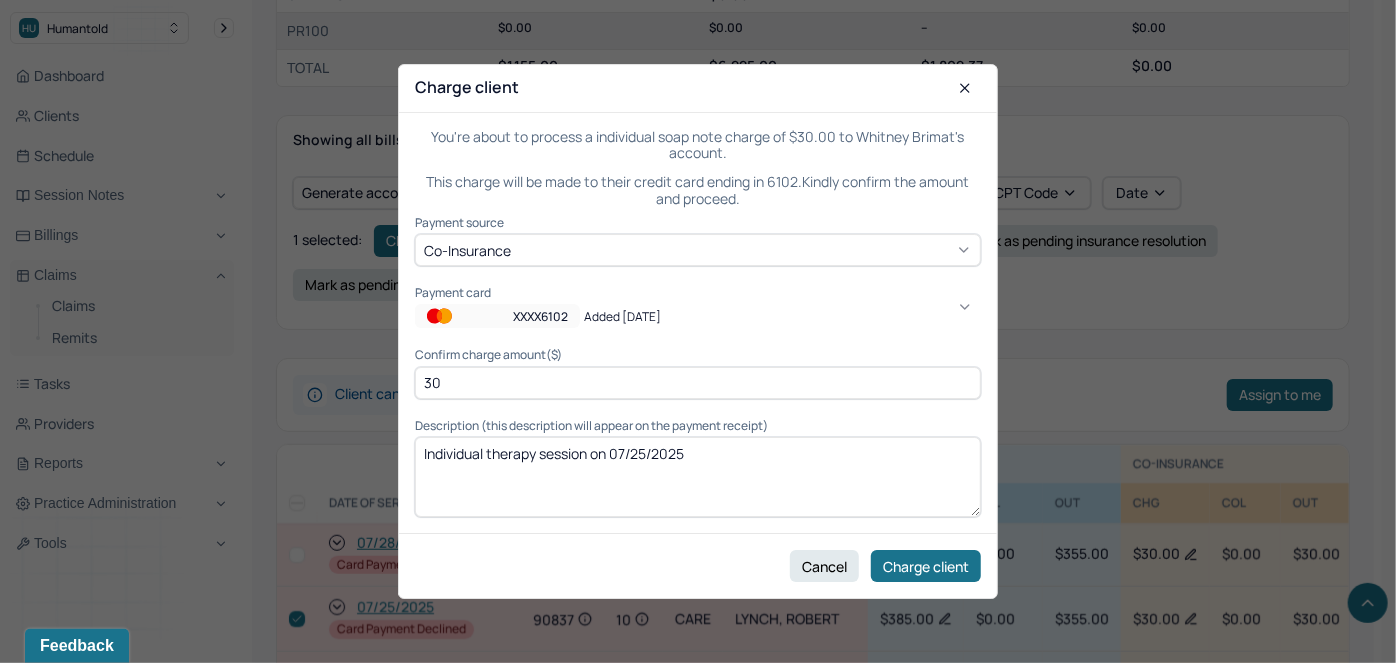 click on "XXXX6102" at bounding box center [540, 316] 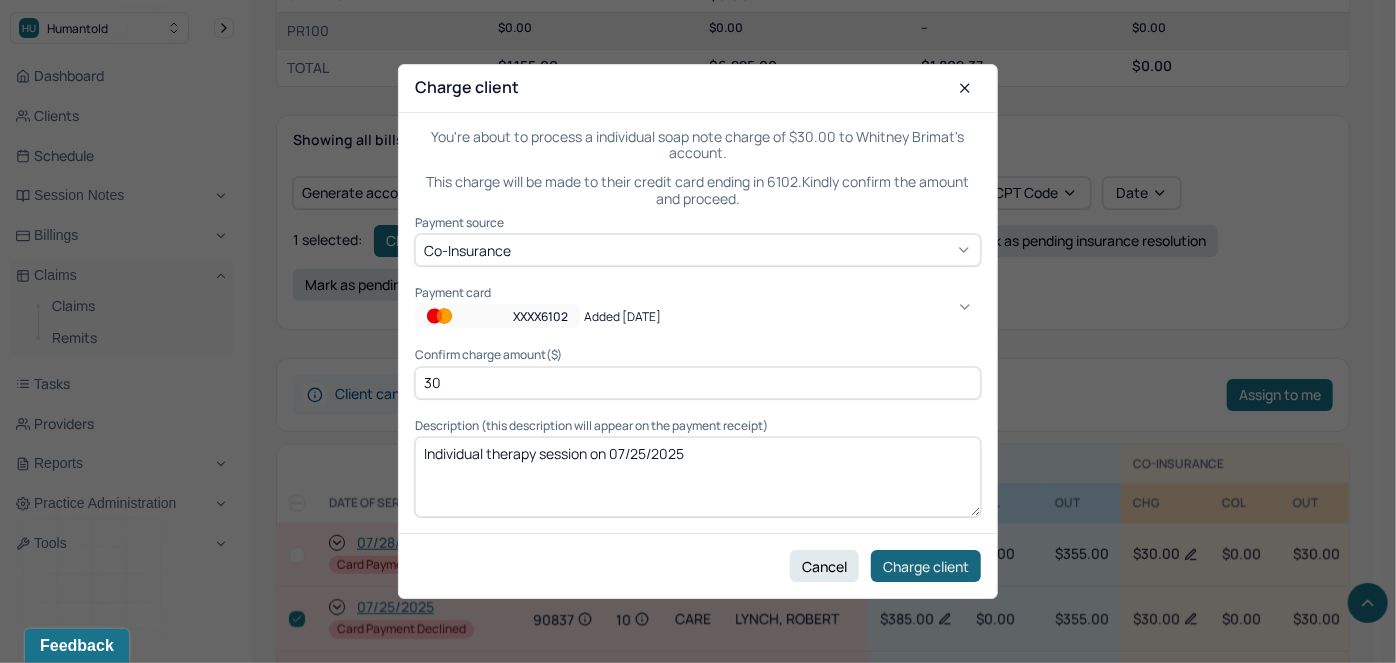 click on "Charge client" at bounding box center (926, 566) 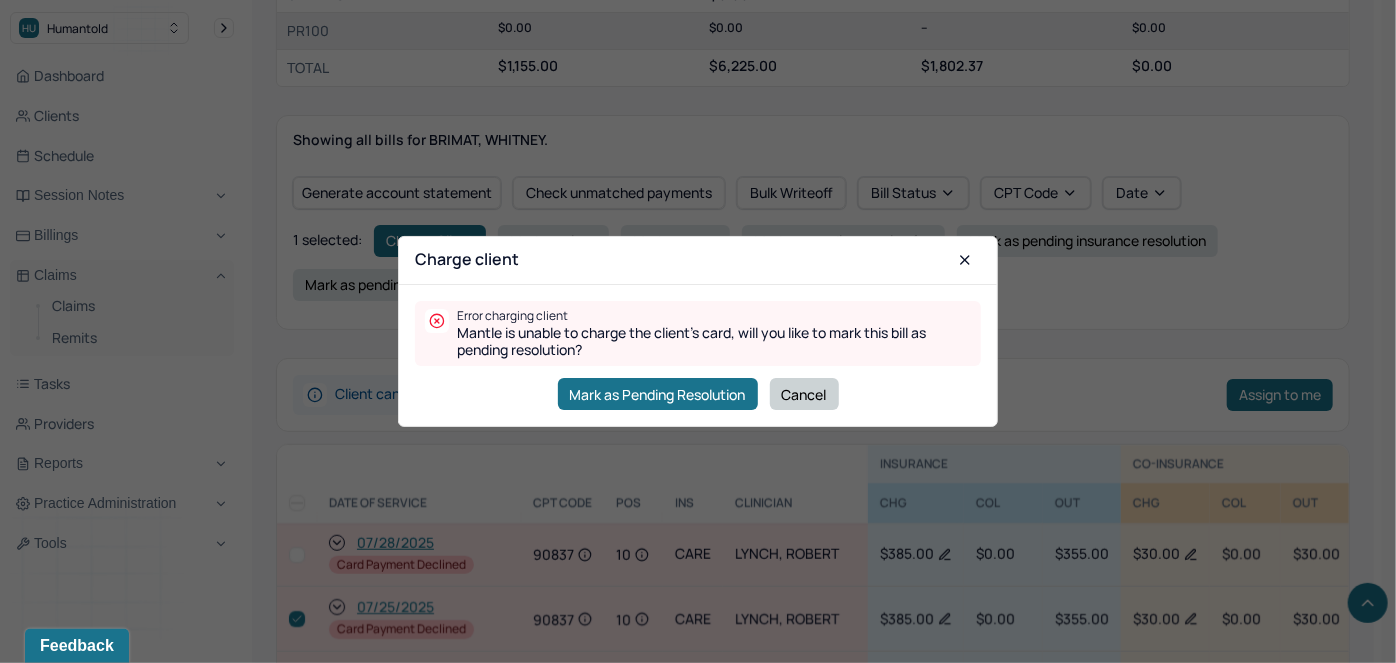 click on "Cancel" at bounding box center [804, 394] 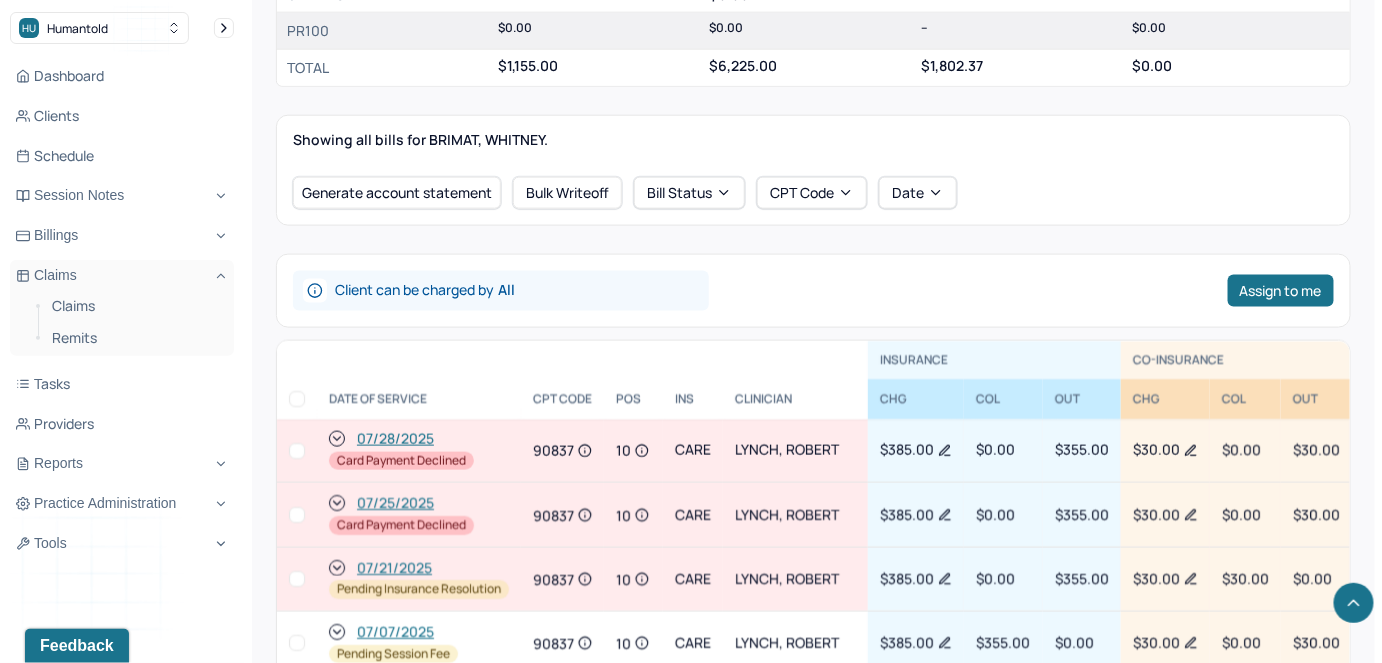 click at bounding box center (297, 515) 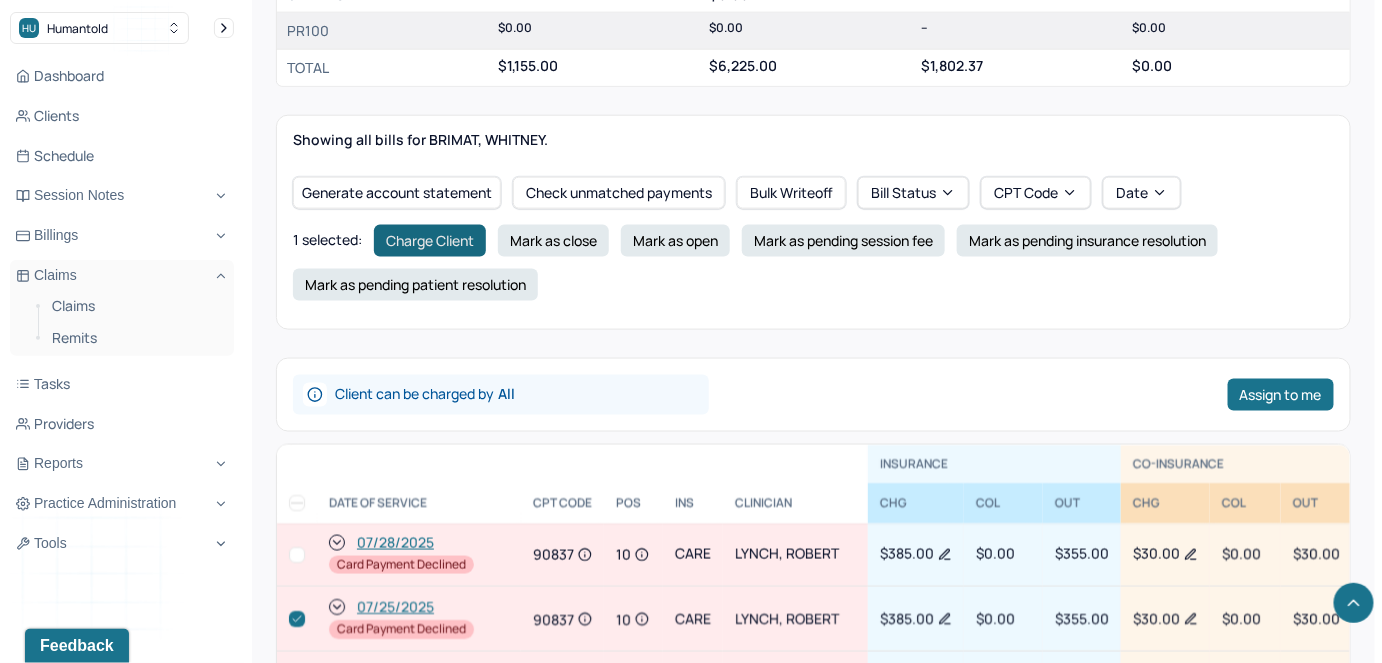 click on "Charge Client" at bounding box center [430, 241] 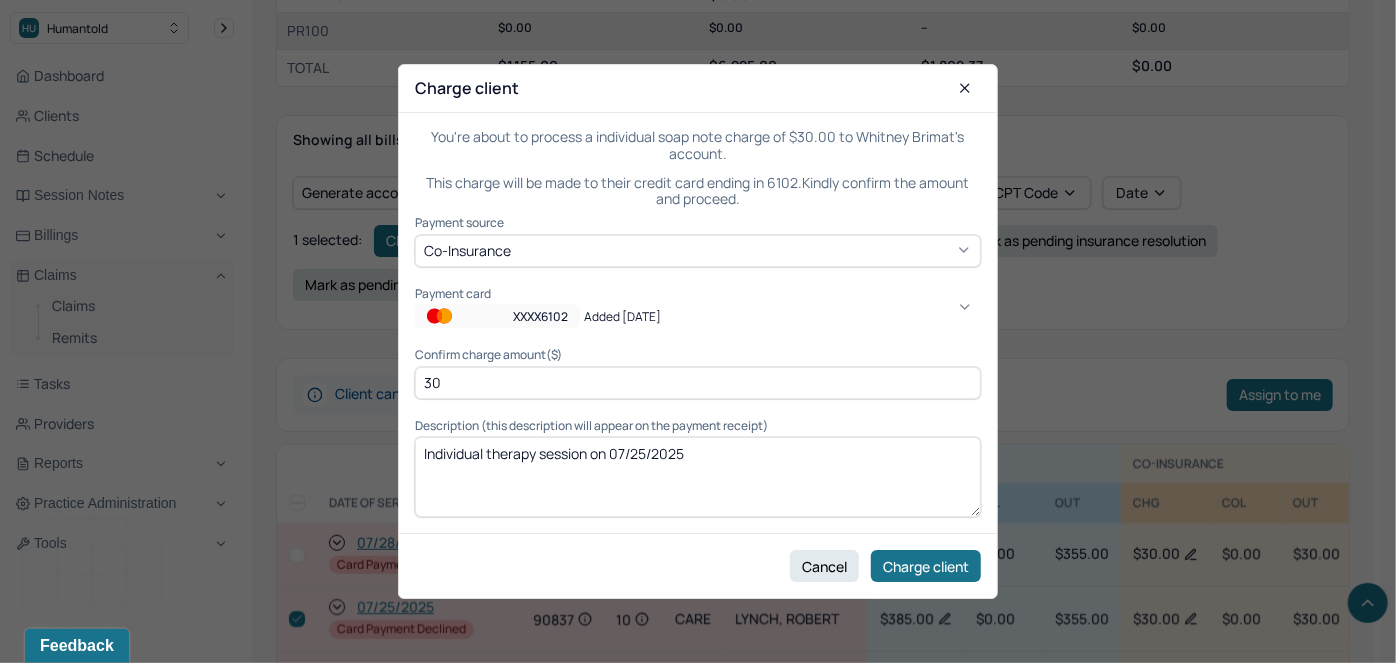 click on "XXXX6102" at bounding box center [540, 316] 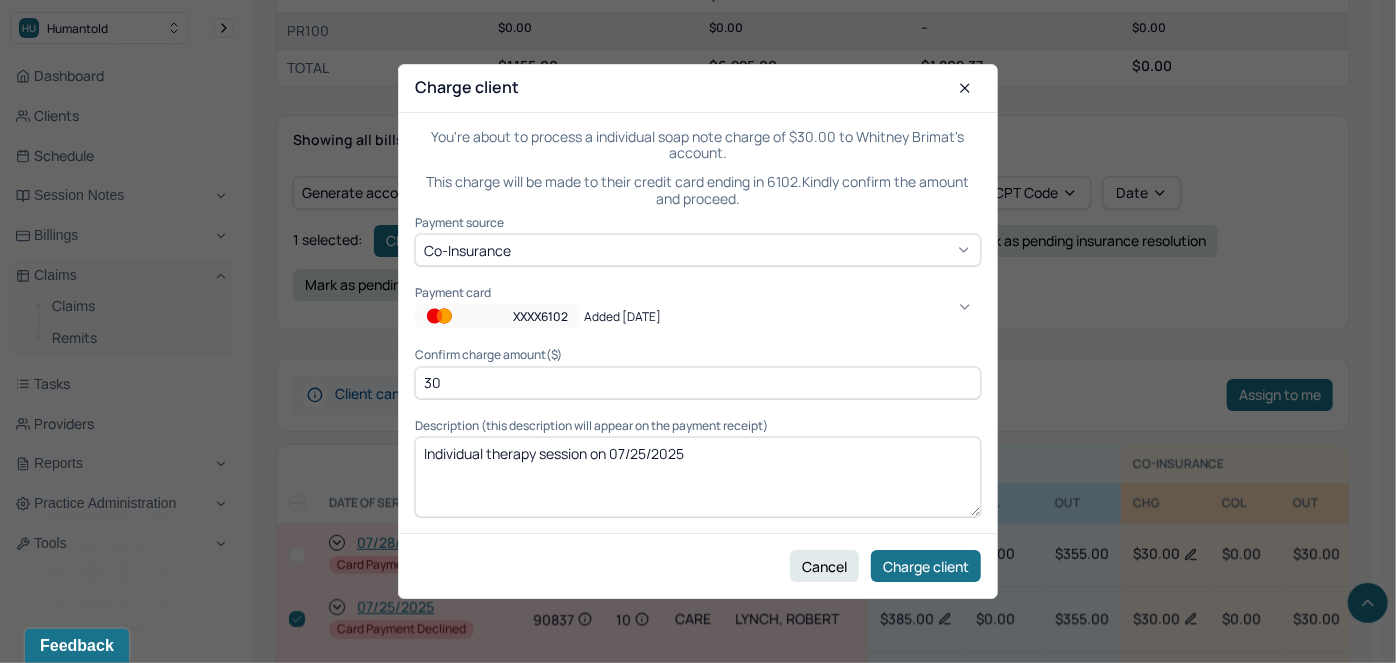 click on "XXXX1278" at bounding box center [161, 1704] 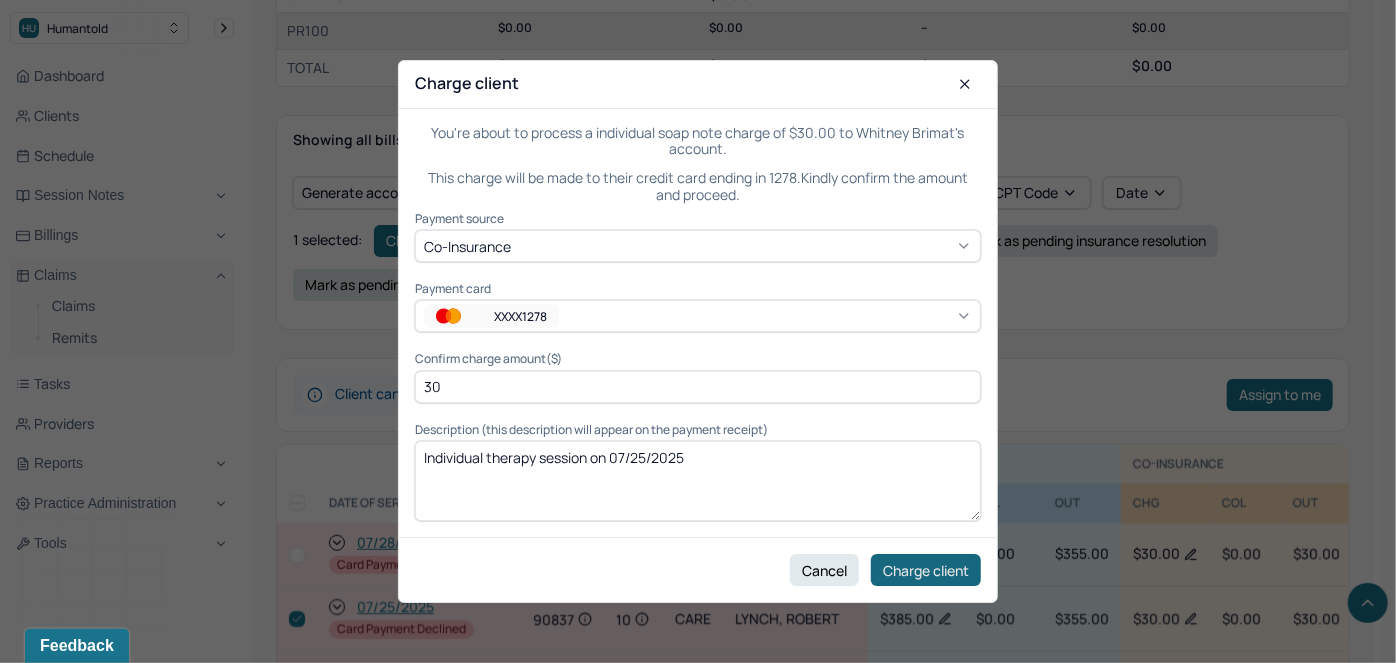click on "Charge client" at bounding box center (926, 570) 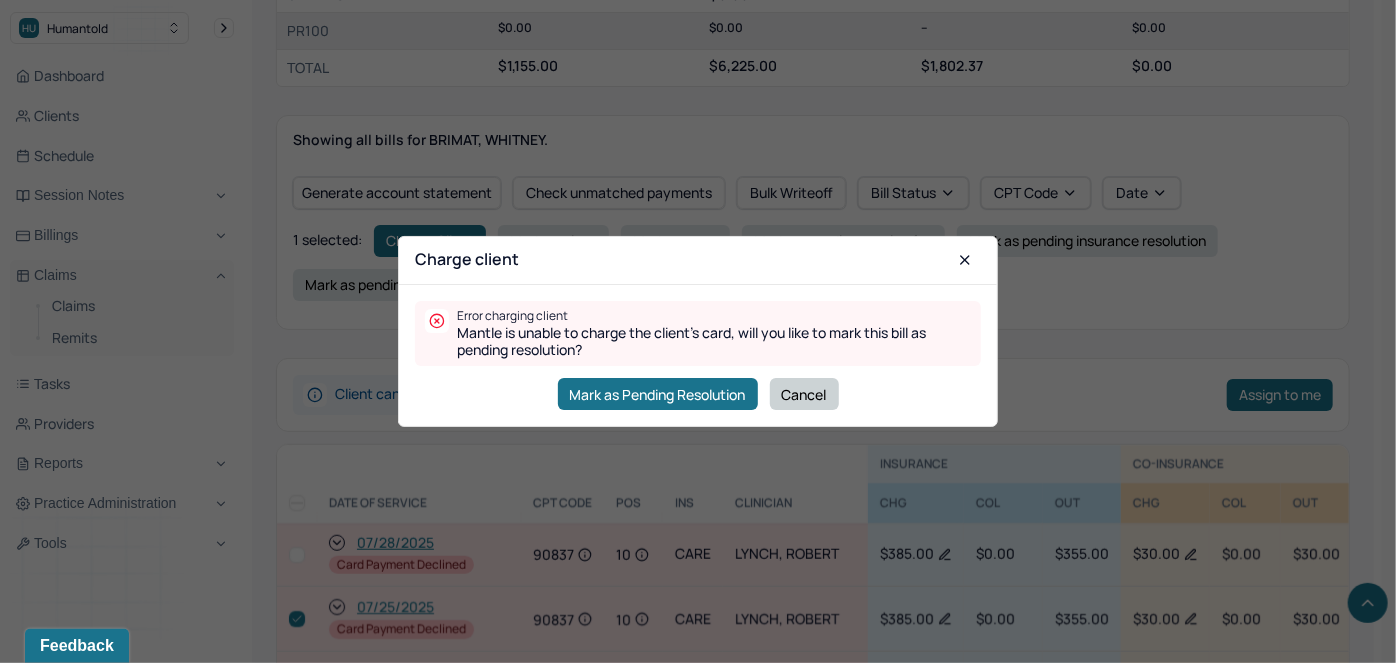 click on "Cancel" at bounding box center [804, 394] 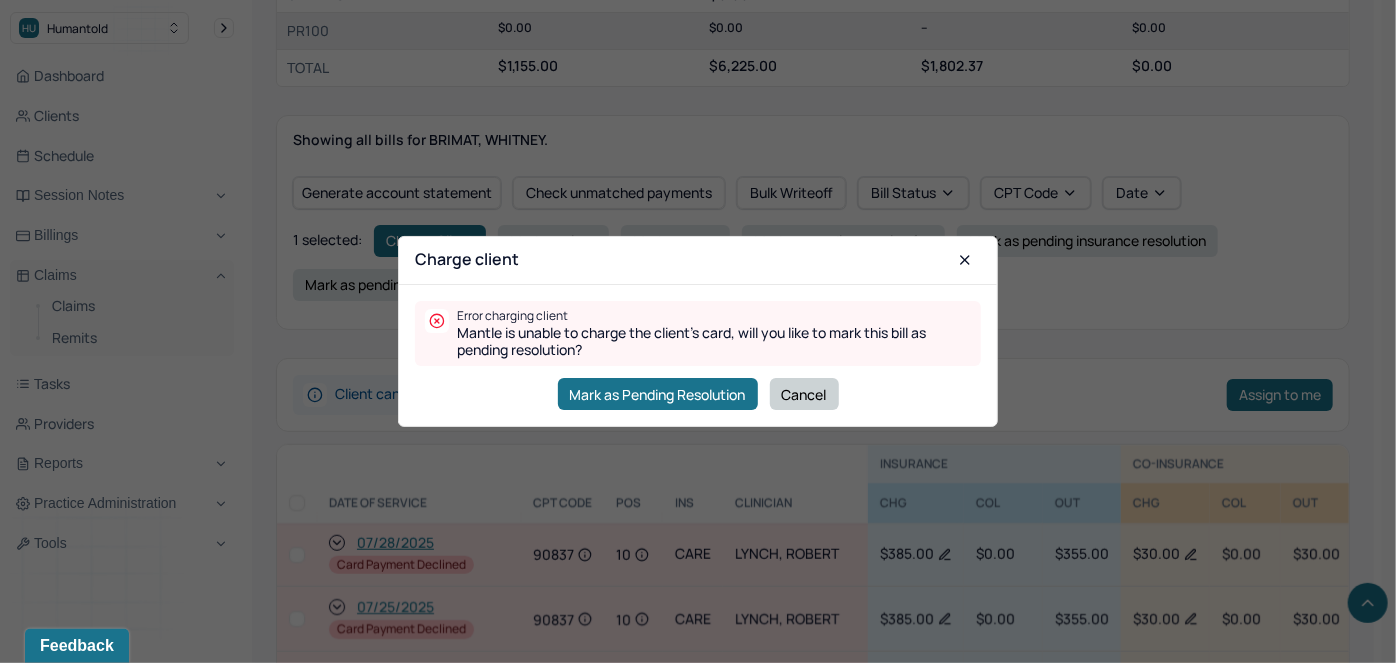 checkbox on "false" 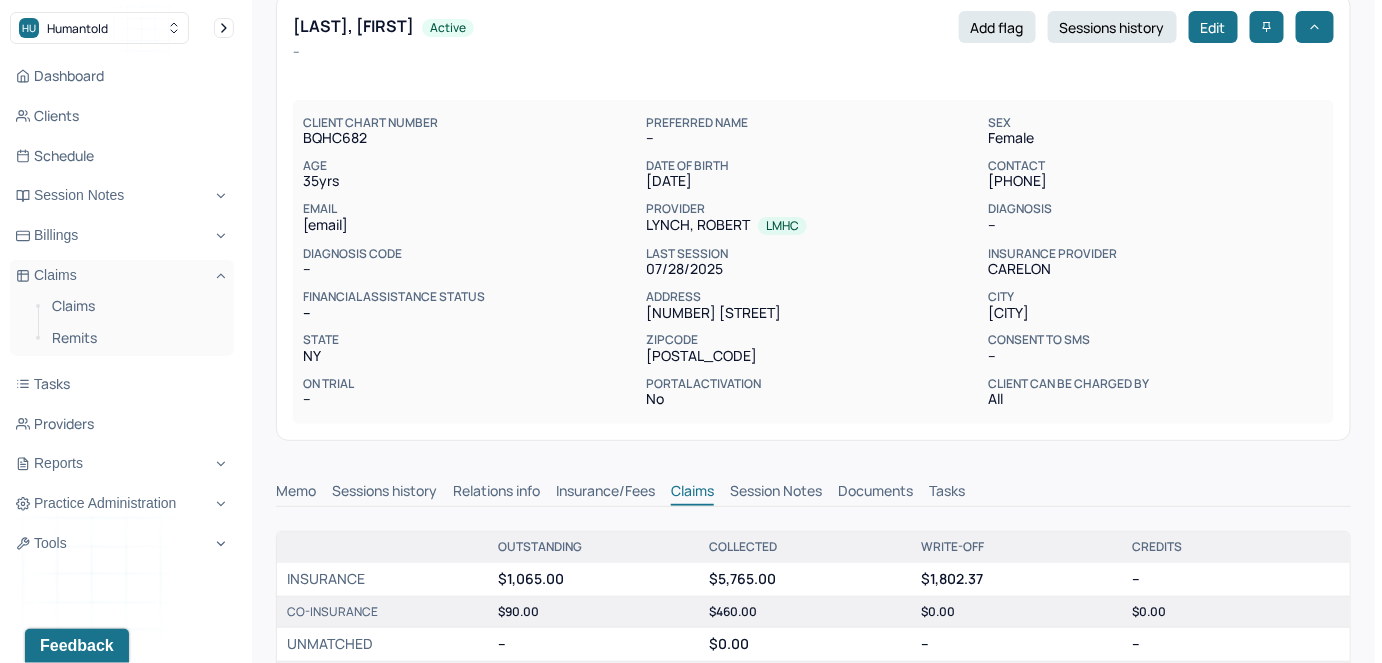 scroll, scrollTop: 0, scrollLeft: 0, axis: both 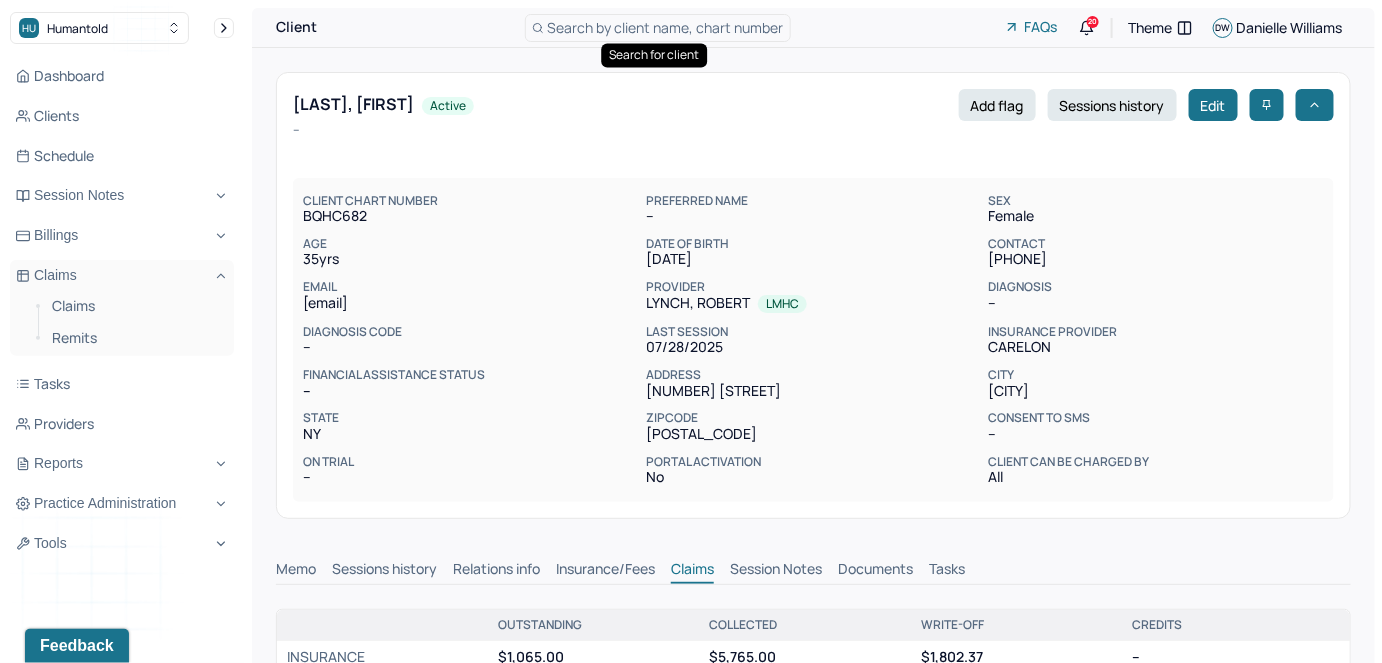 click on "Search by client name, chart number" at bounding box center [666, 27] 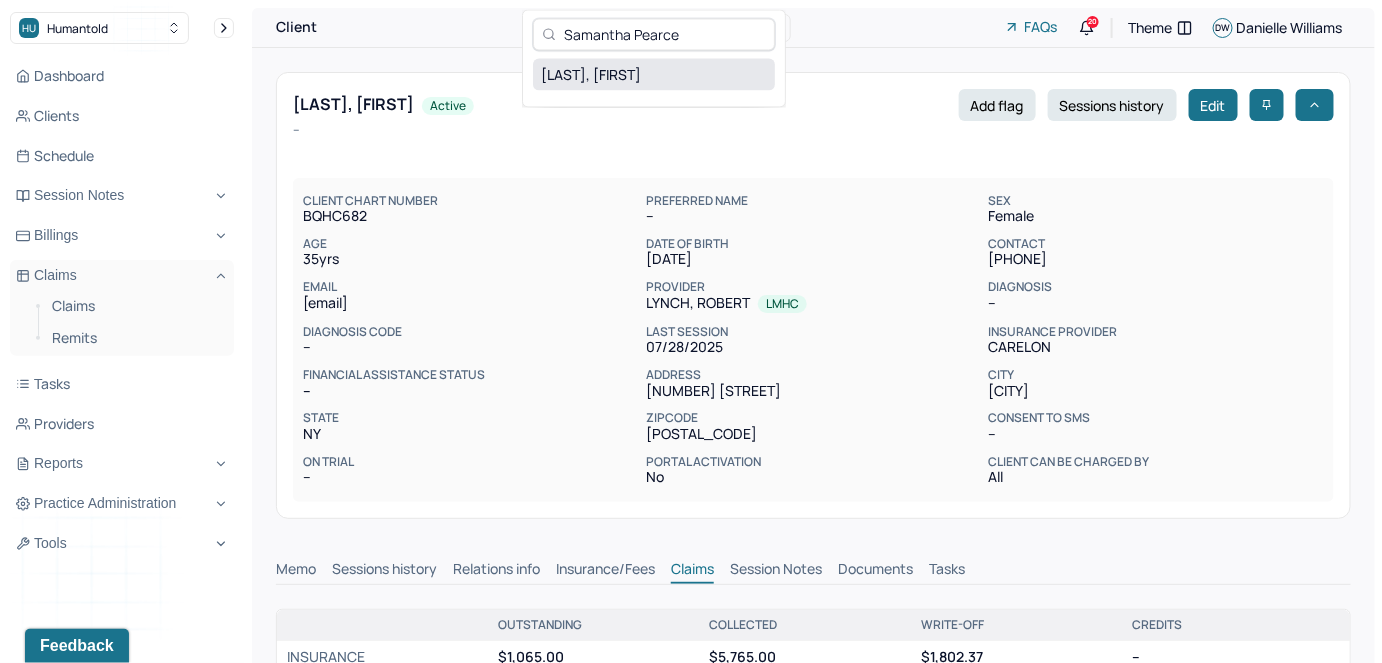 type on "Samantha Pearce" 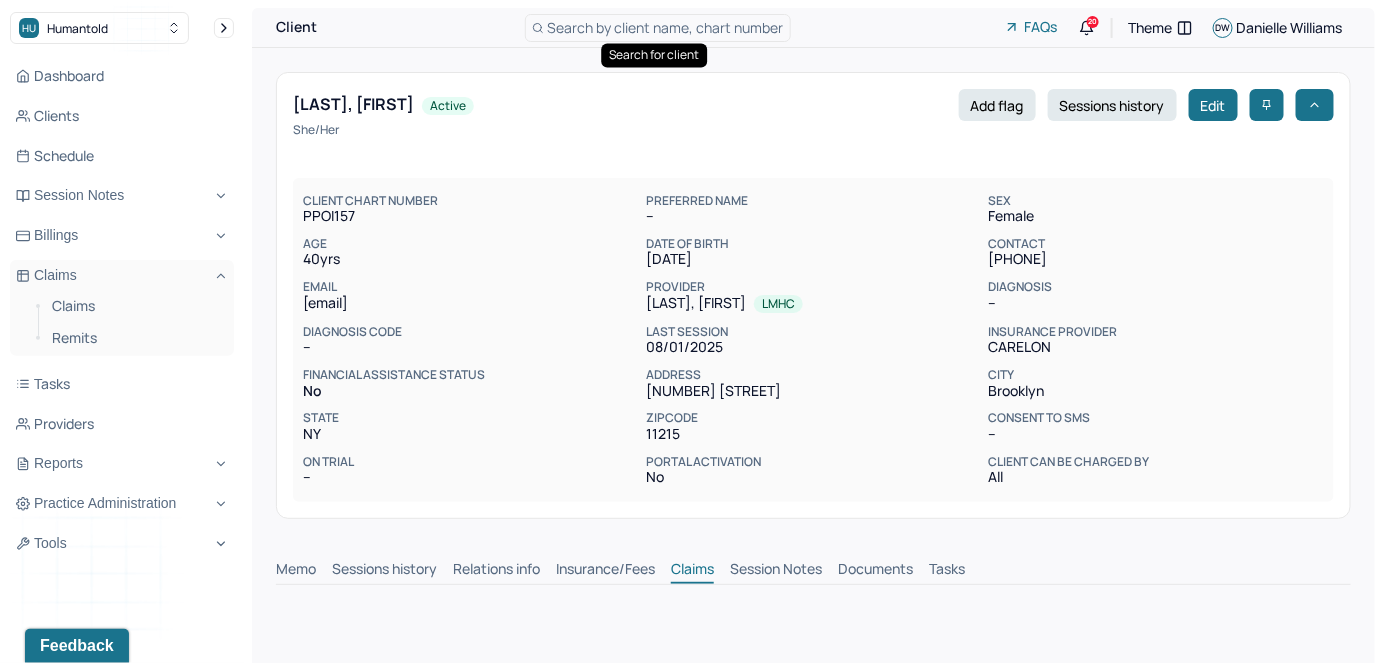 scroll, scrollTop: 0, scrollLeft: 0, axis: both 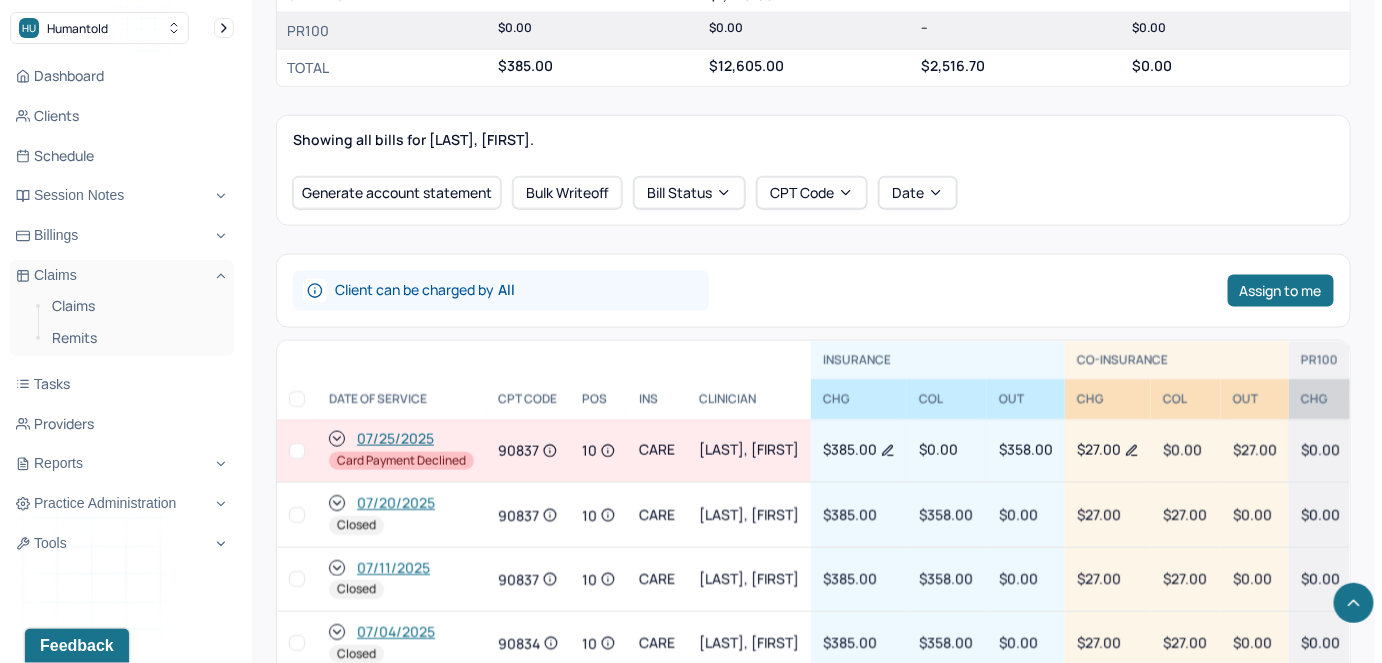 click at bounding box center [297, 451] 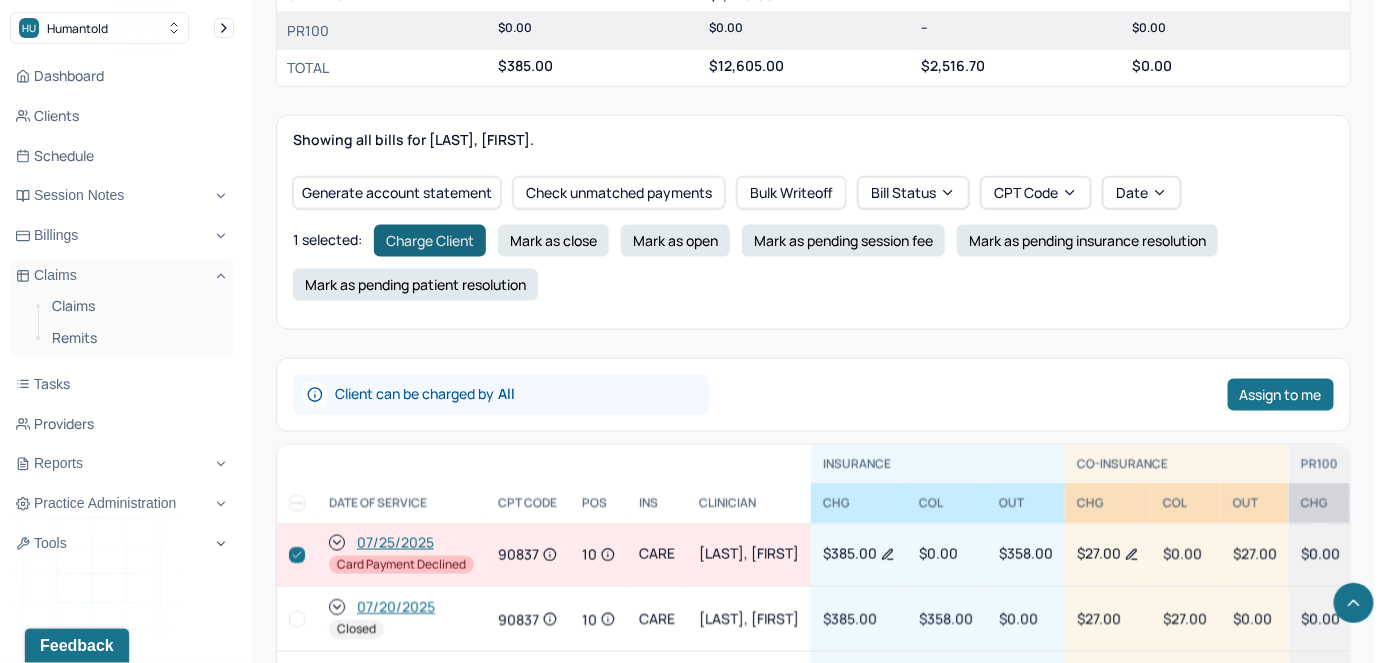 click on "Charge Client" at bounding box center [430, 241] 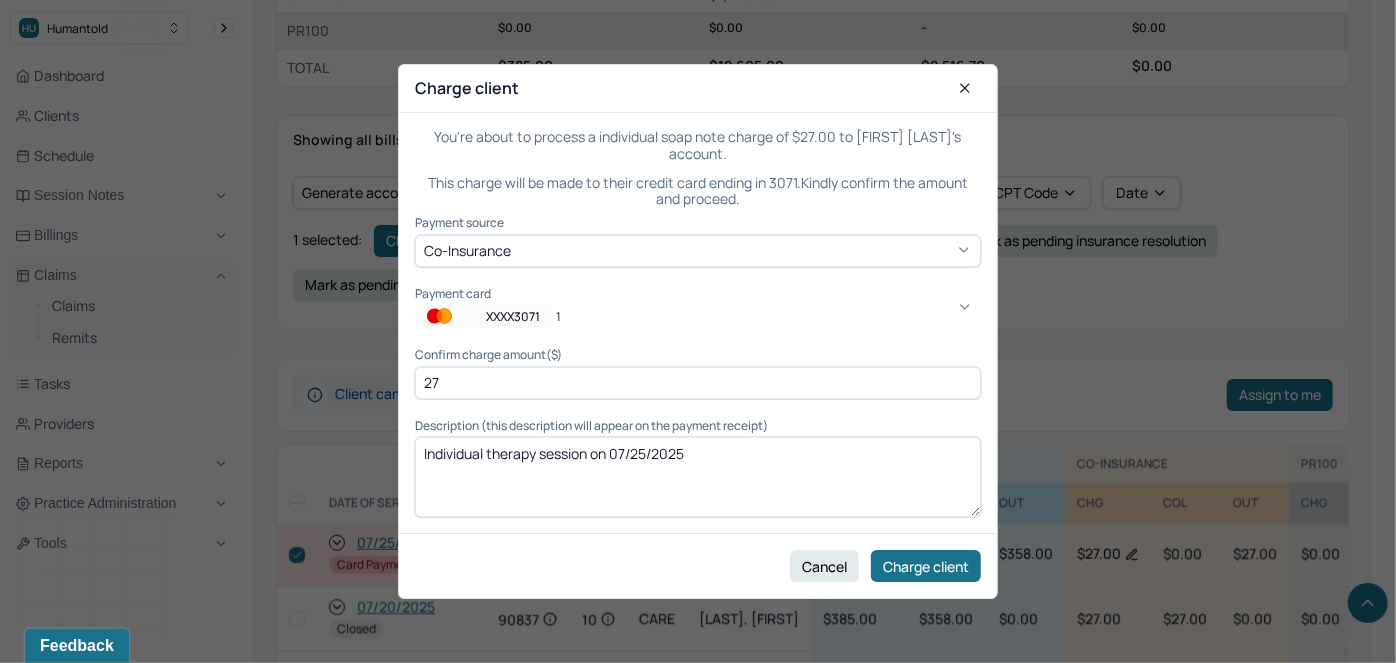 click on "XXXX3071" at bounding box center [514, 316] 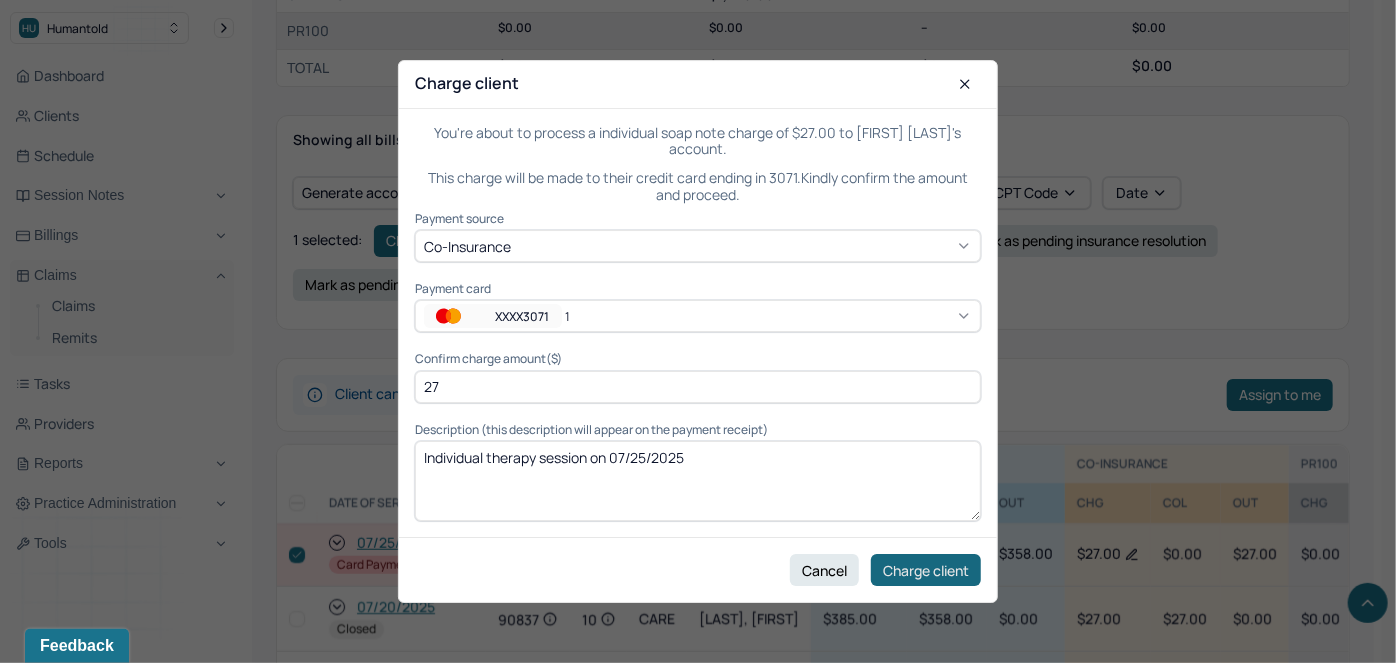 click on "Charge client" at bounding box center (926, 570) 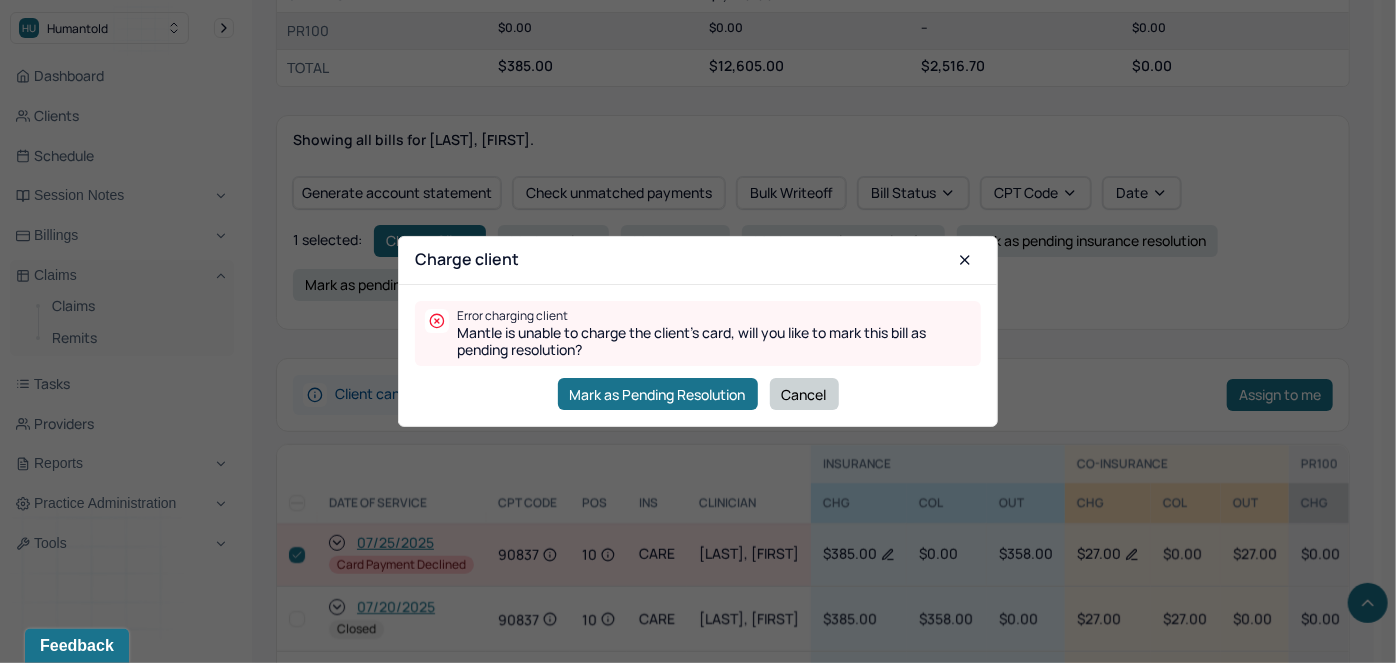 click on "Cancel" at bounding box center (804, 394) 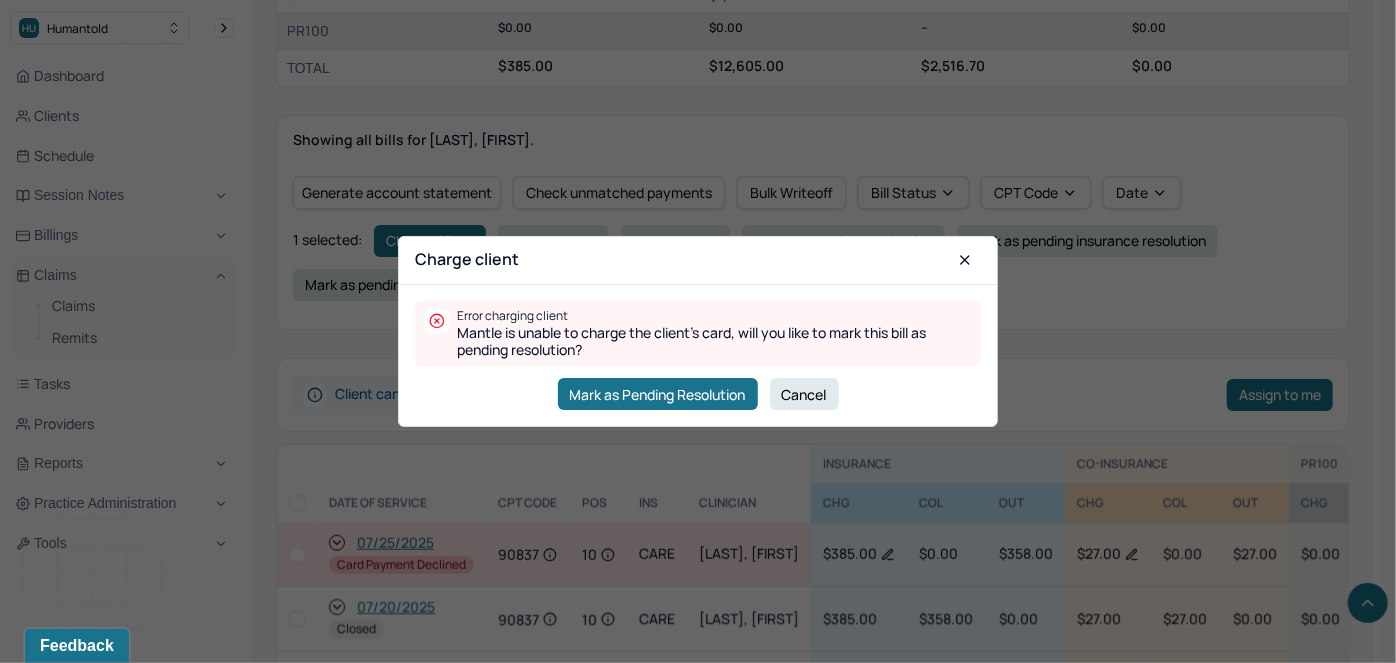checkbox on "false" 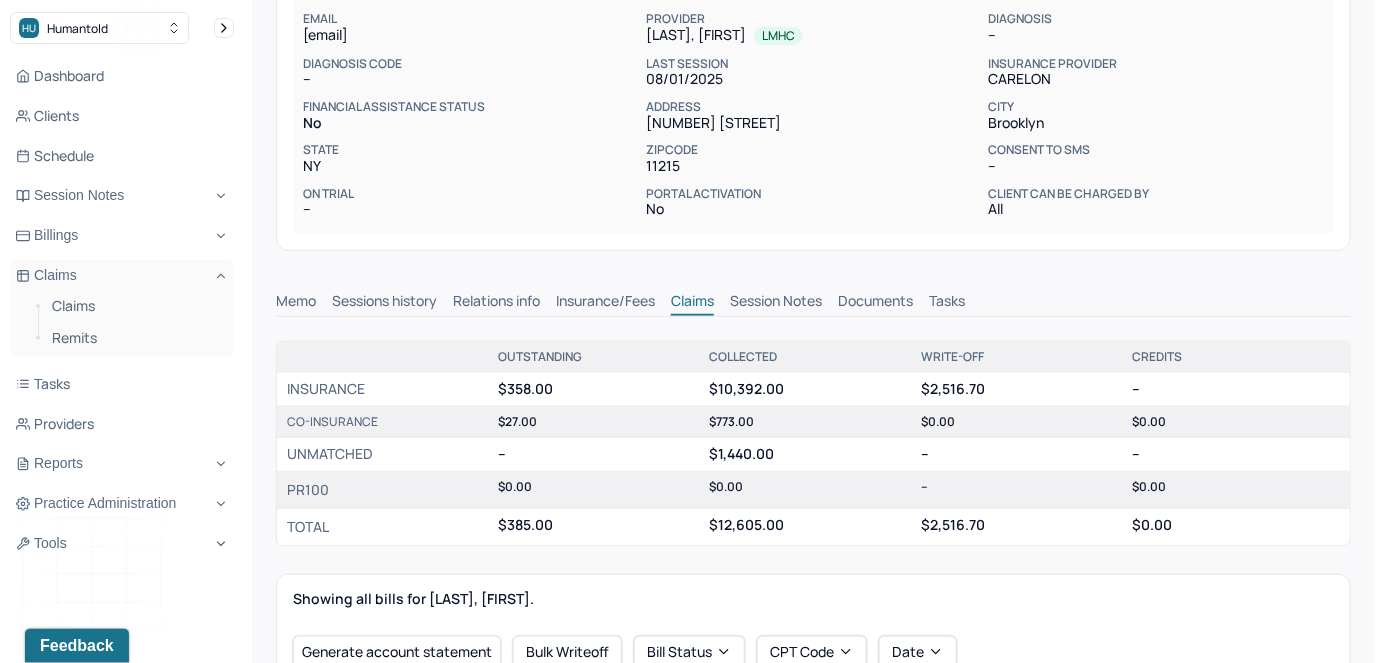 scroll, scrollTop: 0, scrollLeft: 0, axis: both 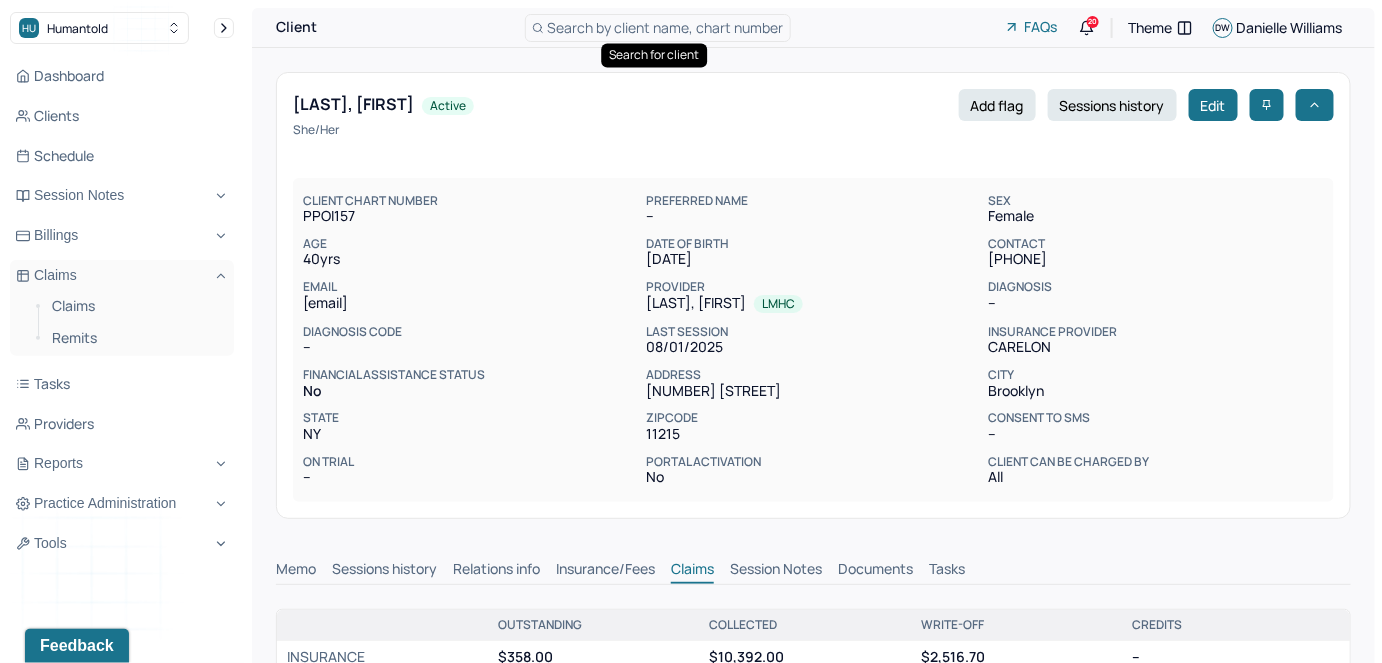 click on "Search by client name, chart number" at bounding box center (666, 27) 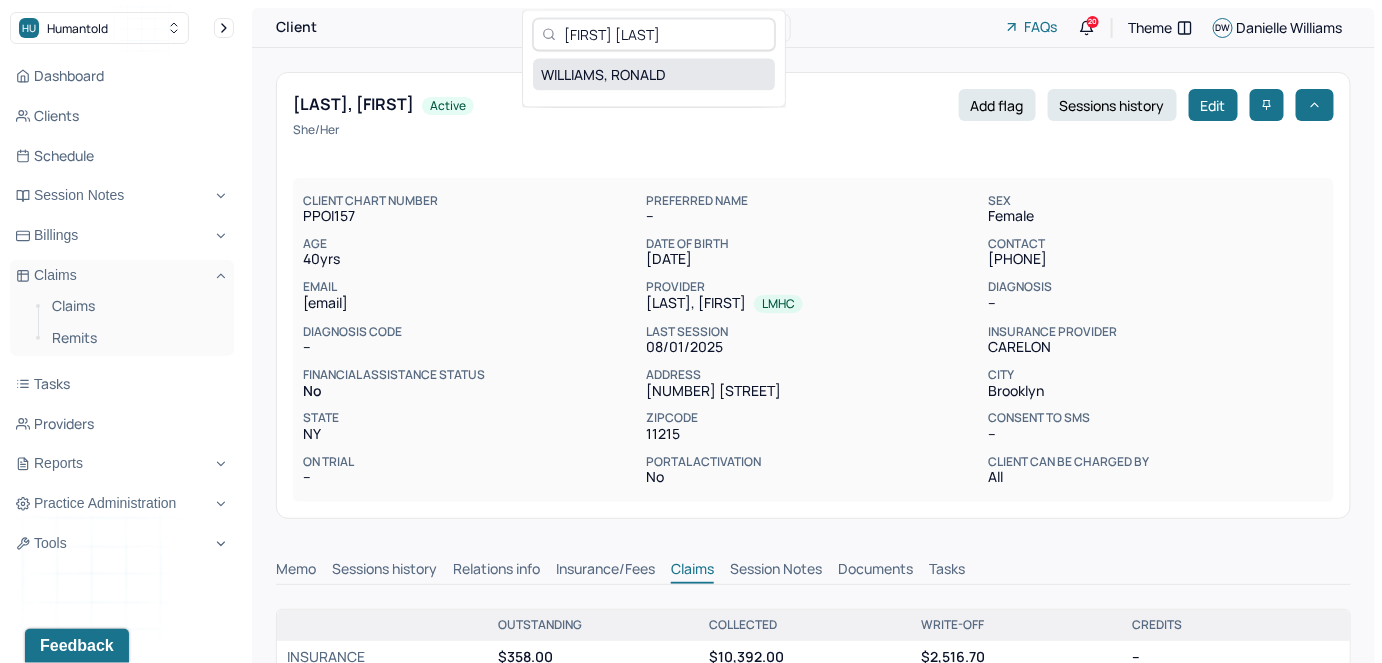 type on "[FIRST] [LAST]" 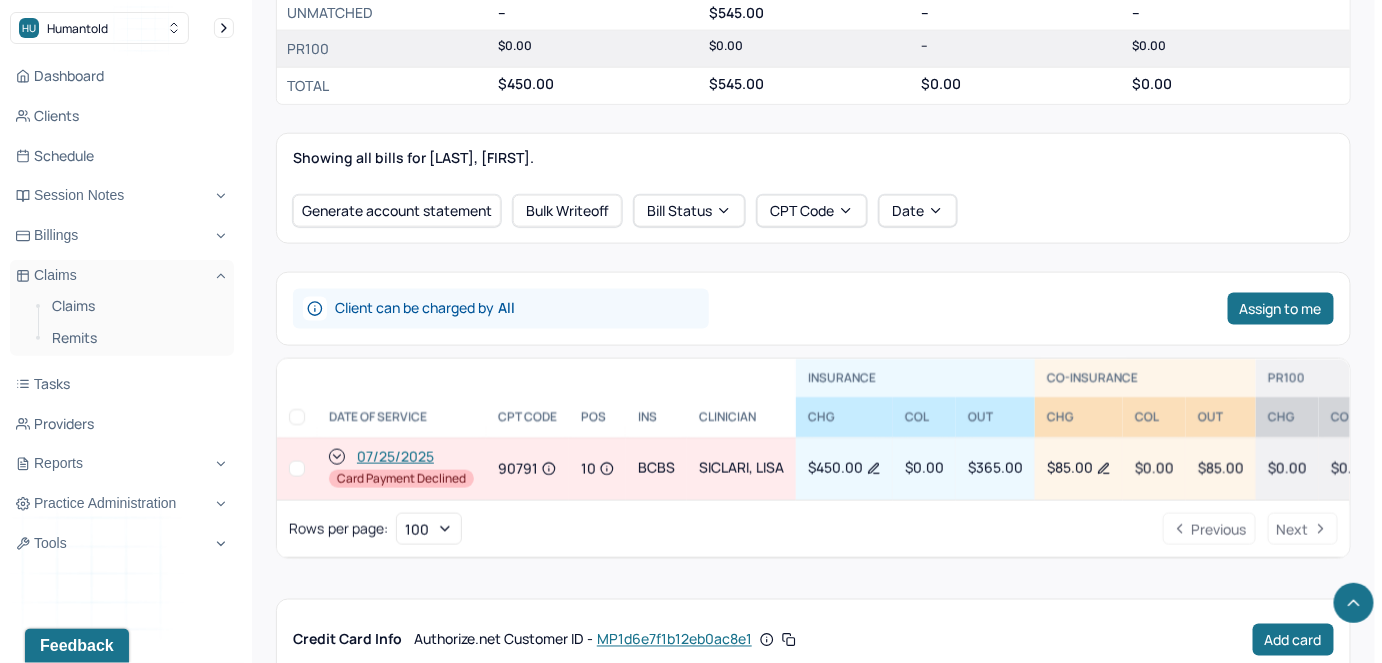 scroll, scrollTop: 727, scrollLeft: 0, axis: vertical 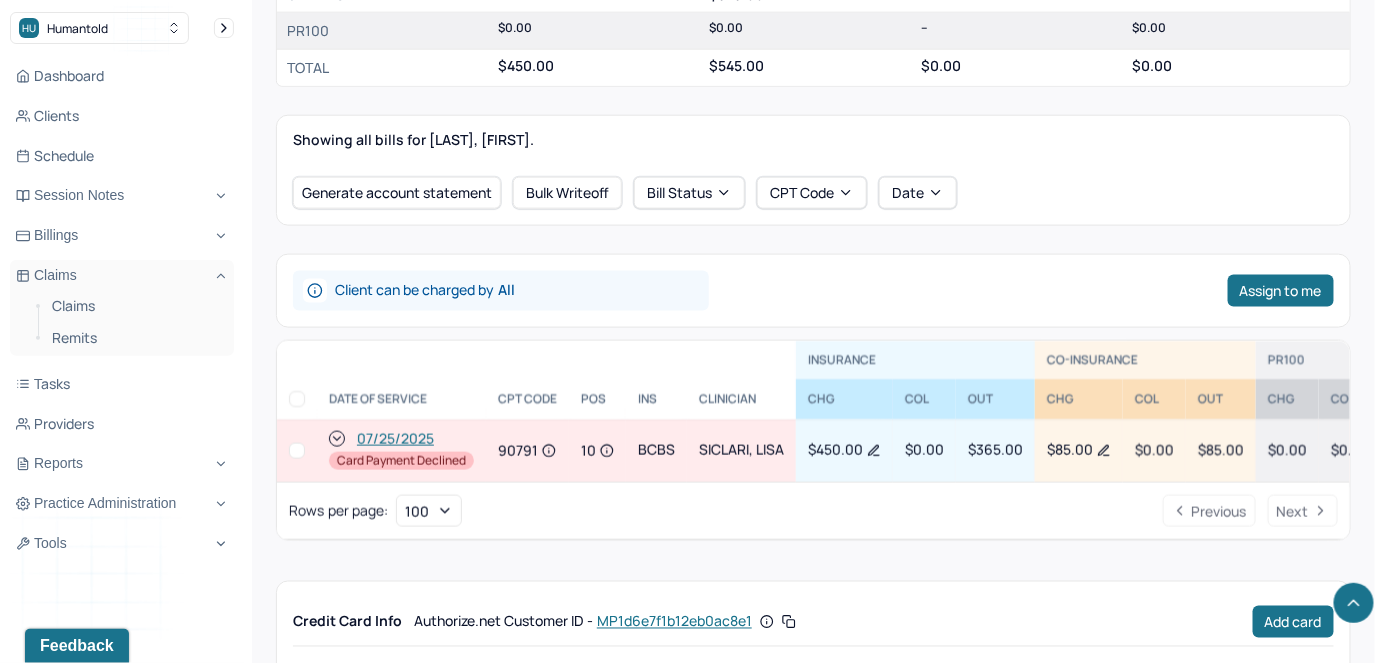 click at bounding box center [297, 451] 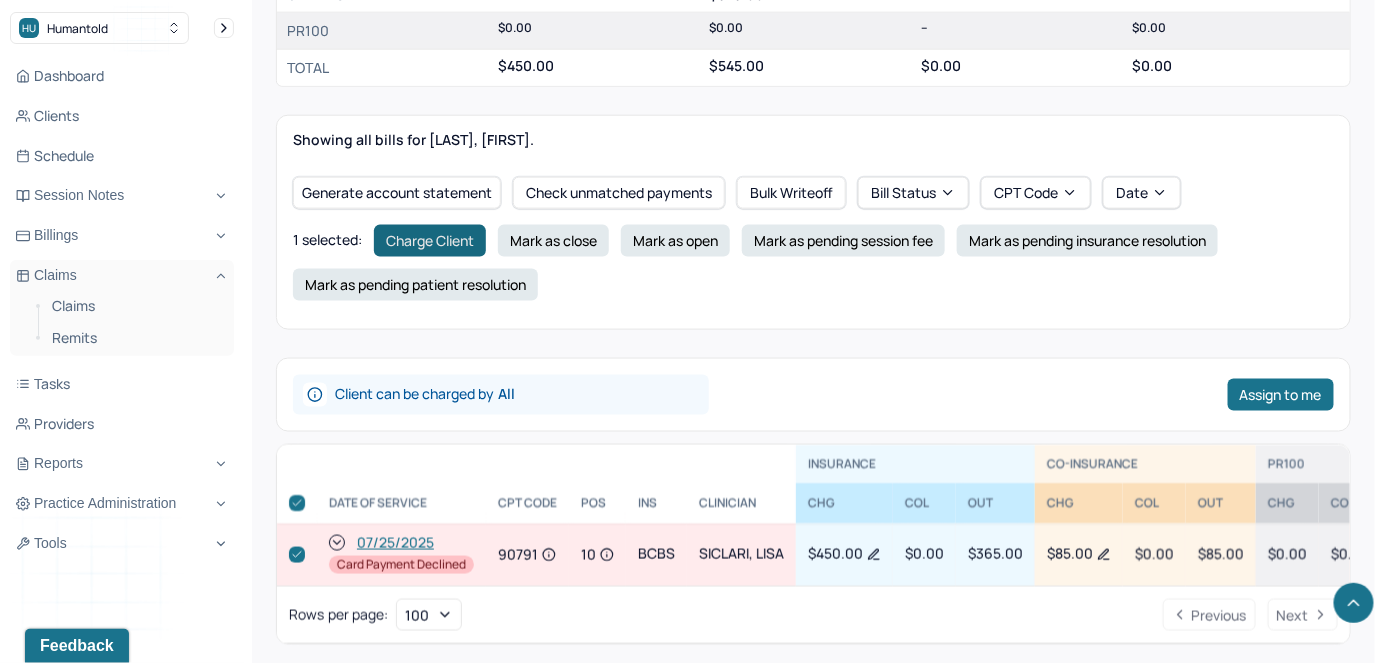 click on "Charge Client" at bounding box center (430, 241) 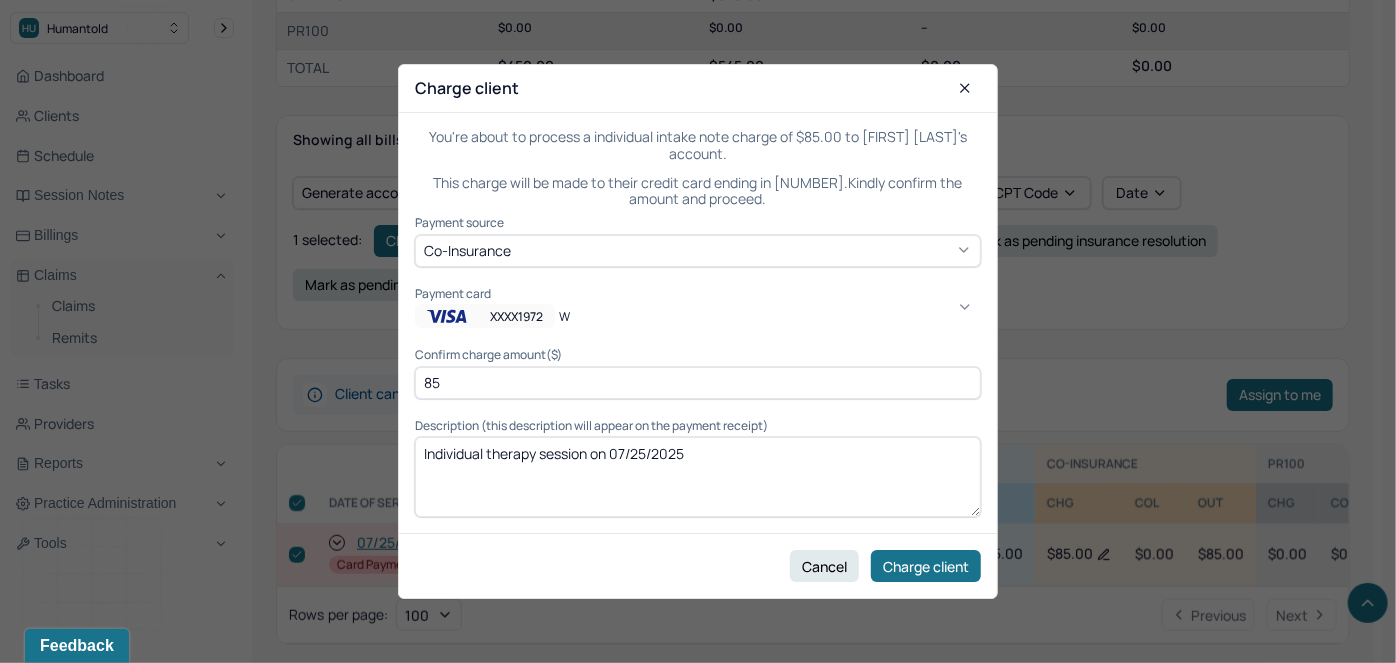 click on "XXXX1972" at bounding box center (516, 316) 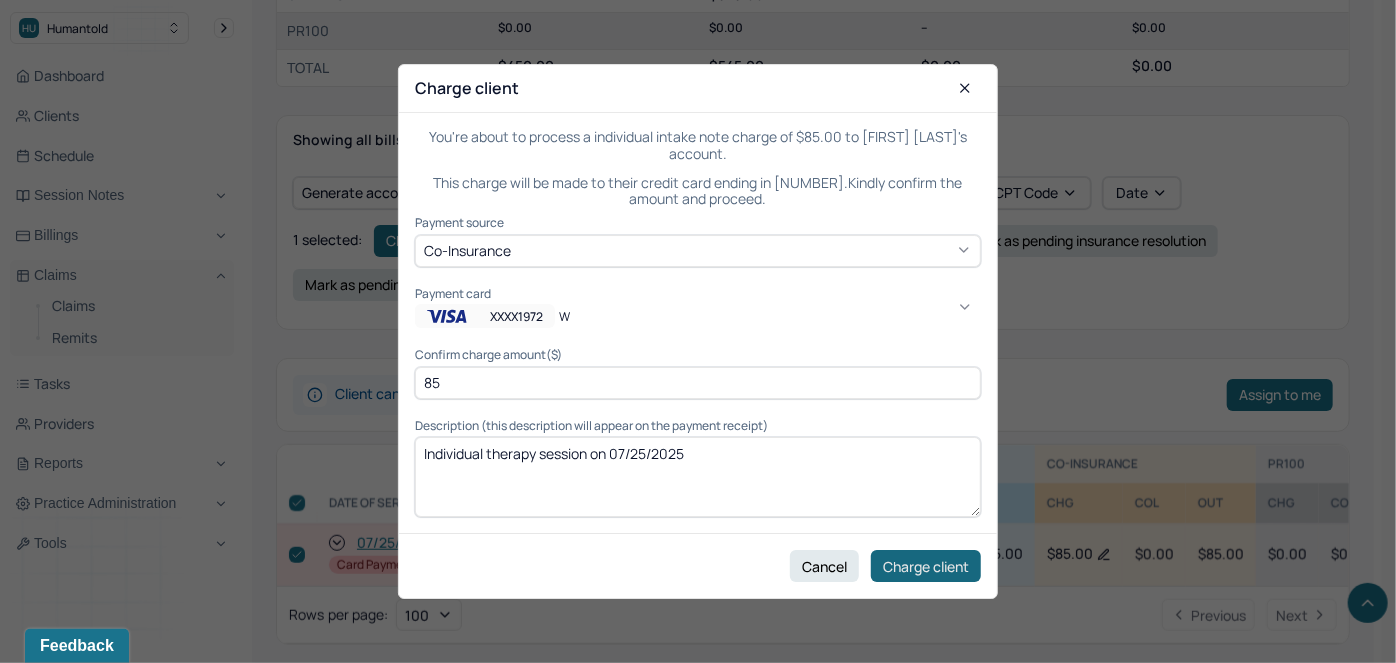 click on "Charge client" at bounding box center [926, 566] 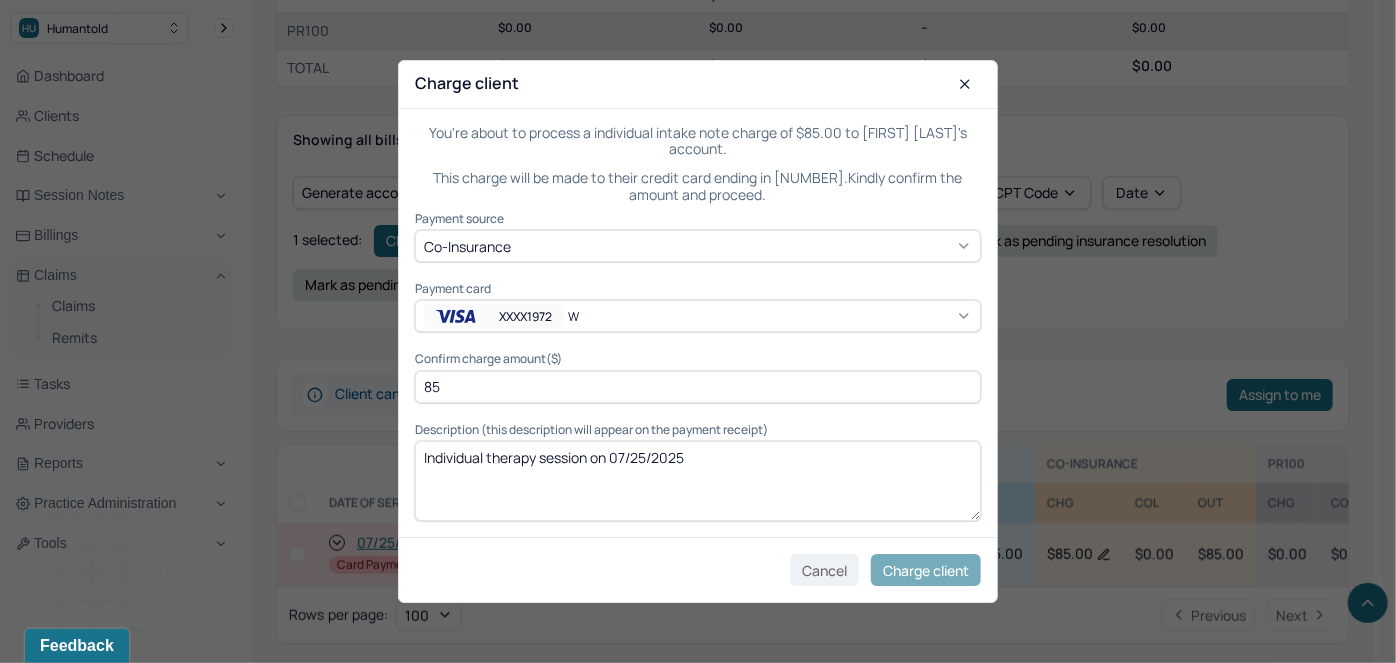 checkbox on "false" 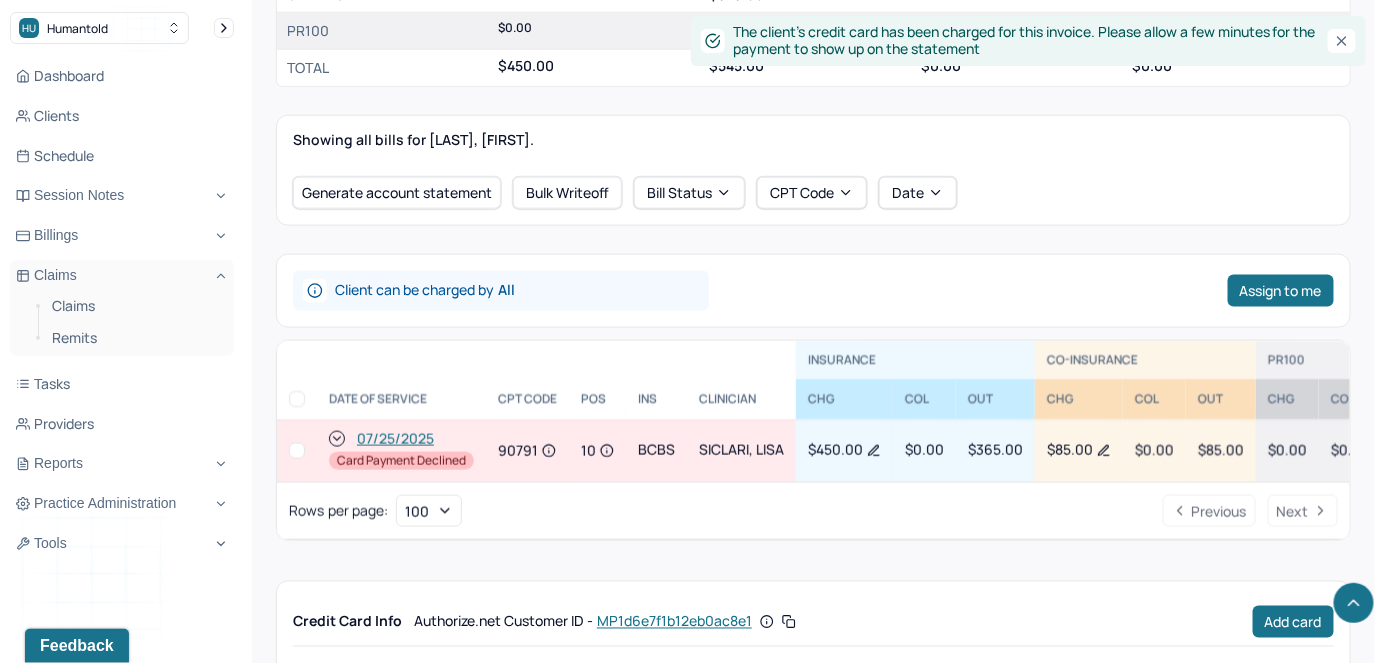 click 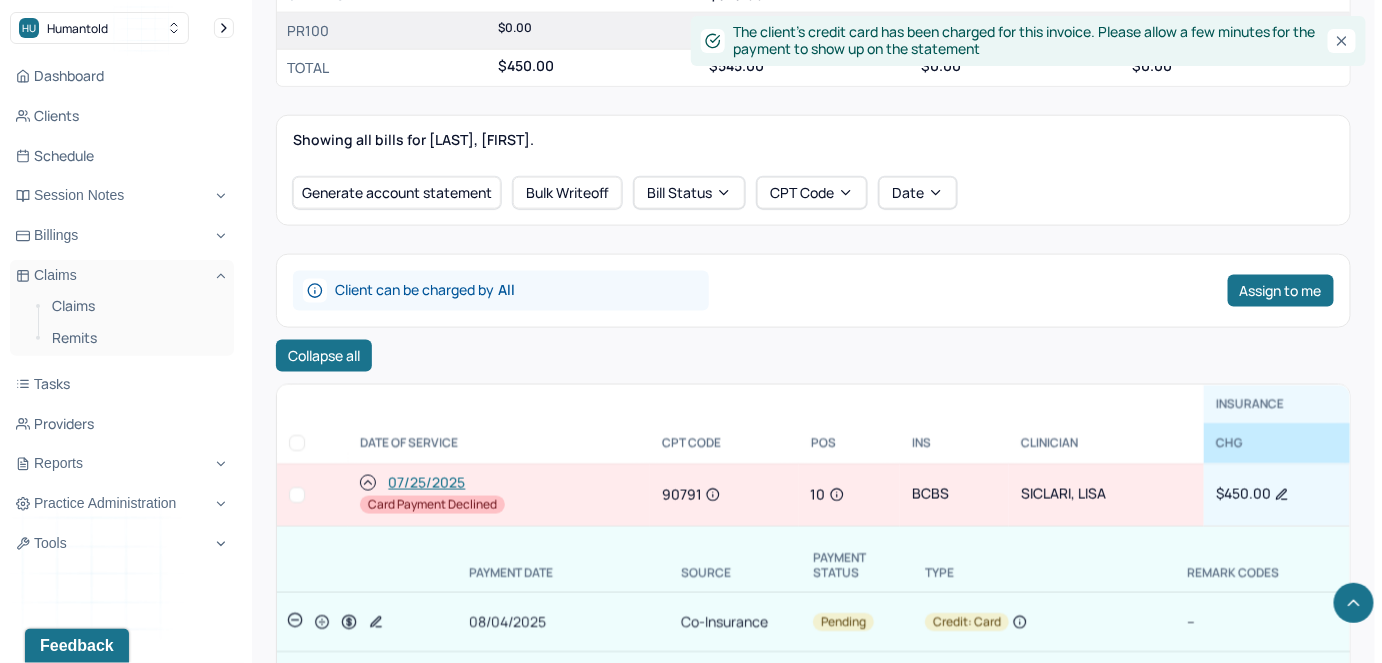 click at bounding box center (297, 495) 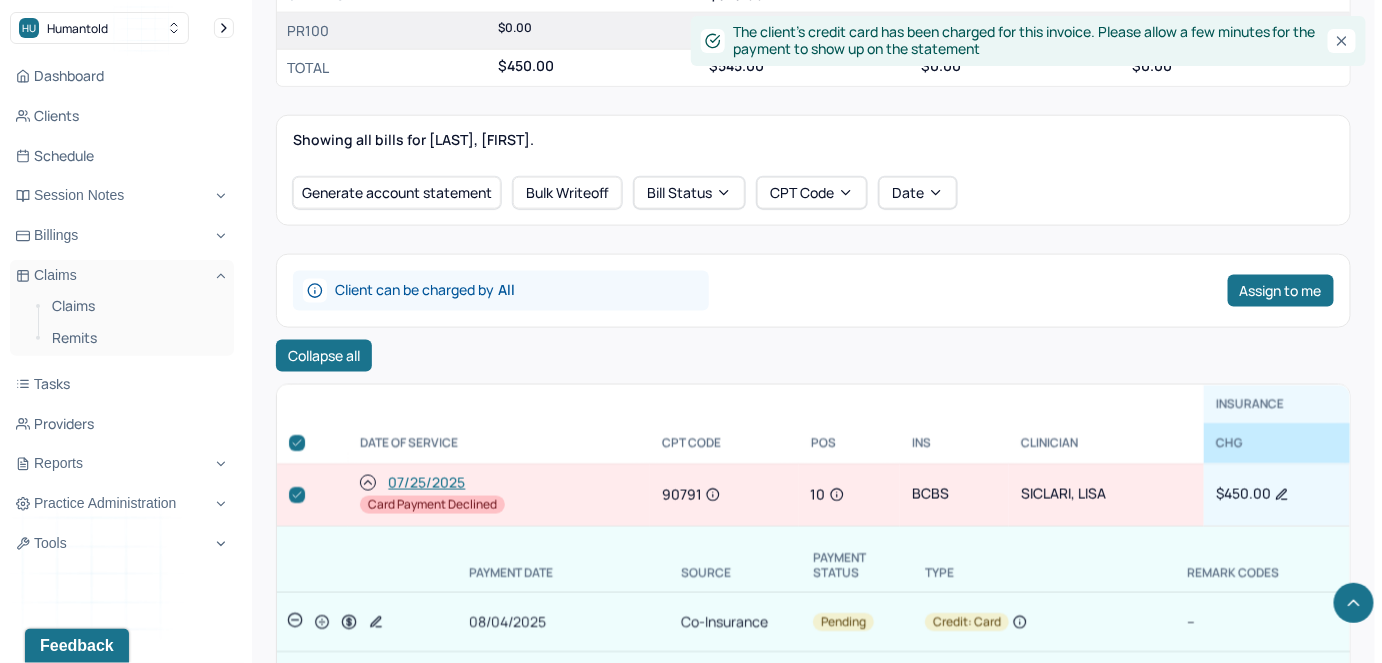 checkbox on "true" 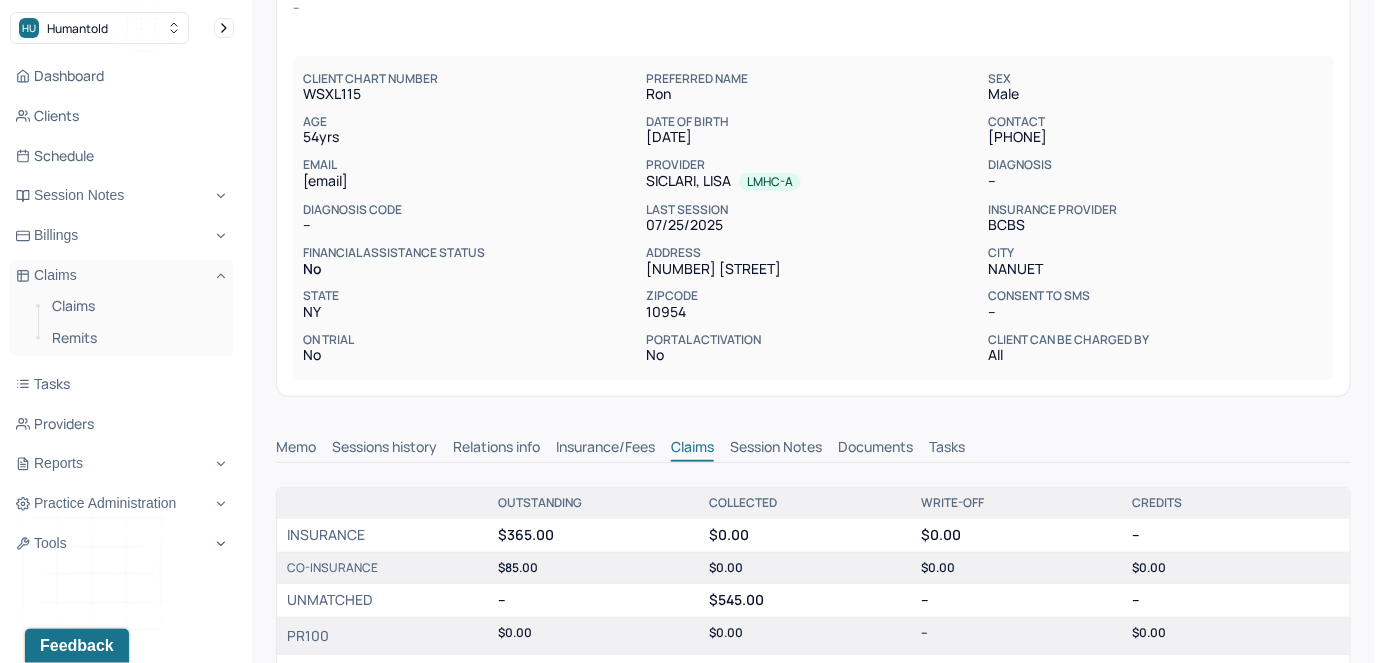 scroll, scrollTop: 90, scrollLeft: 0, axis: vertical 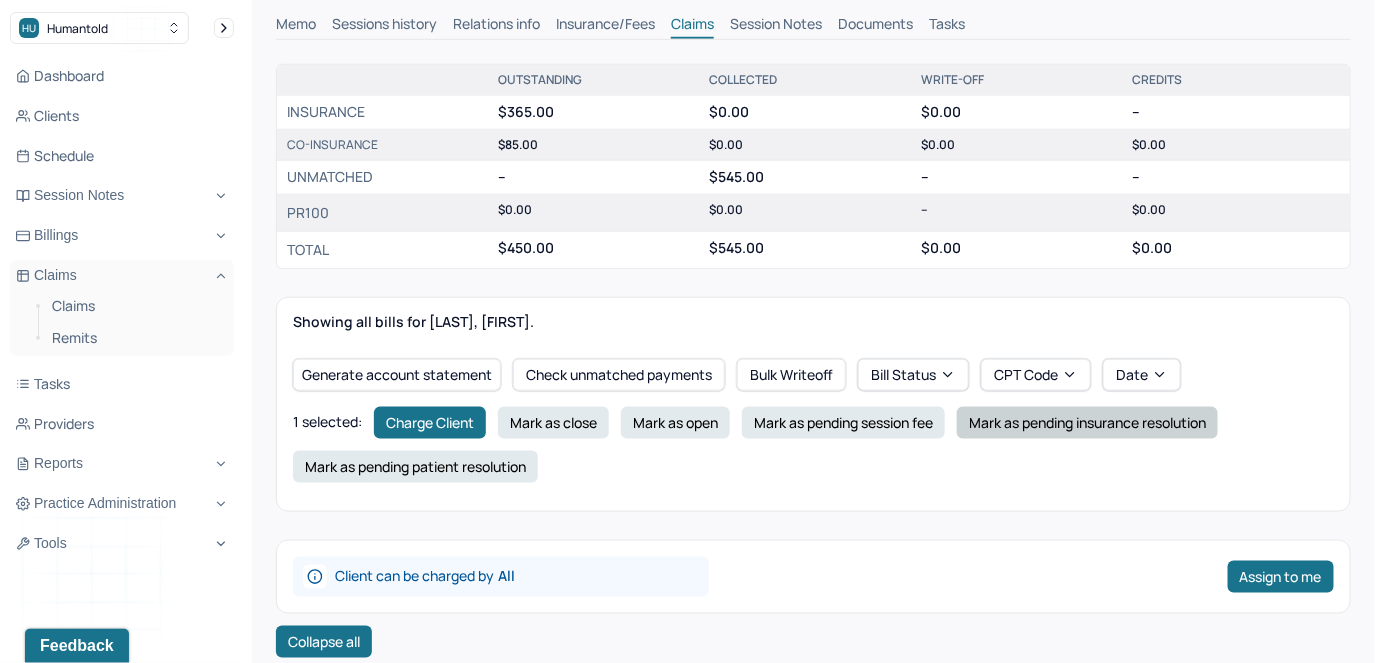 click on "Mark as pending insurance resolution" at bounding box center (1087, 423) 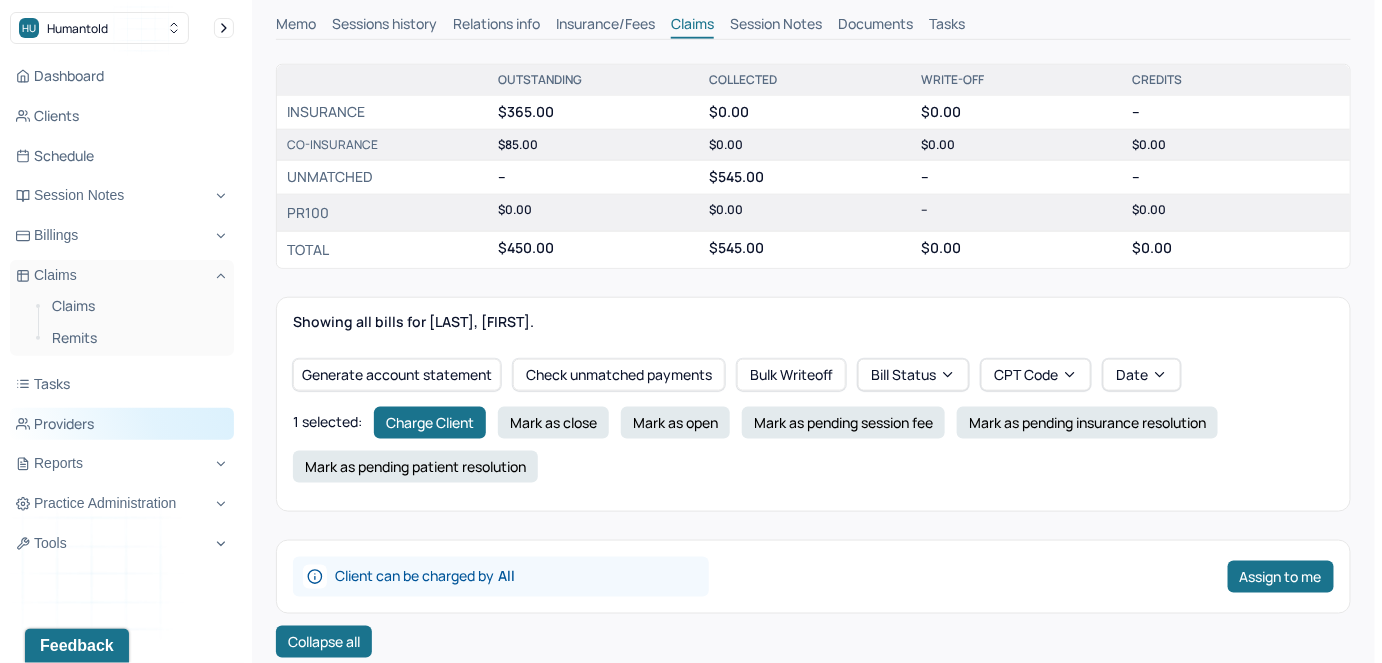 checkbox on "false" 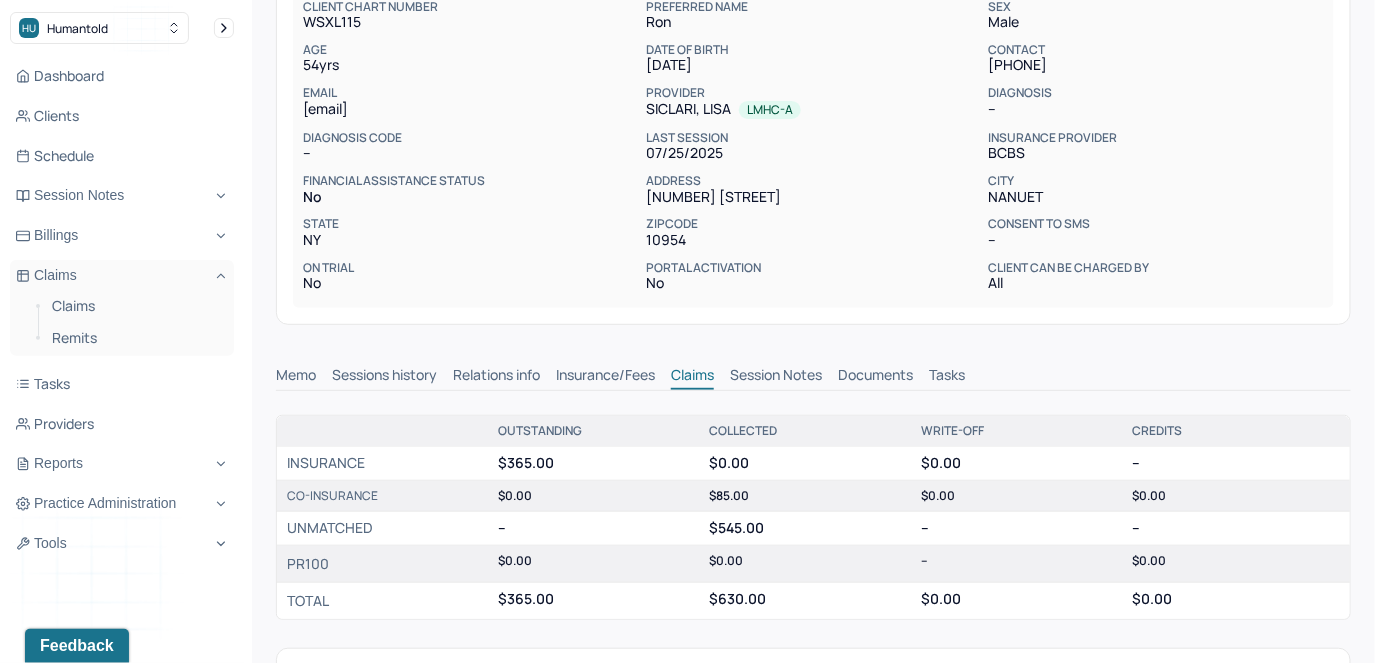 scroll, scrollTop: 0, scrollLeft: 0, axis: both 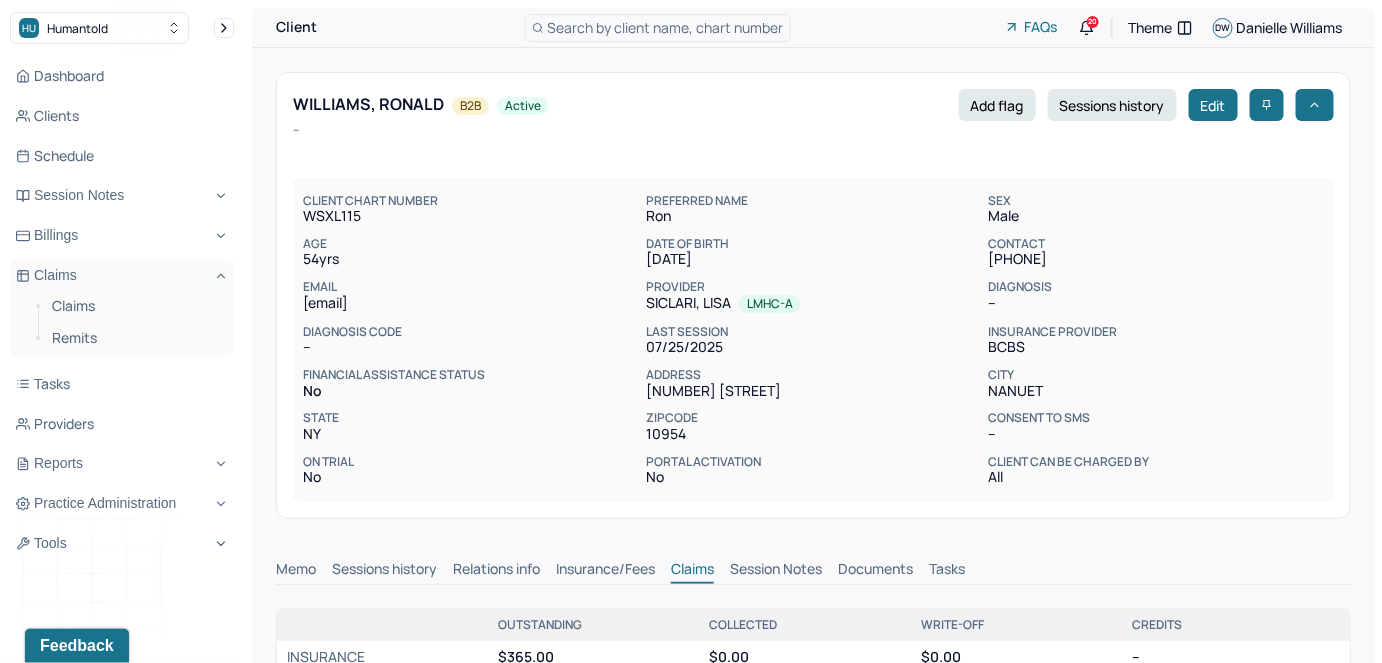 click on "Search by client name, chart number" at bounding box center [666, 27] 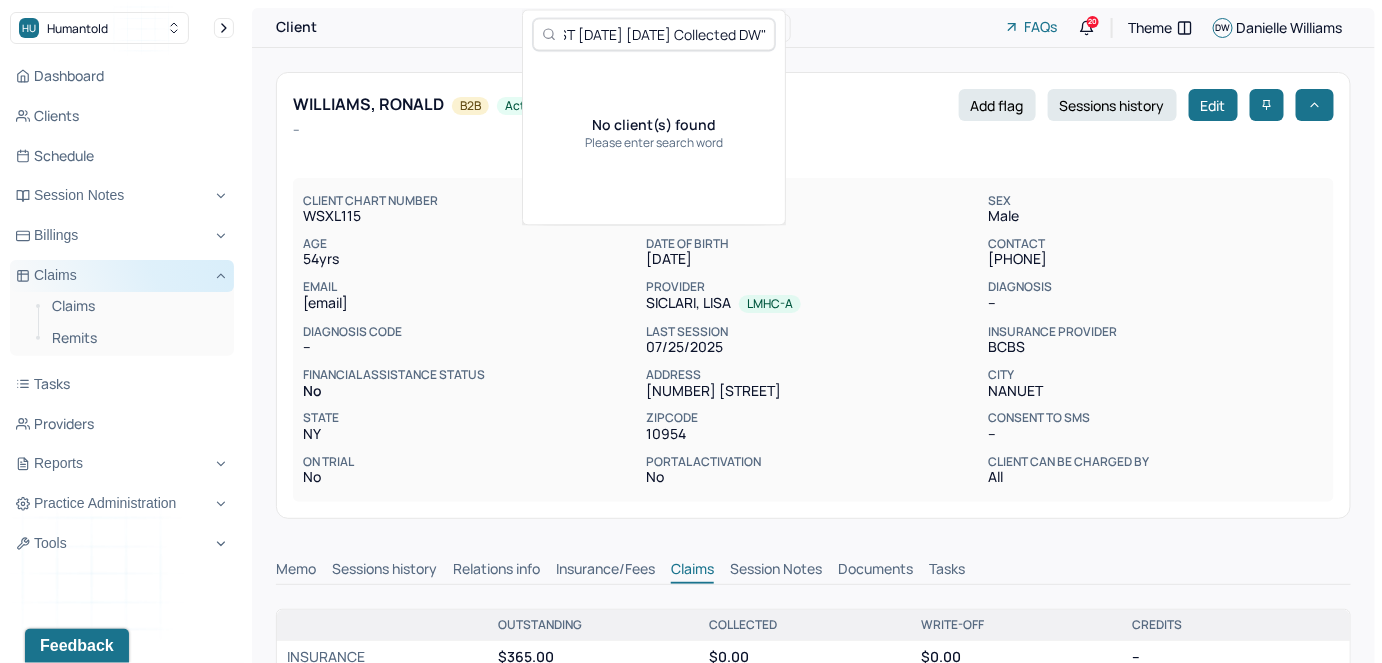 scroll, scrollTop: 0, scrollLeft: 0, axis: both 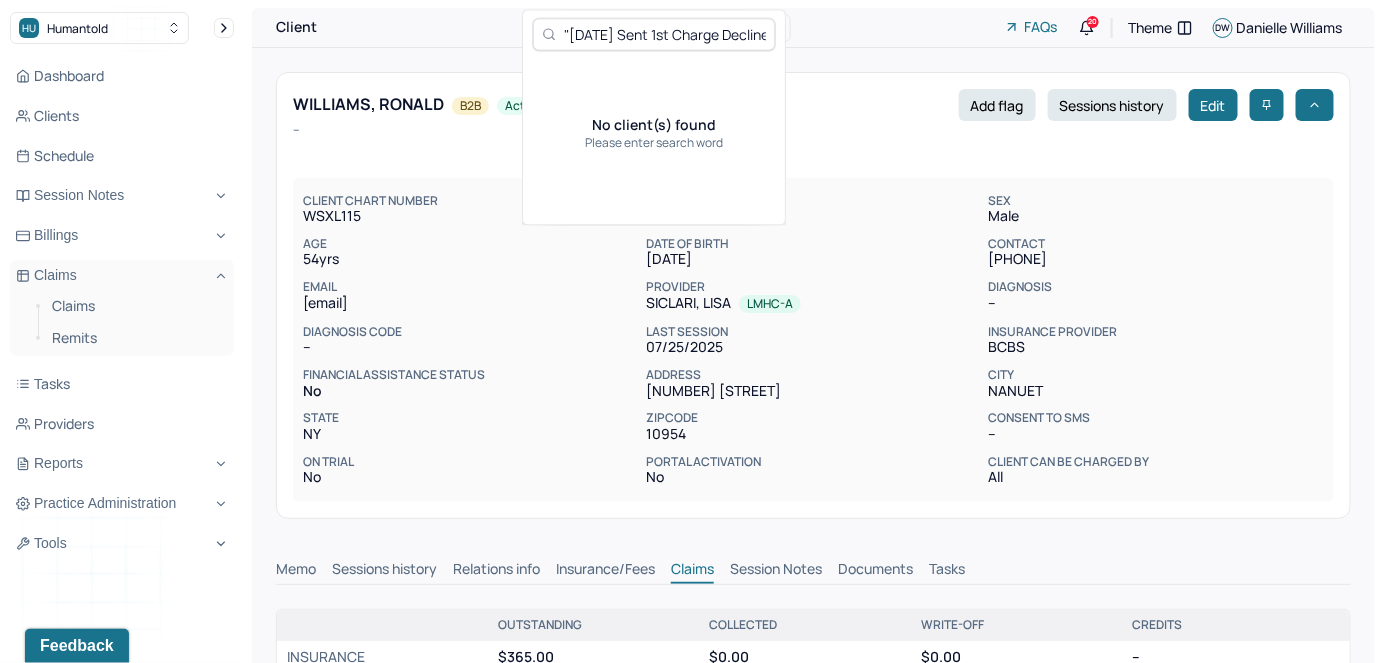 click on ""[DATE] Sent 1st Charge Decline task to AM. TM [DATE] CC DECLINED TM /1 HR SUP INTAKE CSD: 1ST [DATE] [DATE] Collected DW"" at bounding box center (666, 34) 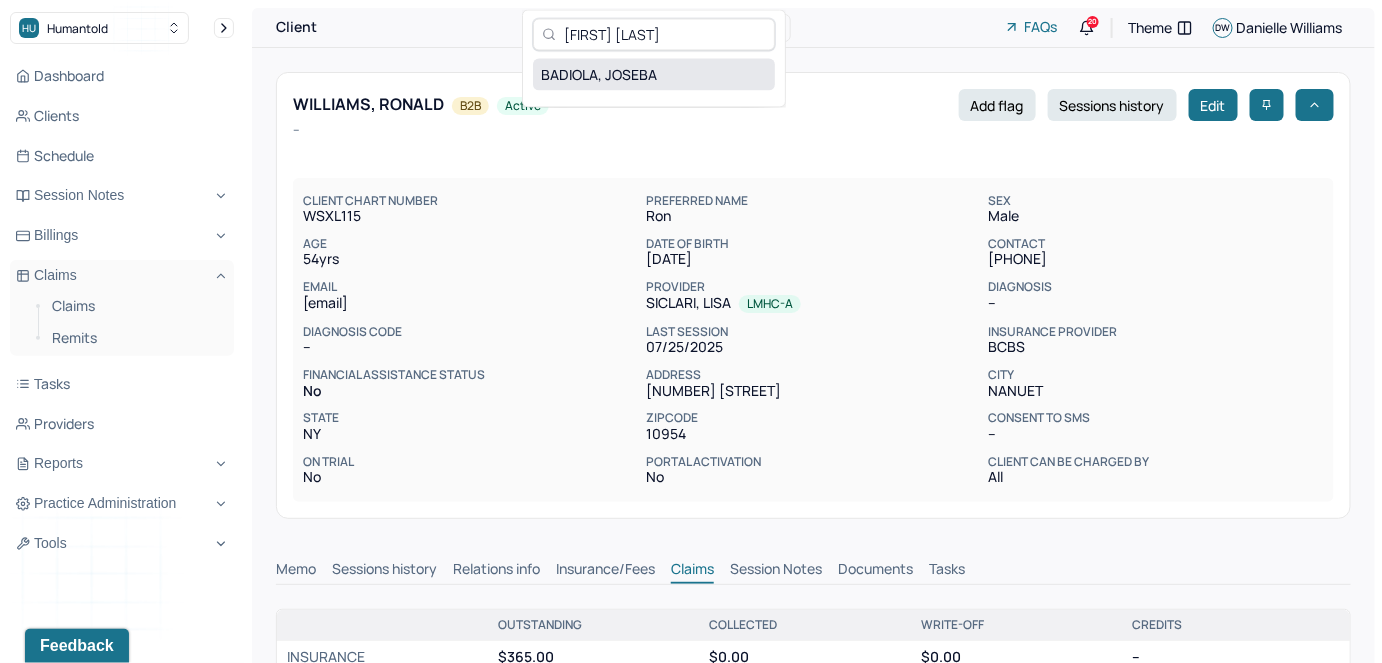 type on "[FIRST] [LAST]" 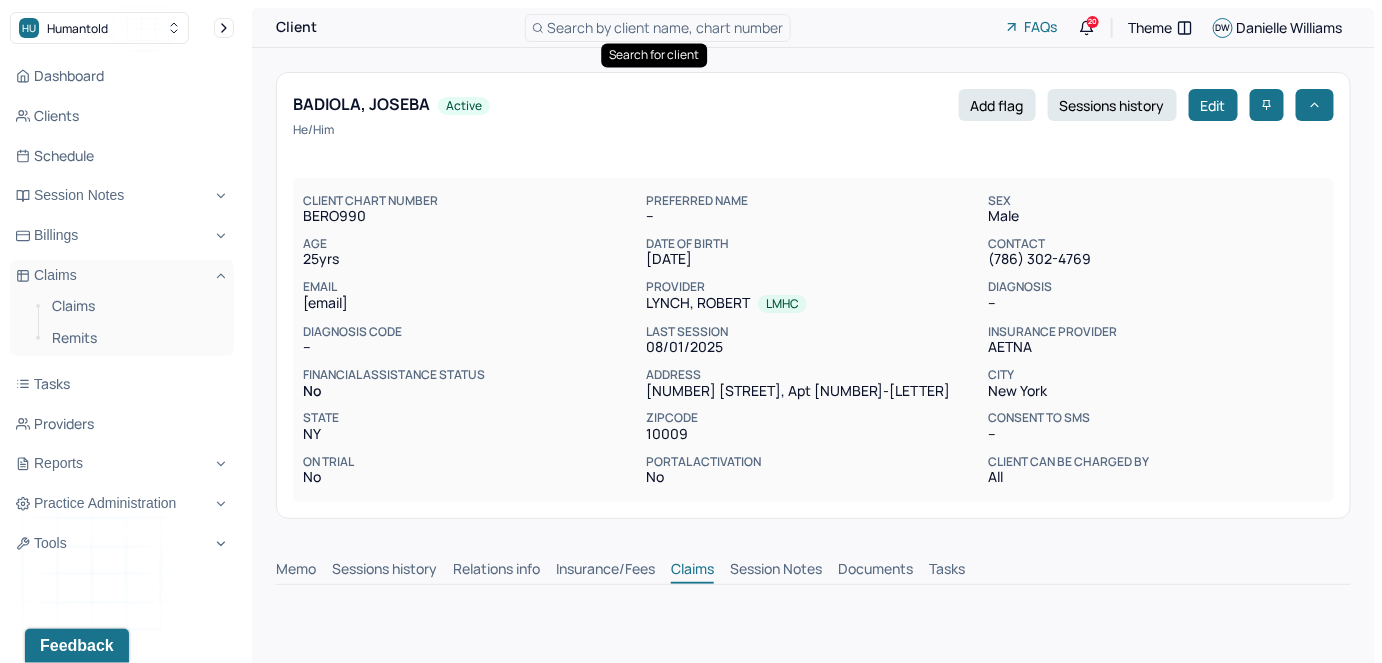 scroll, scrollTop: 0, scrollLeft: 0, axis: both 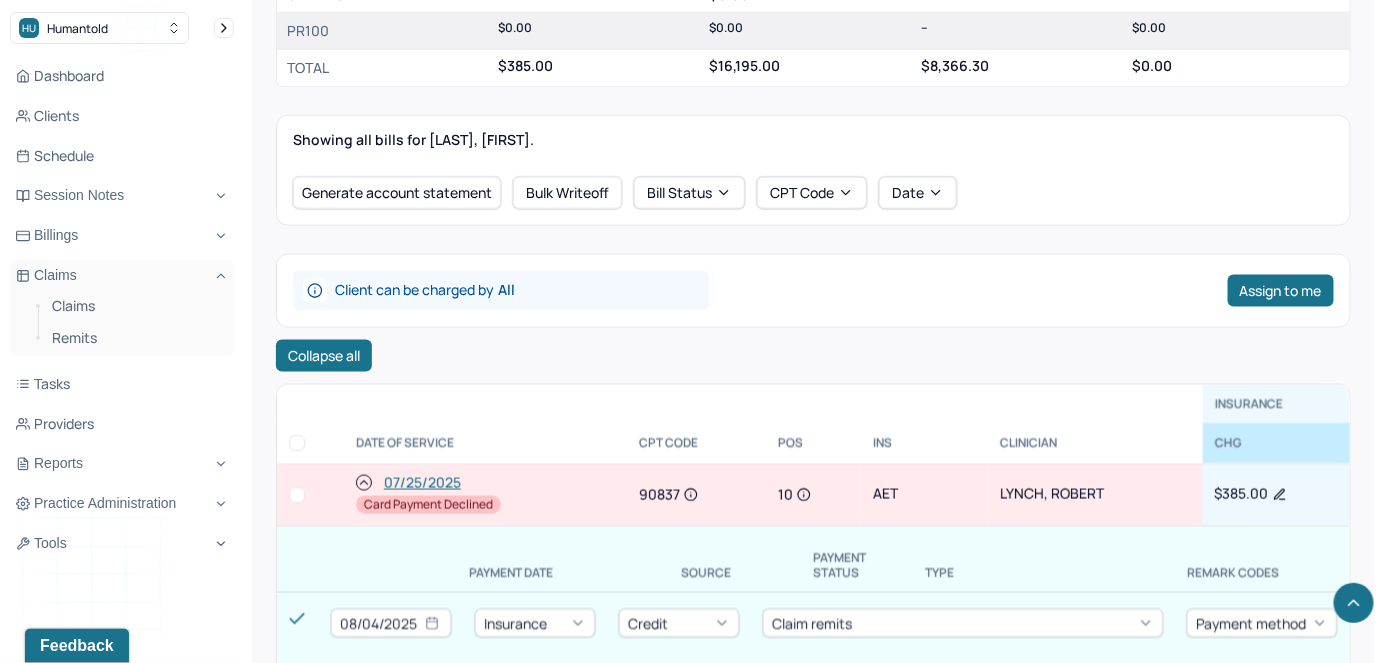 click at bounding box center [297, 495] 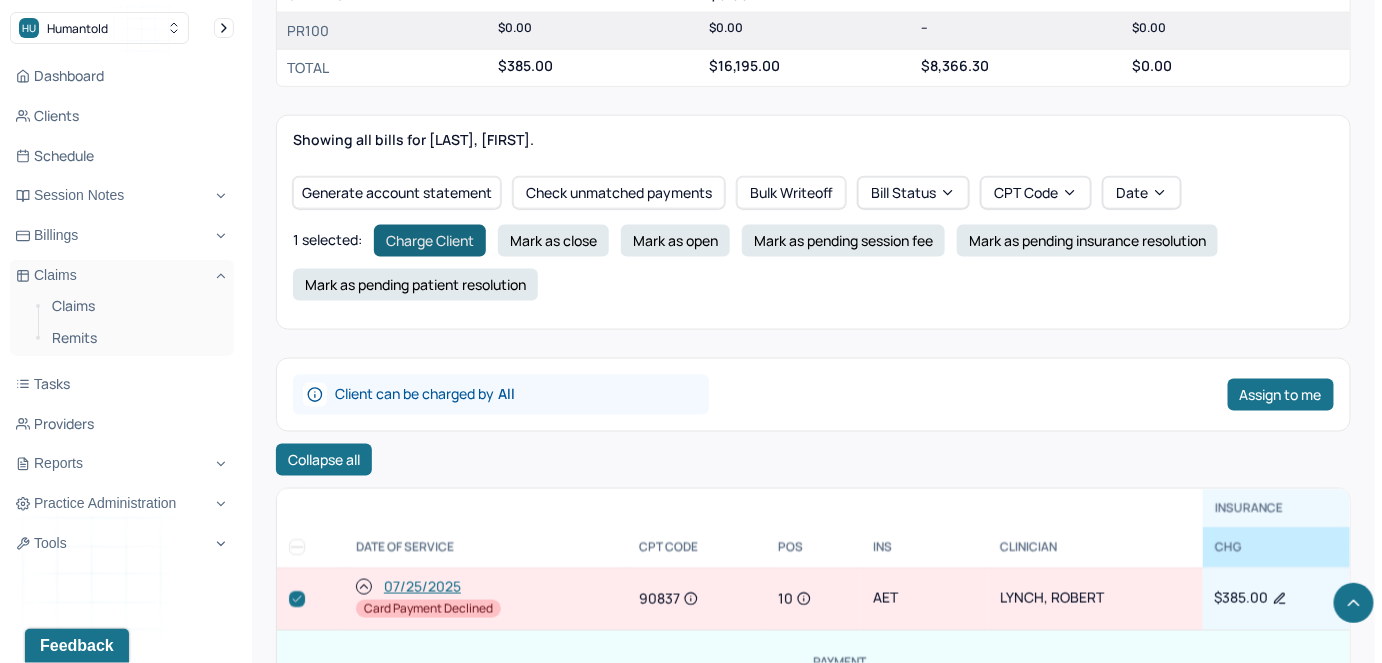 click on "Charge Client" at bounding box center (430, 241) 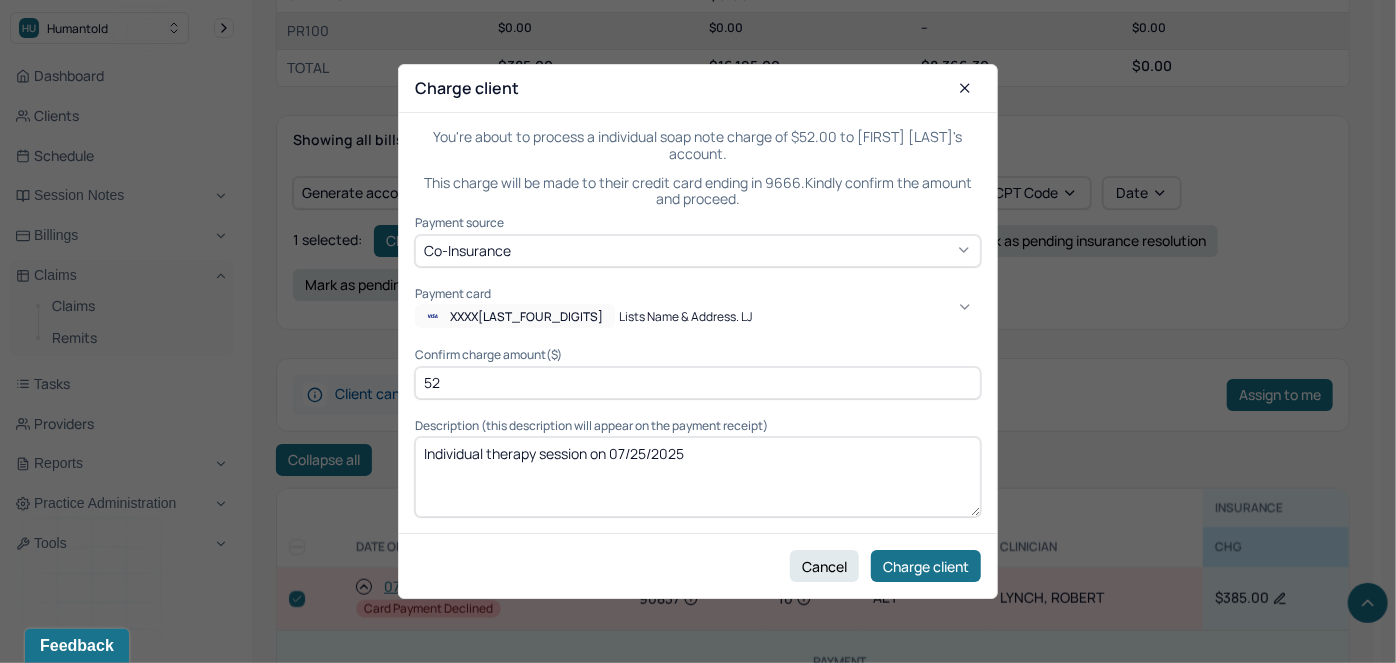 click on "XXXX[LAST_FOUR_DIGITS]" at bounding box center (515, 317) 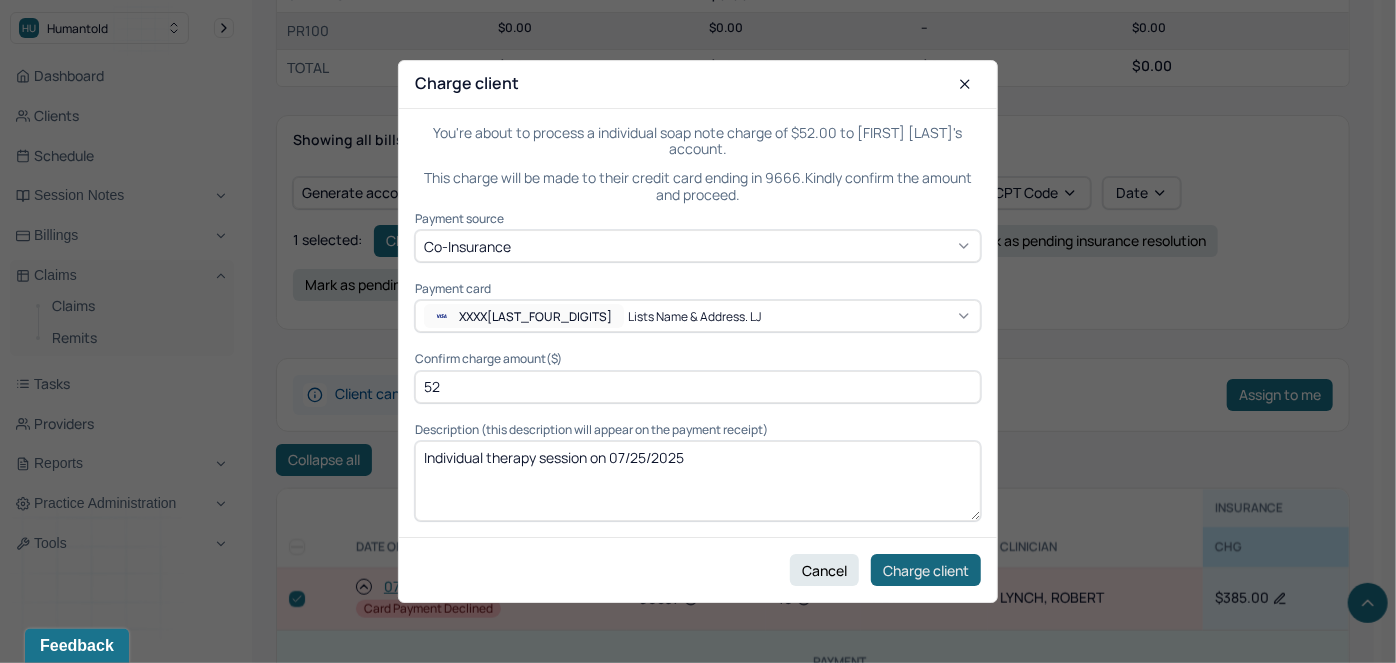 click on "Charge client" at bounding box center (926, 570) 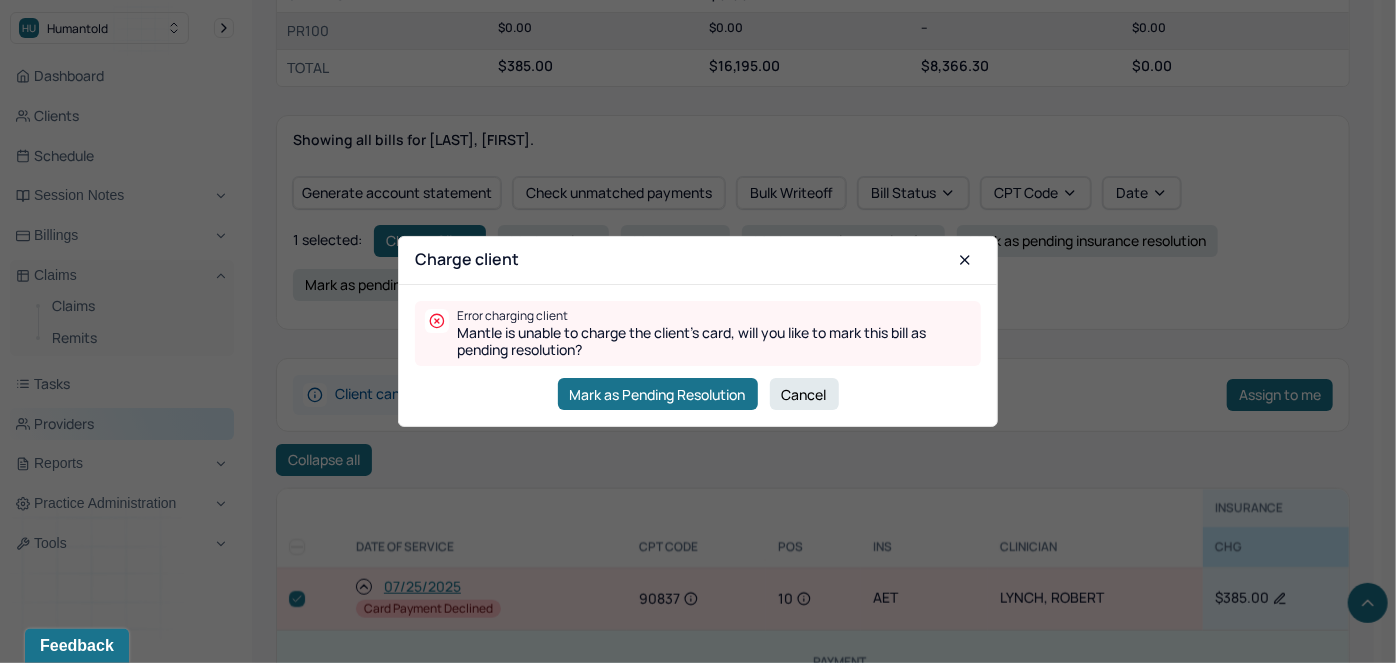 drag, startPoint x: 800, startPoint y: 398, endPoint x: 70, endPoint y: 427, distance: 730.5758 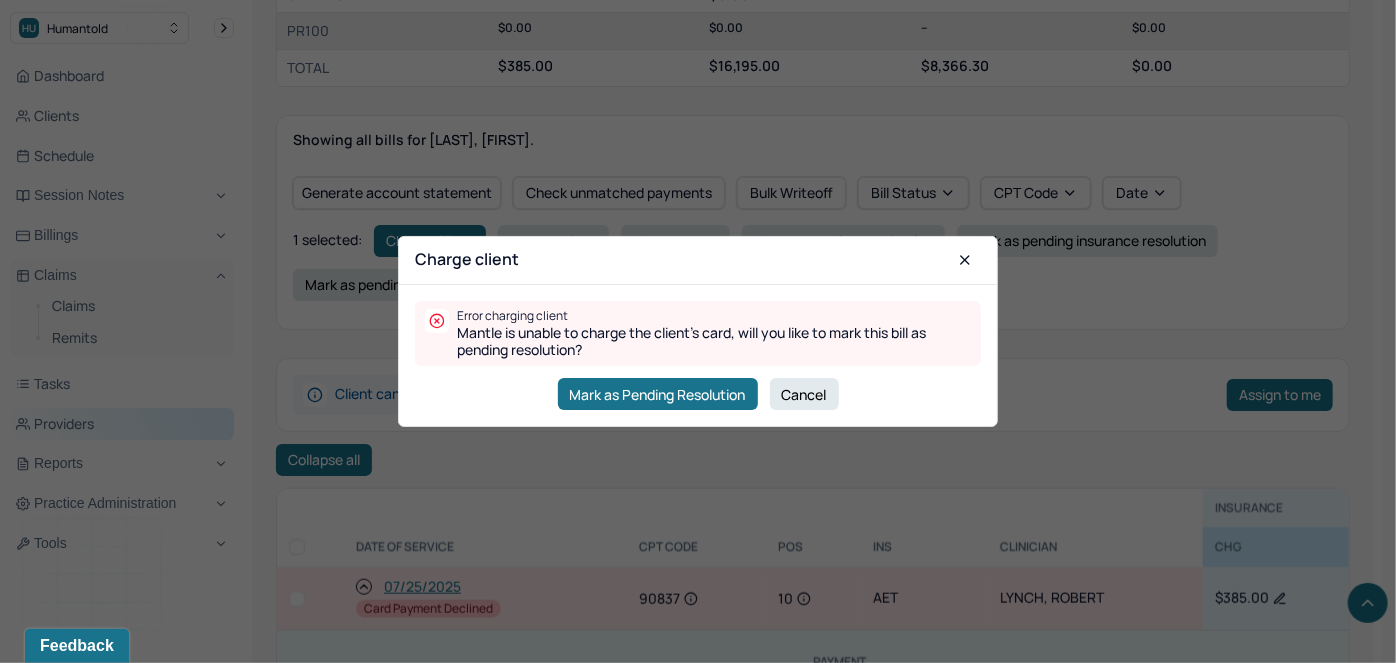 checkbox on "false" 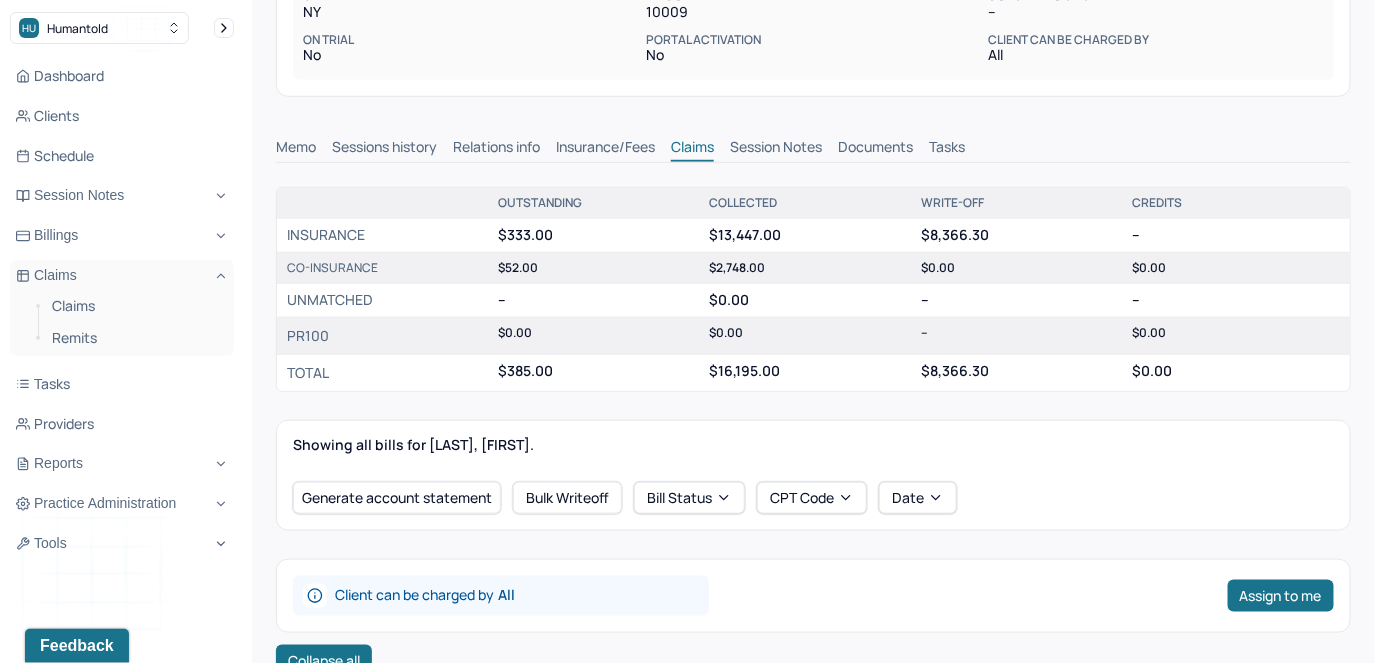 scroll, scrollTop: 90, scrollLeft: 0, axis: vertical 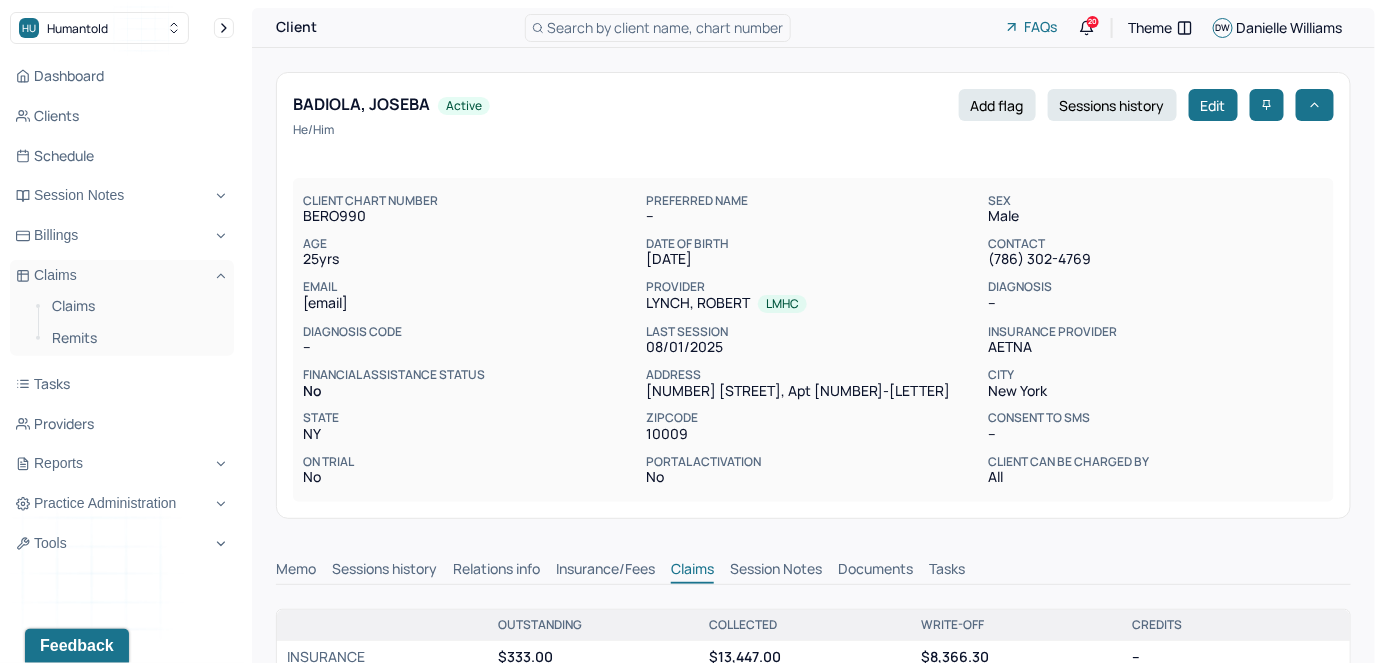 click on "Search by client name, chart number" at bounding box center [658, 28] 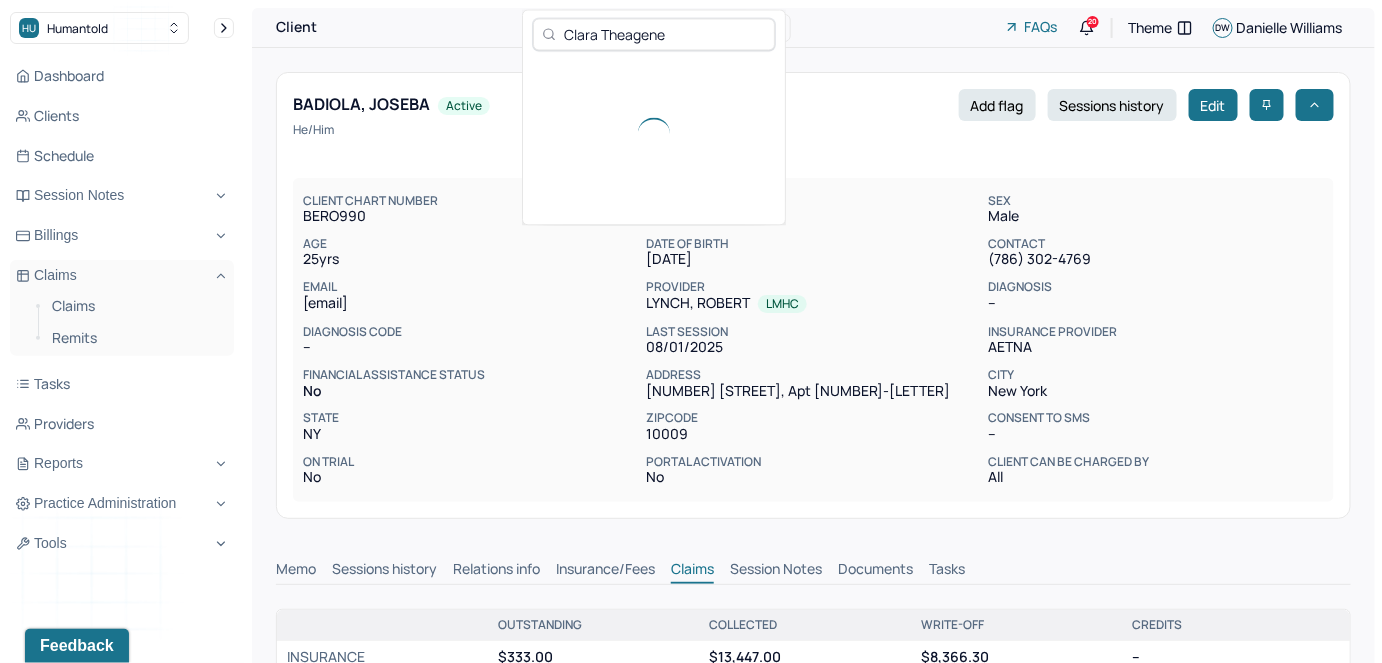 type on "Clara Theagene" 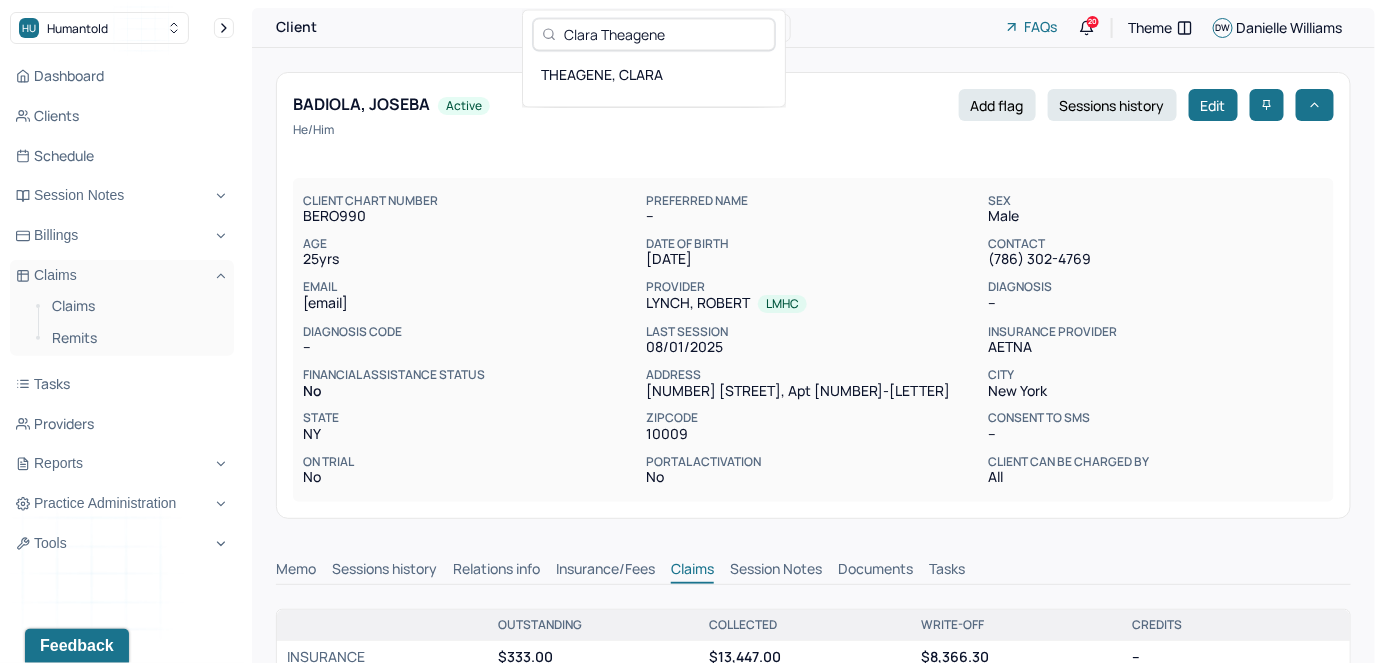 scroll, scrollTop: 0, scrollLeft: 0, axis: both 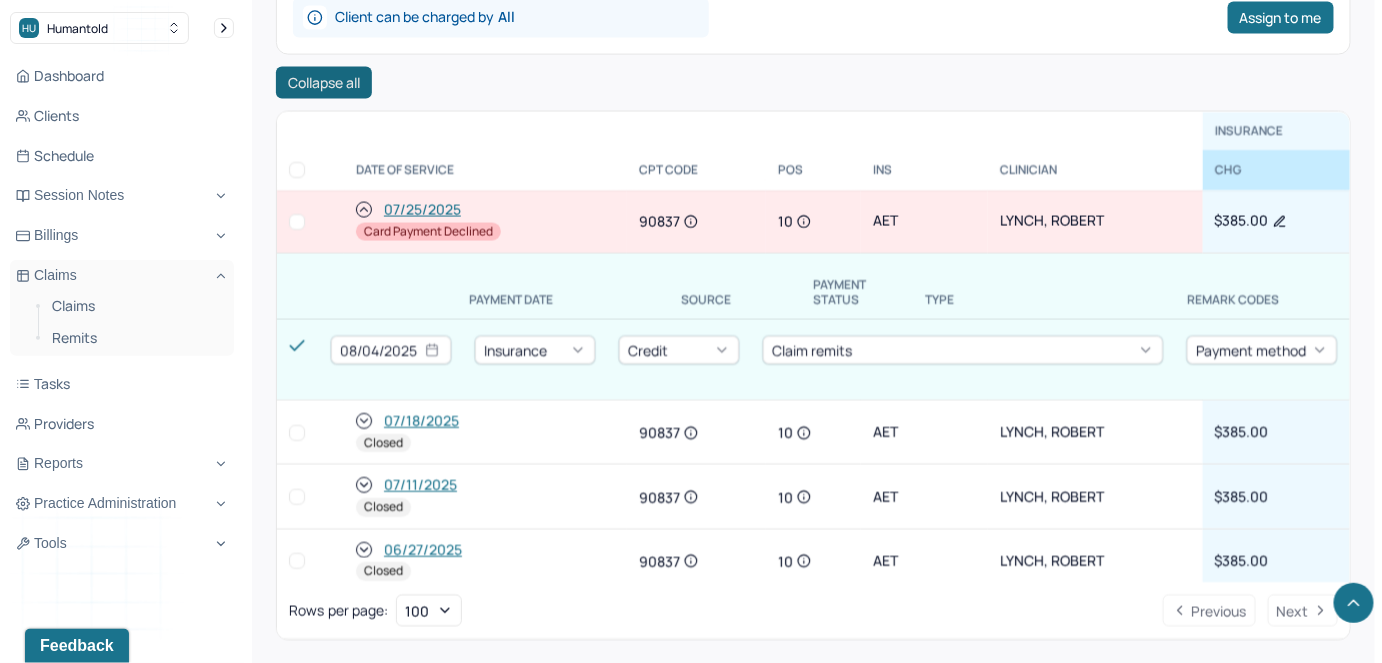 click on "Collapse all" at bounding box center (324, 83) 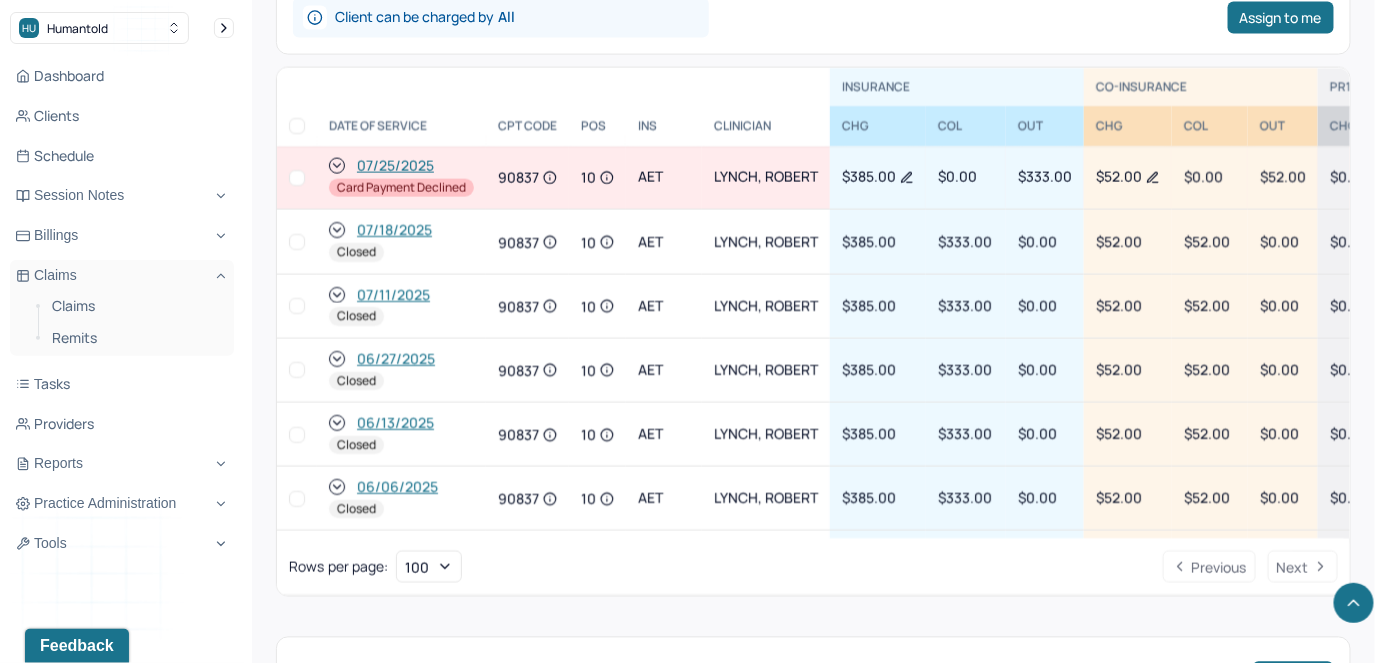 click at bounding box center (297, 178) 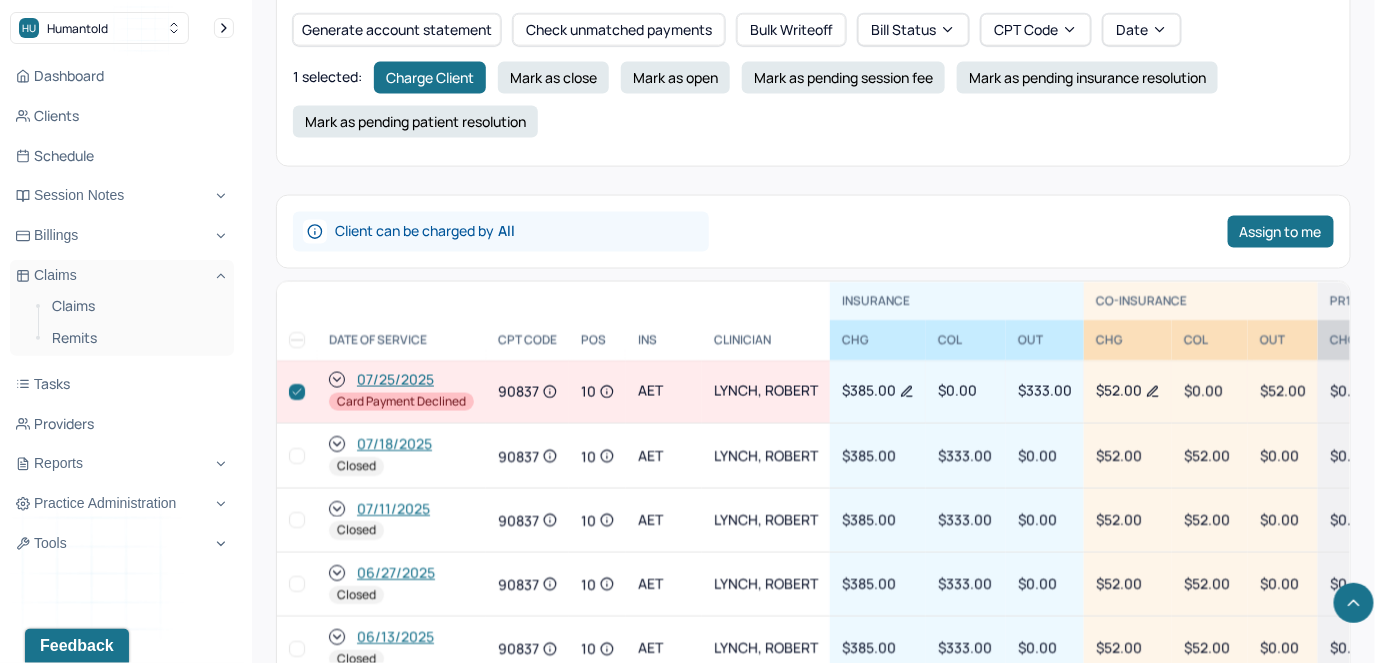 scroll, scrollTop: 649, scrollLeft: 0, axis: vertical 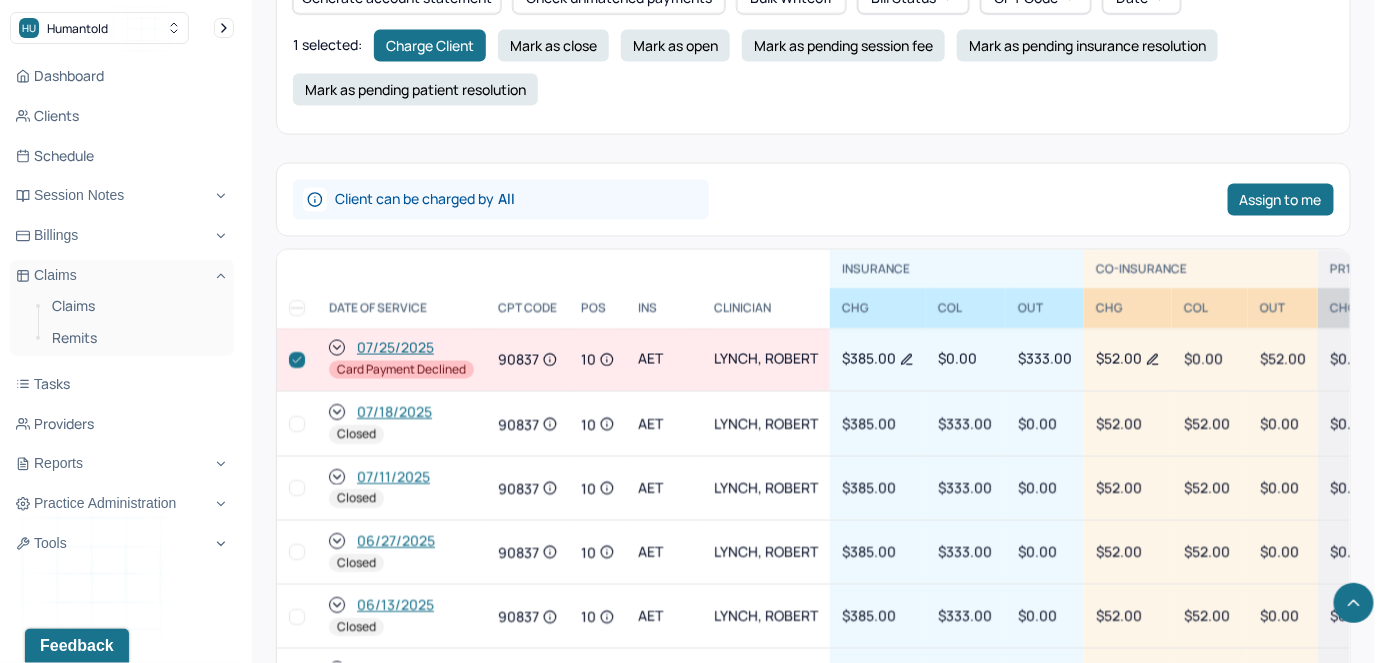 click 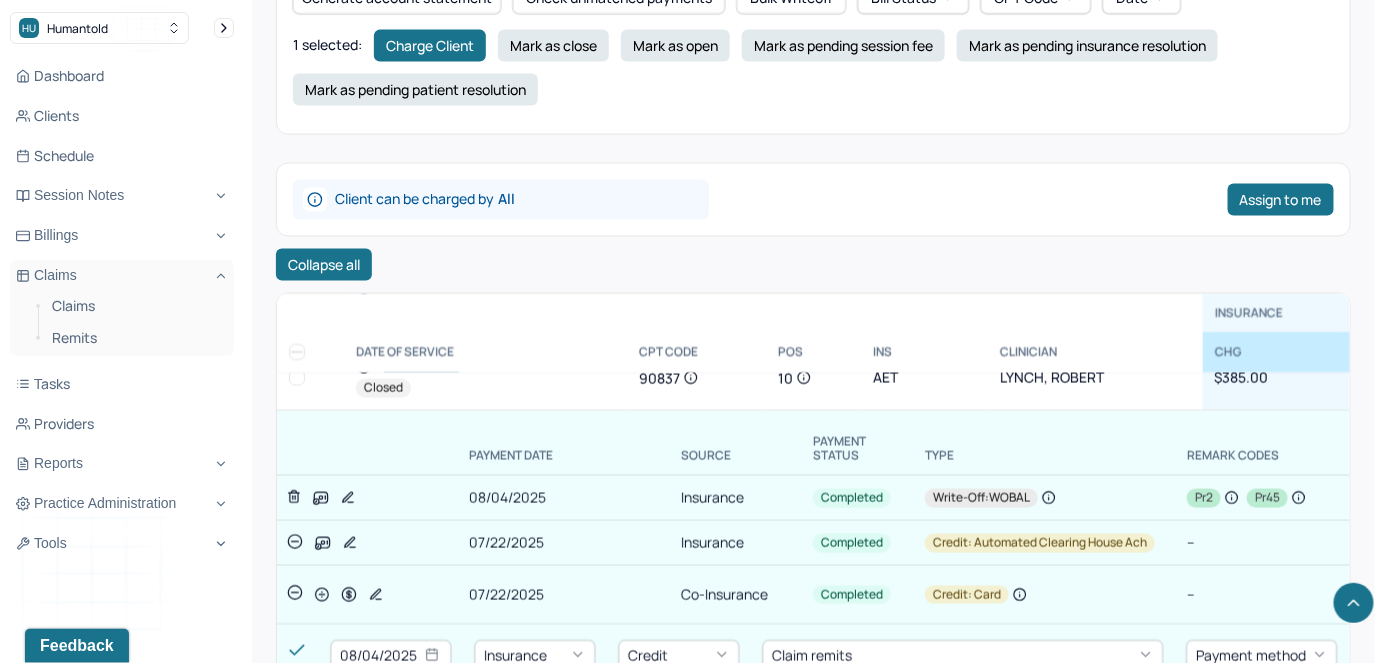 scroll, scrollTop: 0, scrollLeft: 0, axis: both 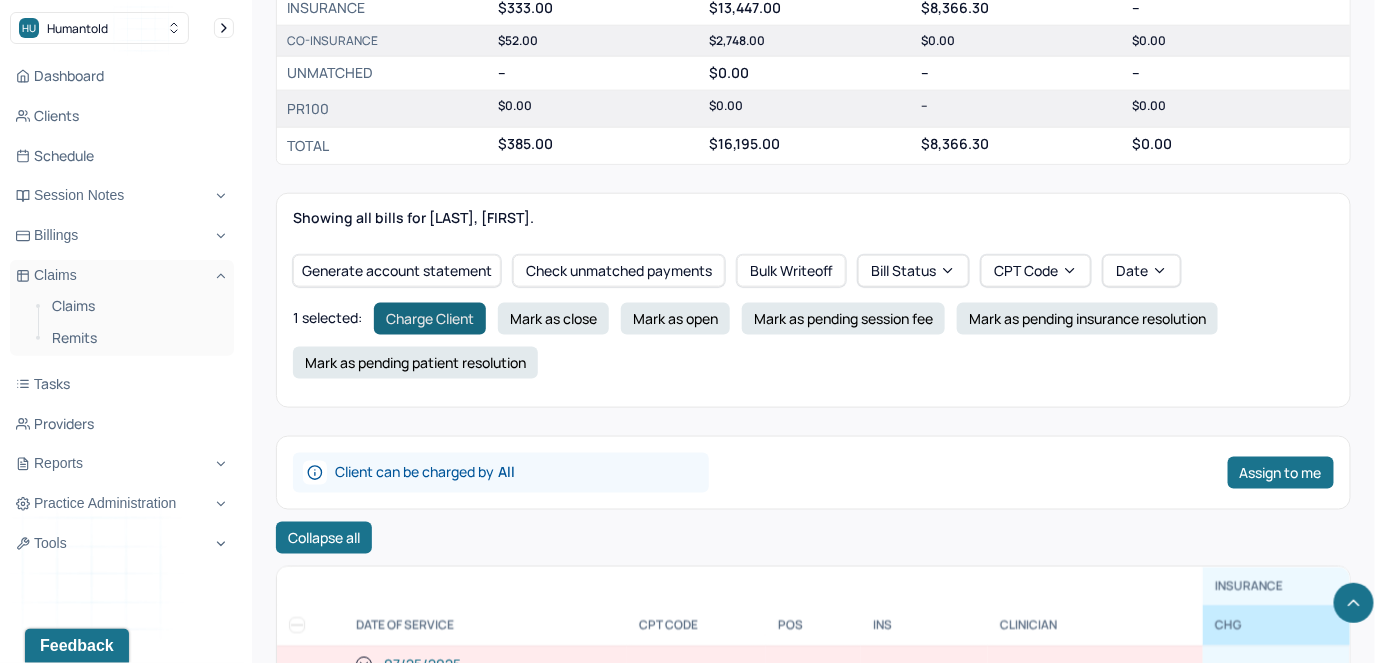 click on "Charge Client" at bounding box center [430, 319] 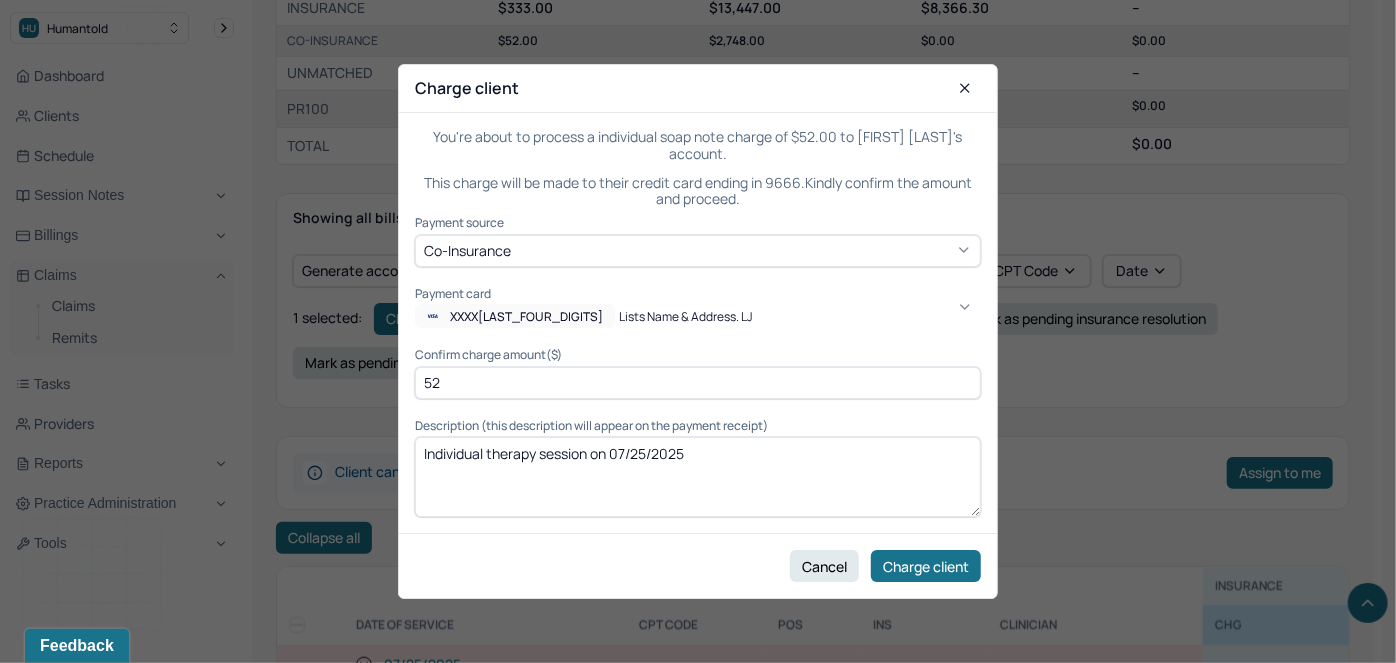 click on "XXXX[LAST_FOUR_DIGITS]" at bounding box center [526, 316] 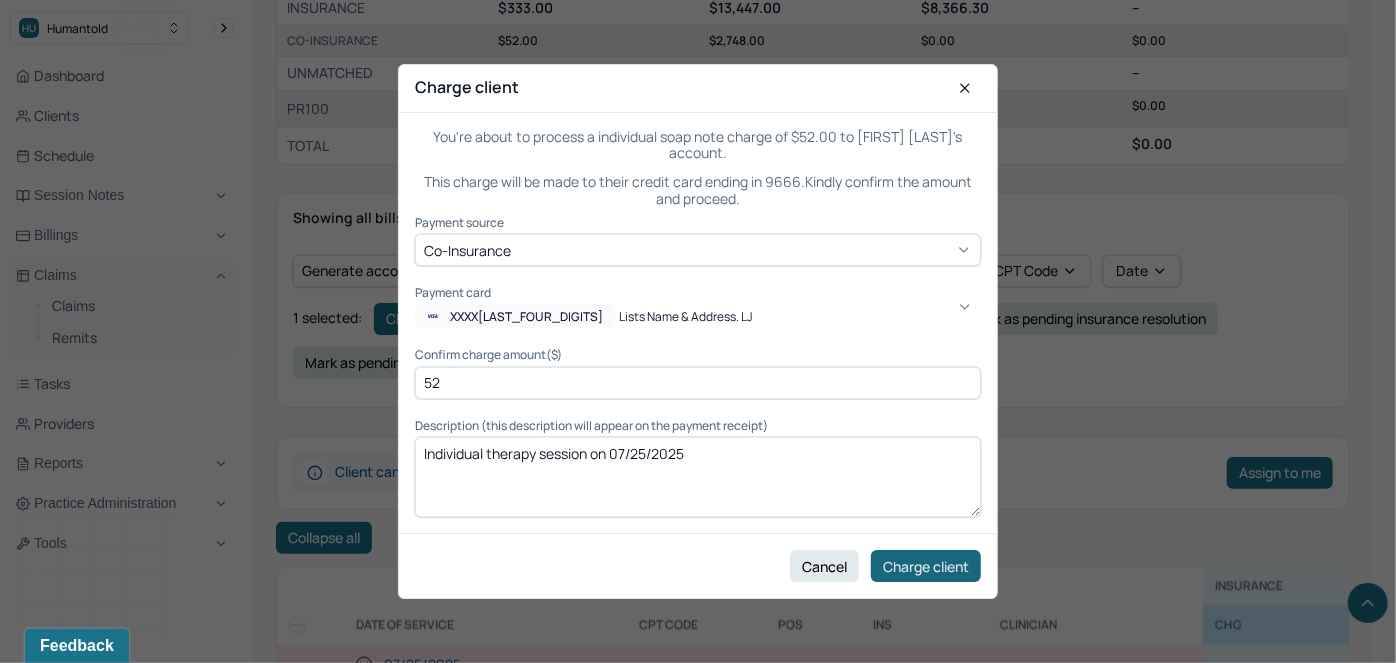 click on "Charge client" at bounding box center (926, 566) 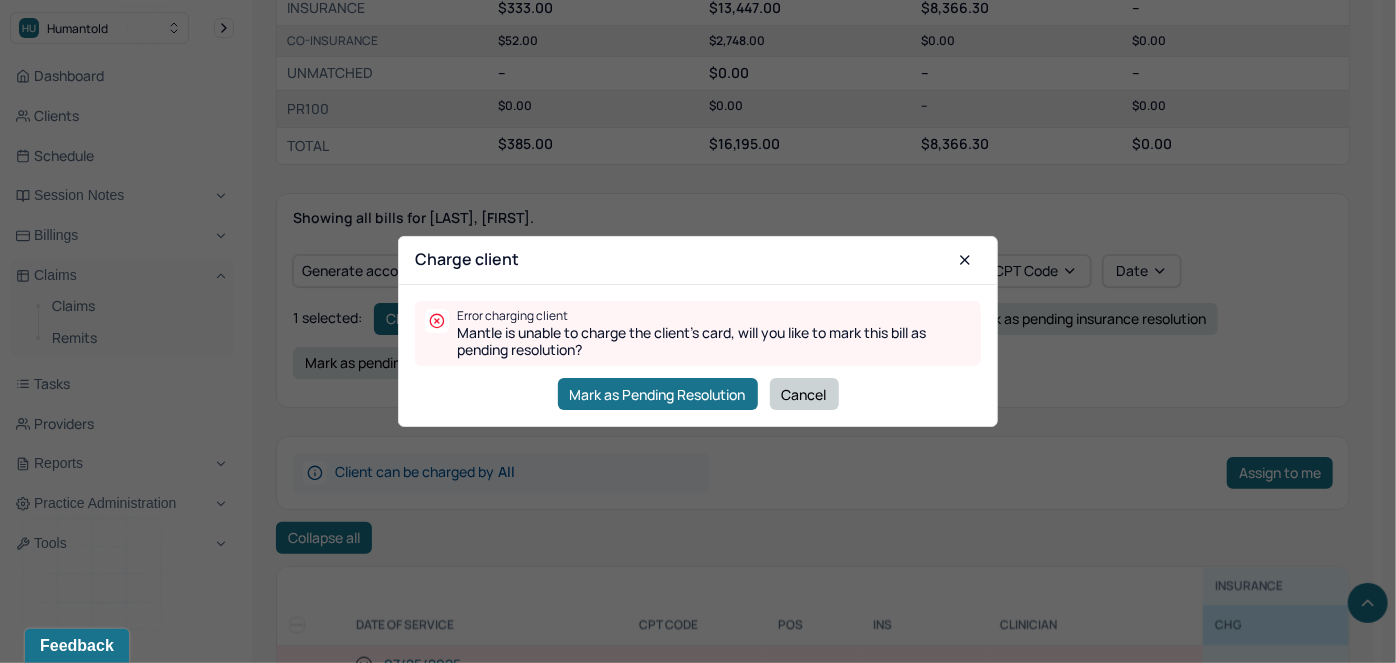 click on "Cancel" at bounding box center (804, 394) 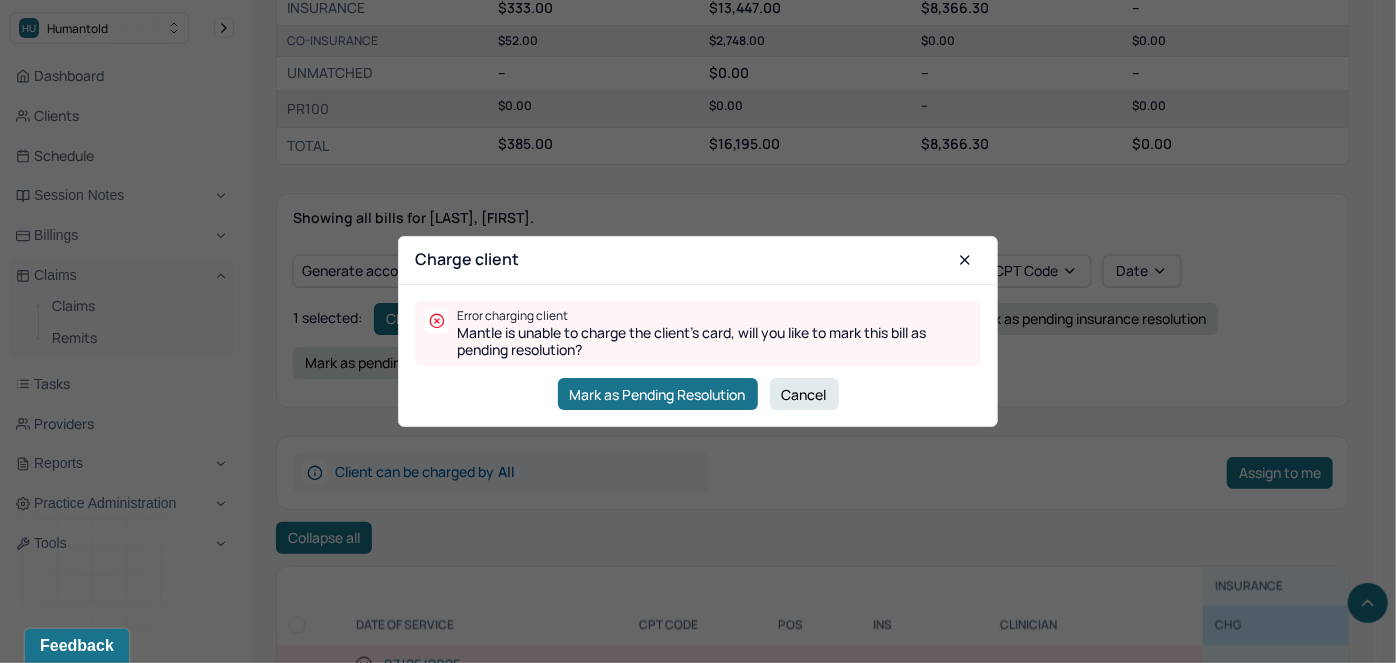 checkbox on "false" 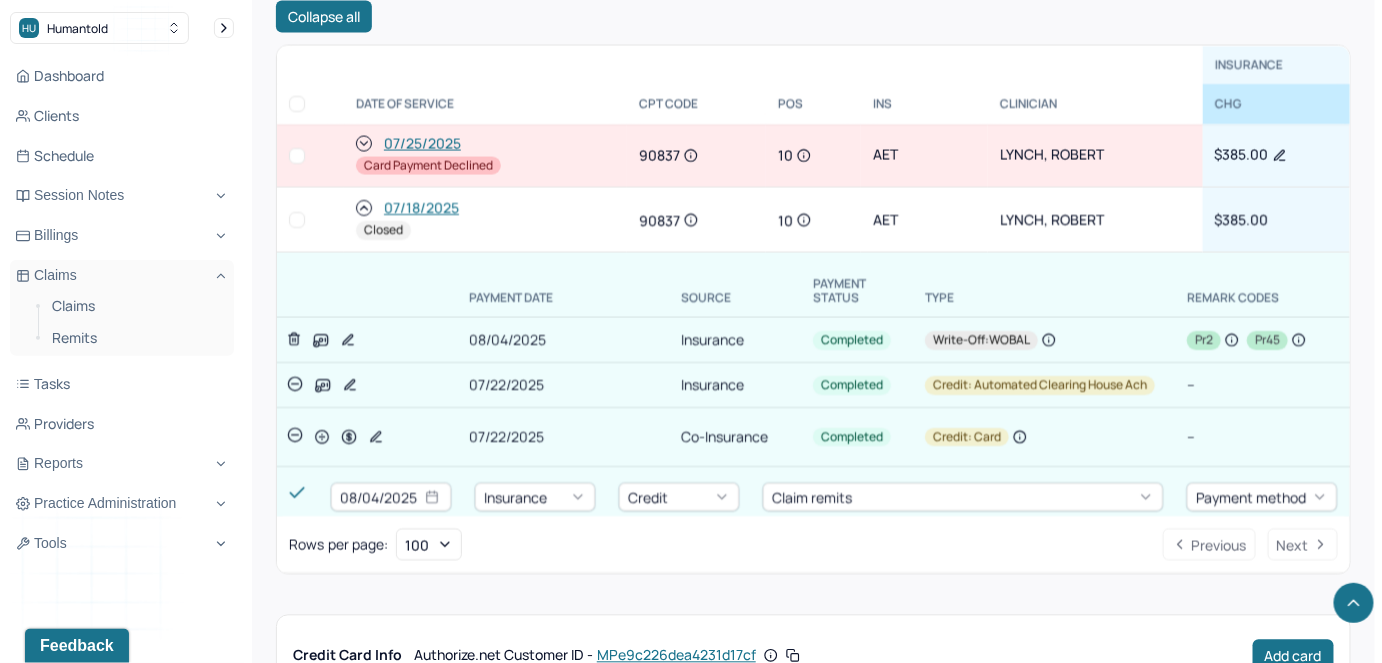 scroll, scrollTop: 1104, scrollLeft: 0, axis: vertical 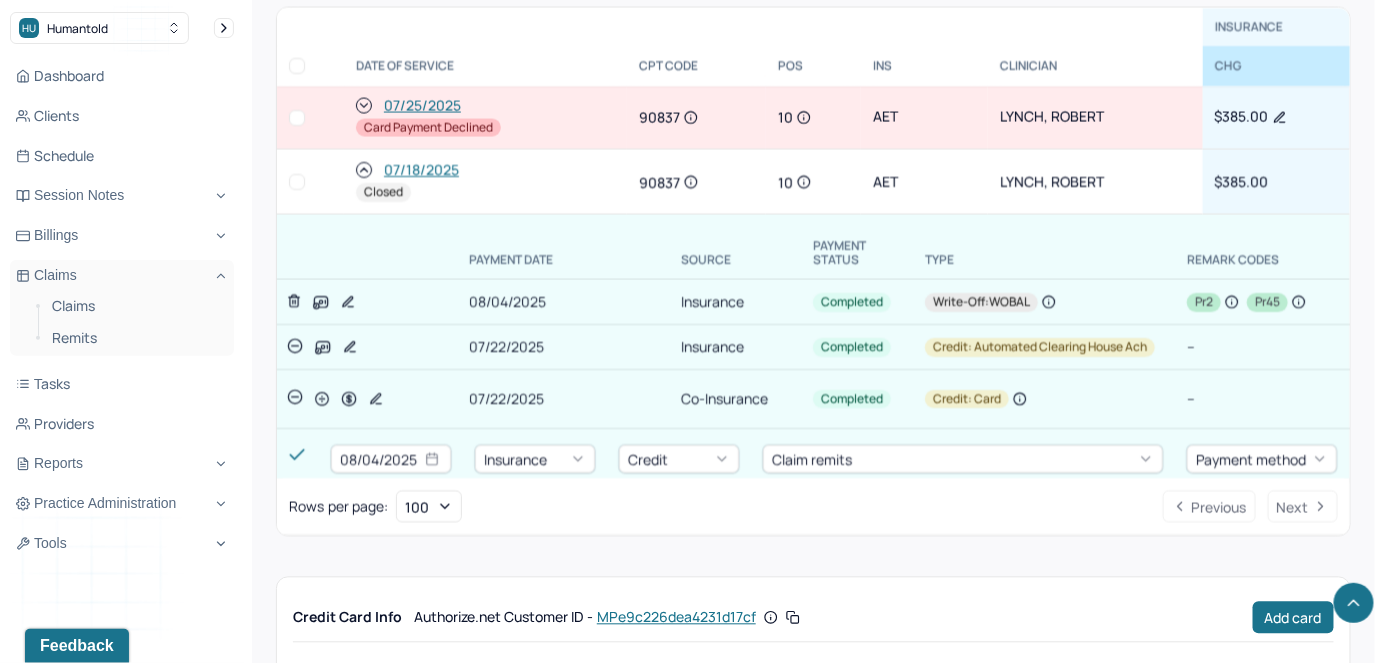 click 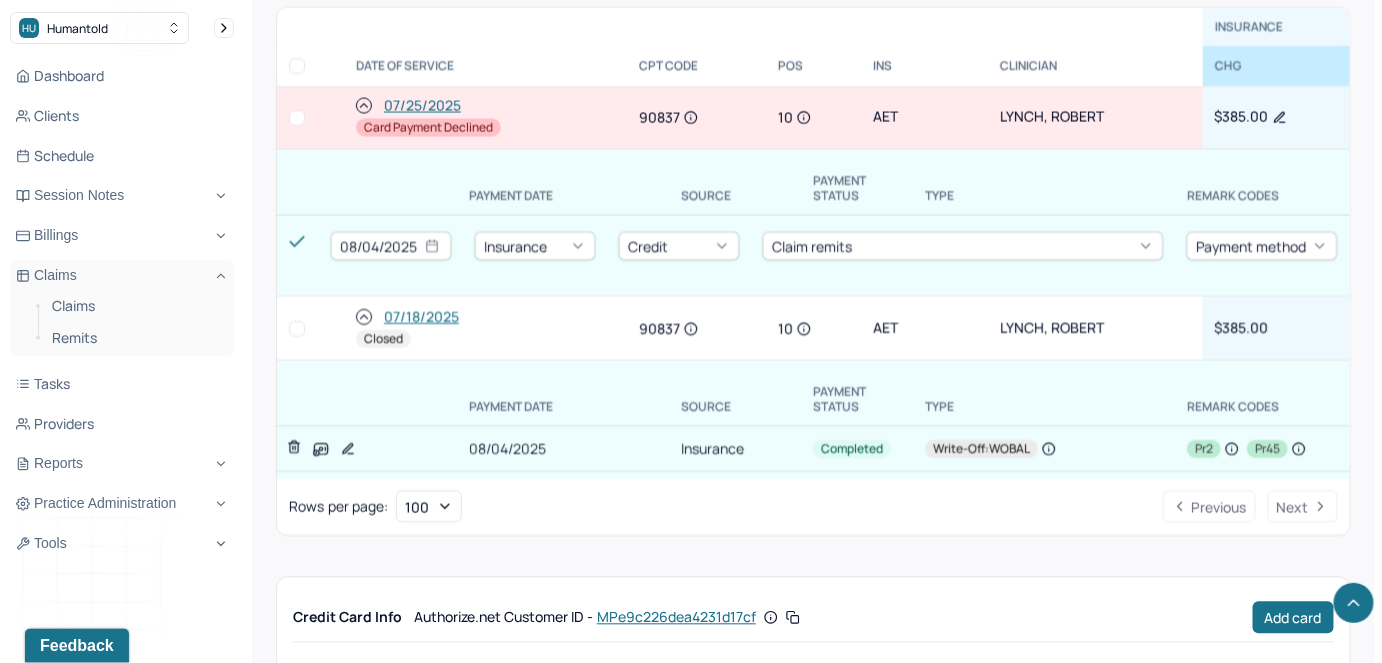 click 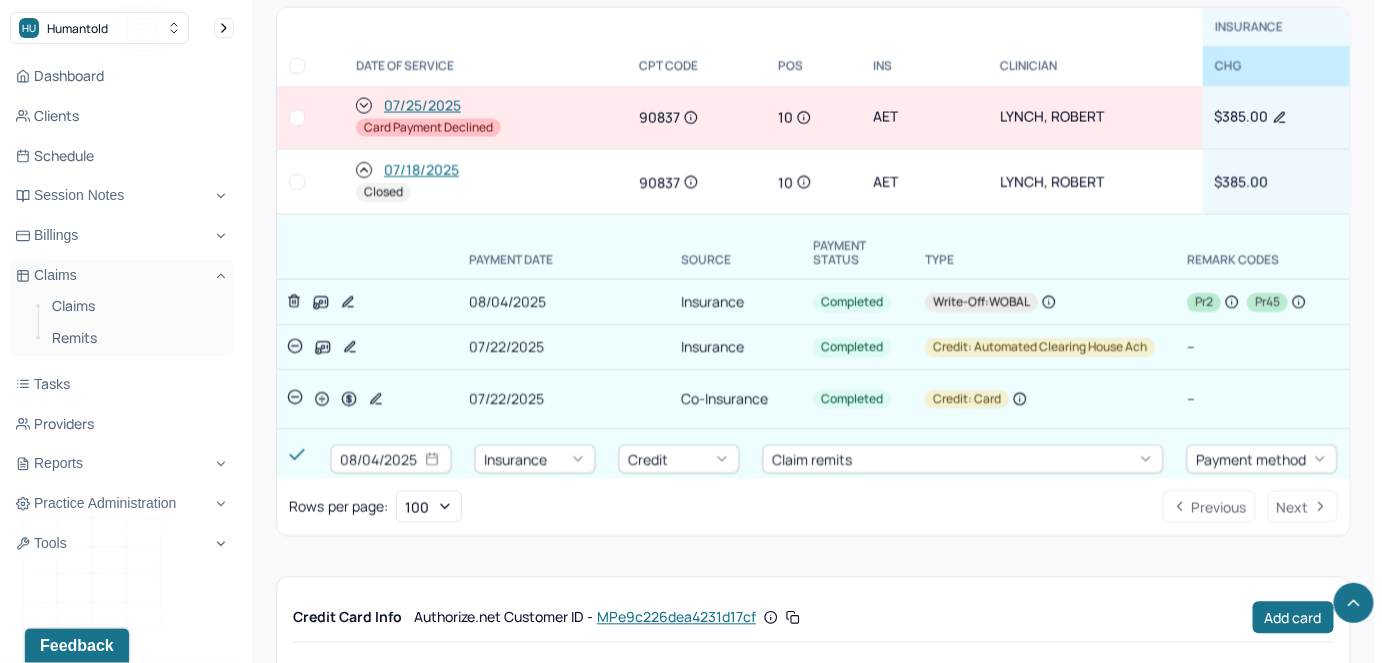 click 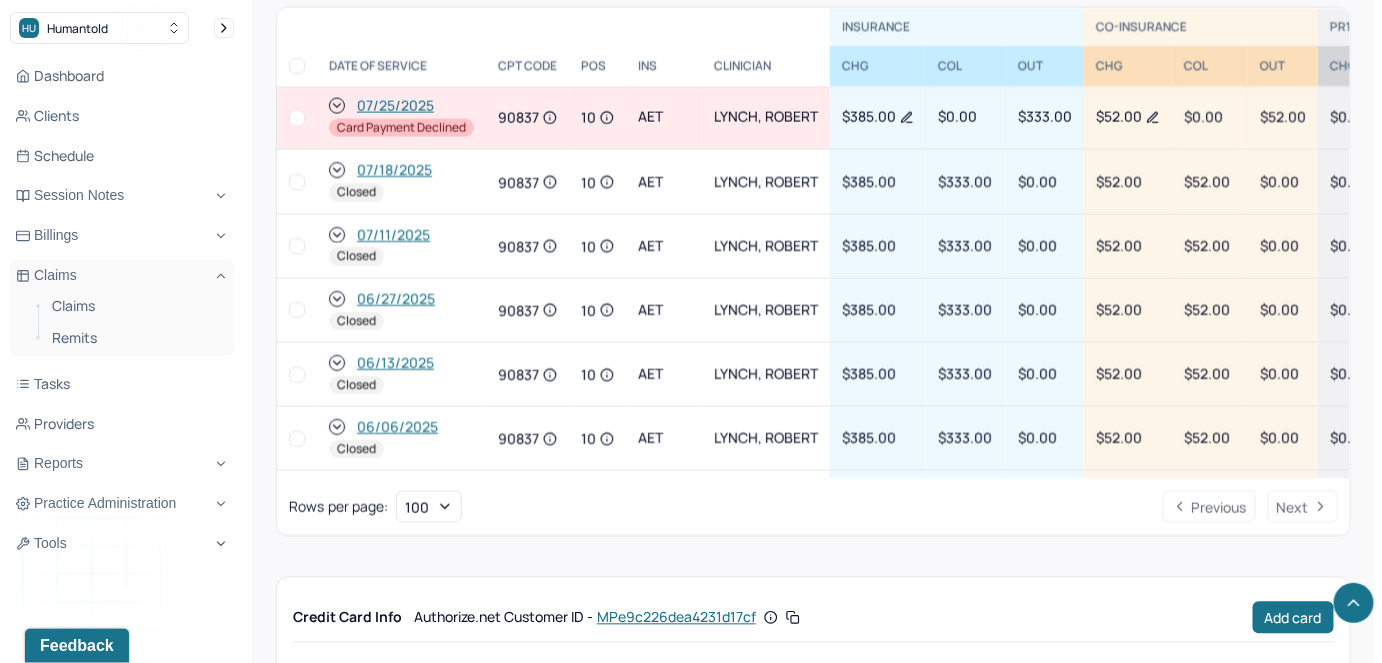 click 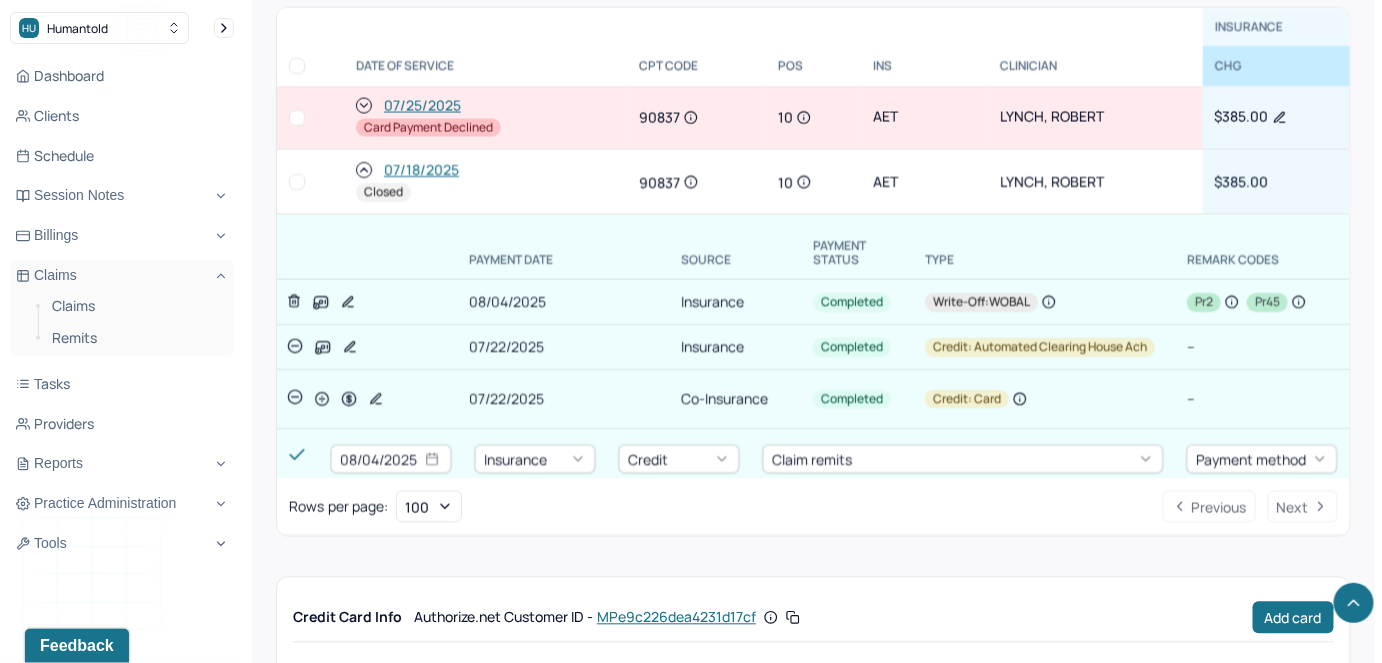 click at bounding box center [310, 182] 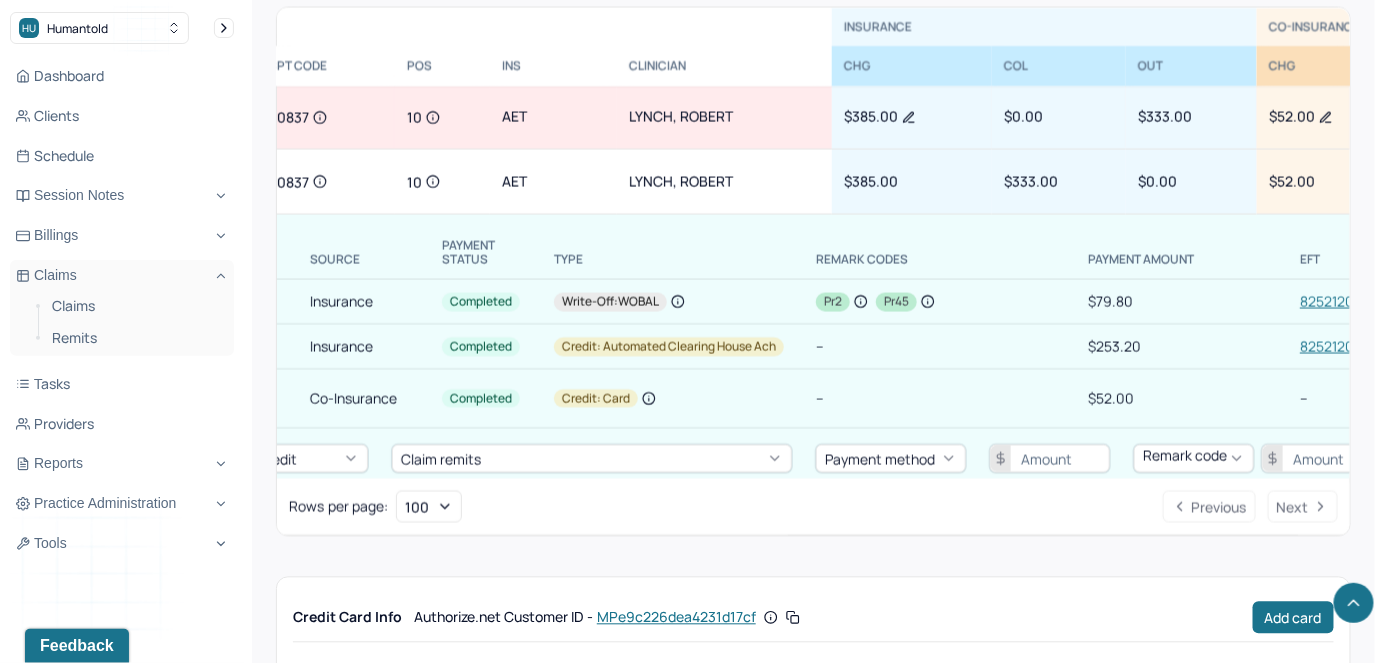 scroll, scrollTop: 0, scrollLeft: 0, axis: both 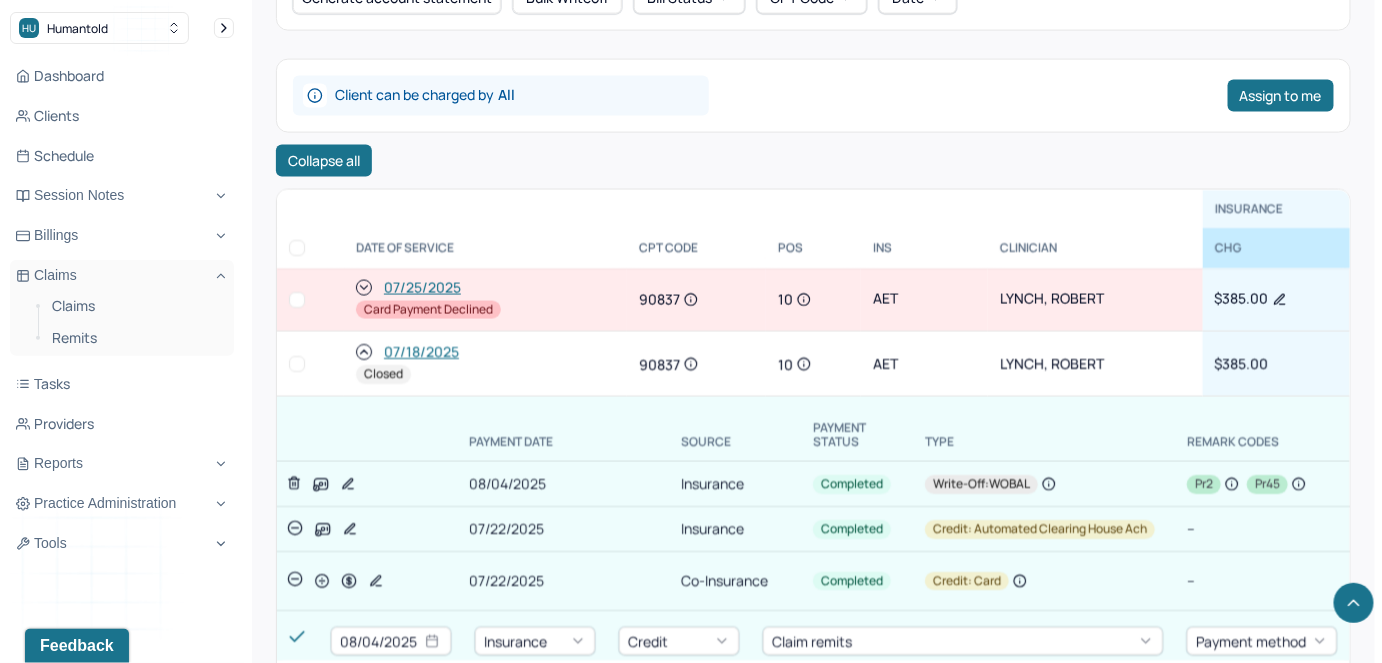 click 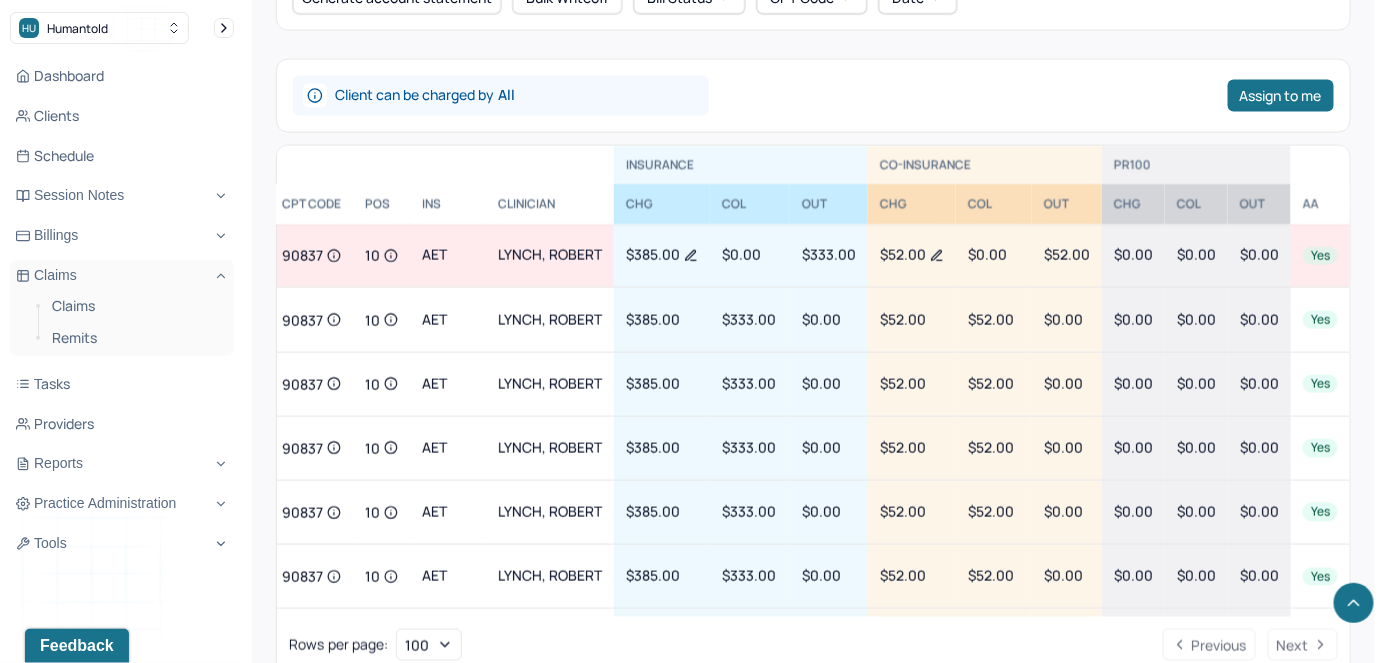 scroll, scrollTop: 0, scrollLeft: 226, axis: horizontal 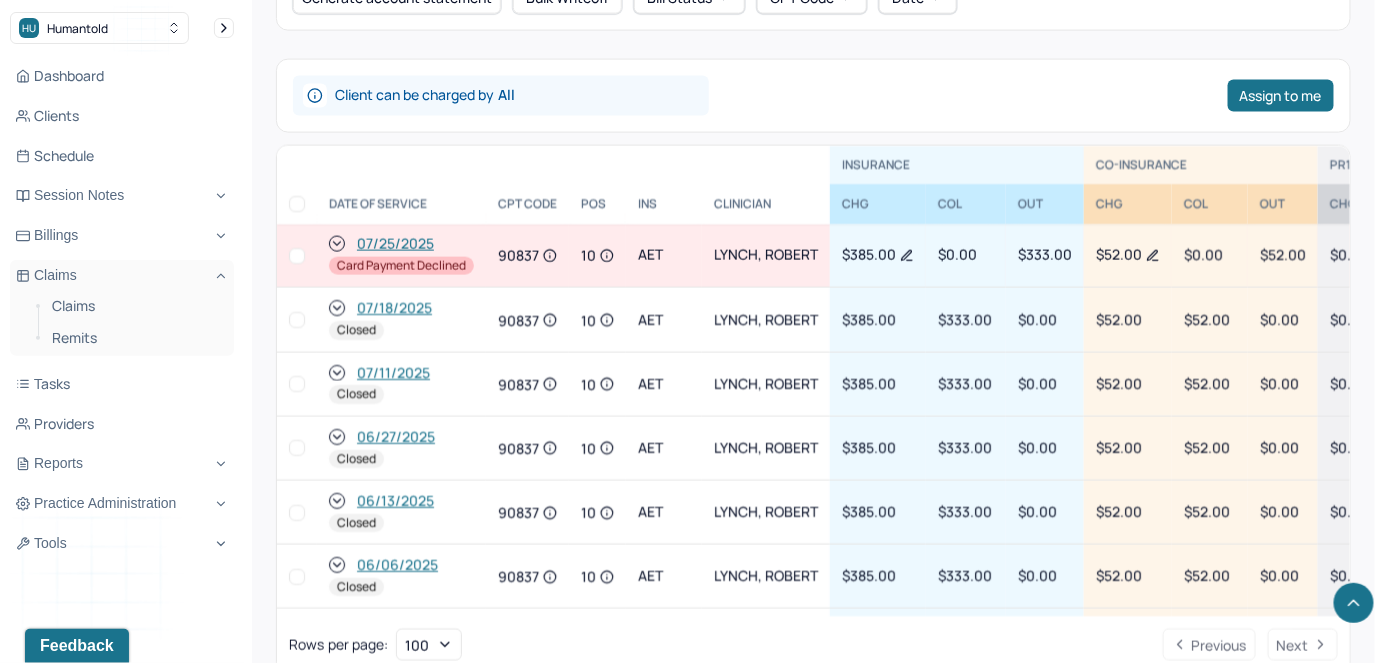 click 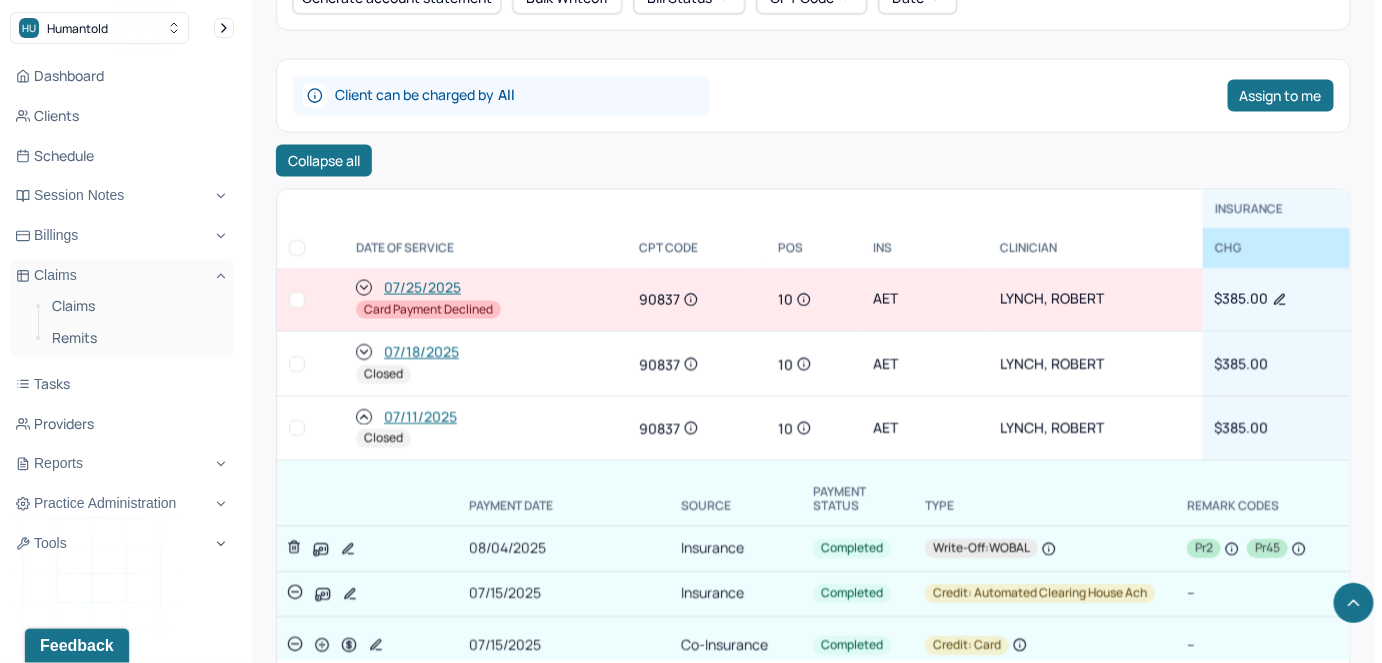 scroll, scrollTop: 90, scrollLeft: 0, axis: vertical 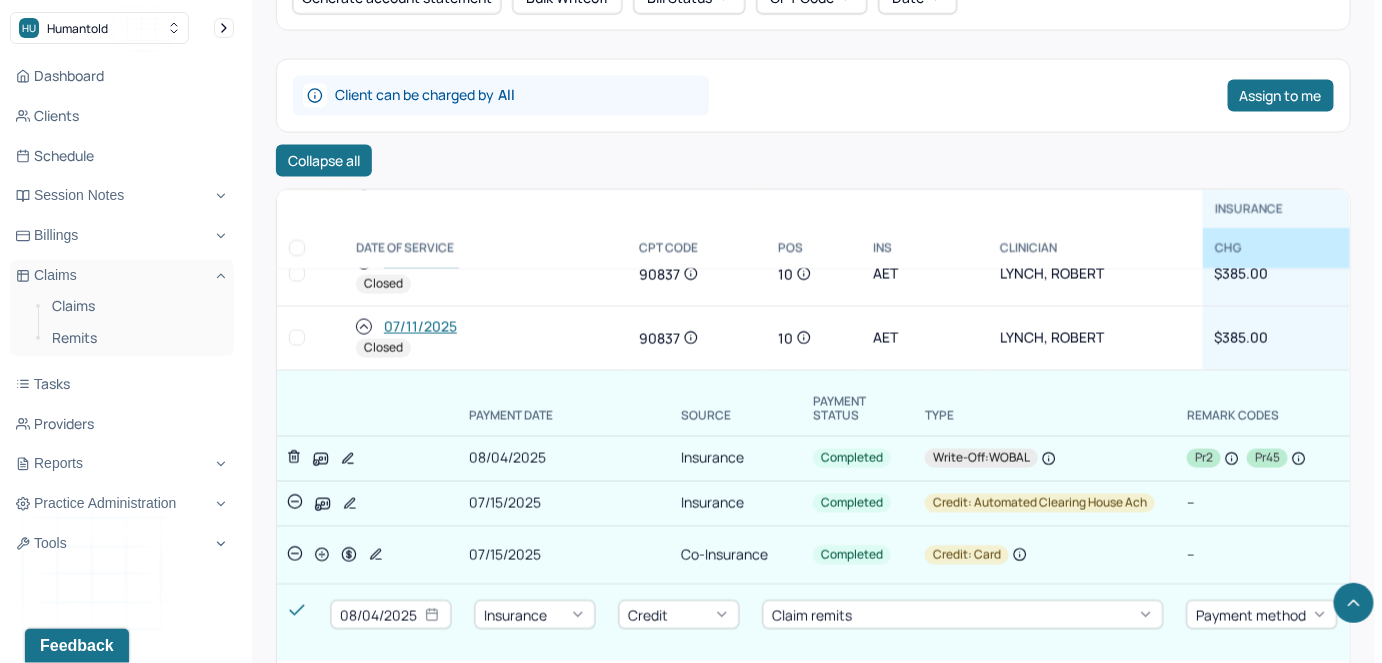 click 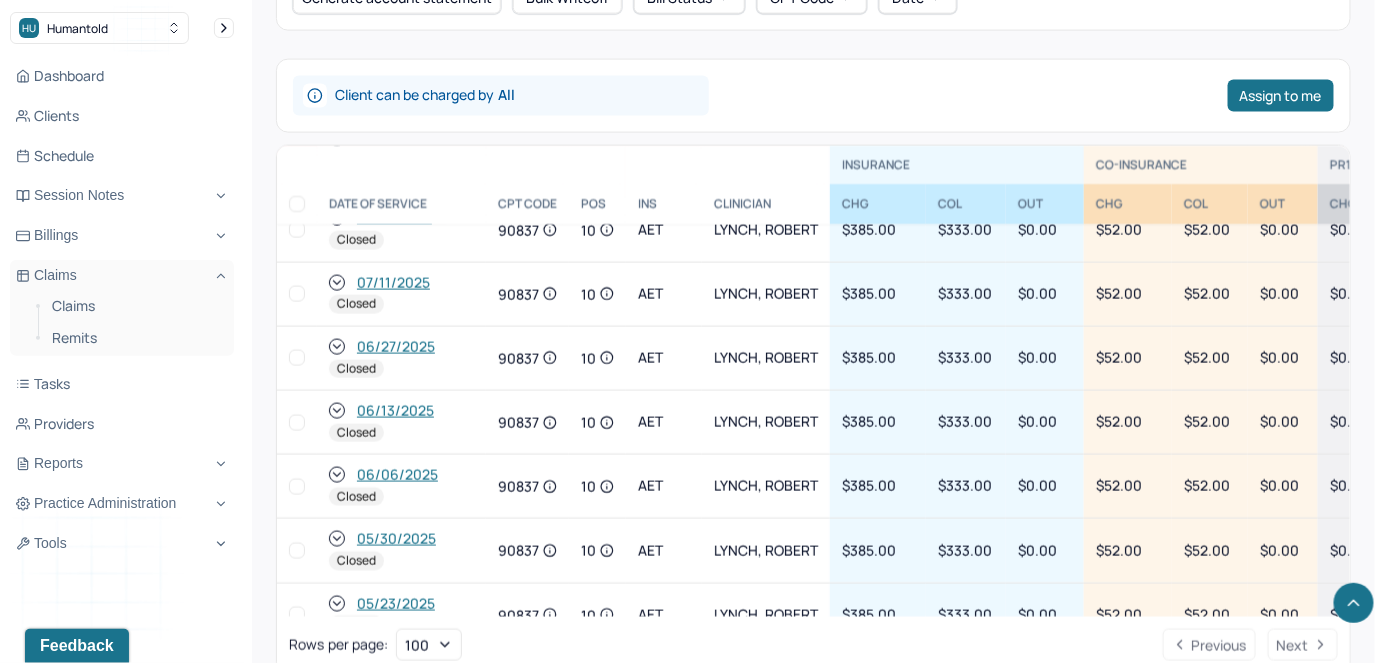click 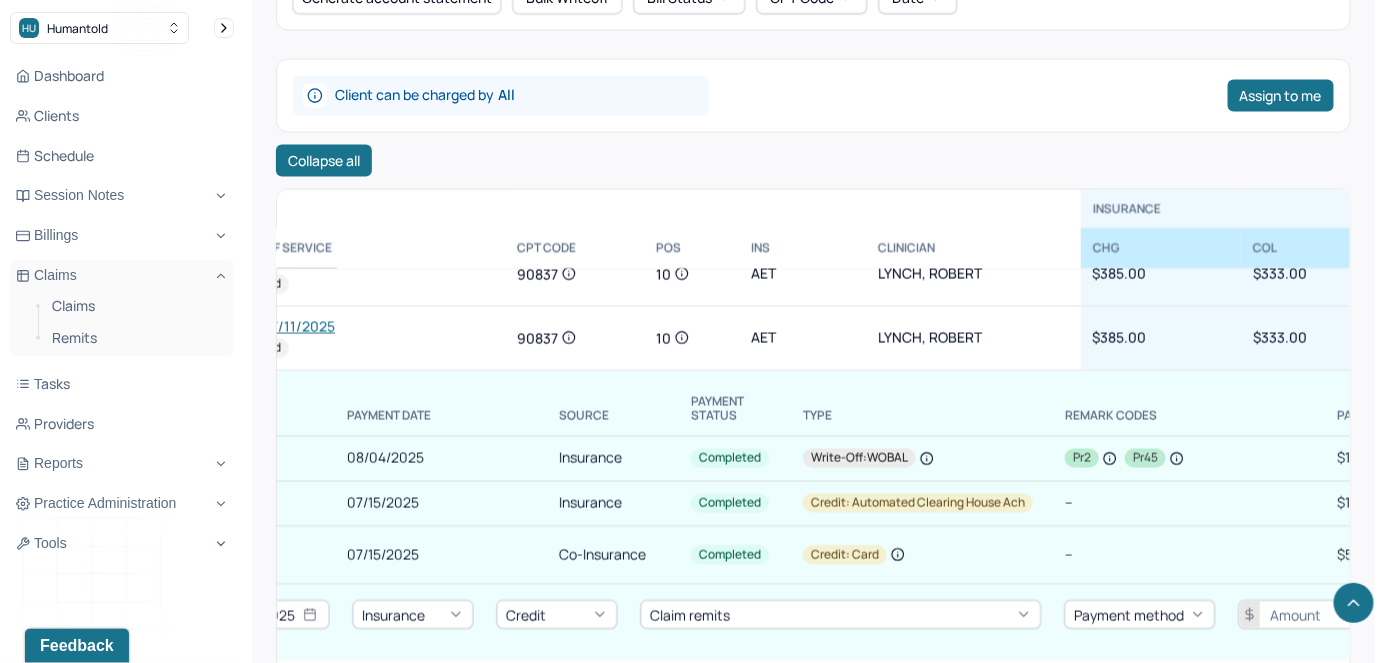 scroll, scrollTop: 90, scrollLeft: 0, axis: vertical 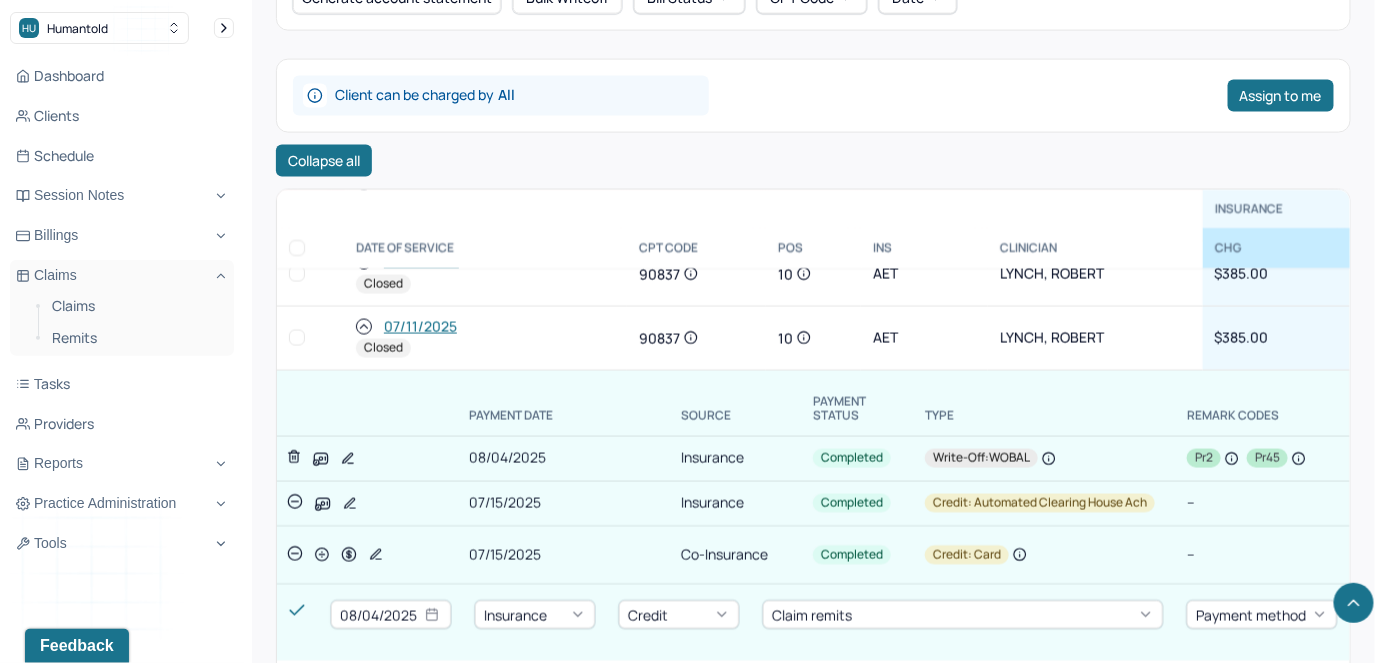 click 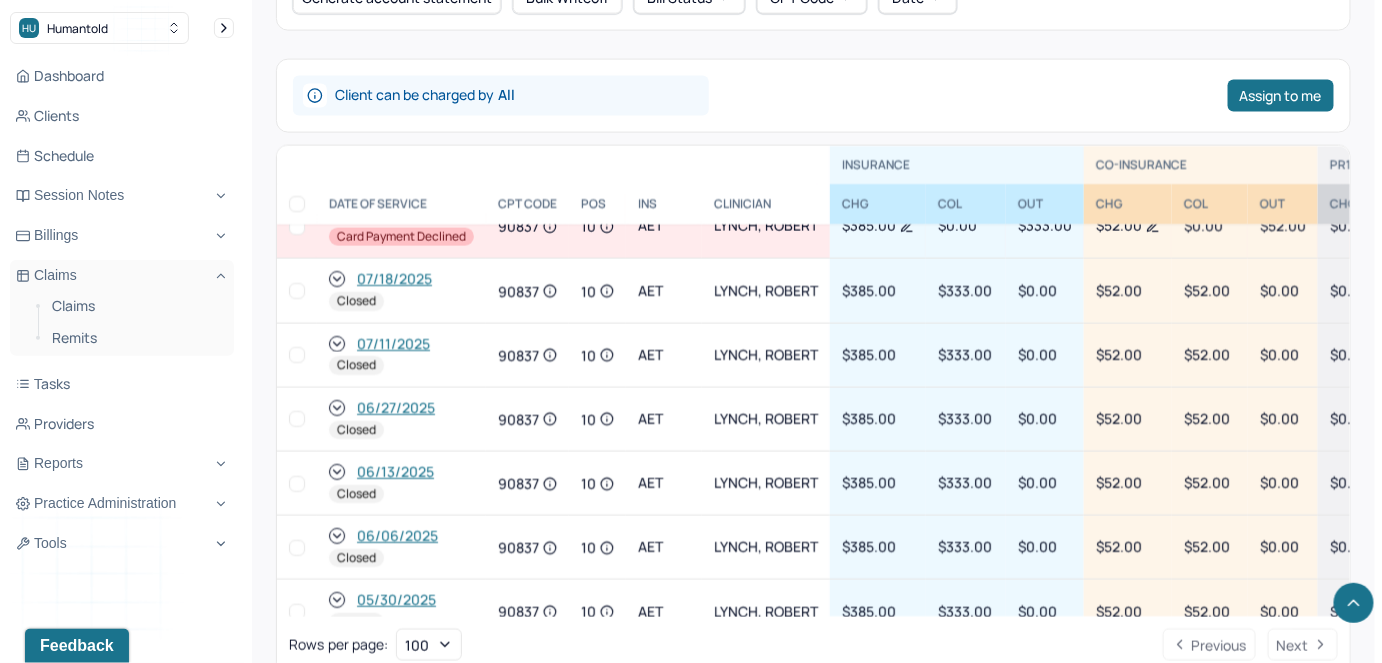 scroll, scrollTop: 0, scrollLeft: 0, axis: both 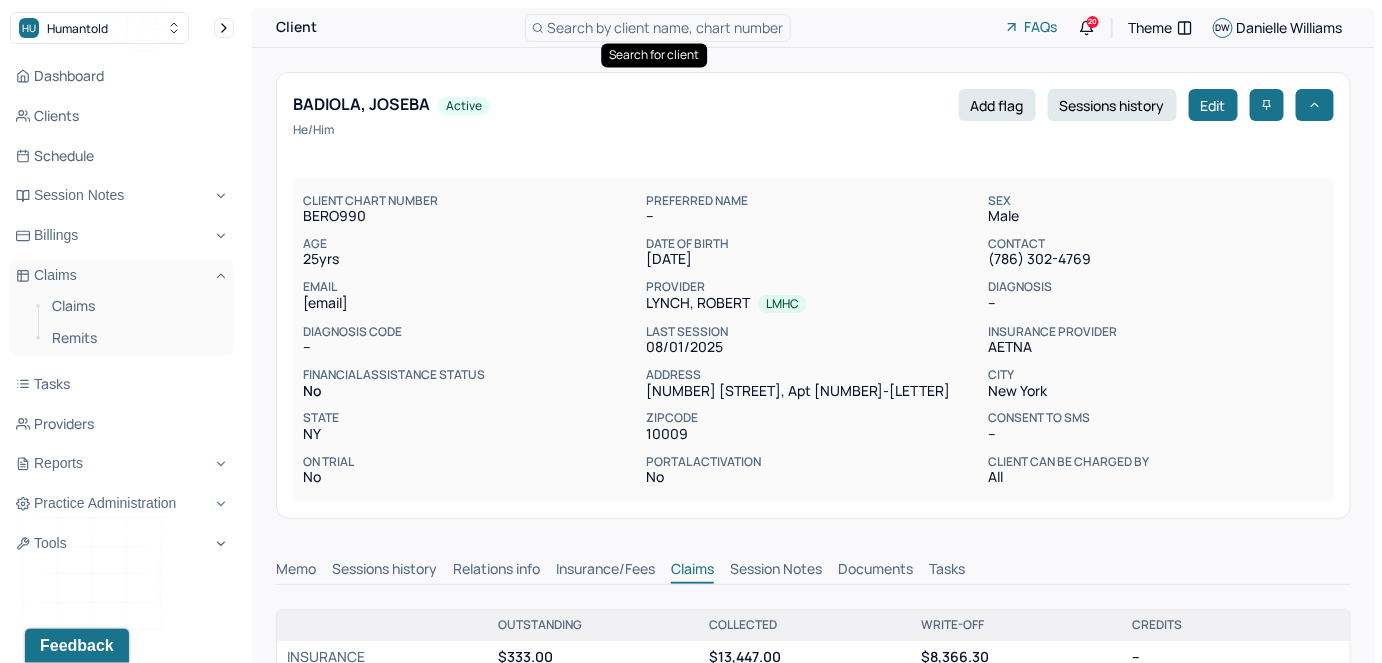 click on "Search by client name, chart number" at bounding box center [666, 27] 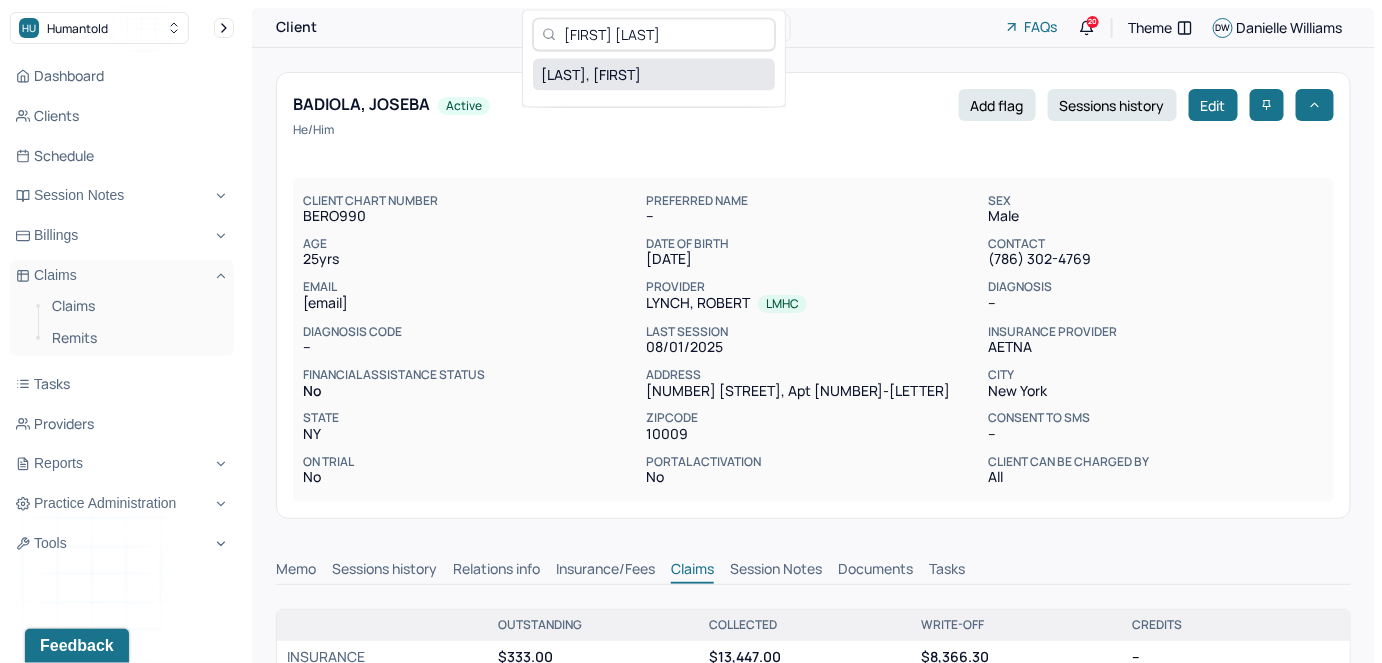 type on "[FIRST] [LAST]" 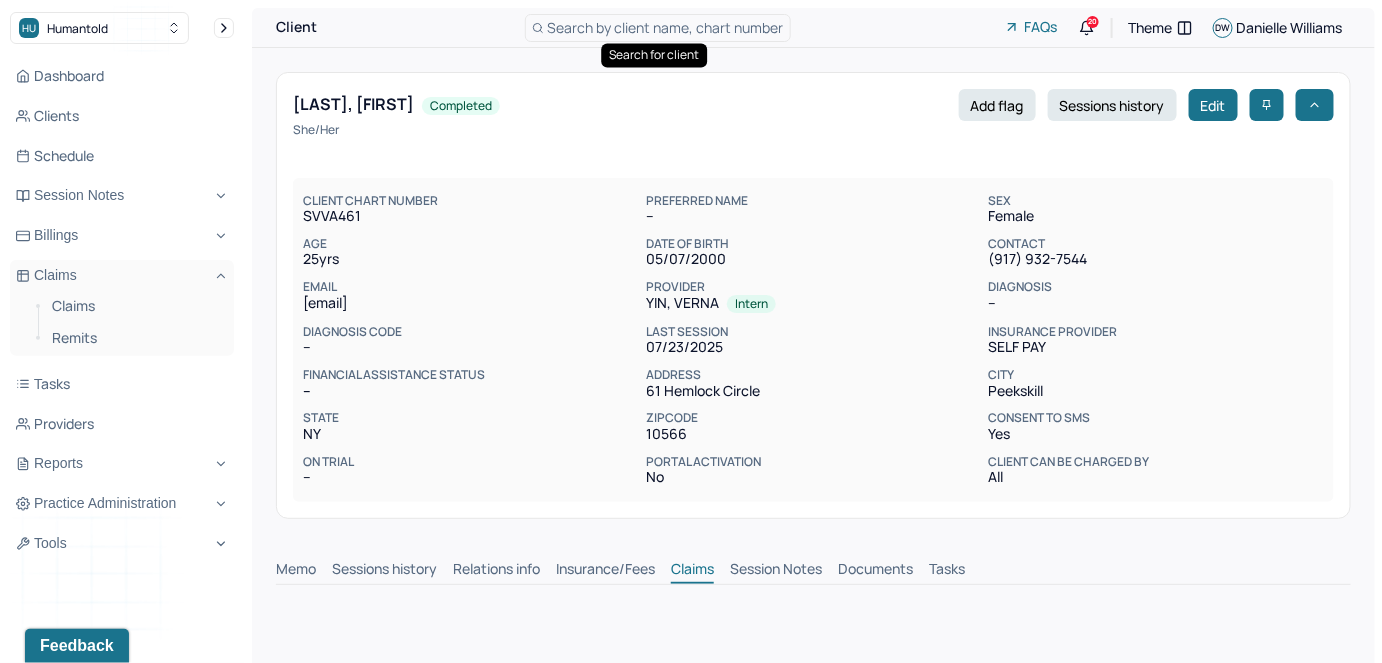scroll, scrollTop: 0, scrollLeft: 0, axis: both 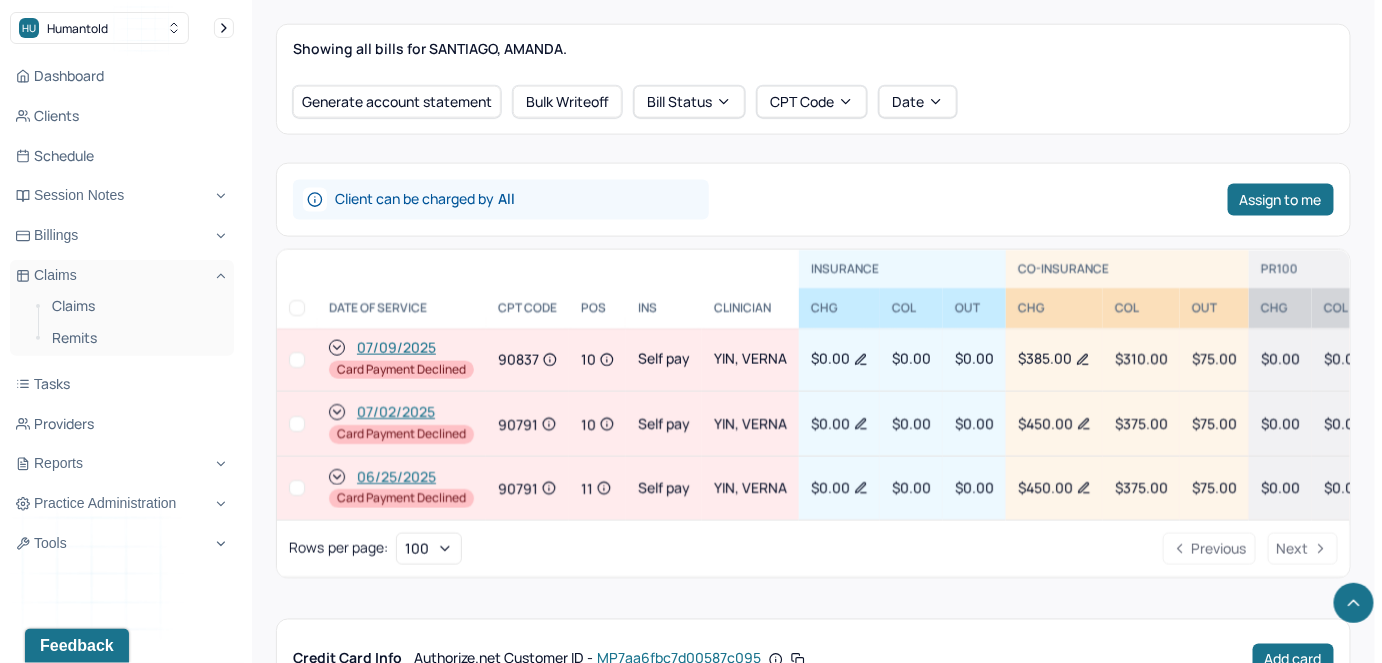 click at bounding box center [297, 488] 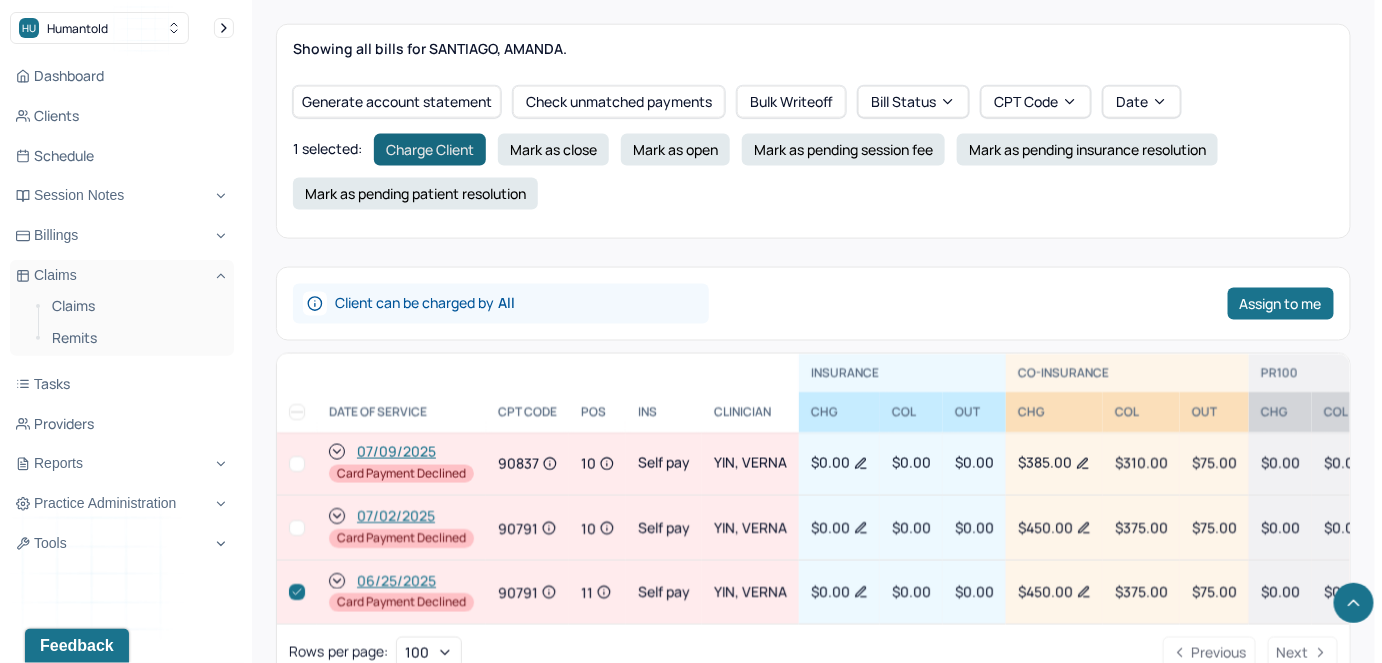 click on "Charge Client" at bounding box center (430, 150) 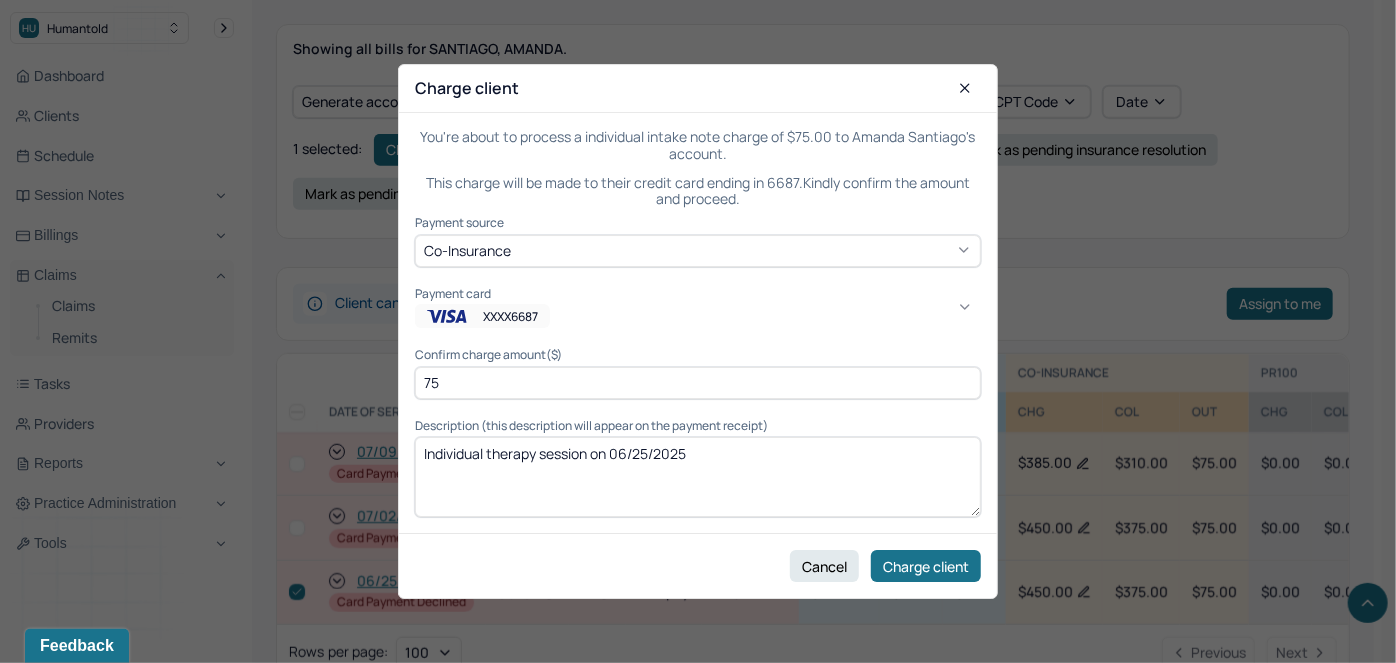 click on "XXXX6687" at bounding box center [517, 317] 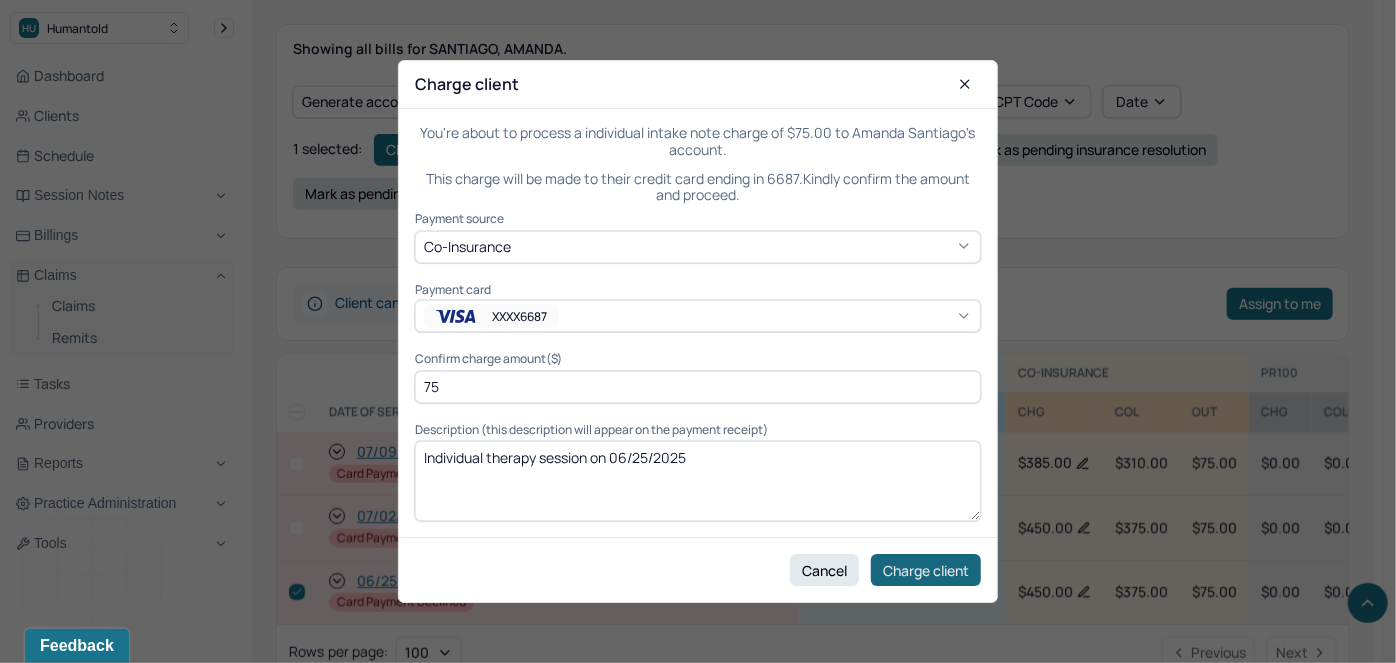 click on "Charge client" at bounding box center [926, 570] 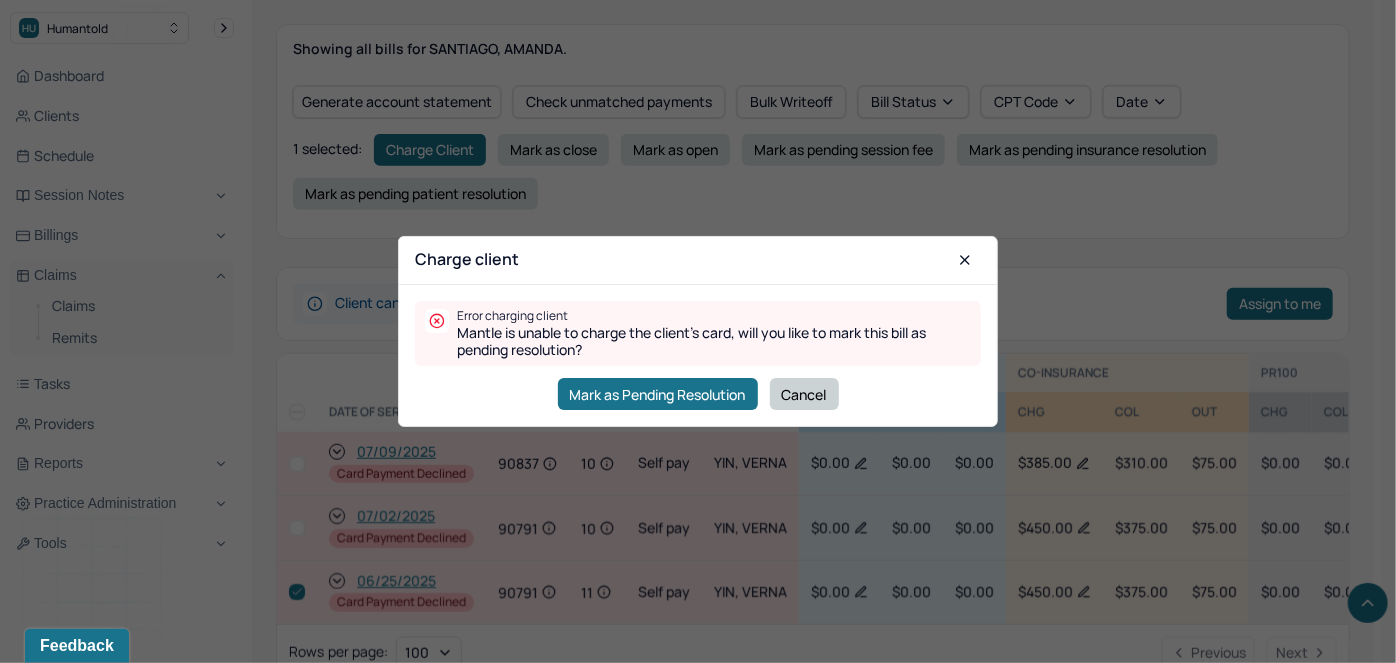 click on "Cancel" at bounding box center [804, 394] 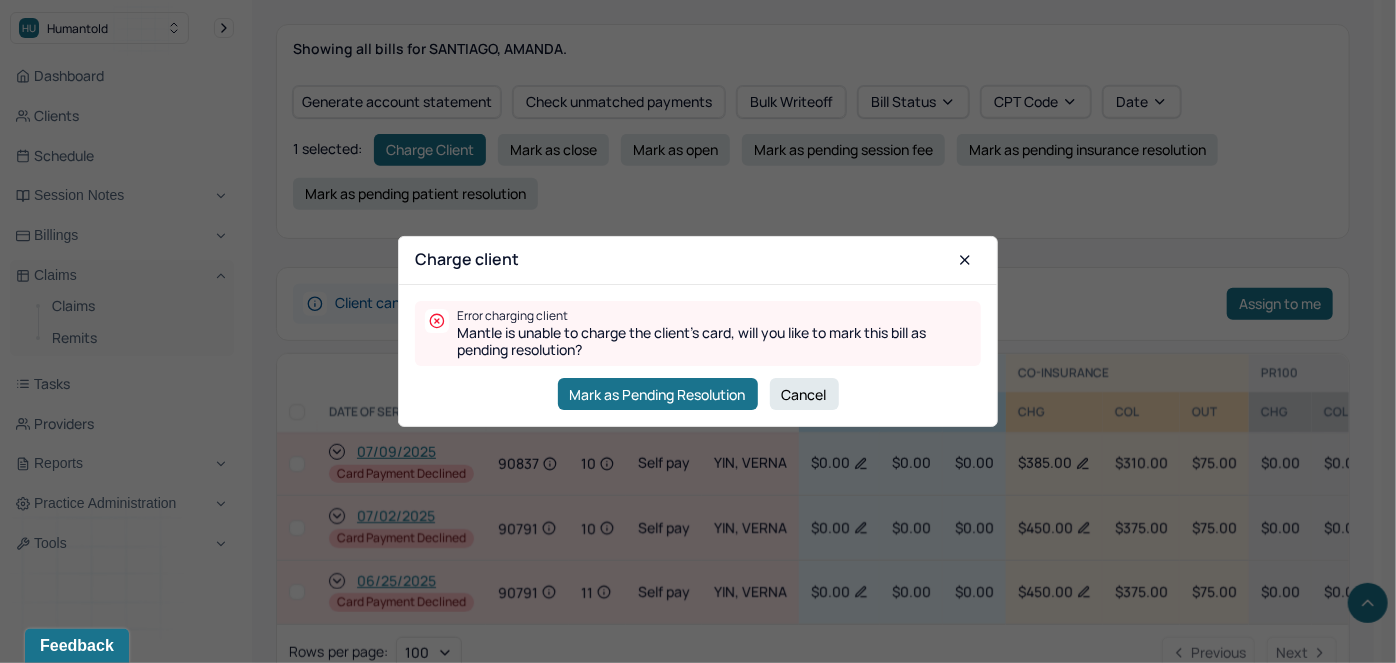 checkbox on "false" 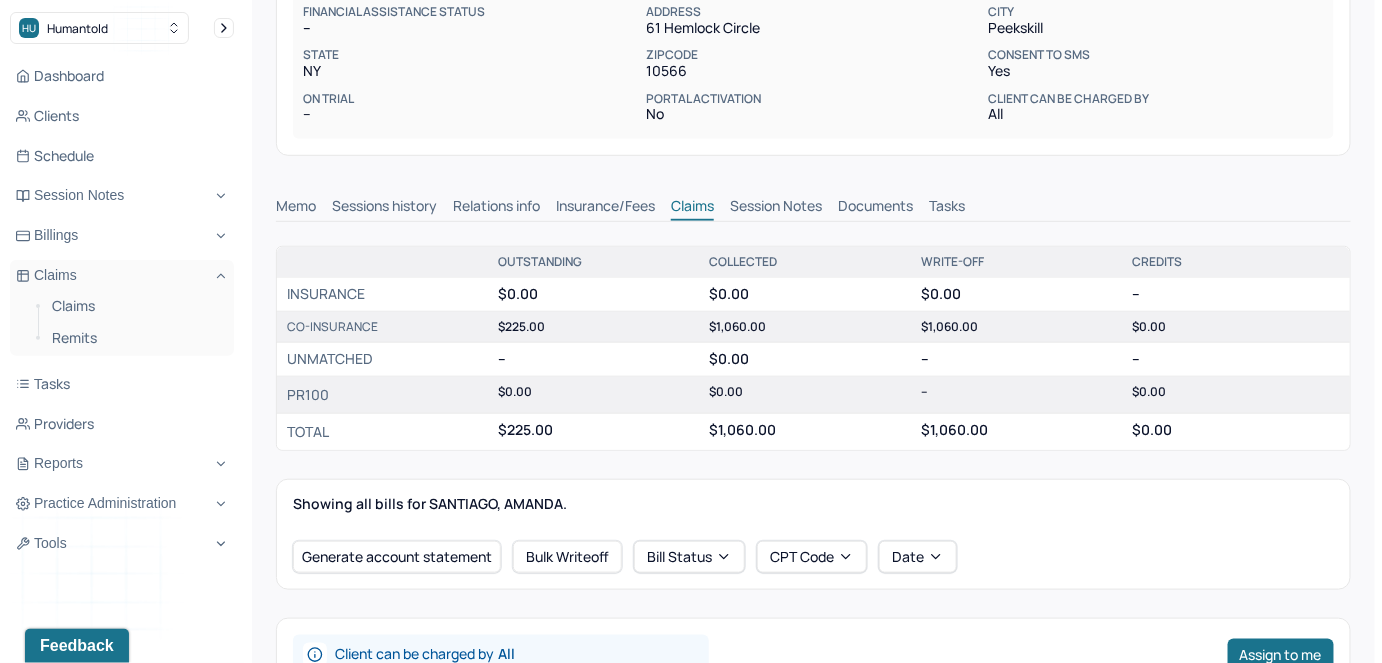 scroll, scrollTop: 90, scrollLeft: 0, axis: vertical 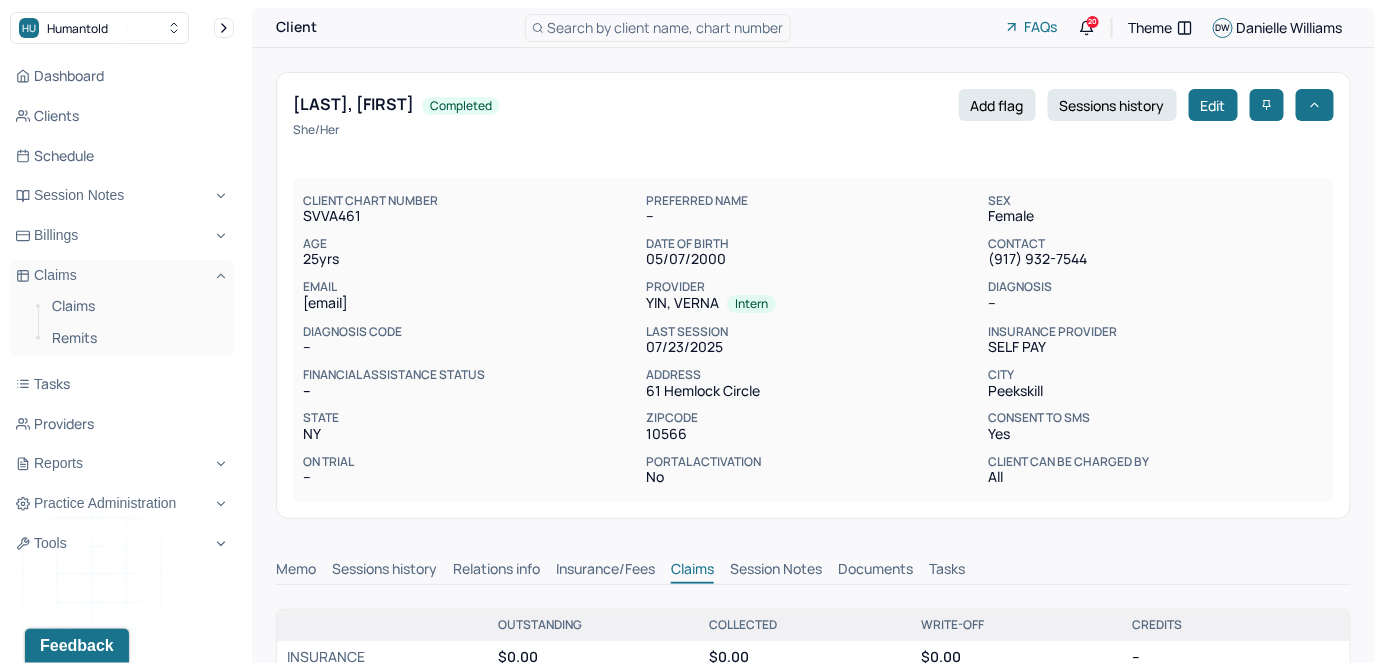 click on "Search by client name, chart number" at bounding box center (666, 27) 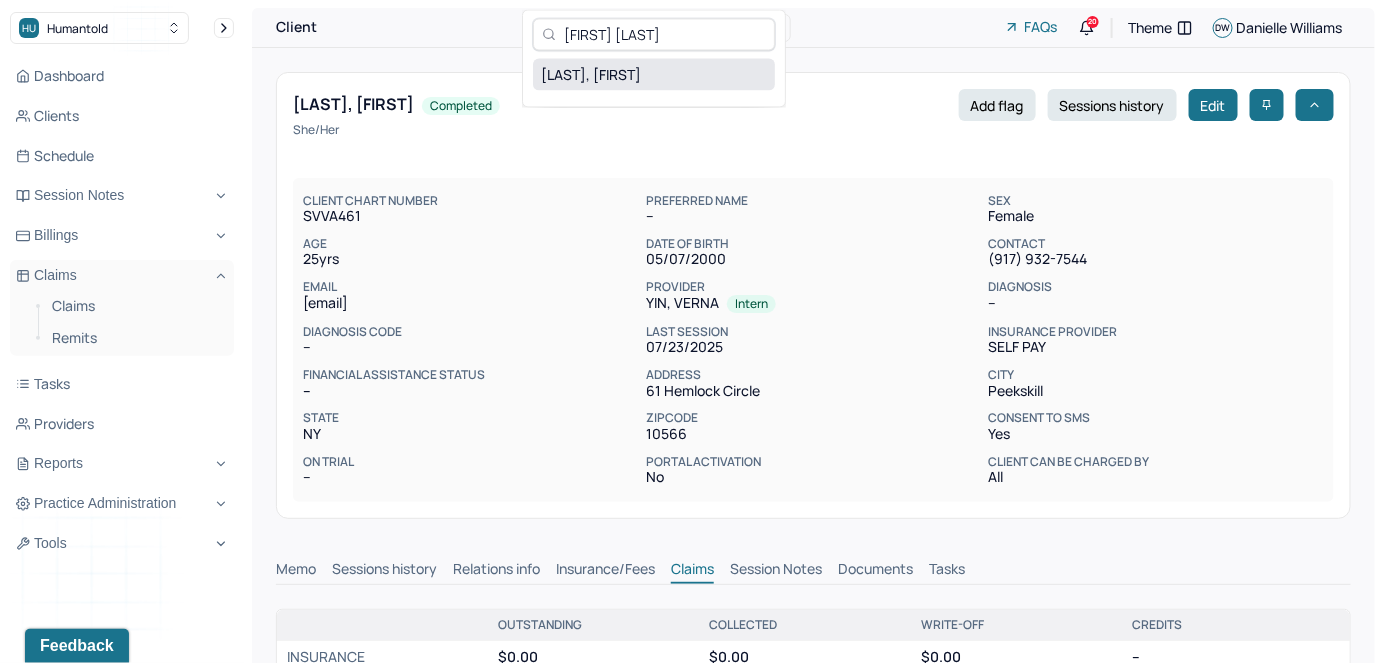 type on "[FIRST] [LAST]" 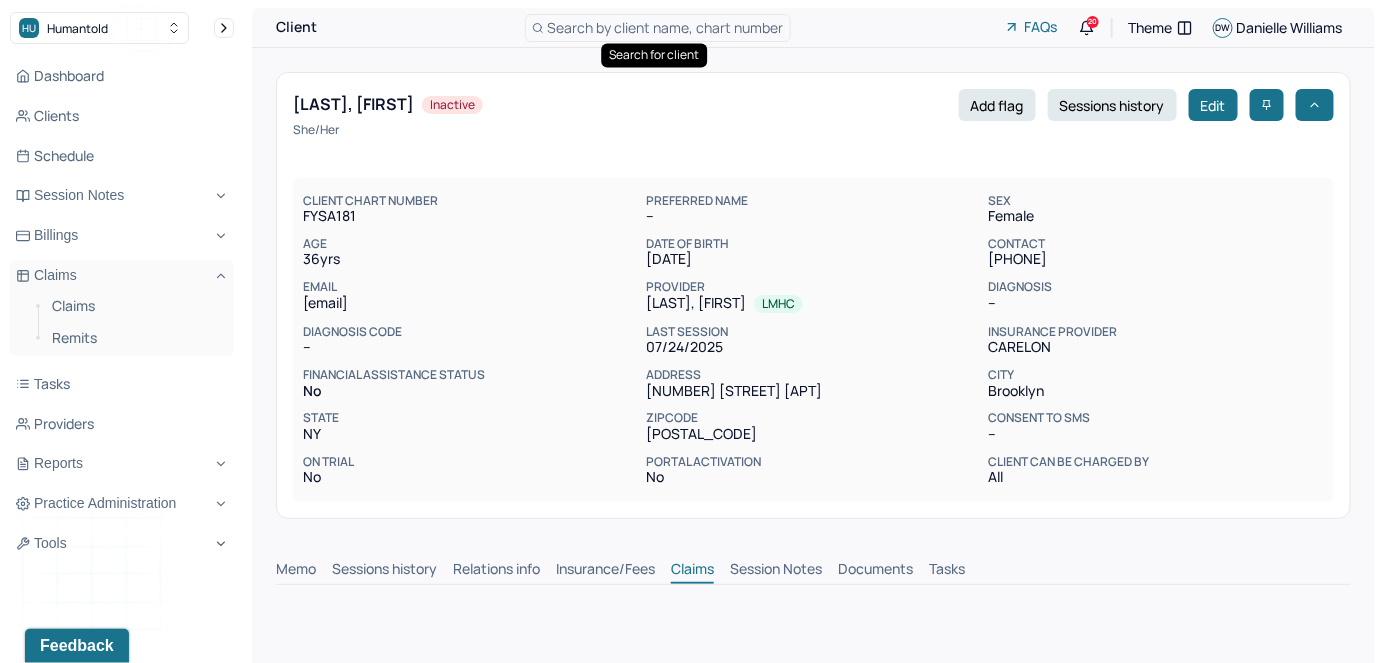 scroll, scrollTop: 0, scrollLeft: 0, axis: both 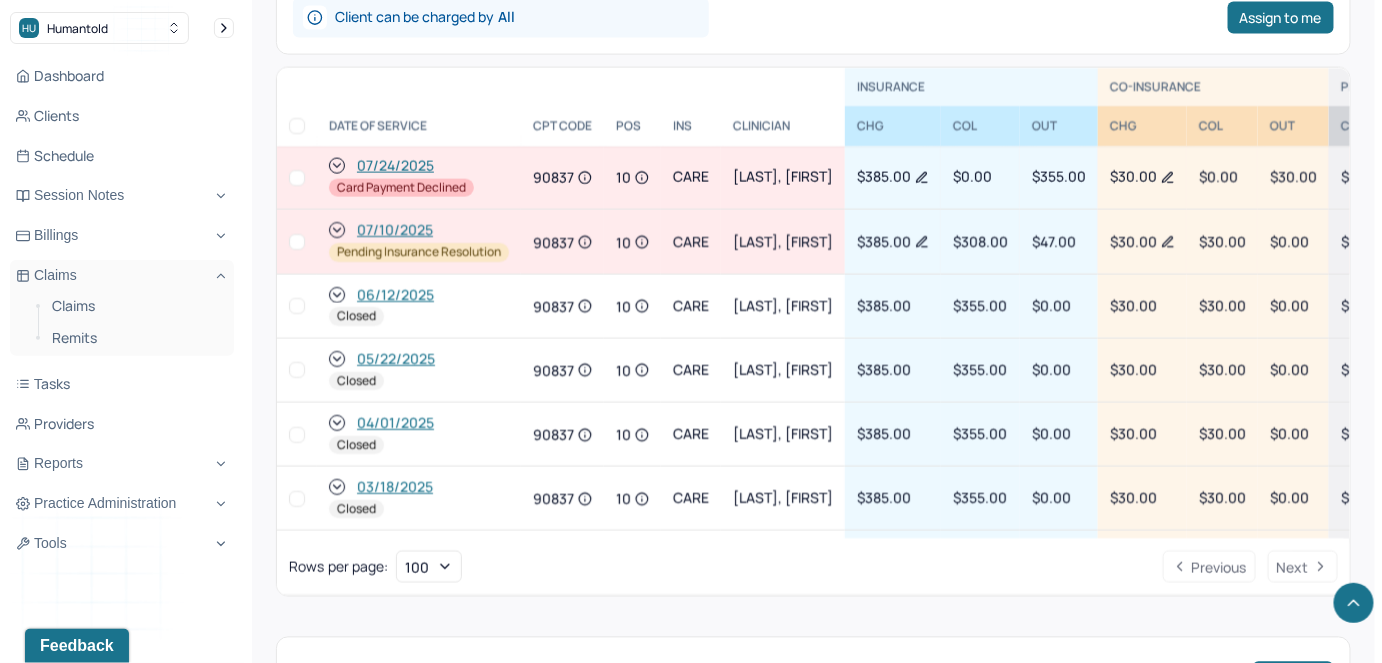 click at bounding box center (297, 178) 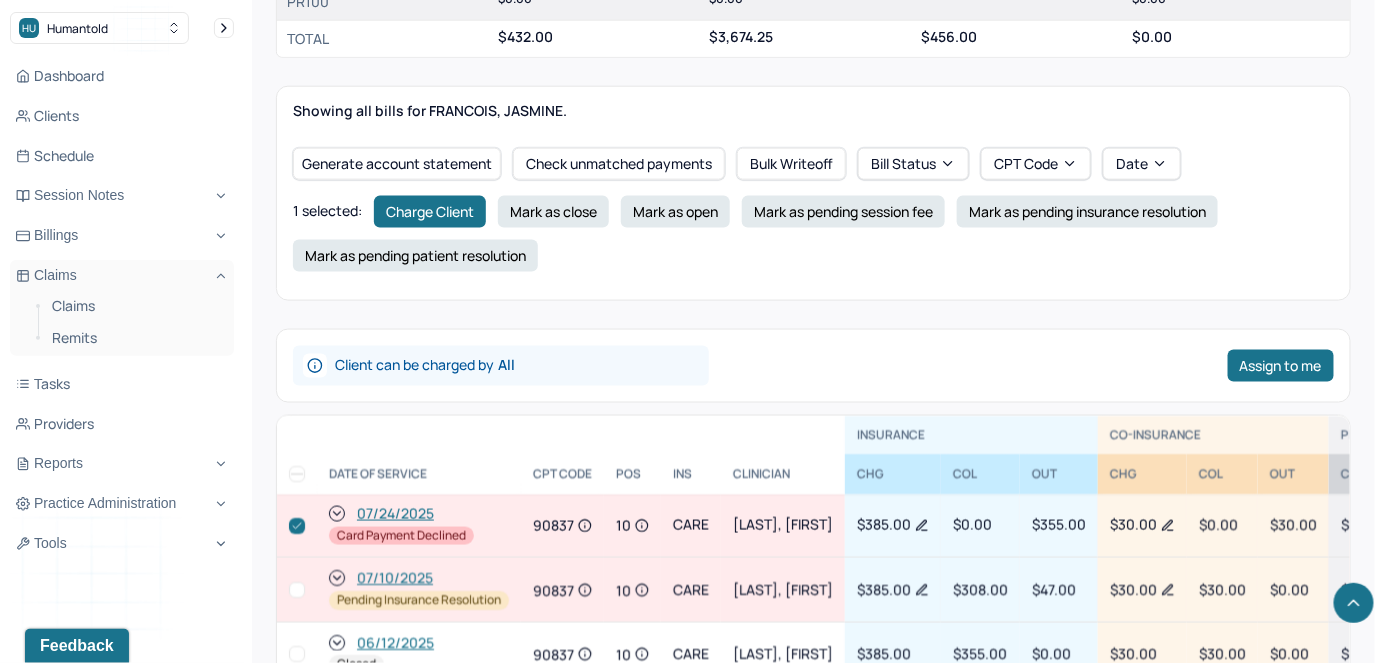 scroll, scrollTop: 467, scrollLeft: 0, axis: vertical 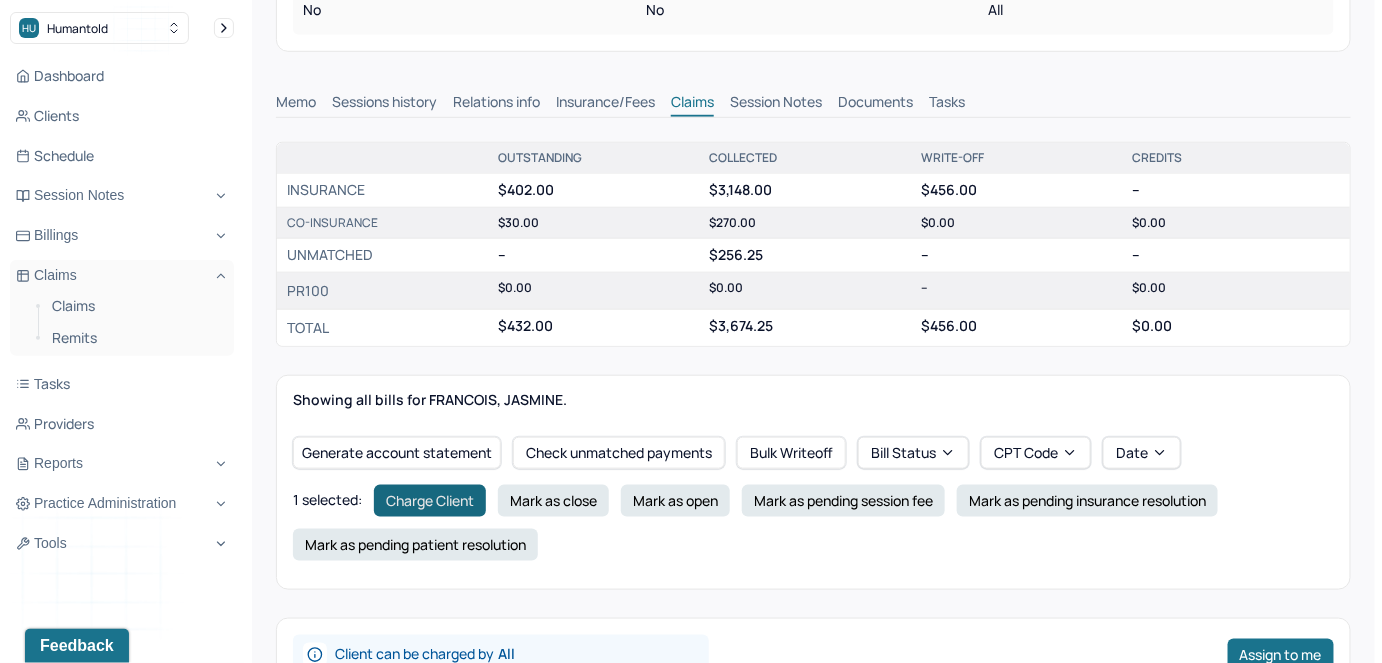 click on "Charge Client" at bounding box center (430, 501) 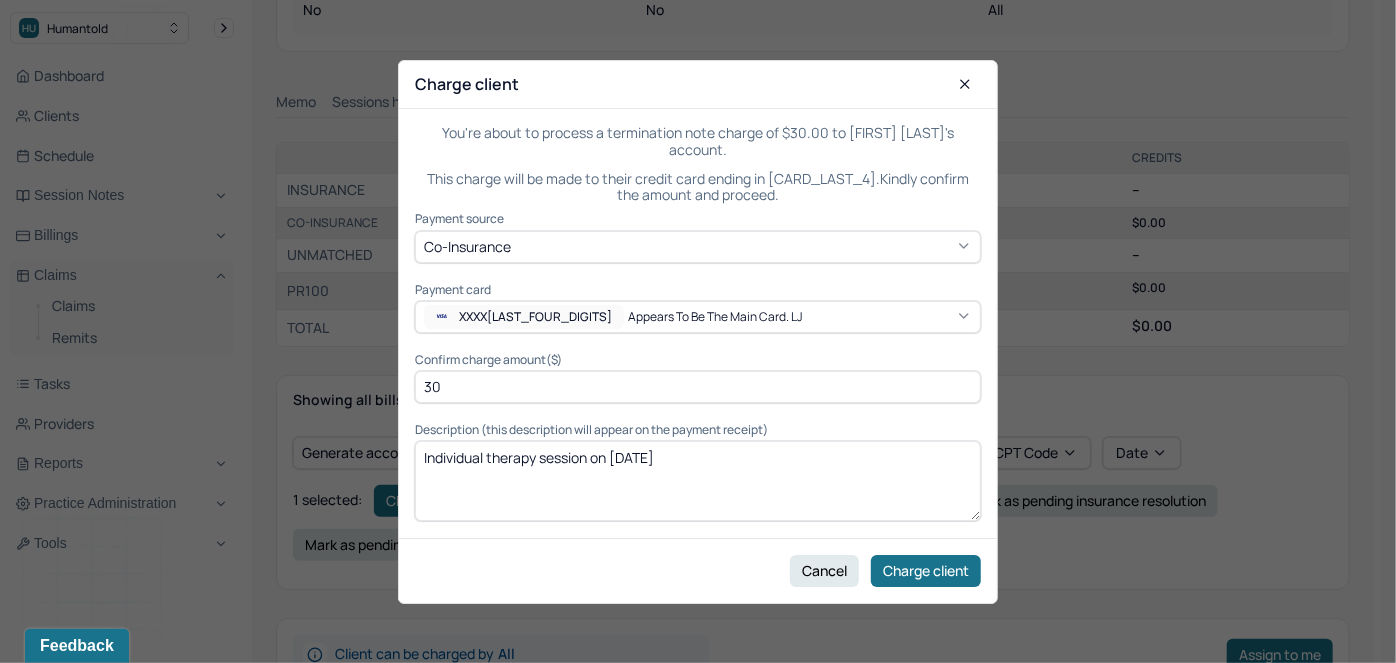 click on "XXXX[LAST_FOUR_DIGITS]" at bounding box center (524, 317) 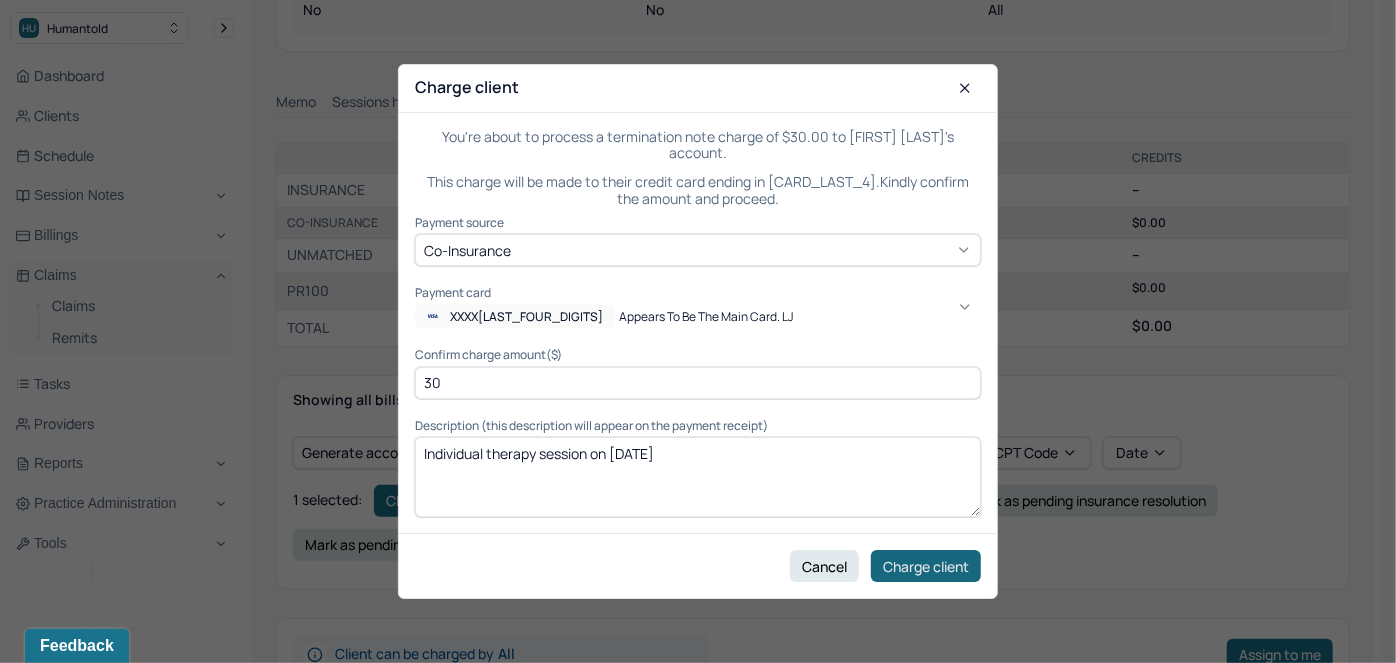 click on "Charge client" at bounding box center [926, 566] 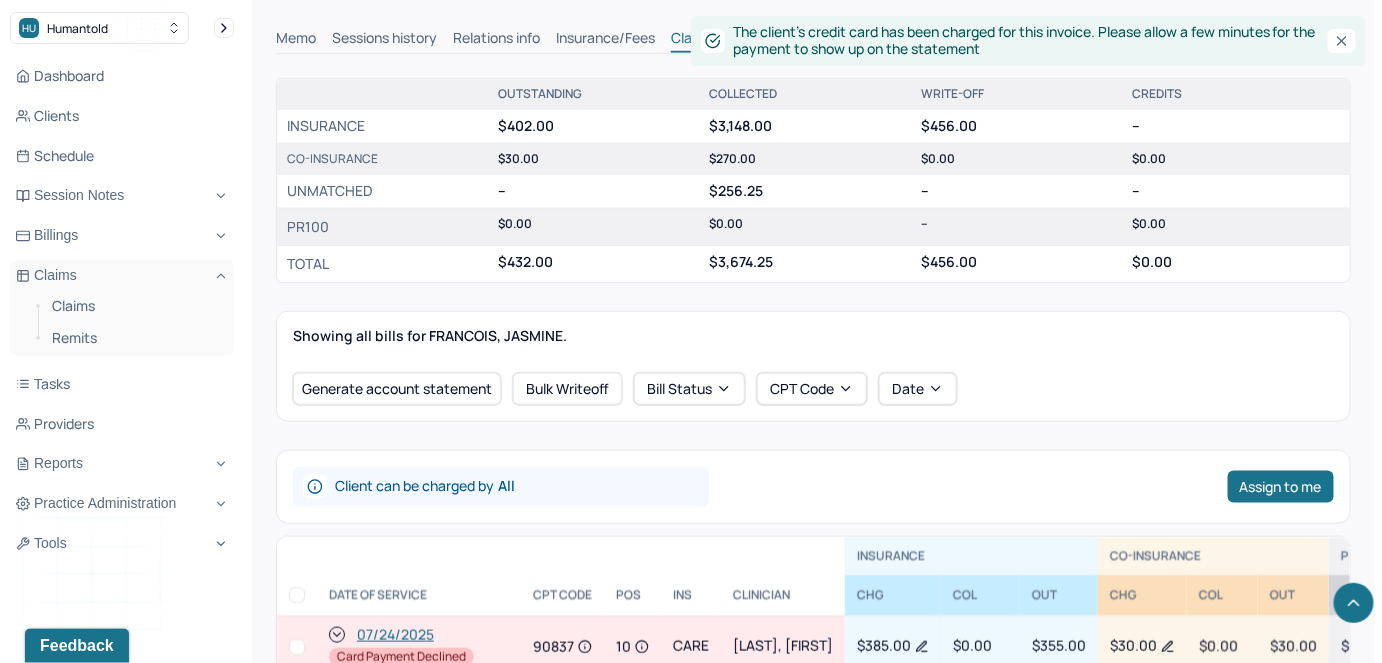 scroll, scrollTop: 740, scrollLeft: 0, axis: vertical 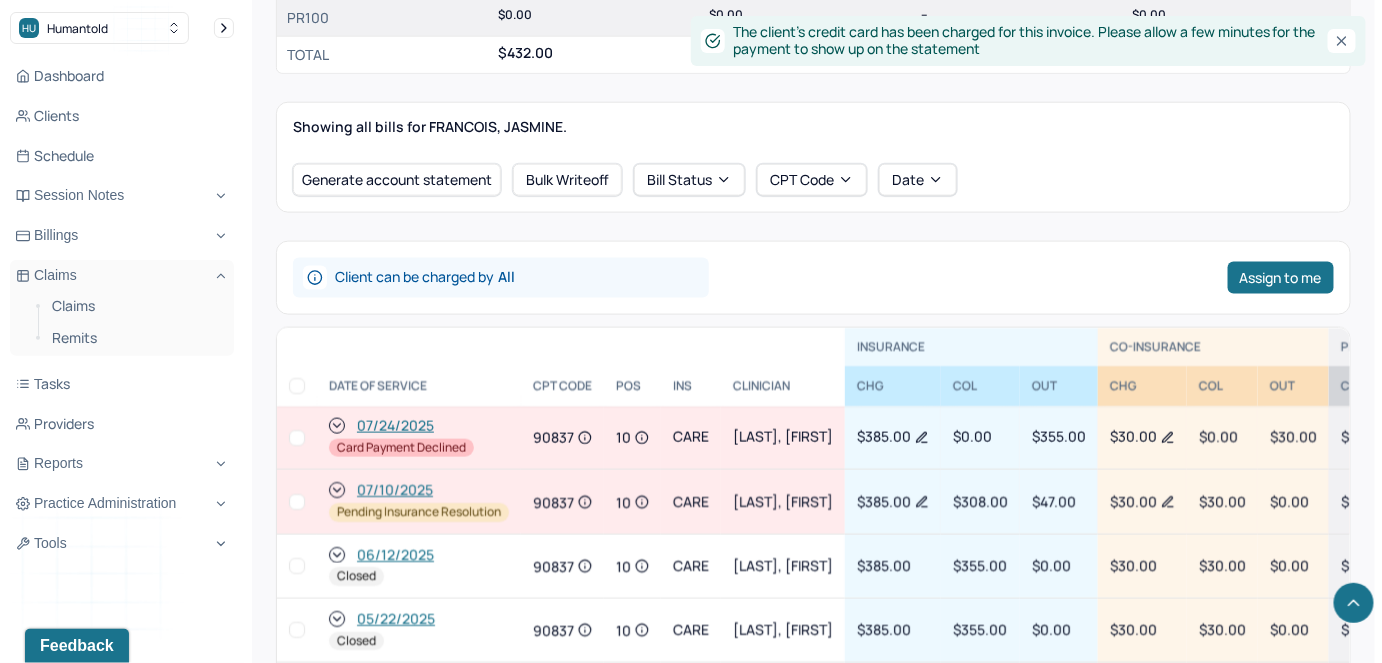 click at bounding box center (297, 438) 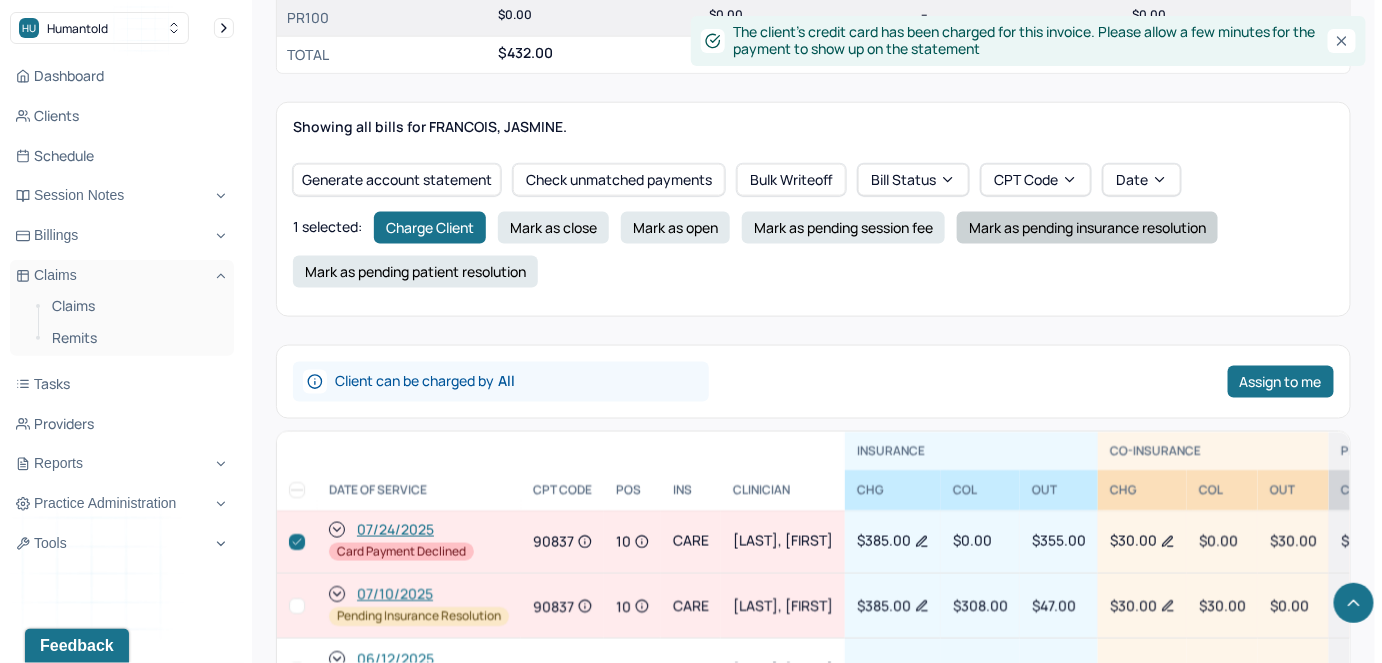 click on "Mark as pending insurance resolution" at bounding box center [1087, 228] 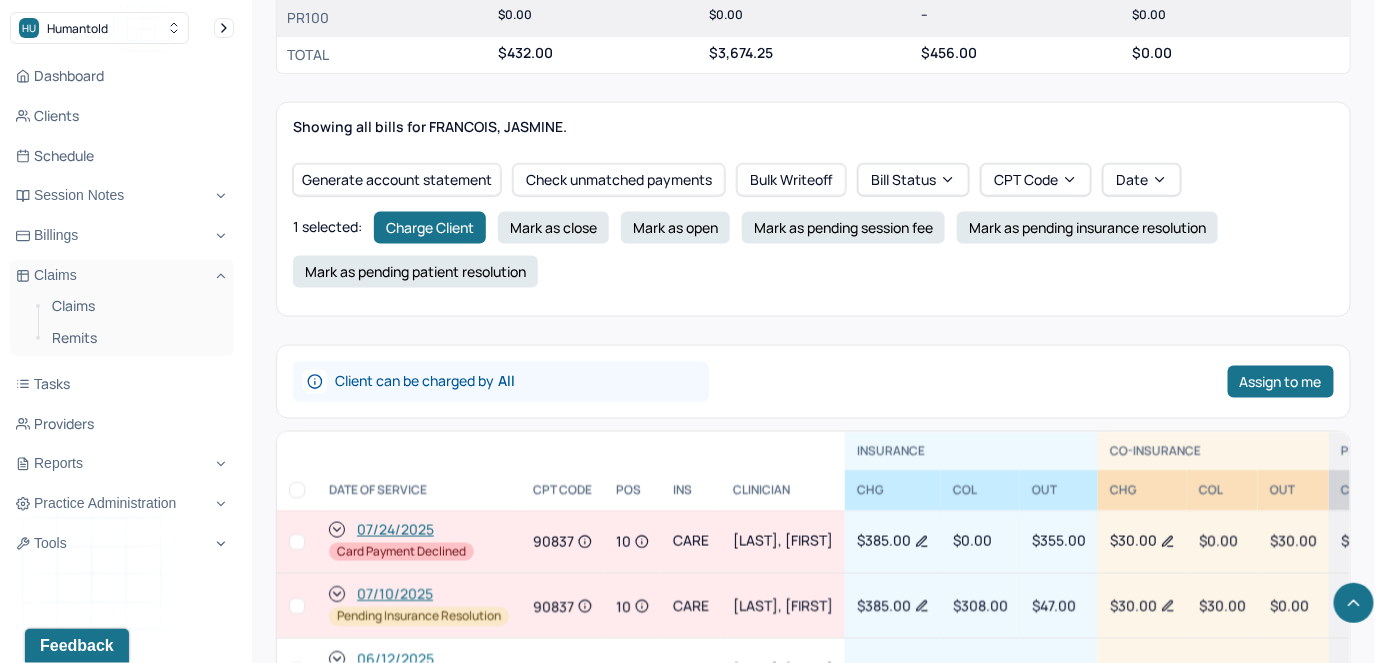 checkbox on "false" 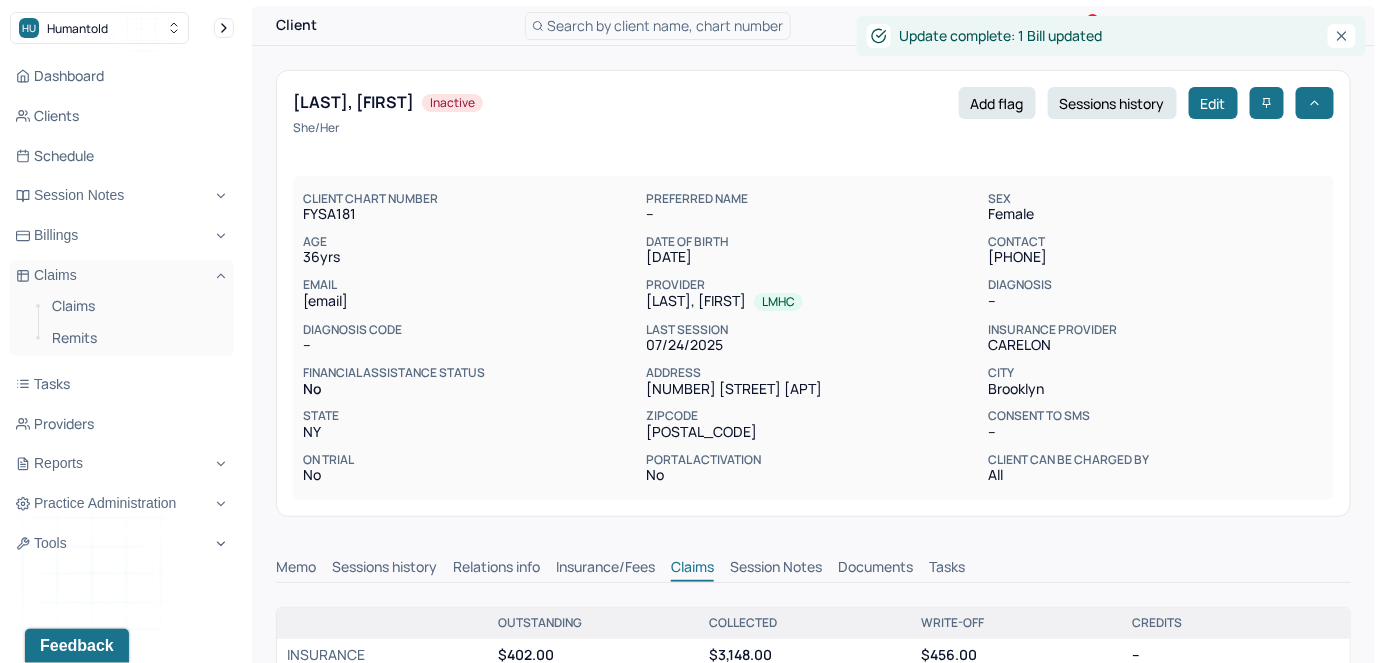 scroll, scrollTop: 0, scrollLeft: 0, axis: both 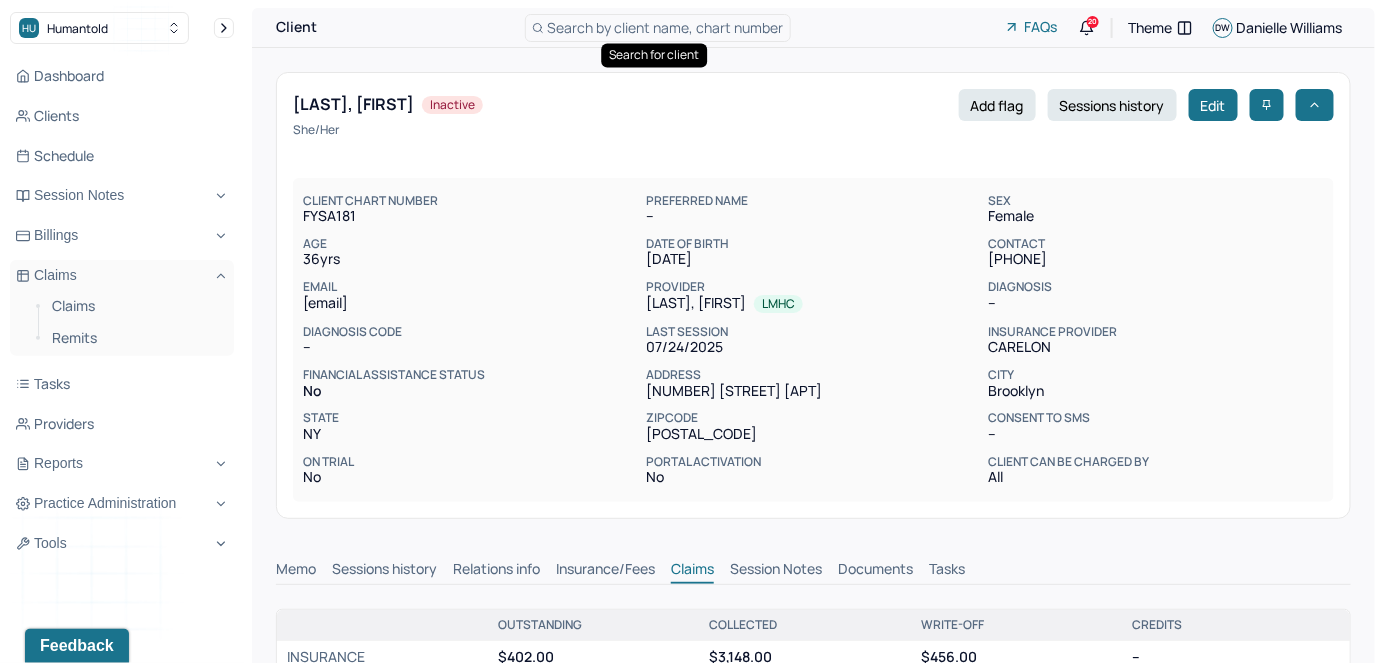 click on "Search by client name, chart number" at bounding box center [666, 27] 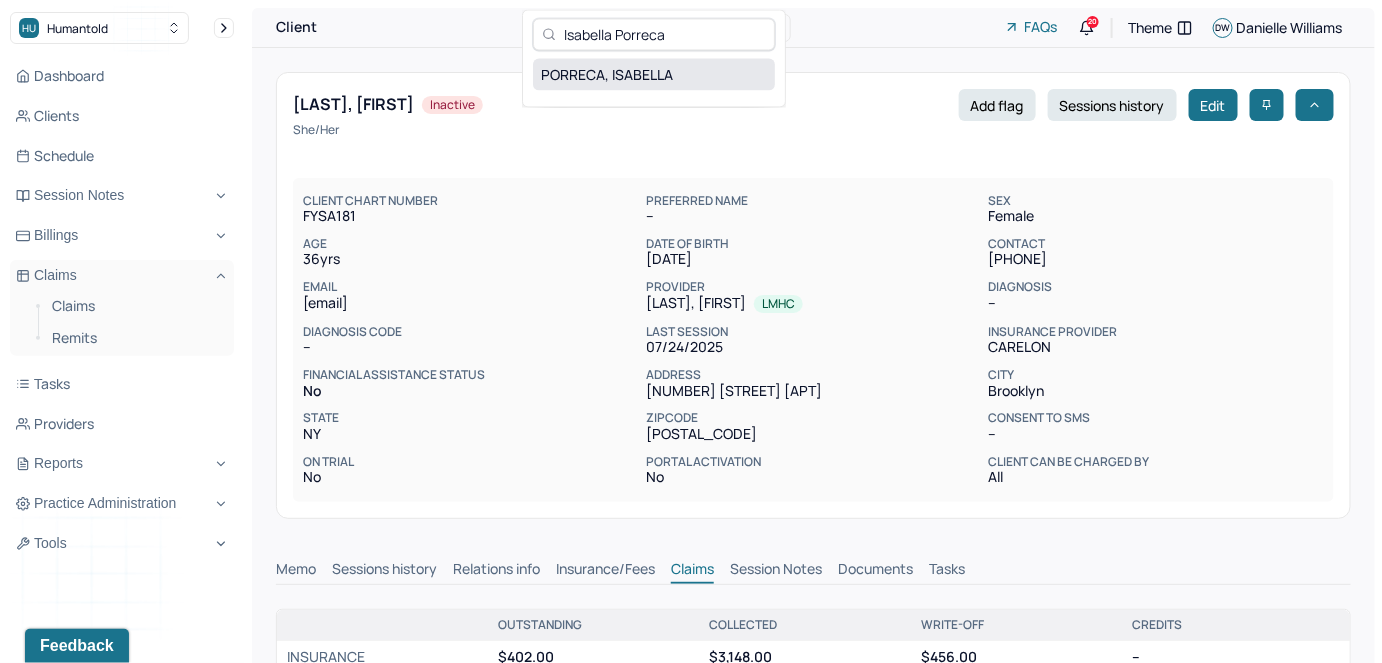 type on "Isabella Porreca" 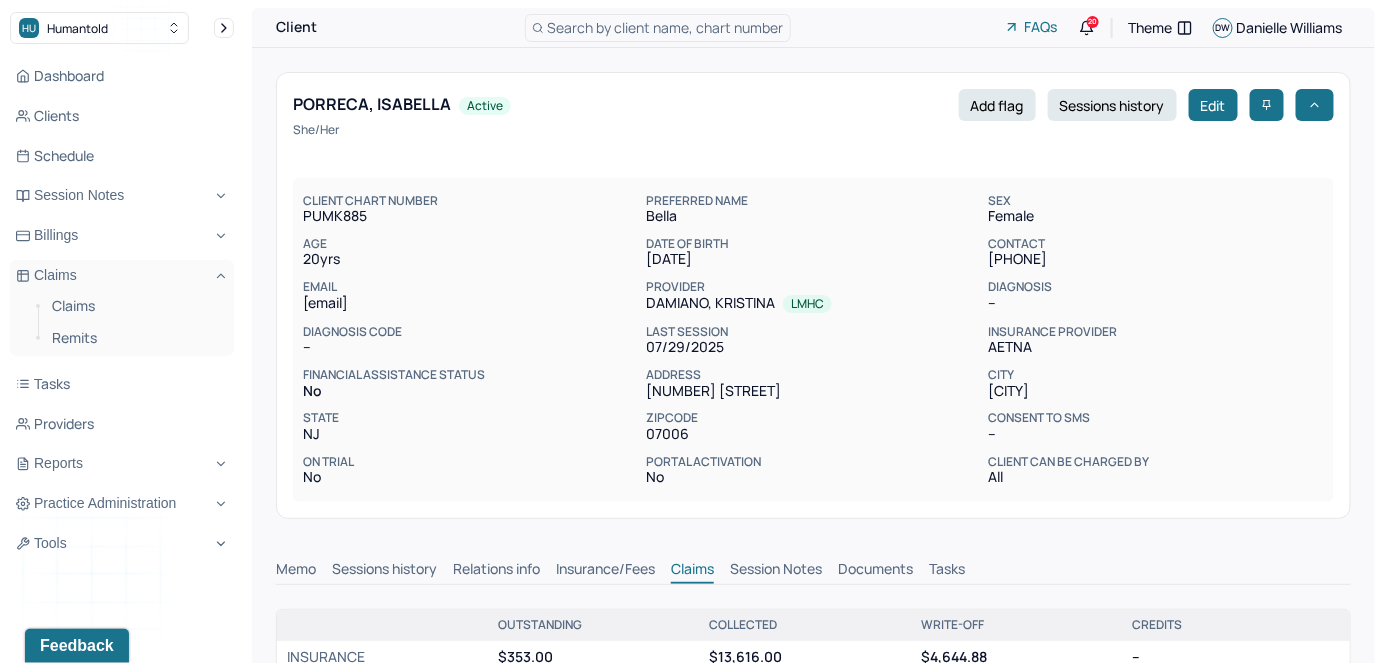 scroll, scrollTop: 0, scrollLeft: 0, axis: both 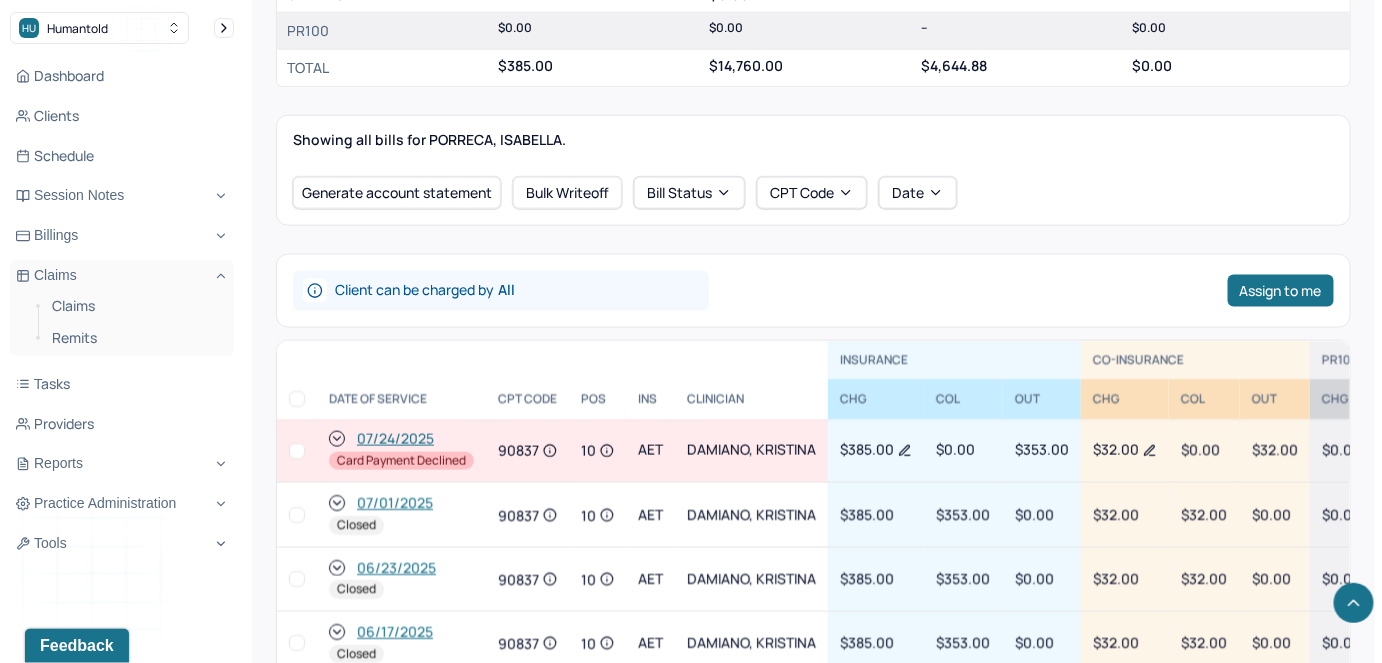 click at bounding box center [297, 451] 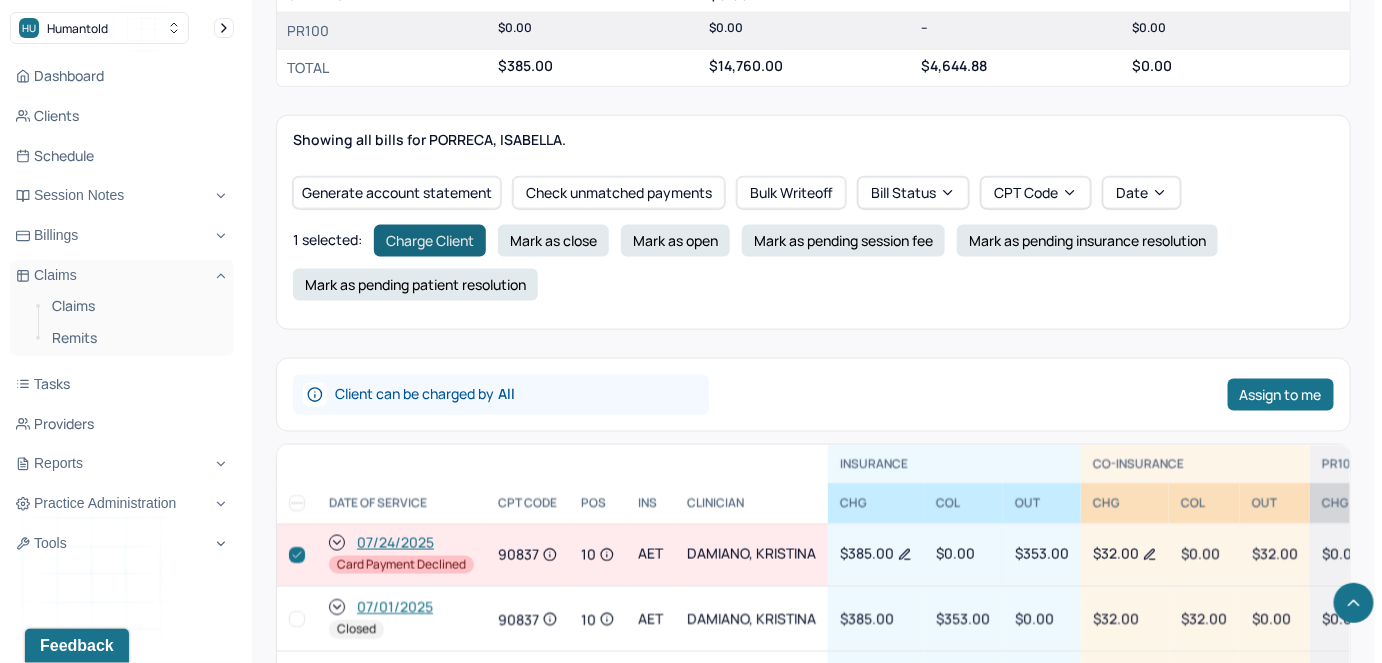 click on "Charge Client" at bounding box center [430, 241] 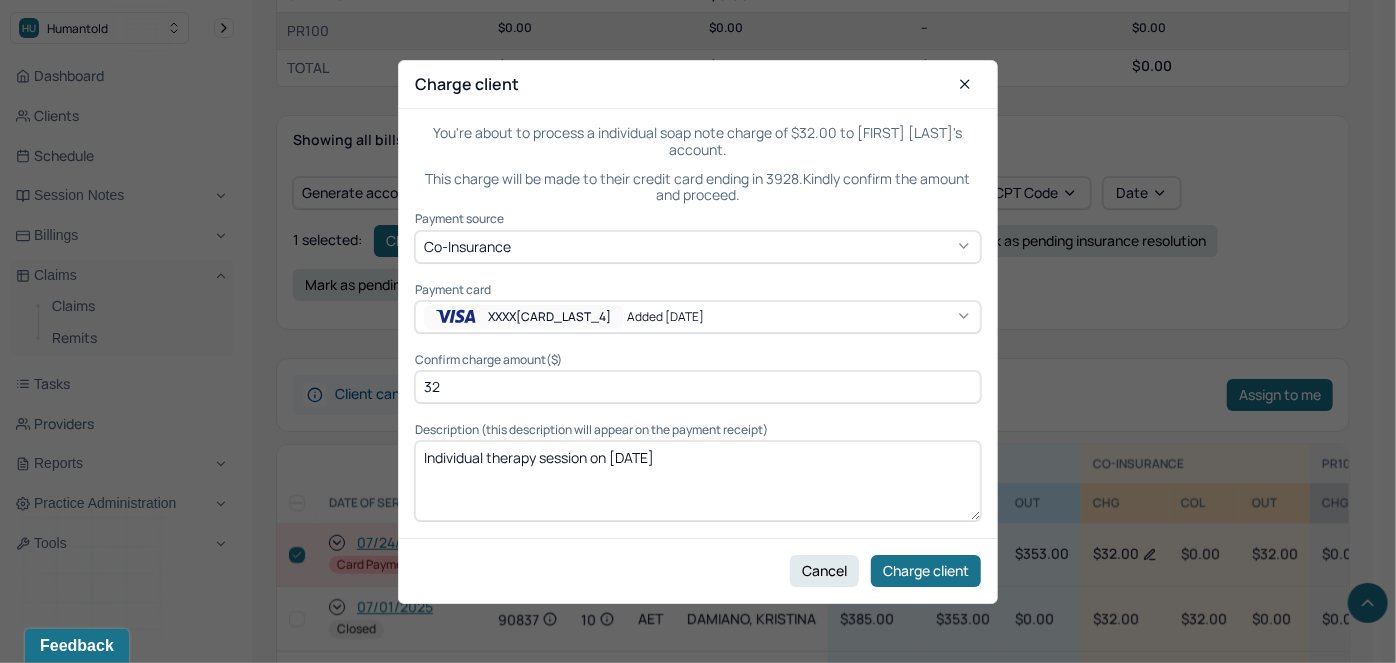 click on "XXXX[CARD_LAST_4]" at bounding box center (523, 317) 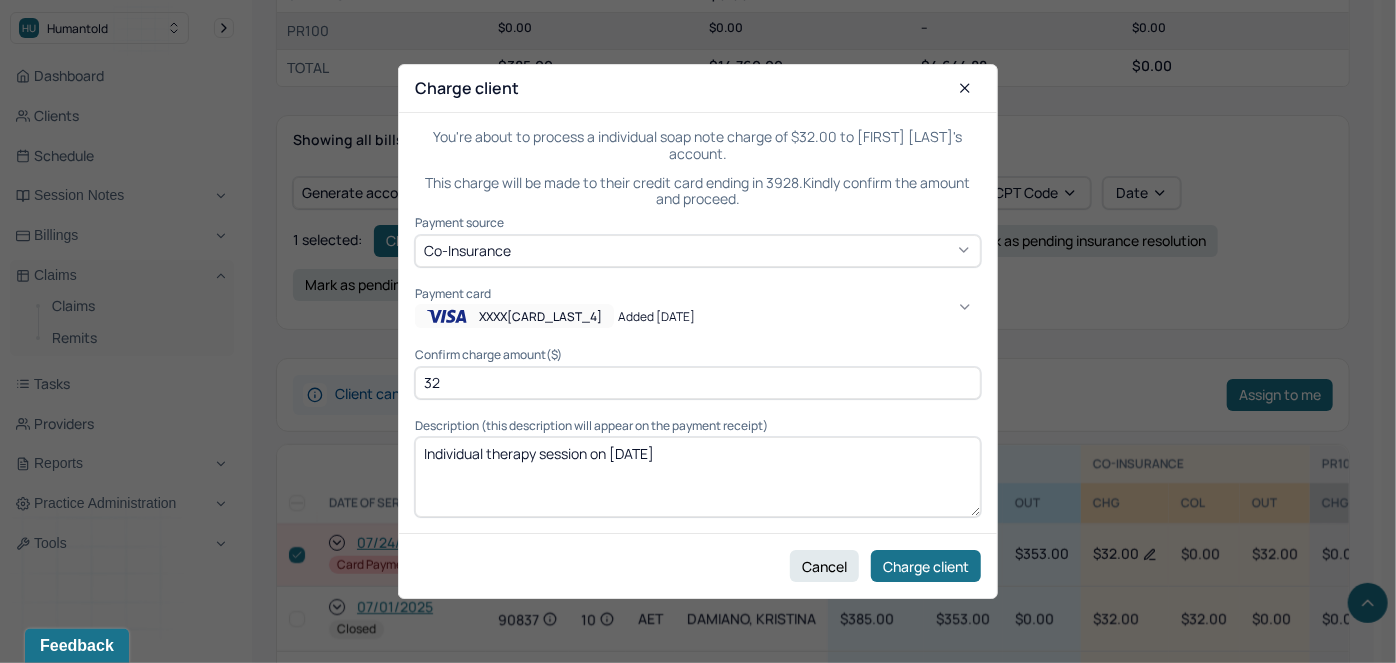 click on "XXXX[CARD_LAST_4]" at bounding box center (514, 317) 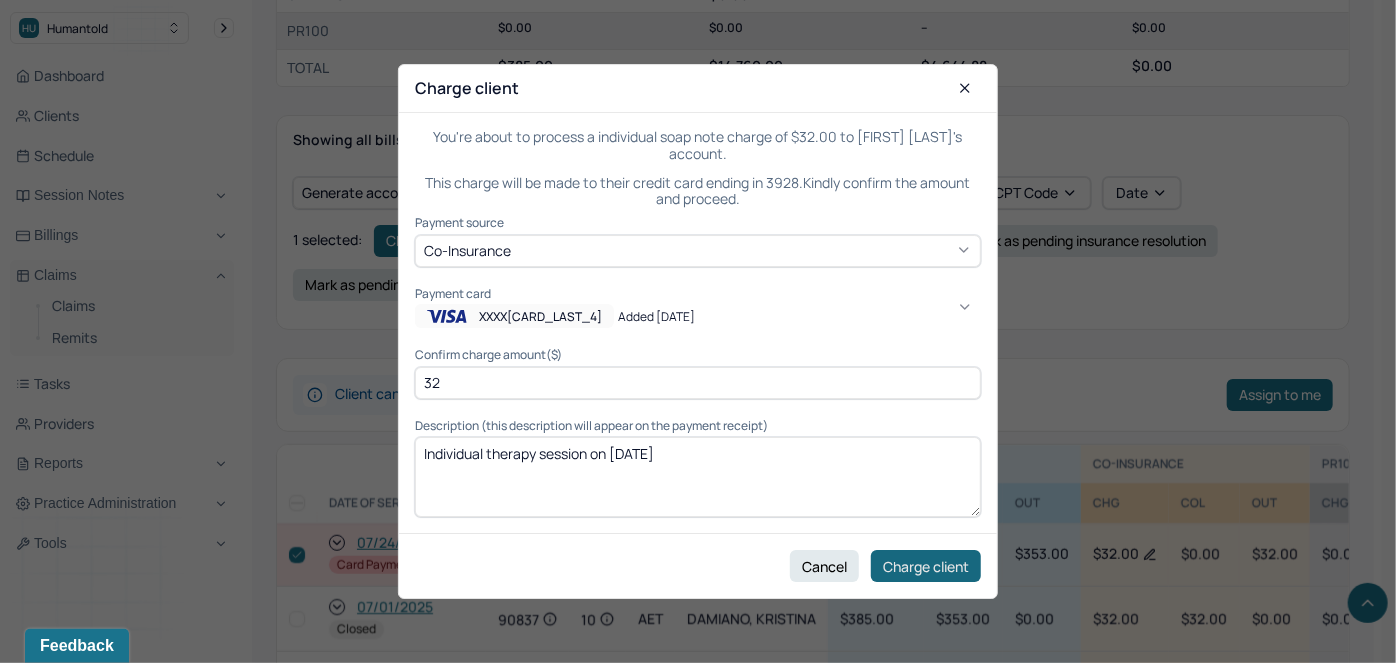 click on "Charge client" at bounding box center [926, 566] 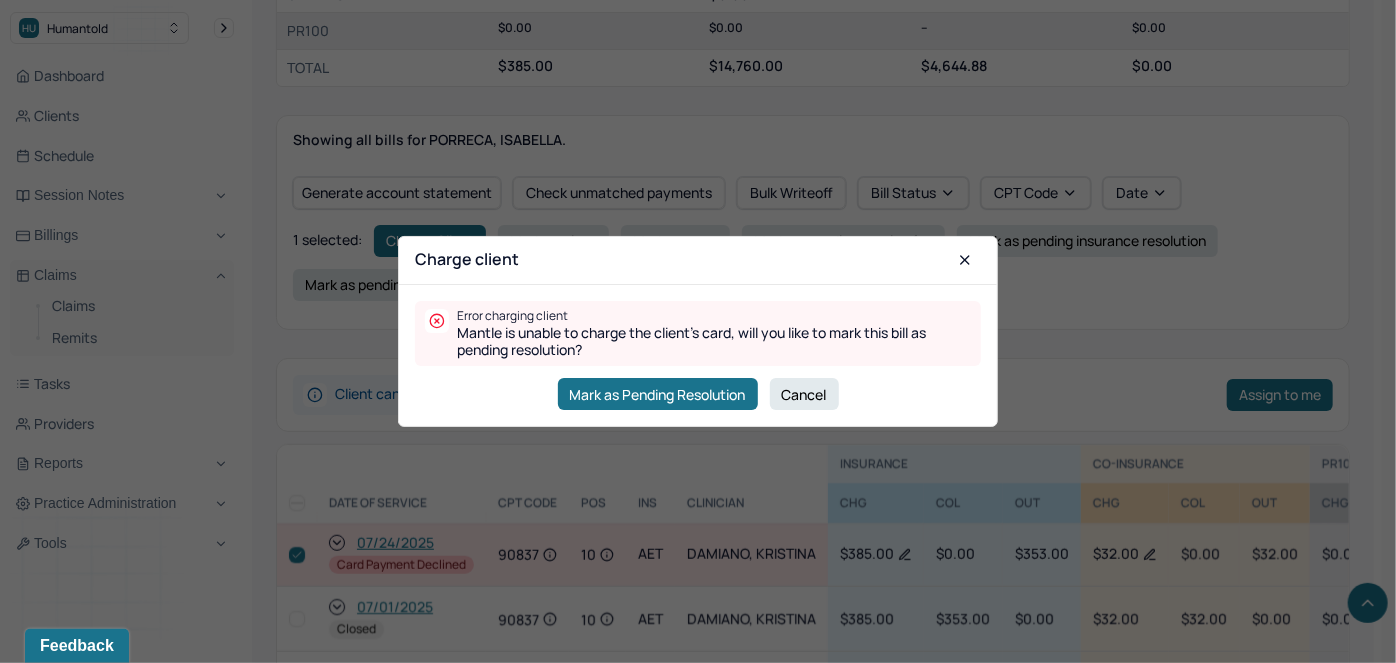 click on "Cancel" at bounding box center (804, 394) 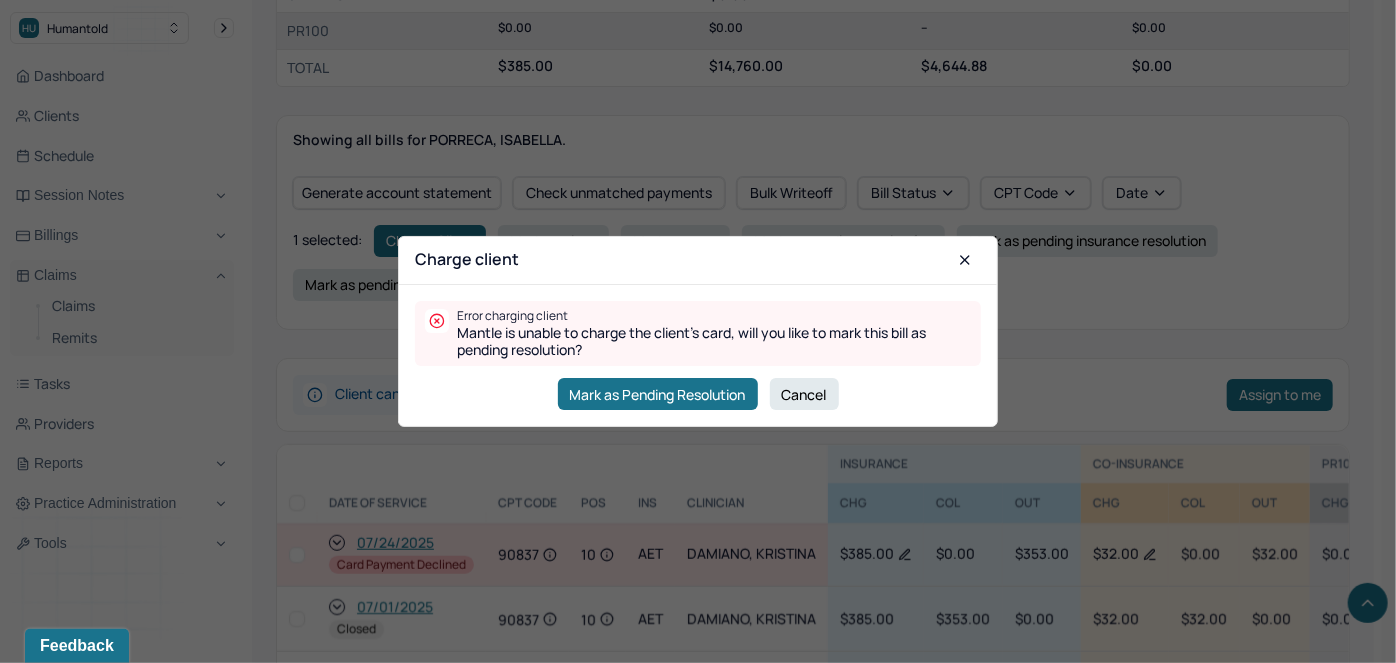 checkbox on "false" 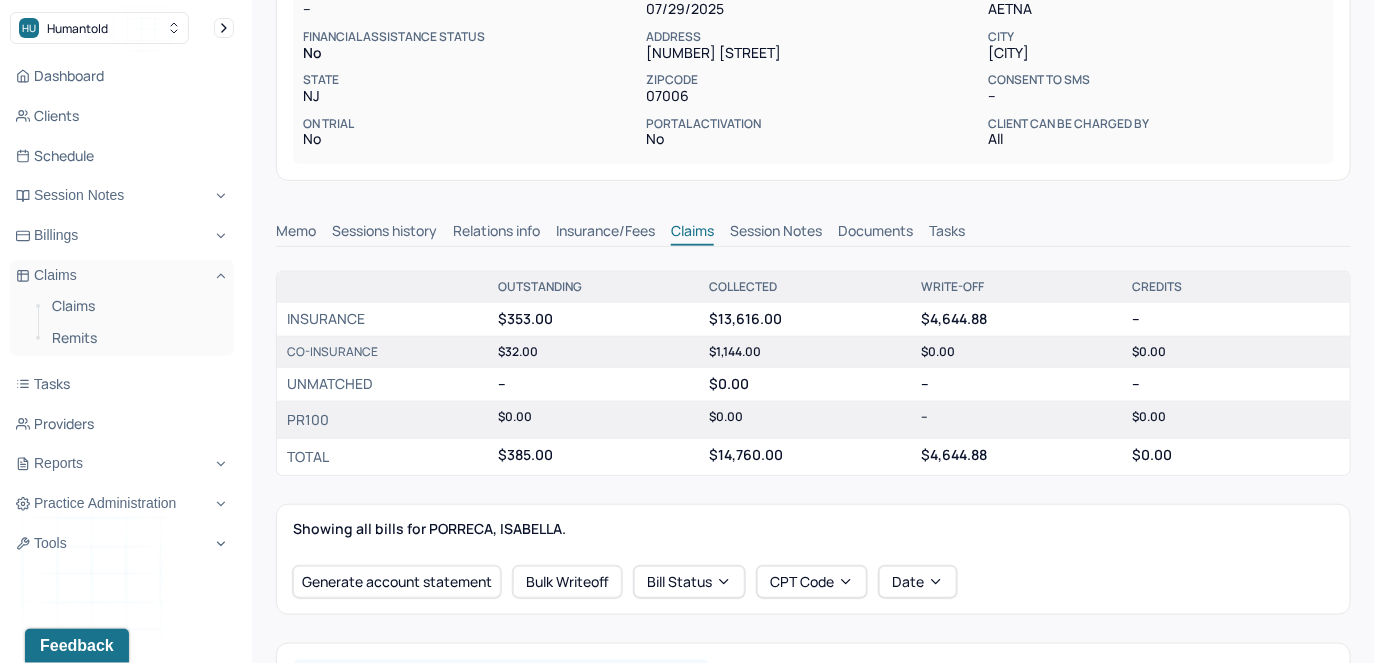 scroll, scrollTop: 0, scrollLeft: 0, axis: both 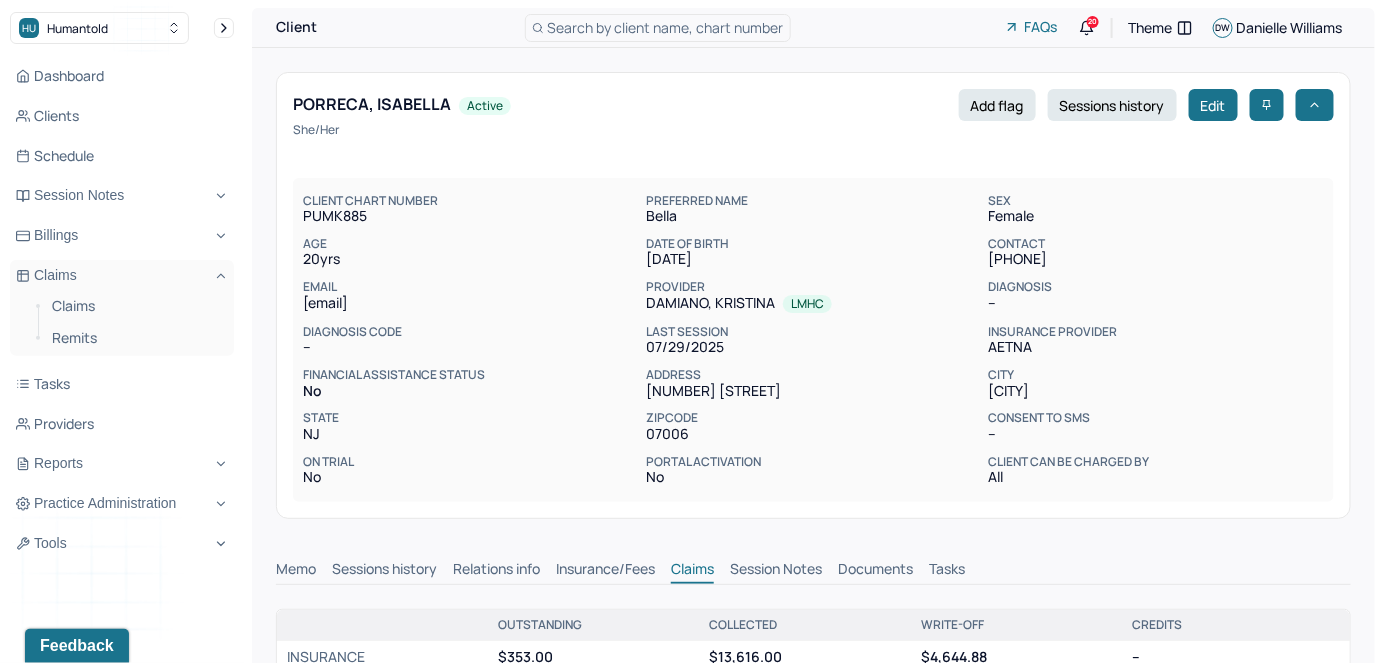 click on "Search by client name, chart number" at bounding box center (666, 27) 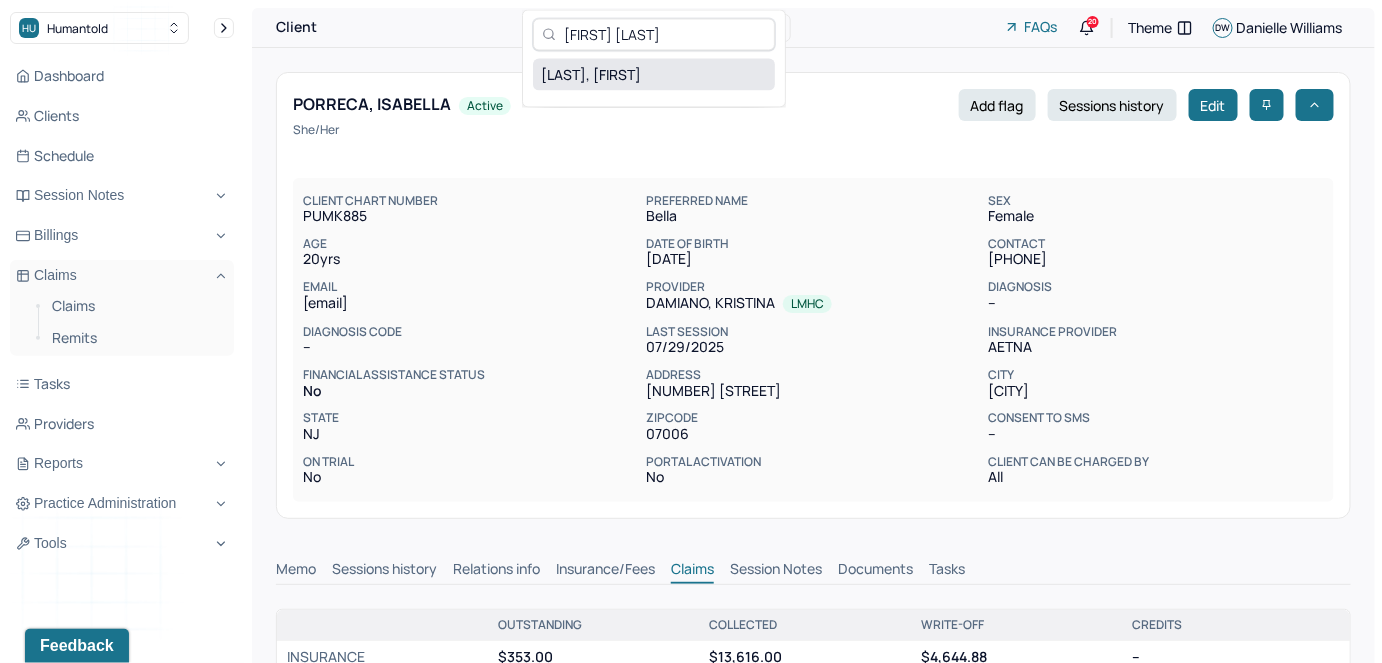 type on "[FIRST] [LAST]" 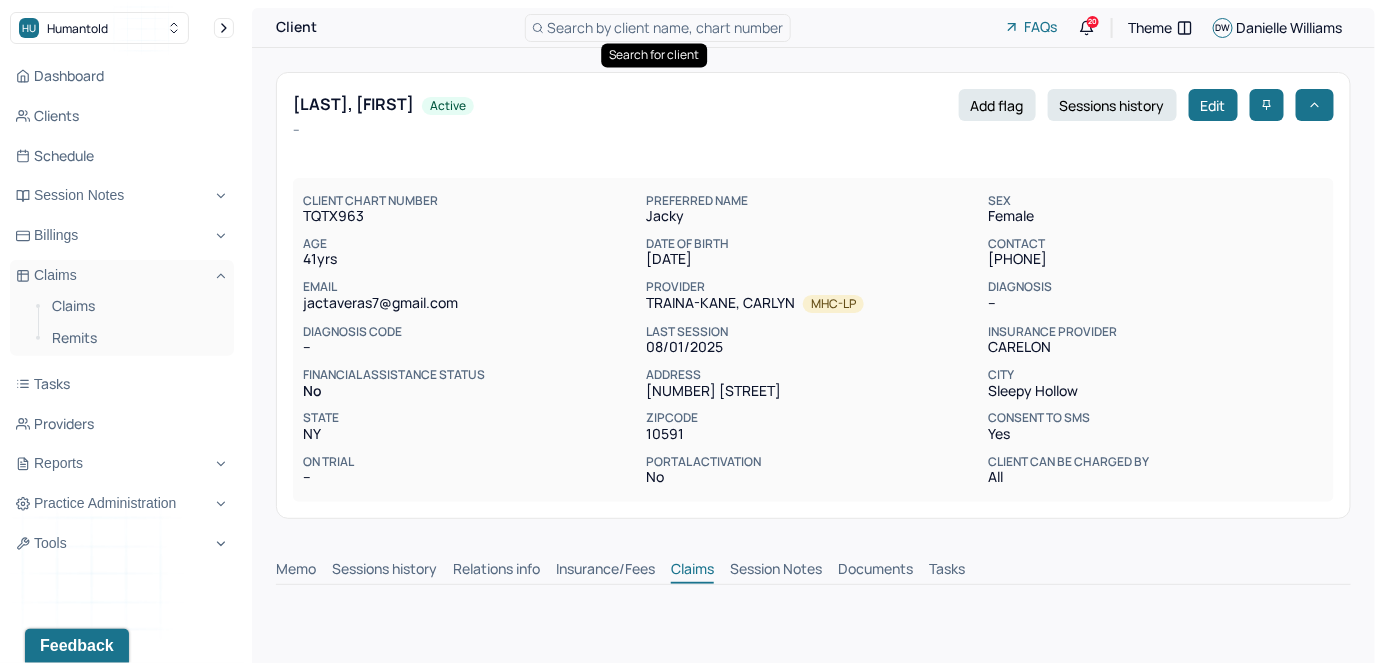 scroll, scrollTop: 0, scrollLeft: 0, axis: both 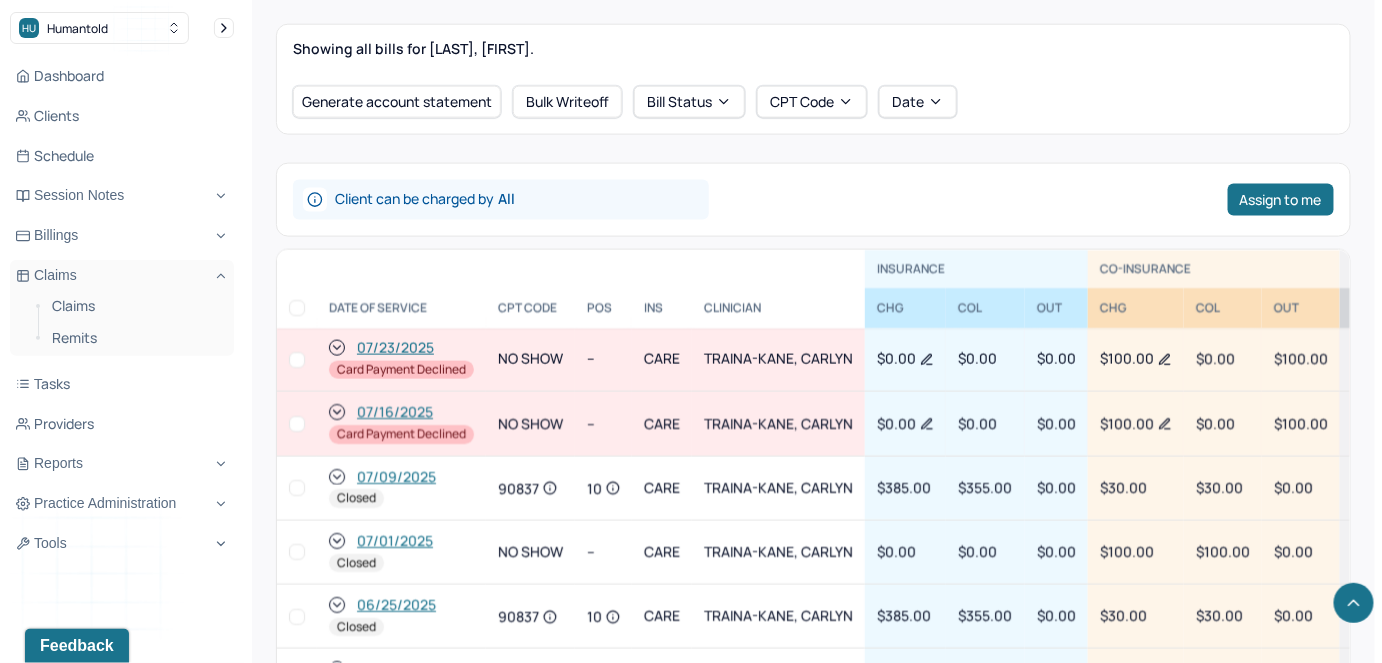 click at bounding box center (297, 424) 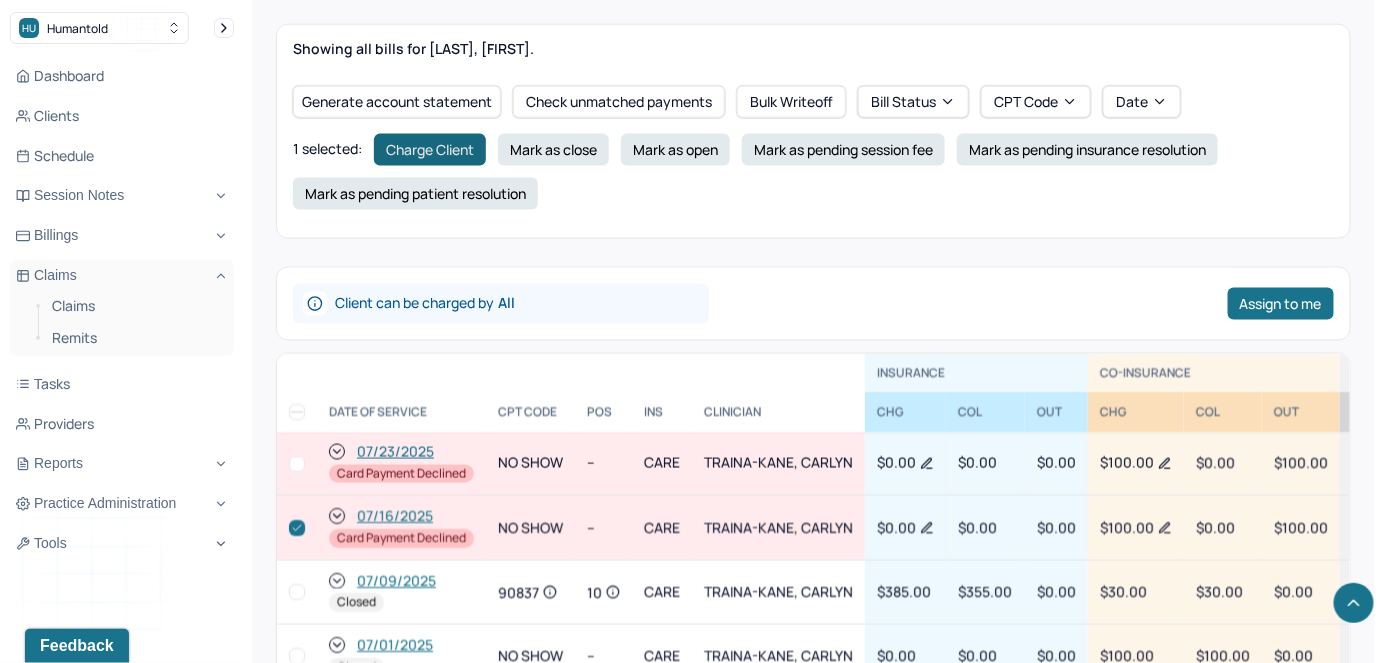 click on "Charge Client" at bounding box center [430, 150] 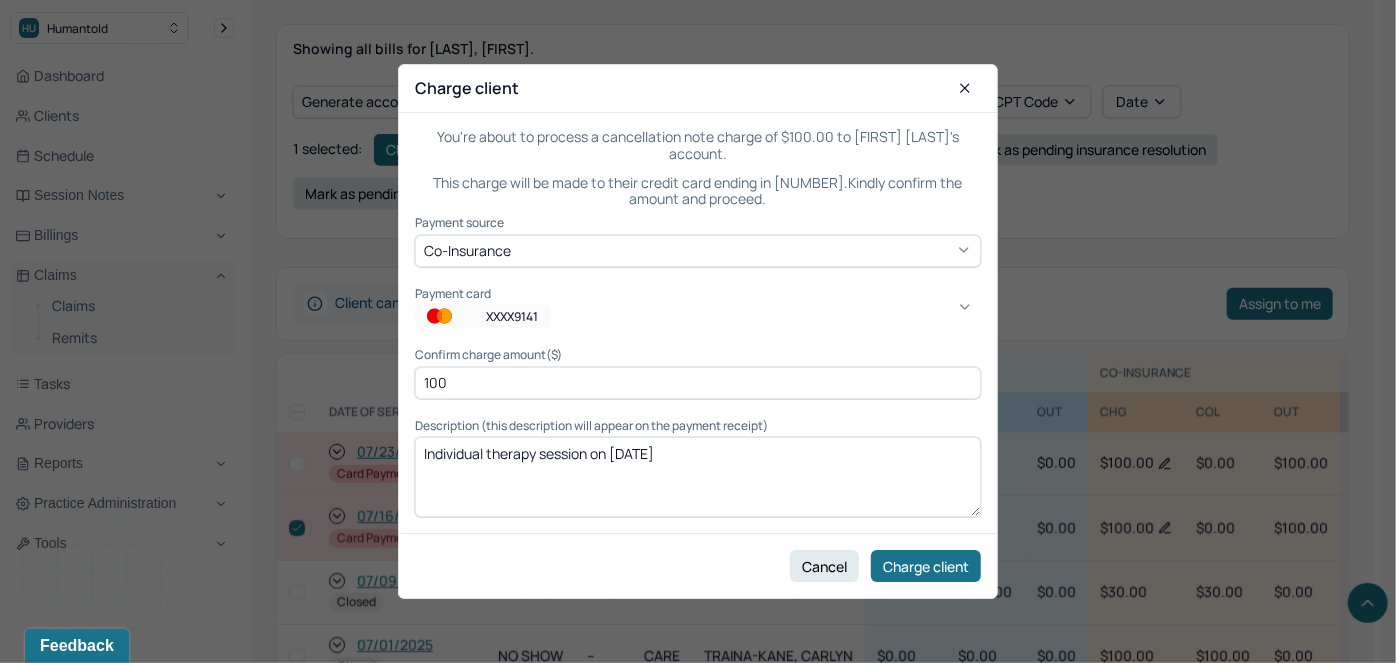 click on "XXXX9141" at bounding box center [517, 317] 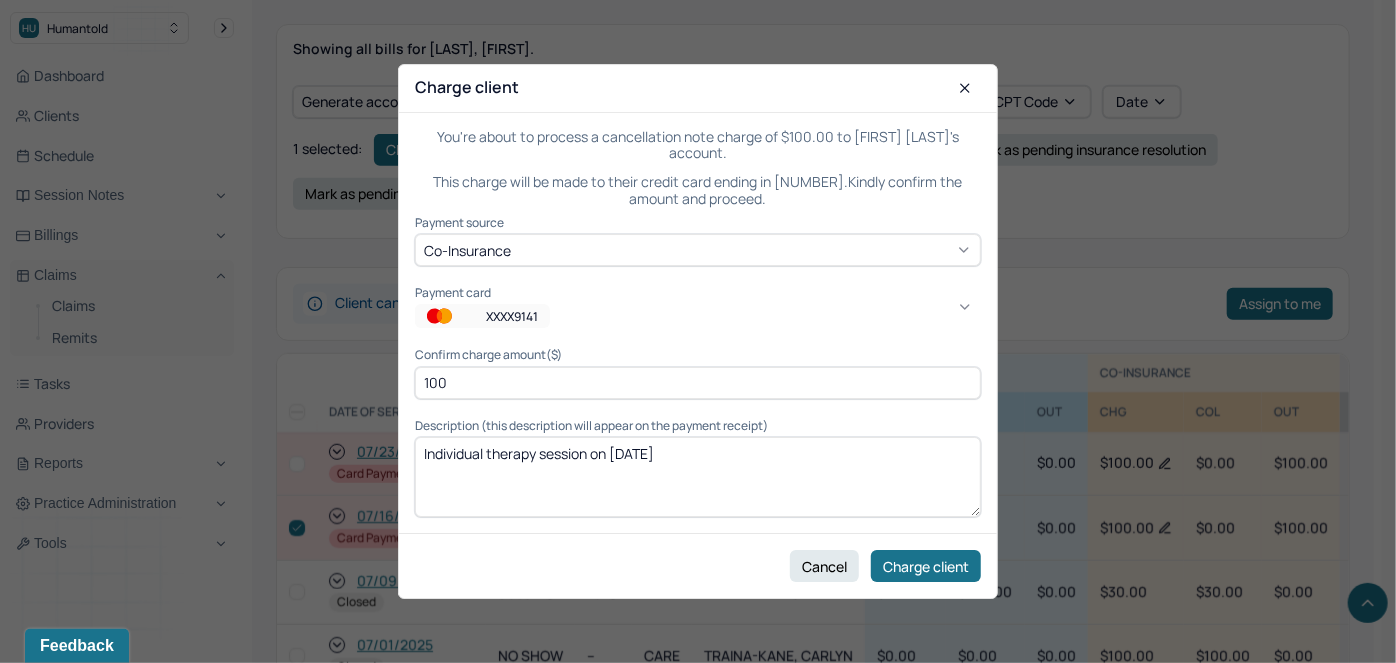 click on "XXXX8515" at bounding box center (161, 1747) 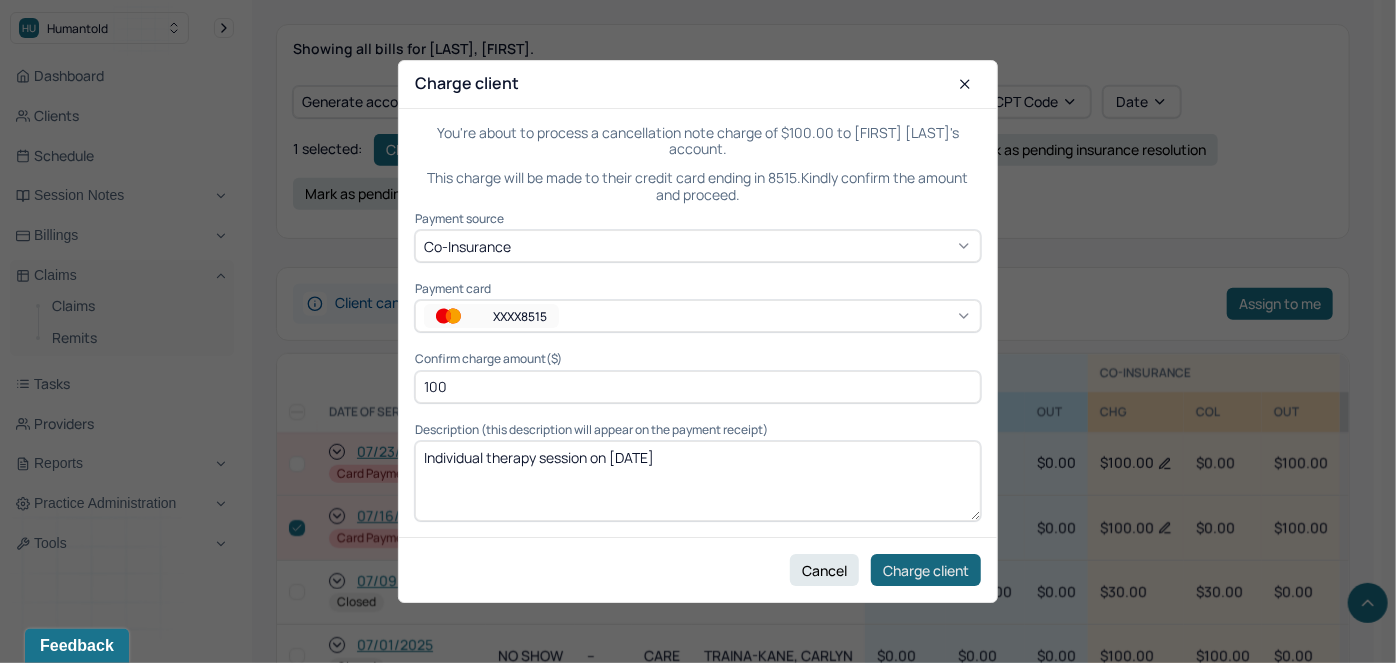 click on "Charge client" at bounding box center (926, 570) 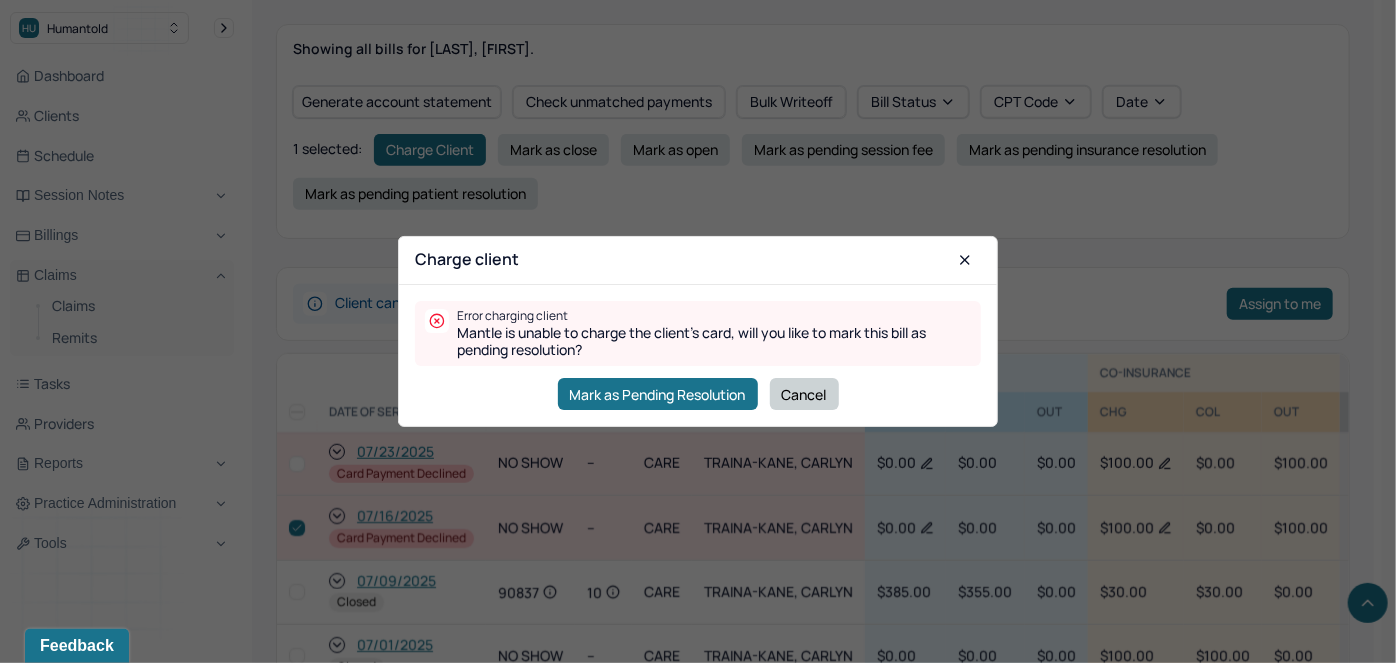 click on "Cancel" at bounding box center (804, 394) 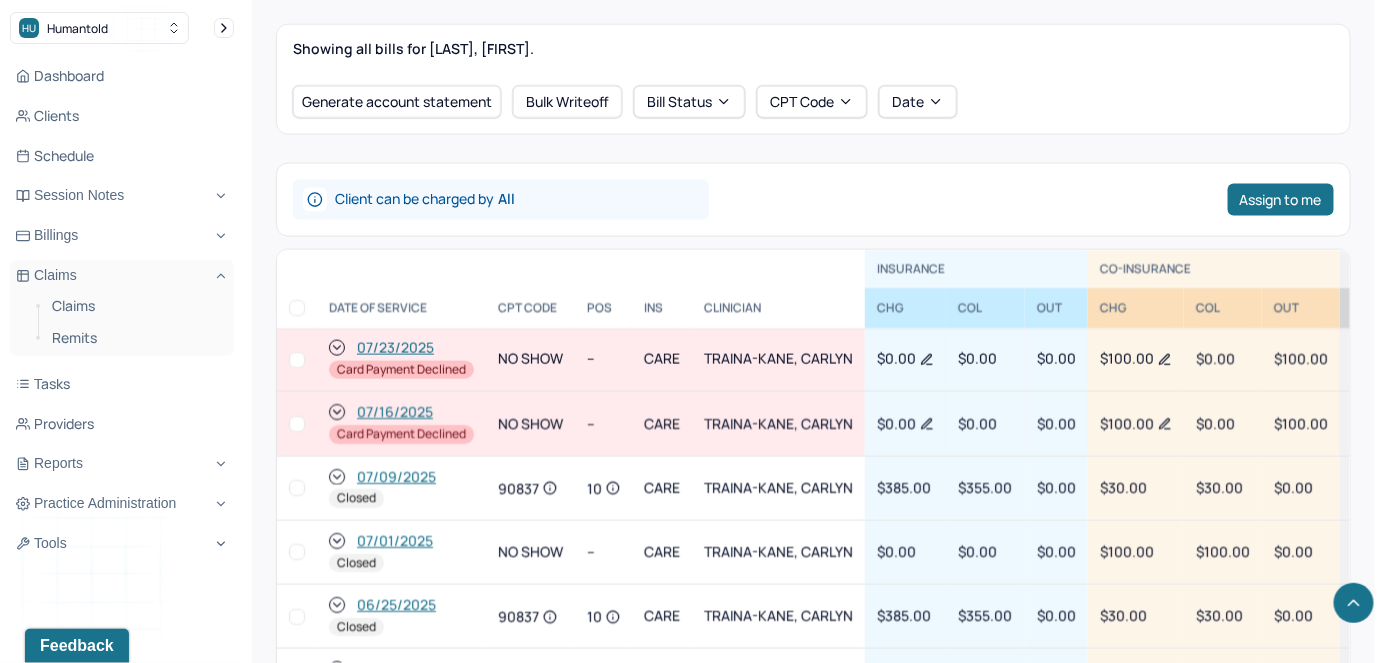 click at bounding box center (297, 424) 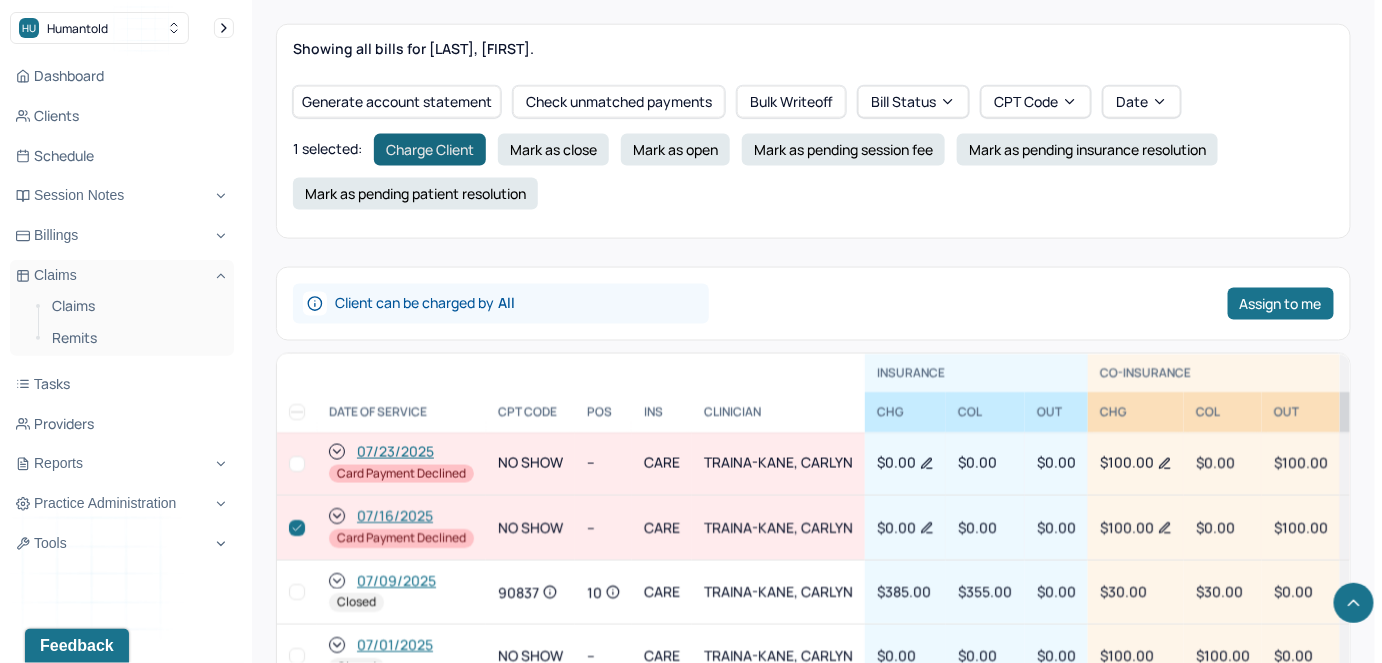 click on "Charge Client" at bounding box center [430, 150] 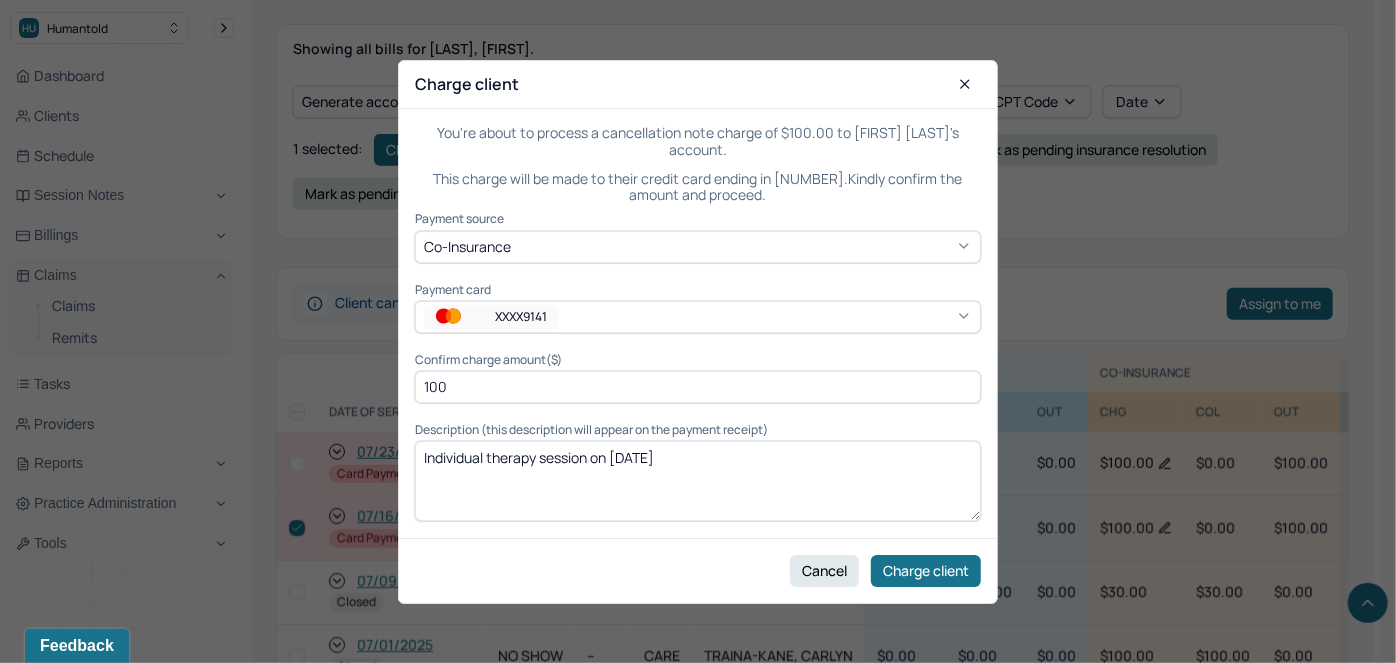 click on "XXXX9141" at bounding box center [491, 317] 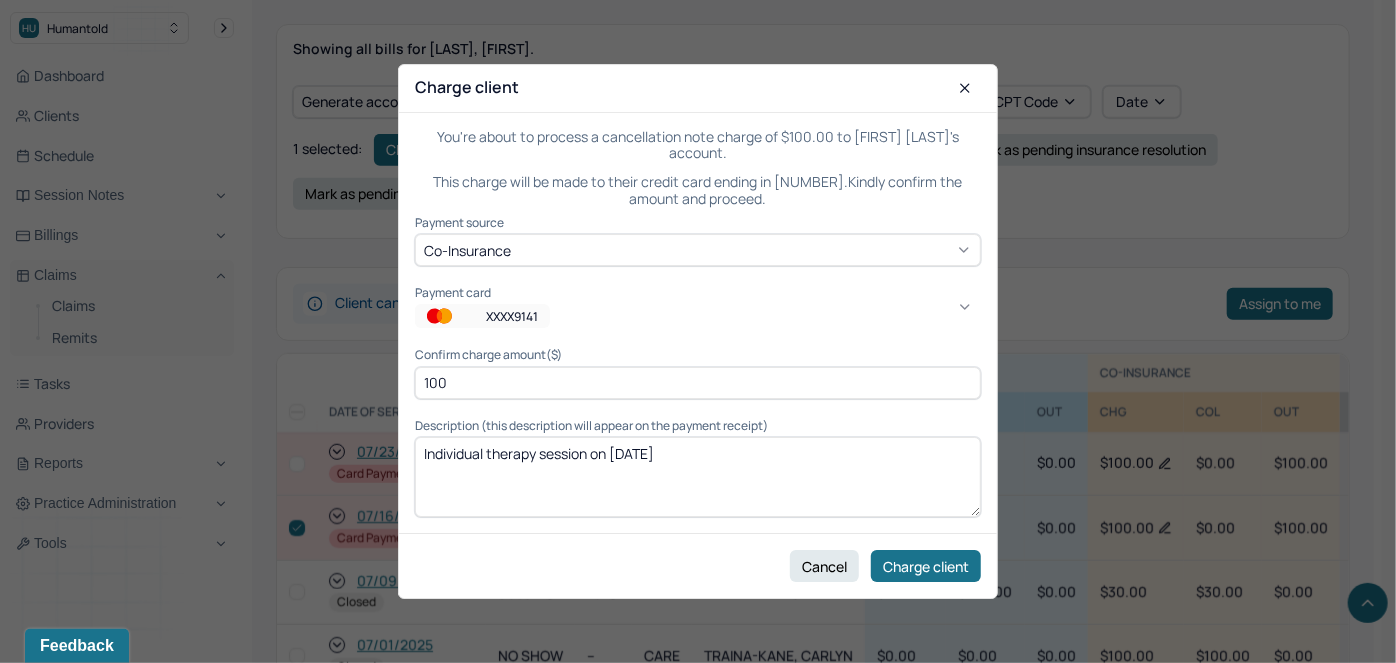 click on "XXXX9141" at bounding box center (100, 1795) 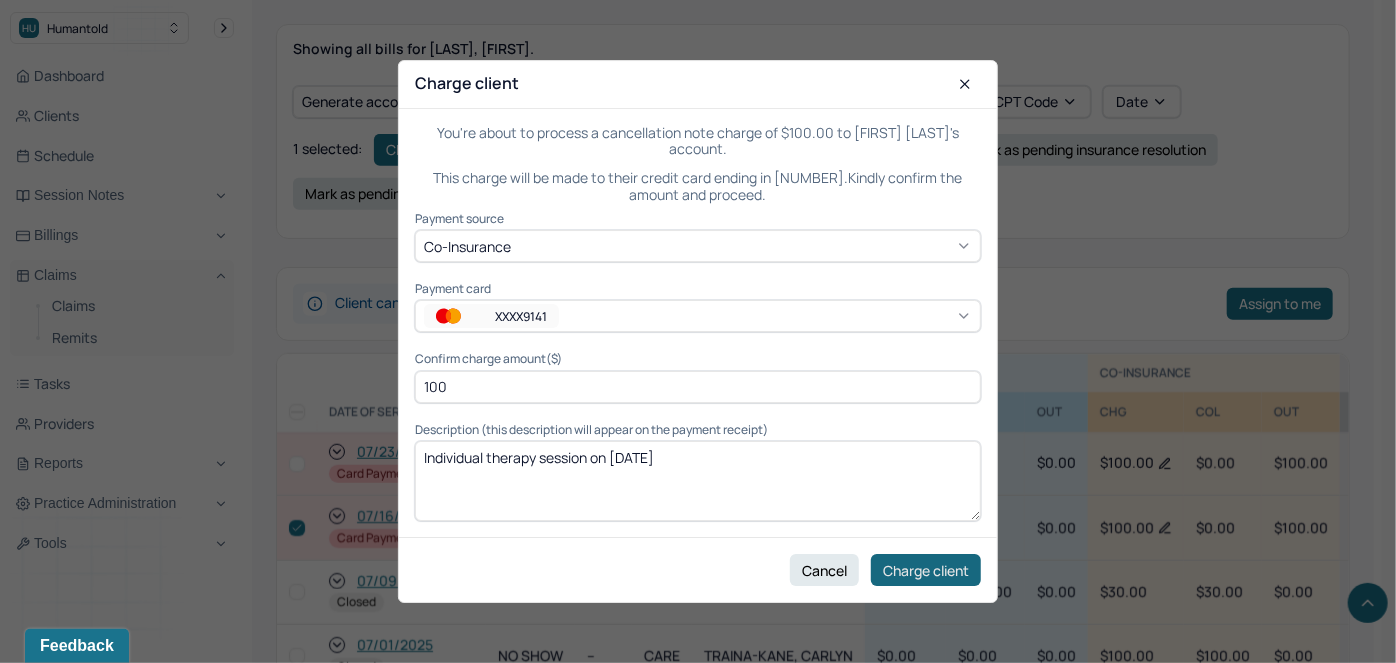 click on "Charge client" at bounding box center [926, 570] 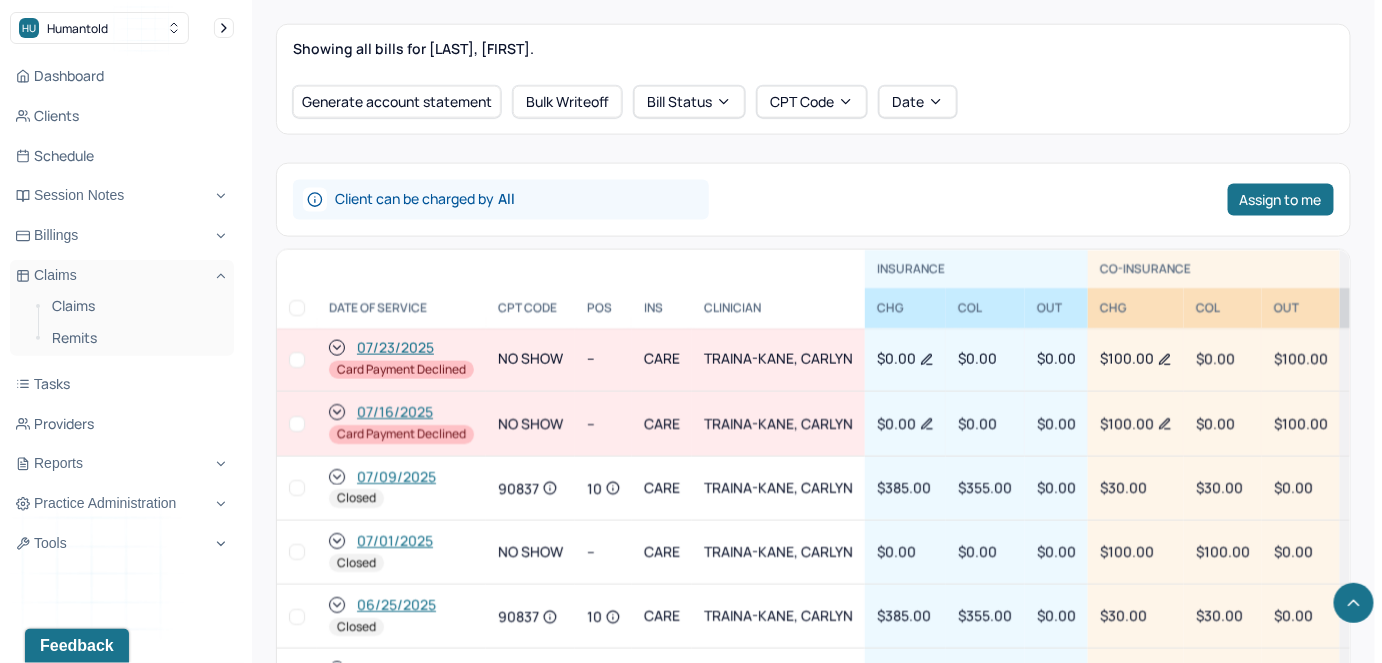 click at bounding box center (297, 424) 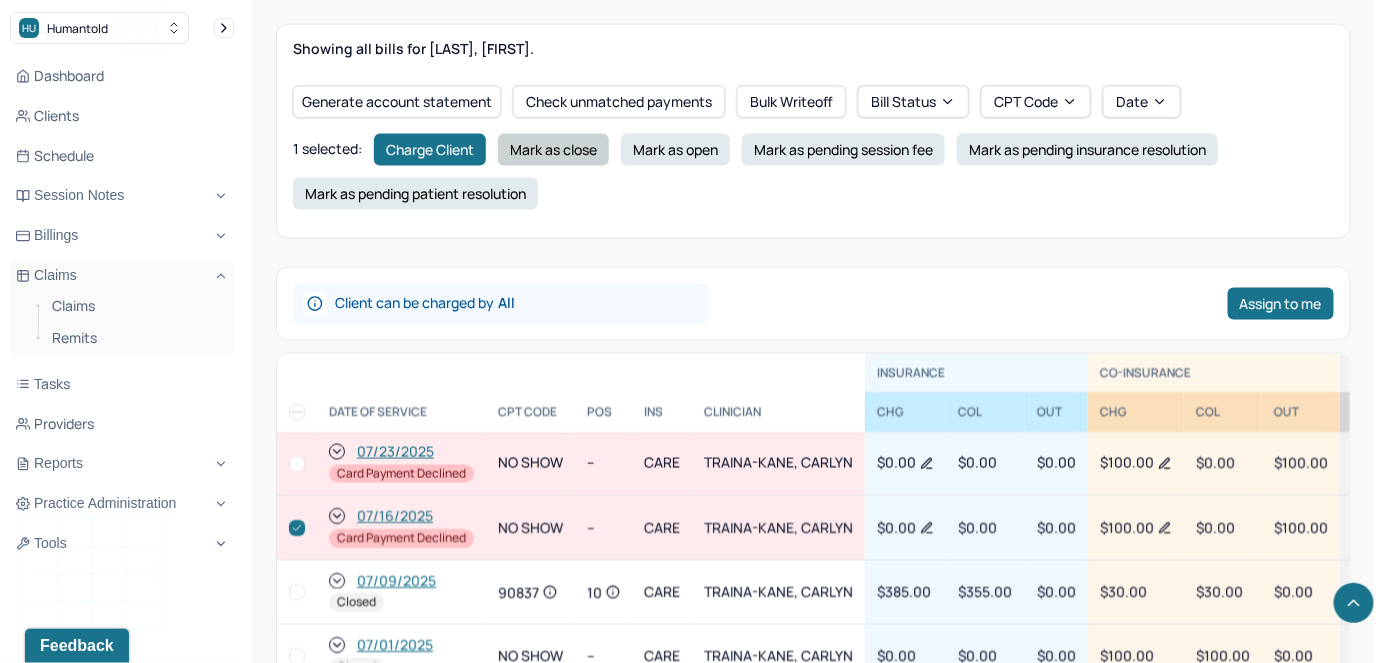 click on "Mark as close" at bounding box center [553, 150] 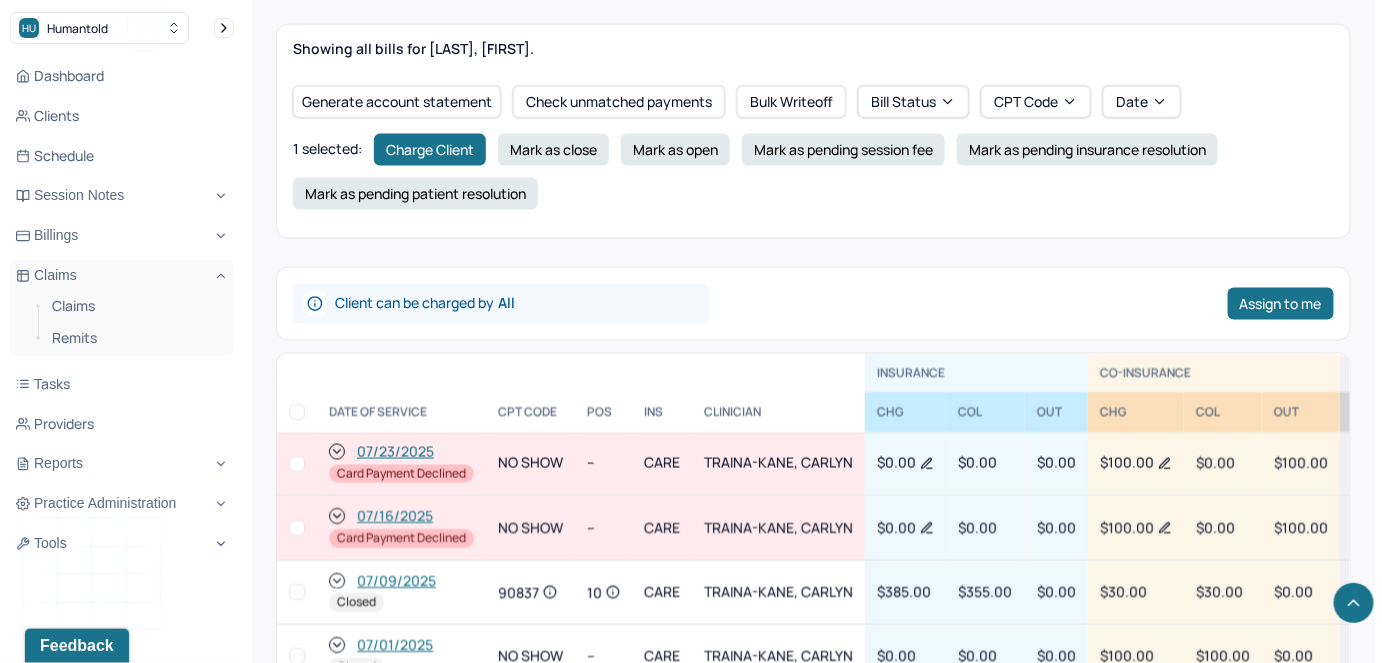 checkbox on "false" 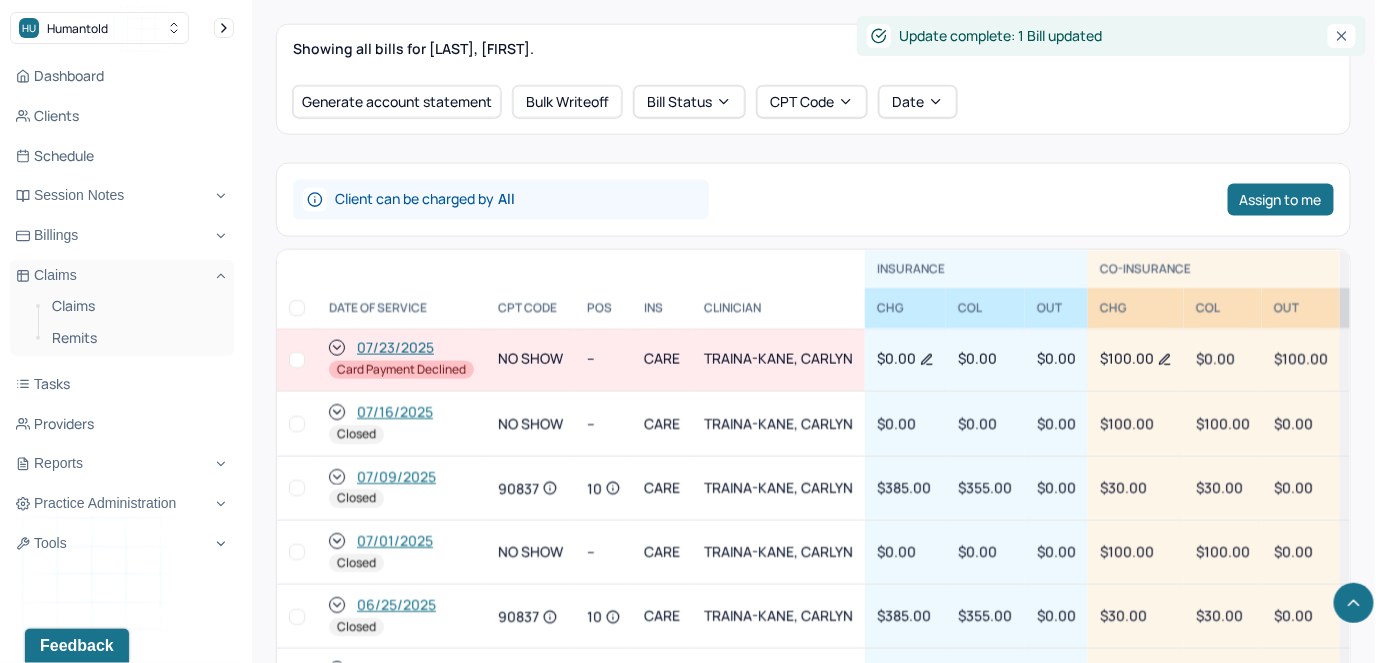 click at bounding box center [297, 360] 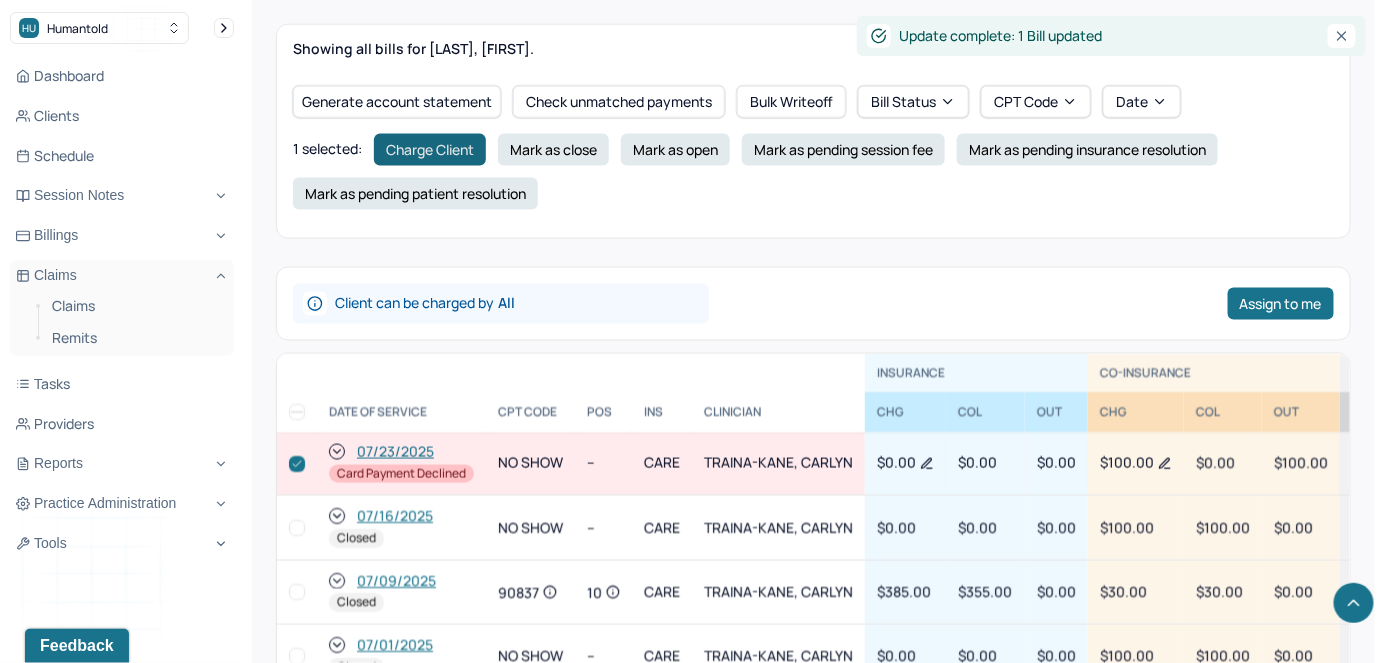 click on "Charge Client" at bounding box center [430, 150] 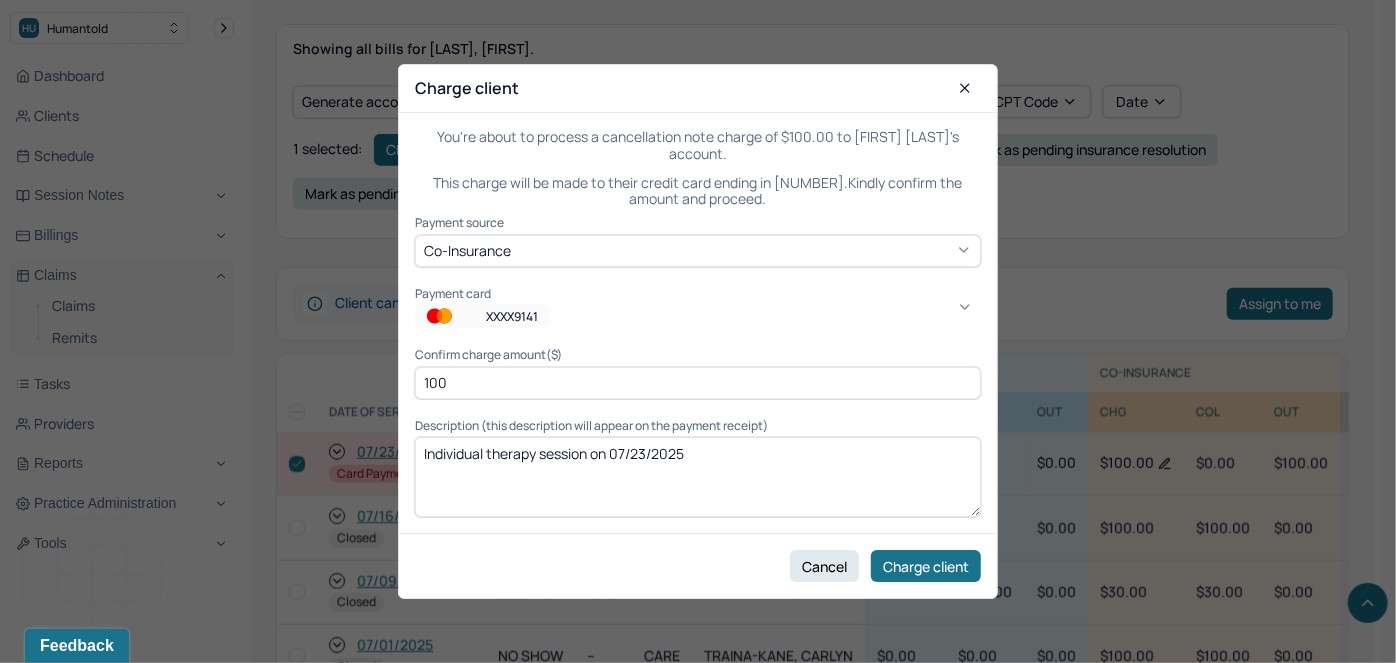 click on "XXXX9141" at bounding box center [517, 317] 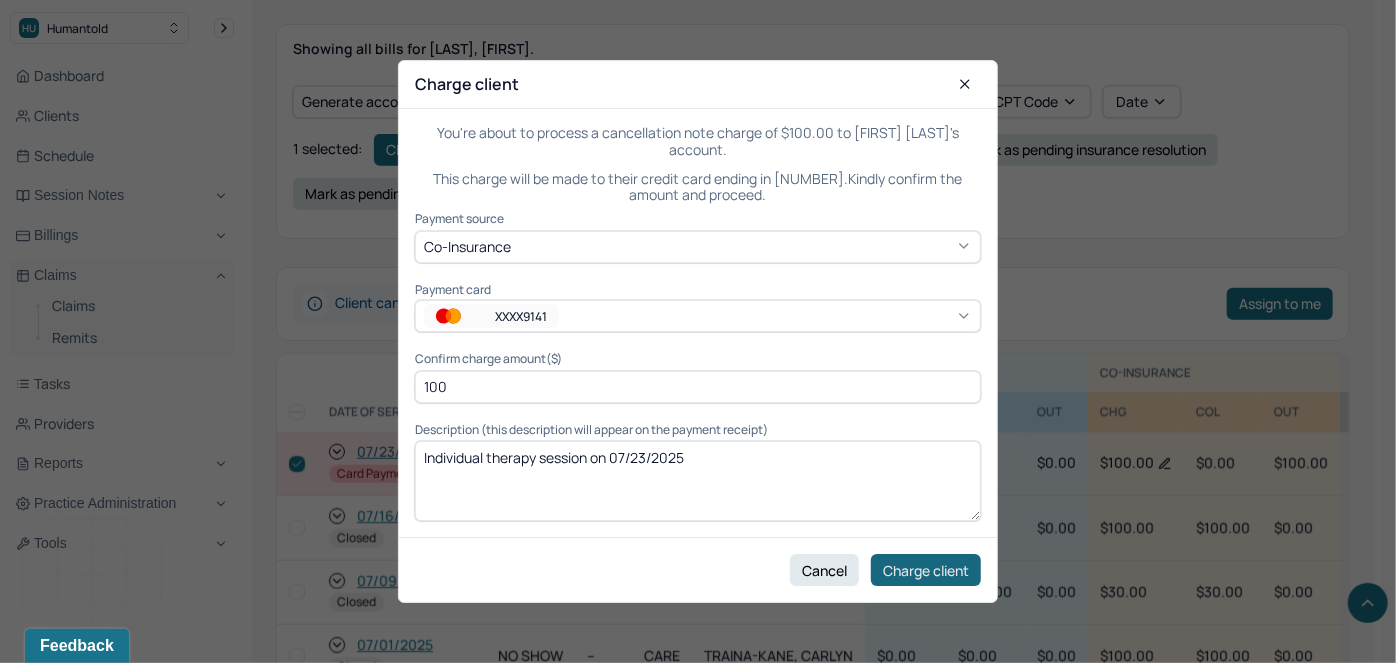 click on "Charge client" at bounding box center (926, 570) 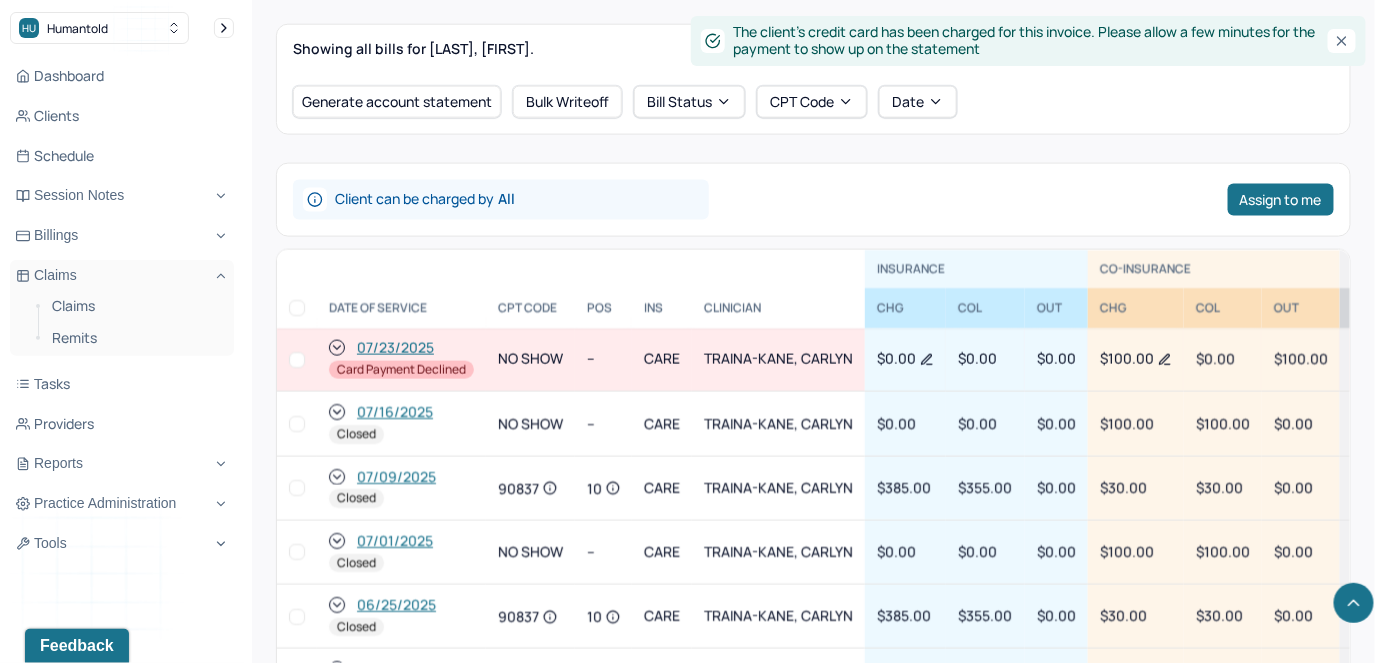 click at bounding box center [297, 360] 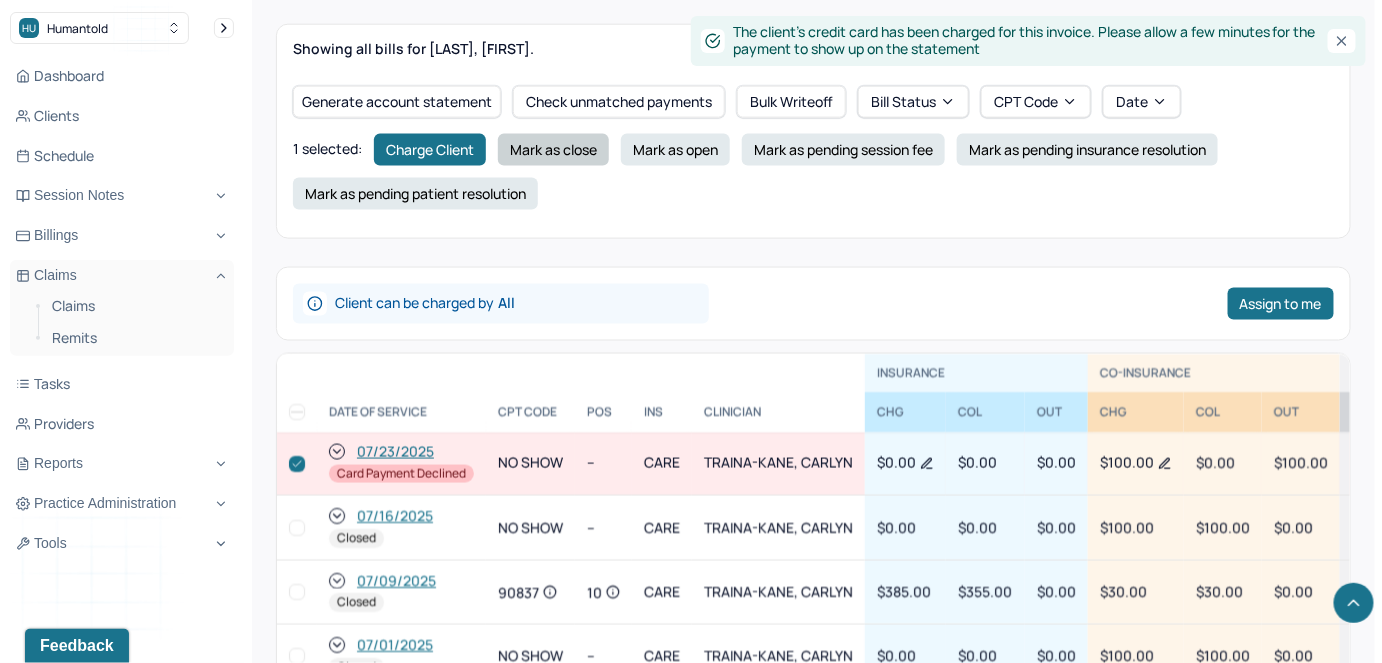 click on "Mark as close" at bounding box center (553, 150) 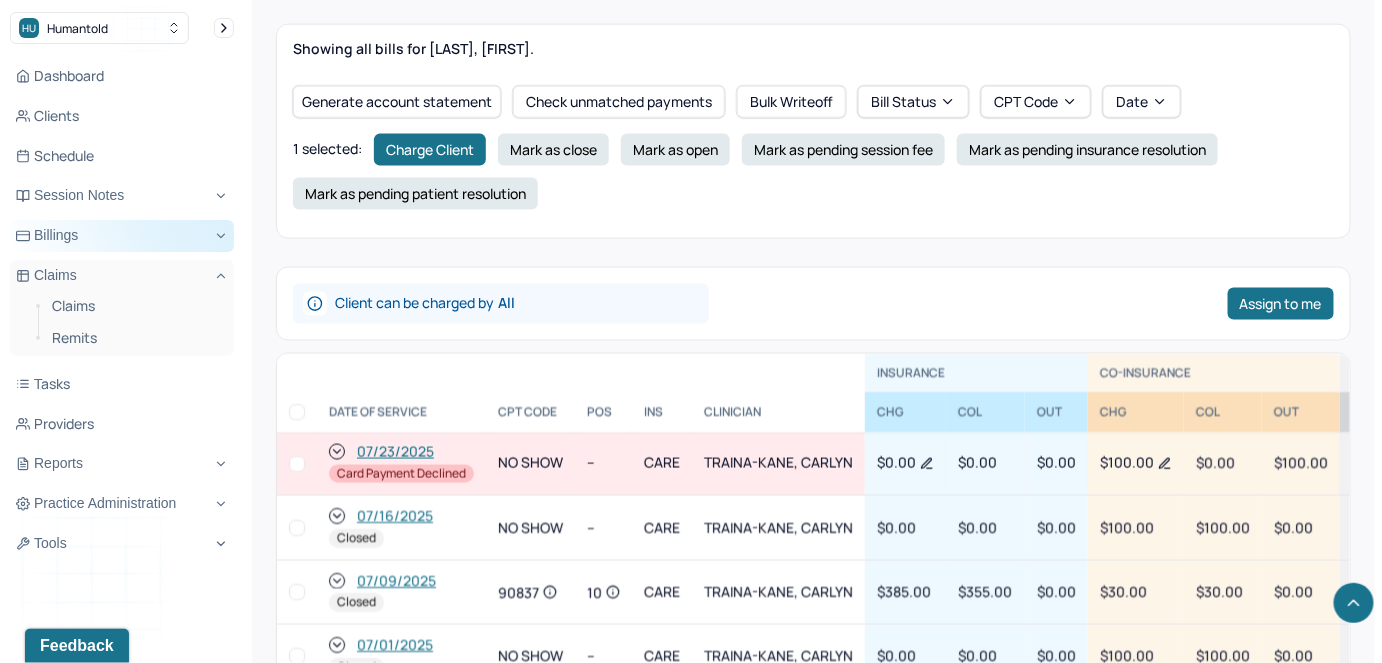 checkbox on "false" 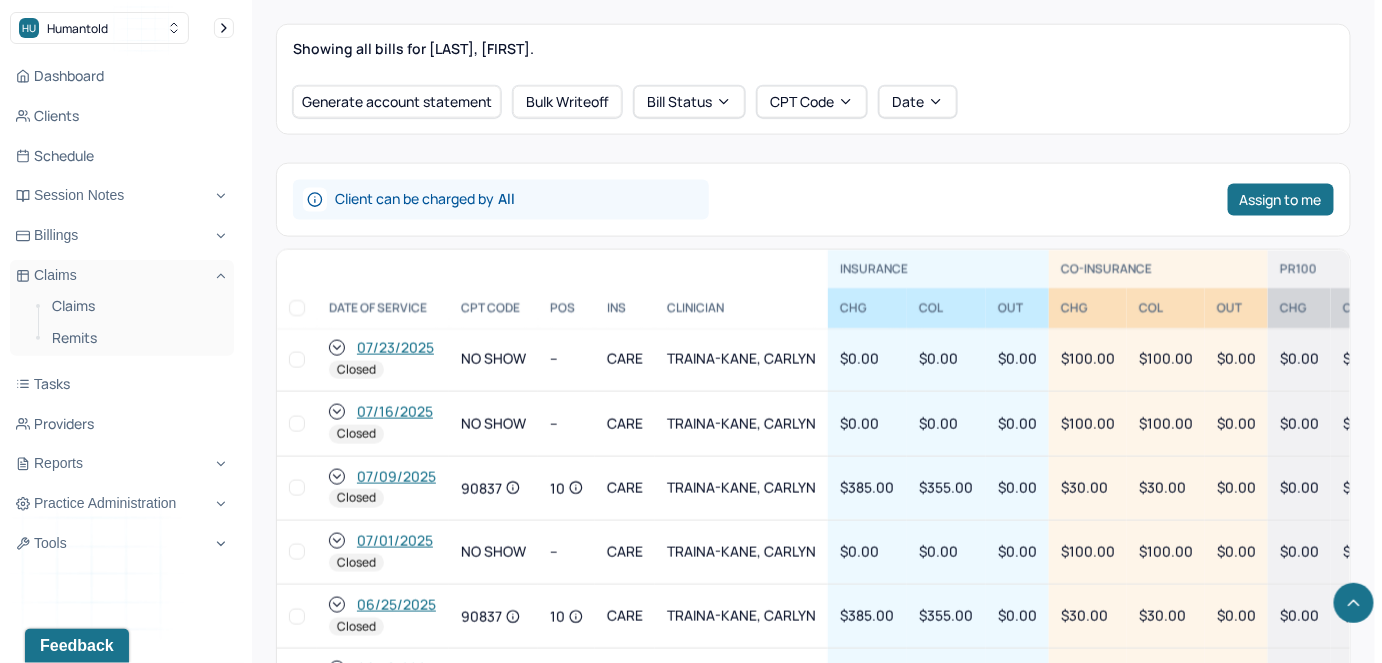 click 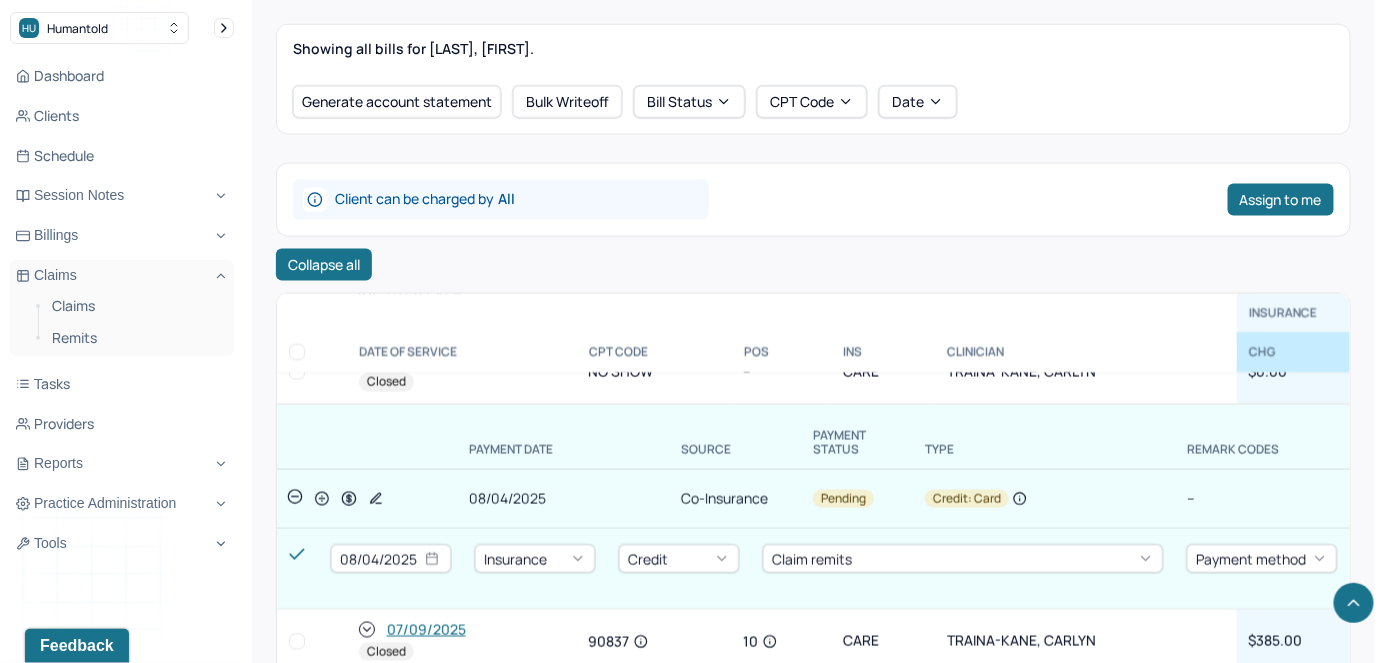 scroll, scrollTop: 0, scrollLeft: 0, axis: both 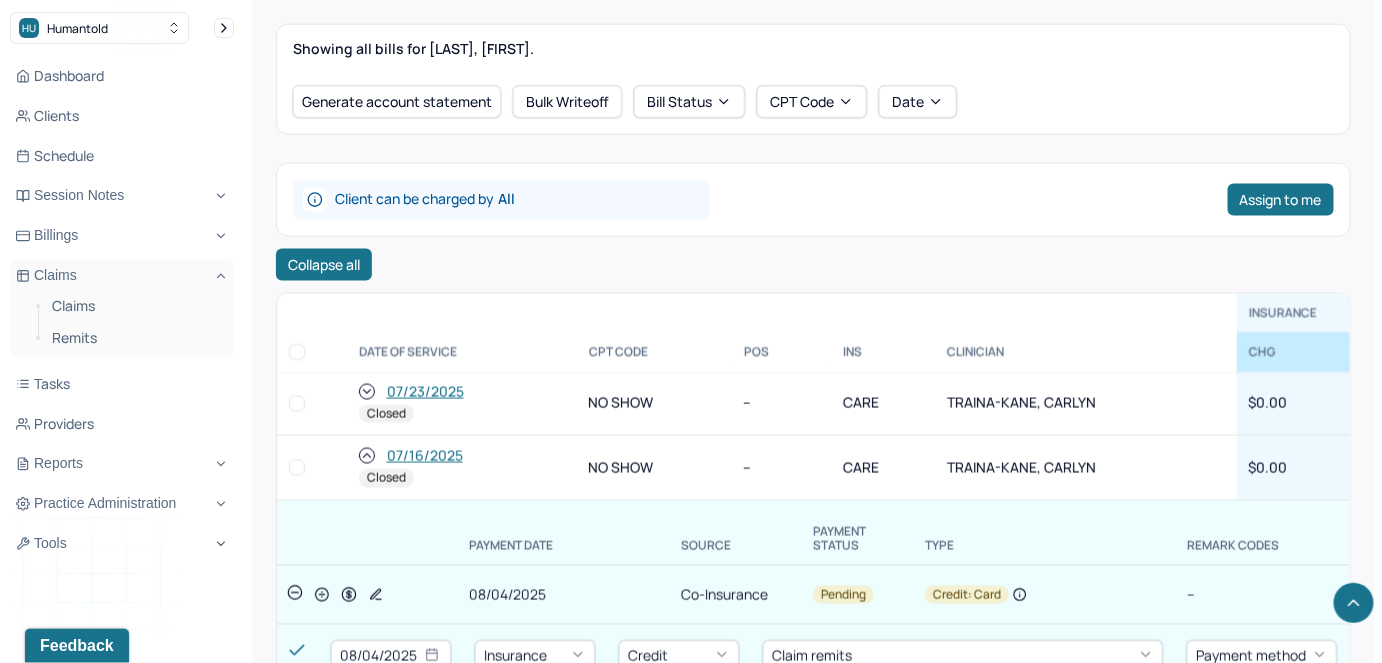click 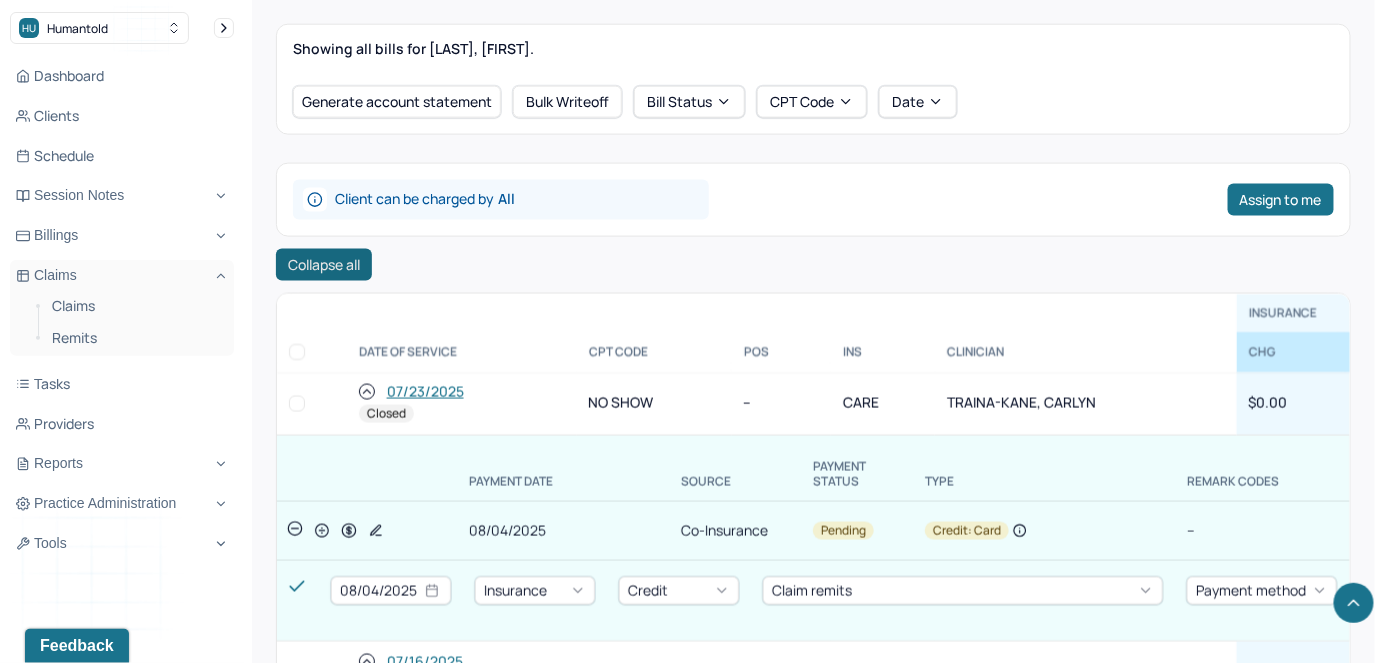 click on "Collapse all" at bounding box center [324, 265] 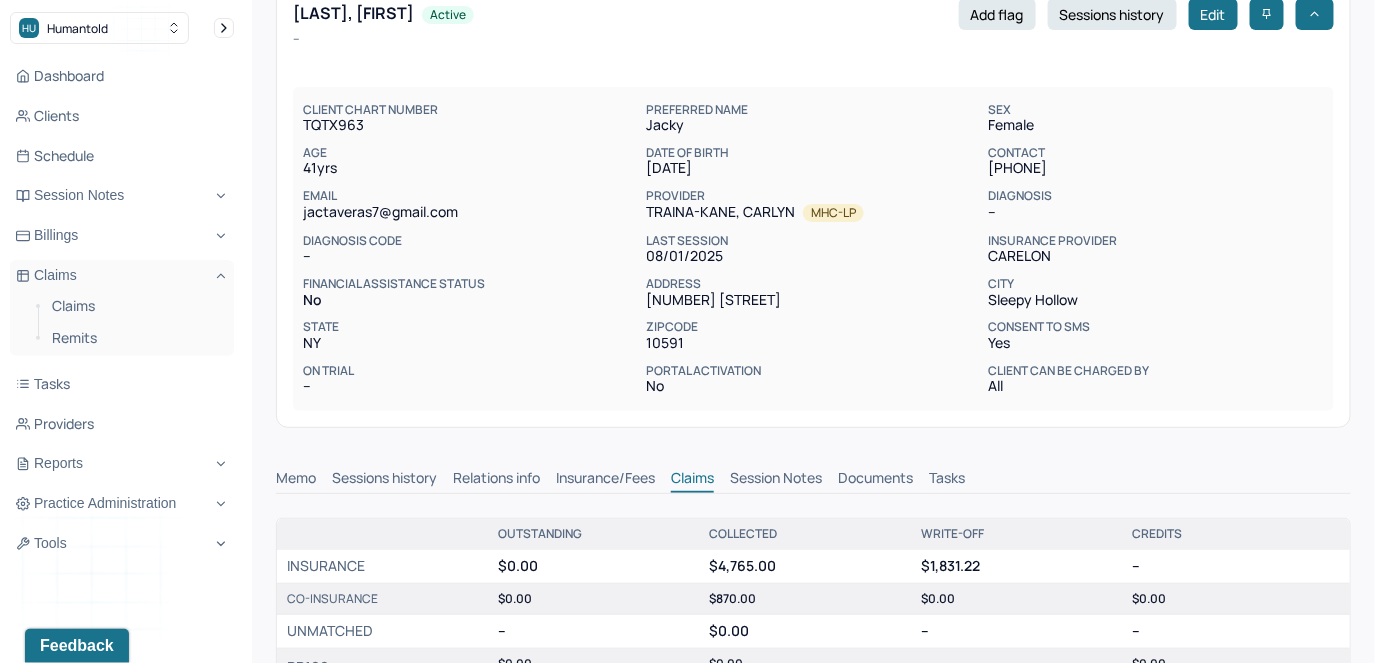scroll, scrollTop: 90, scrollLeft: 0, axis: vertical 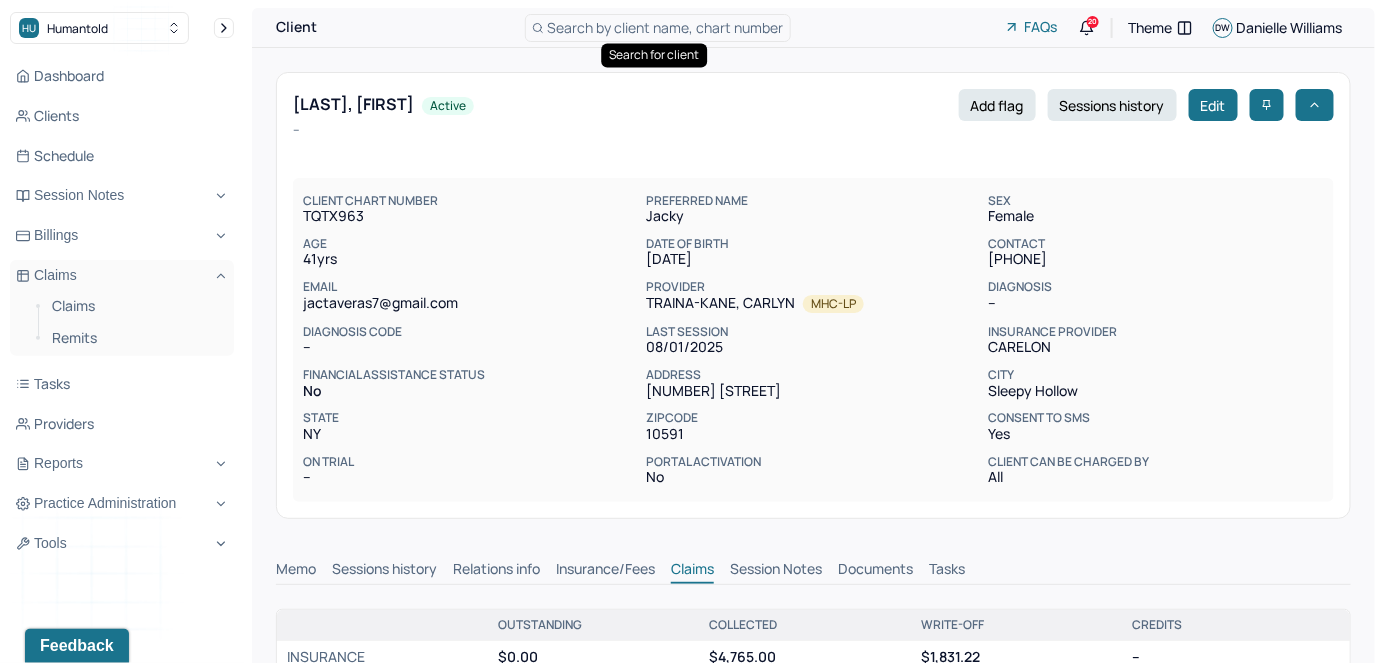 click on "Search by client name, chart number" at bounding box center (666, 27) 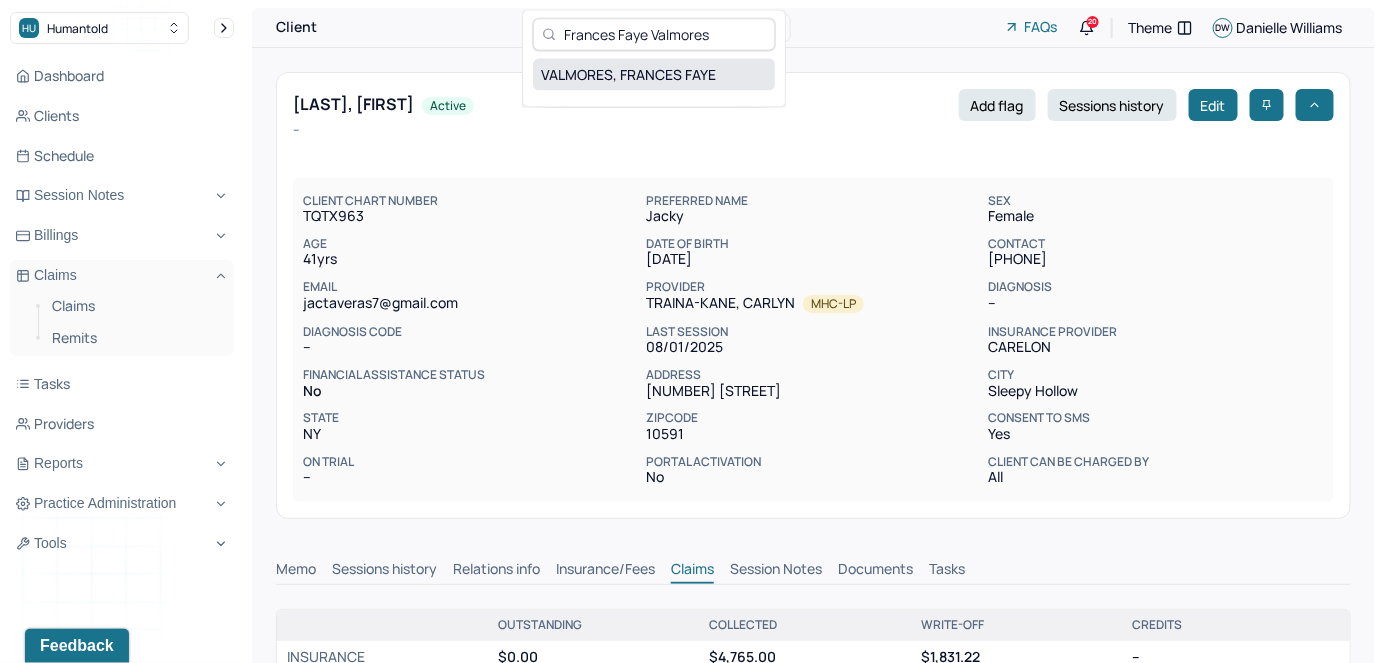 type on "Frances Faye Valmores" 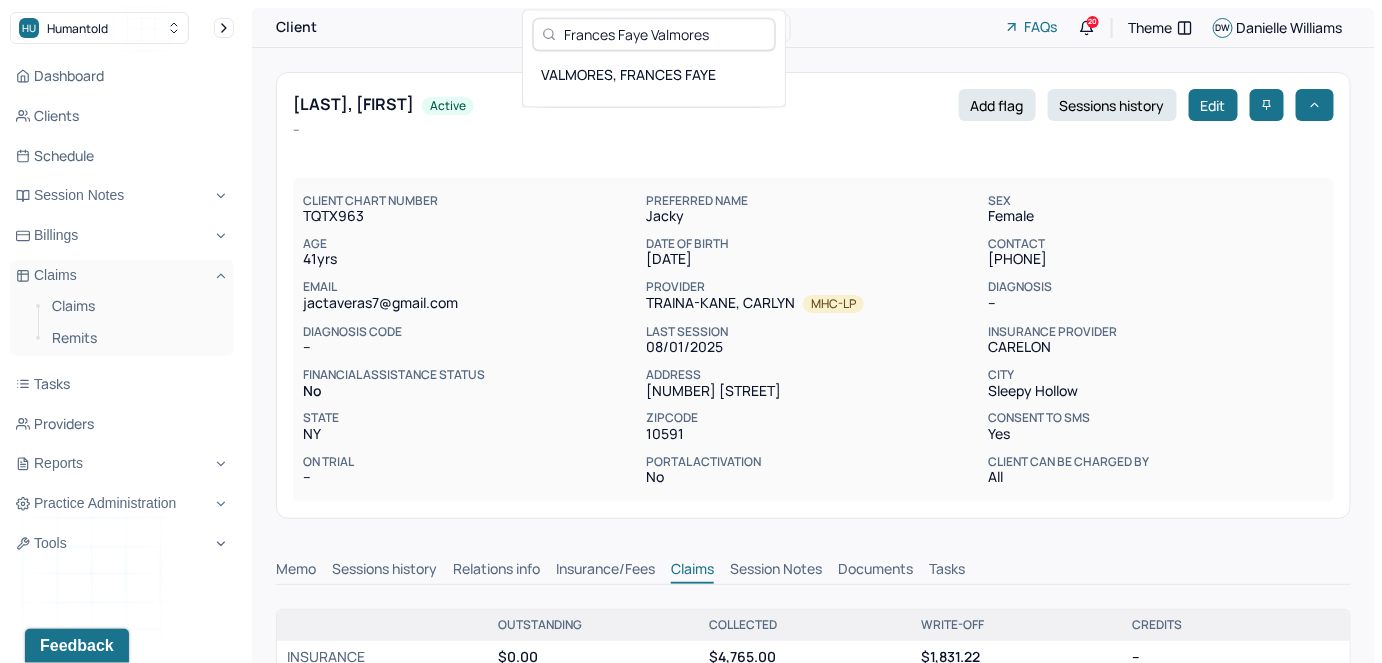click on "VALMORES, FRANCES FAYE" at bounding box center (654, 74) 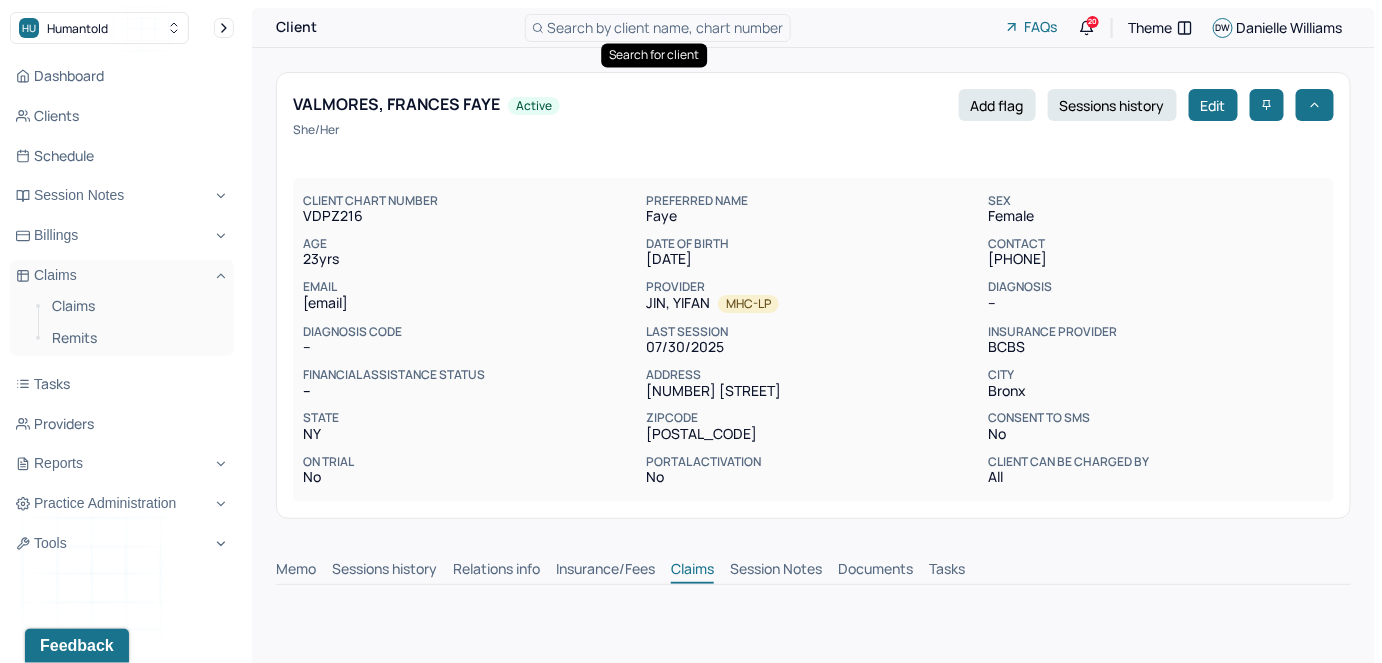 scroll, scrollTop: 0, scrollLeft: 0, axis: both 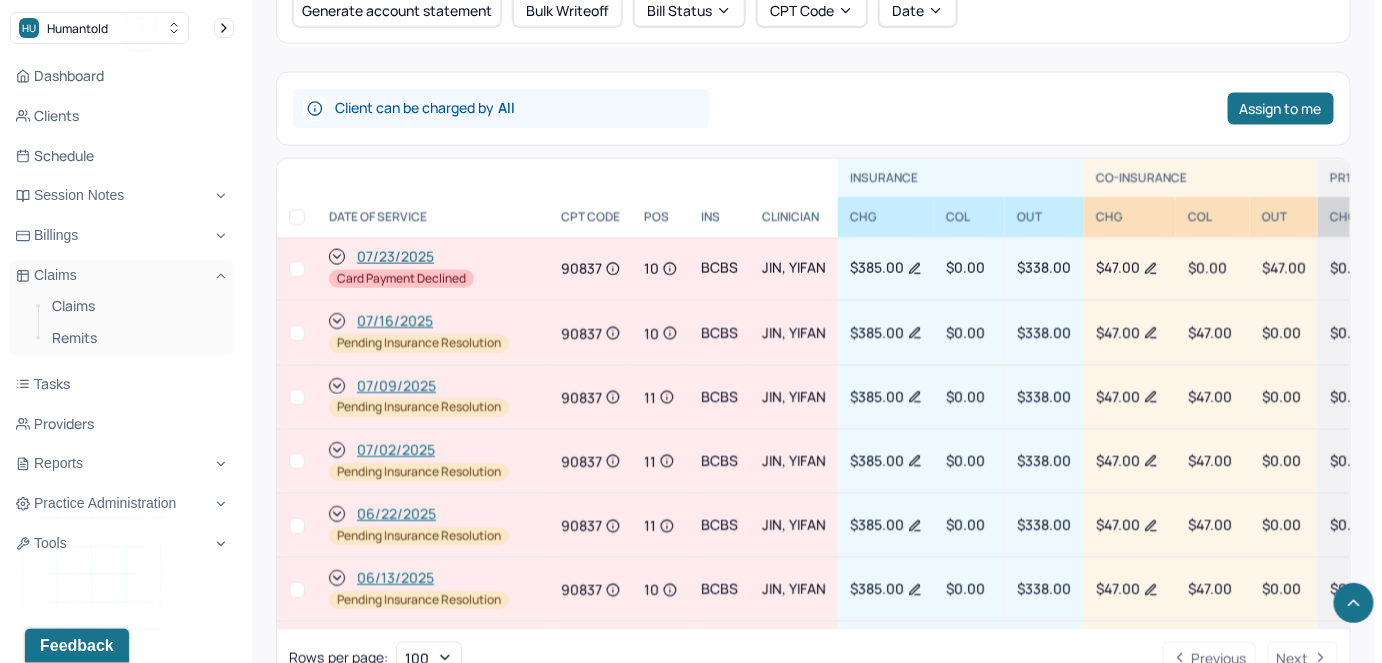 click at bounding box center [297, 269] 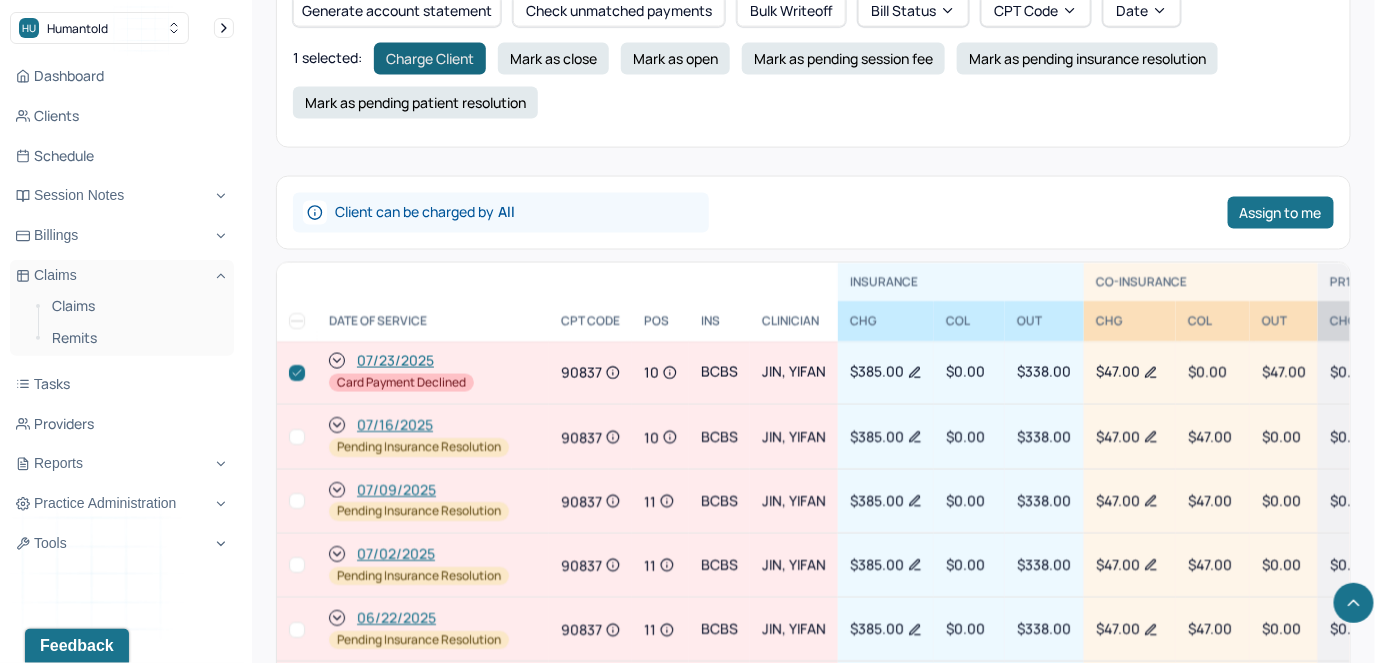 click on "Charge Client" at bounding box center (430, 59) 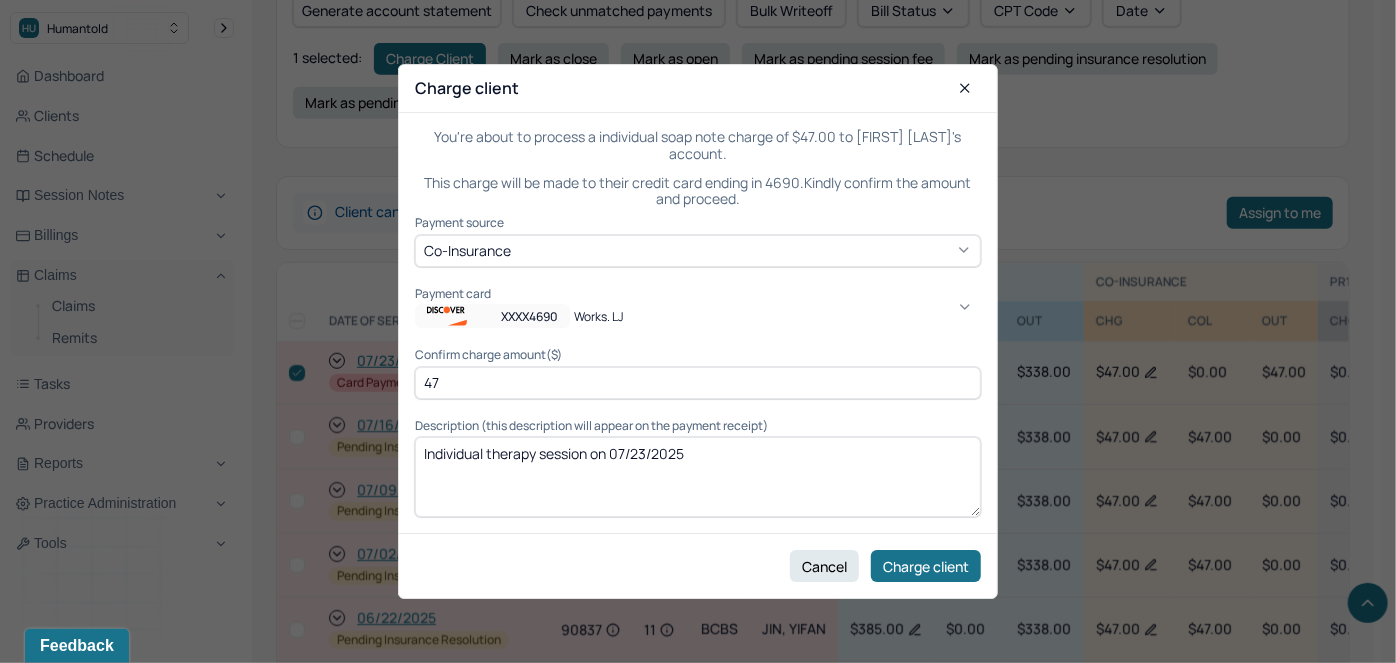 click on "XXXX4690" at bounding box center [492, 317] 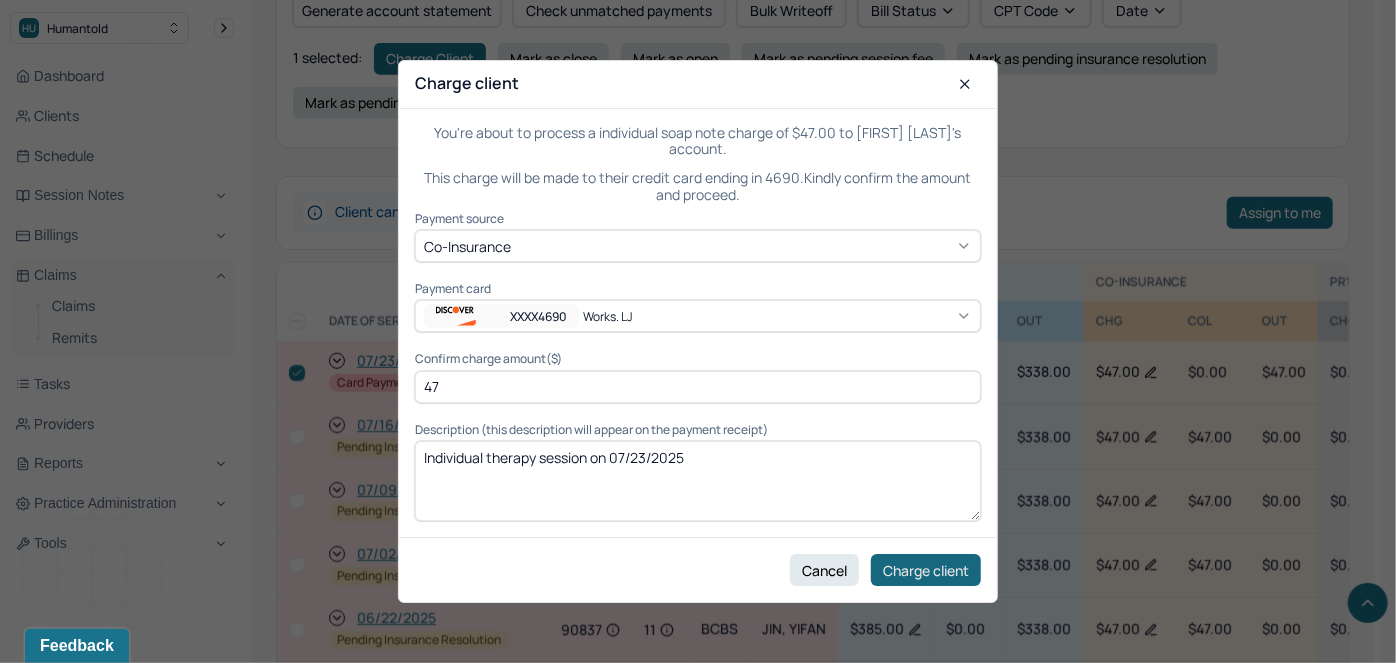 click on "Charge client" at bounding box center [926, 570] 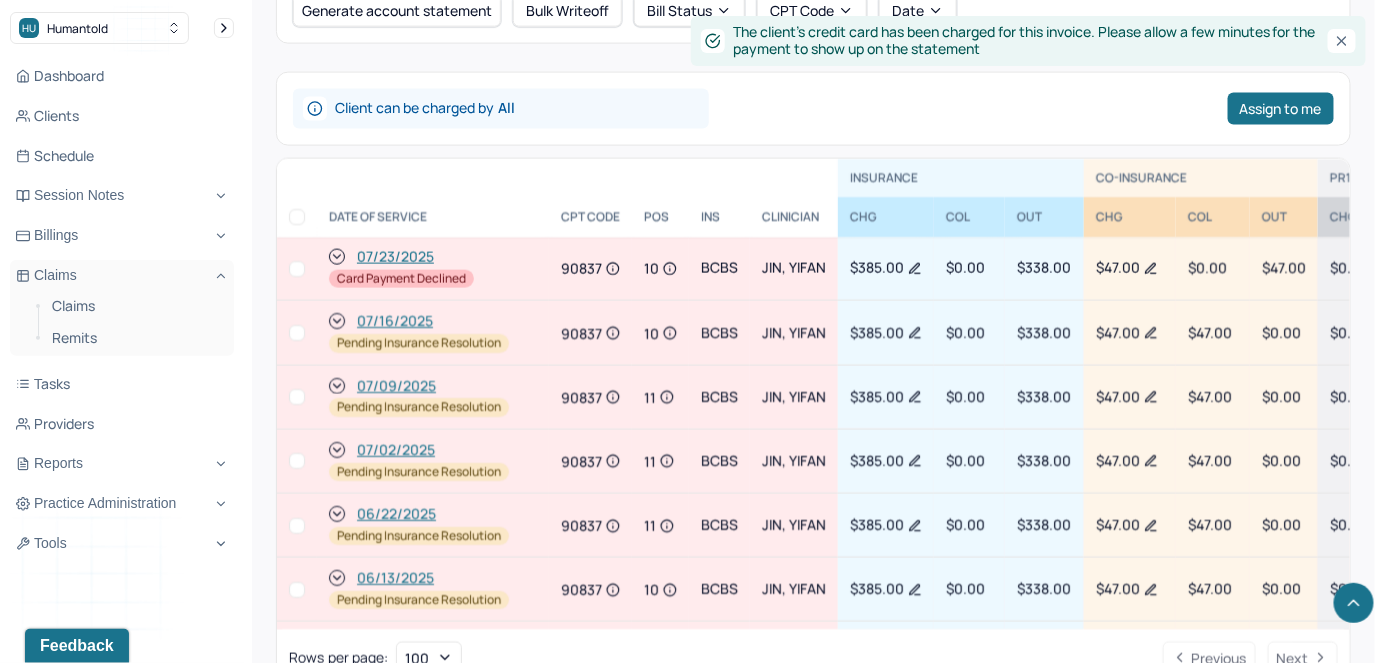 click at bounding box center [297, 269] 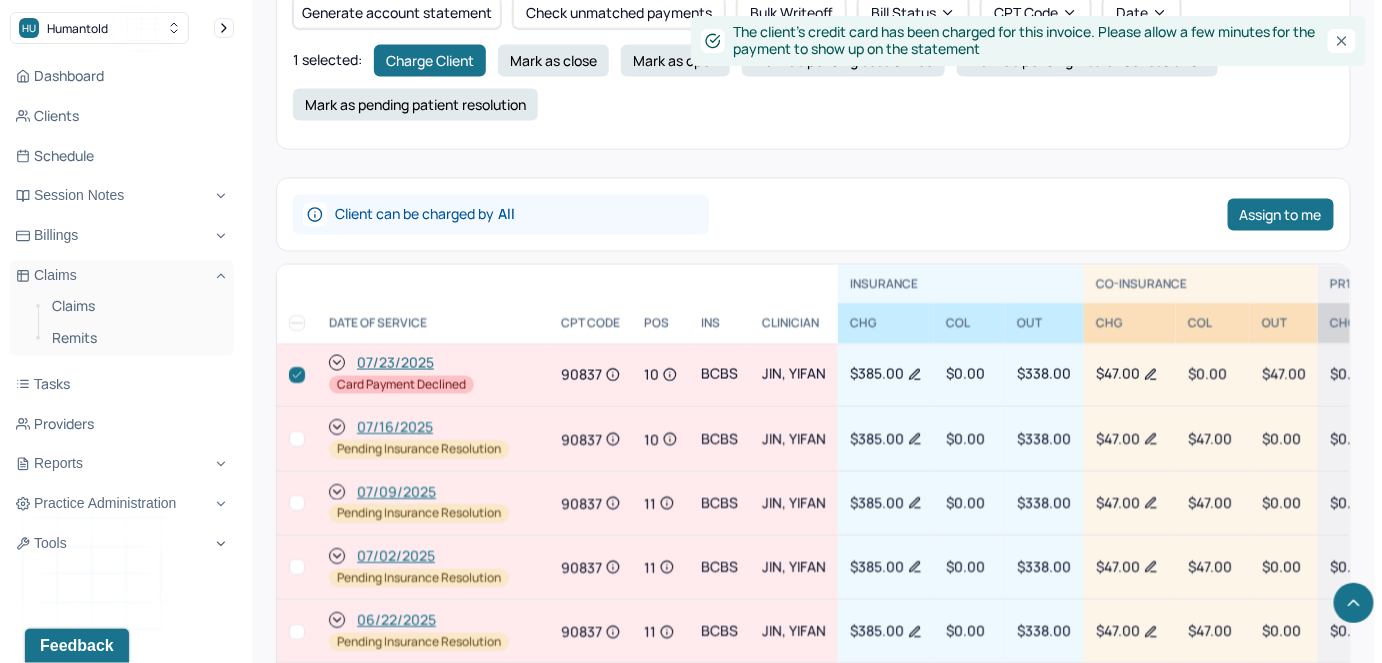 scroll, scrollTop: 545, scrollLeft: 0, axis: vertical 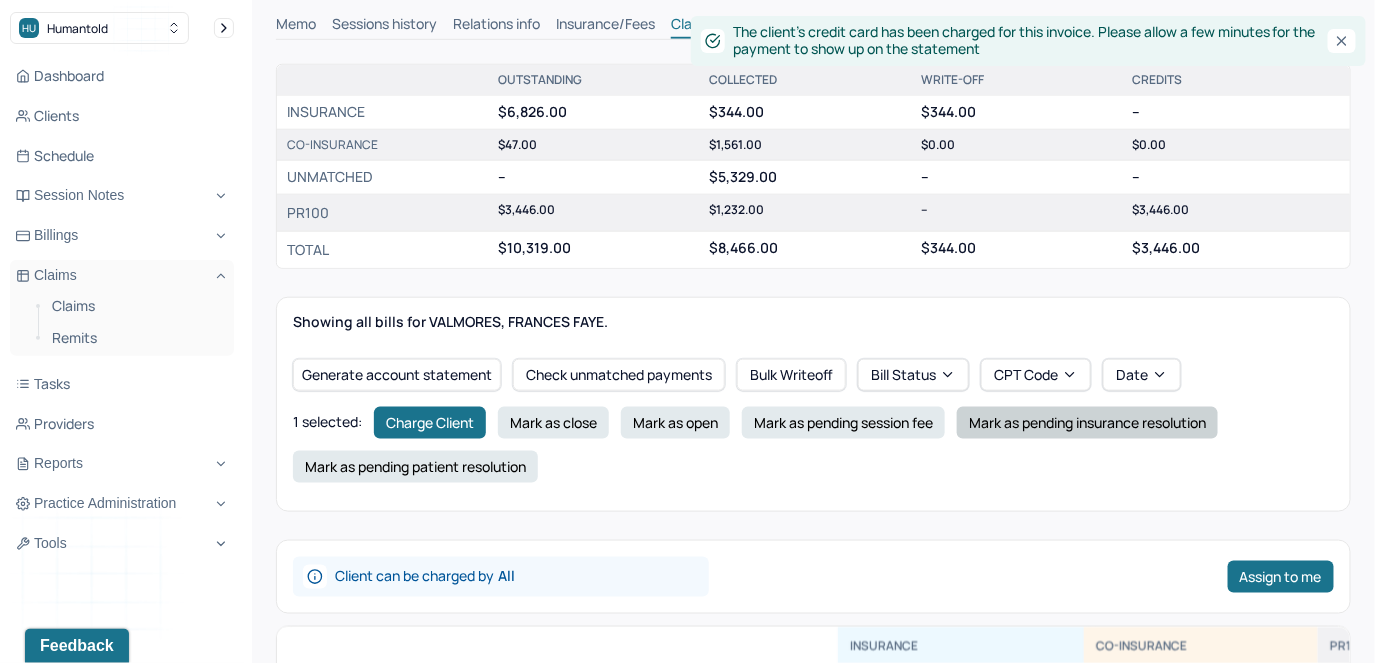 click on "Mark as pending insurance resolution" at bounding box center [1087, 423] 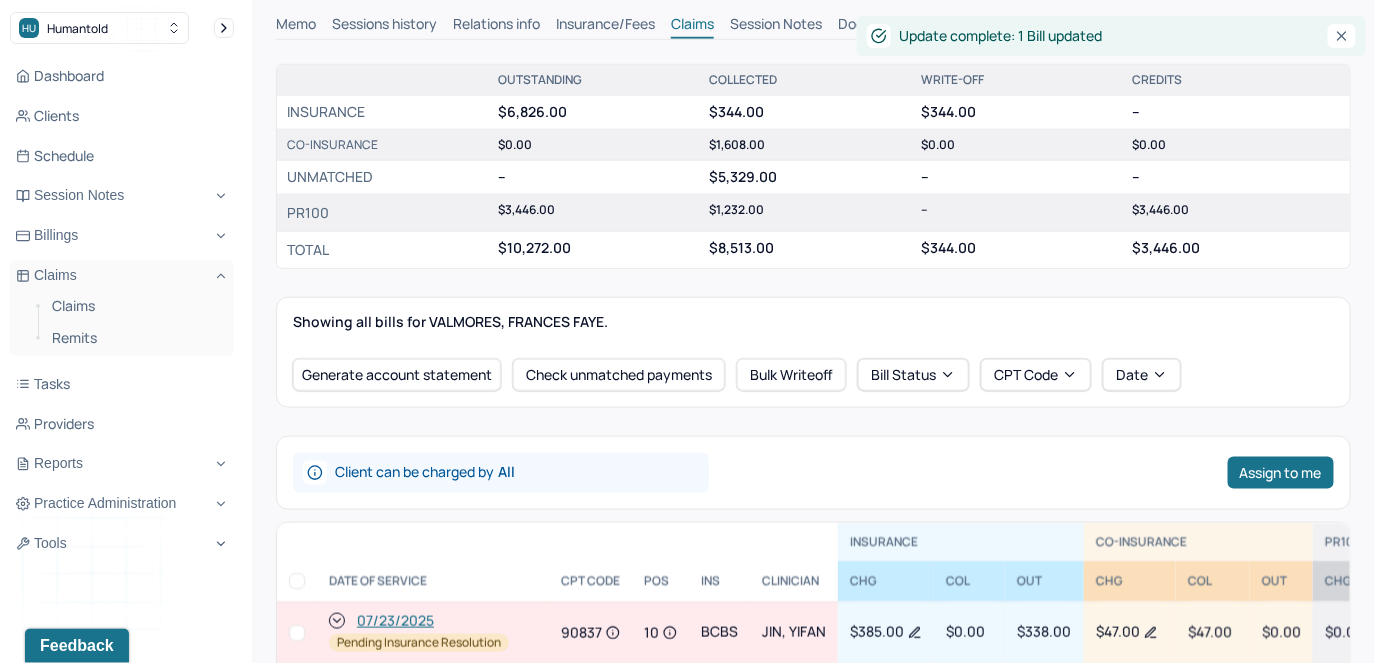 checkbox on "false" 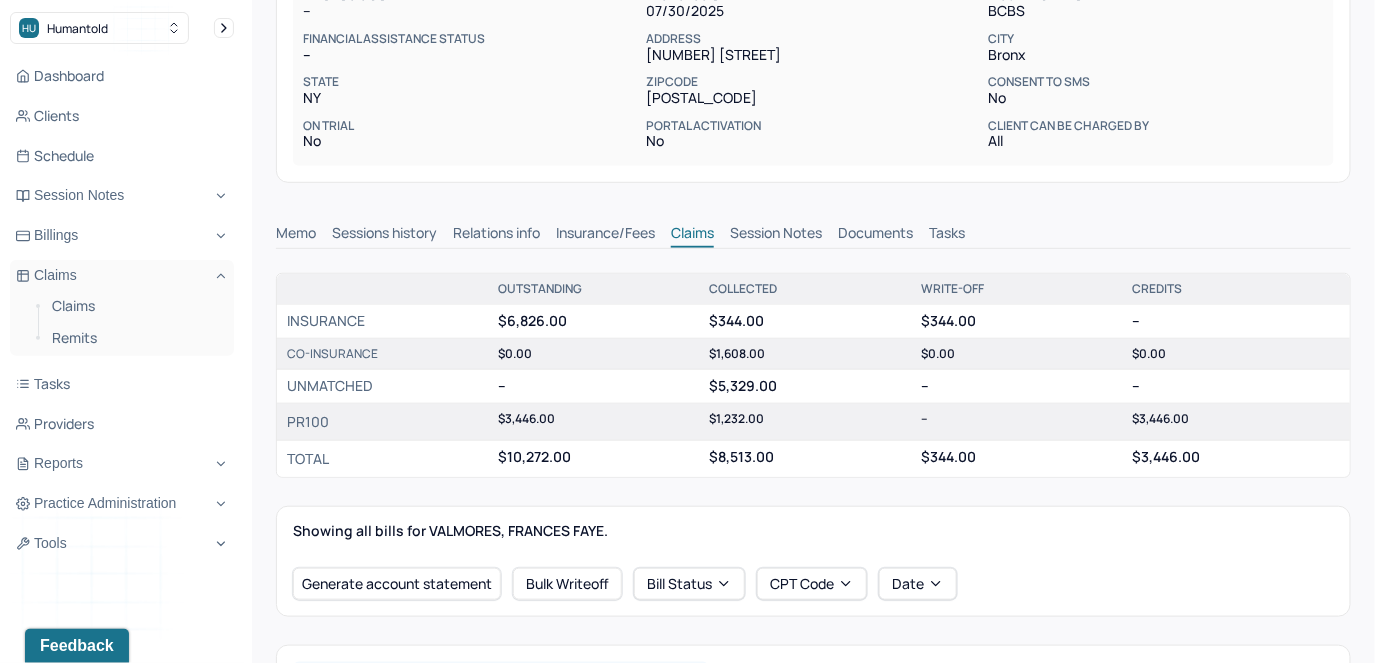 scroll, scrollTop: 0, scrollLeft: 0, axis: both 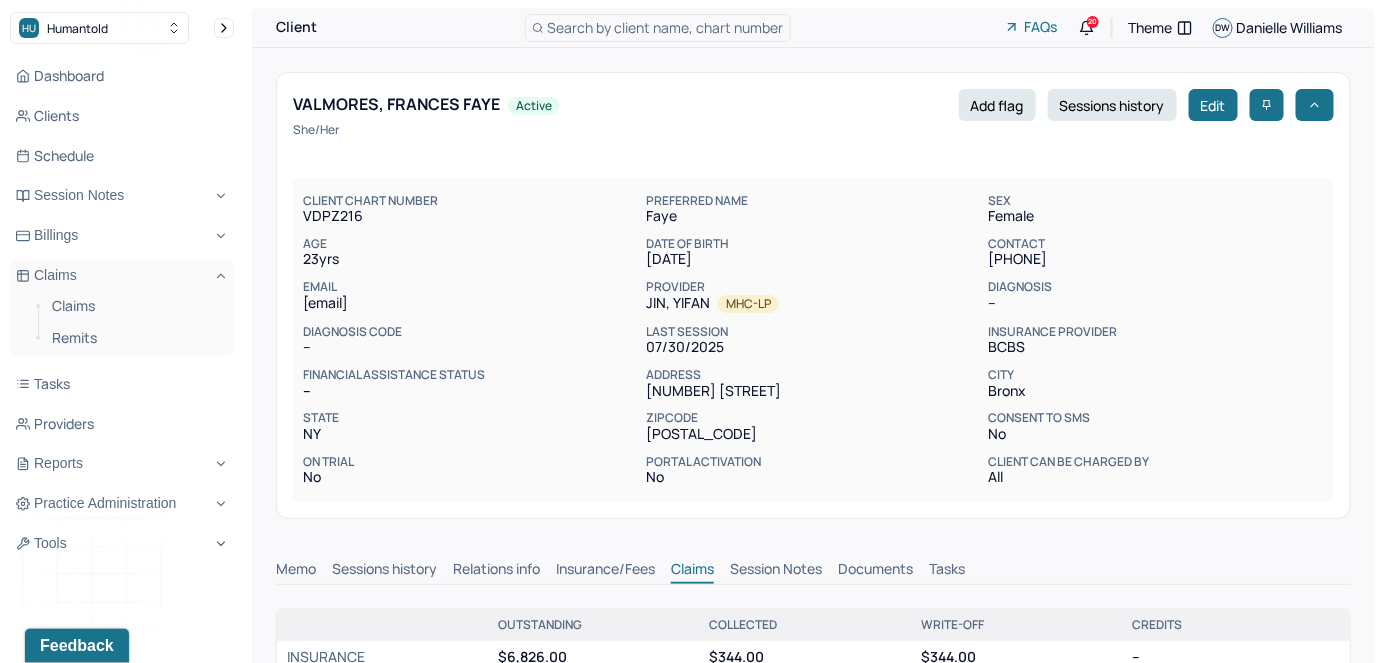 click on "Search by client name, chart number" at bounding box center (666, 27) 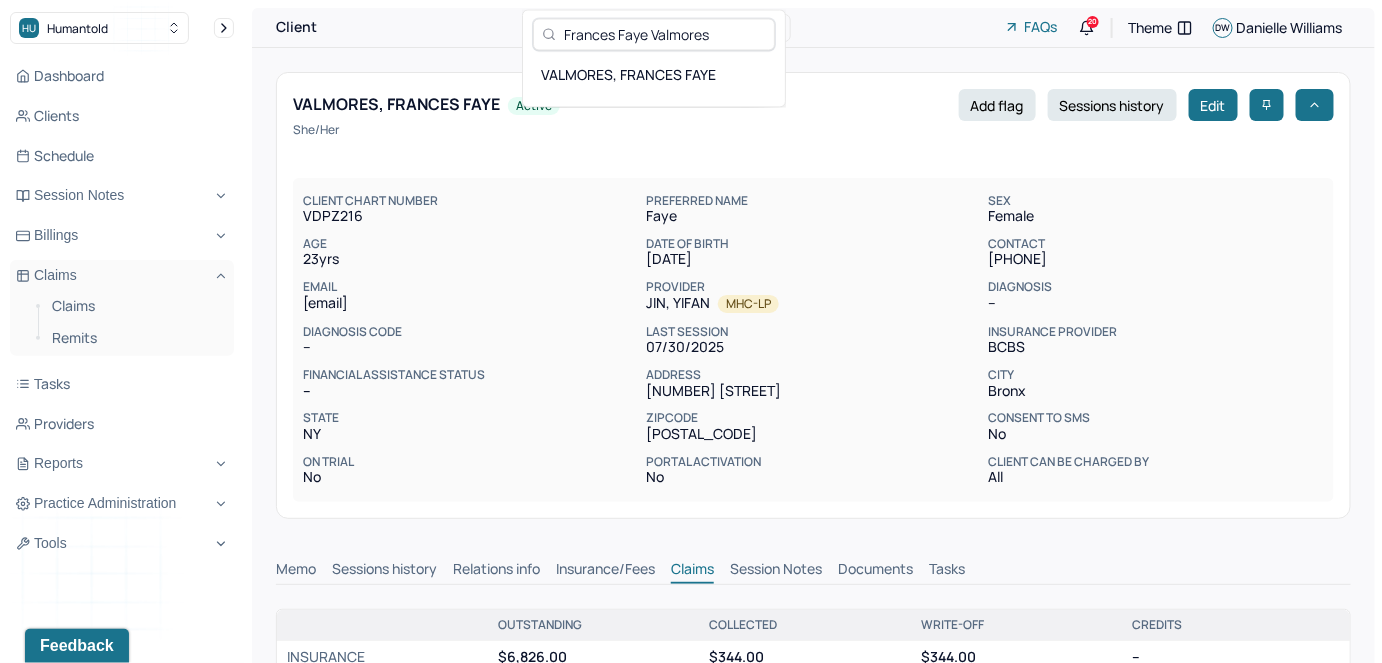 type on "[FIRST] [LAST]" 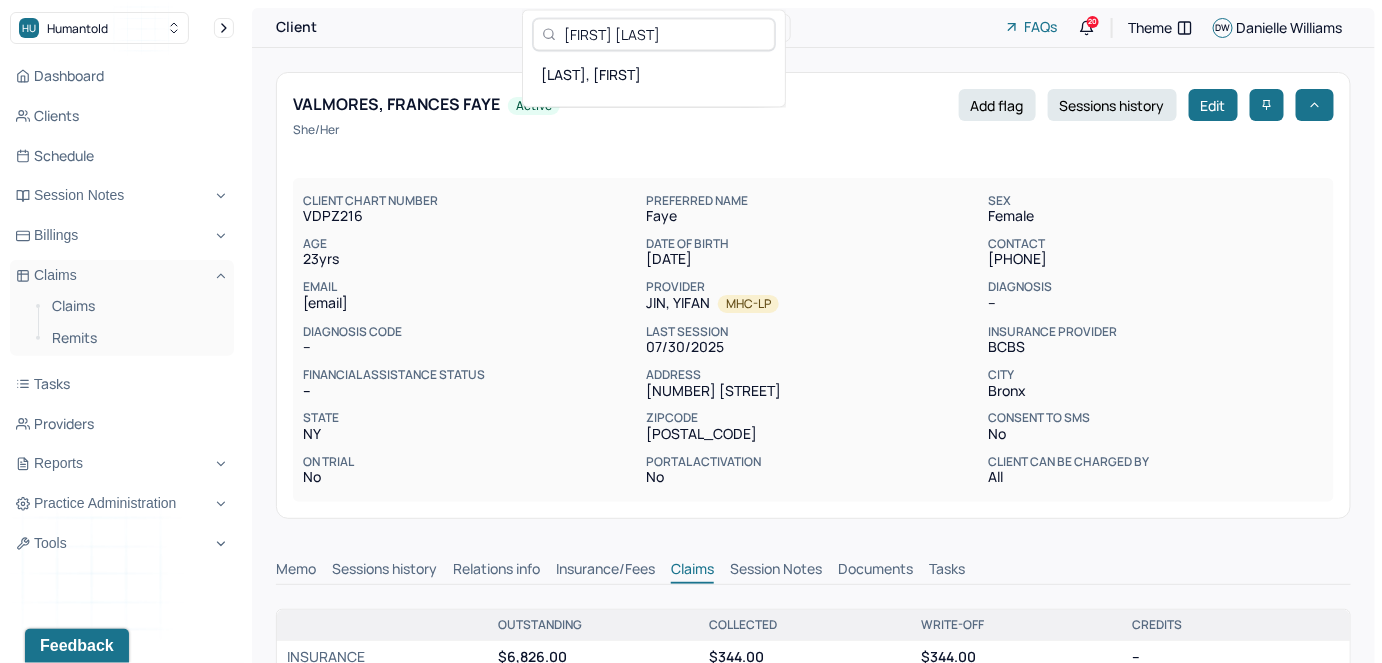scroll, scrollTop: 0, scrollLeft: 0, axis: both 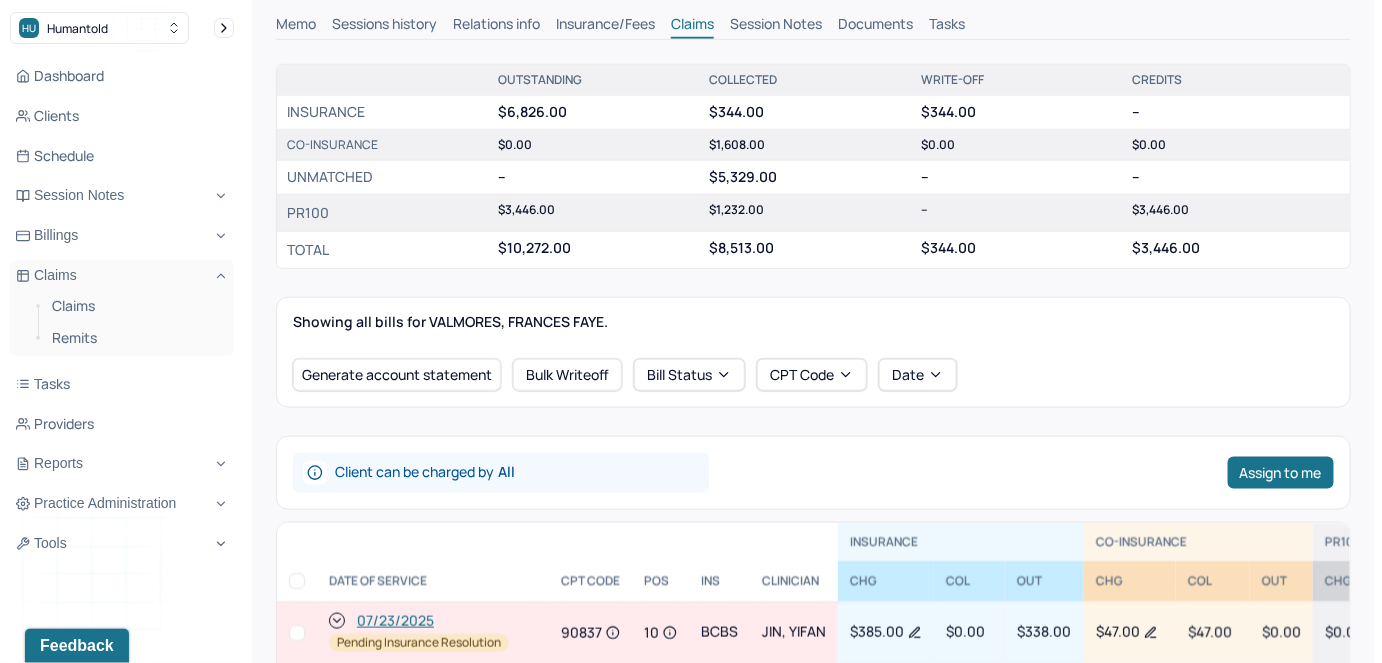 click at bounding box center (297, 633) 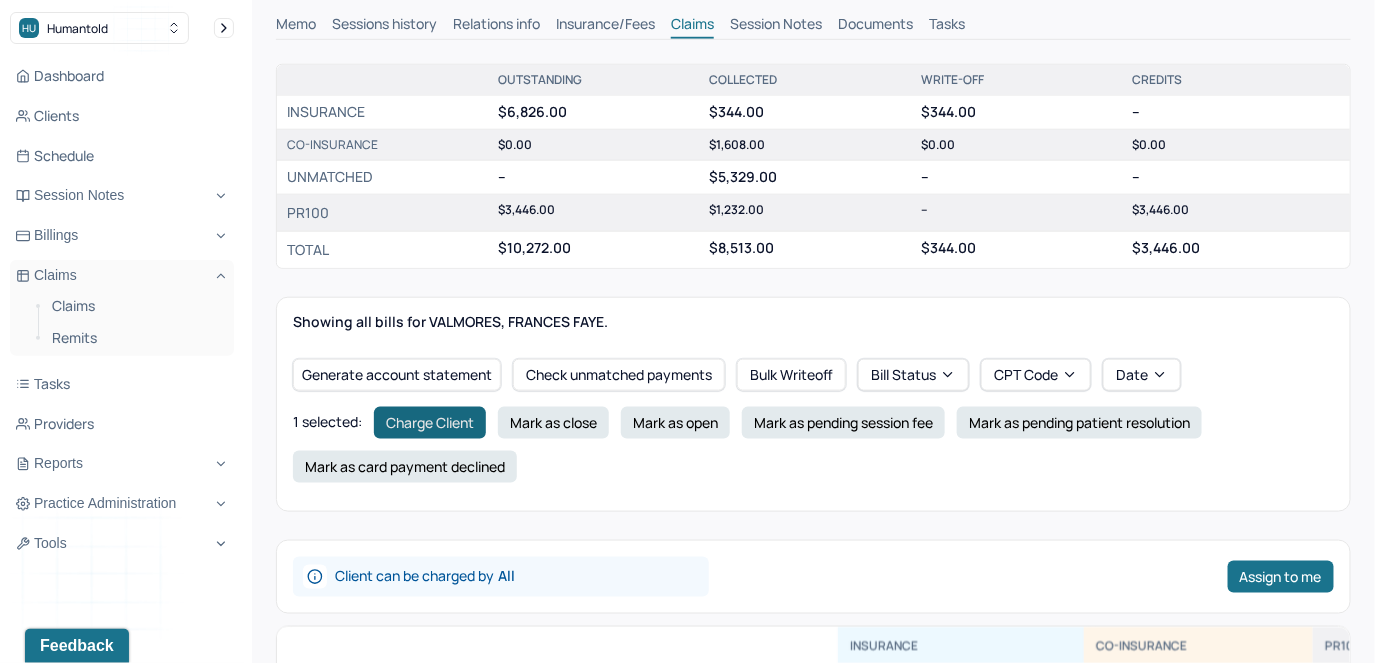 click on "Charge Client" at bounding box center [430, 423] 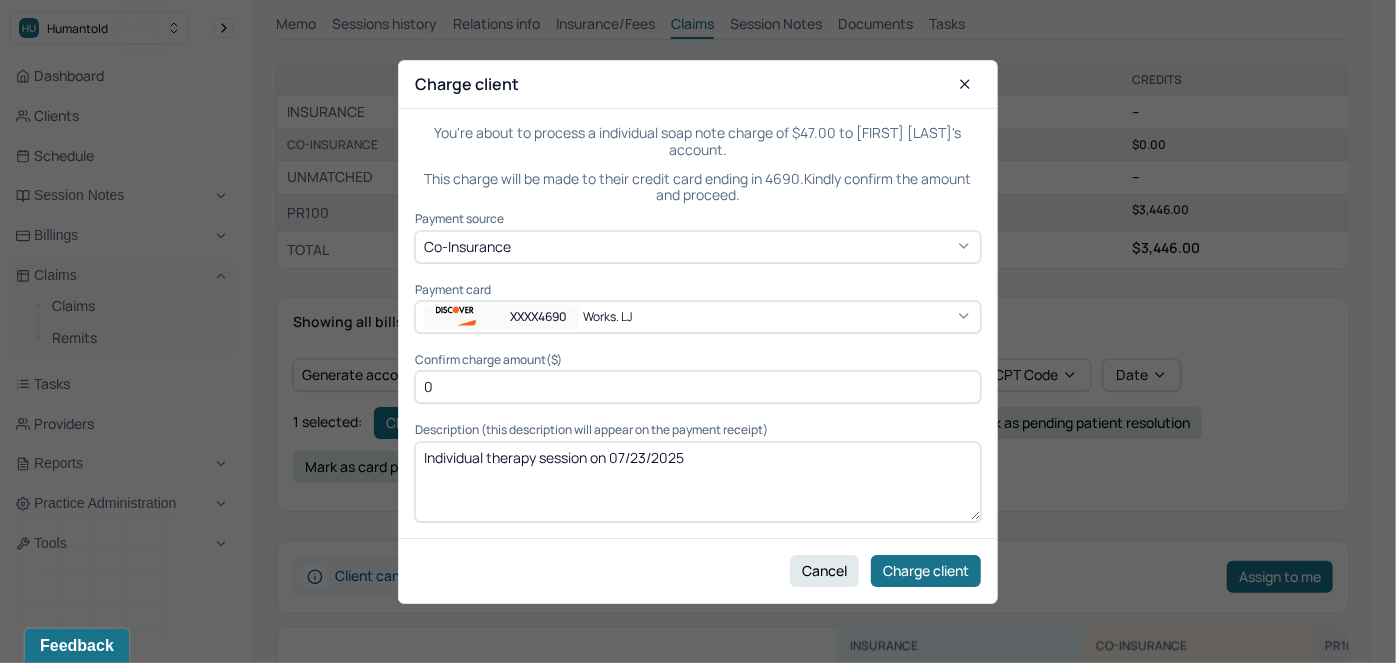 click on "Works. LJ" at bounding box center [630, 316] 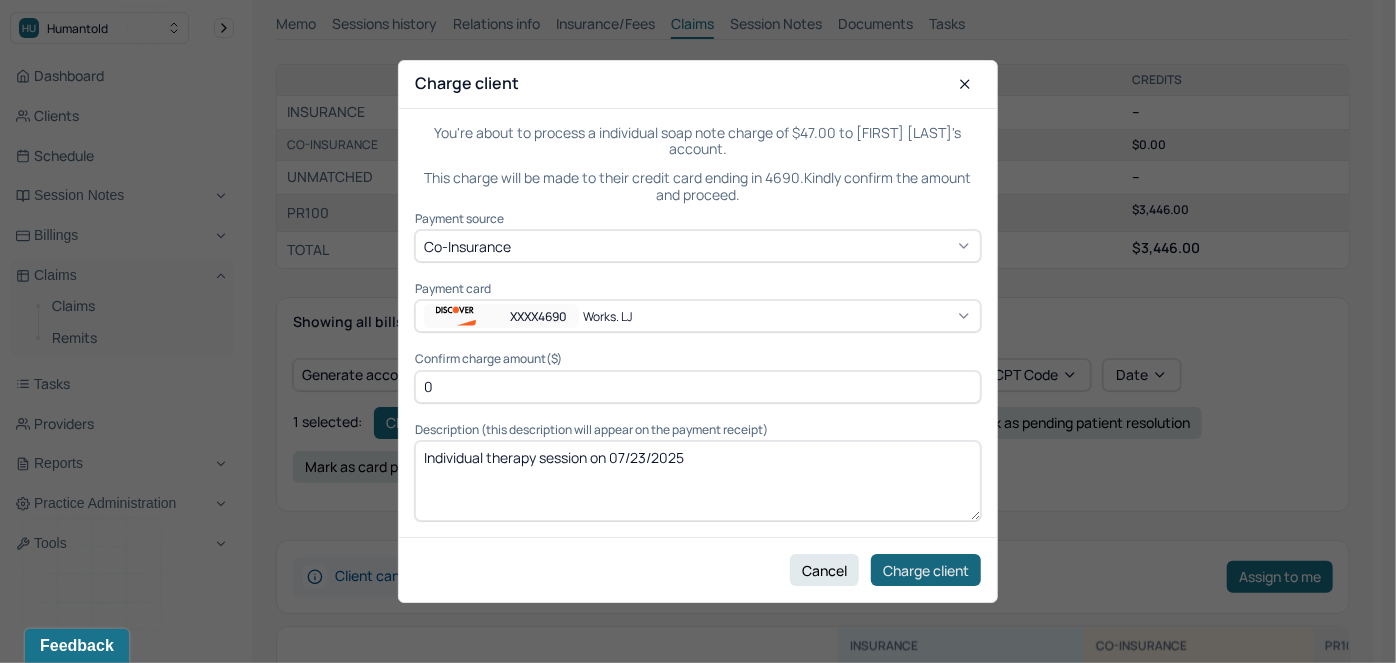 click on "Charge client" at bounding box center (926, 570) 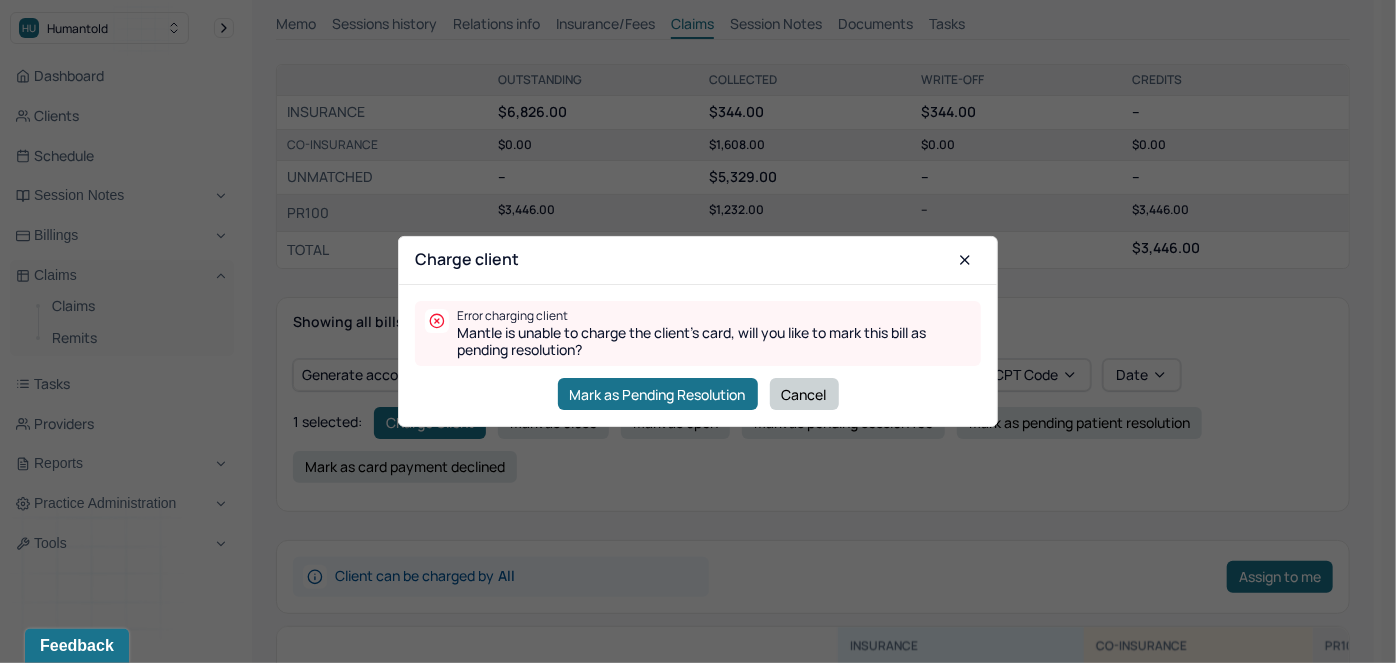 click on "Cancel" at bounding box center [804, 394] 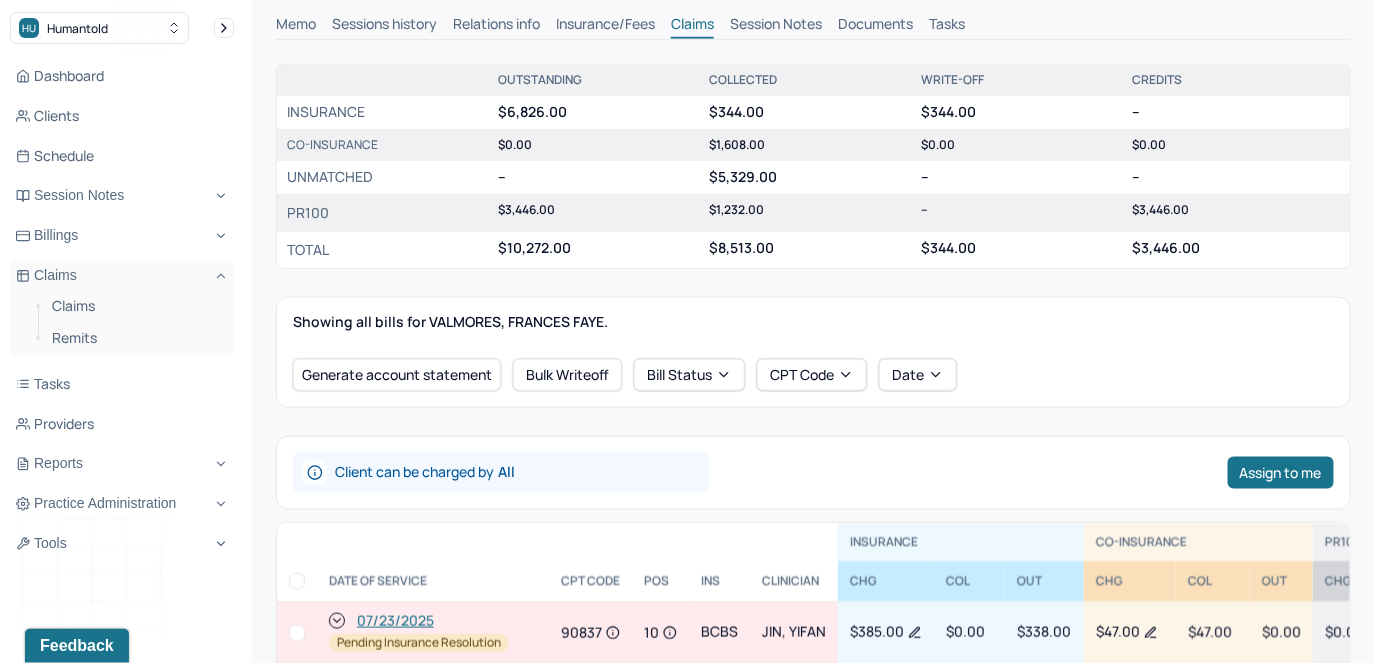 click at bounding box center (297, 633) 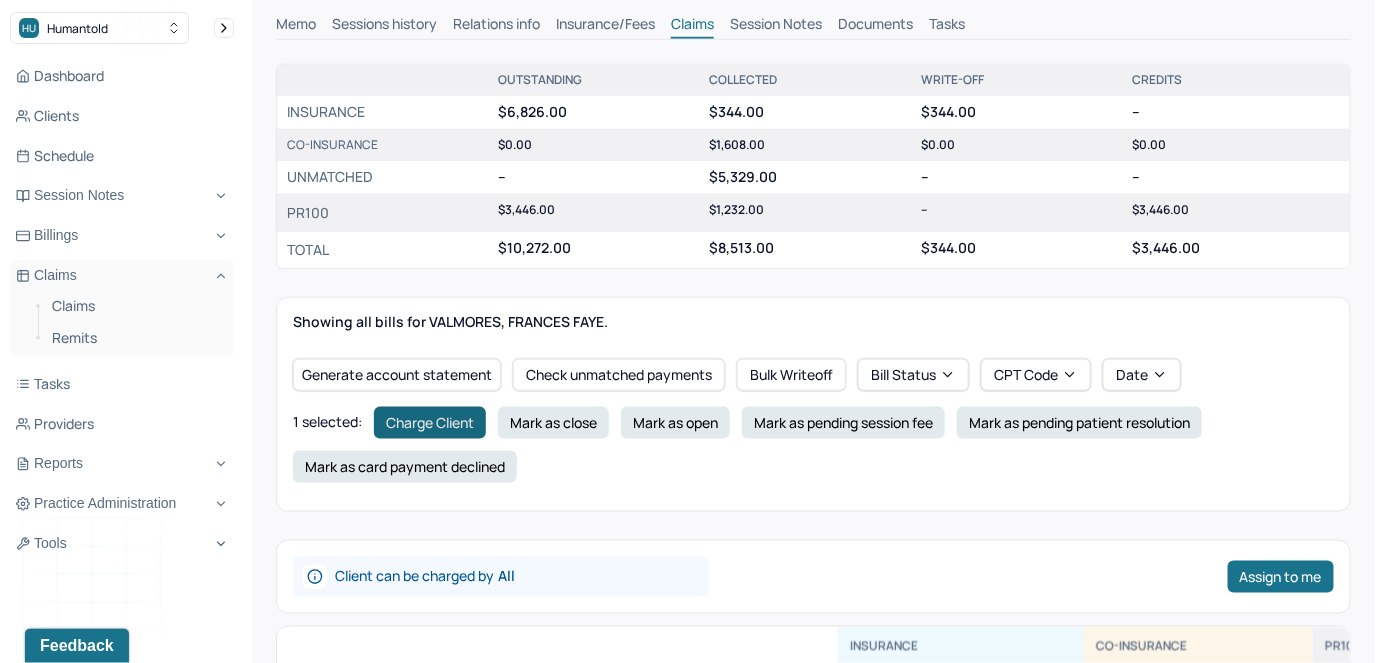 click on "Charge Client" at bounding box center [430, 423] 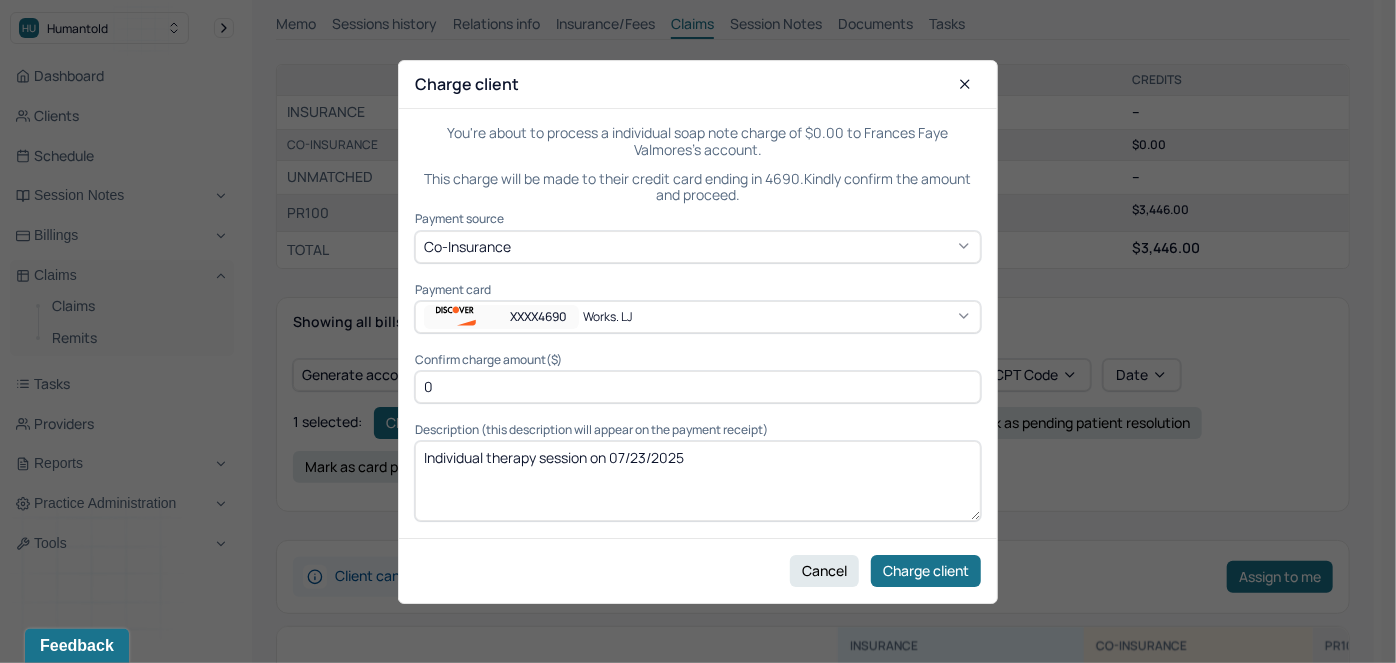 click on "Works. LJ" at bounding box center [630, 316] 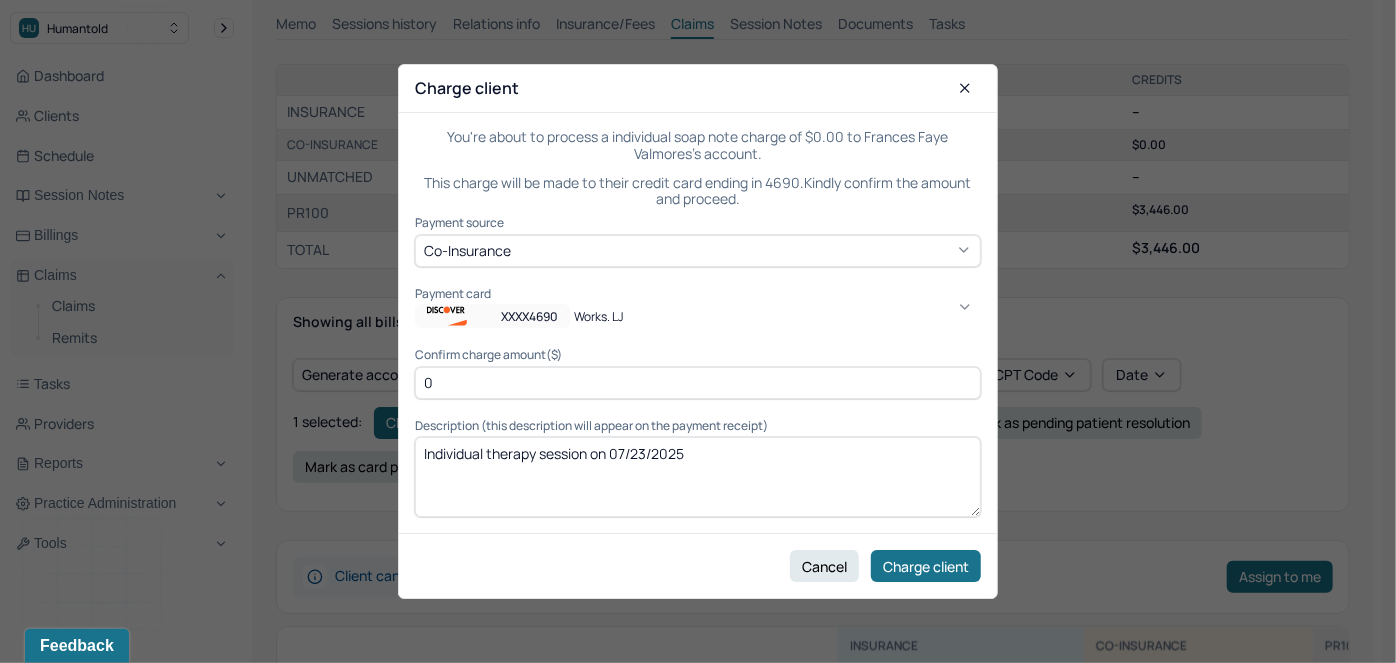click on "XXXX[CARD_LAST_4]" at bounding box center [126, 1602] 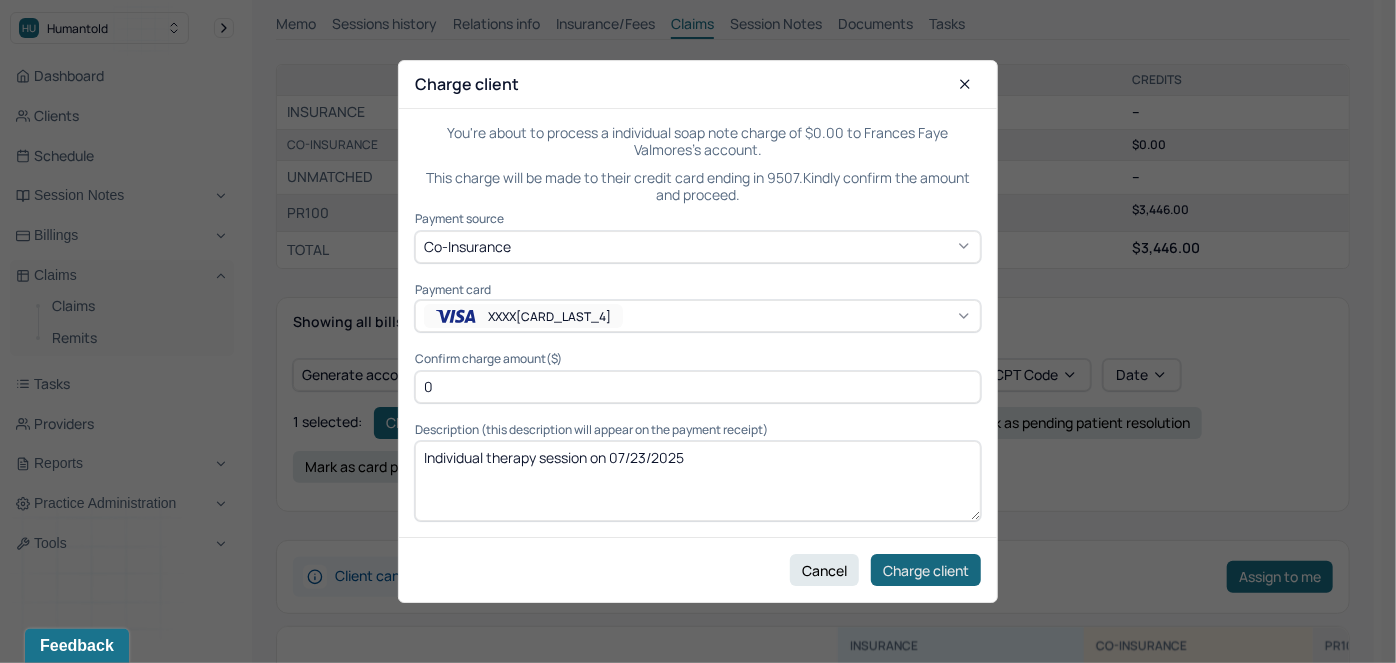 click on "Charge client" at bounding box center (926, 570) 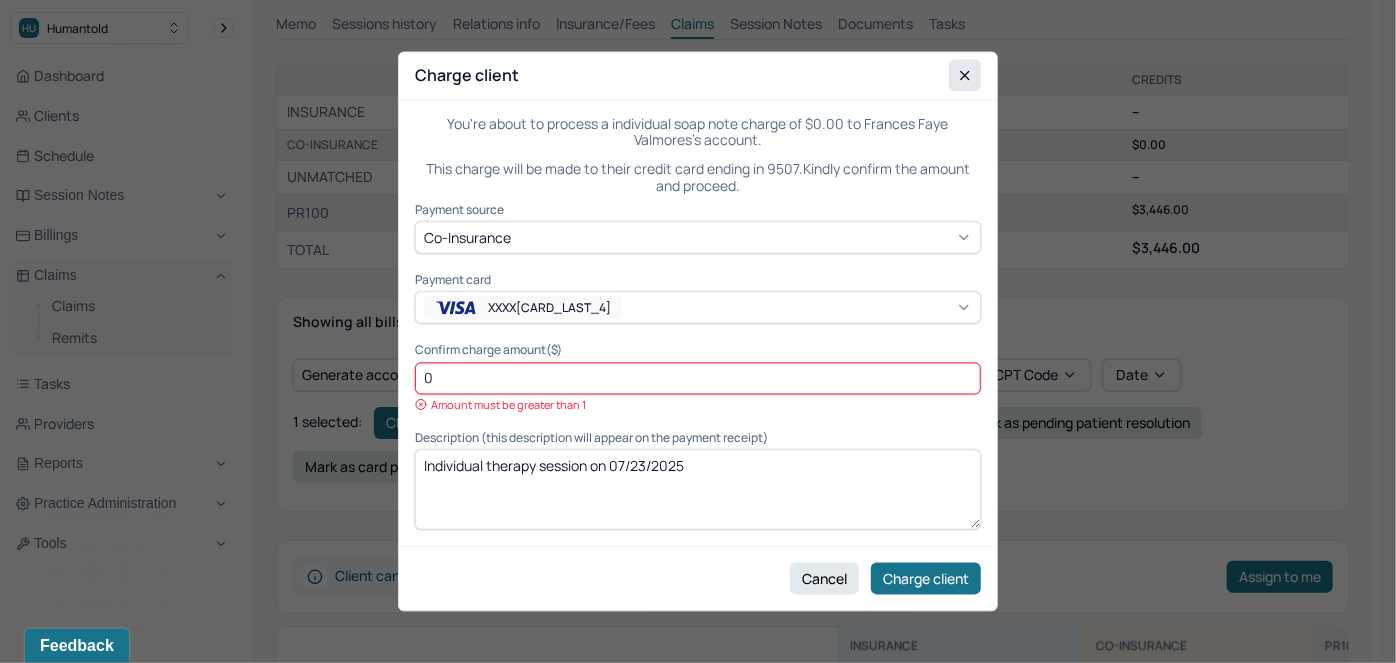 click 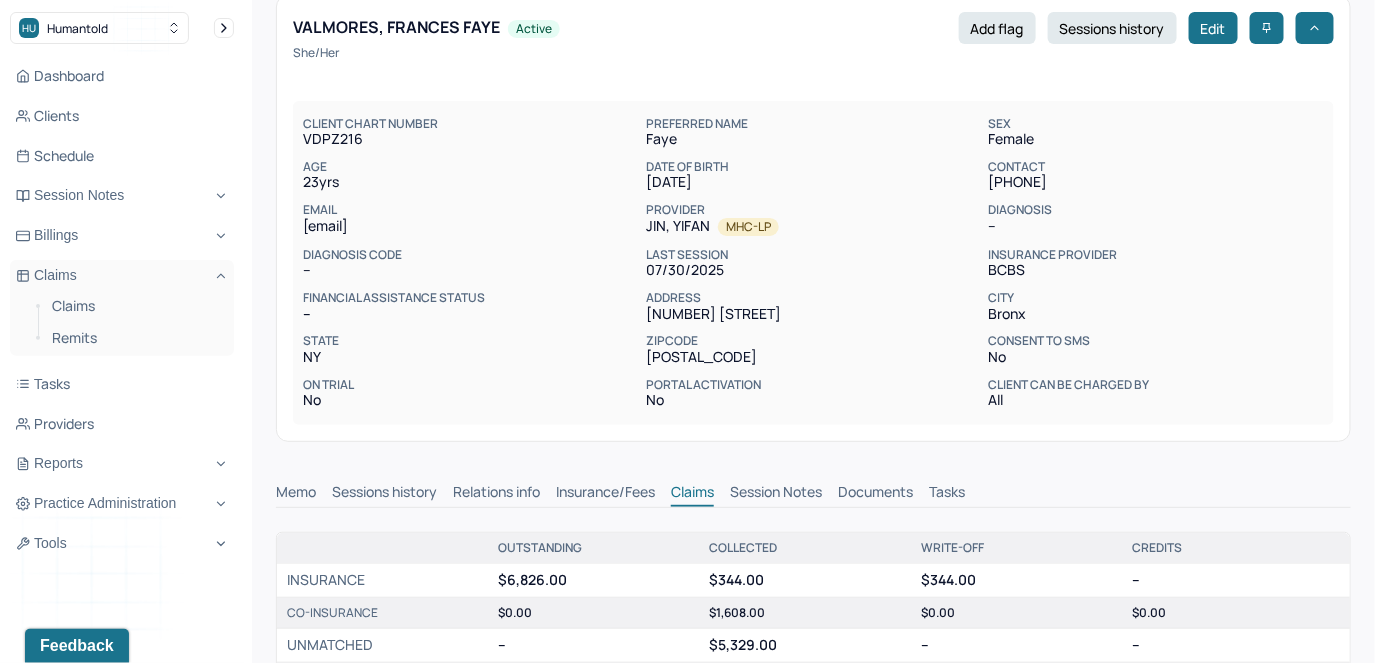 scroll, scrollTop: 0, scrollLeft: 0, axis: both 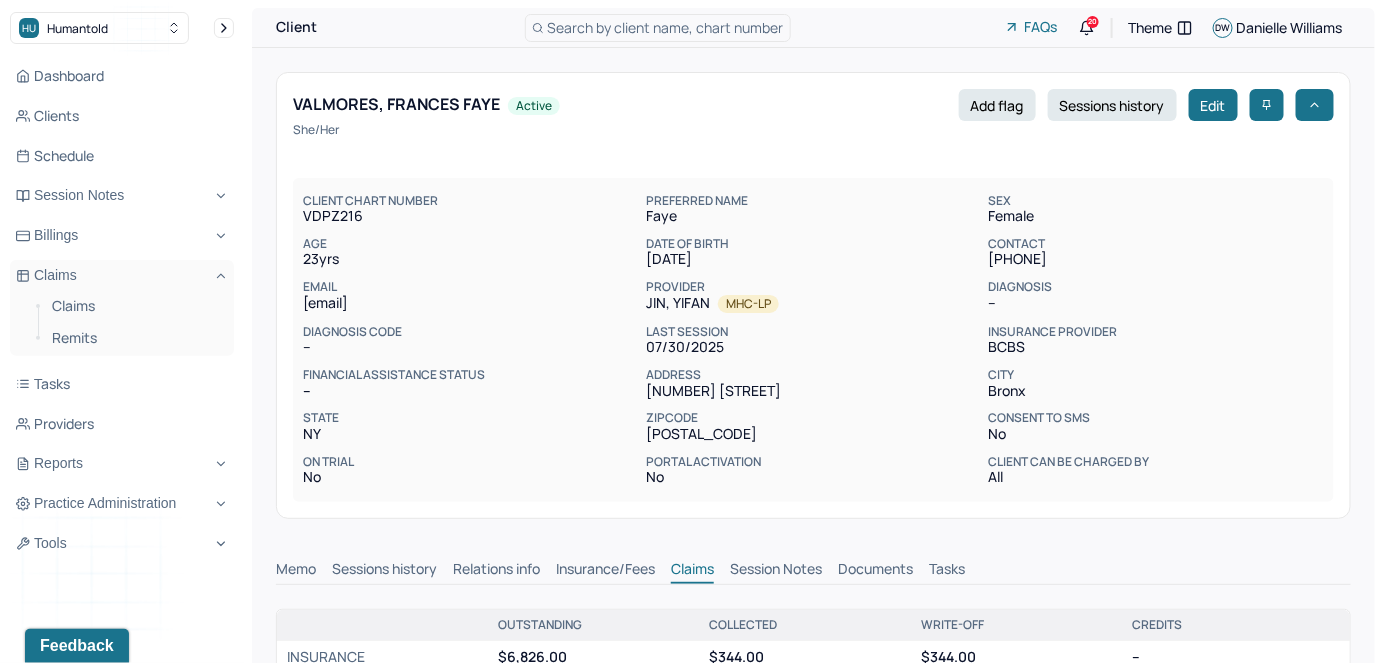 click on "Search by client name, chart number" at bounding box center (666, 27) 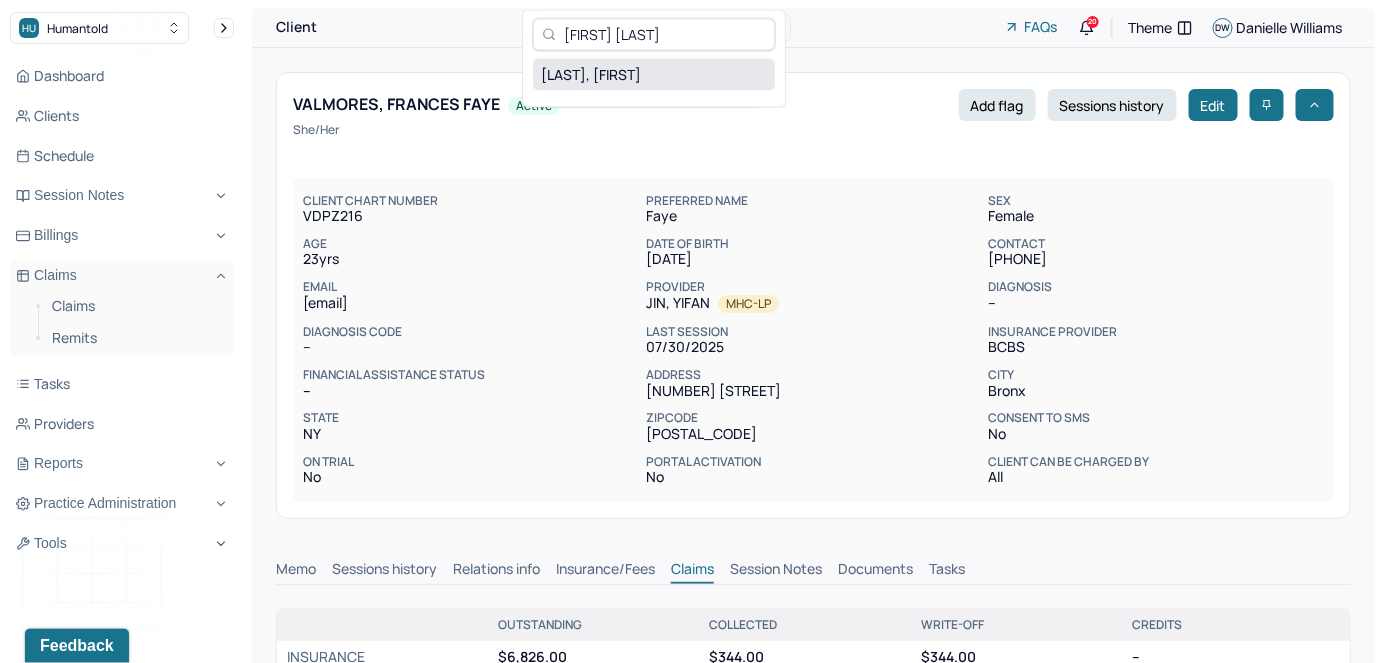 click on "[LAST], [FIRST]" at bounding box center (654, 74) 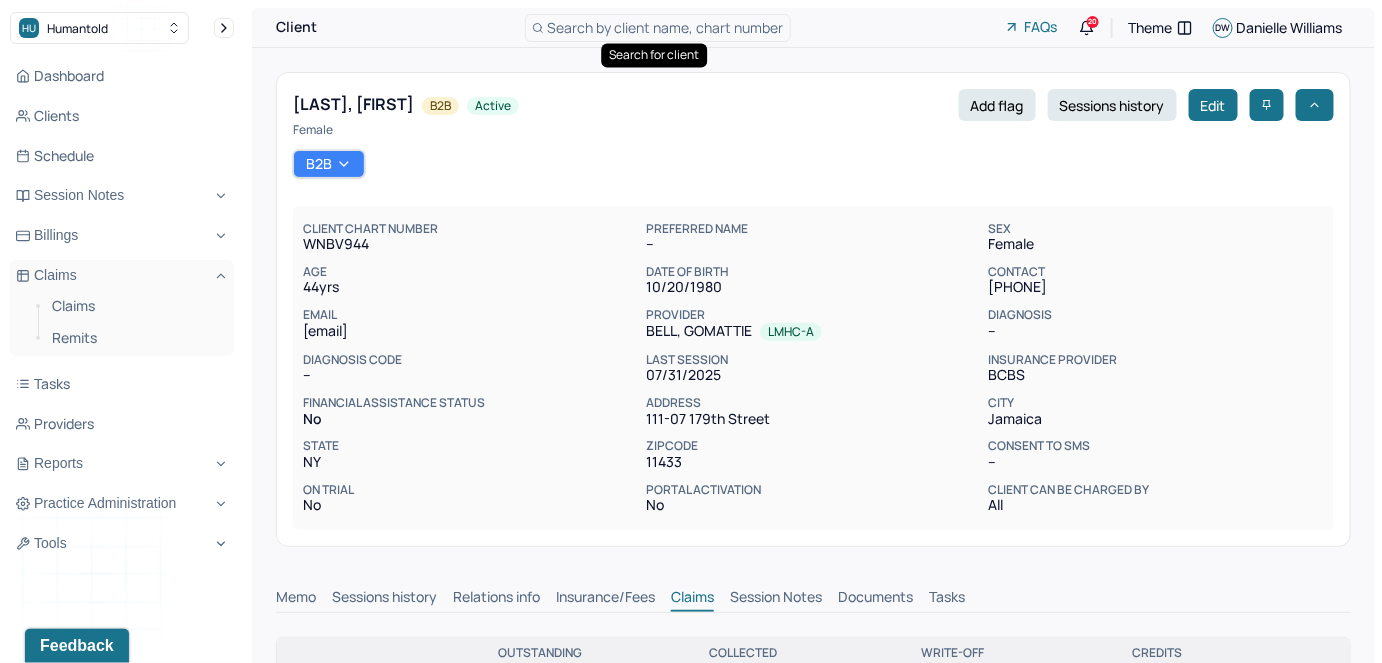scroll, scrollTop: 1, scrollLeft: 0, axis: vertical 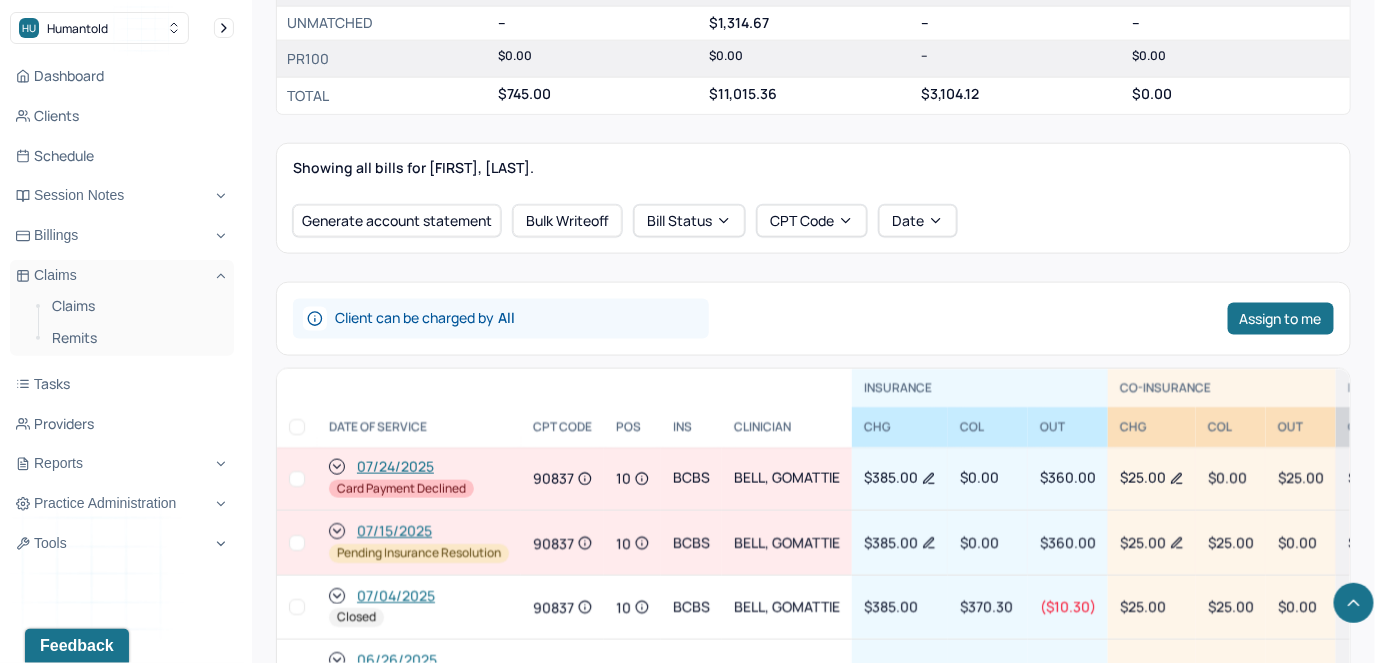 click at bounding box center (297, 479) 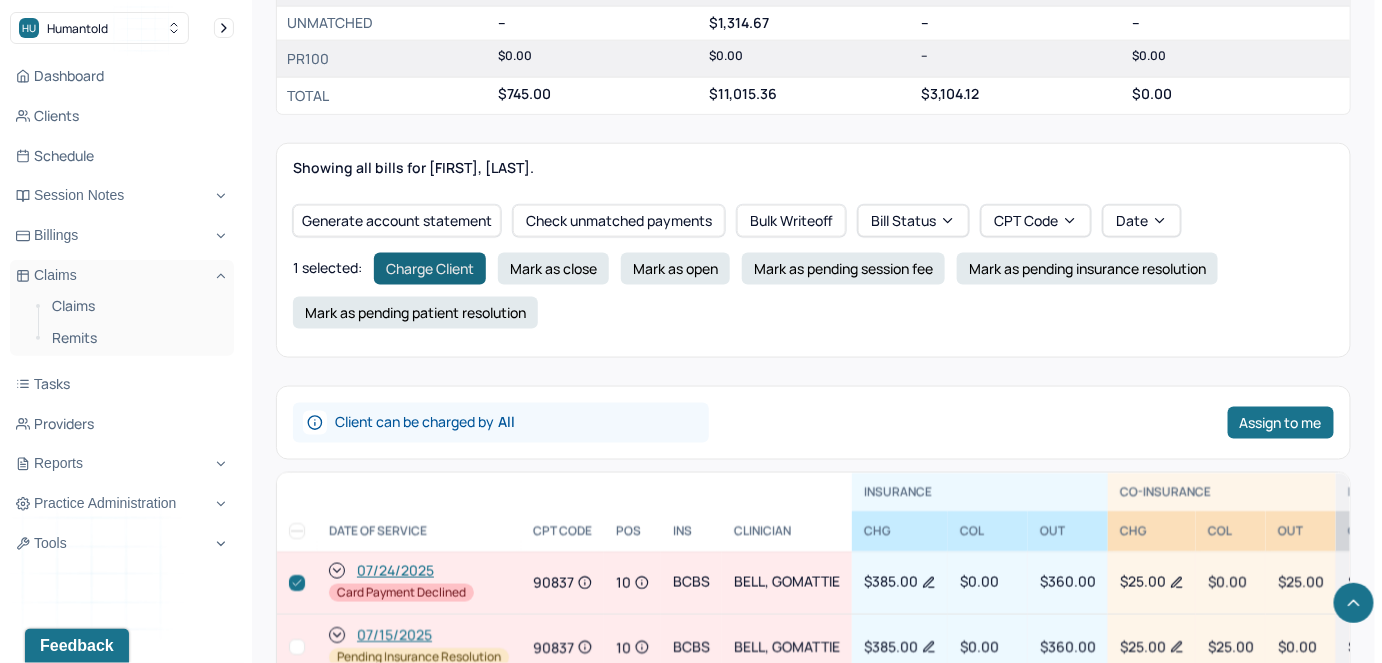 click on "Charge Client" at bounding box center [430, 269] 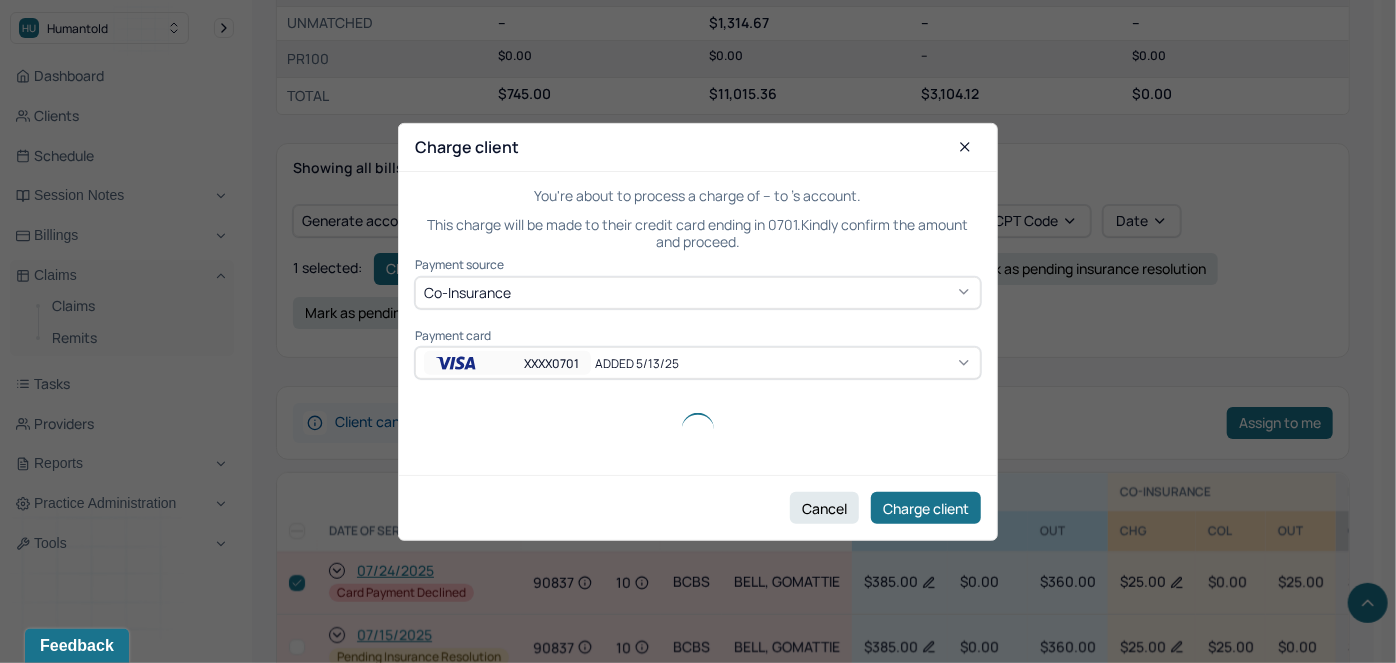 click on "XXXX0701" at bounding box center (507, 363) 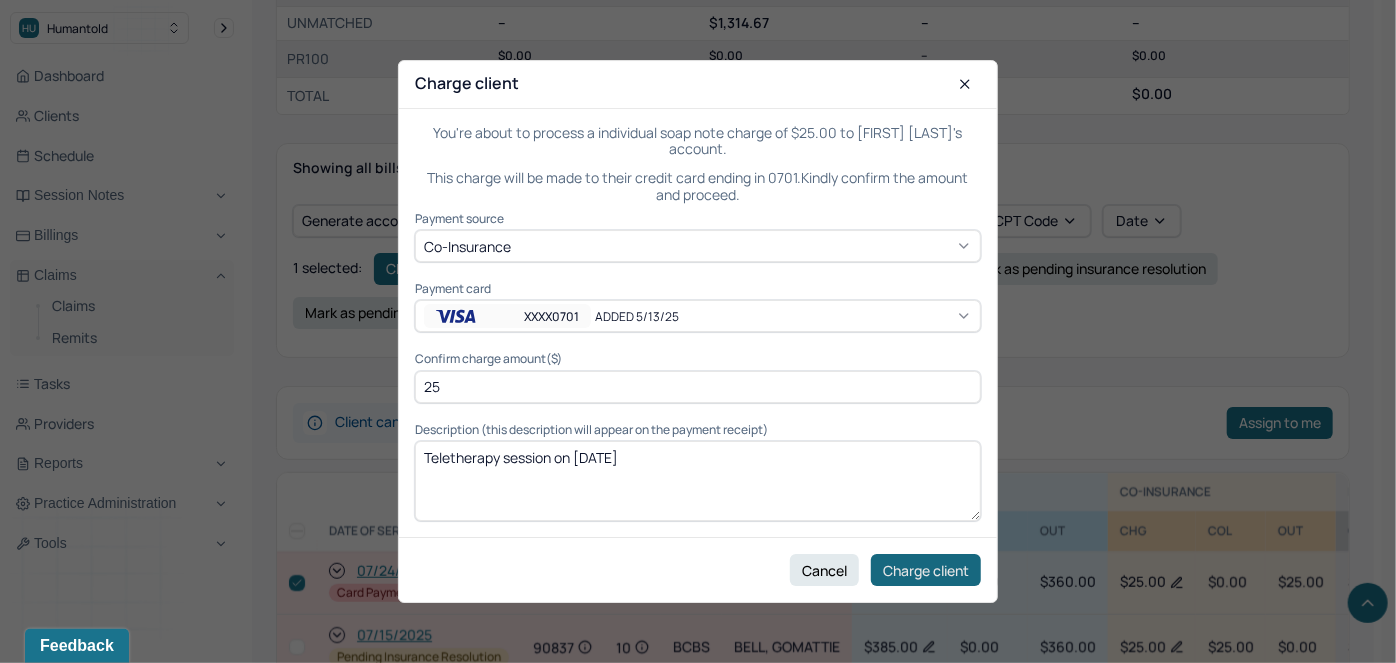 click on "Charge client" at bounding box center (926, 570) 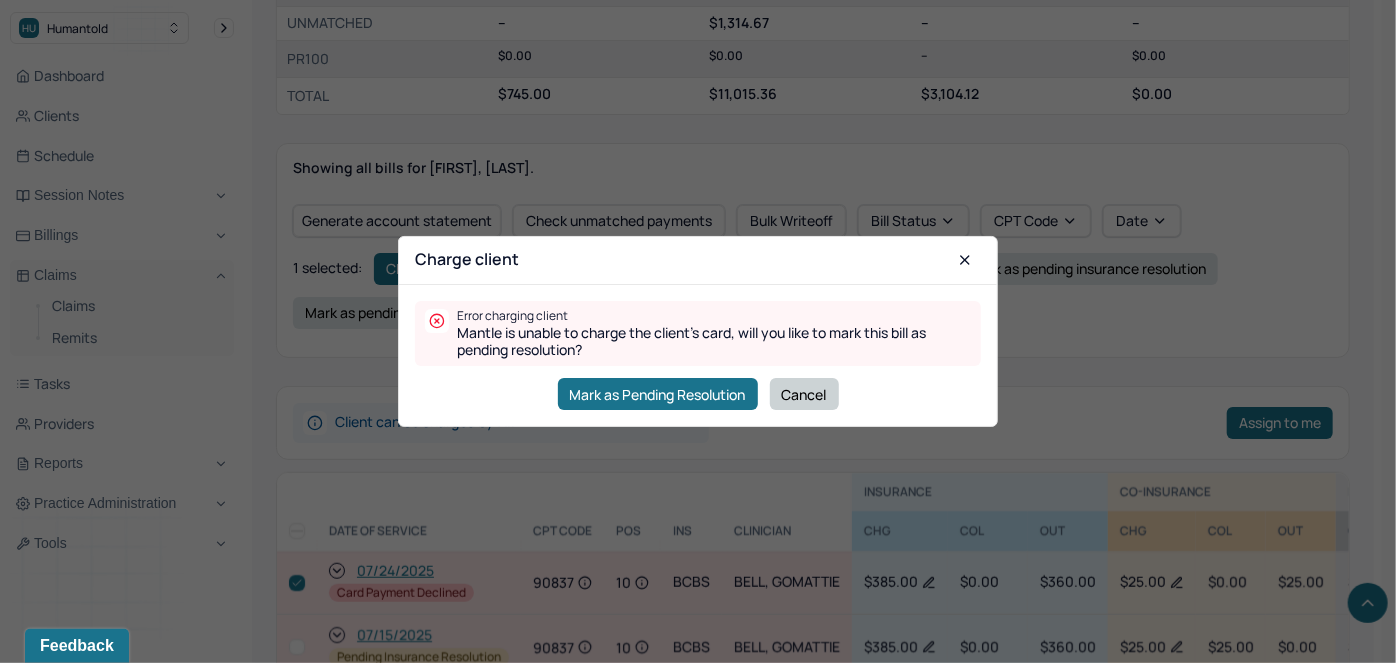 click on "Cancel" at bounding box center [804, 394] 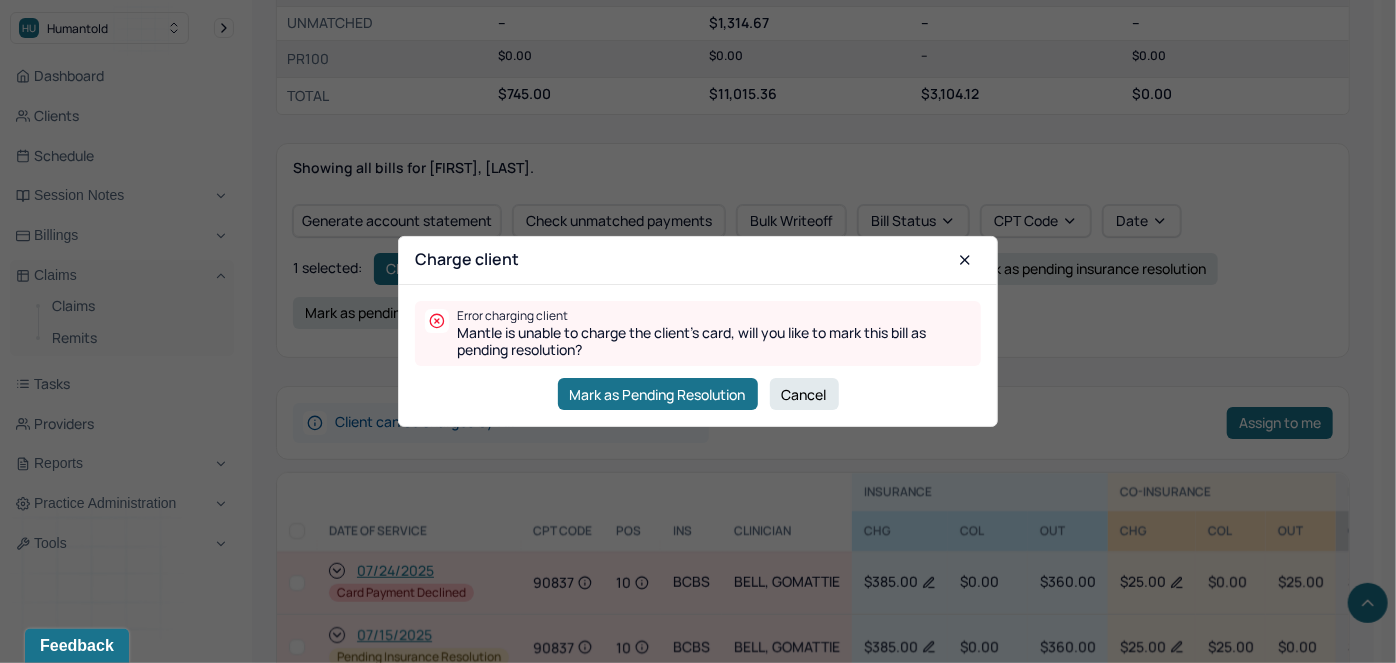 checkbox on "false" 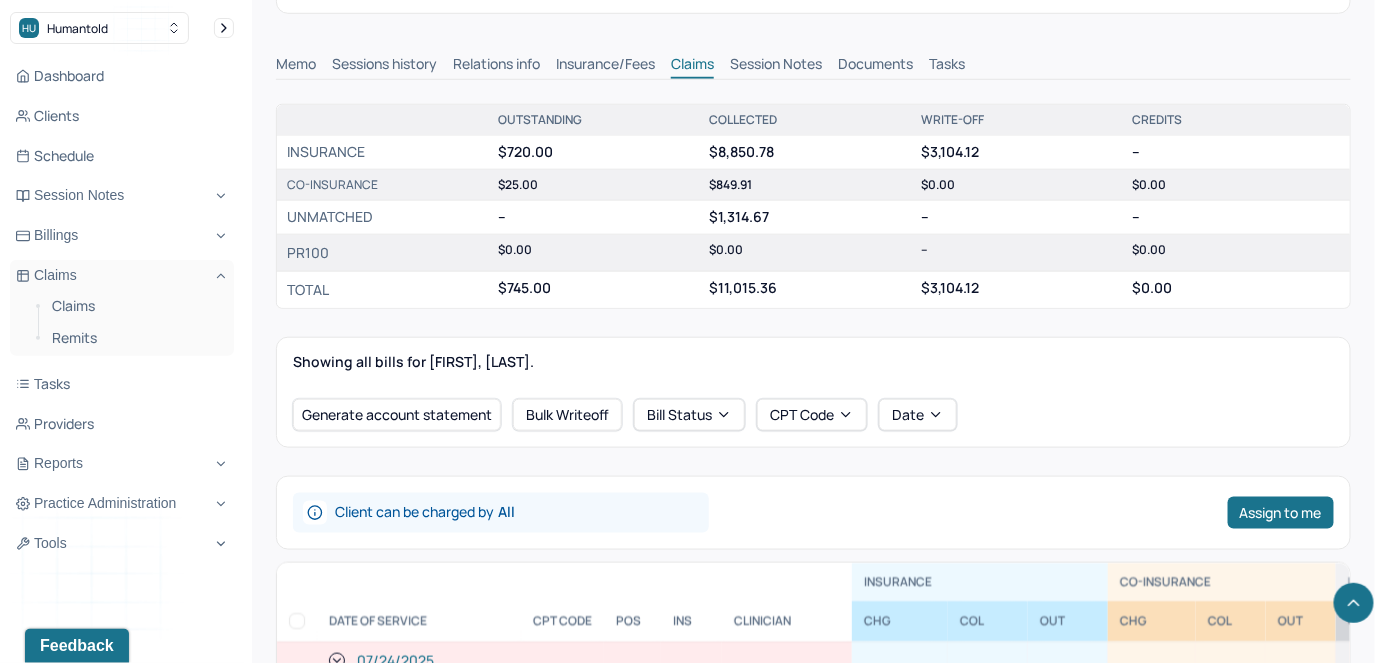 scroll, scrollTop: 0, scrollLeft: 0, axis: both 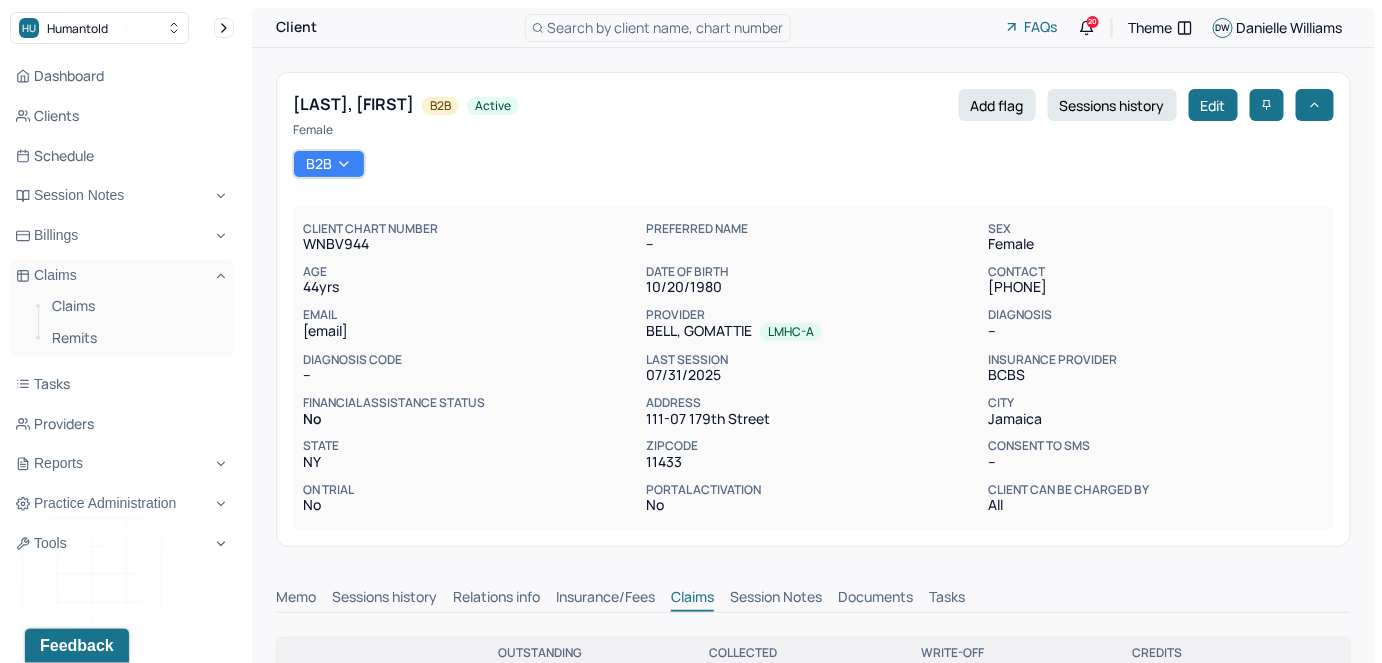 click on "Search by client name, chart number" at bounding box center (658, 28) 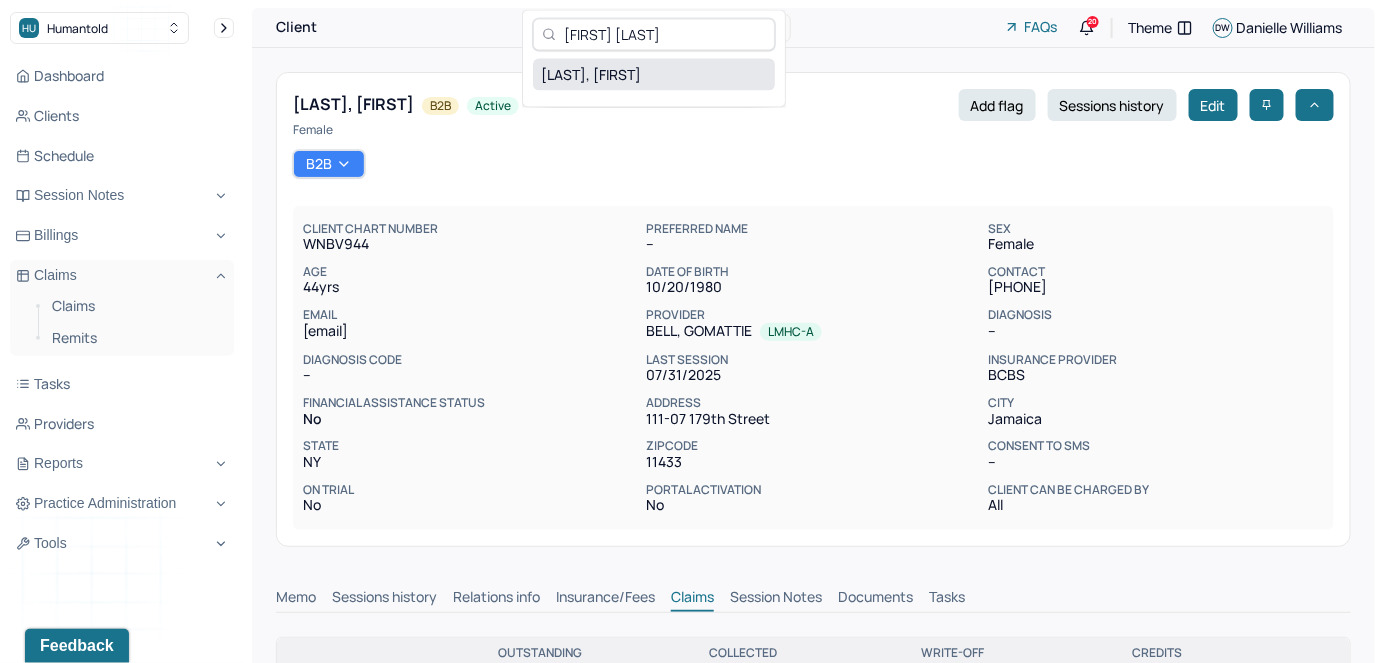 type on "[FIRST] [LAST]" 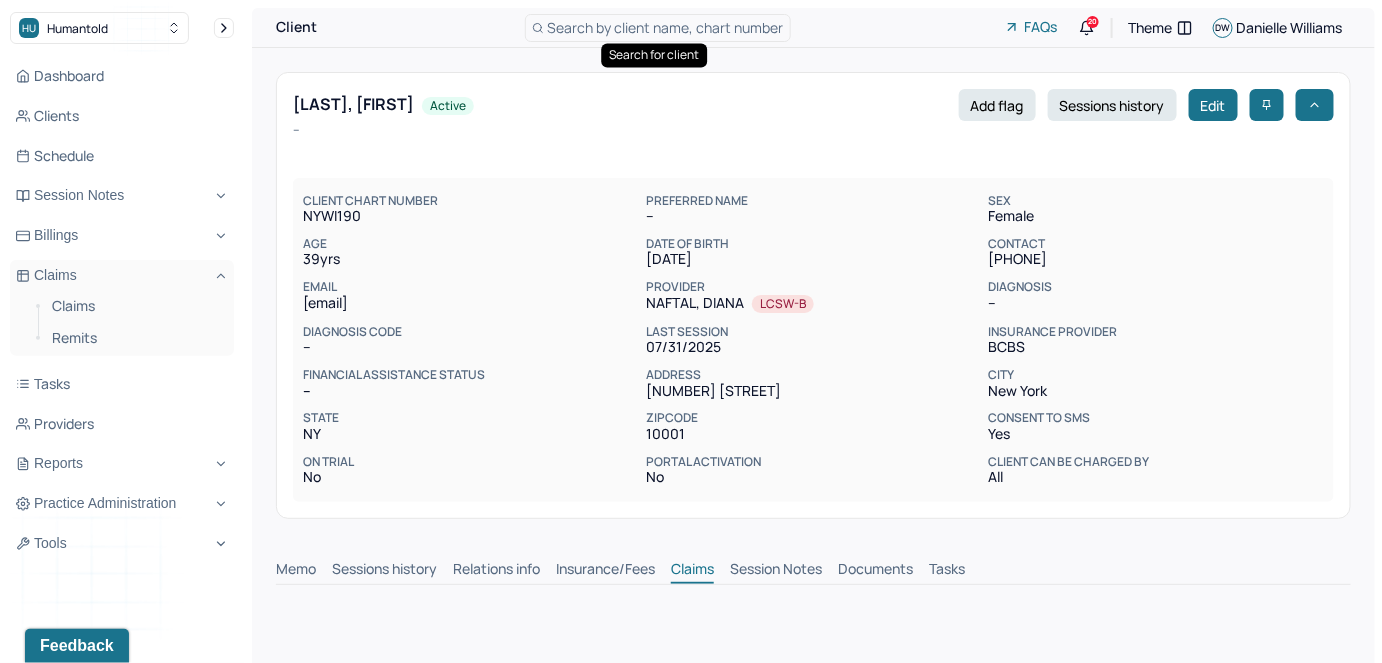 scroll, scrollTop: 0, scrollLeft: 0, axis: both 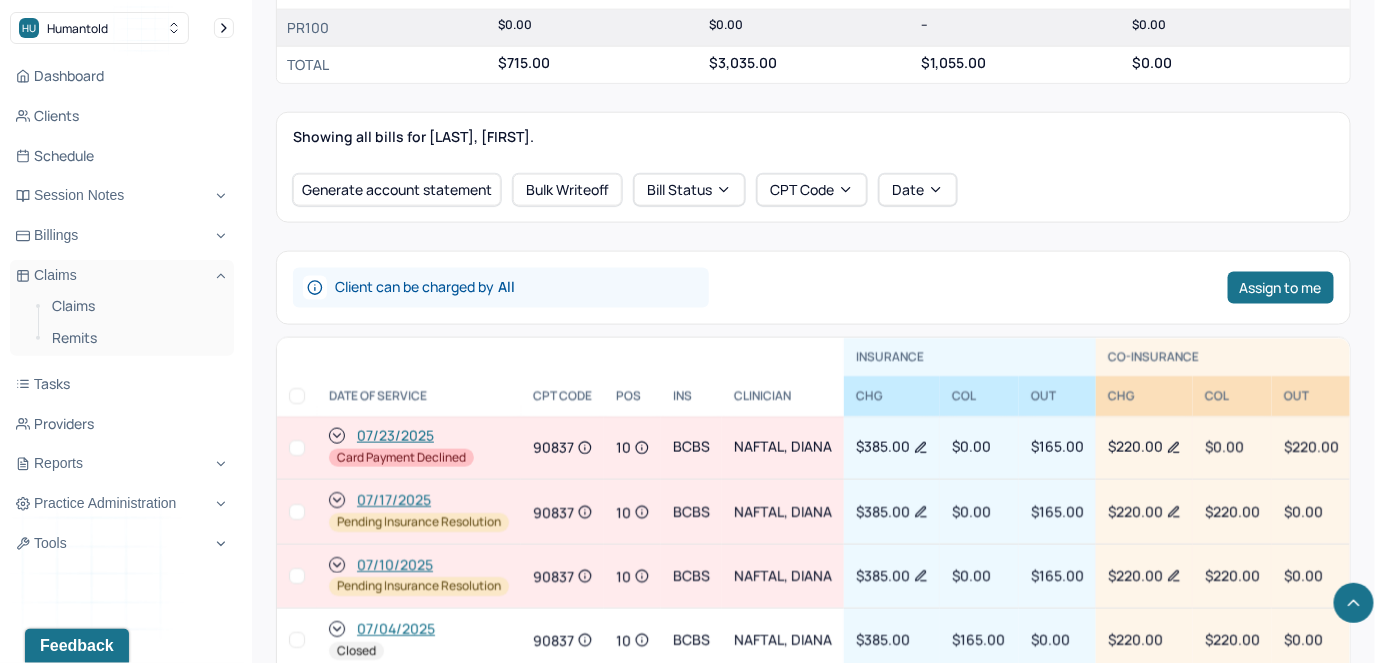 click at bounding box center [297, 448] 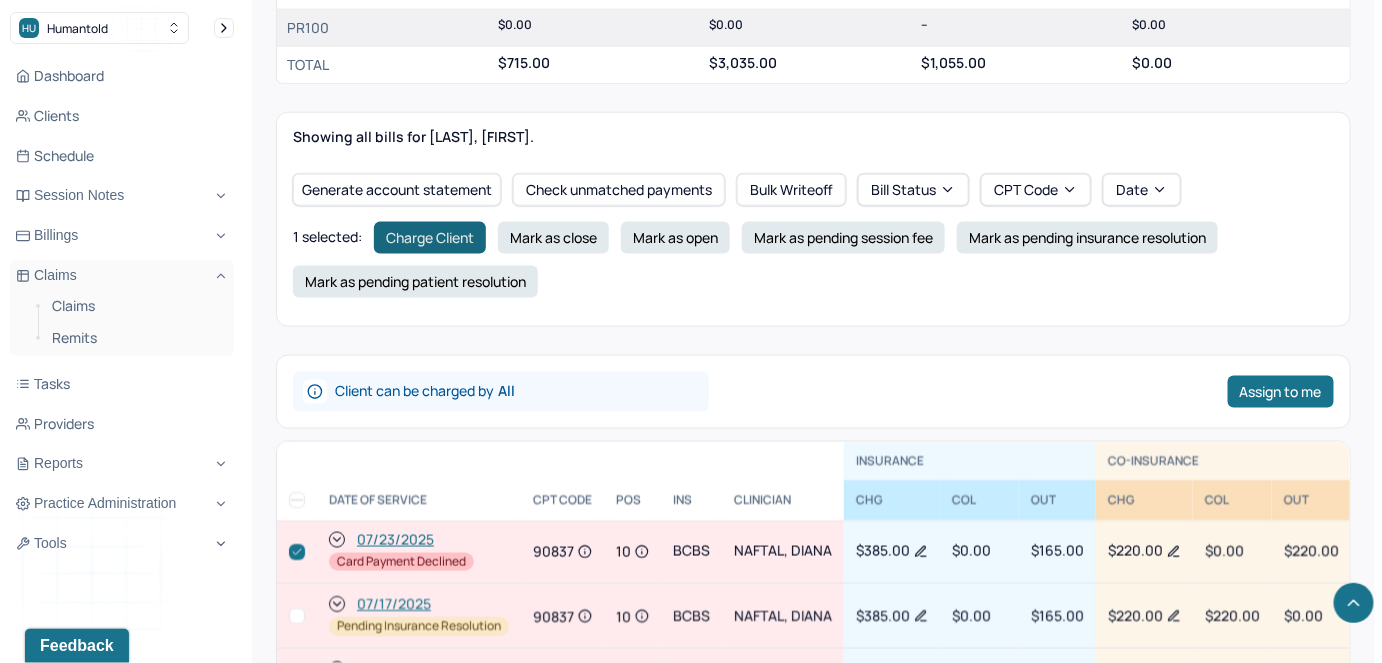 click on "Charge Client" at bounding box center (430, 238) 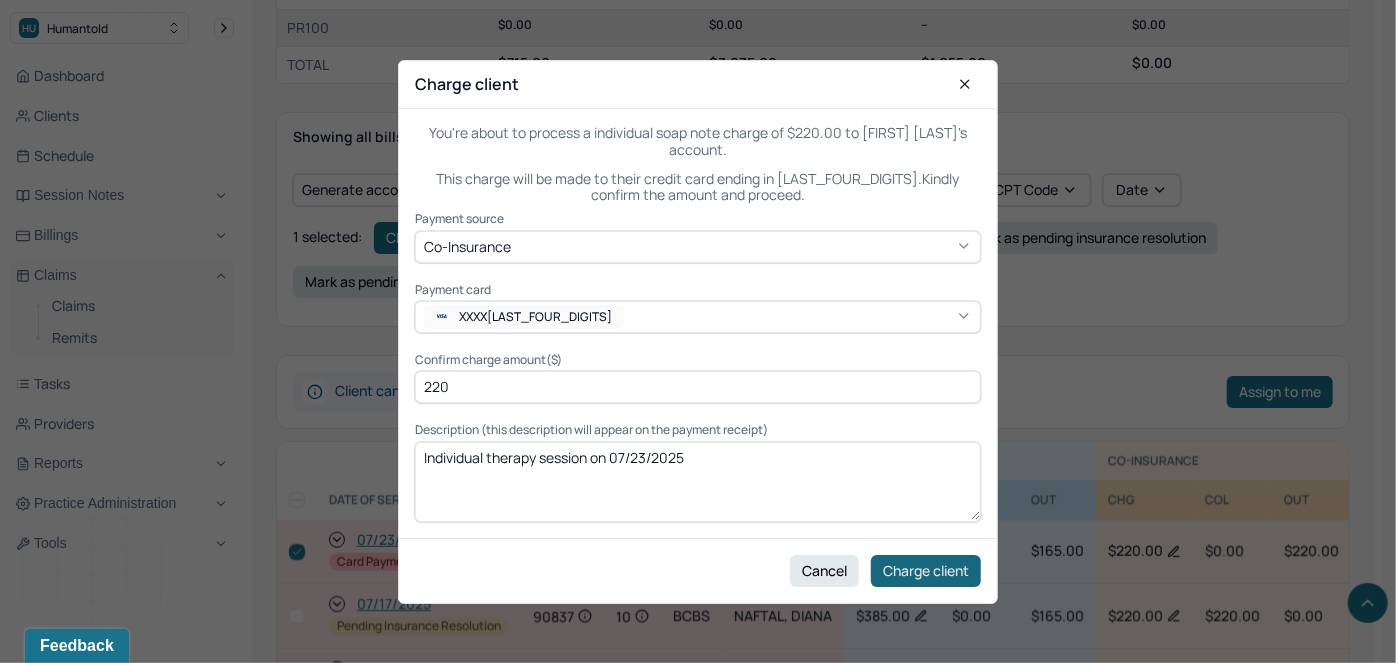 click on "Charge client" at bounding box center [926, 570] 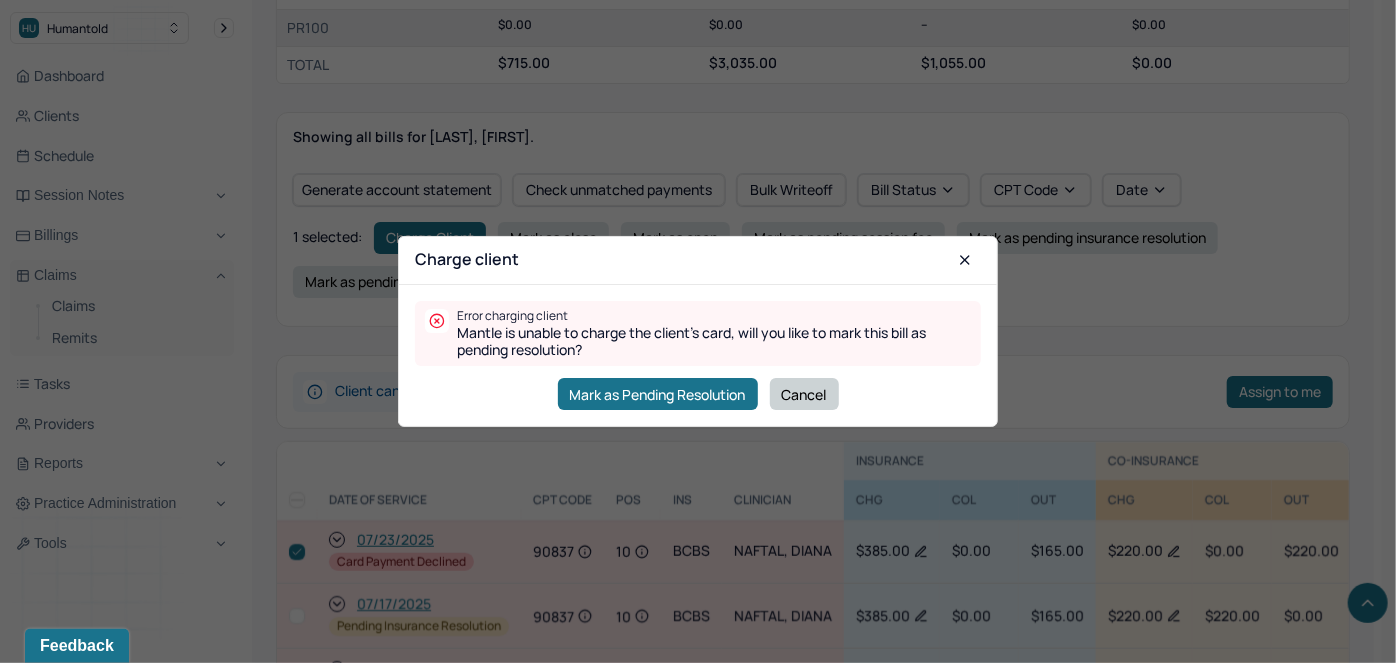 click on "Cancel" at bounding box center [804, 394] 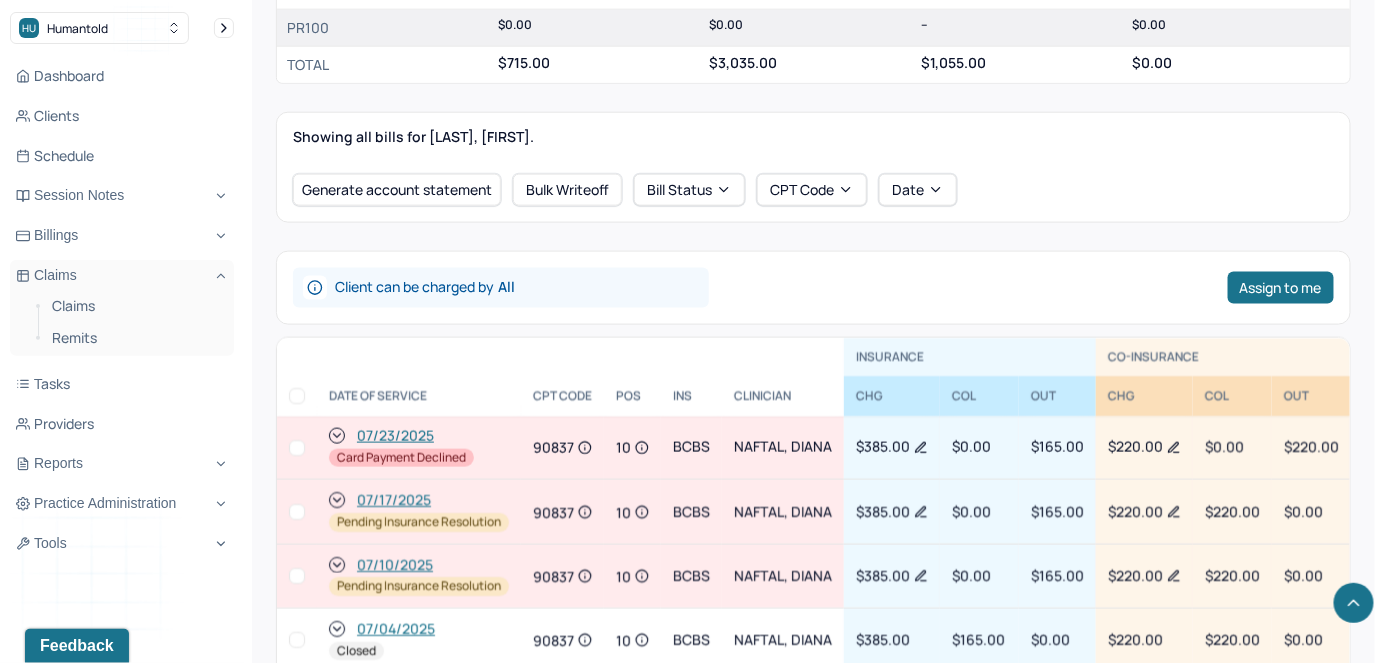 click at bounding box center [297, 448] 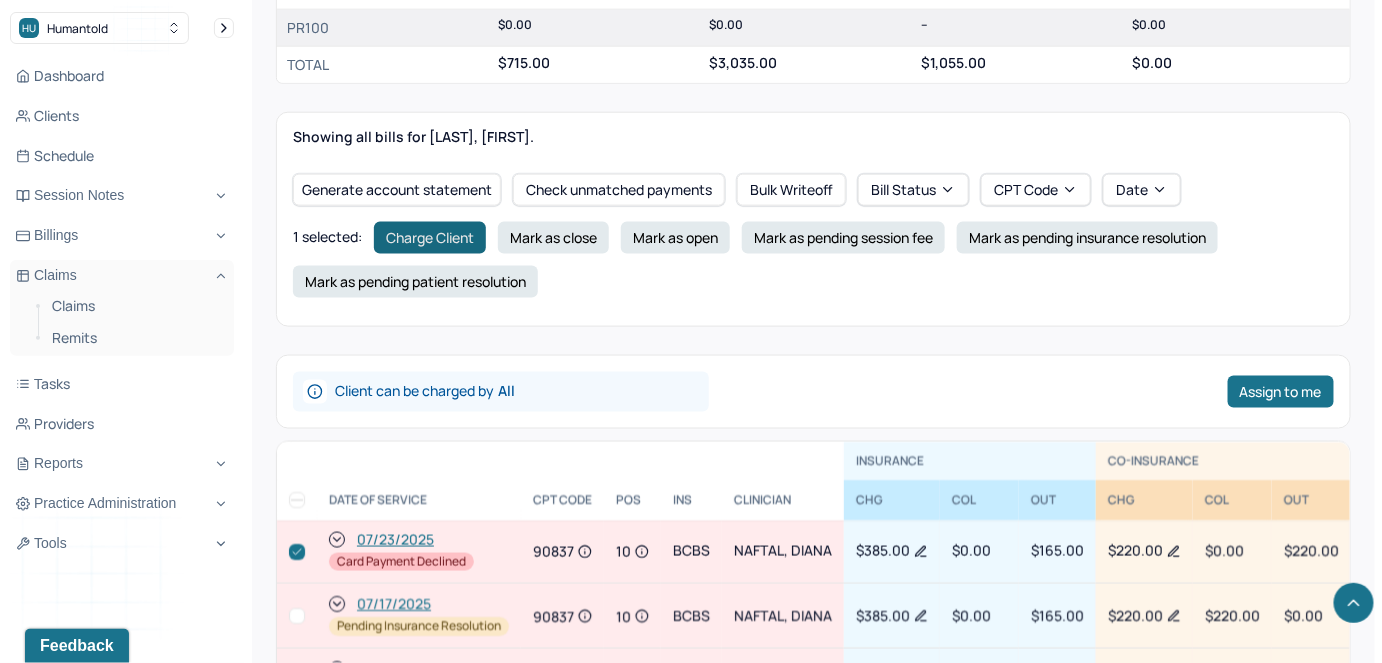 click on "Charge Client" at bounding box center (430, 238) 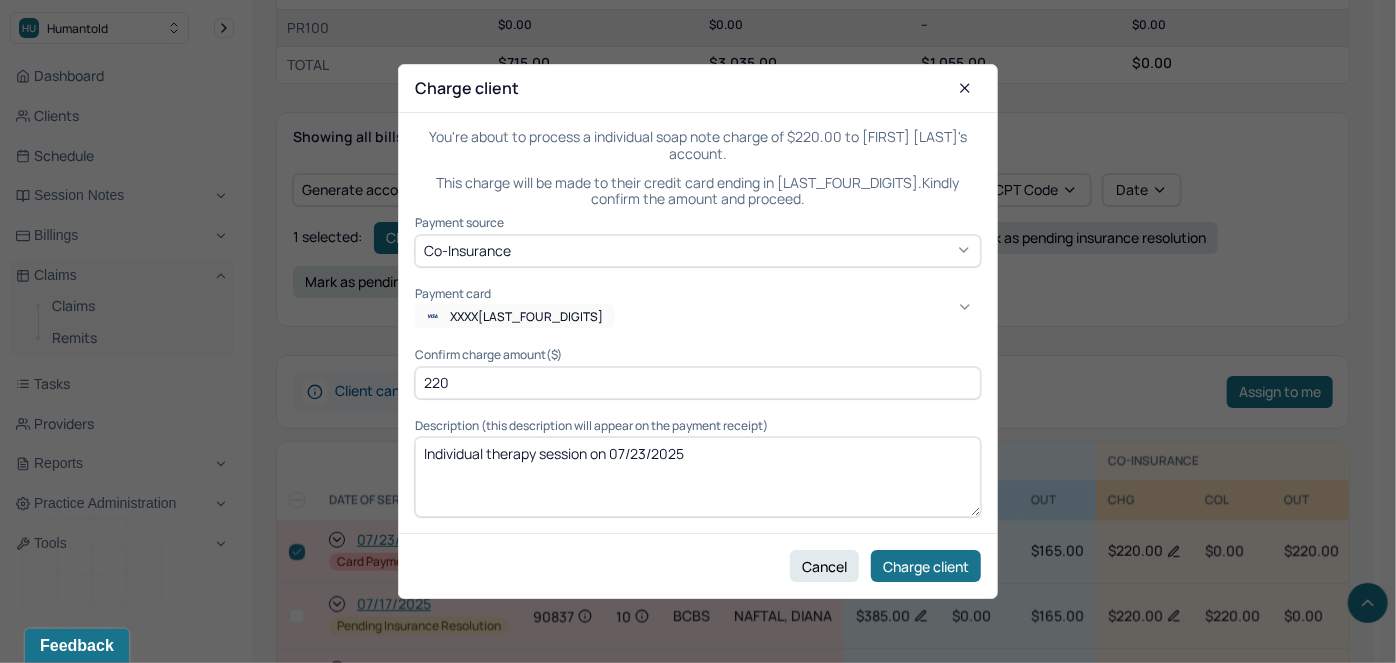 click on "XXXX[LAST_FOUR_DIGITS]" at bounding box center [526, 316] 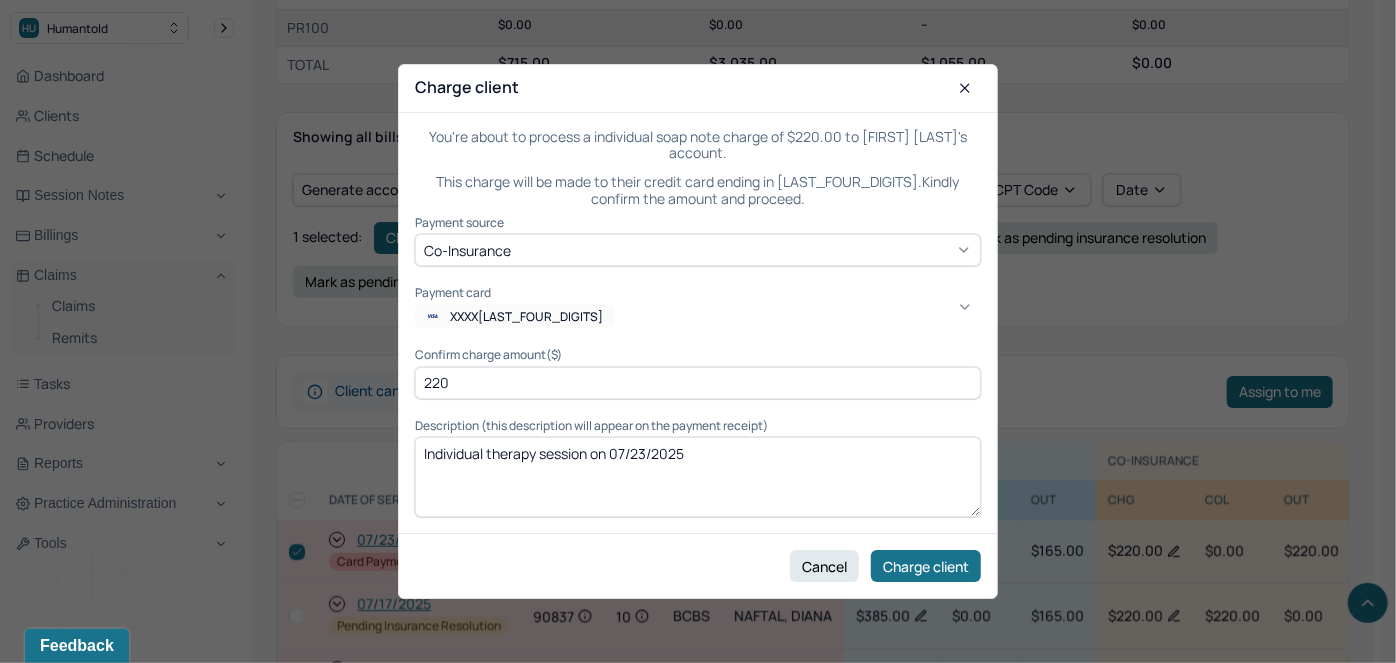 click on "XXXX1007" at bounding box center (100, 1909) 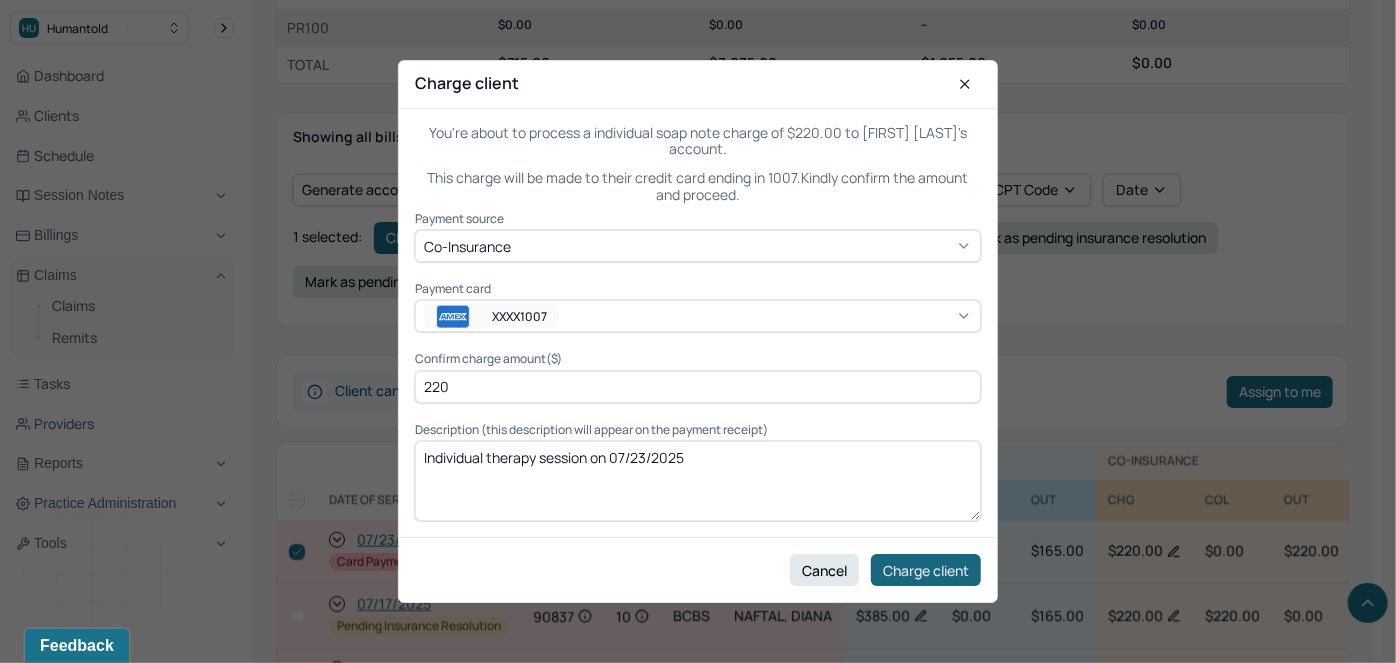 click on "Charge client" at bounding box center (926, 570) 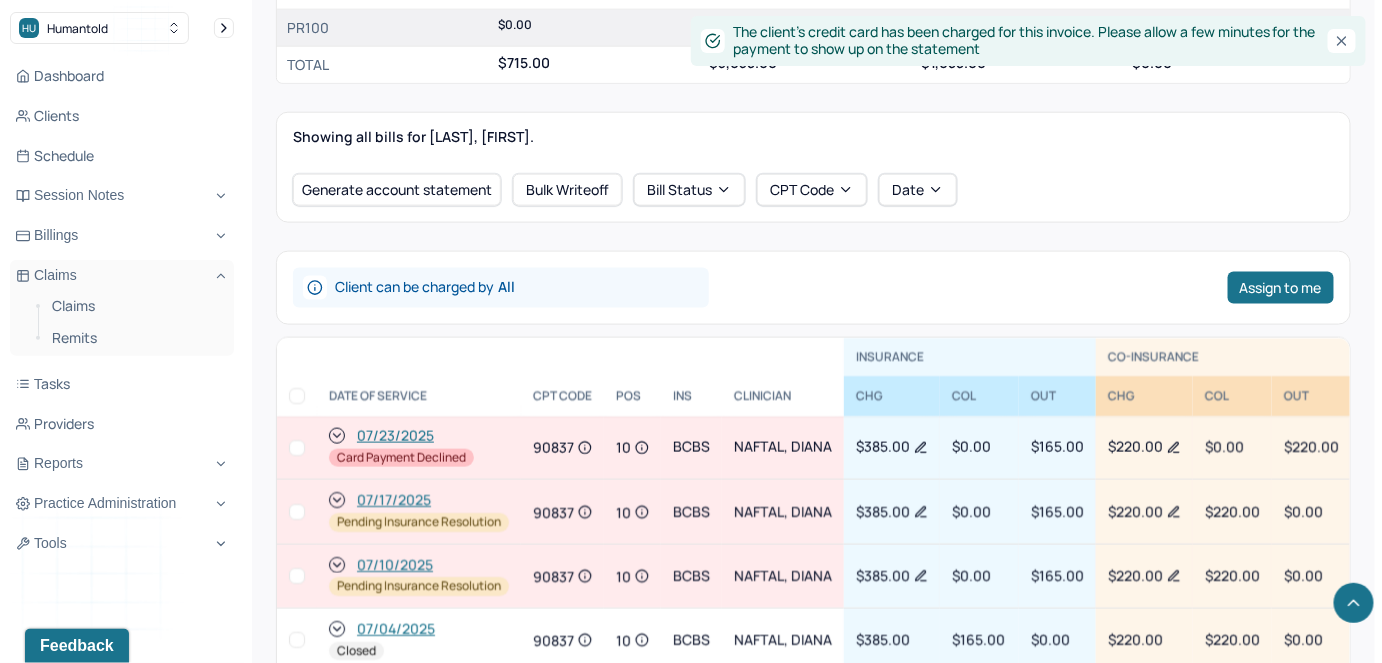 click at bounding box center [297, 448] 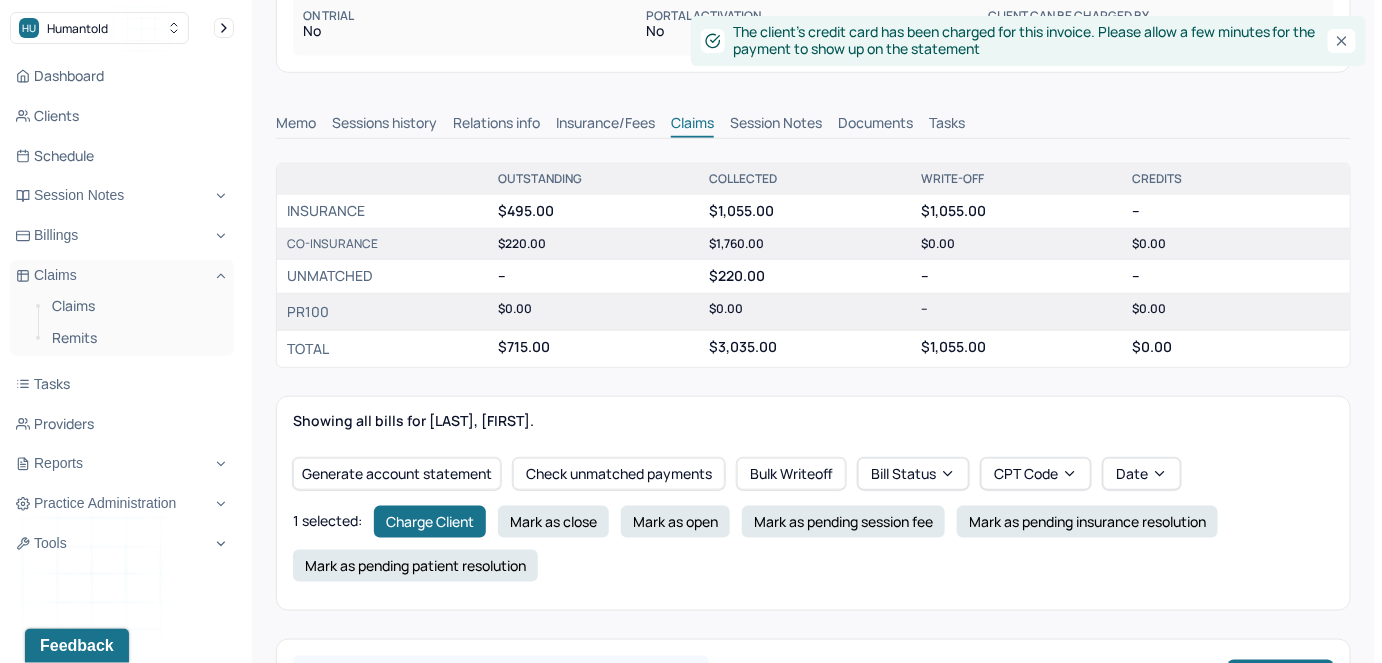 scroll, scrollTop: 458, scrollLeft: 0, axis: vertical 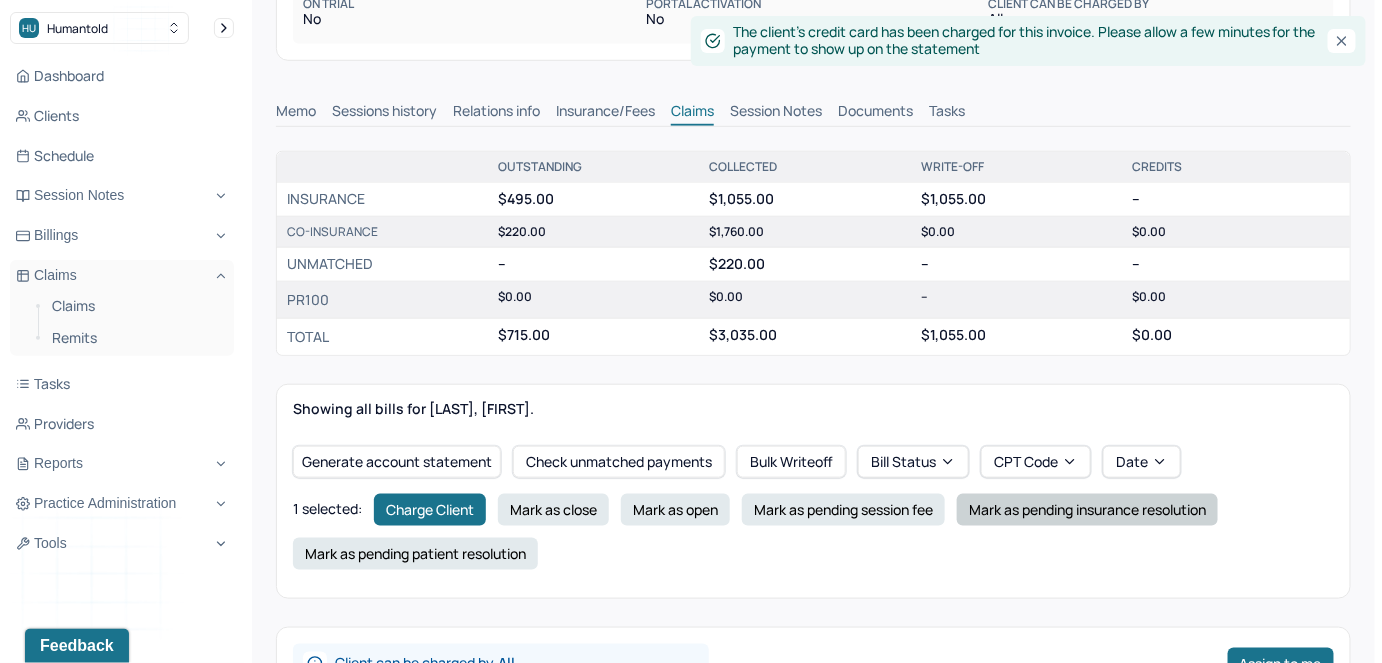 click on "Mark as pending insurance resolution" at bounding box center [1087, 510] 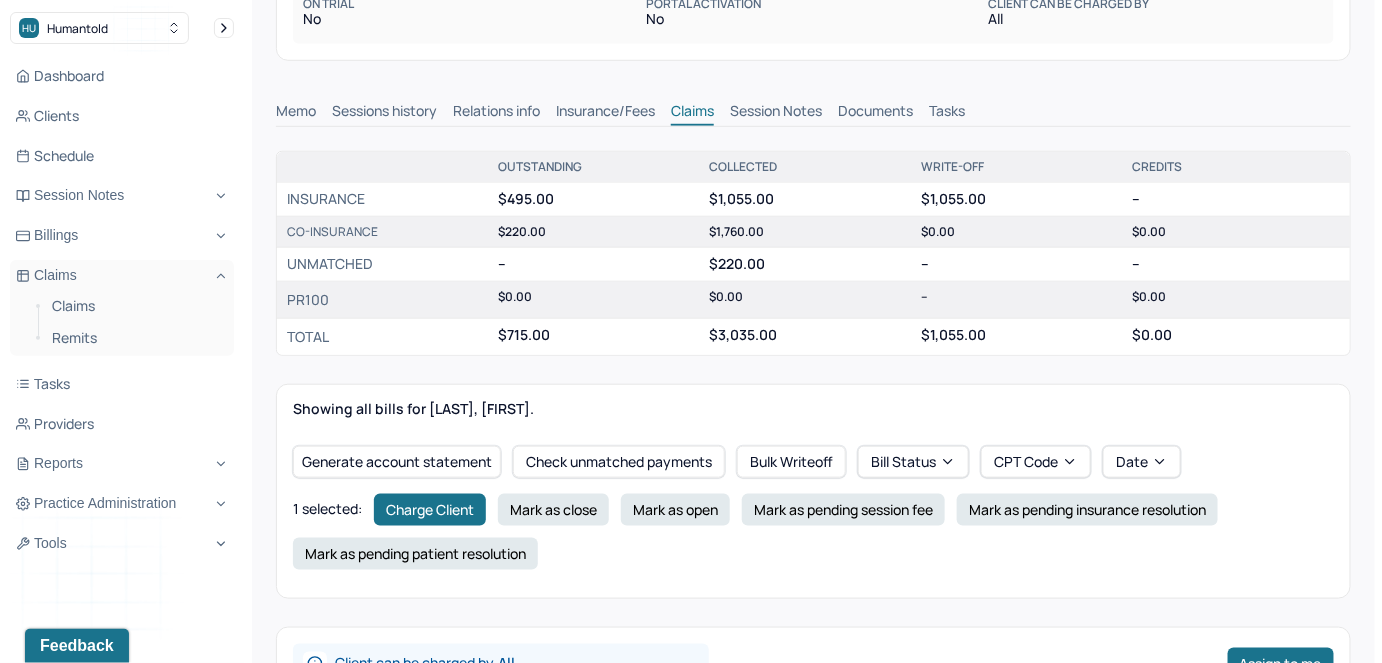 checkbox on "false" 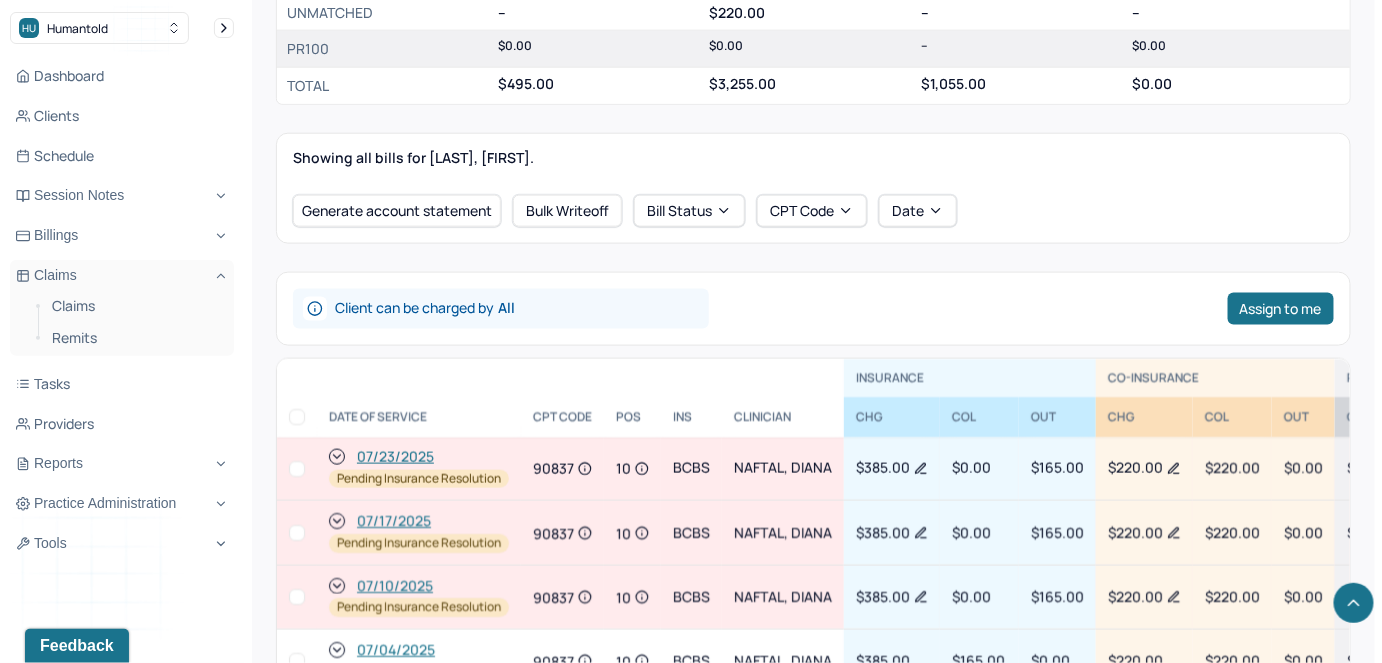 scroll, scrollTop: 821, scrollLeft: 0, axis: vertical 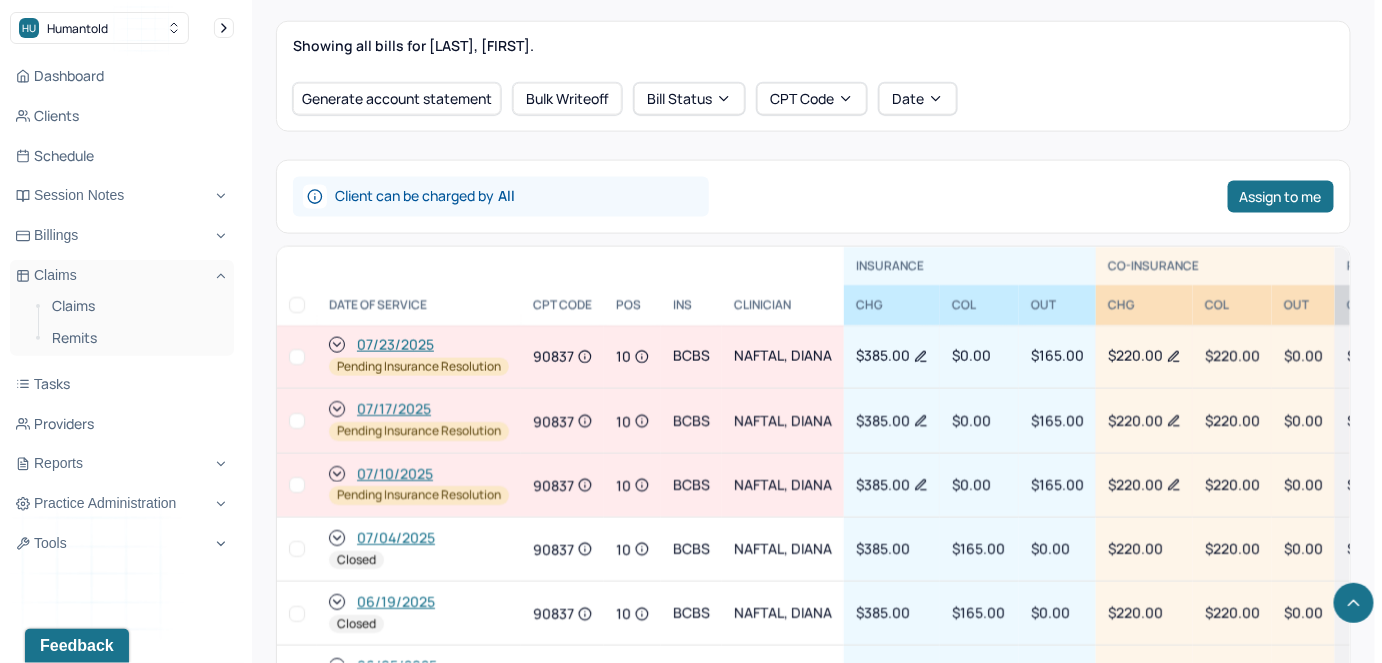click 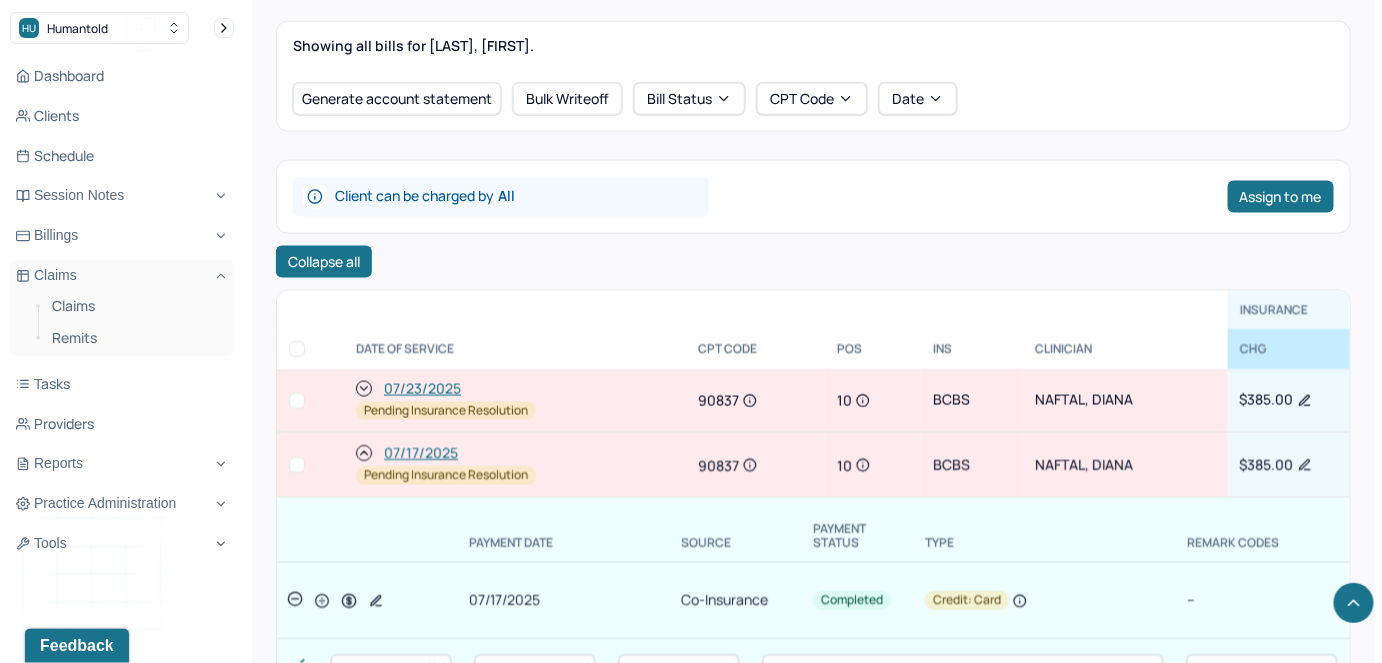 click 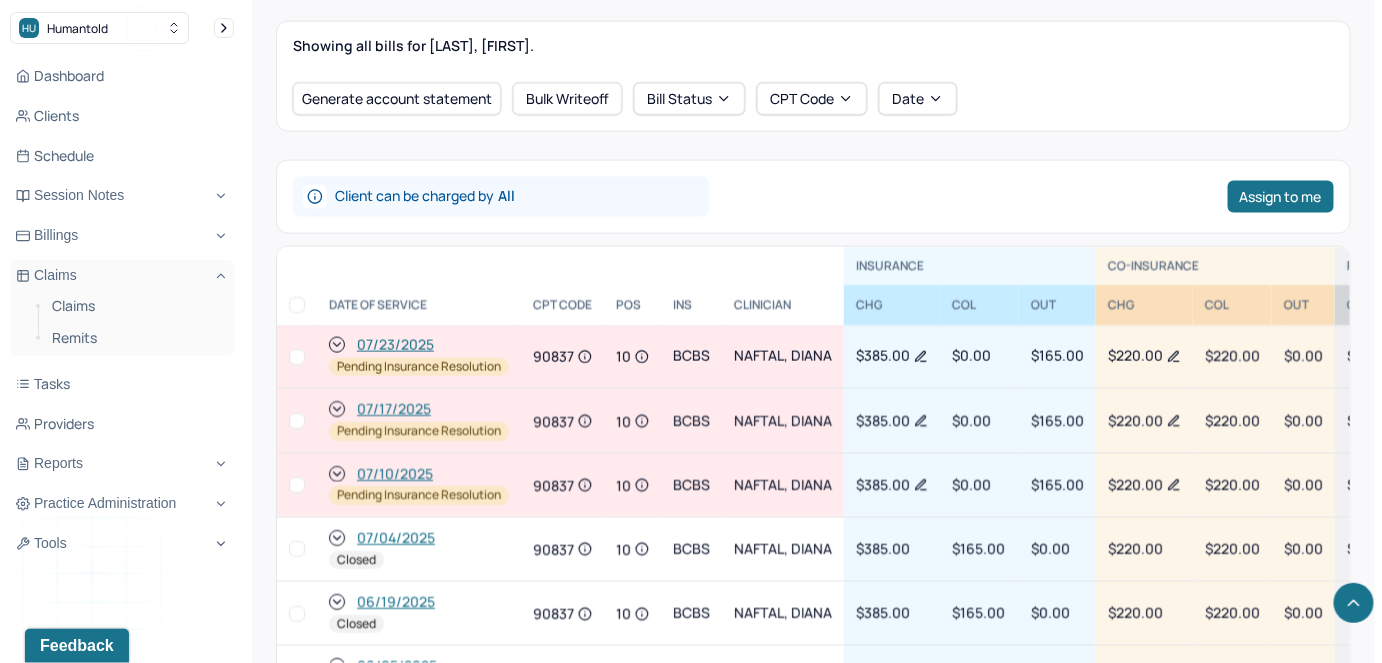 scroll, scrollTop: 276, scrollLeft: 0, axis: vertical 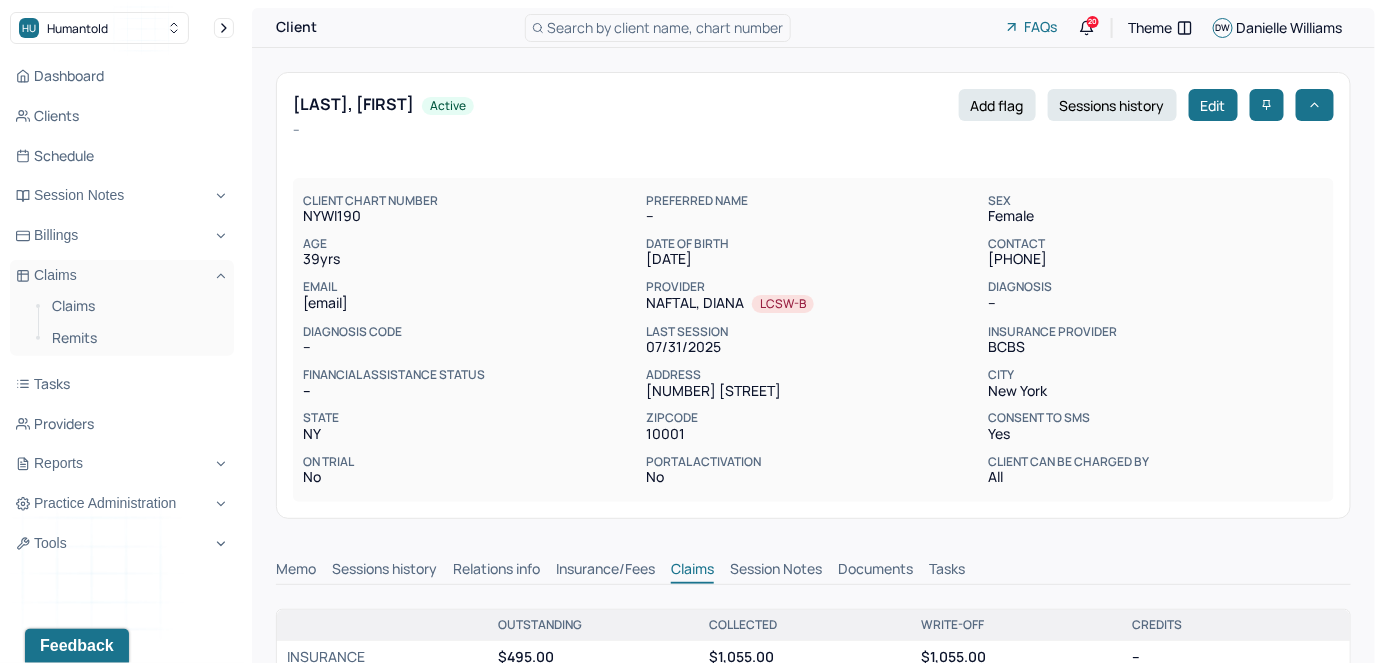 click on "Search by client name, chart number" at bounding box center [666, 27] 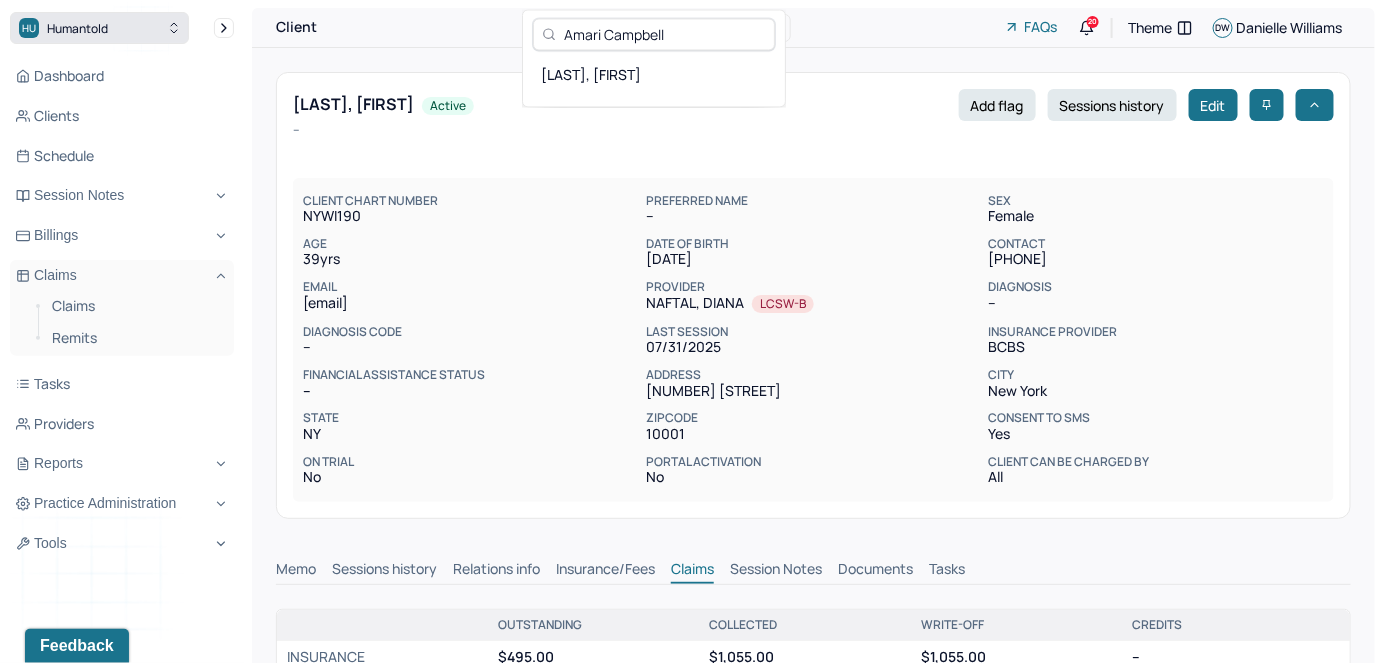 type on "Amari Campbell" 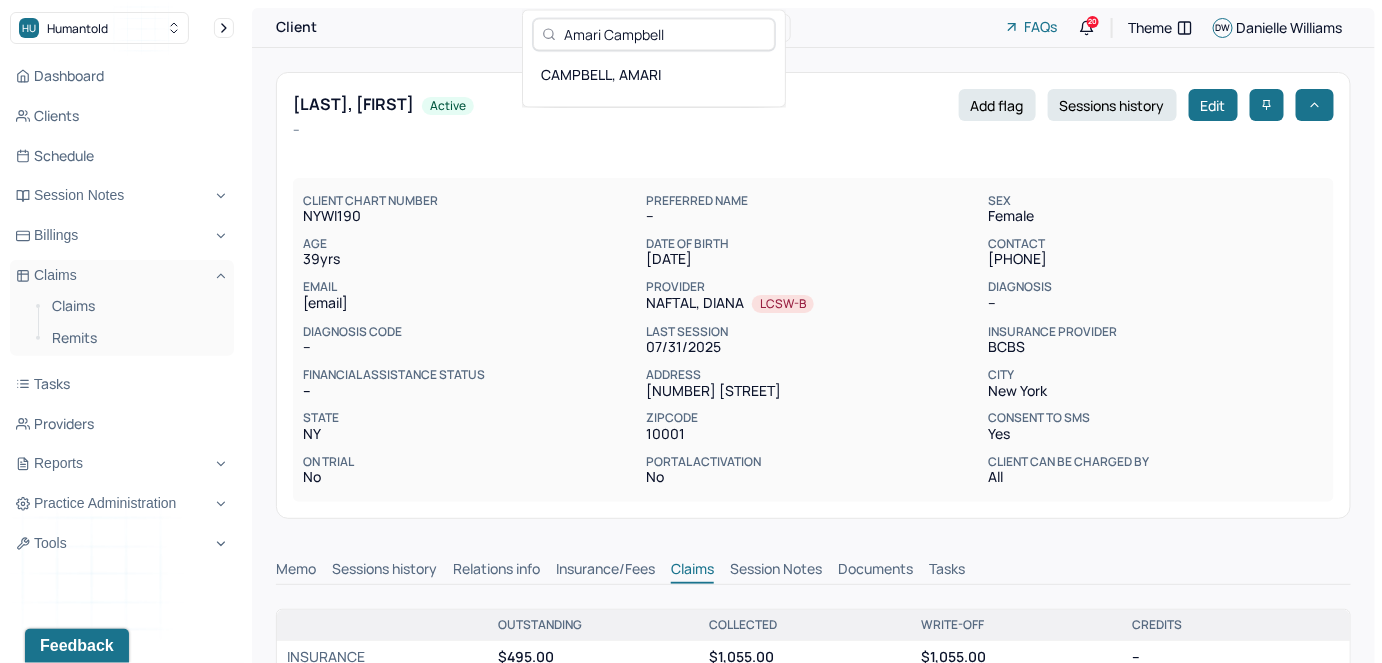 scroll, scrollTop: 0, scrollLeft: 0, axis: both 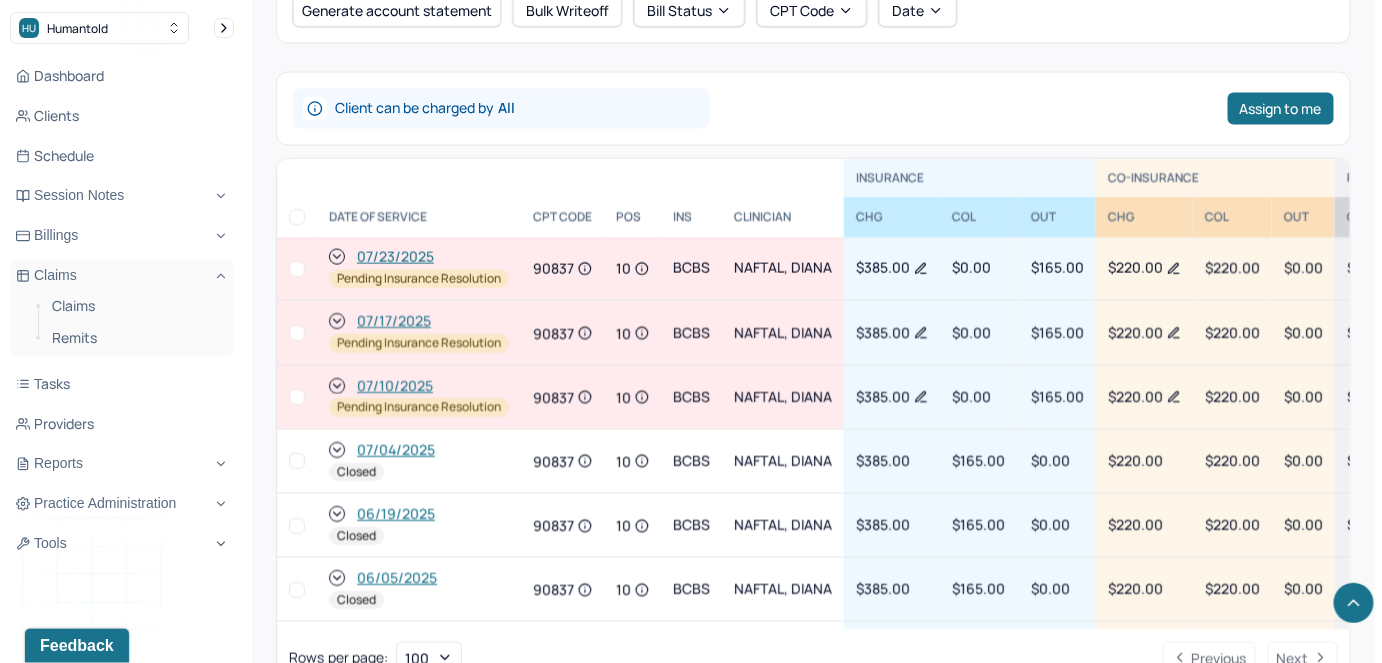 click 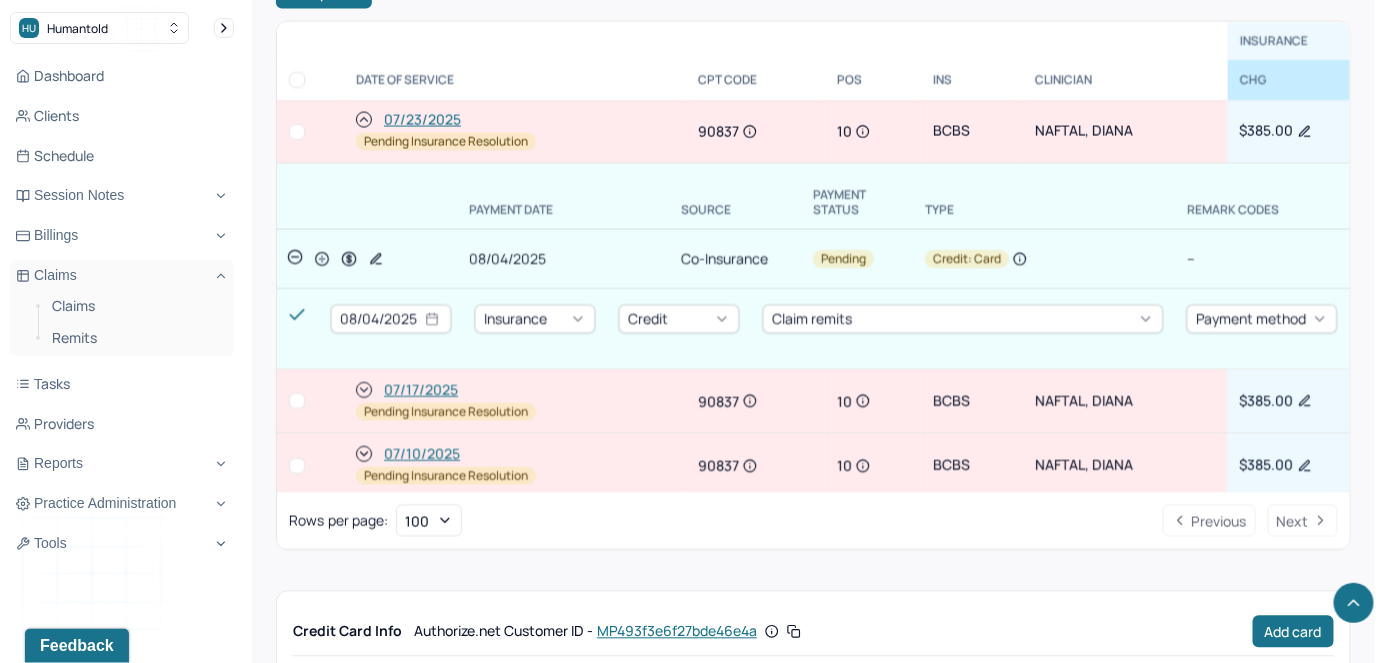 scroll, scrollTop: 1090, scrollLeft: 0, axis: vertical 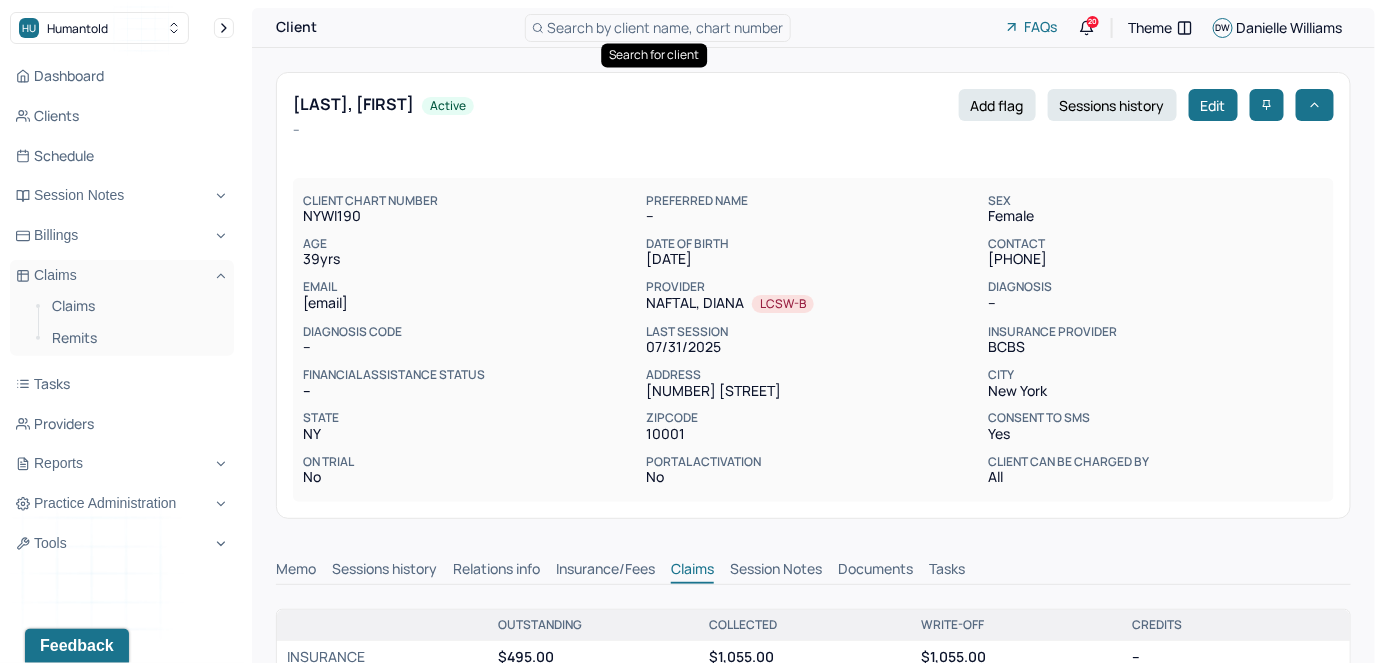 click on "Search by client name, chart number" at bounding box center (666, 27) 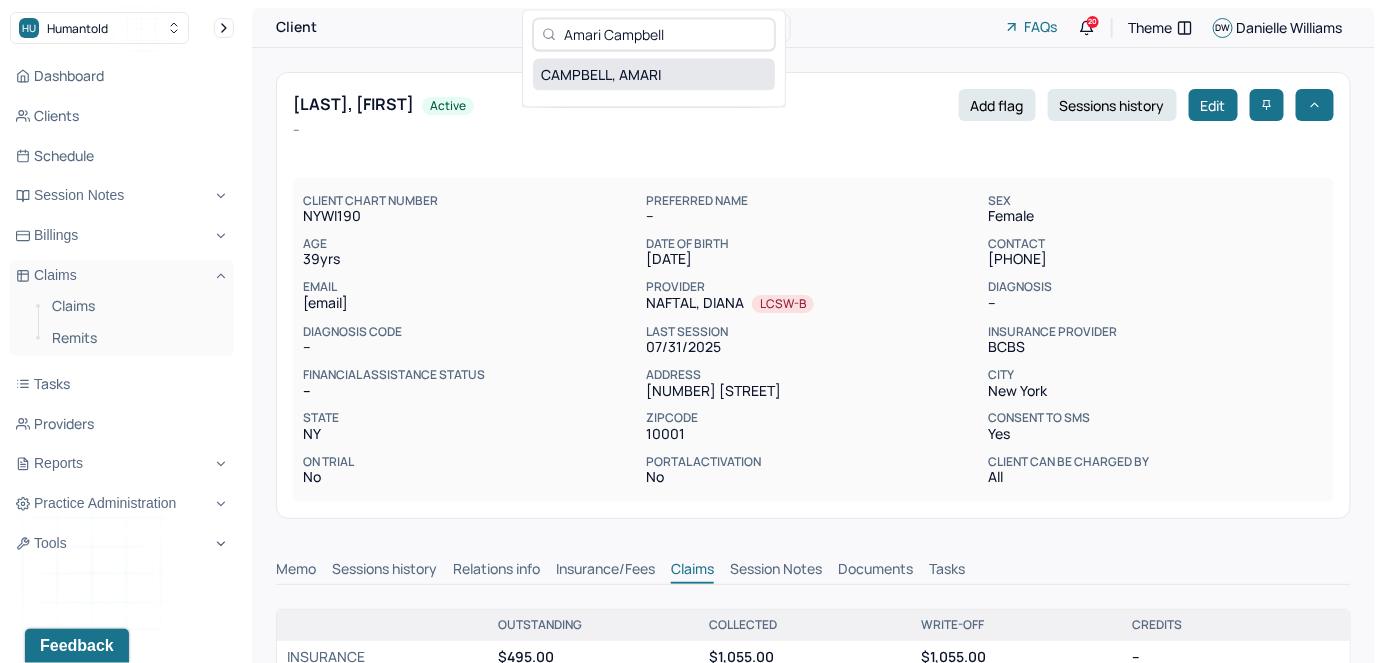 click on "CAMPBELL, AMARI" at bounding box center [654, 74] 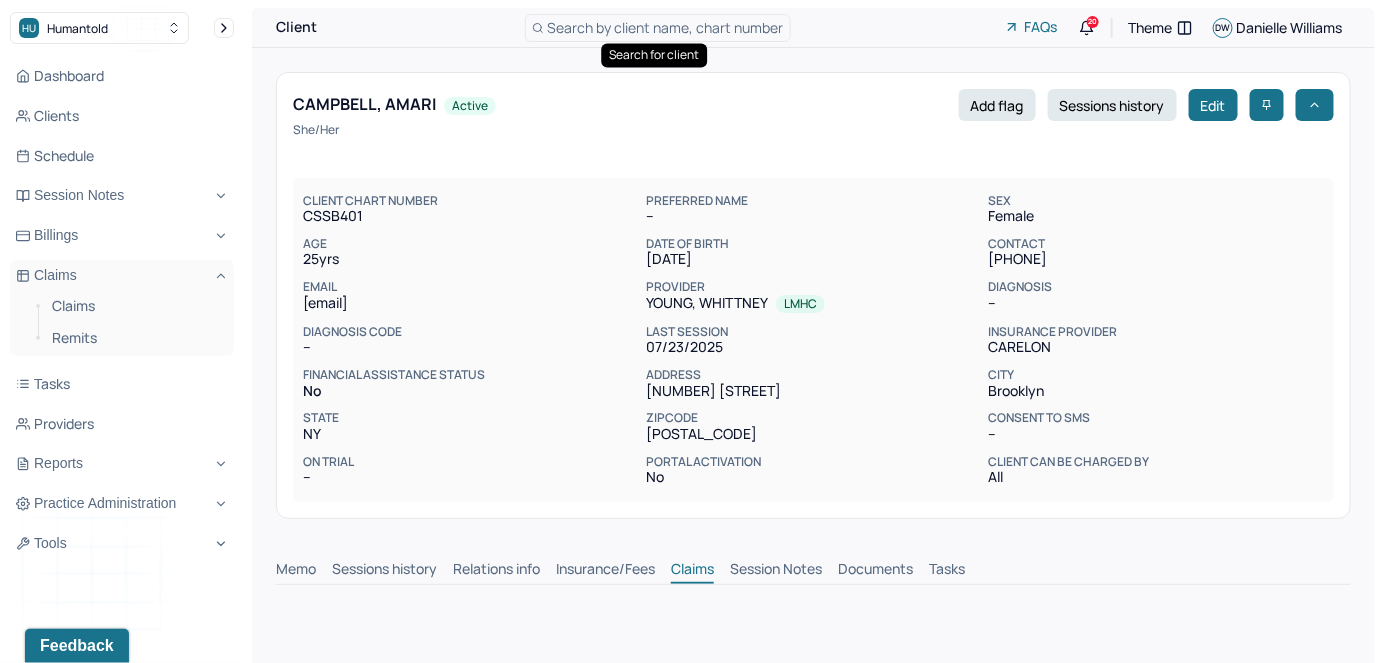 scroll, scrollTop: 0, scrollLeft: 0, axis: both 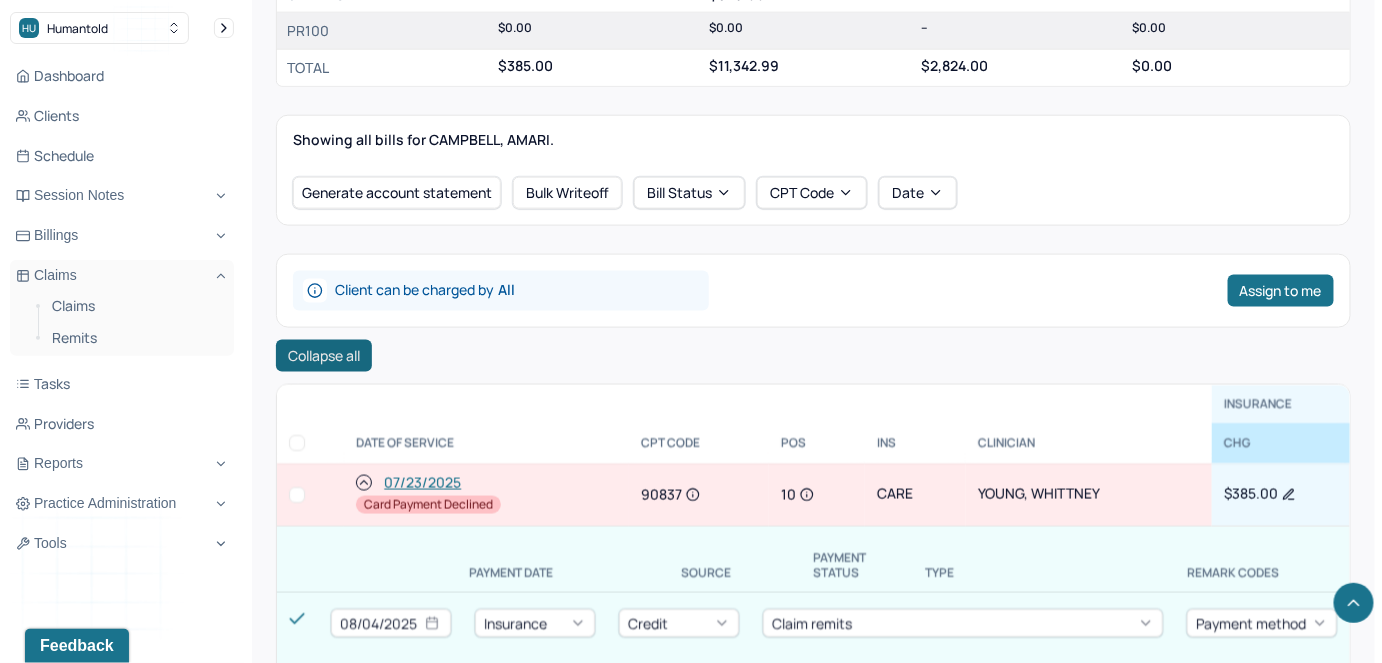 click on "Collapse all" at bounding box center (324, 356) 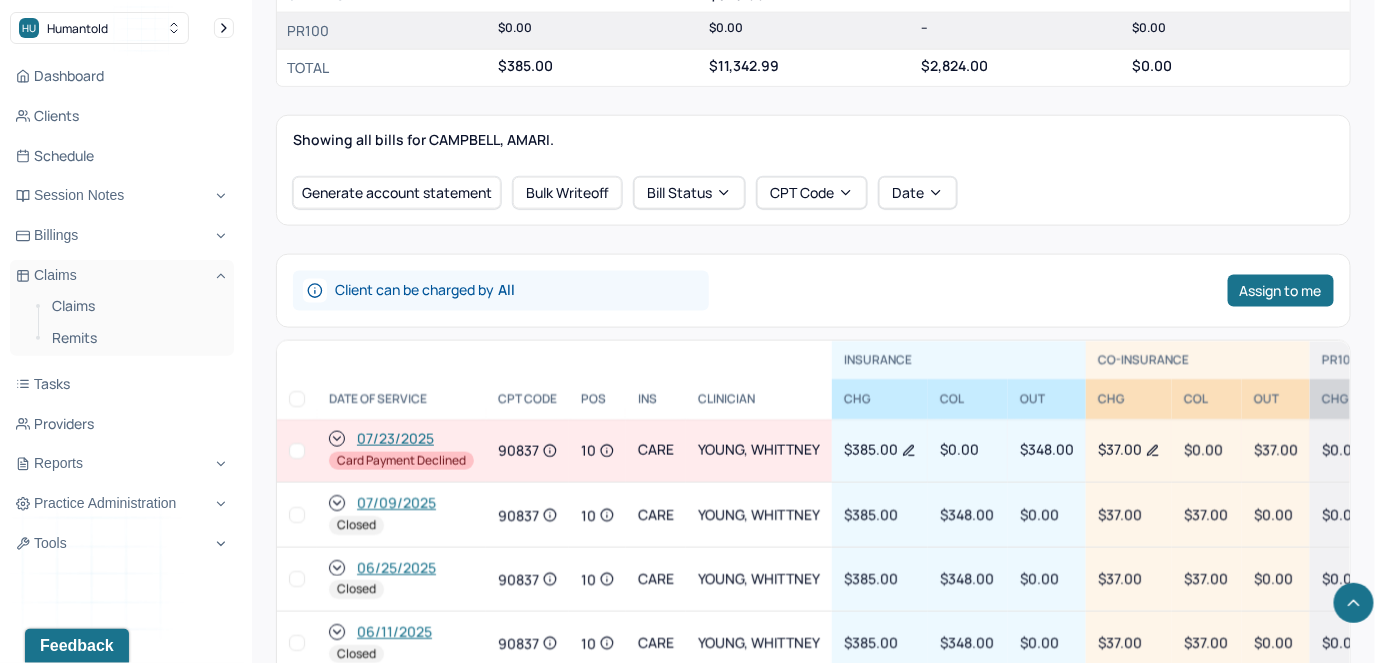 click at bounding box center [297, 451] 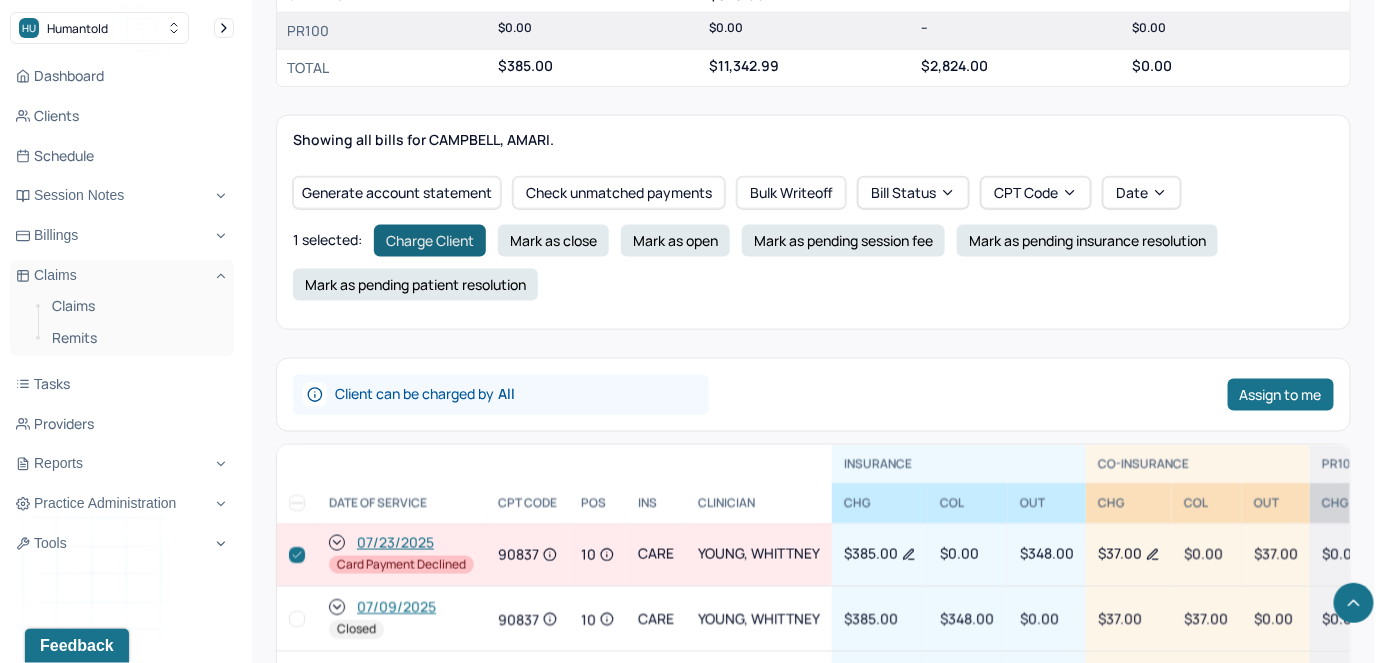 click on "Charge Client" at bounding box center (430, 241) 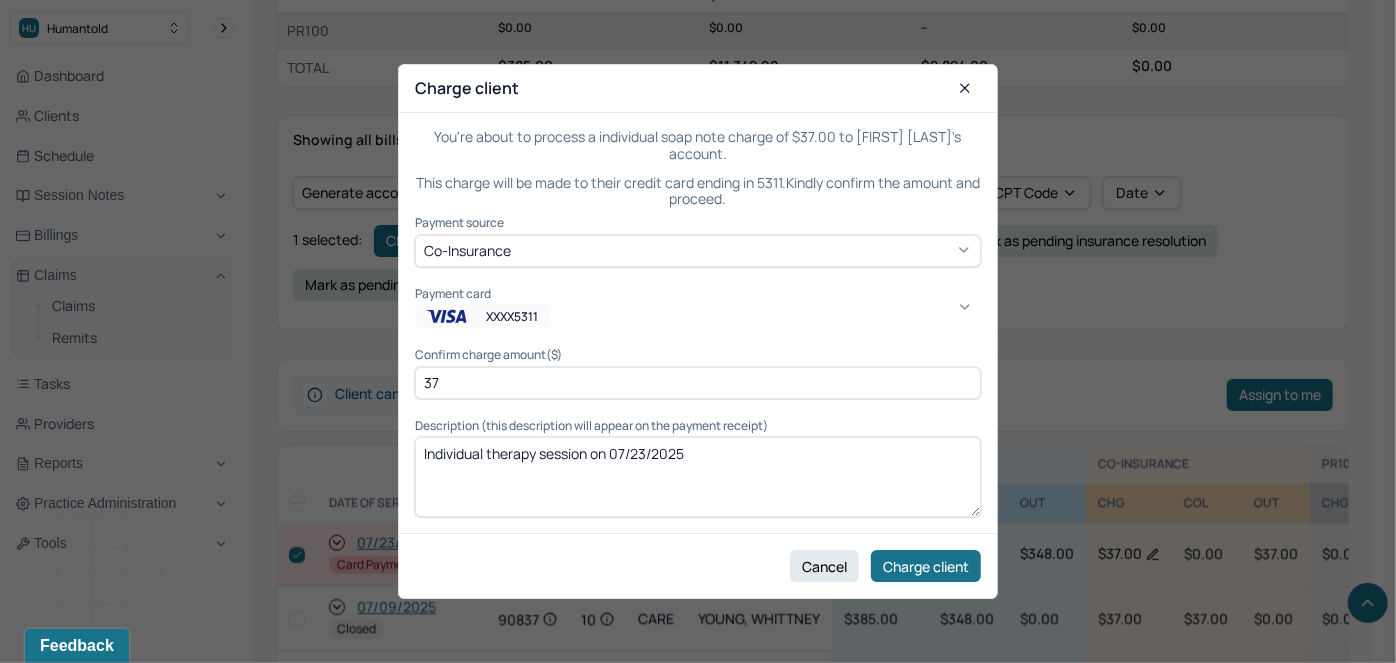 click on "XXXX5311" at bounding box center [512, 316] 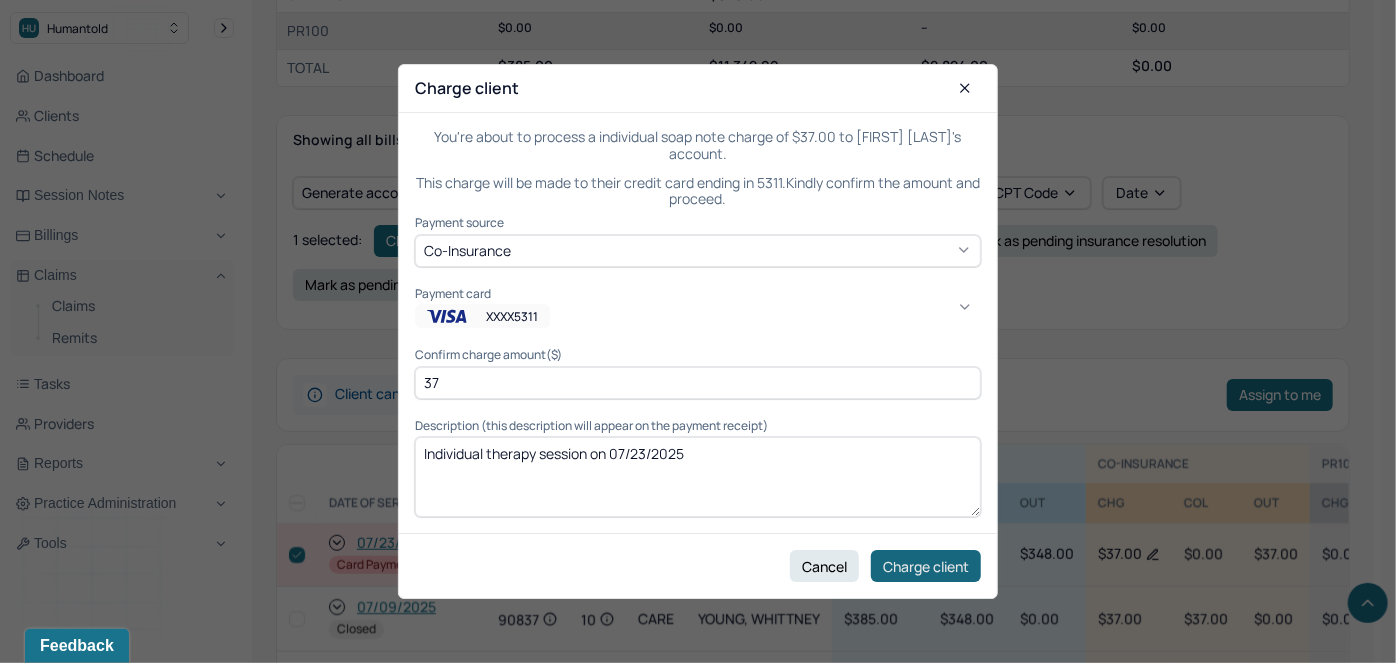 click on "Charge client" at bounding box center [926, 566] 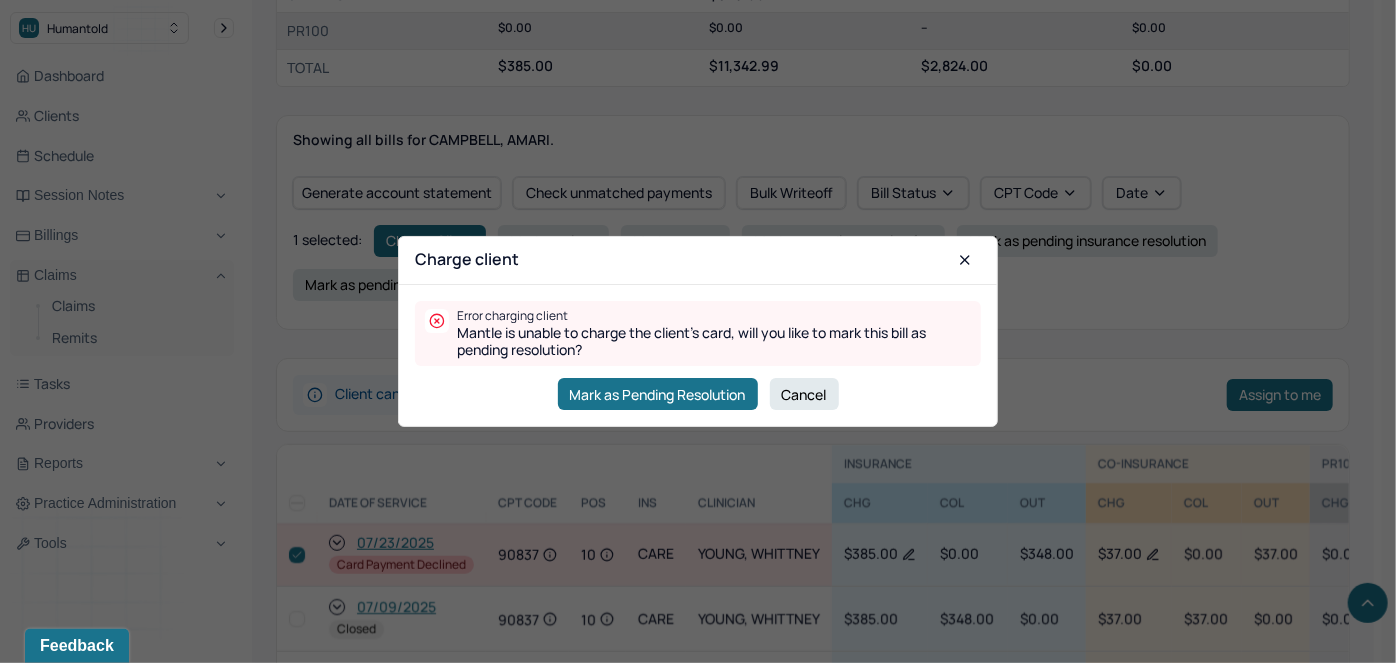 drag, startPoint x: 790, startPoint y: 398, endPoint x: 944, endPoint y: 393, distance: 154.08115 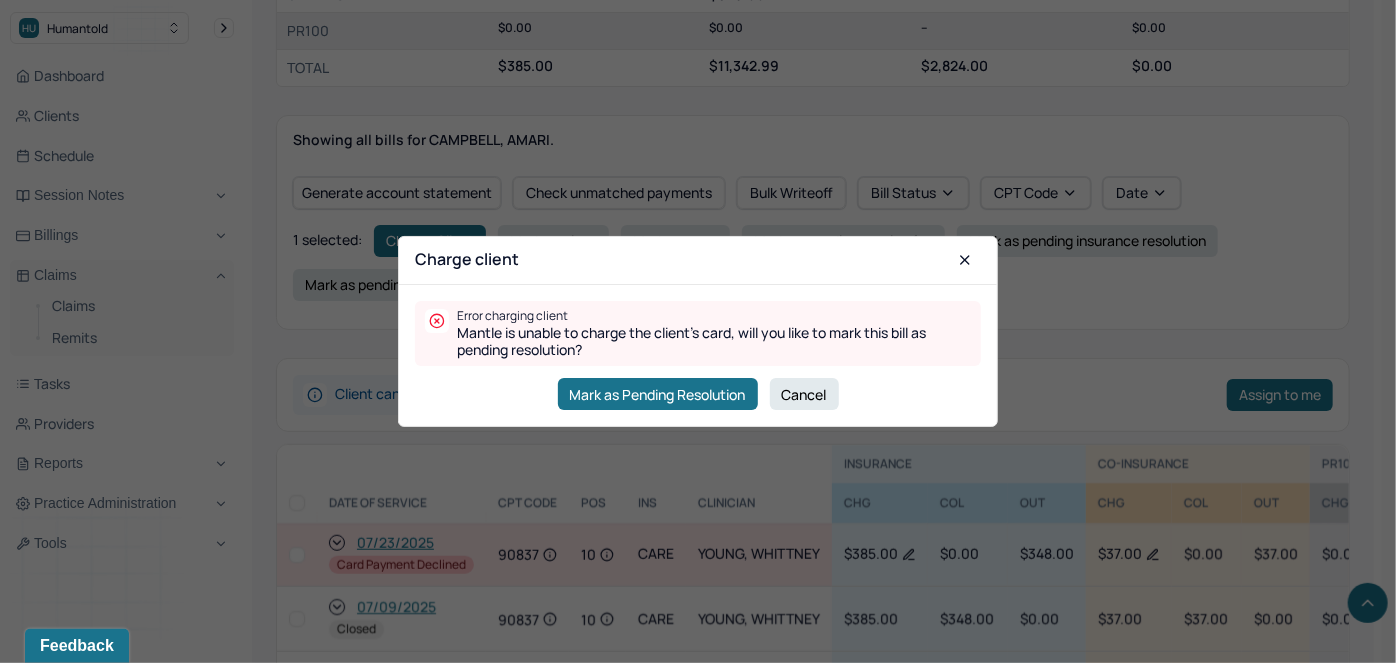 checkbox on "false" 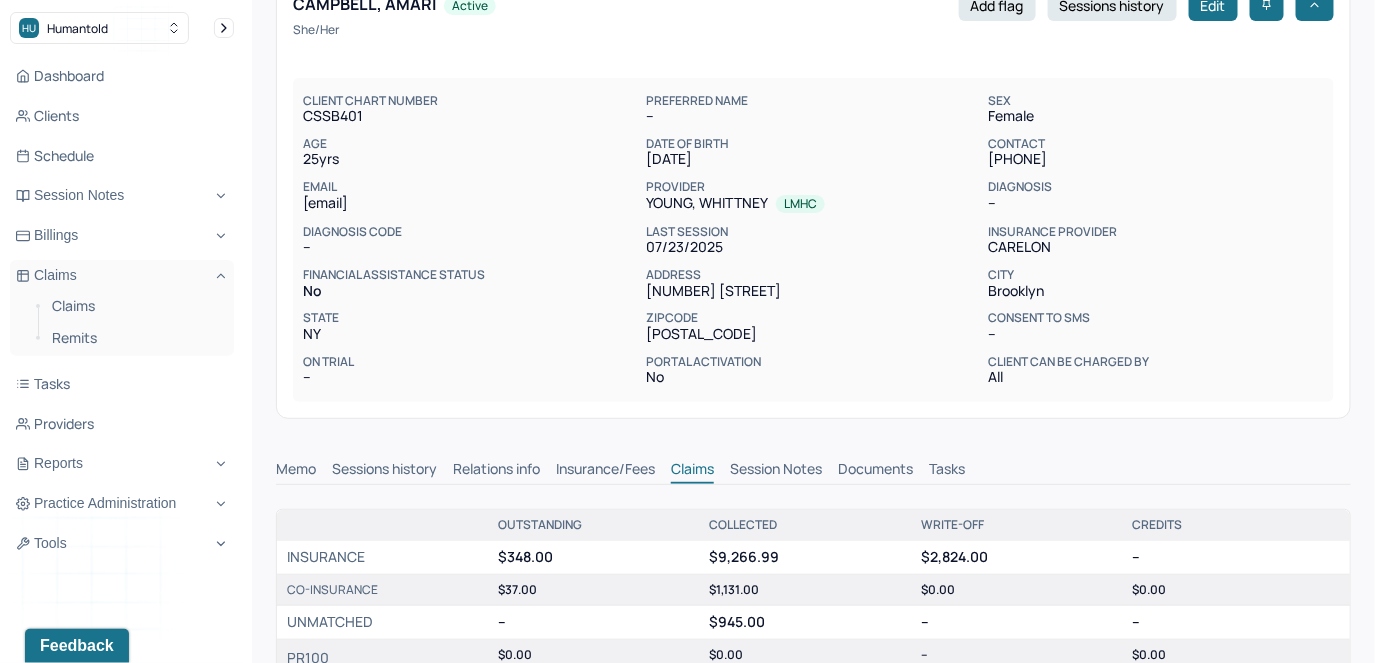 scroll, scrollTop: 0, scrollLeft: 0, axis: both 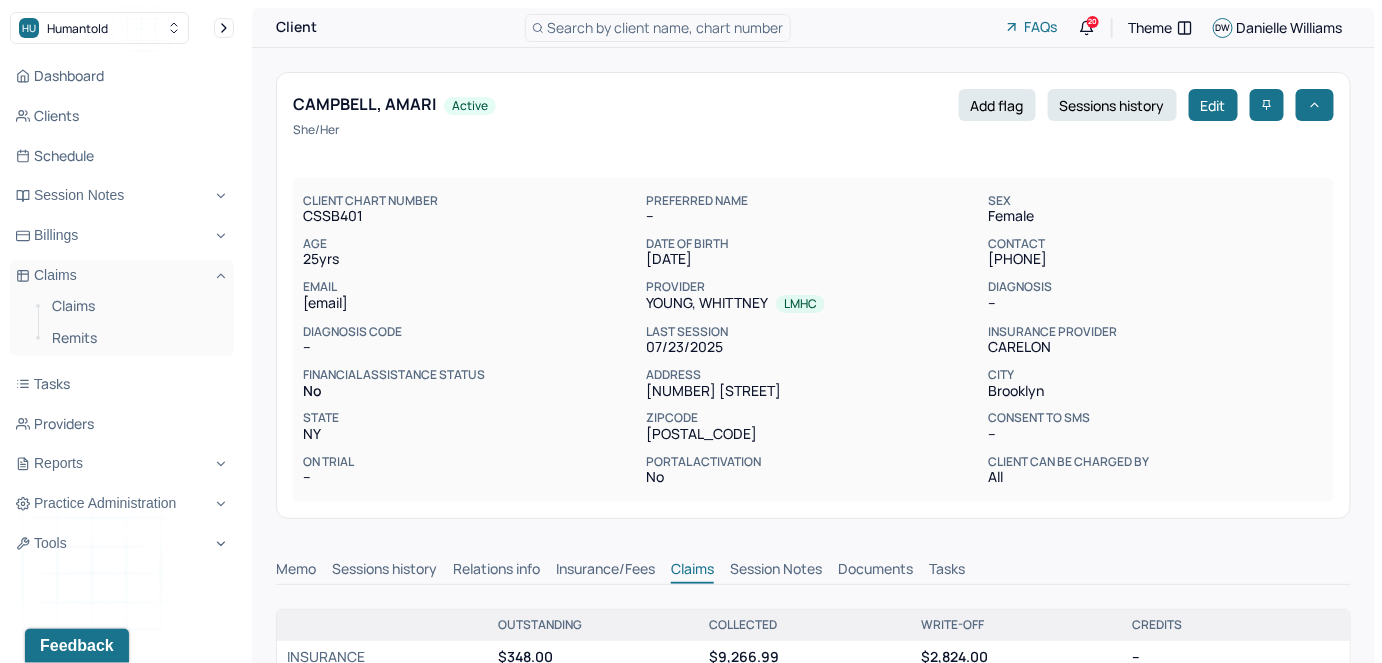click on "Search by client name, chart number" at bounding box center [666, 27] 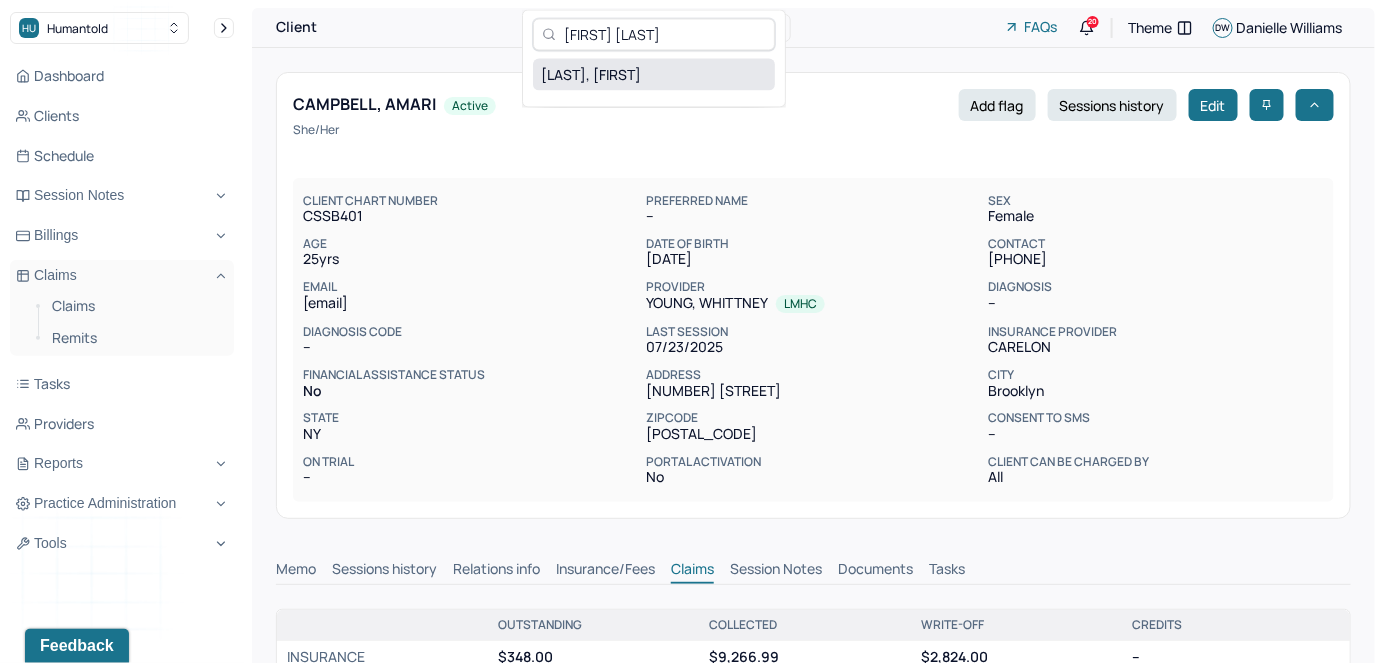 type on "[FIRST] [LAST]" 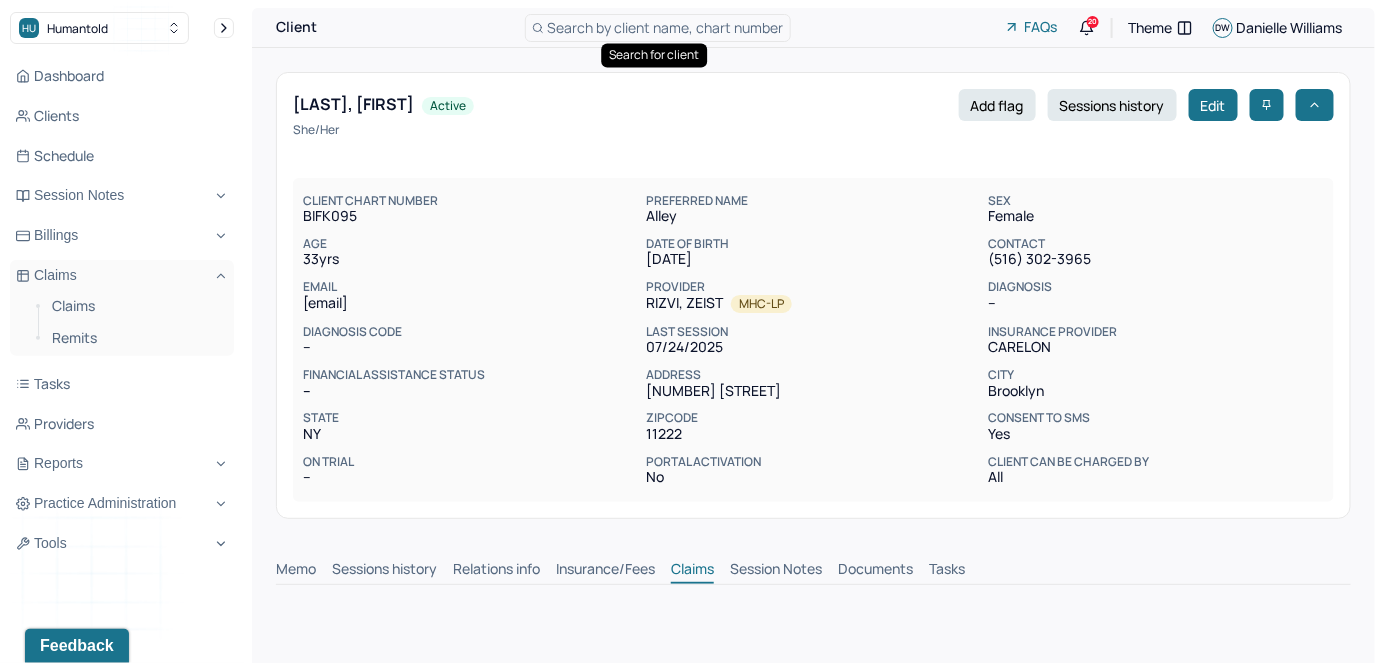 scroll, scrollTop: 0, scrollLeft: 0, axis: both 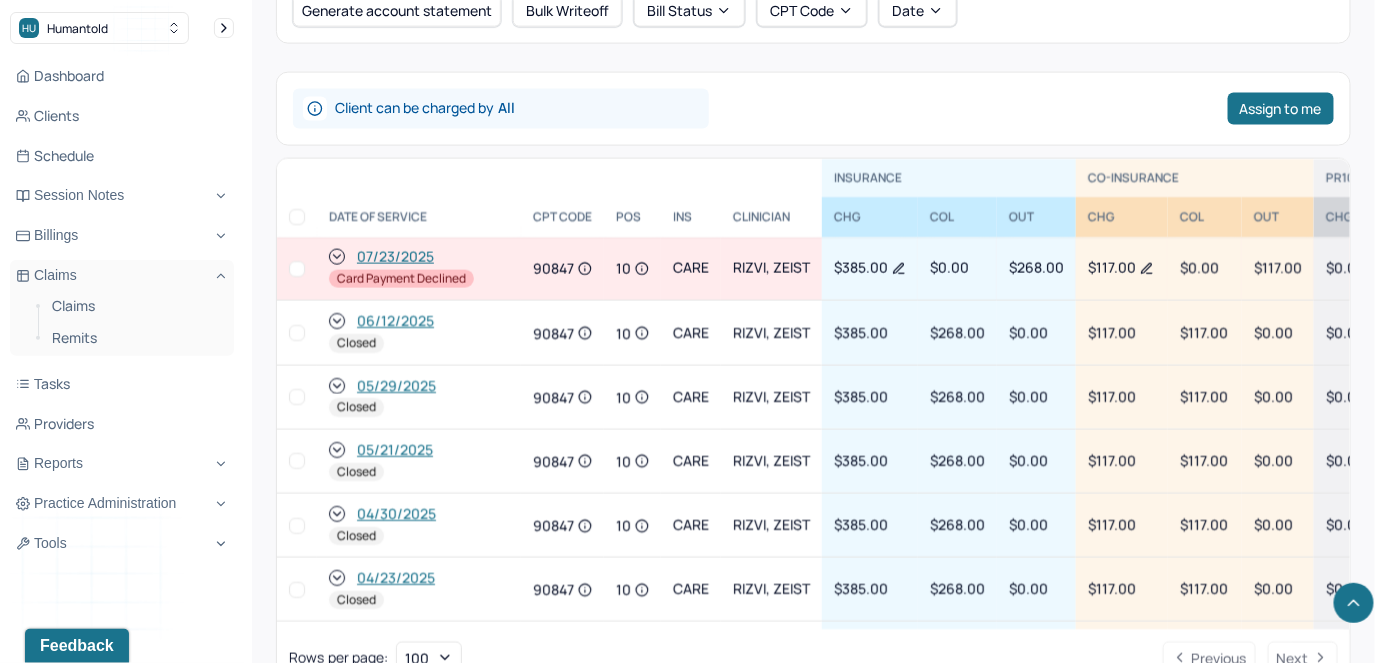click at bounding box center (297, 269) 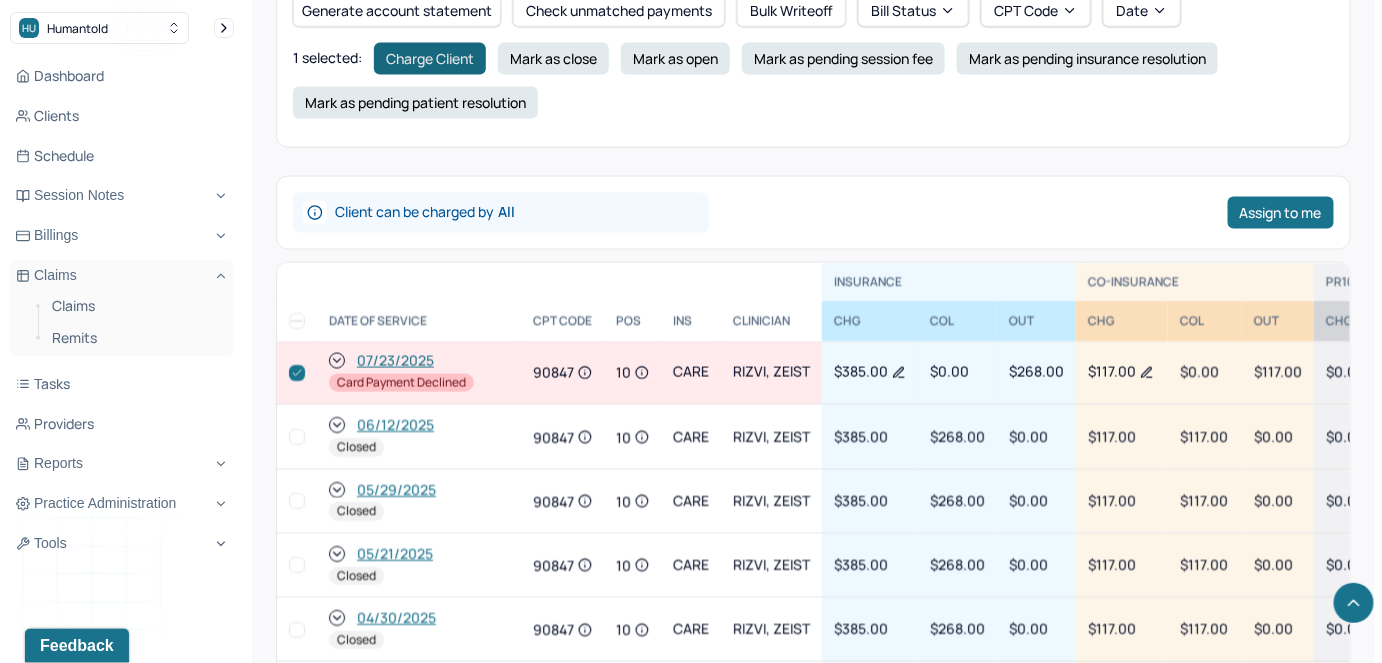 click on "Charge Client" at bounding box center (430, 59) 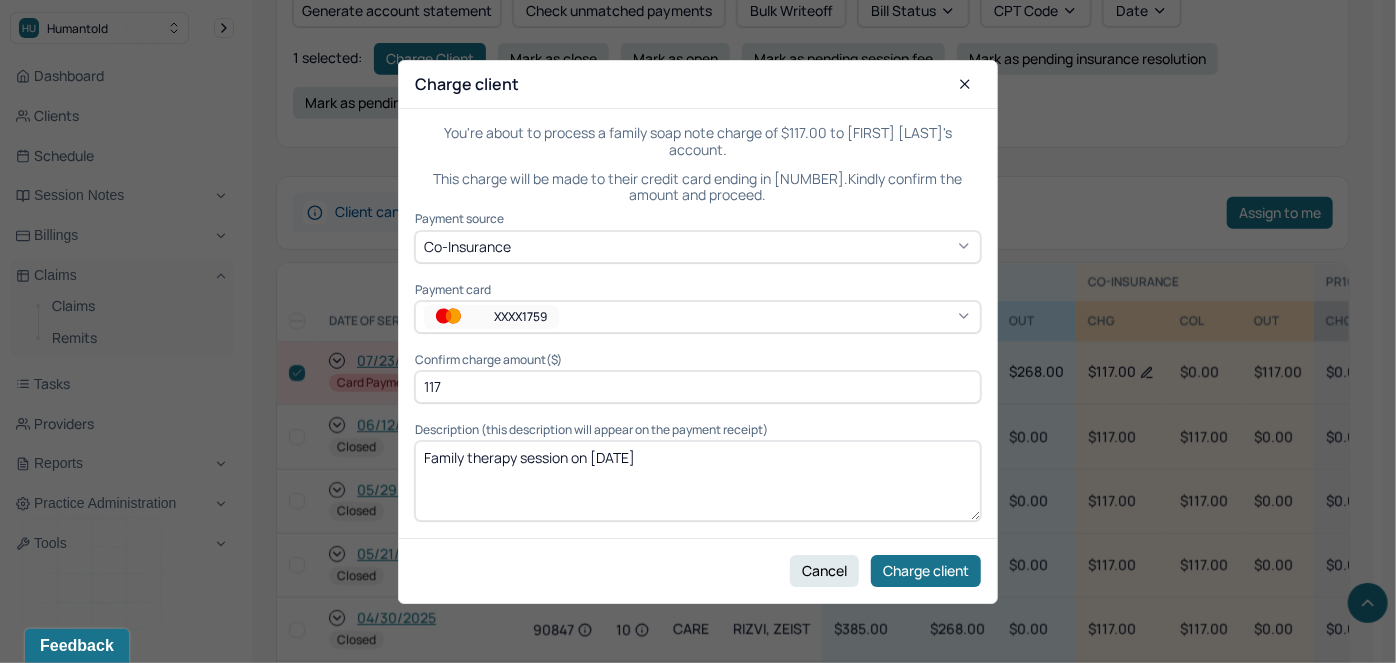 click on "XXXX1759" at bounding box center (526, 317) 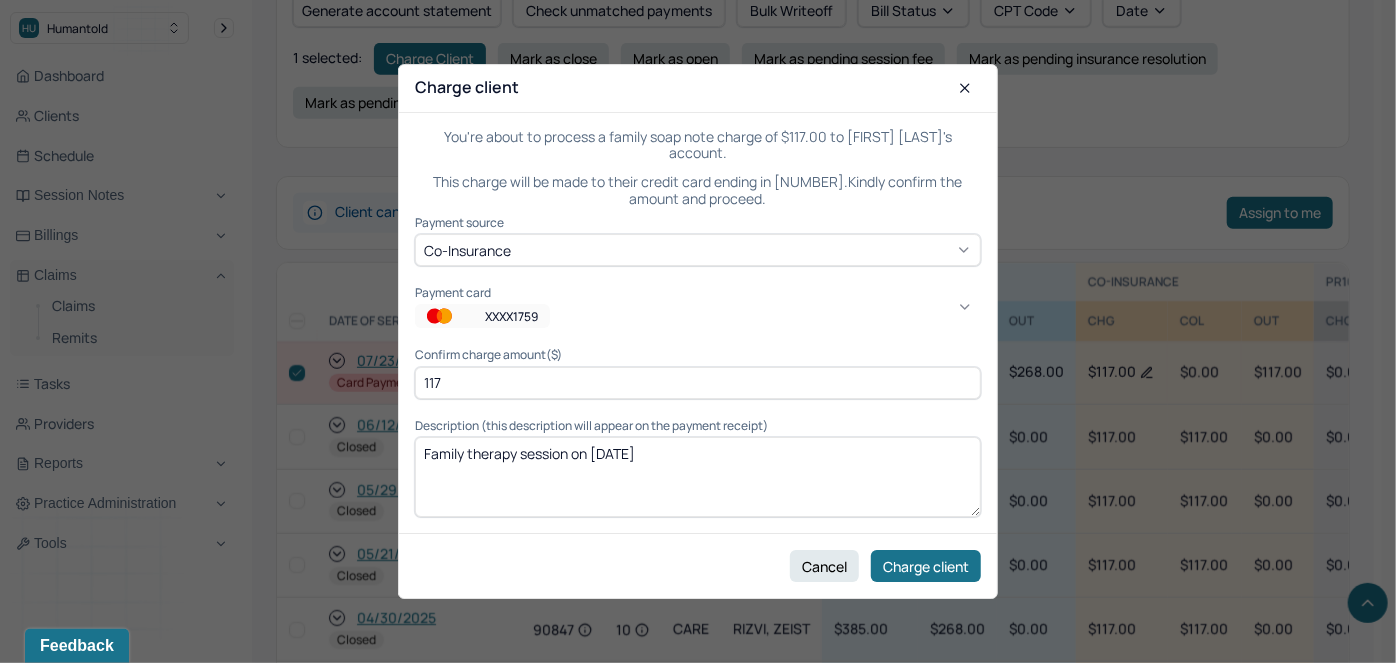 click on "XXXX1759" at bounding box center (517, 317) 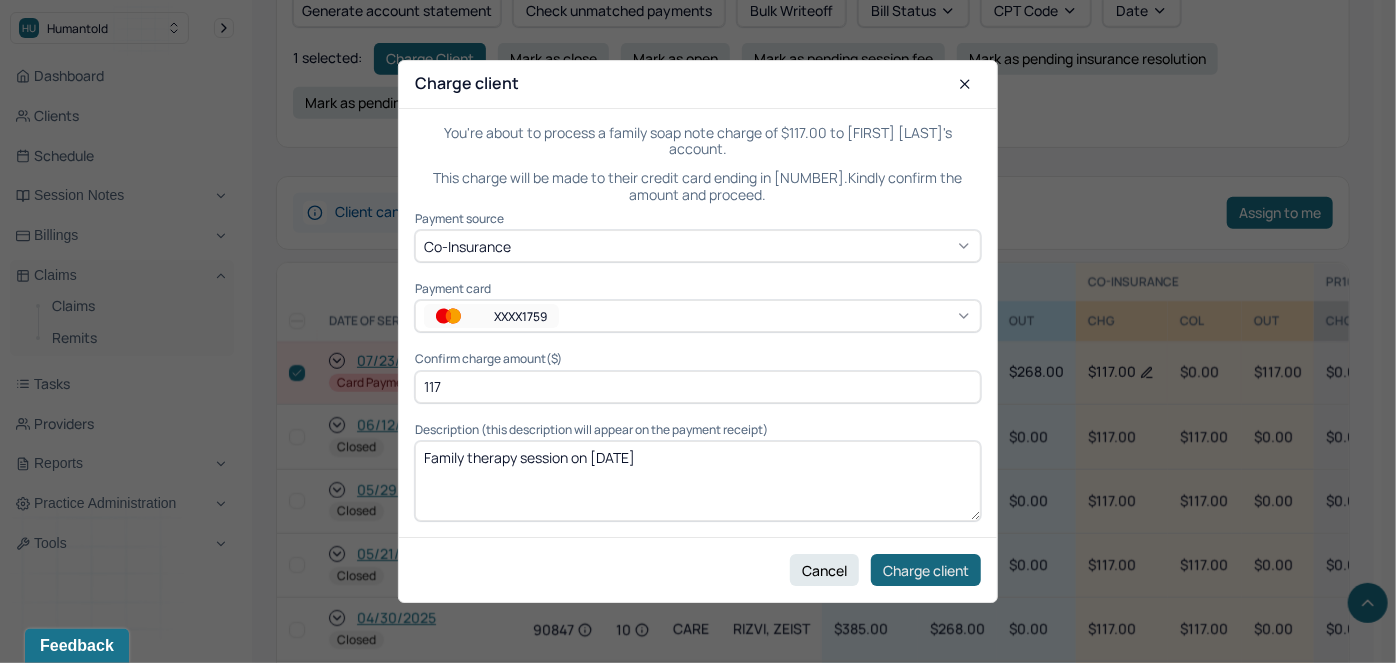 click on "Charge client" at bounding box center (926, 570) 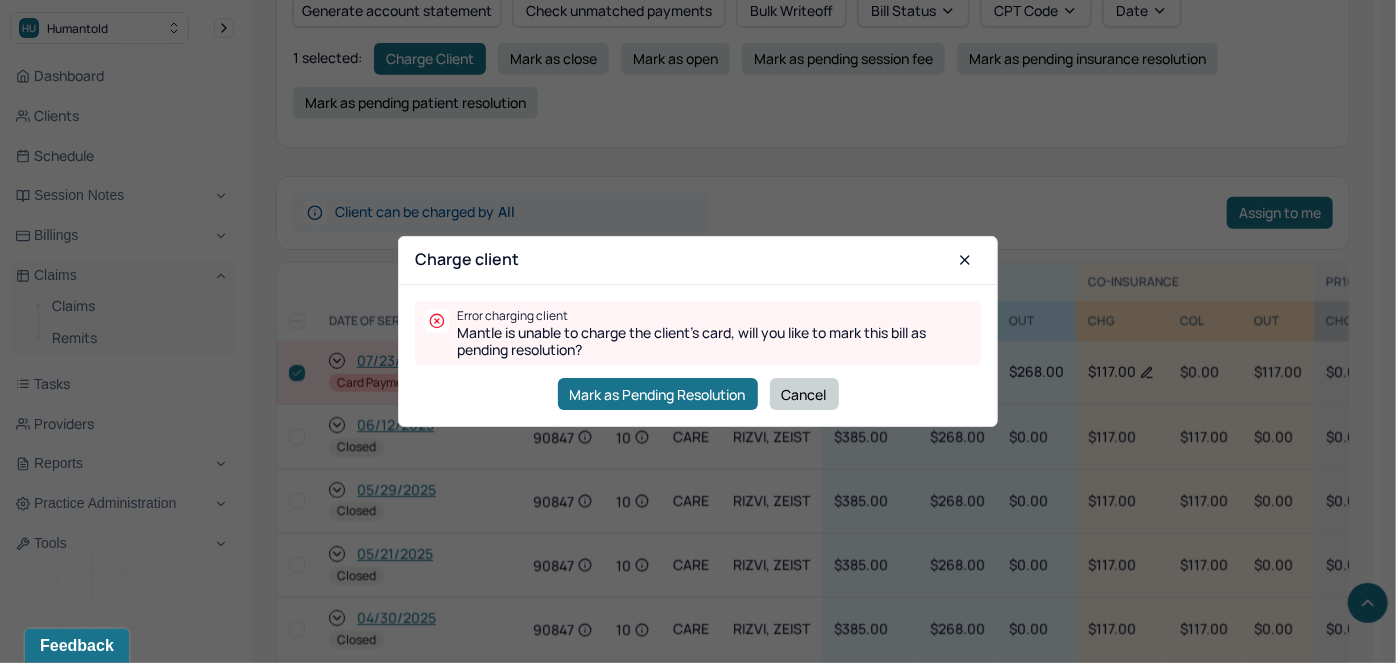 click on "Cancel" at bounding box center [804, 394] 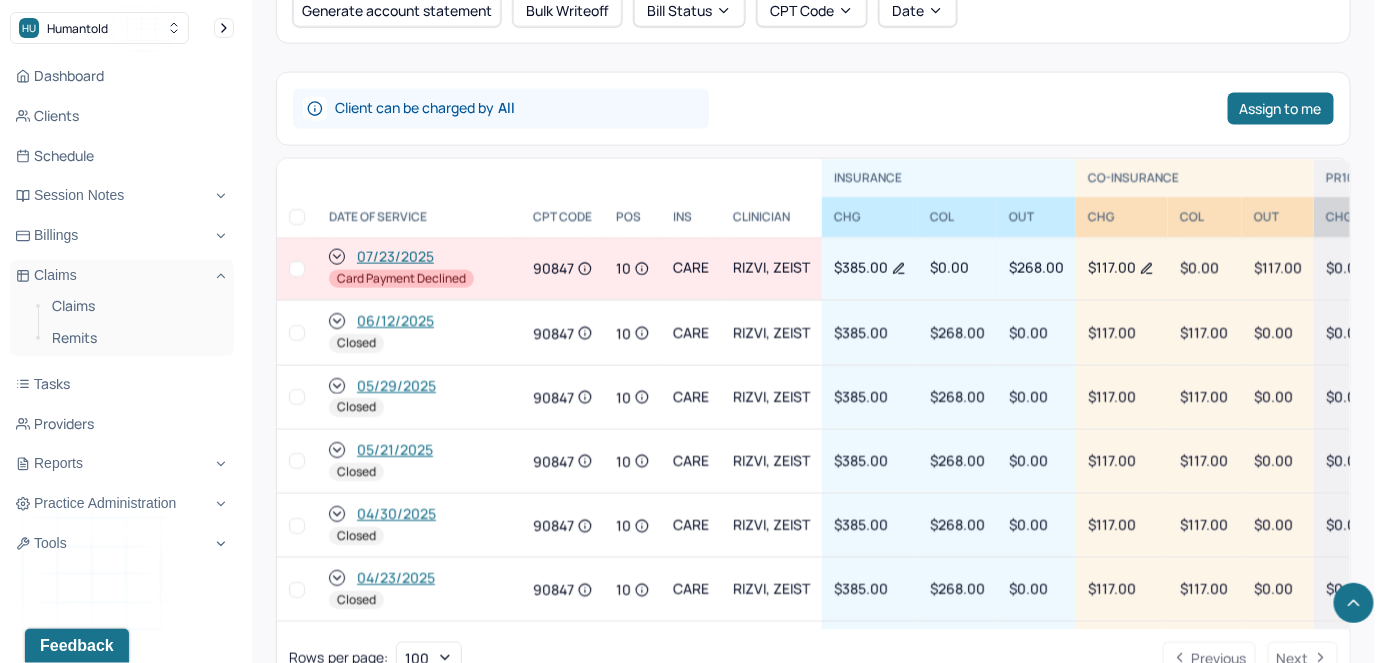 click at bounding box center (297, 269) 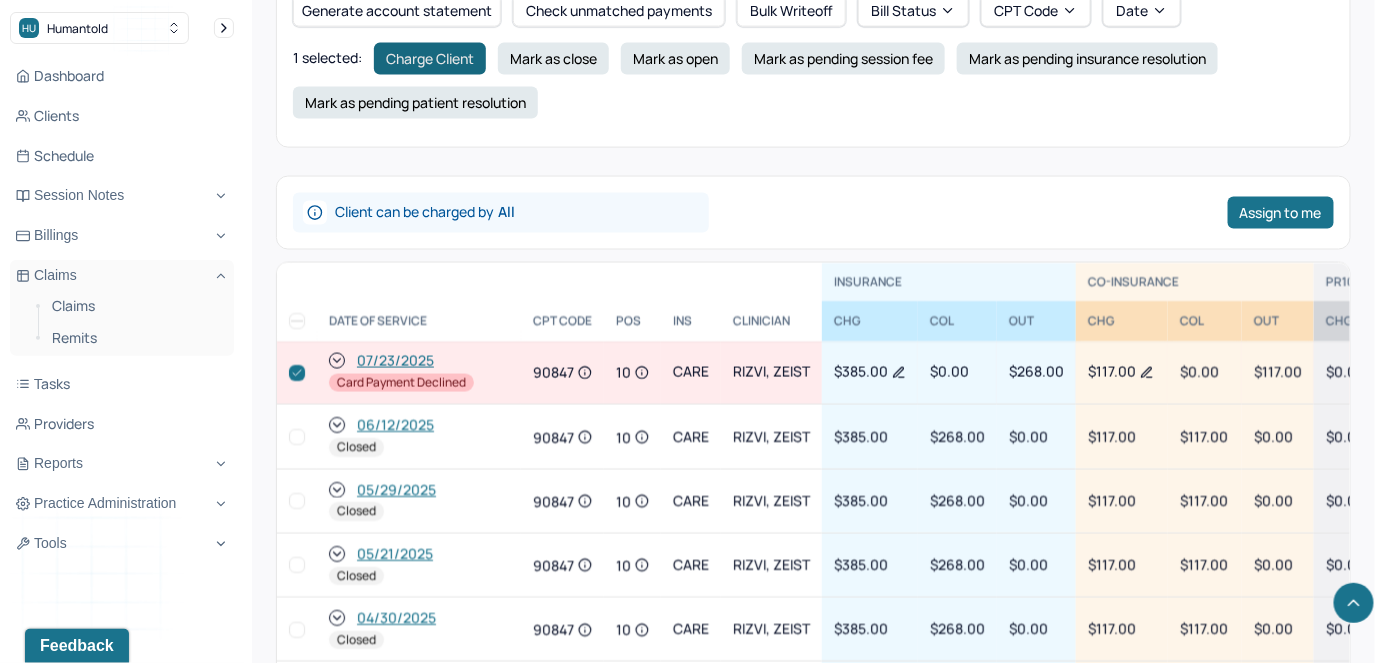 click on "Charge Client" at bounding box center [430, 59] 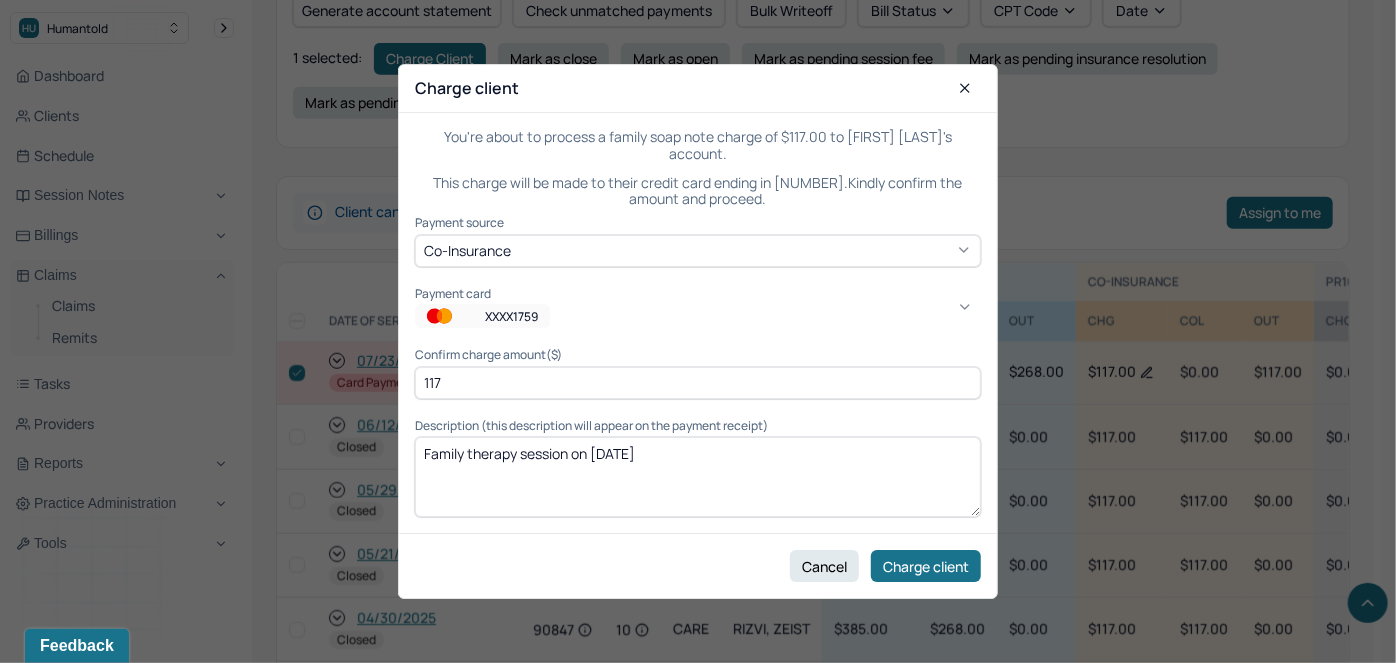 click on "XXXX1759" at bounding box center (482, 317) 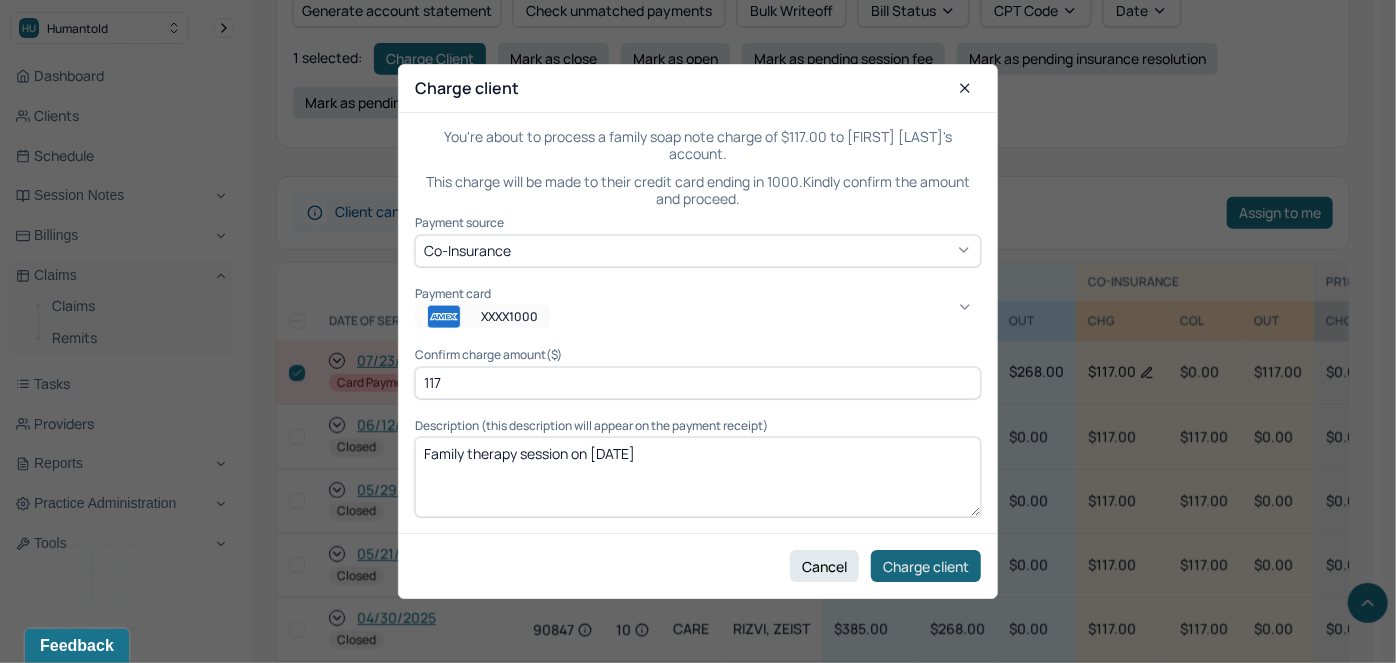 click on "Charge client" at bounding box center [926, 566] 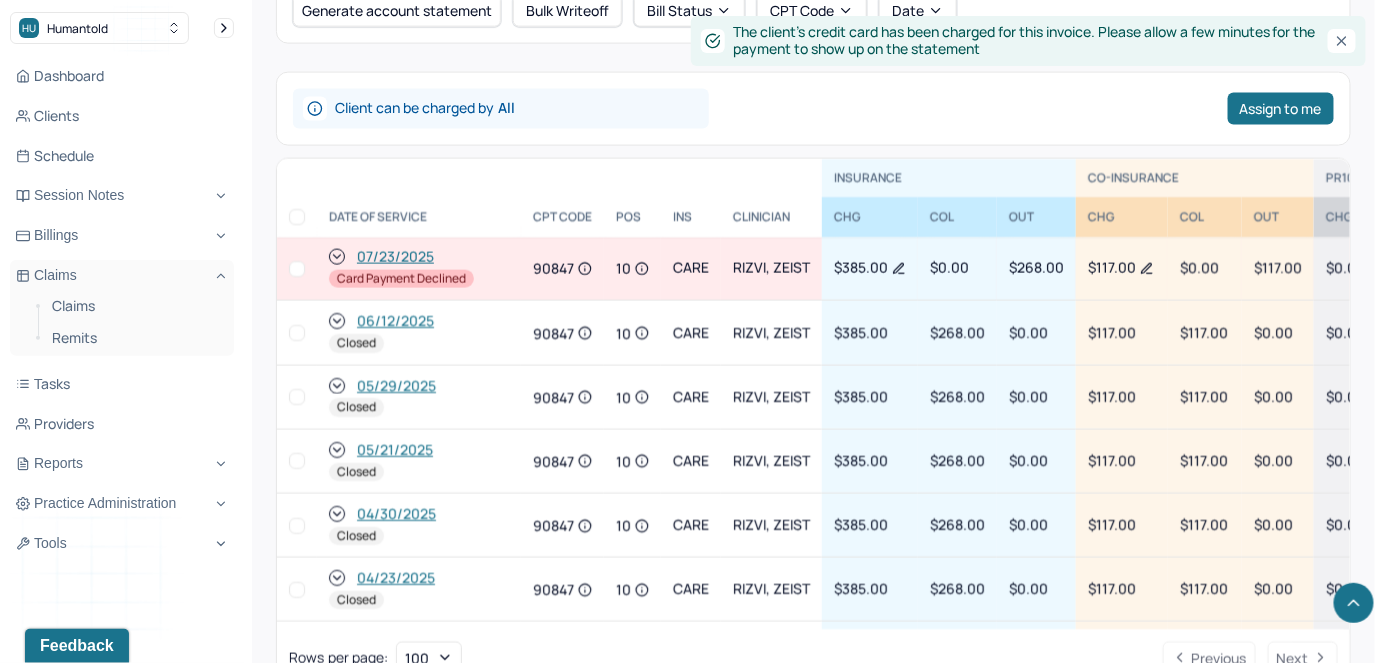 click at bounding box center [297, 269] 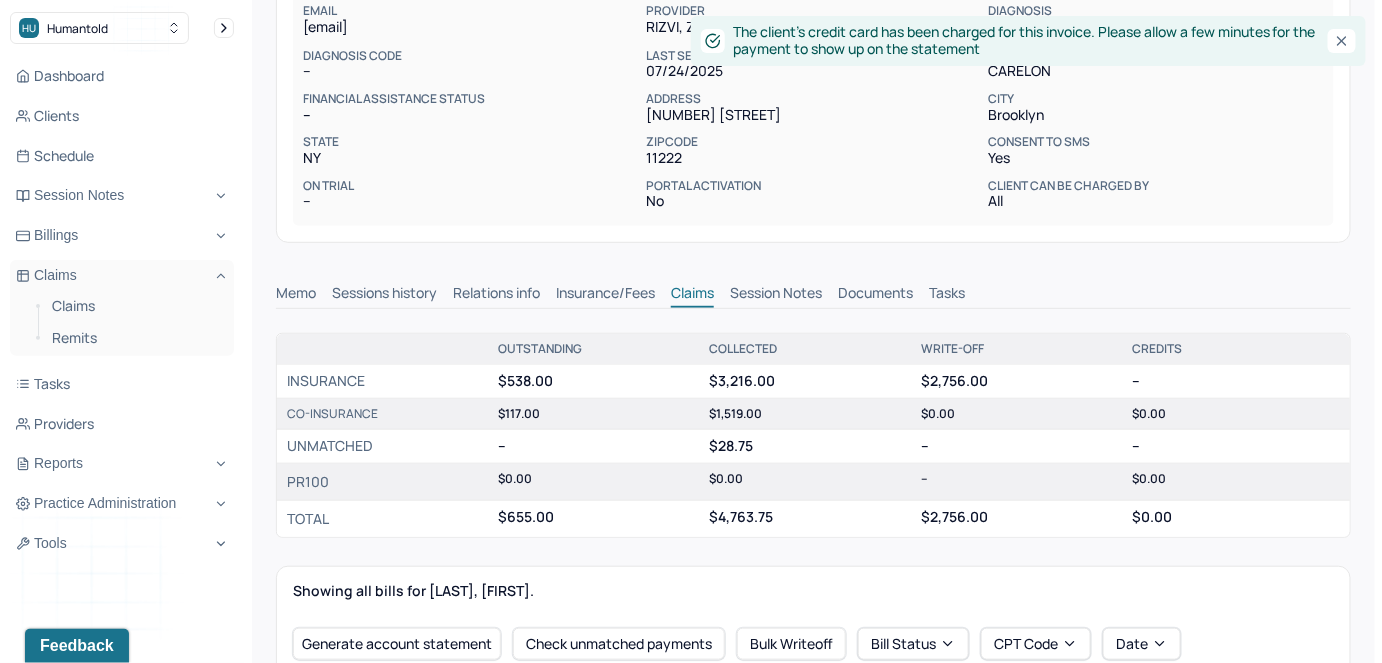 scroll, scrollTop: 545, scrollLeft: 0, axis: vertical 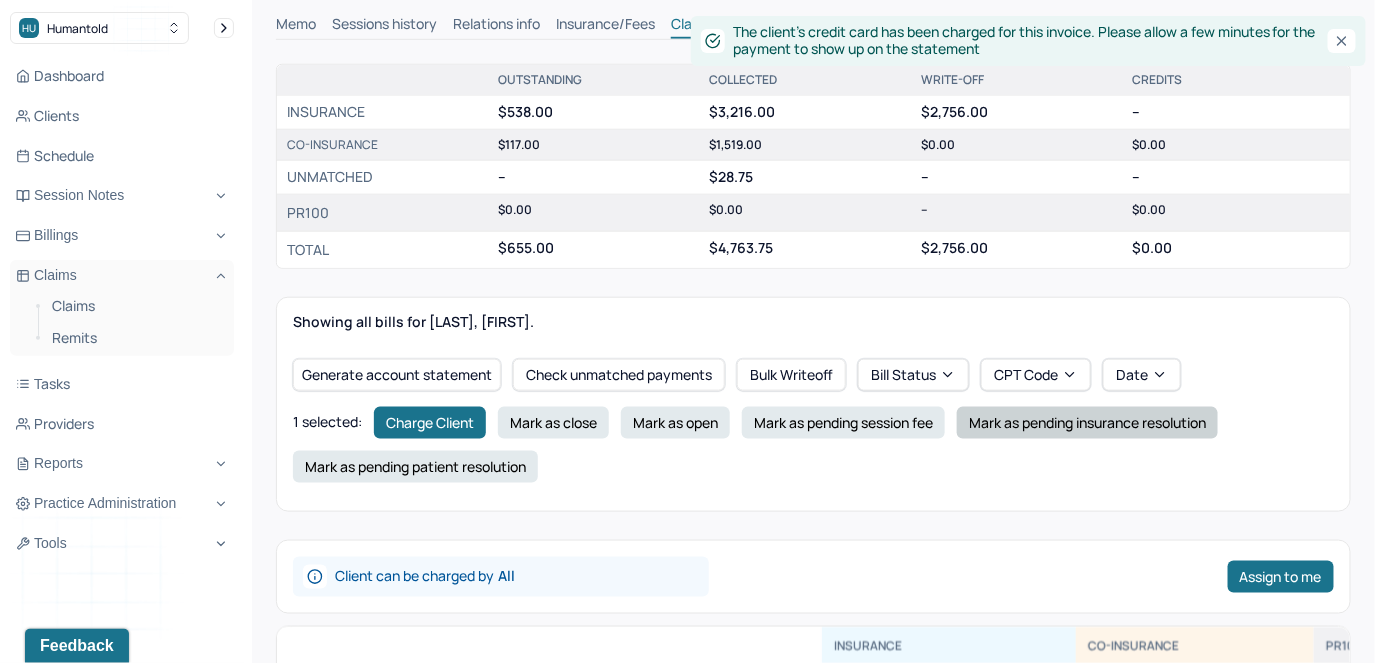 click on "Mark as pending insurance resolution" at bounding box center [1087, 423] 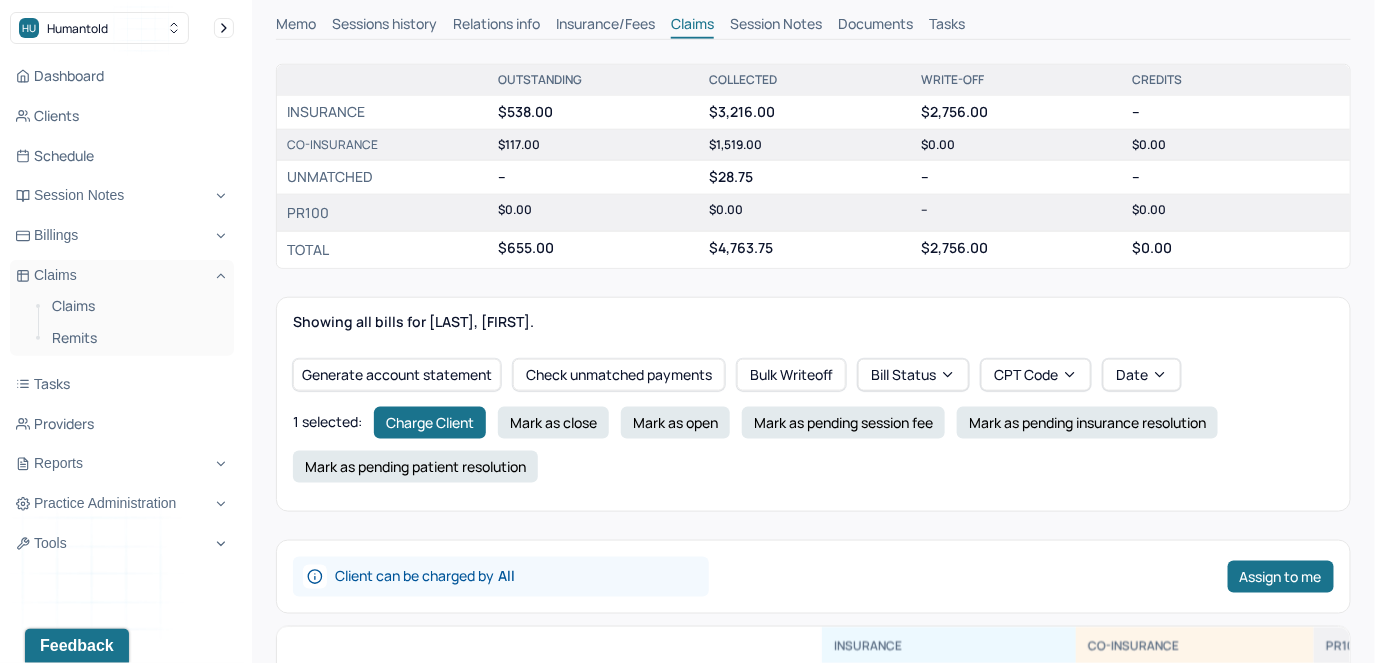 checkbox on "false" 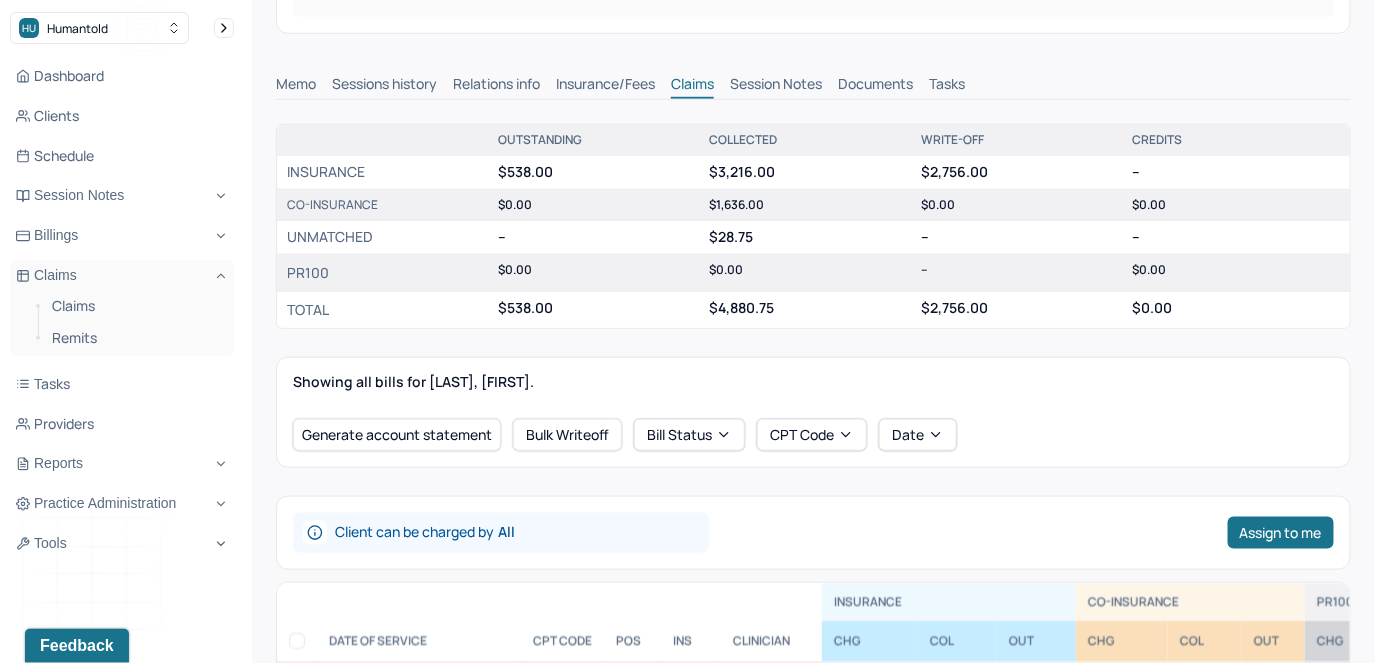 scroll, scrollTop: 0, scrollLeft: 0, axis: both 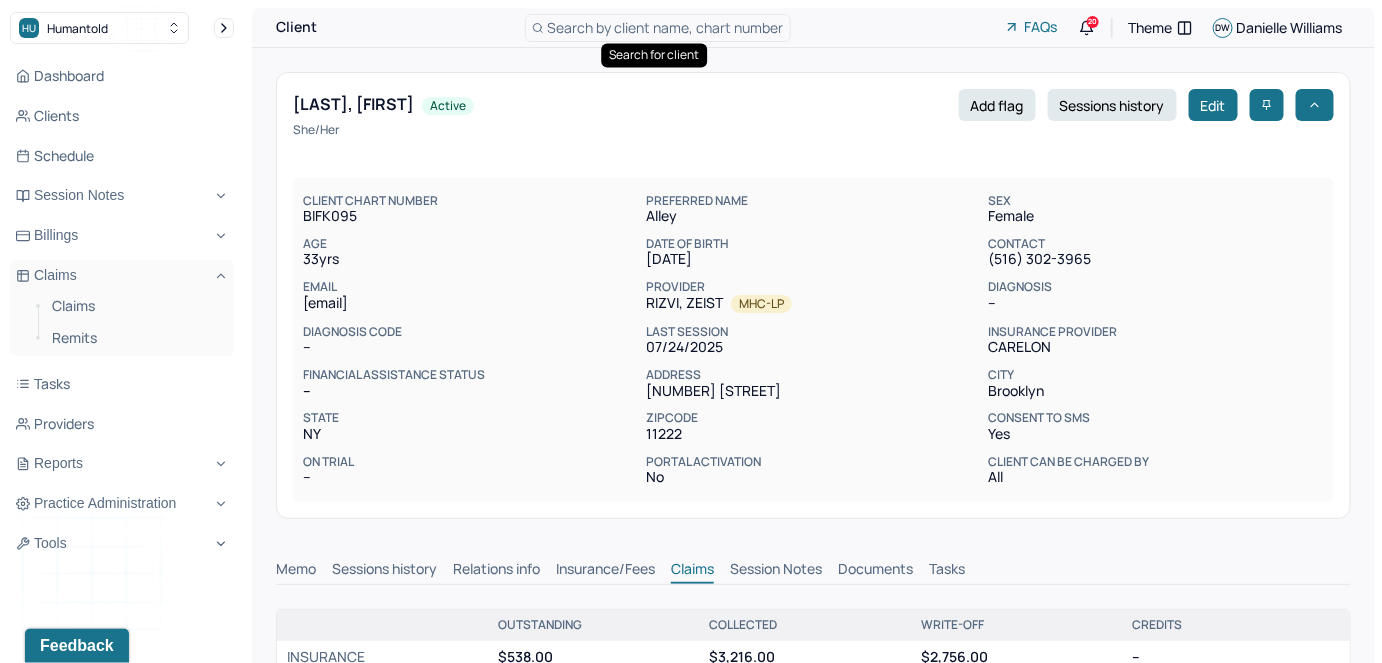 click on "DW Danielle   Williams biller,clientsupport Logout Client Search by client name, chart number  FAQs 20 Theme DW Danielle   Williams BUDNICK, ALEXANDRA active Add flag Sessions history Edit She/Her CLIENT CHART NUMBER BIFK095 PREFERRED NAME Alley SEX female AGE 33  yrs DATE OF BIRTH [DATE]  CONTACT [PHONE] EMAIL [EMAIL] PROVIDER RIZVI, ZEIST MHC-LP DIAGNOSIS -- DIAGNOSIS CODE -- LAST SESSION [DATE] insurance provider CARELON FINANCIAL ASSISTANCE STATUS -- Address [NUMBER] [STREET] City [CITY] State [STATE] Zipcode 11222 Consent to Sms Yes On Trial -- Portal Activation No Client can be charged by All Memo Sessions history Relations info Insurance/Fees Claims Session Notes Documents Tasks  OUTSTANDING COLLECTED WRITE-OFF CREDITS INSURANCE $538.00 $3,216.00 $2,756.00 -- CO-INSURANCE $0.00 $1,636.00 $0.00 $0.00 UNMATCHED -- -- --" at bounding box center [691, 1024] 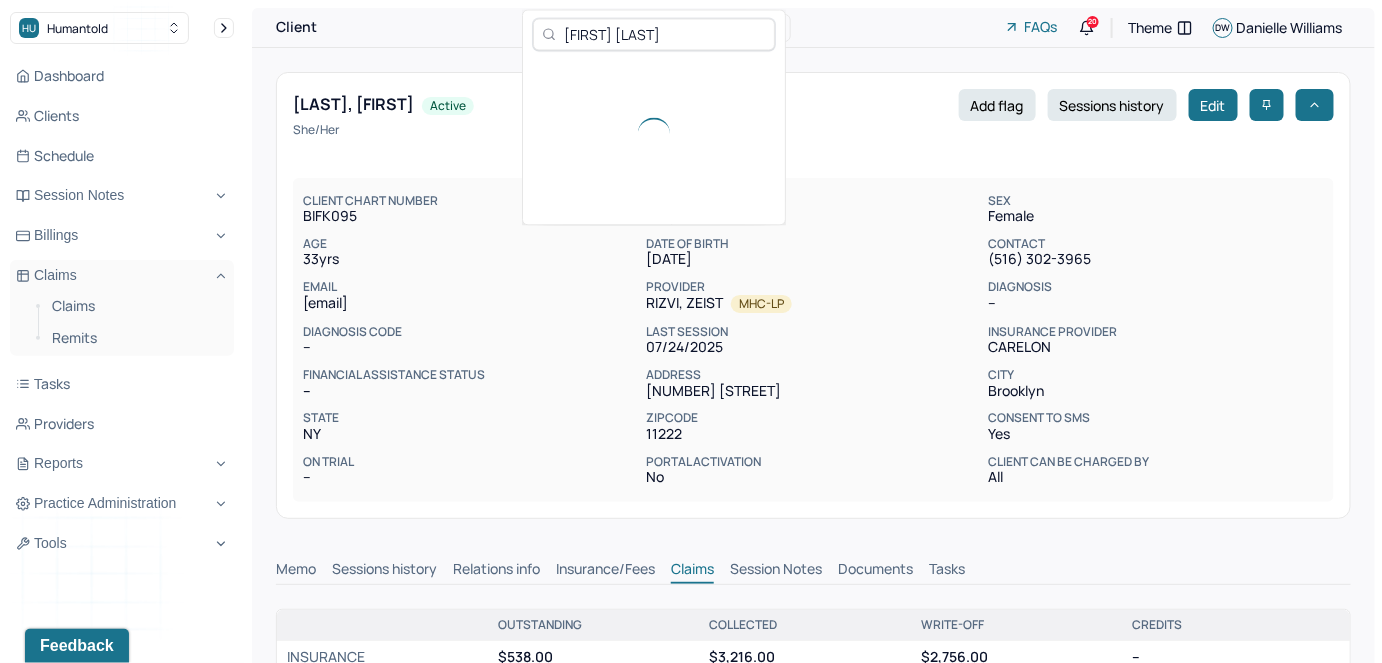 type on "[FIRST] [LAST]" 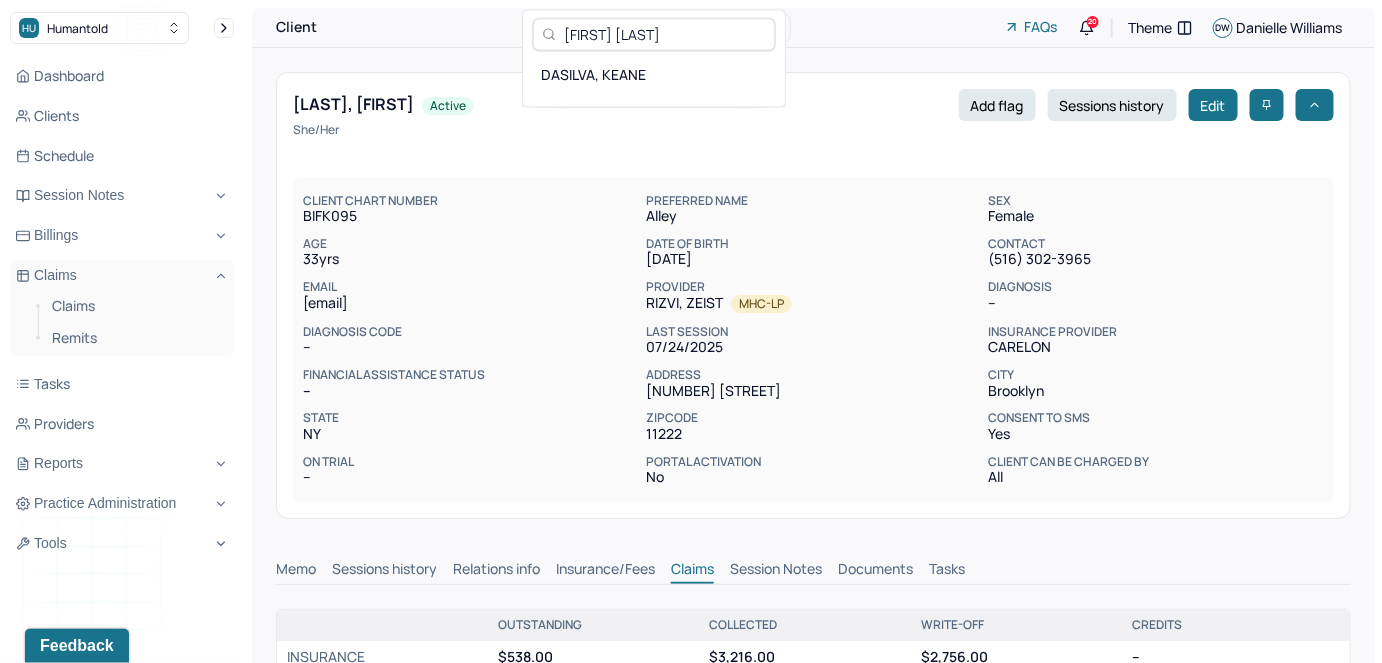 scroll, scrollTop: 0, scrollLeft: 0, axis: both 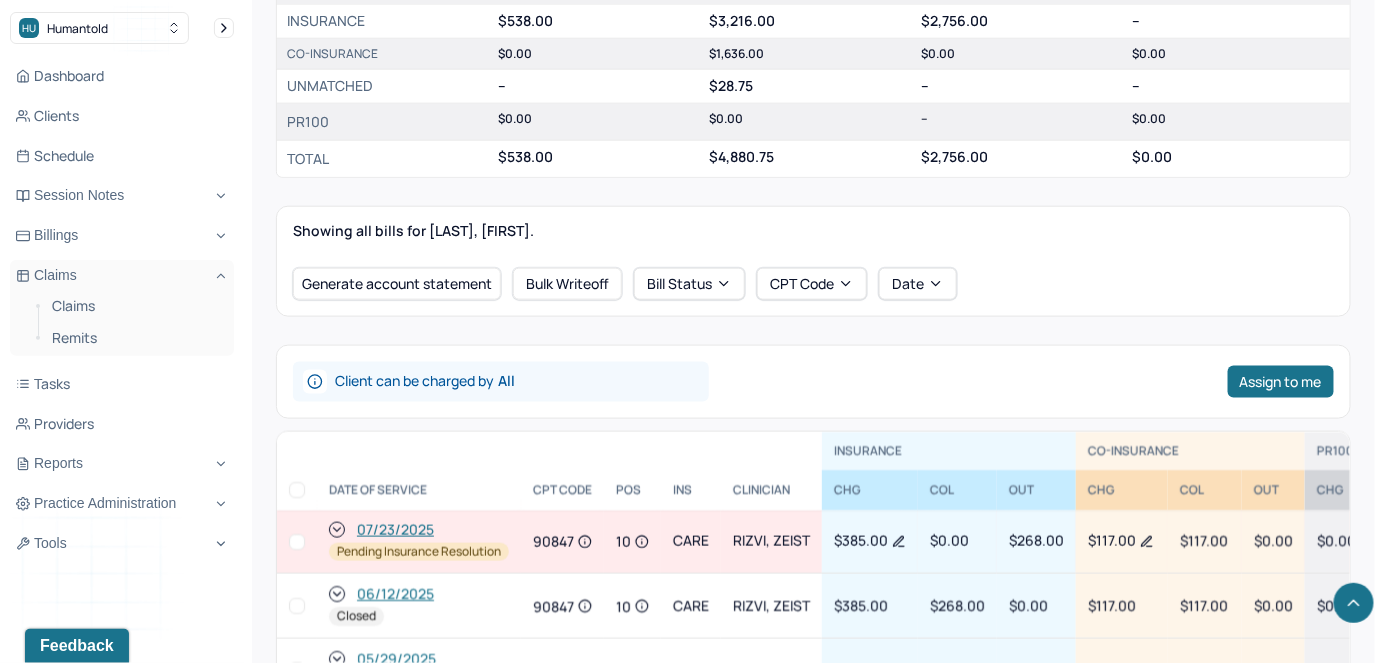 click 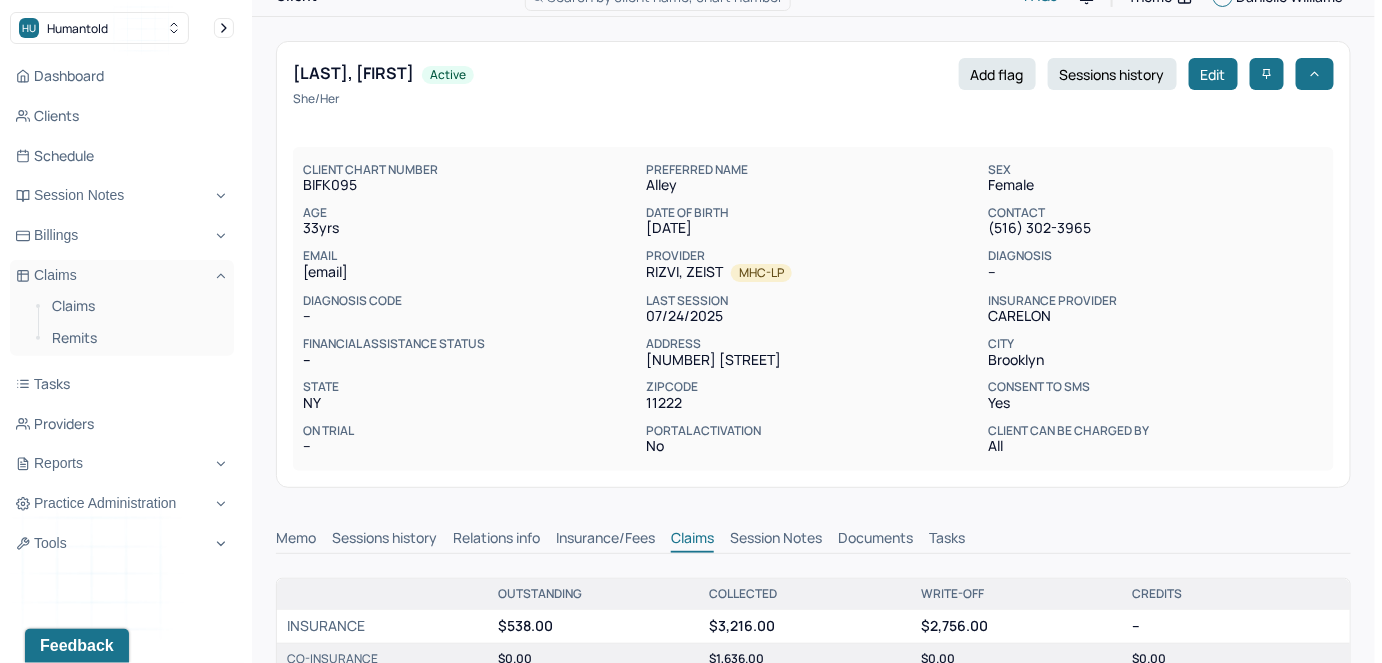 scroll, scrollTop: 0, scrollLeft: 0, axis: both 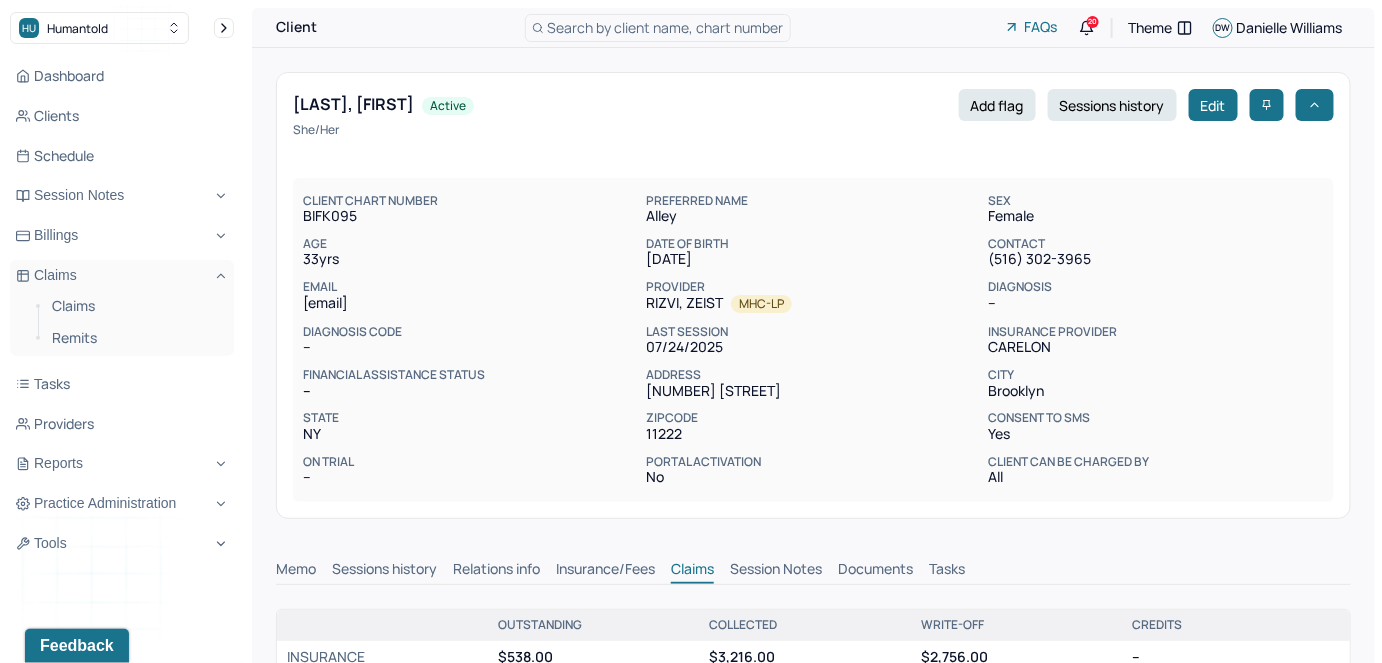 click on "Search by client name, chart number" at bounding box center (666, 27) 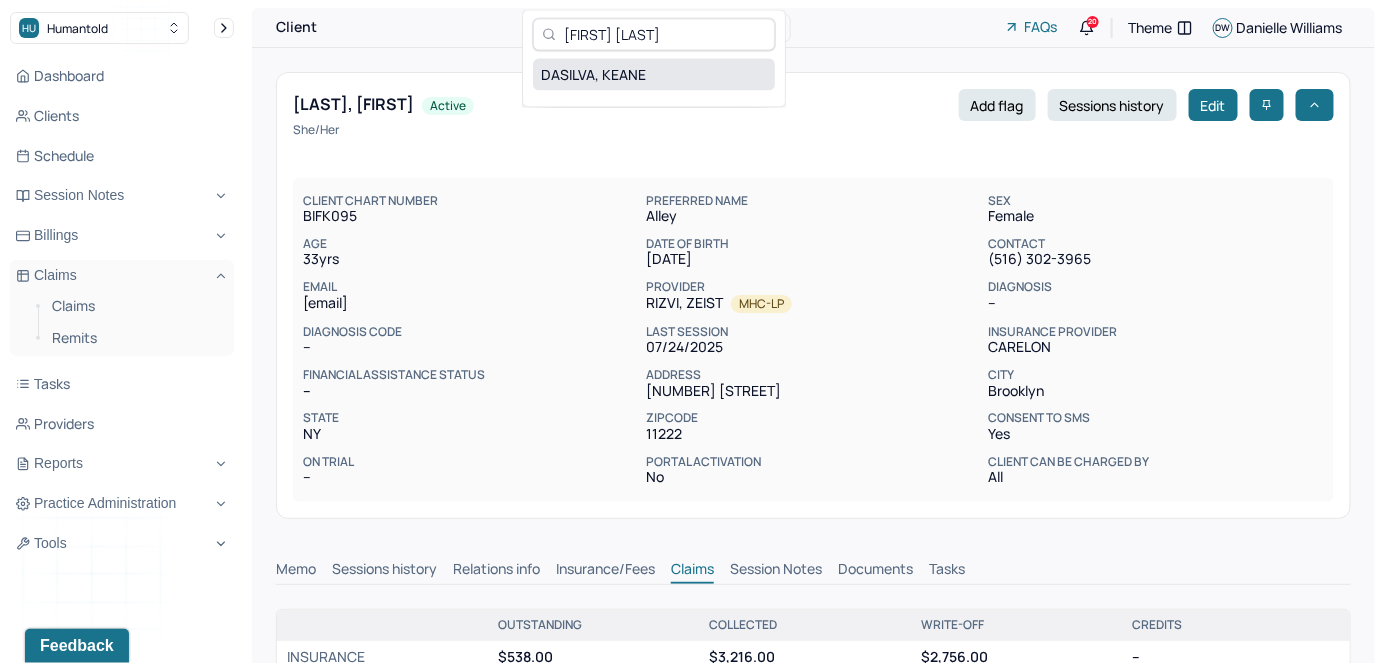click on "DASILVA, KEANE" at bounding box center [654, 74] 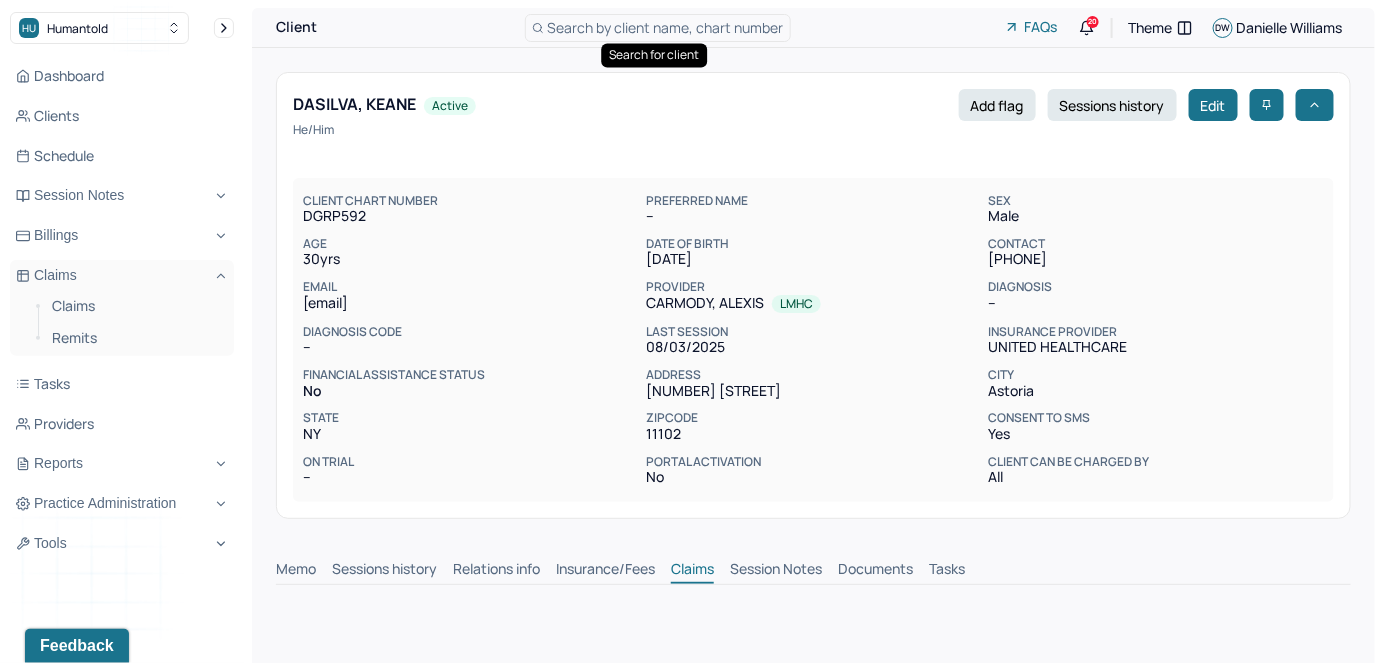 scroll, scrollTop: 0, scrollLeft: 0, axis: both 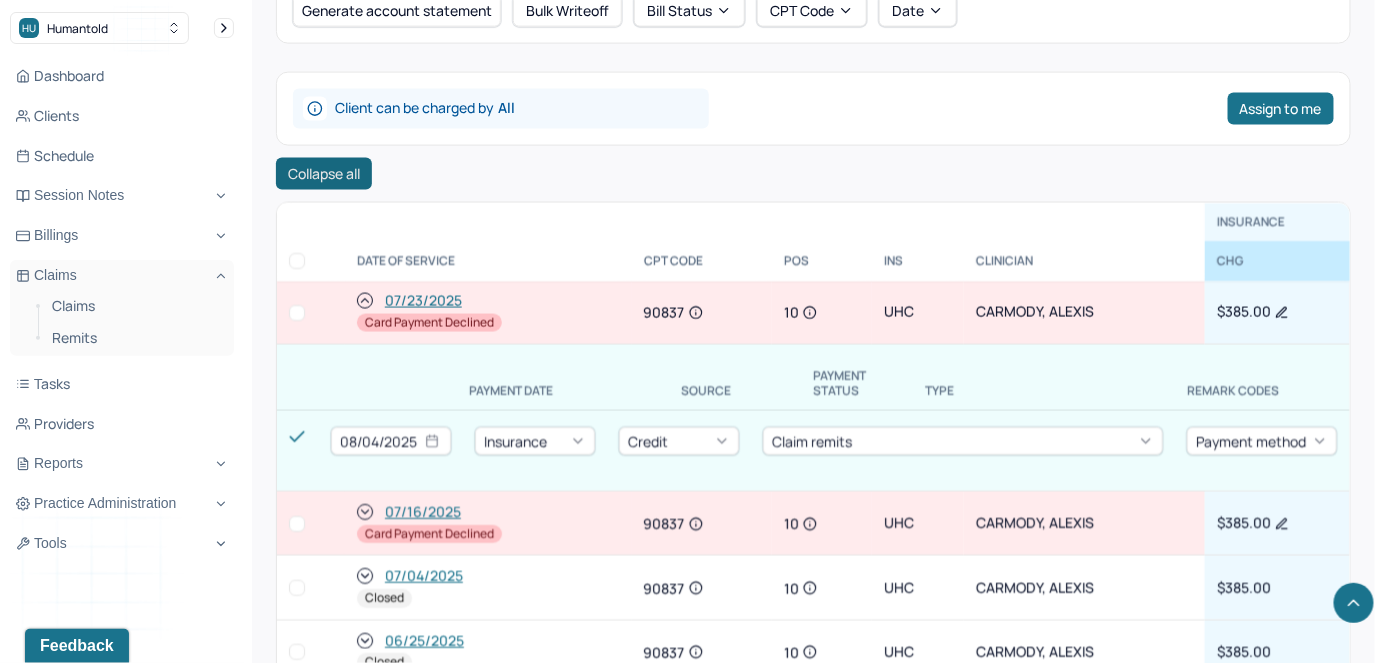 click on "Collapse all" at bounding box center [324, 174] 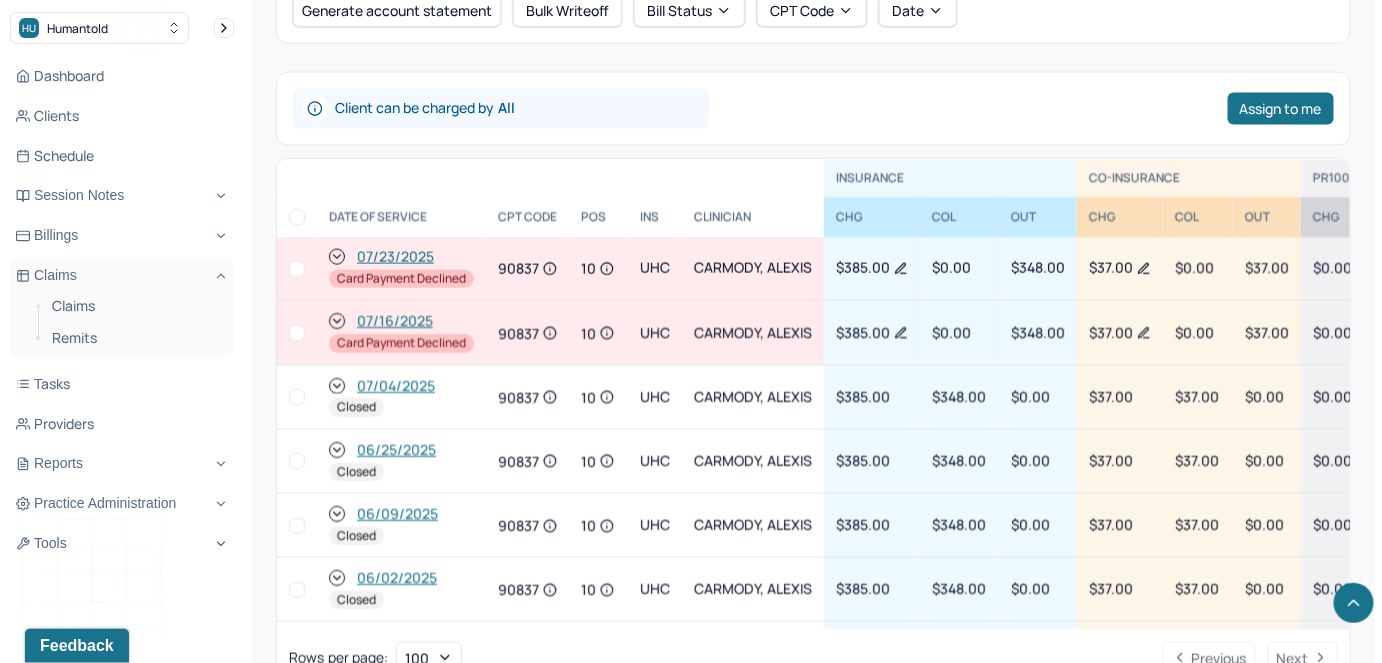 click at bounding box center (297, 333) 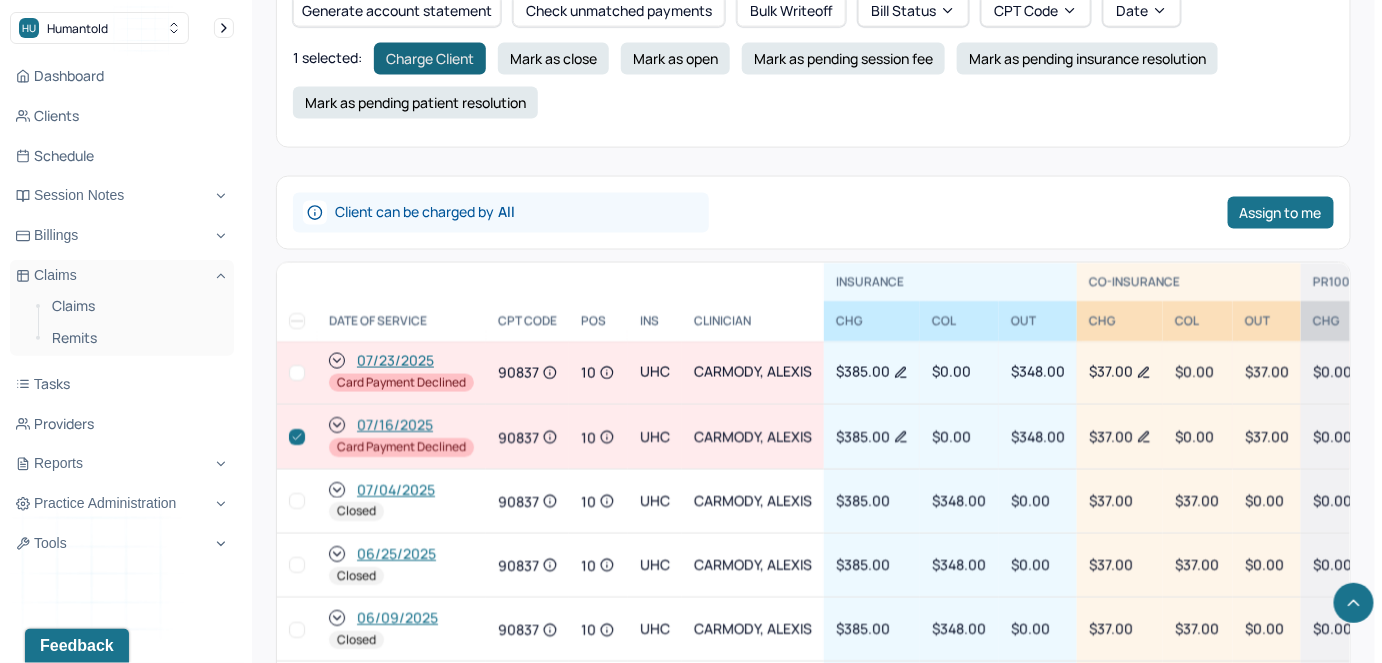 click on "Charge Client" at bounding box center [430, 59] 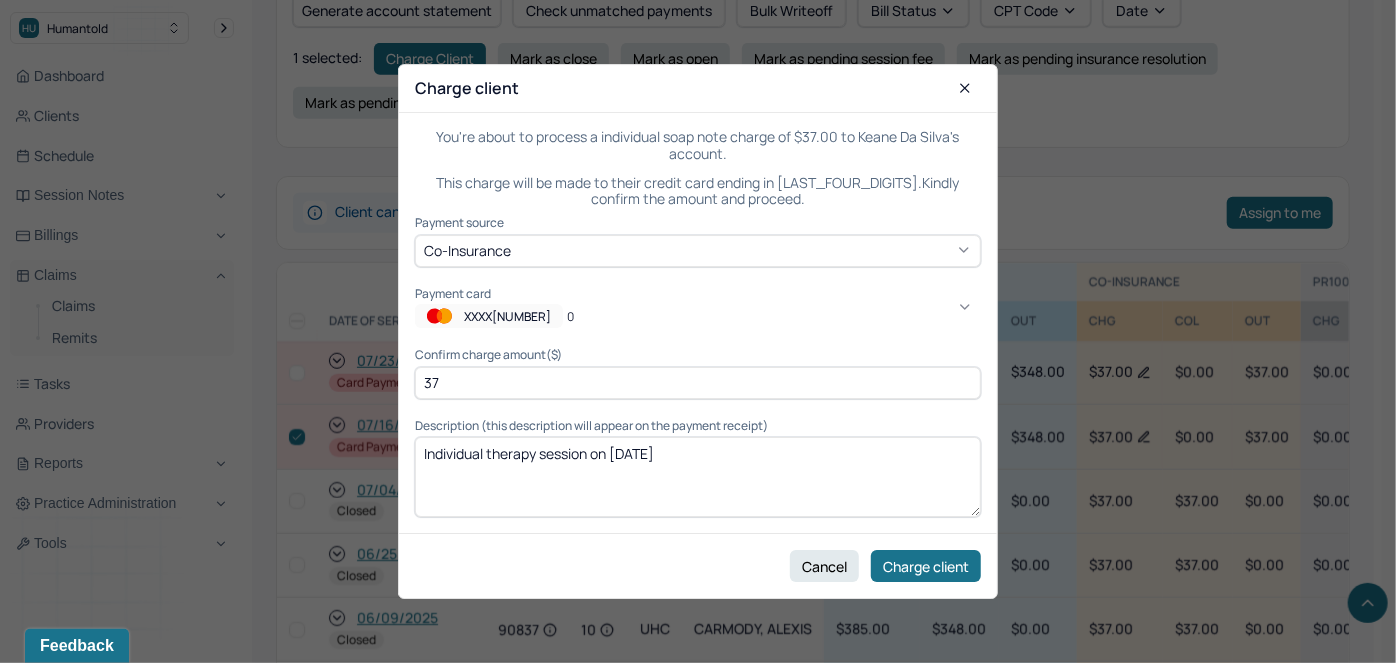 click on "0" at bounding box center [596, 316] 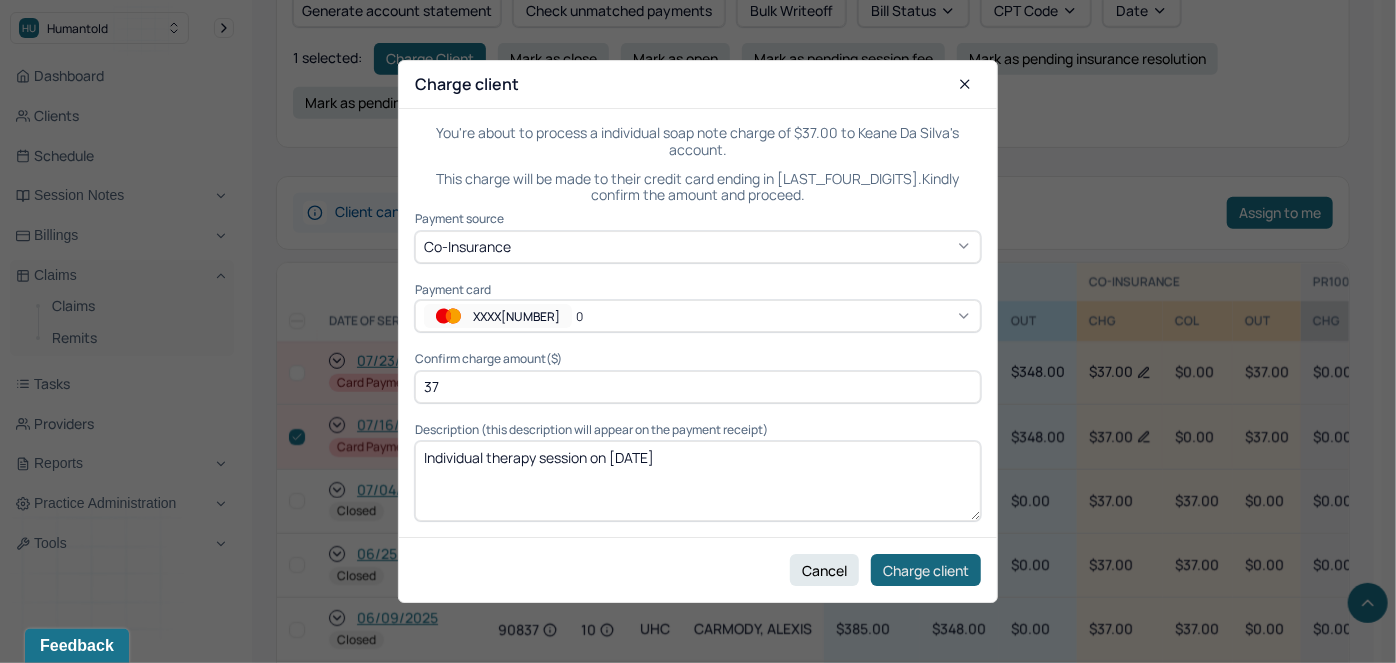 click on "Charge client" at bounding box center [926, 570] 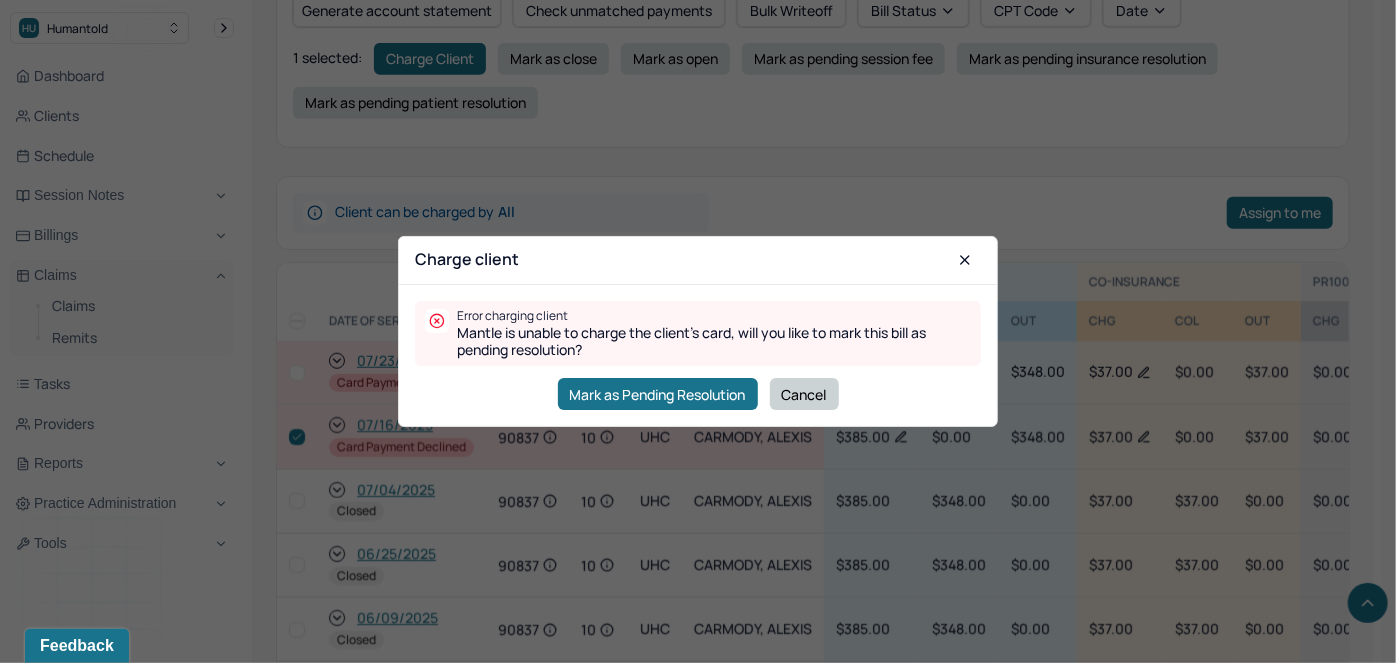 click on "Cancel" at bounding box center [804, 394] 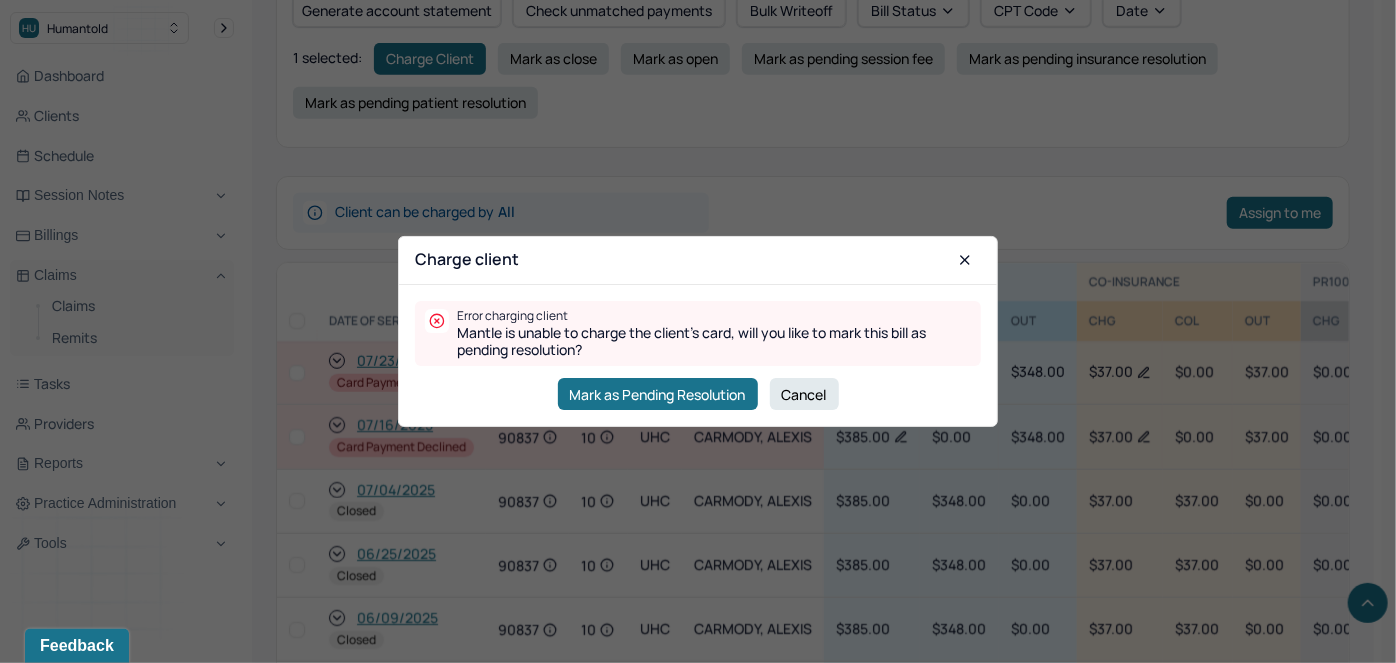 checkbox on "false" 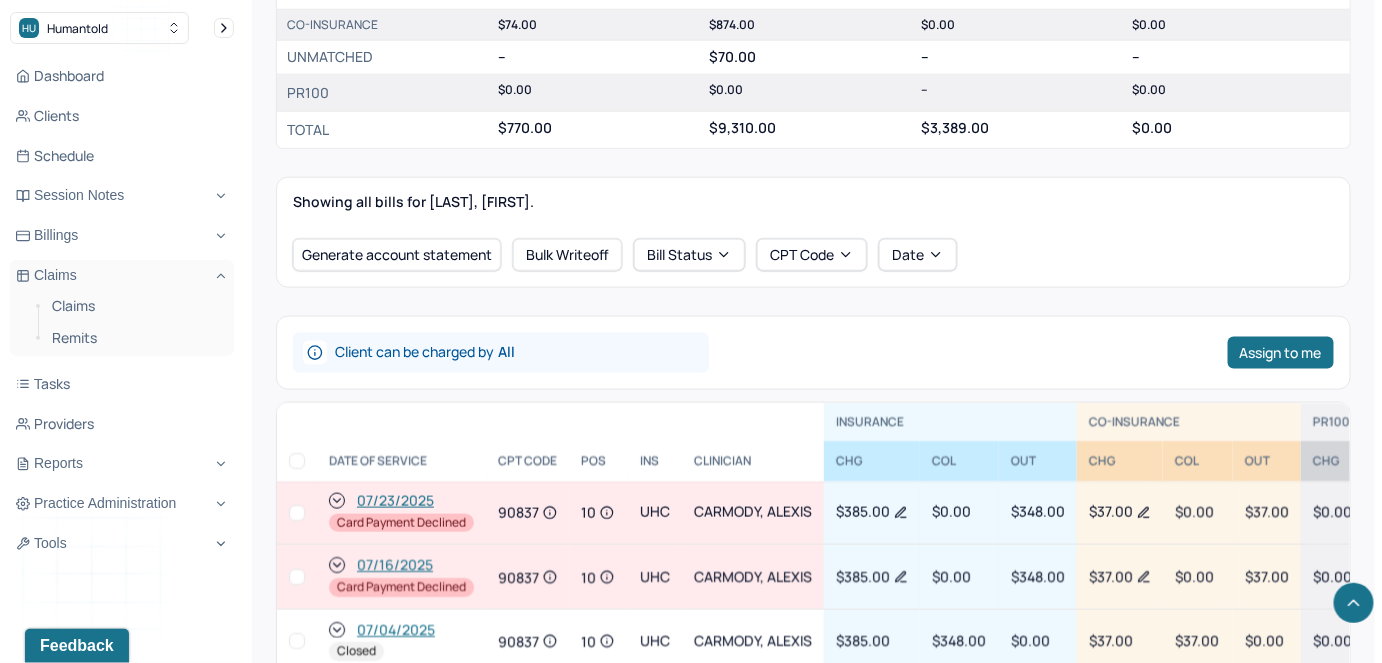 scroll, scrollTop: 272, scrollLeft: 0, axis: vertical 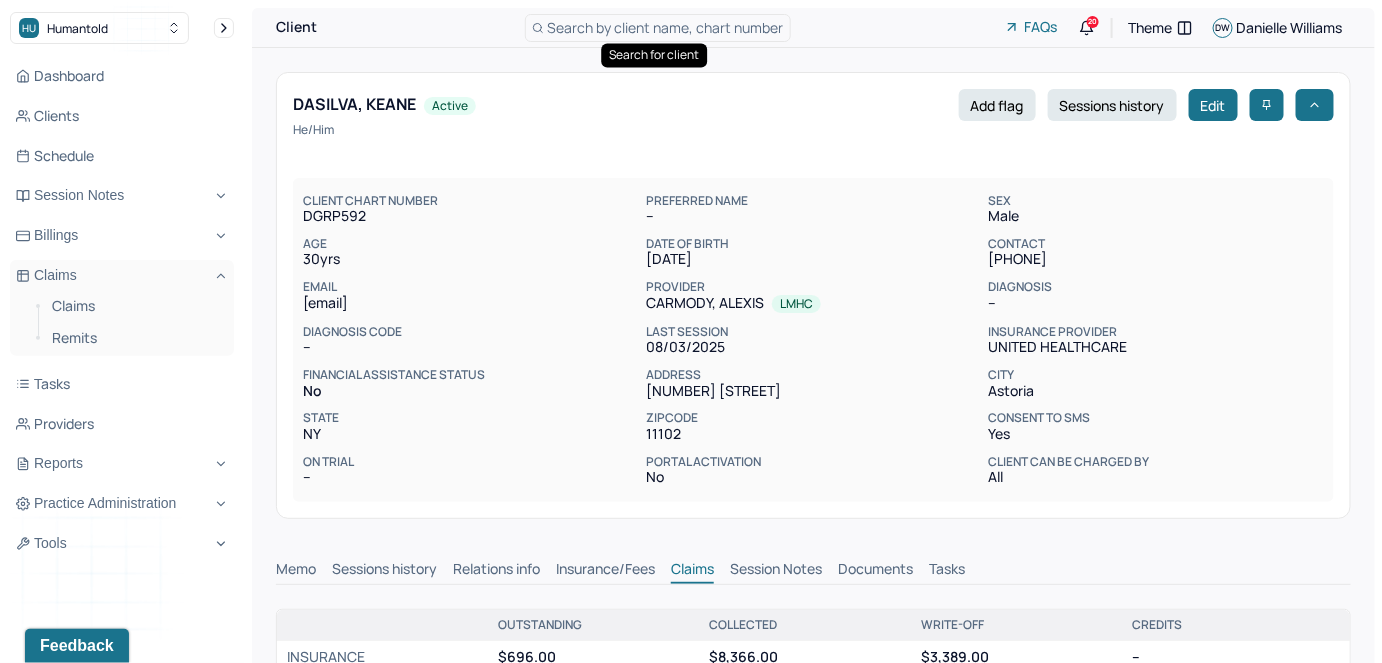 click on "Search by client name, chart number" at bounding box center [666, 27] 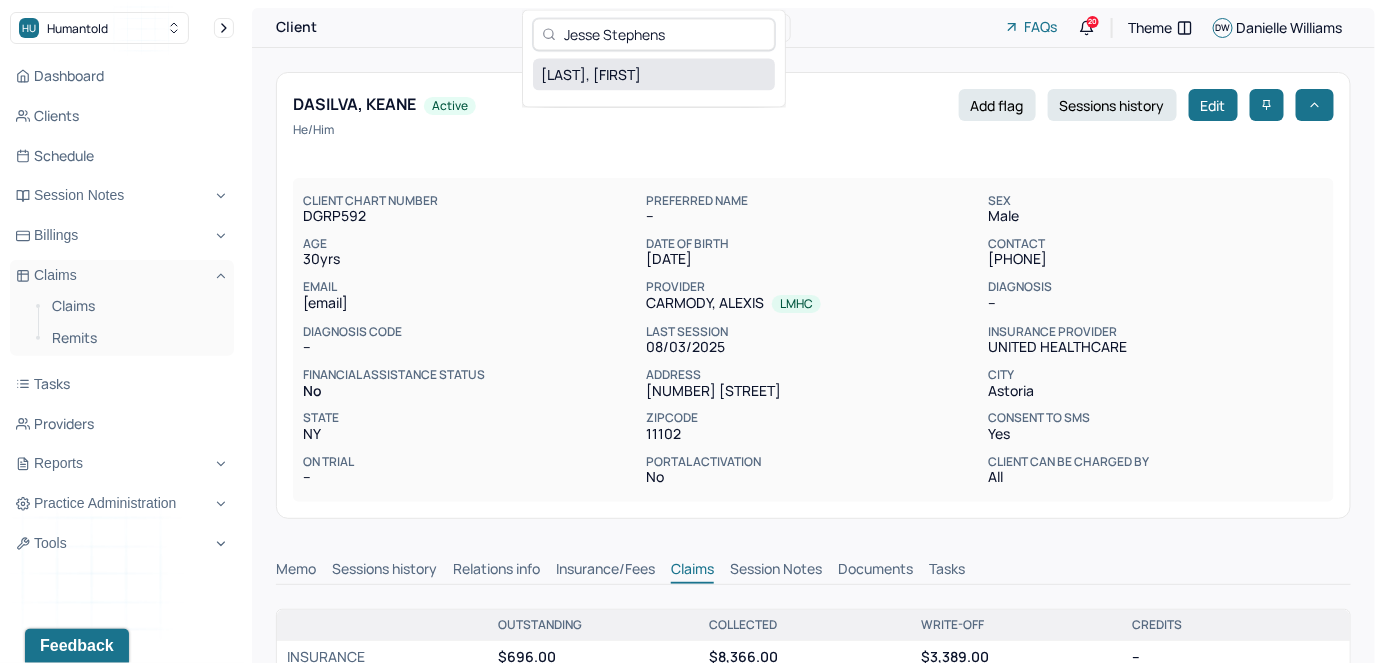 type on "Jesse Stephens" 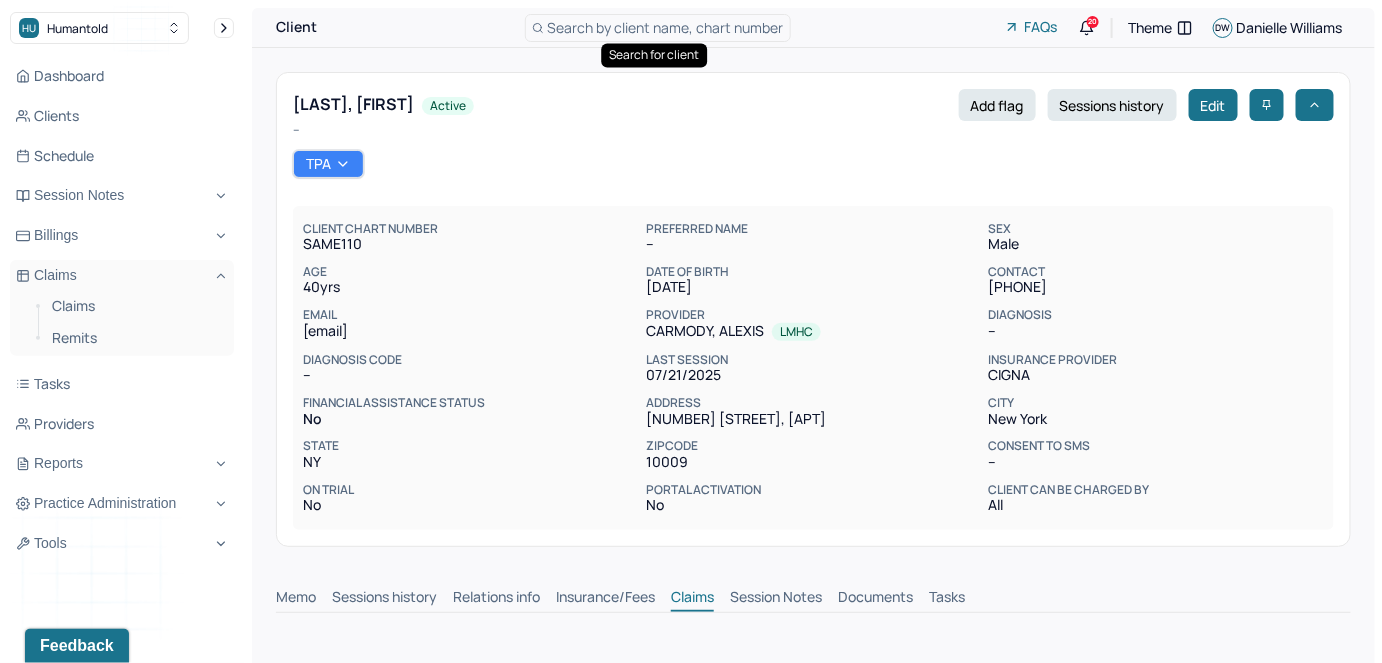 scroll, scrollTop: 1, scrollLeft: 0, axis: vertical 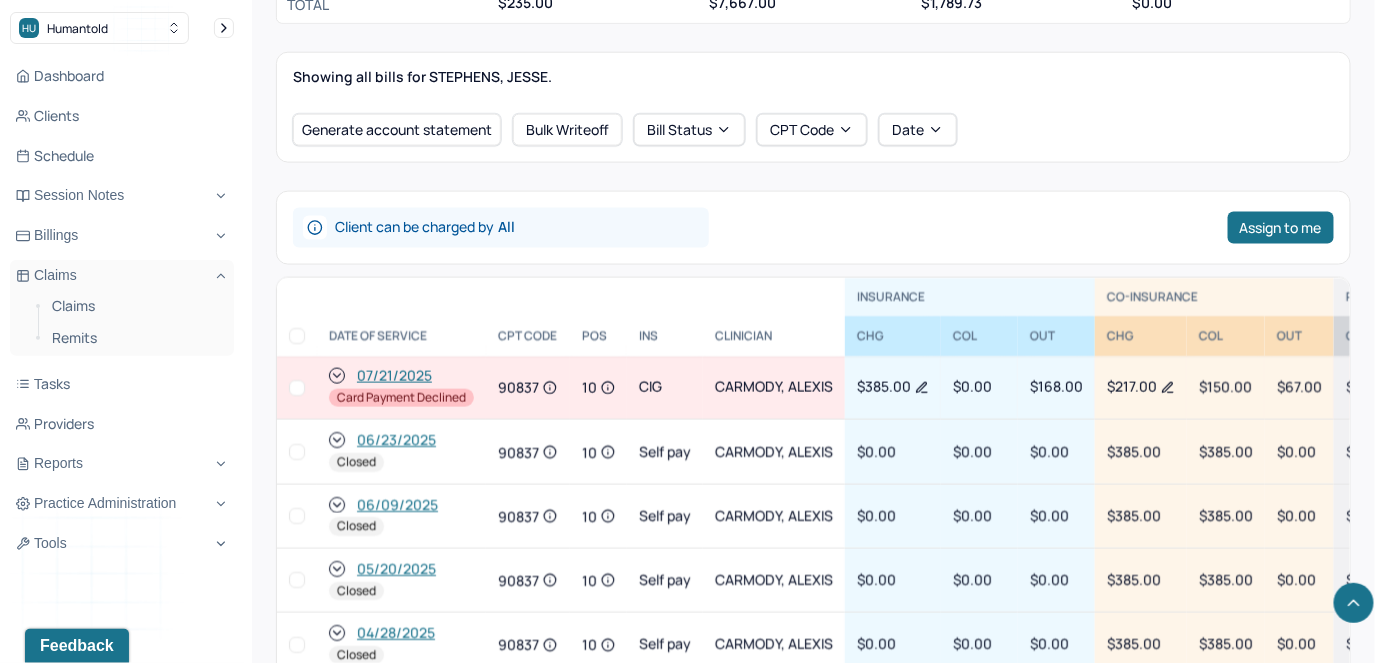 click at bounding box center (297, 388) 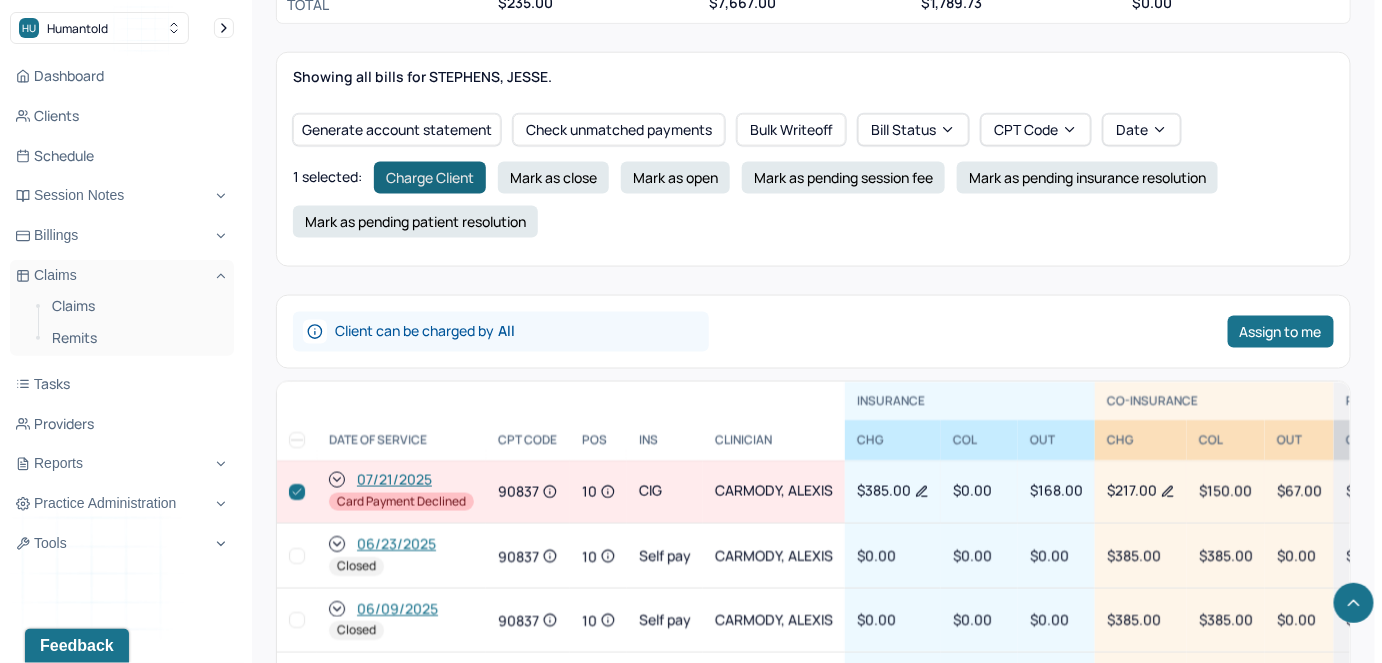 click on "Charge Client" at bounding box center (430, 178) 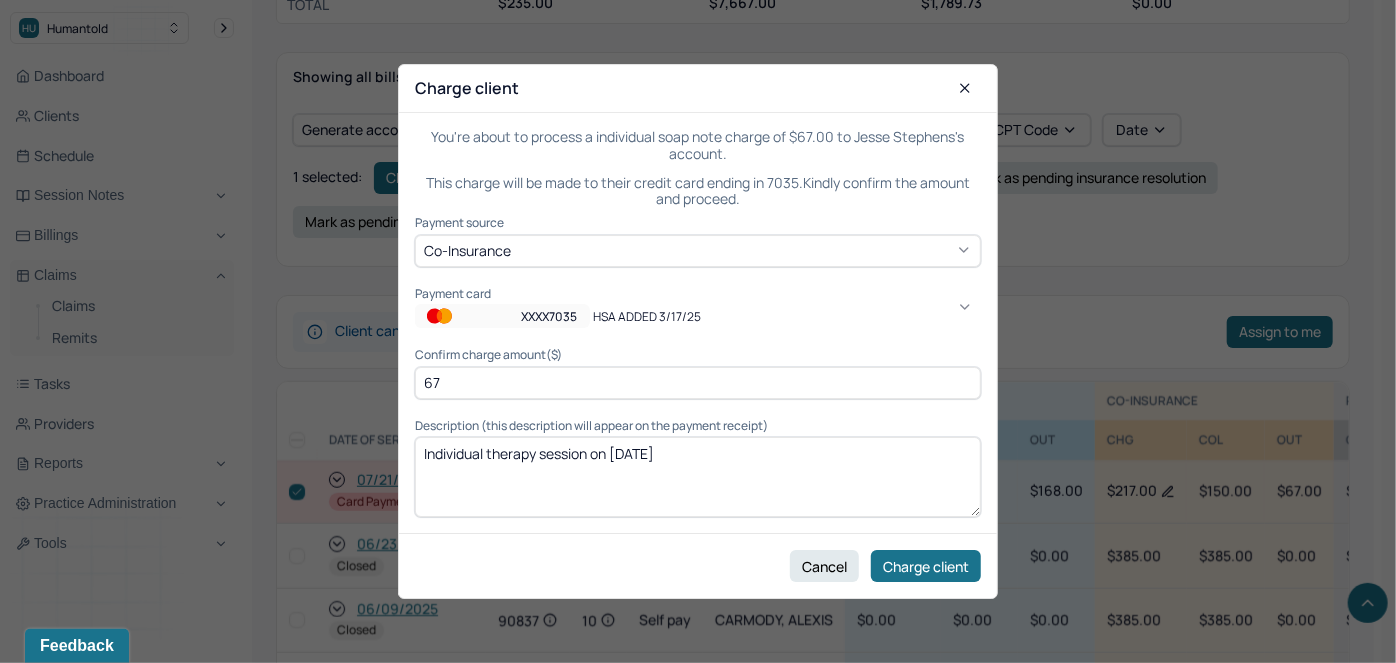 click on "HSA
ADDED 3/17/25" at bounding box center [660, 316] 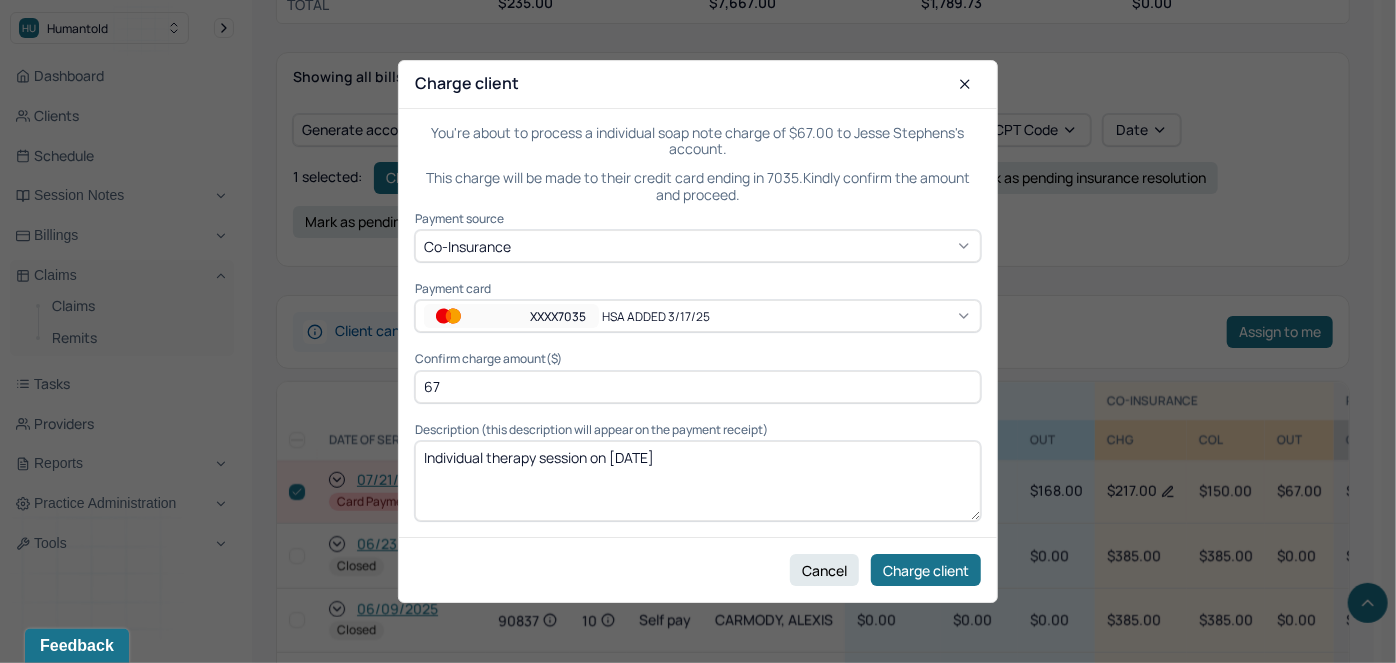 click on "Cancel Charge client" at bounding box center [698, 569] 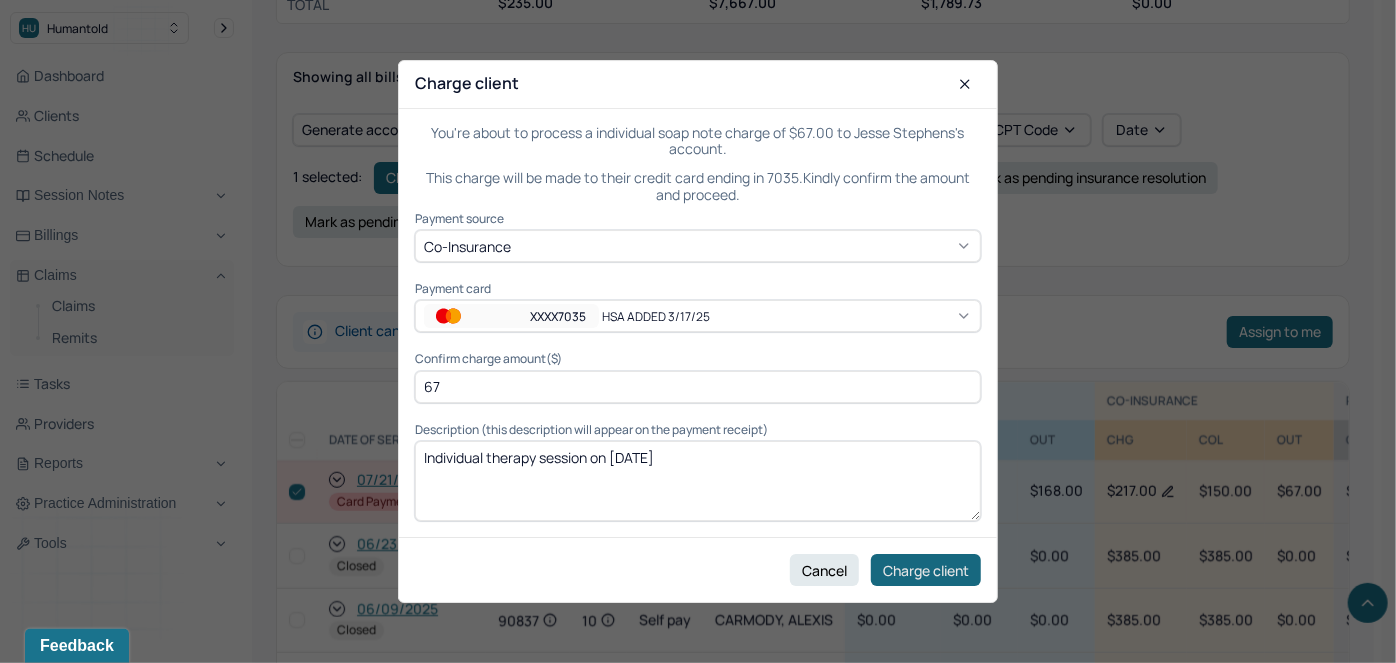 click on "Charge client" at bounding box center (926, 570) 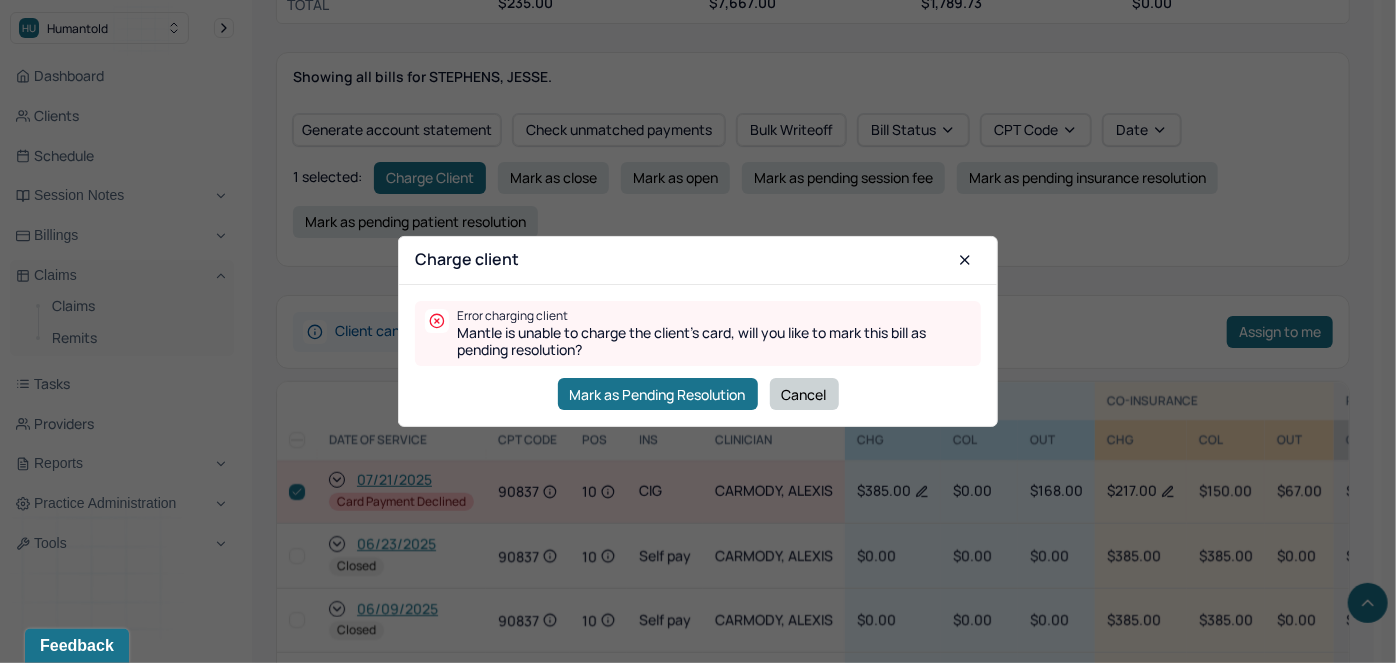 click on "Cancel" at bounding box center [804, 394] 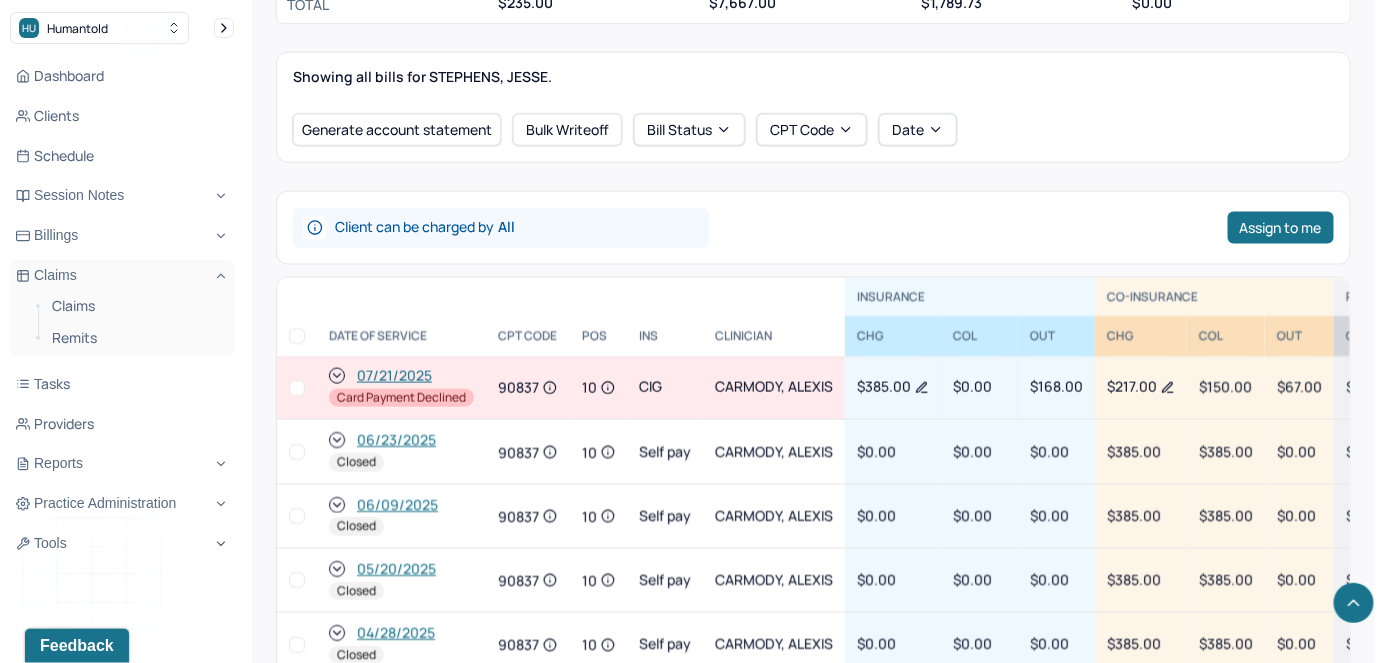 click at bounding box center [297, 388] 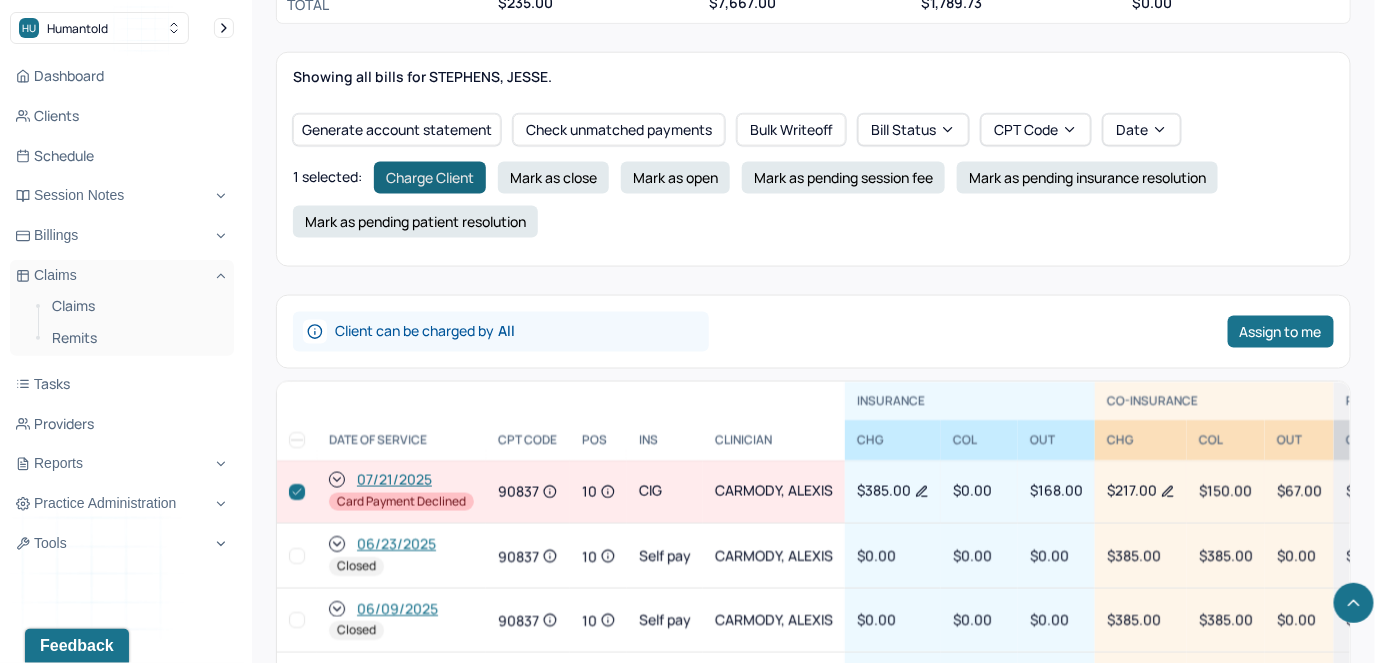 click on "Charge Client" at bounding box center (430, 178) 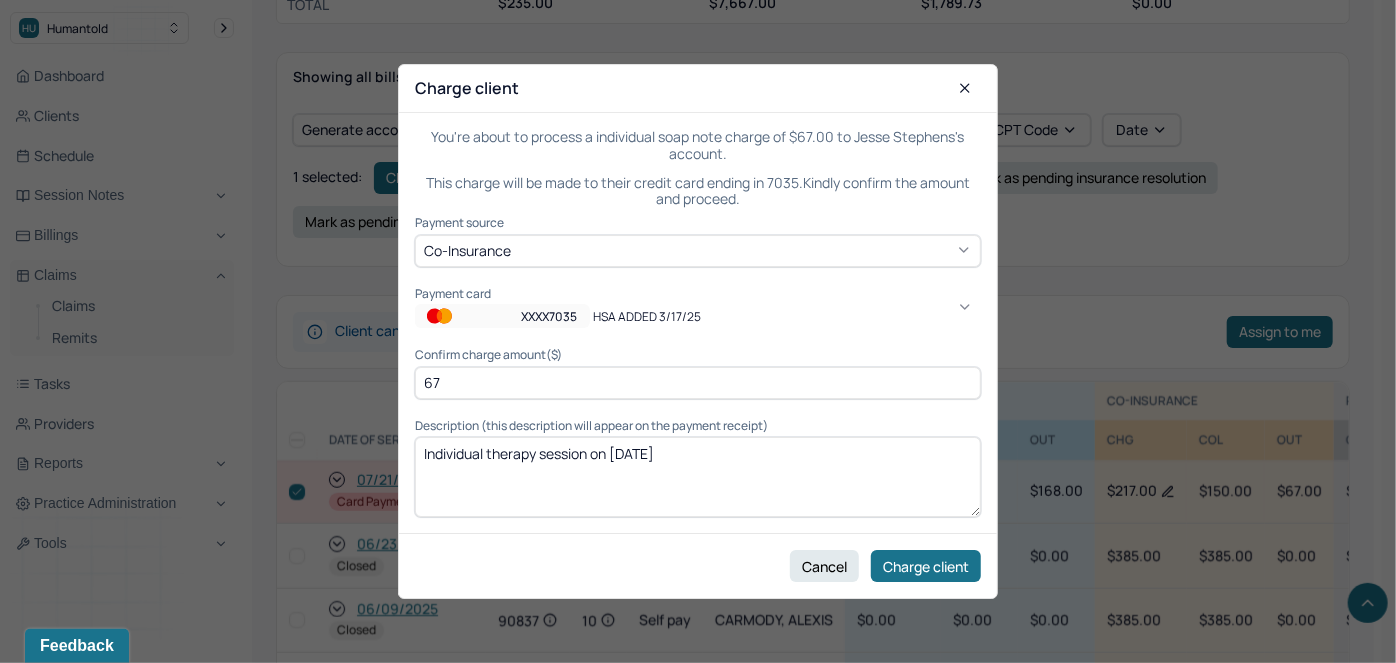 click on "XXXX7035" at bounding box center [502, 317] 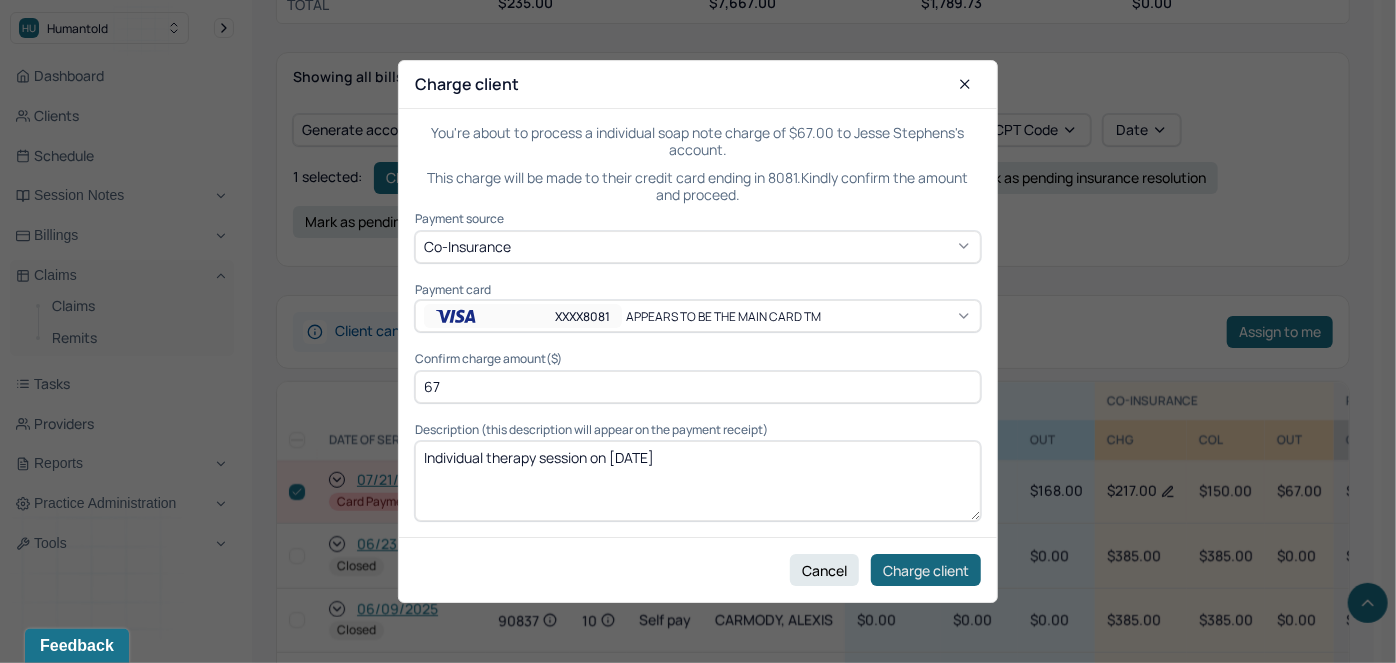 click on "Charge client" at bounding box center (926, 570) 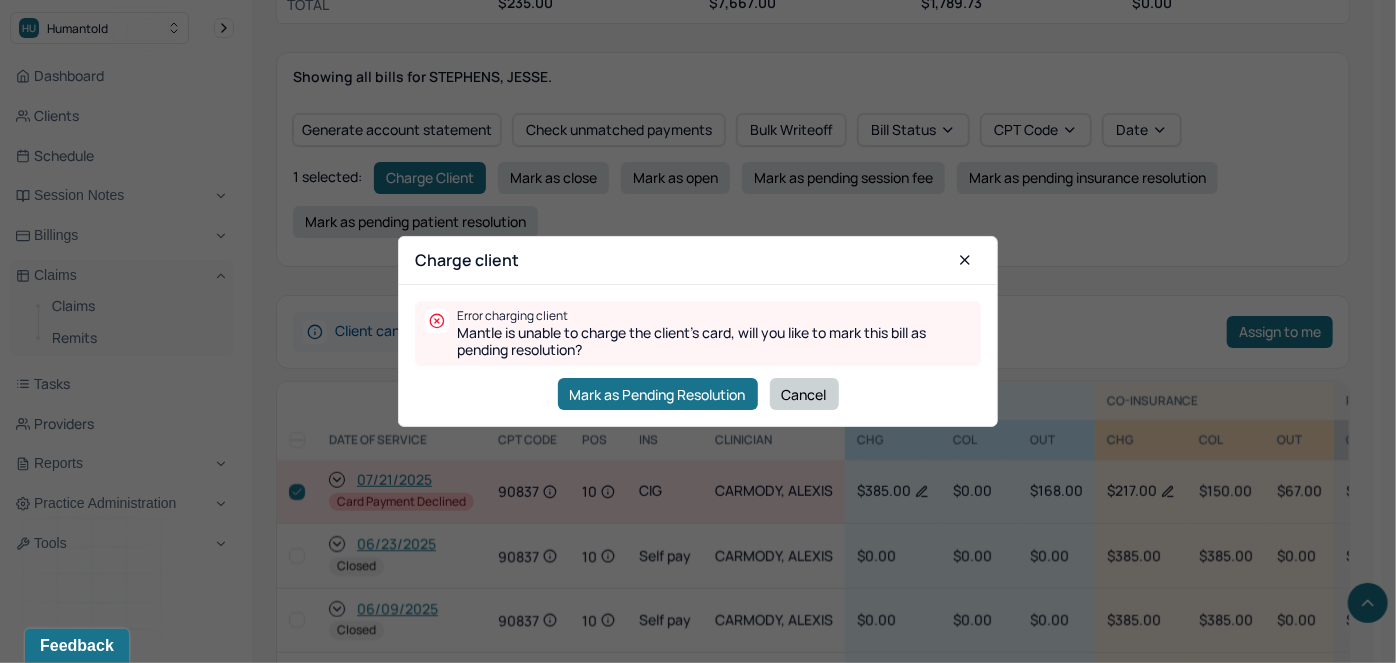 click on "Cancel" at bounding box center (804, 394) 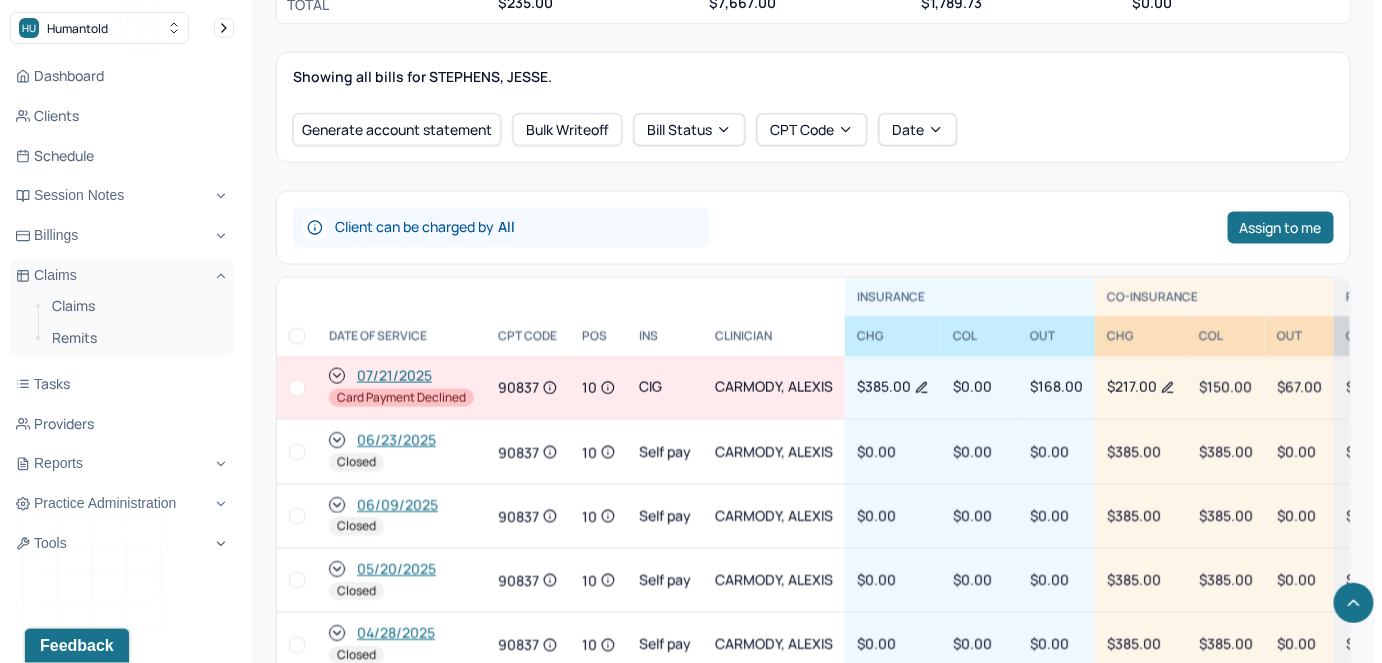 click at bounding box center [297, 388] 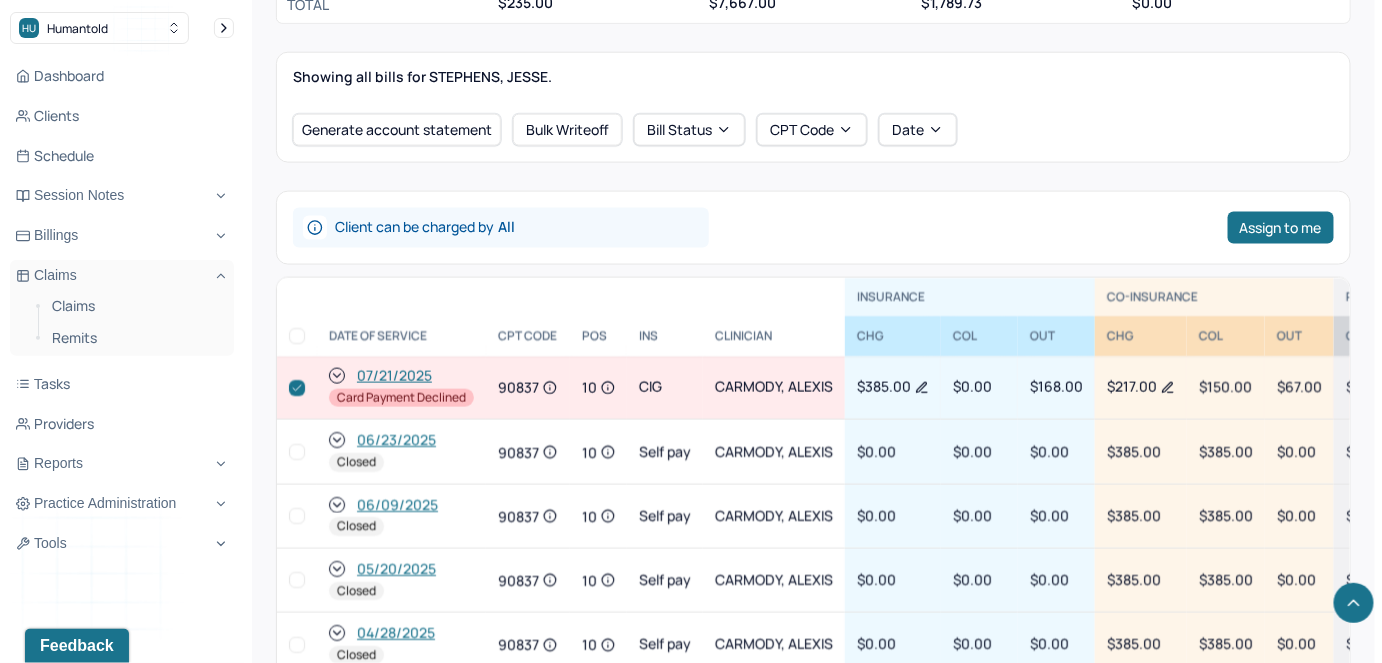 checkbox on "true" 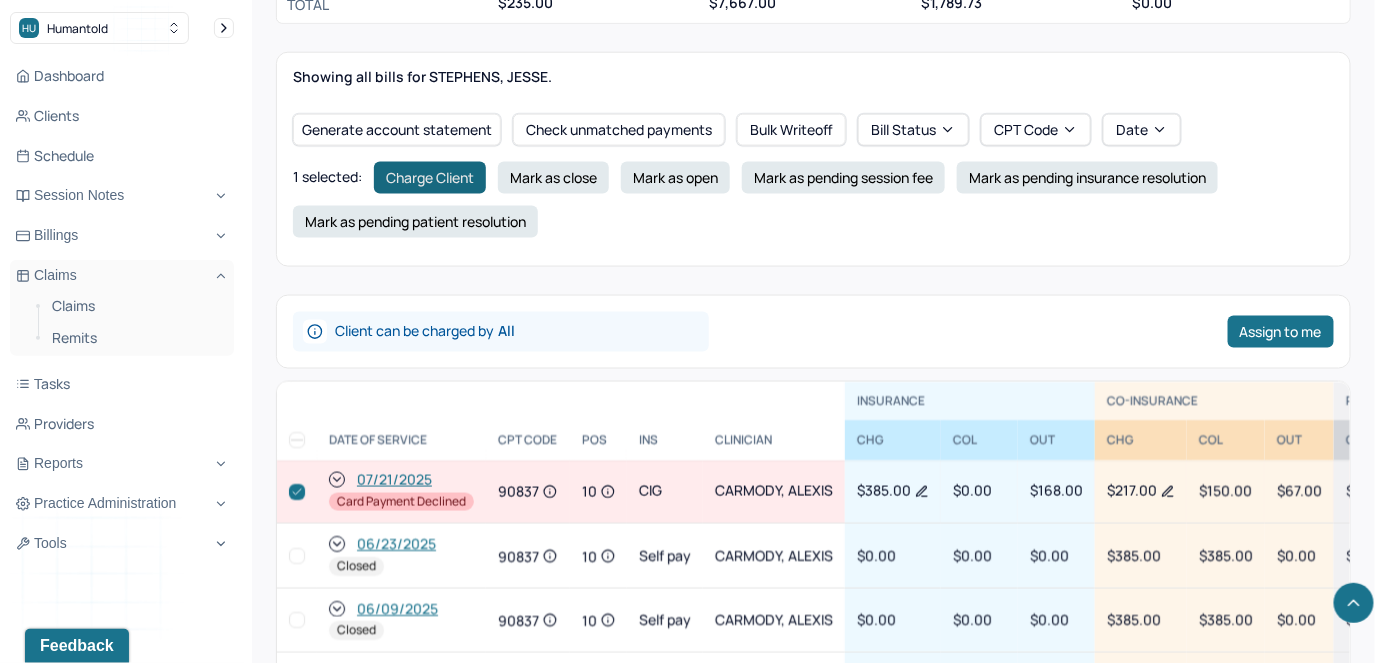 click on "Charge Client" at bounding box center [430, 178] 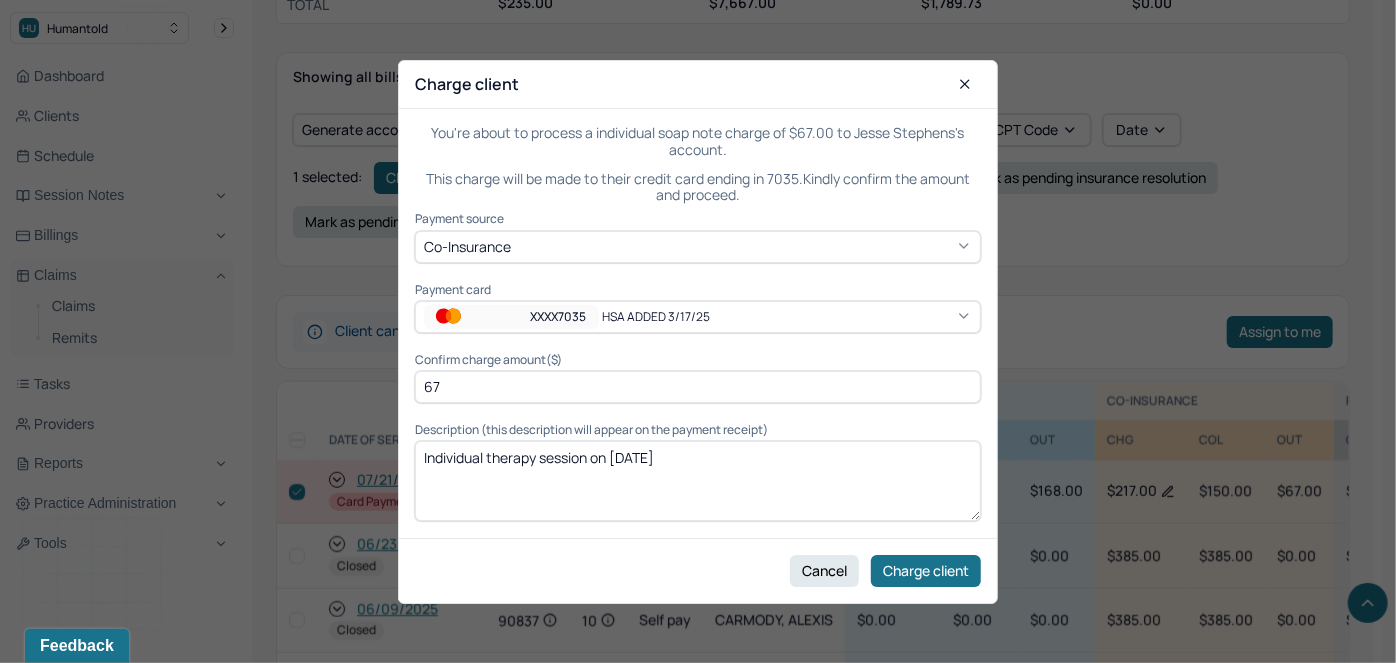 click on "XXXX7035" at bounding box center [559, 316] 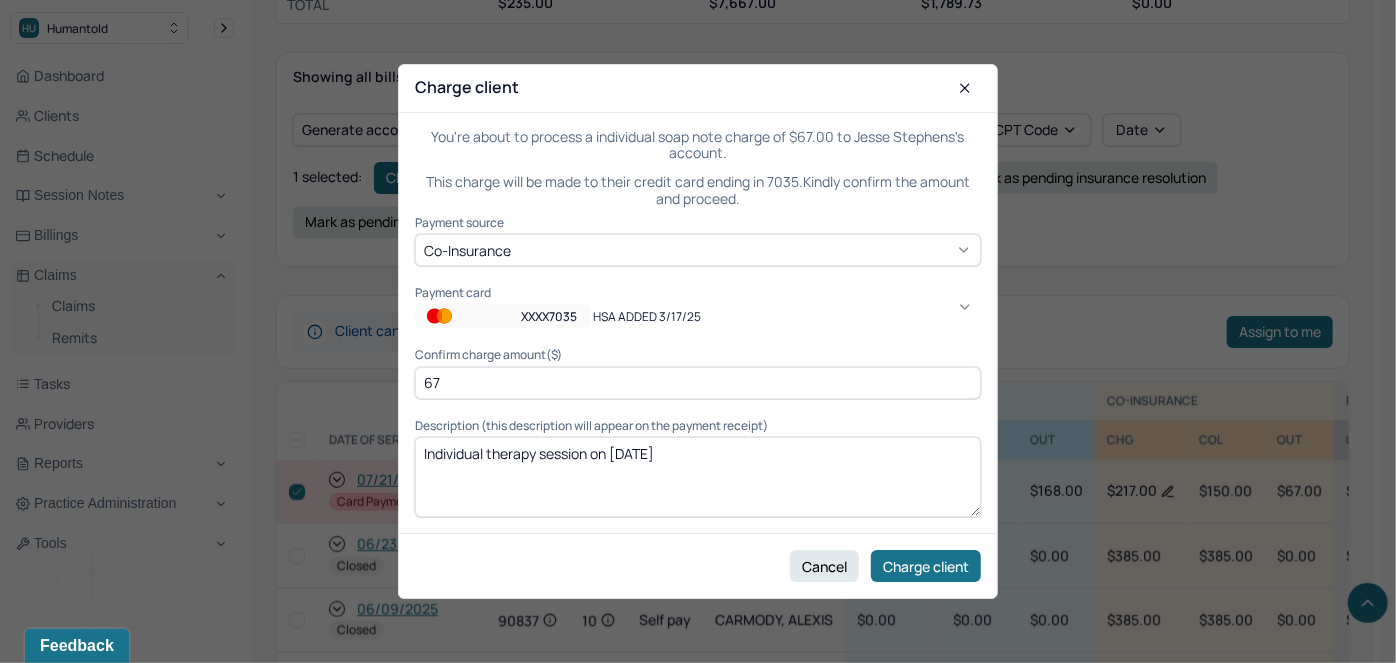 click on "XXXX7035" at bounding box center (100, 1792) 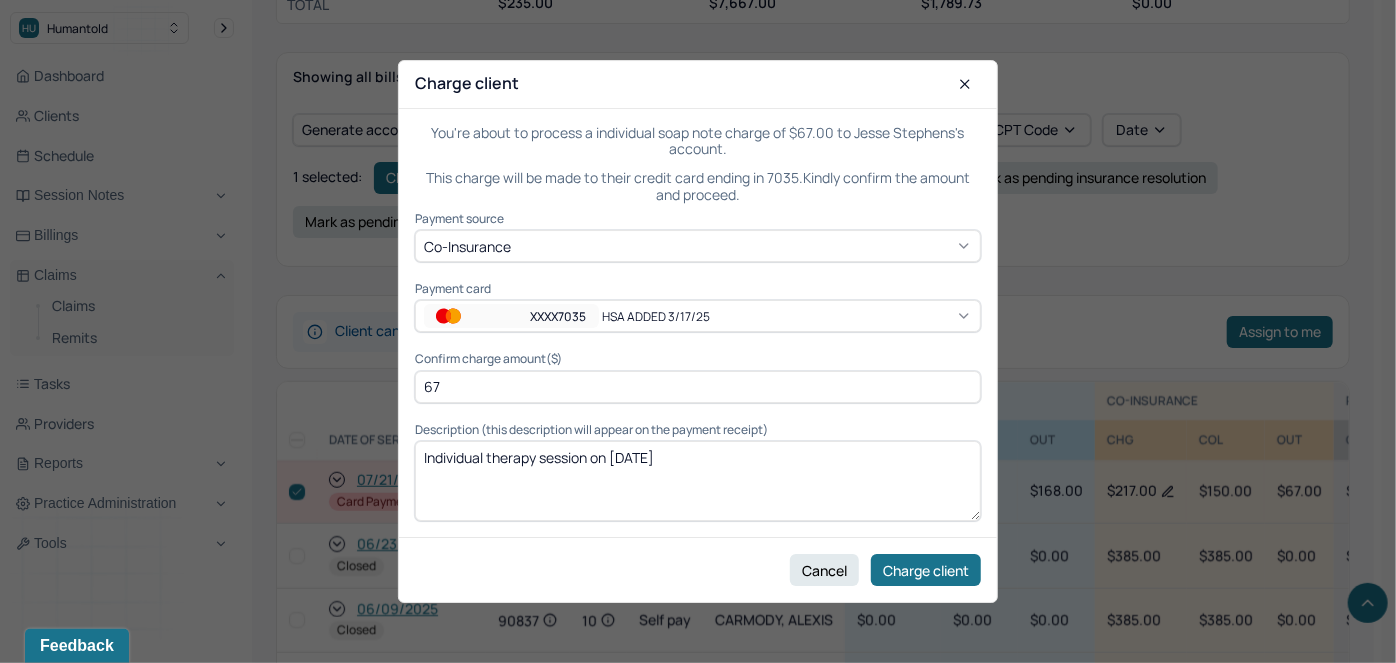 click on "67" at bounding box center [698, 387] 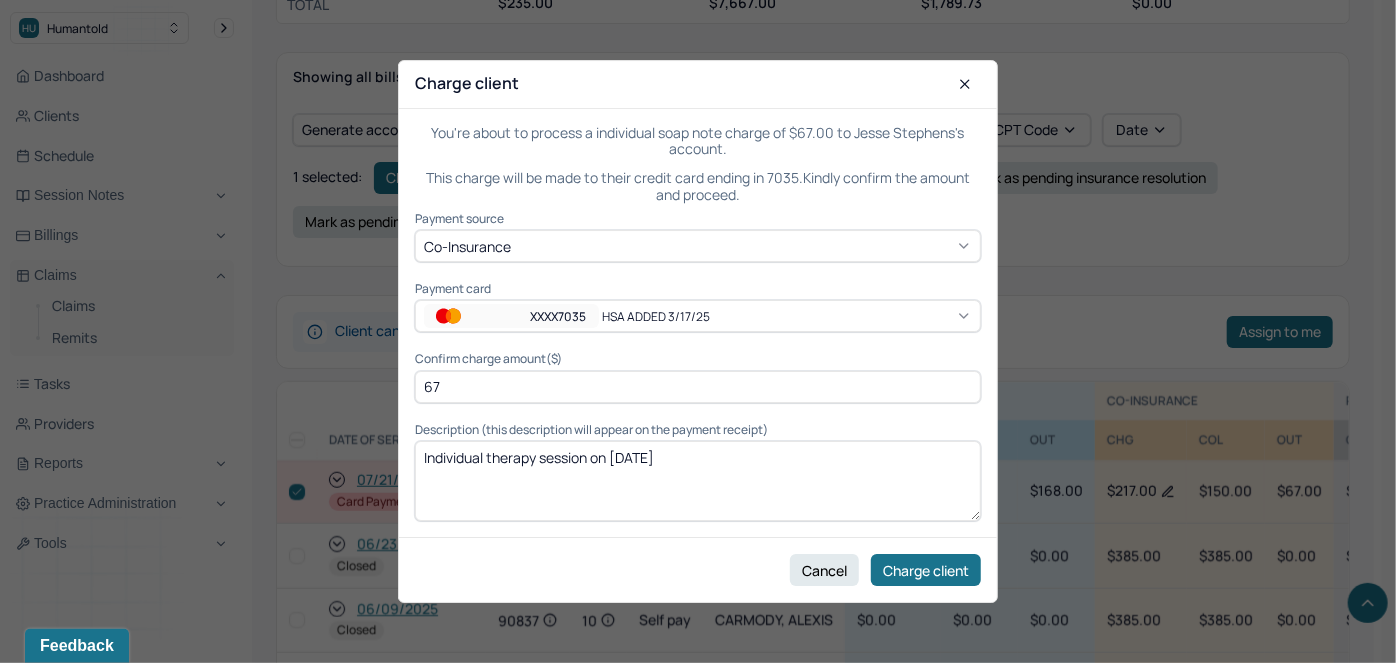 drag, startPoint x: 549, startPoint y: 385, endPoint x: 304, endPoint y: 382, distance: 245.01837 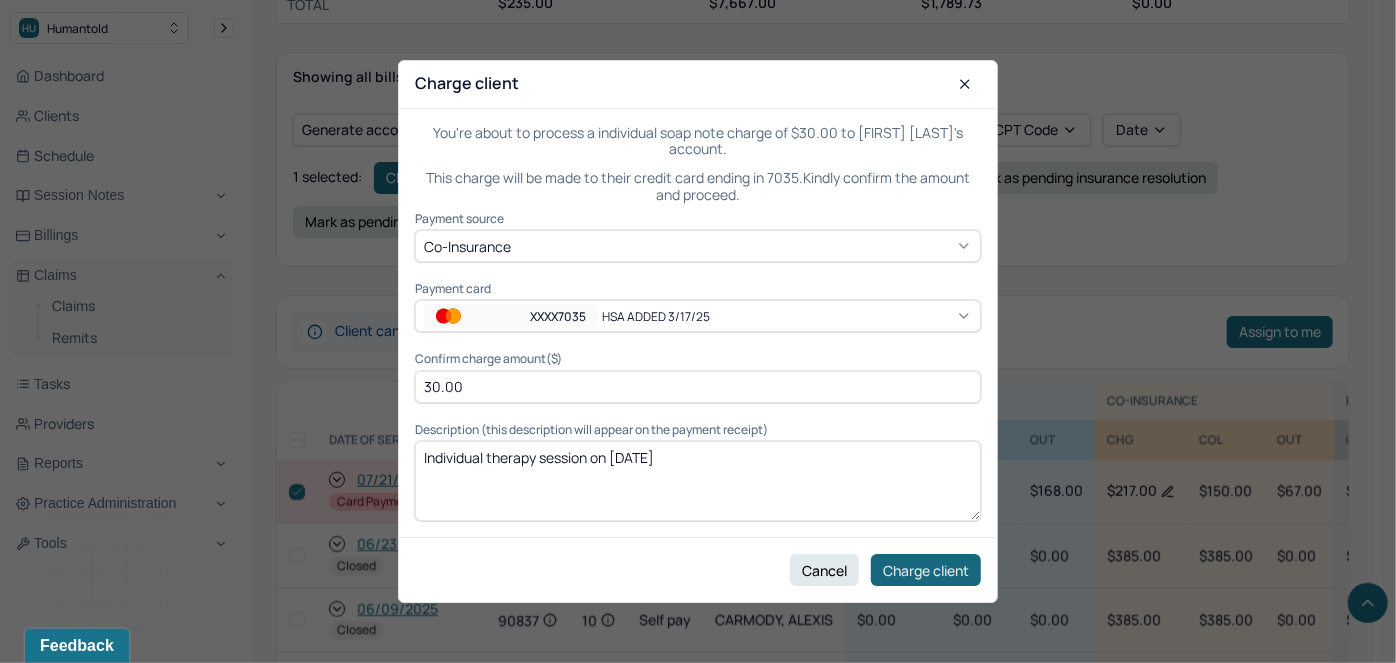 type on "30.00" 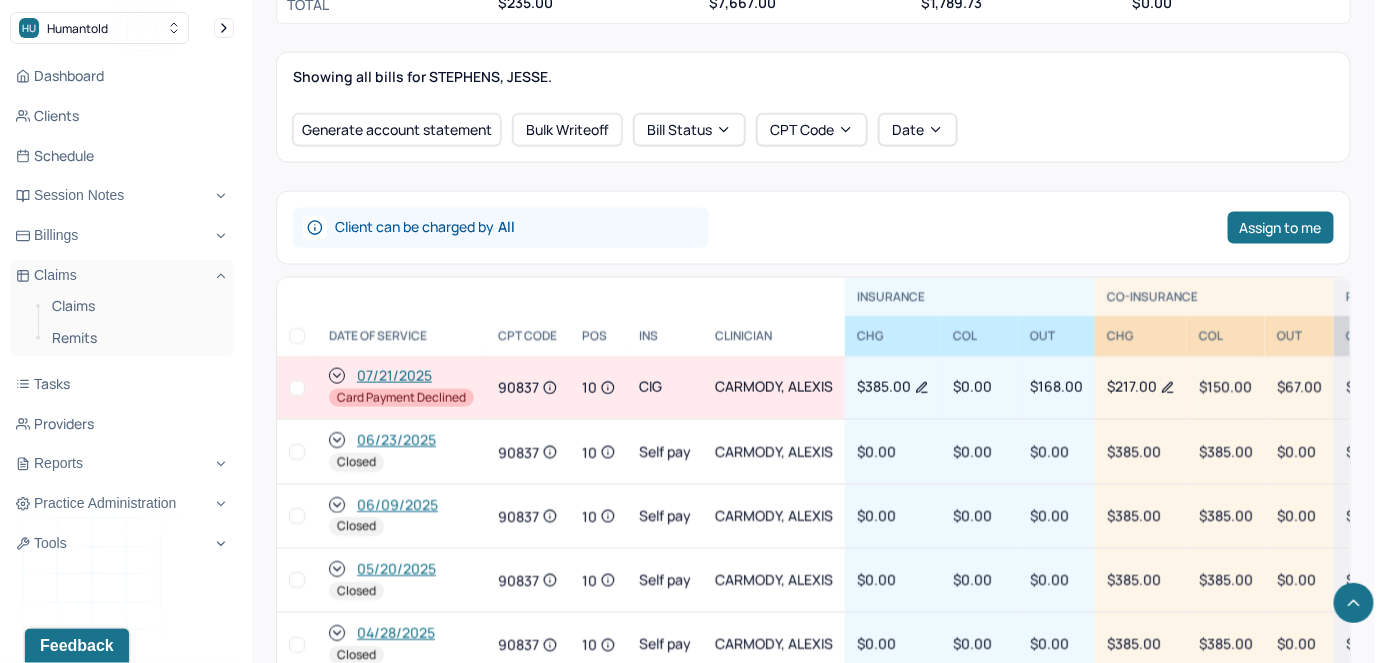 click at bounding box center (297, 388) 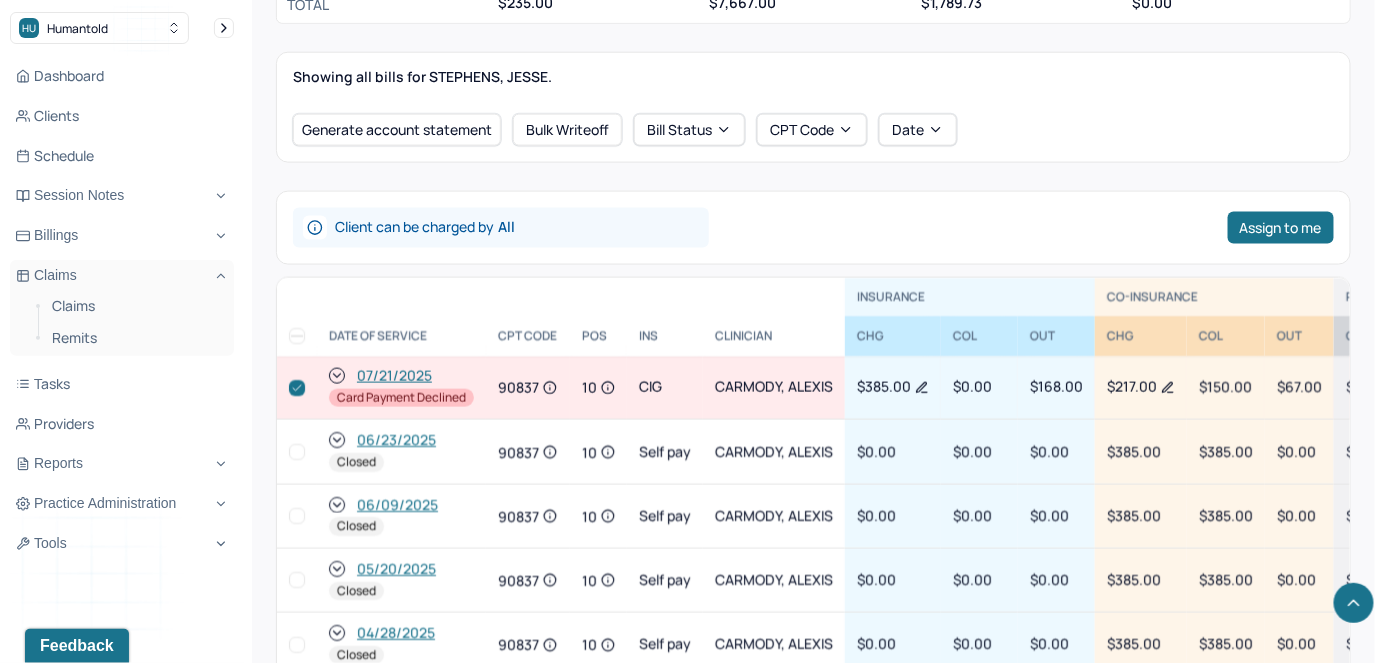 checkbox on "true" 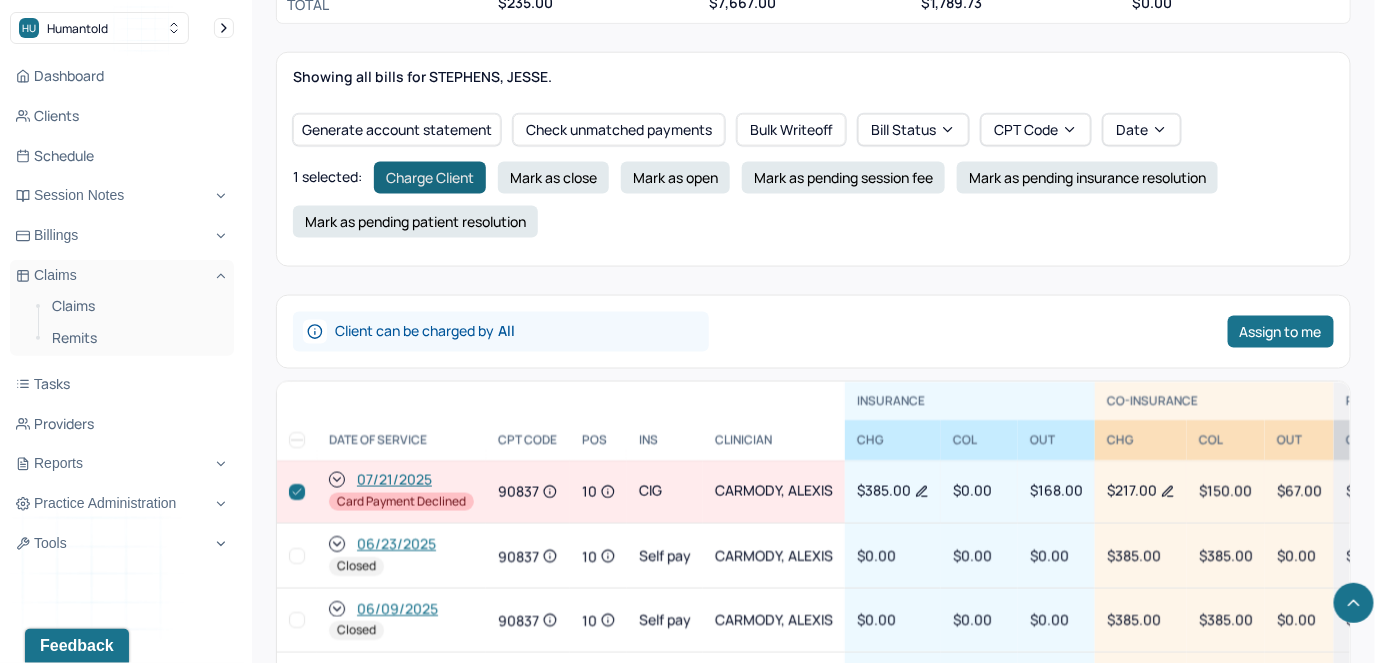 click on "Charge Client" at bounding box center [430, 178] 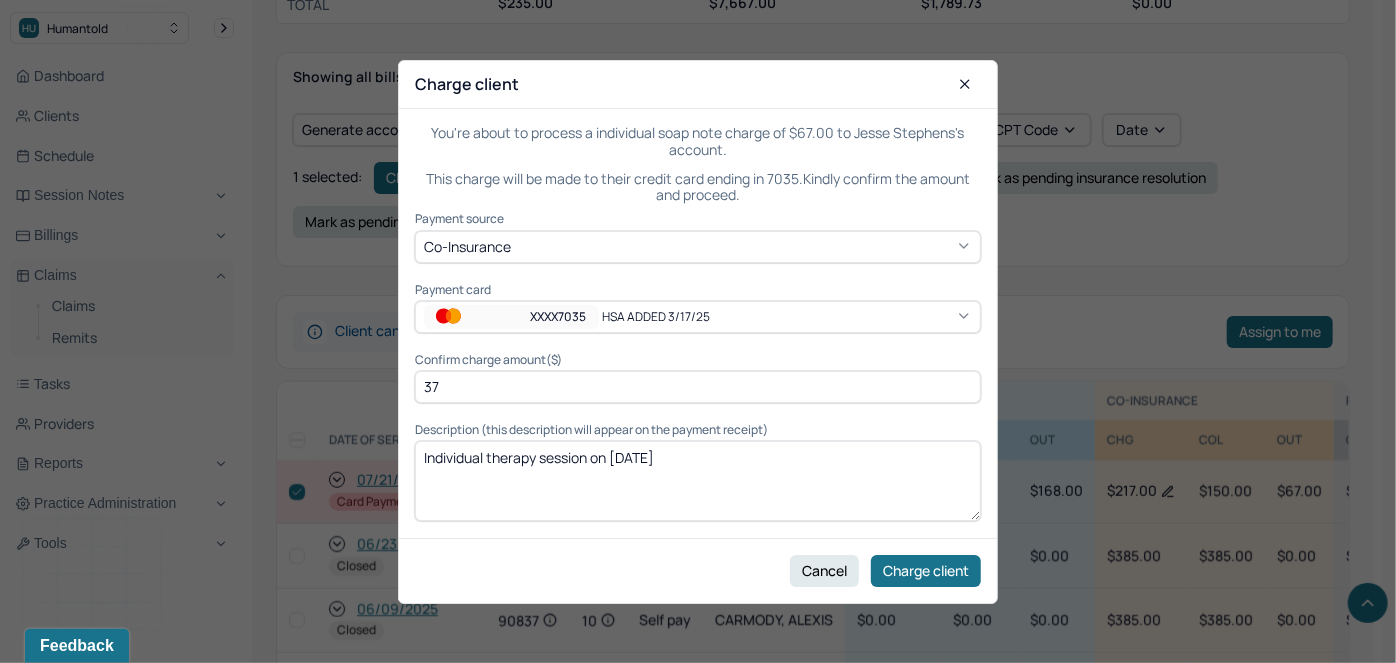 click on "XXXX7035" at bounding box center [511, 317] 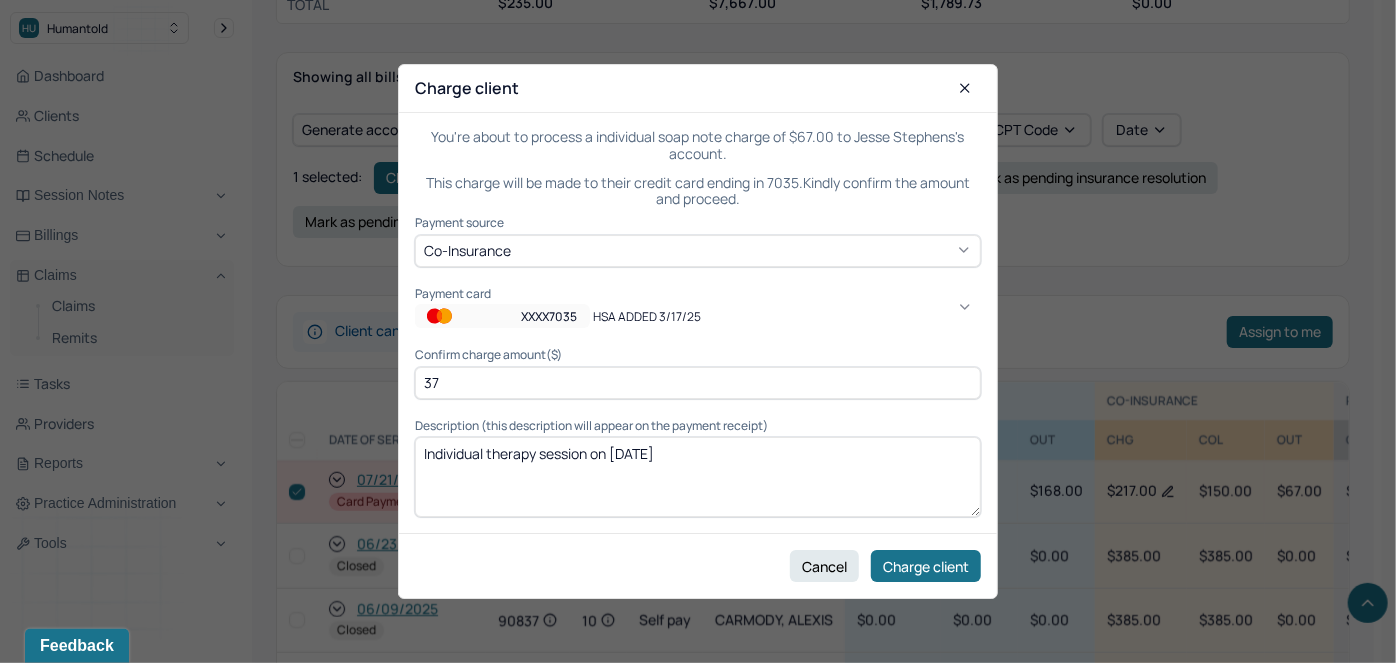click on "XXXX8081" at bounding box center [100, 1816] 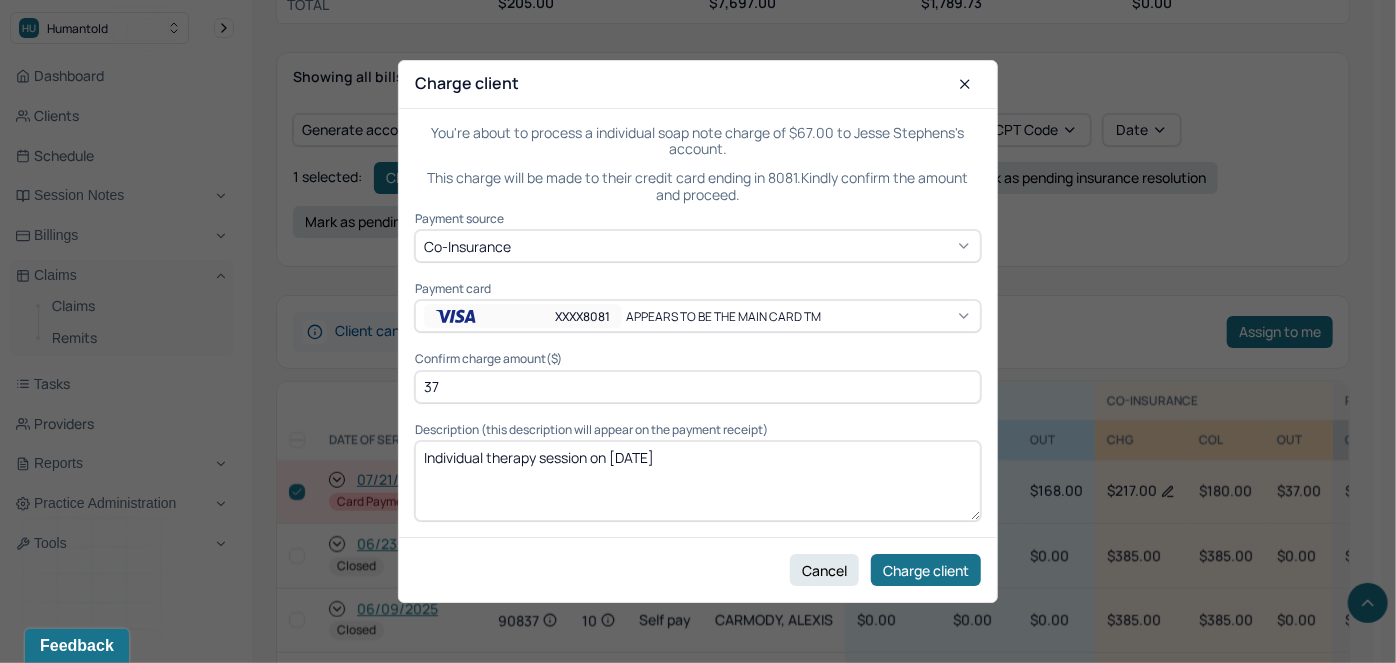 drag, startPoint x: 906, startPoint y: 571, endPoint x: 488, endPoint y: 395, distance: 453.54163 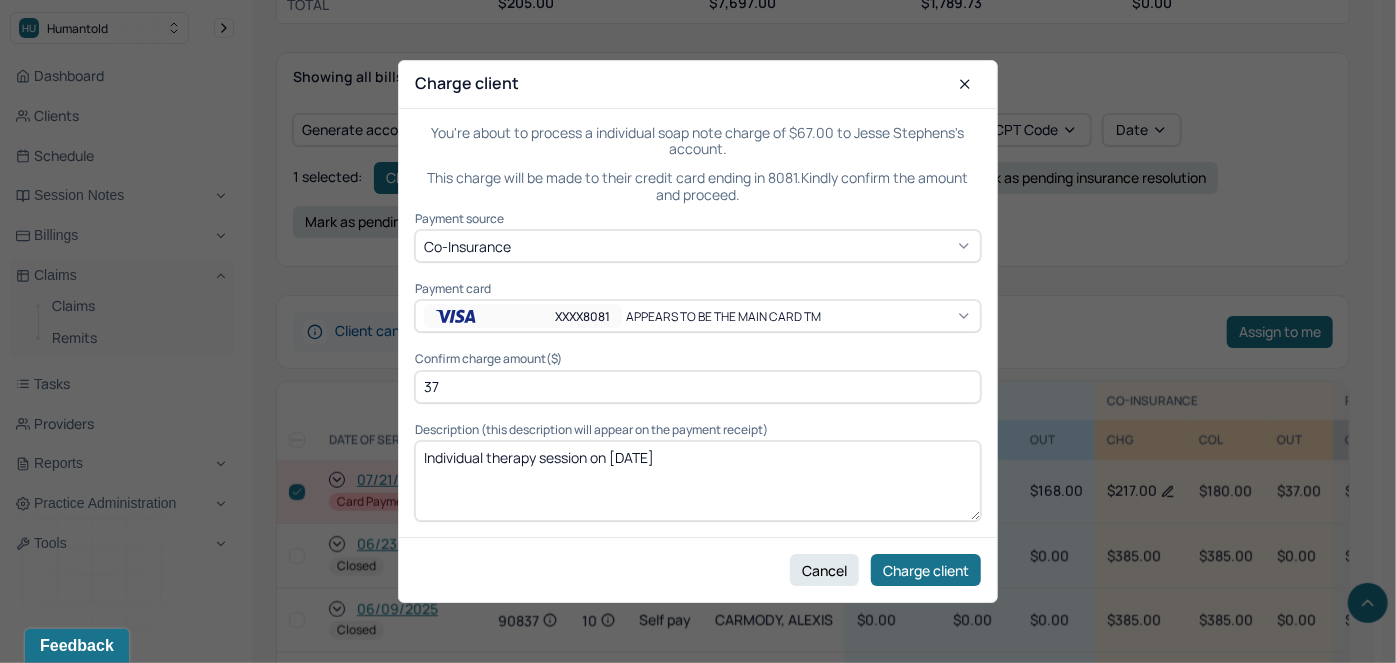 drag, startPoint x: 480, startPoint y: 391, endPoint x: 402, endPoint y: 392, distance: 78.00641 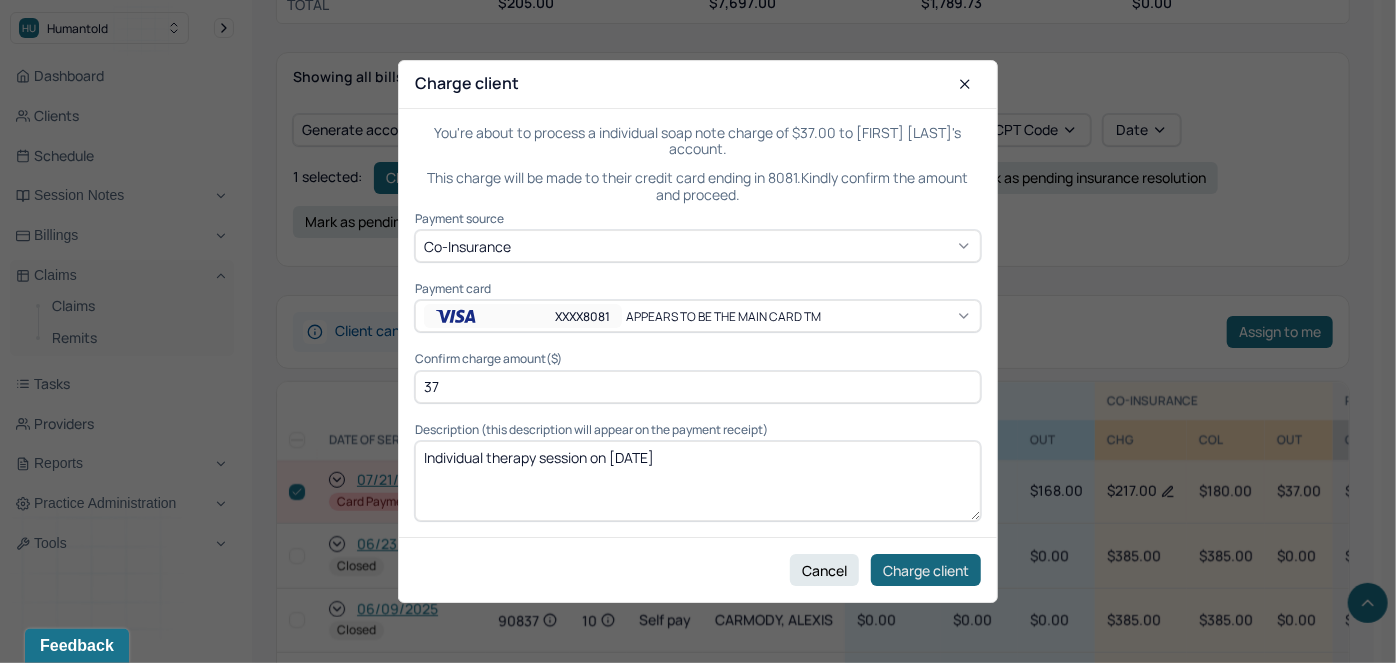 type on "37" 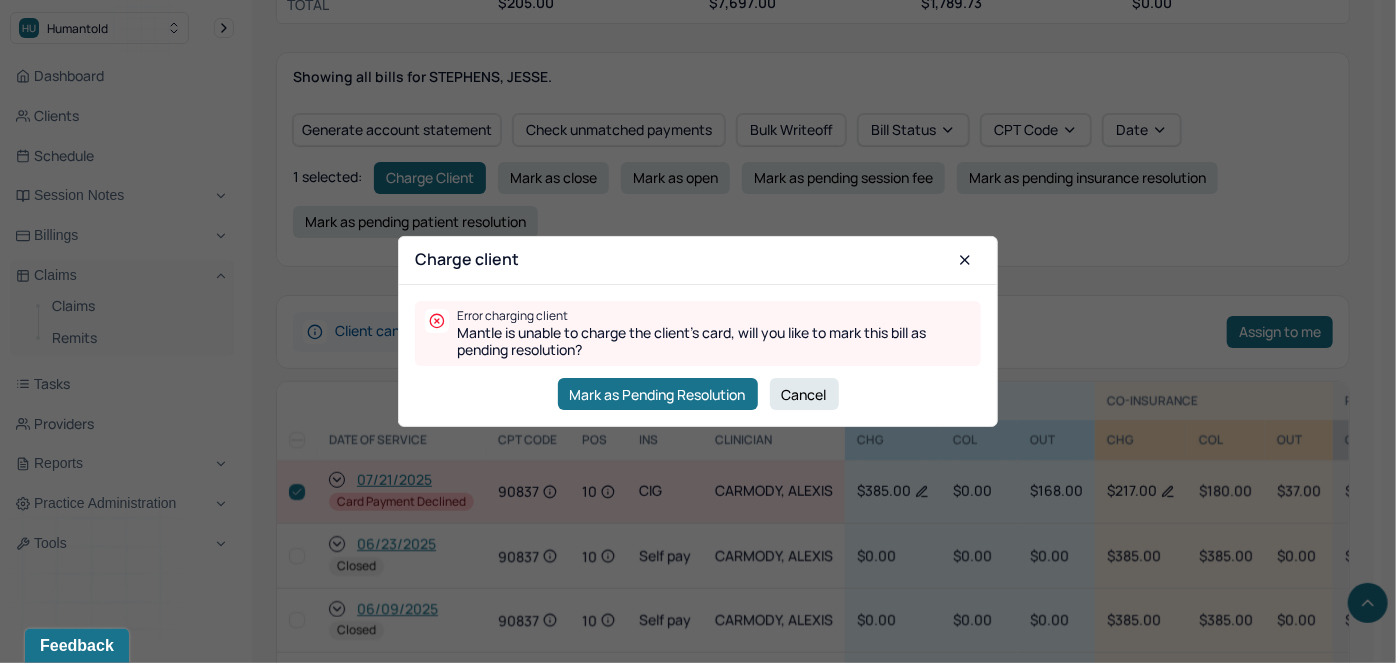 click on "Cancel" at bounding box center [804, 394] 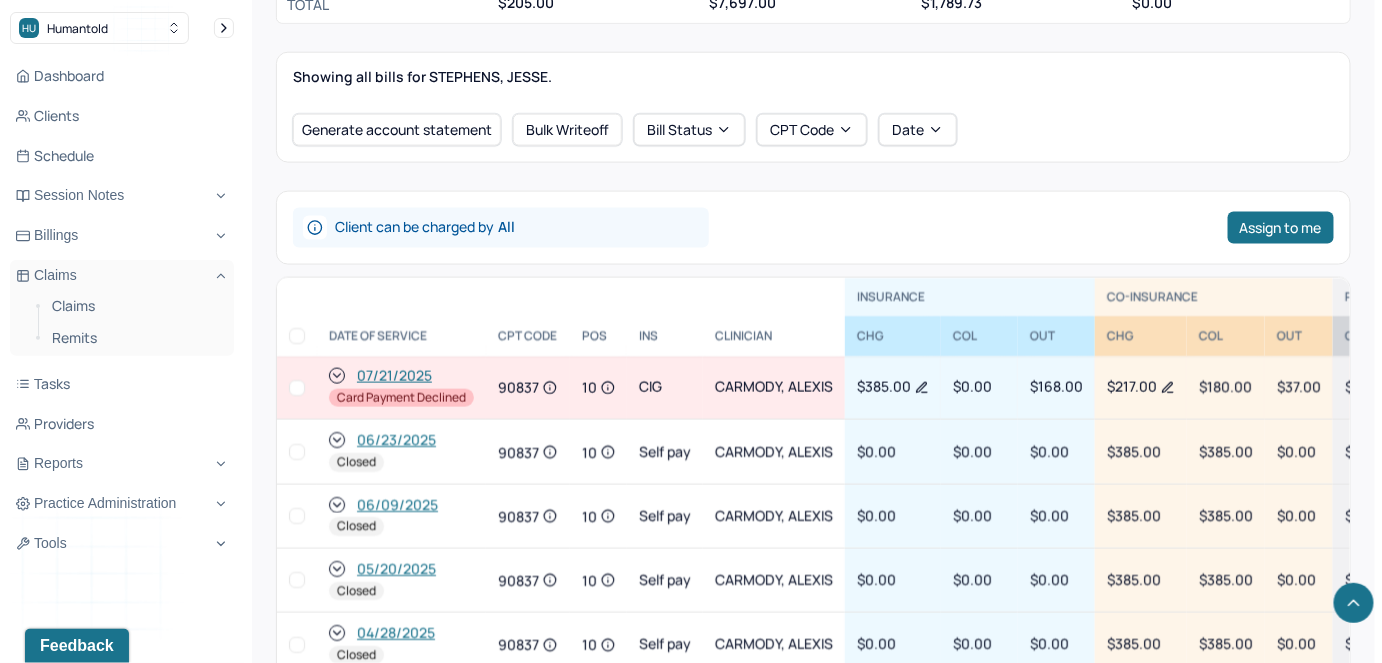 click at bounding box center (297, 388) 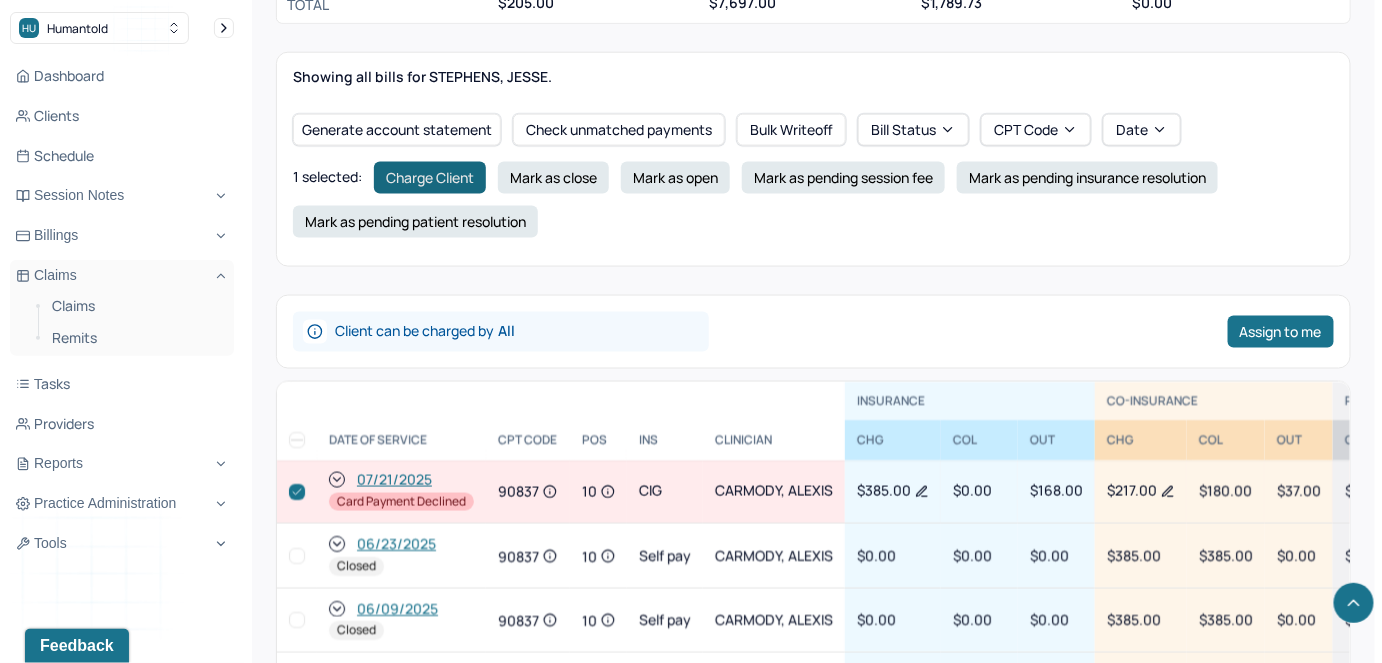 click on "Charge Client" at bounding box center [430, 178] 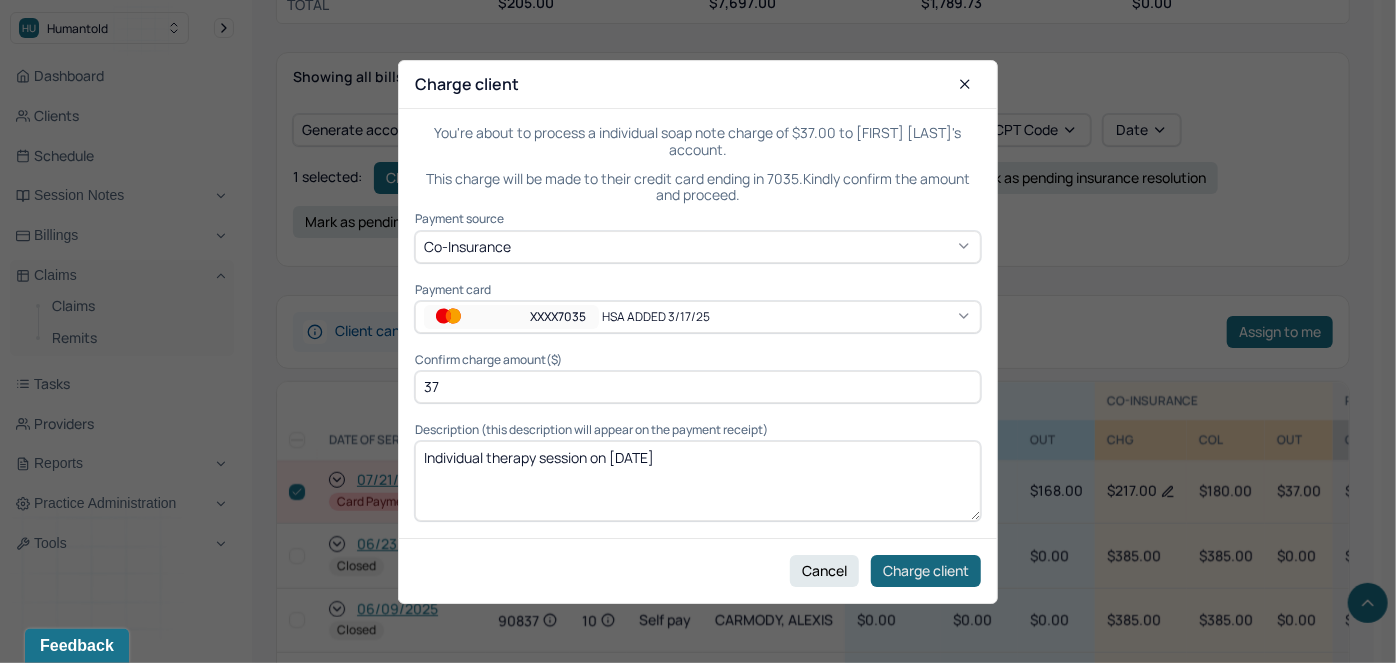 click on "Charge client" at bounding box center (926, 570) 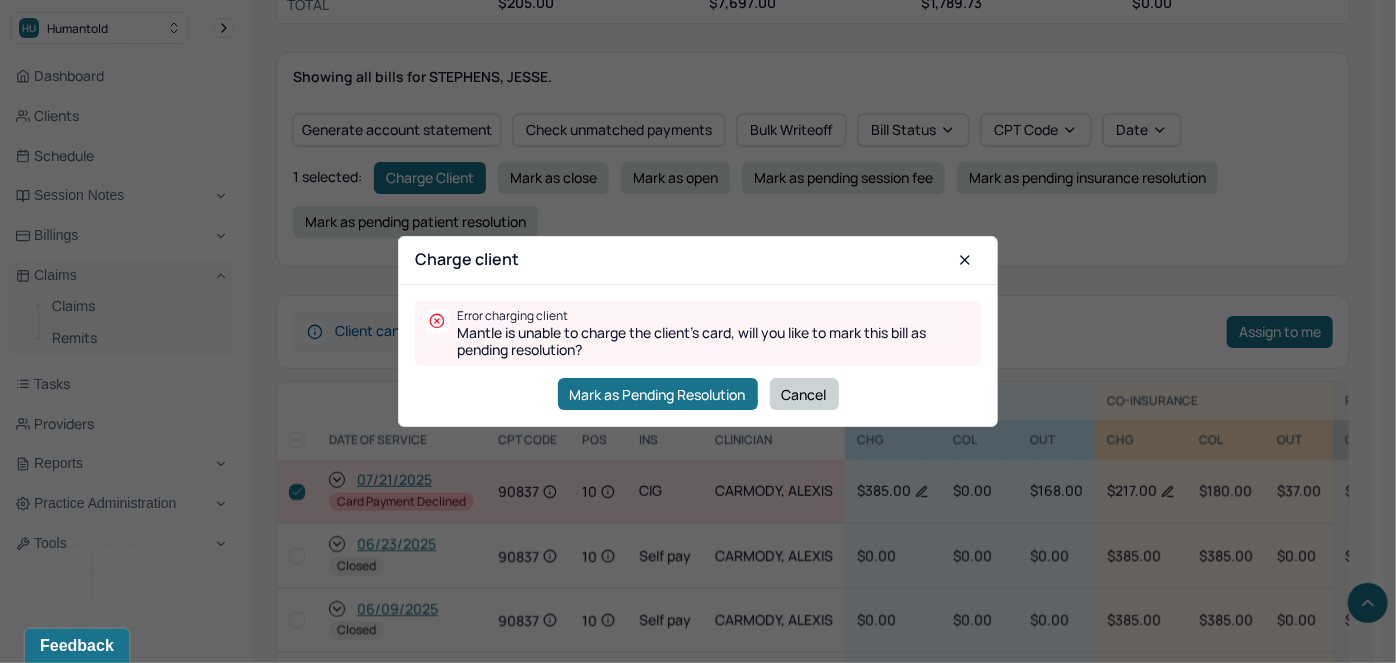 click on "Cancel" at bounding box center [804, 394] 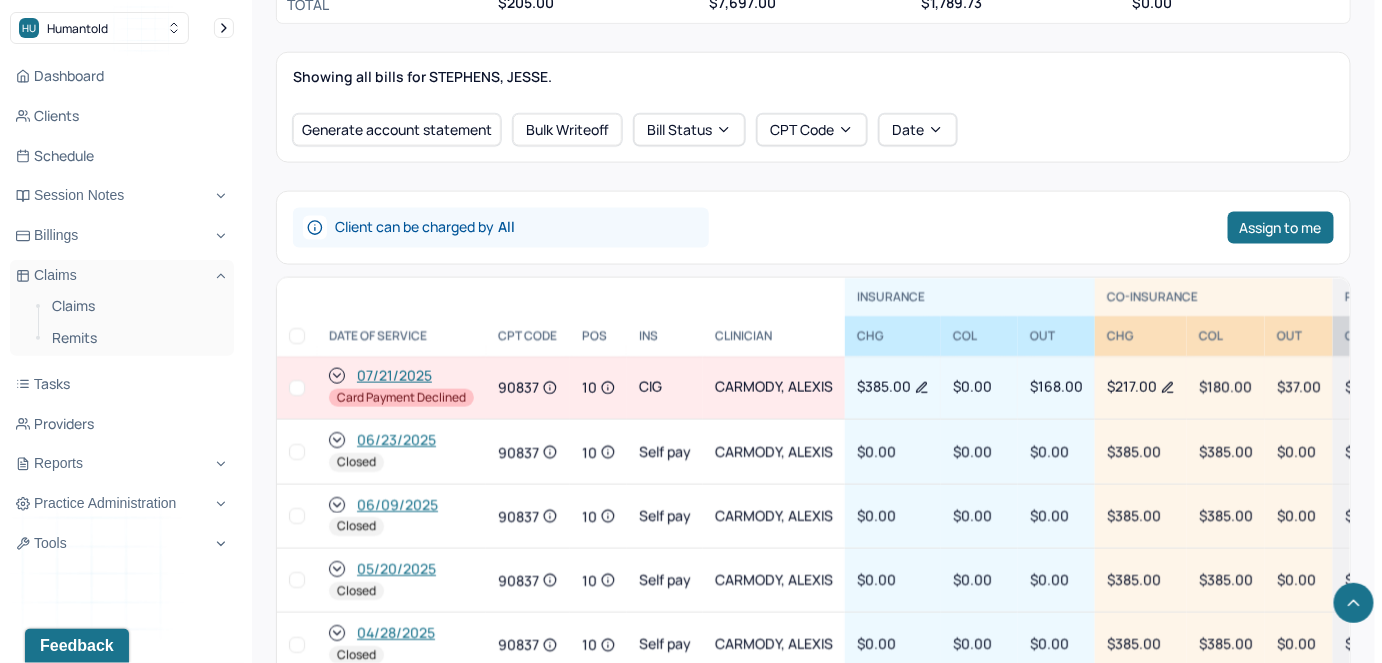 click at bounding box center (297, 388) 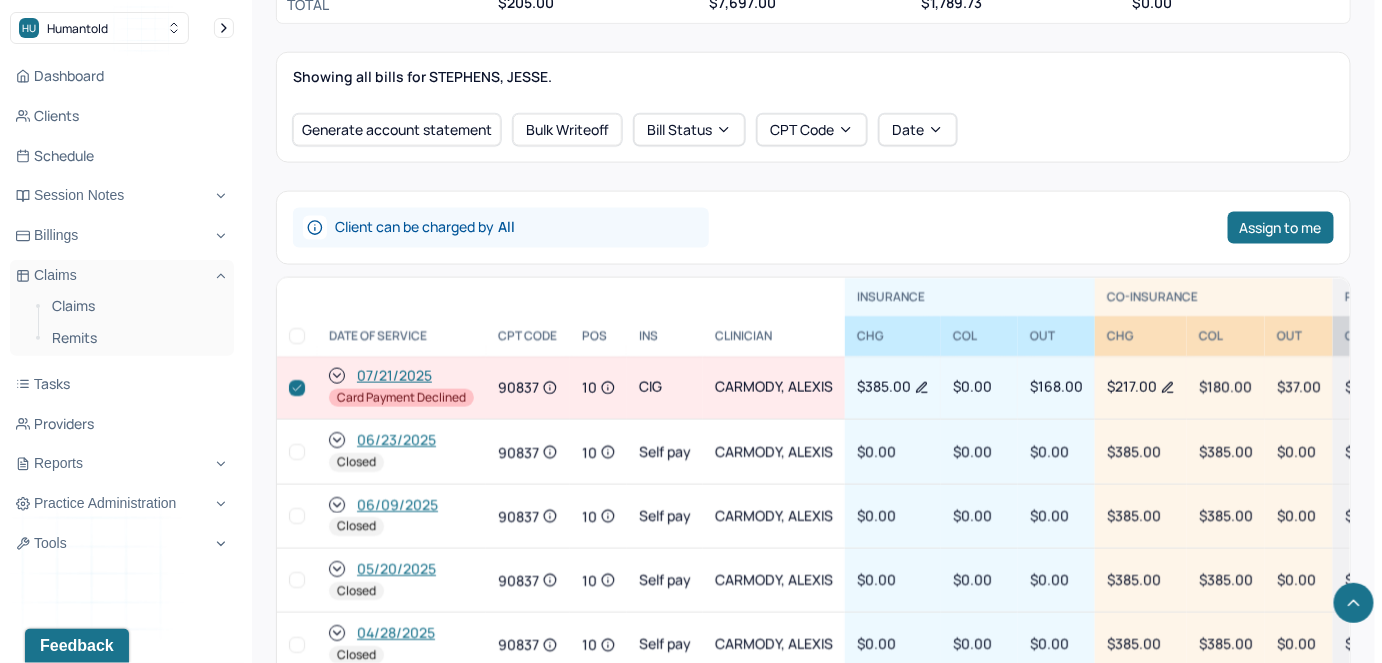 checkbox on "true" 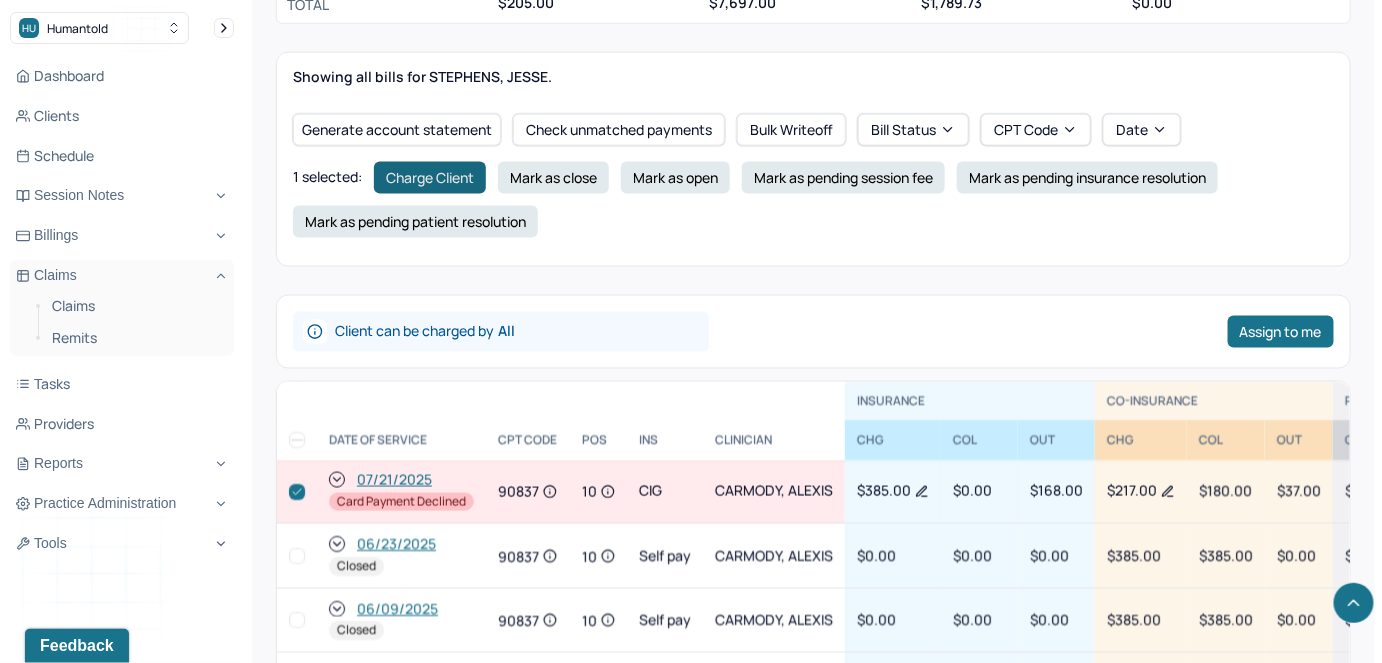 click on "Charge Client" at bounding box center (430, 178) 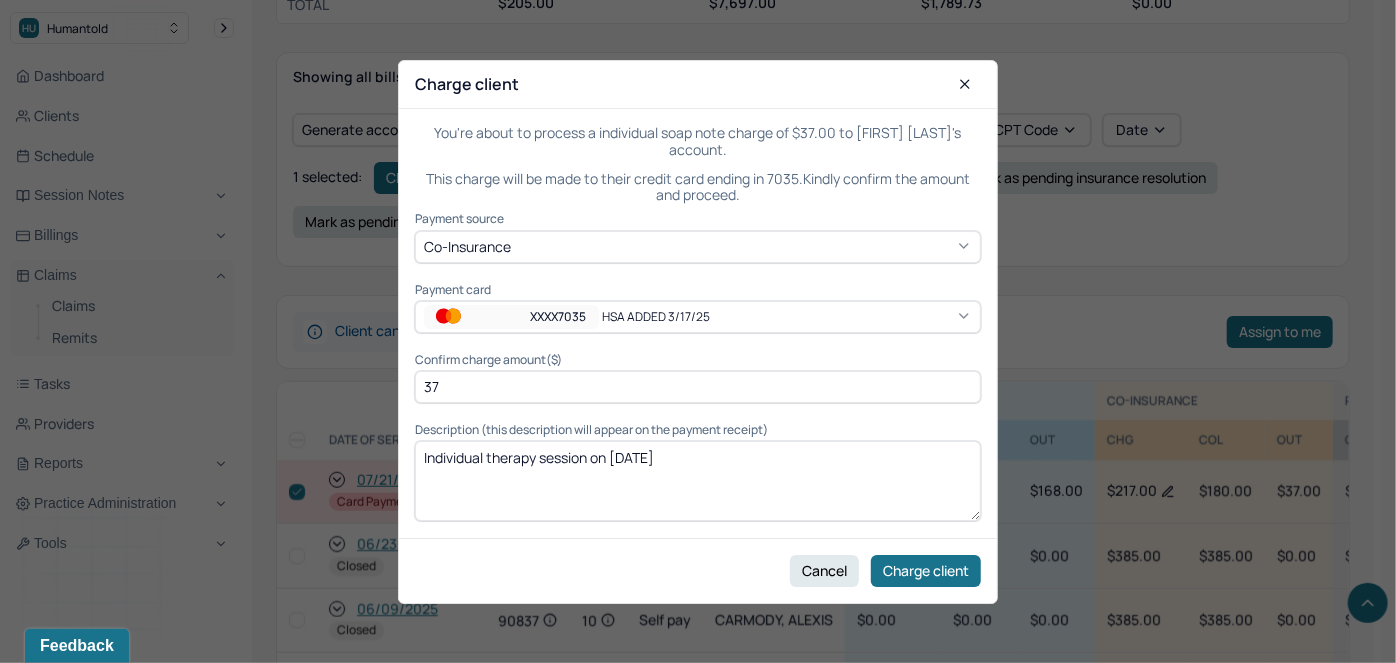 drag, startPoint x: 474, startPoint y: 385, endPoint x: 345, endPoint y: 416, distance: 132.67253 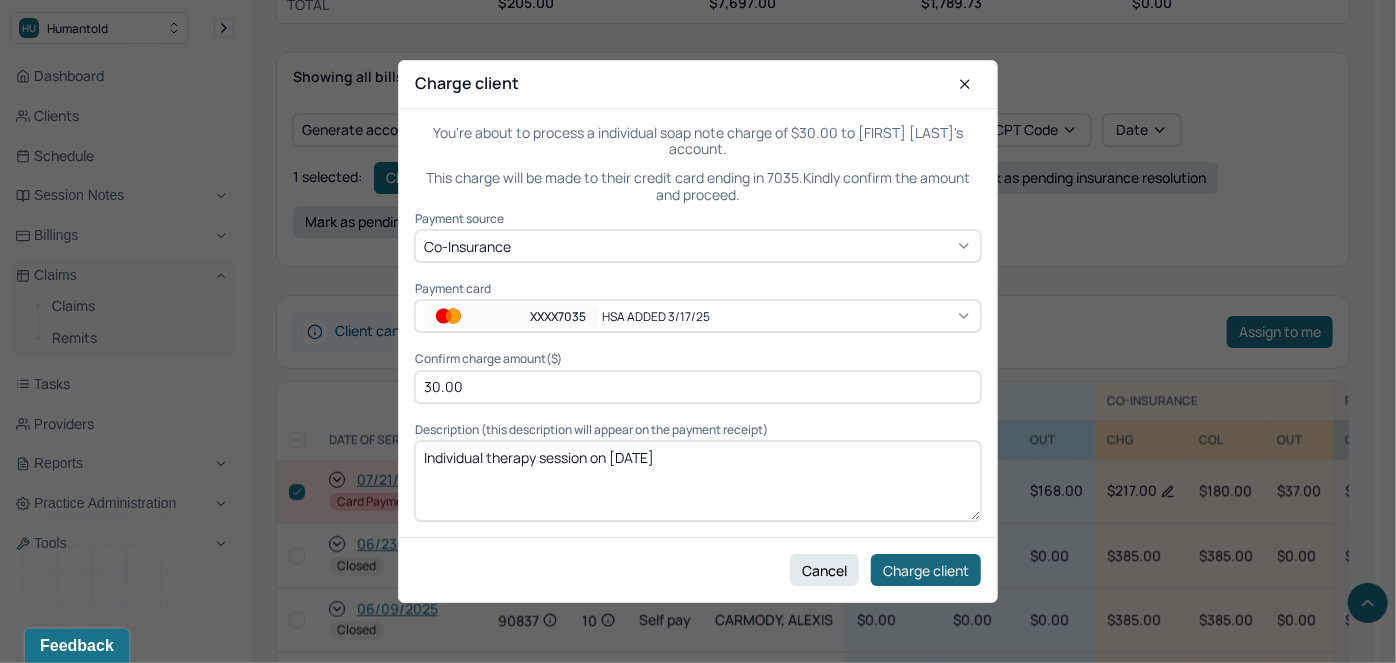 type on "30.00" 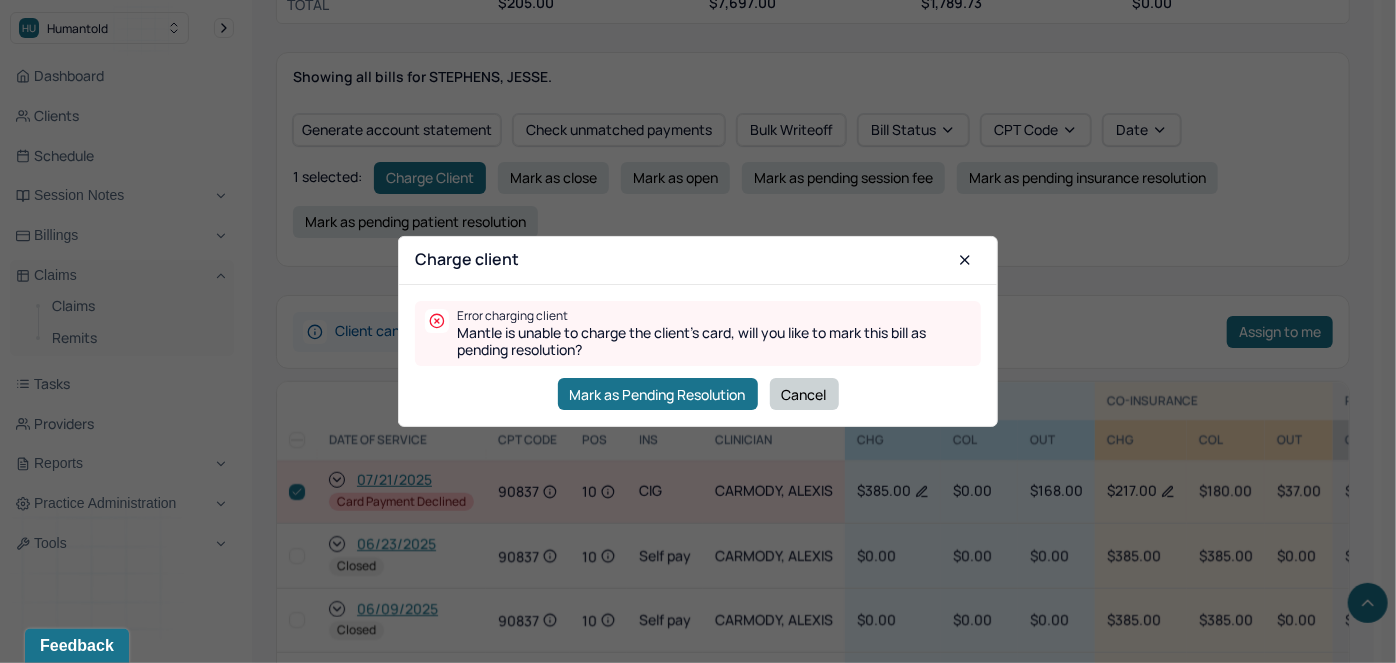 click on "Cancel" at bounding box center [804, 394] 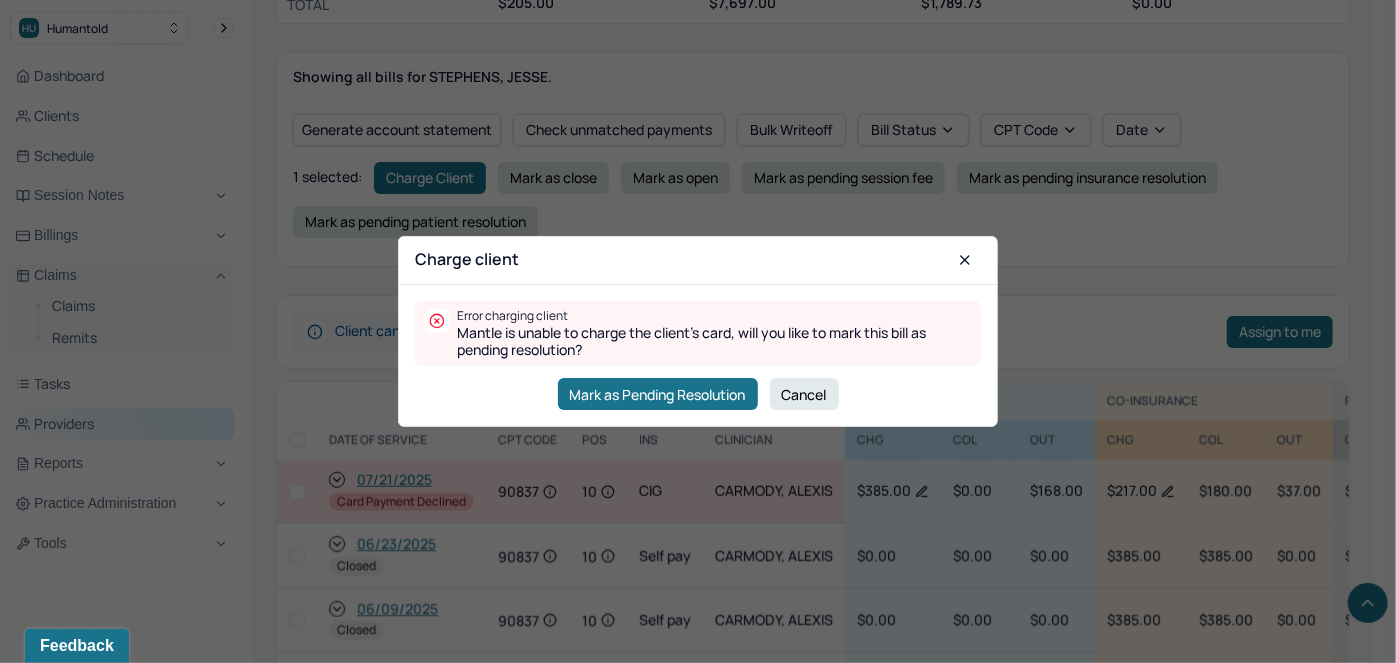 checkbox on "false" 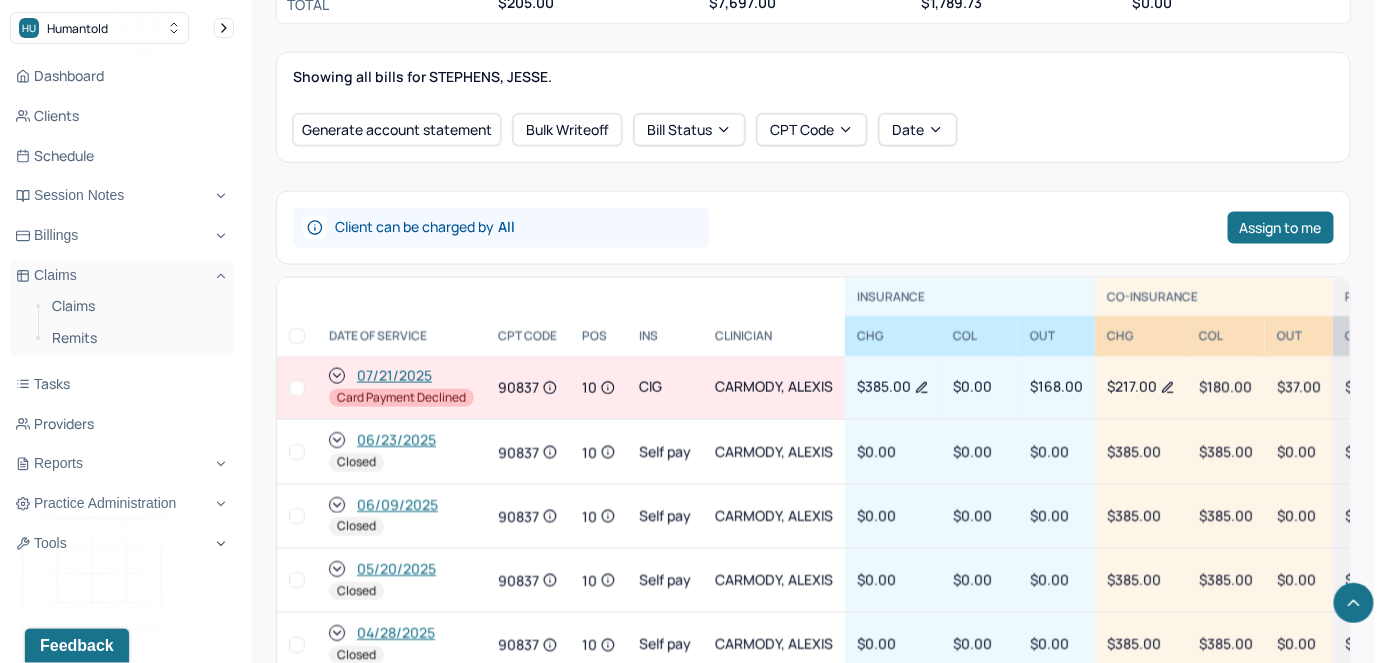 scroll, scrollTop: 0, scrollLeft: 0, axis: both 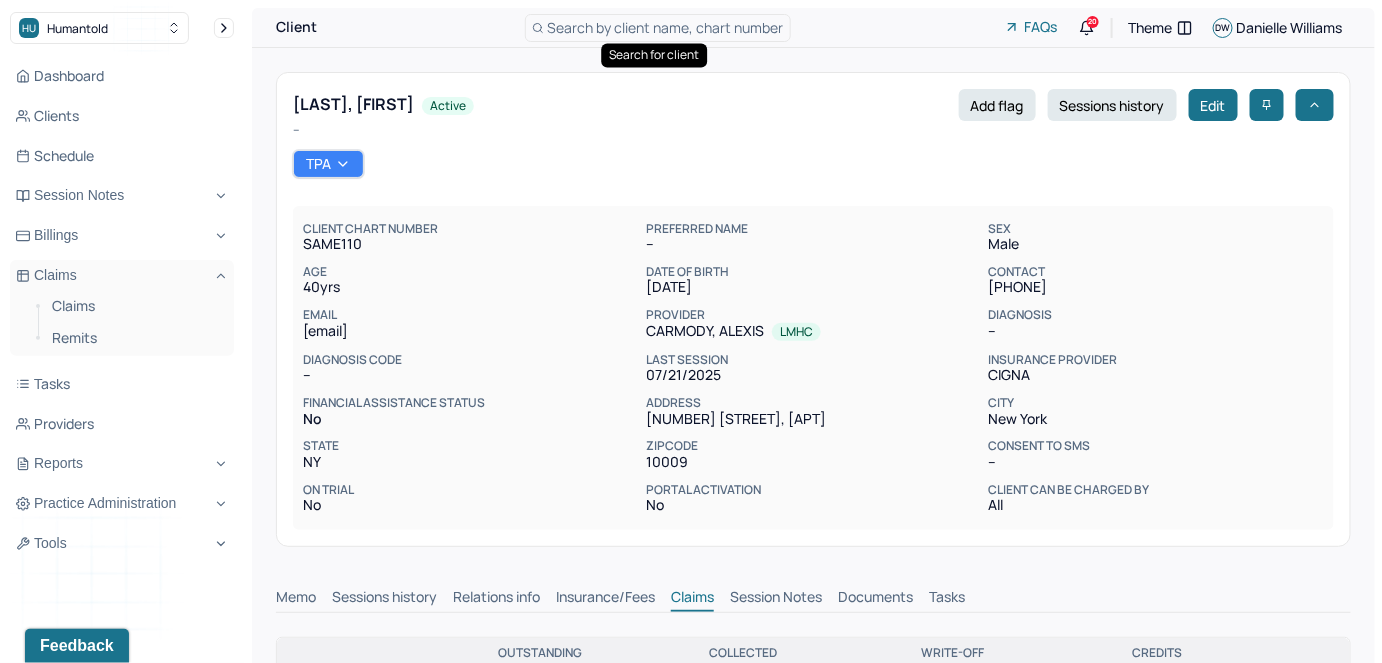 click on "Search by client name, chart number" at bounding box center (666, 27) 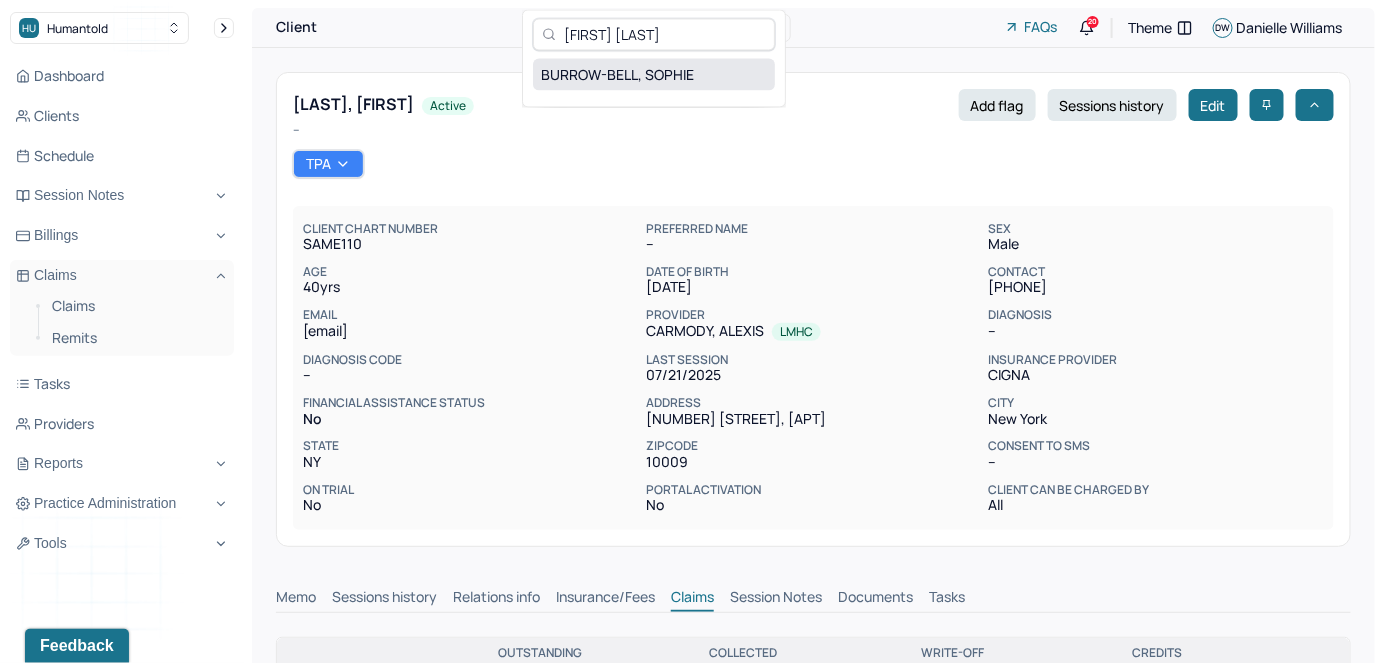 type on "[FIRST] [LAST]" 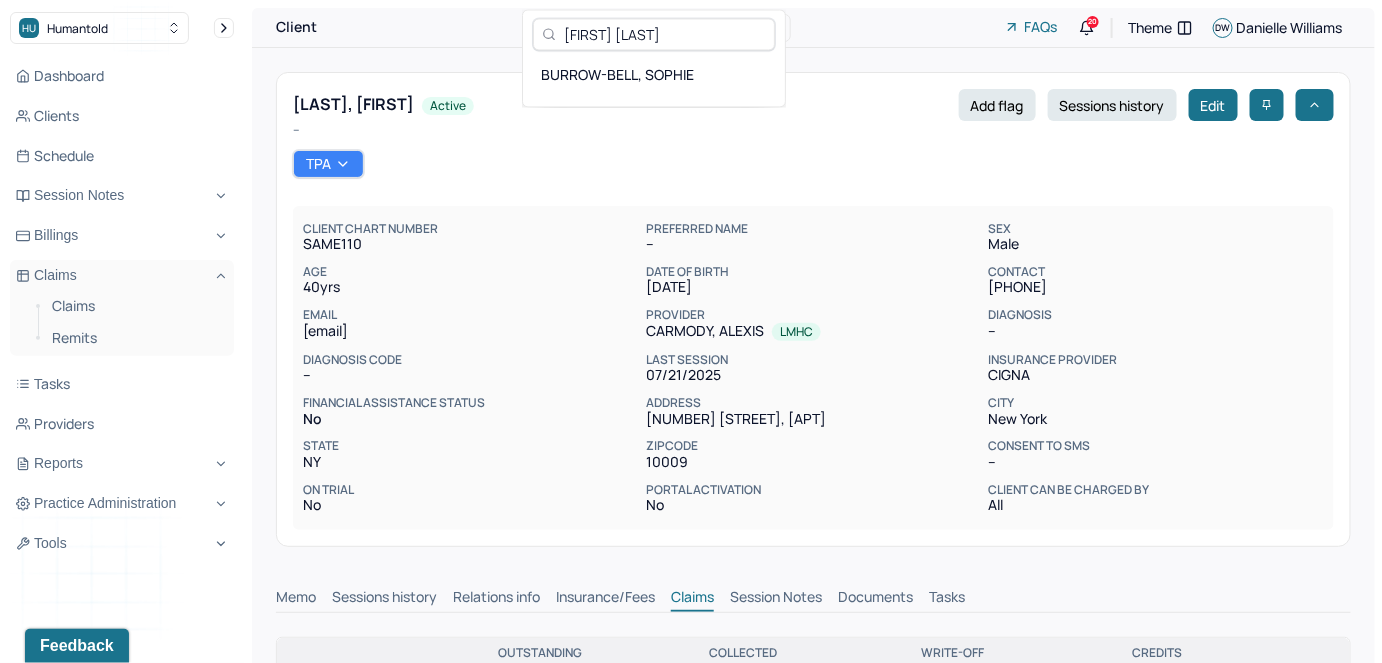 click on "BURROW-BELL, SOPHIE" at bounding box center (654, 74) 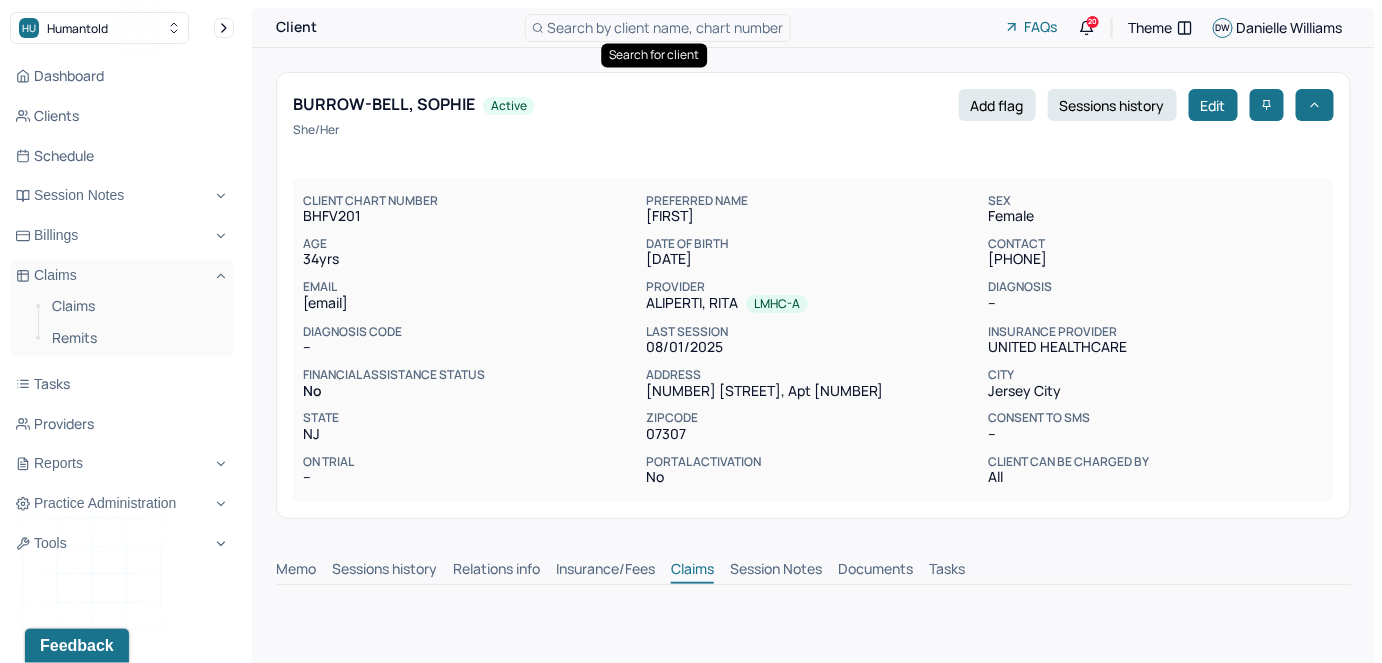 scroll, scrollTop: 0, scrollLeft: 0, axis: both 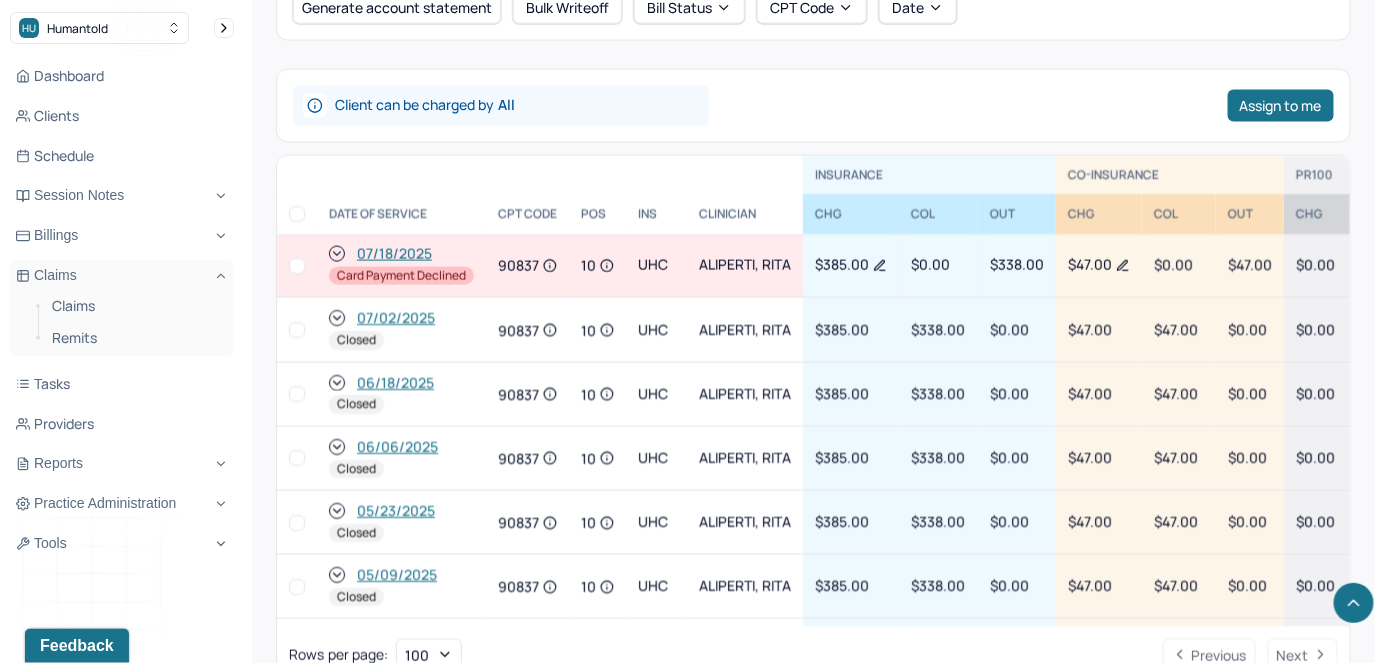 click at bounding box center [297, 266] 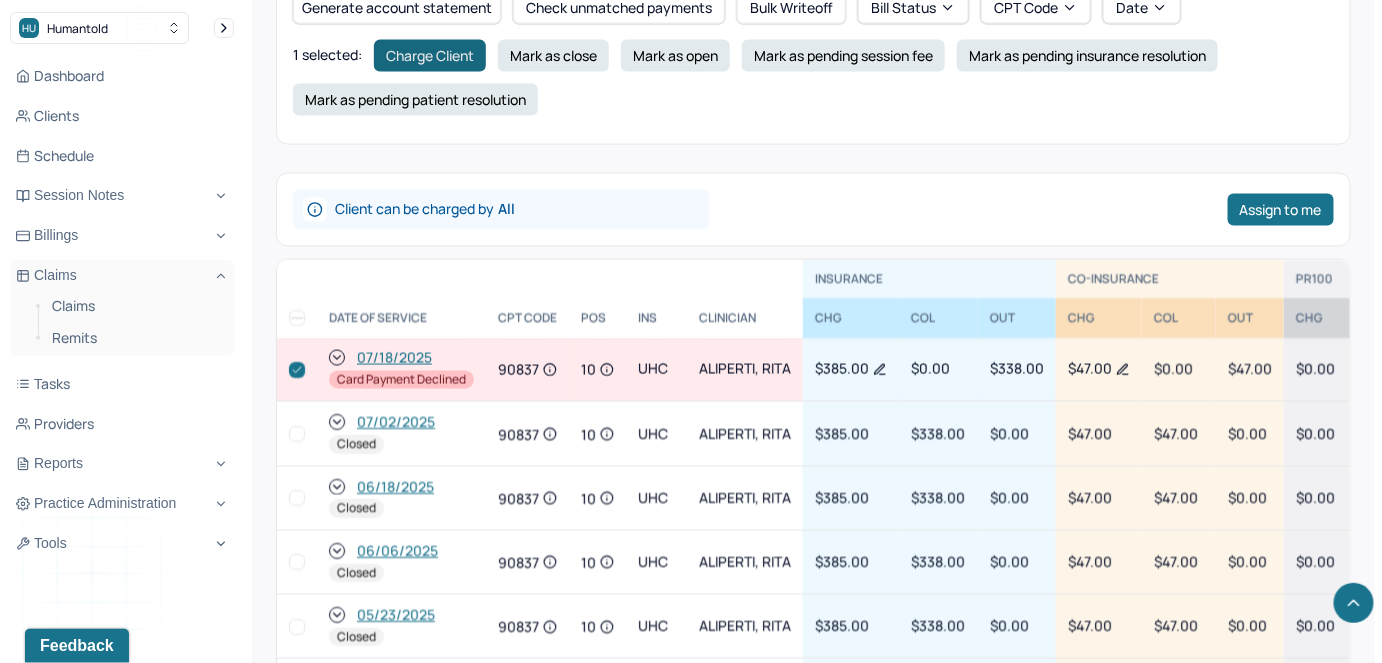 click on "Charge Client" at bounding box center (430, 56) 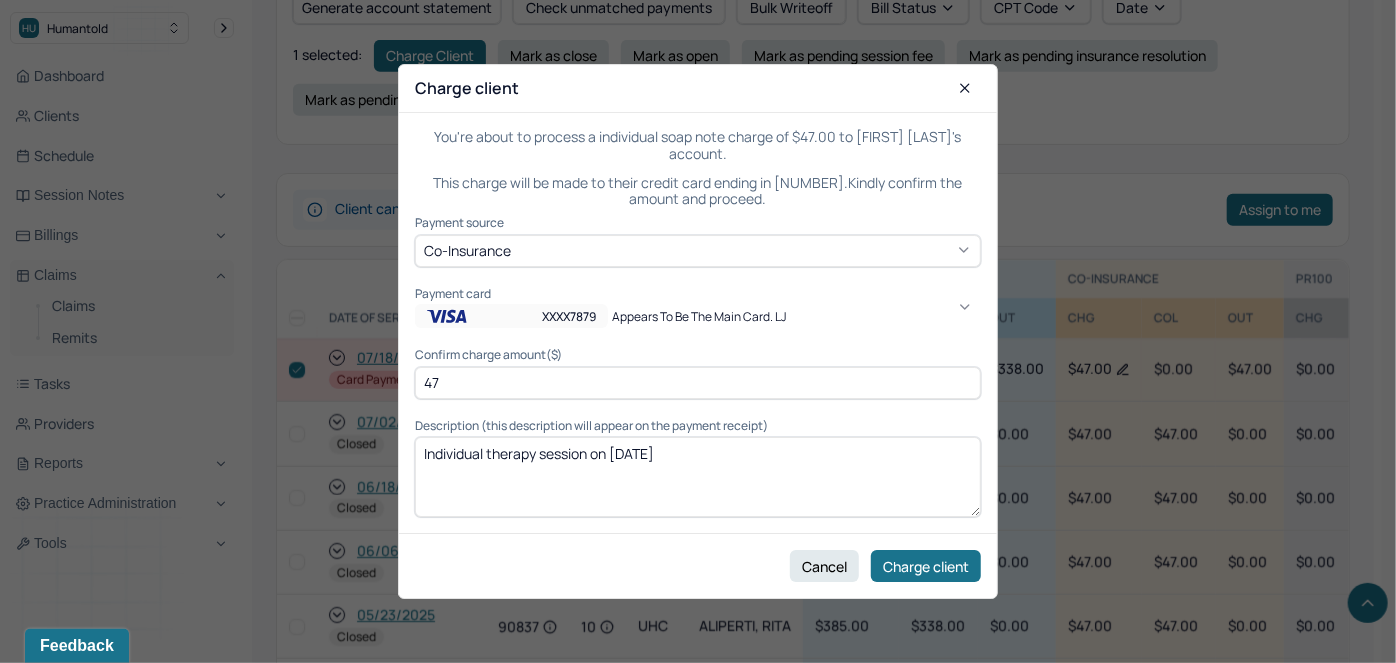 click on "XXXX7879" at bounding box center [569, 316] 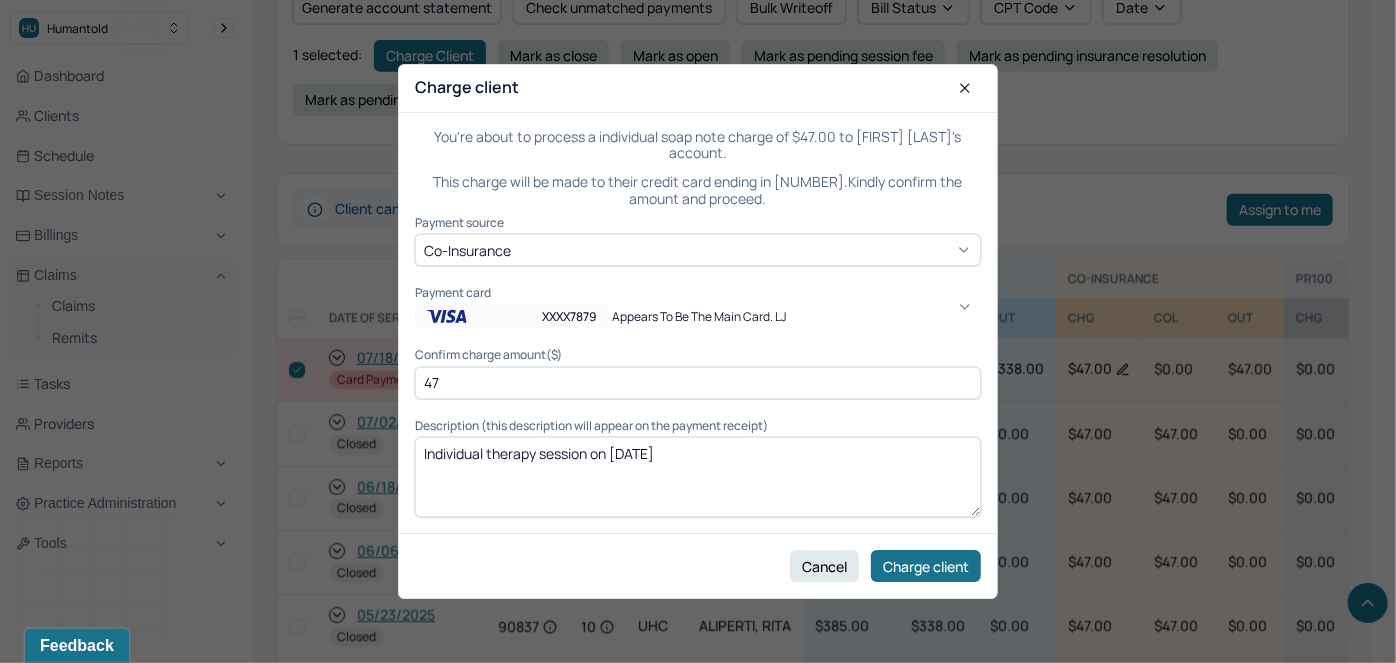click on "XXXX8393" at bounding box center [160, 1409] 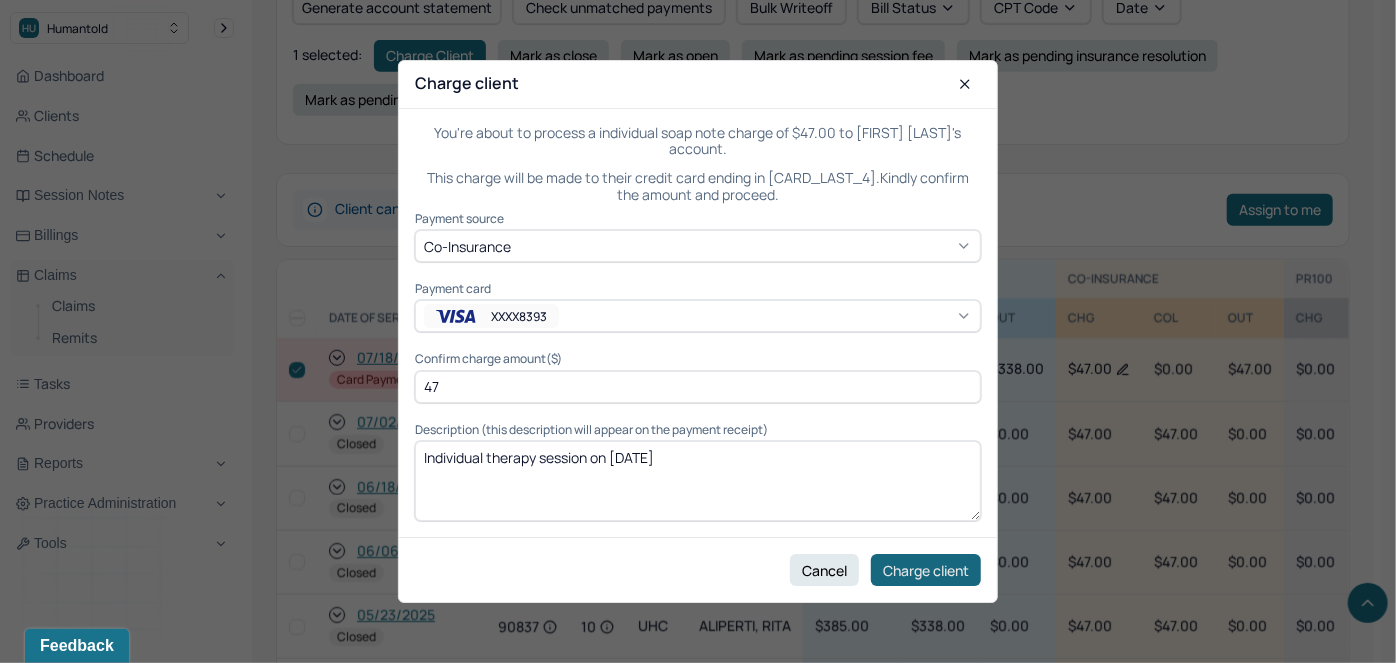 click on "Charge client" at bounding box center [926, 570] 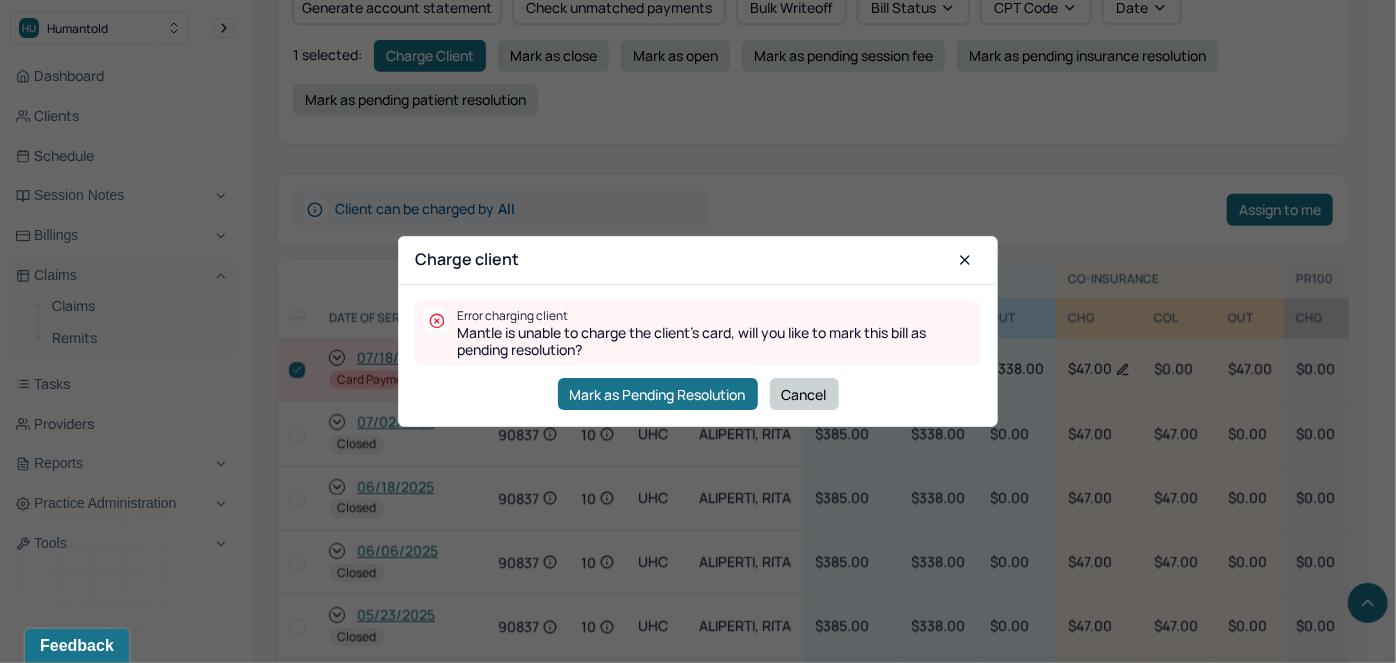 click on "Cancel" at bounding box center [804, 394] 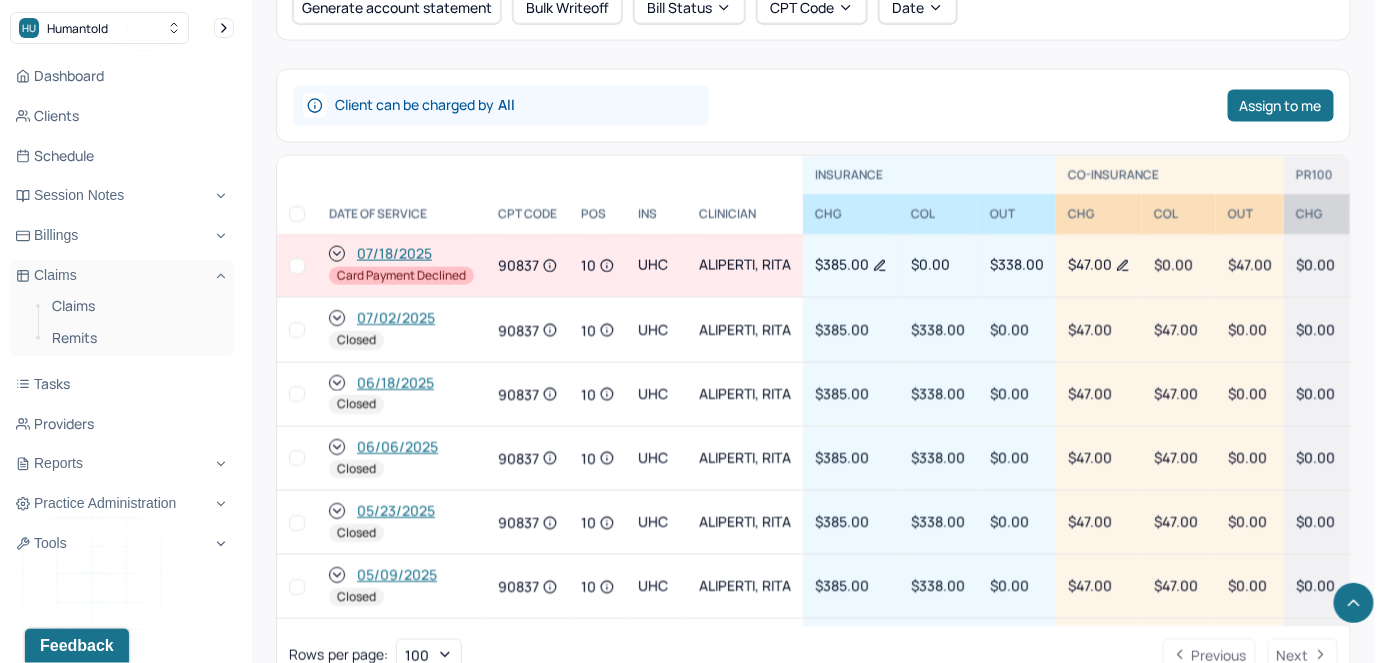 click at bounding box center [297, 266] 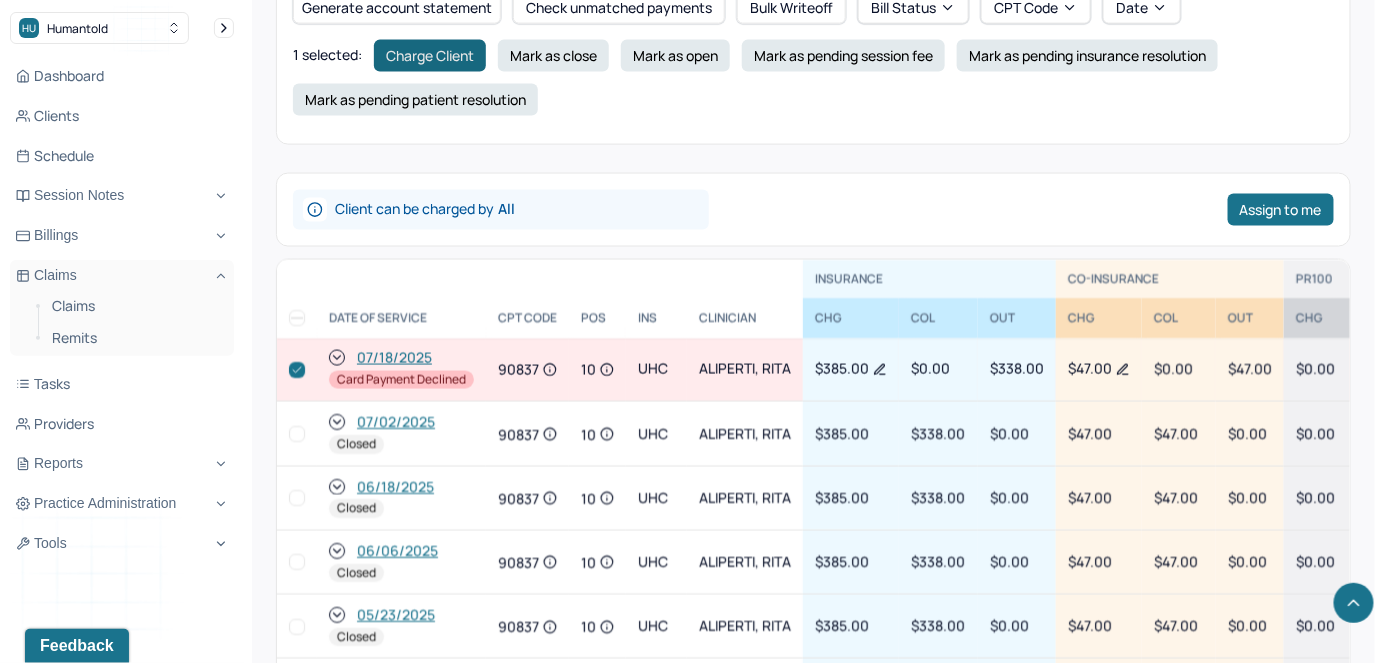 click on "Charge Client" at bounding box center (430, 56) 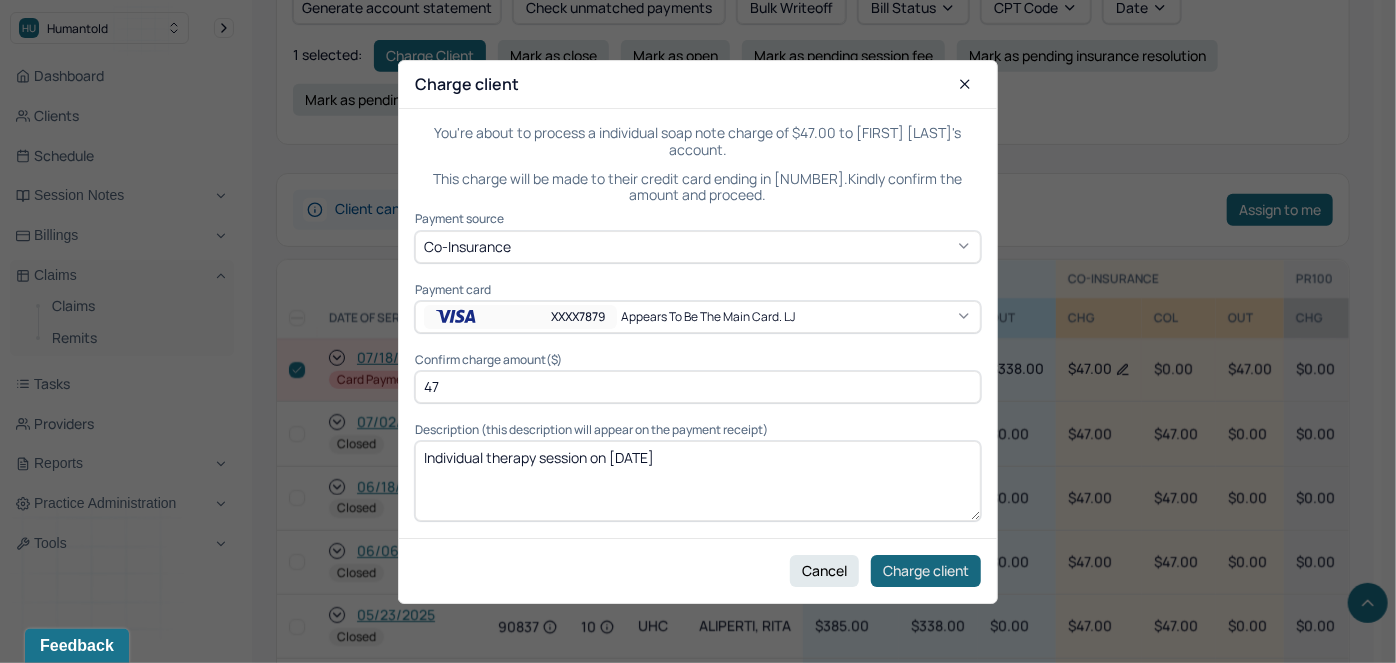 click on "Charge client" at bounding box center [926, 570] 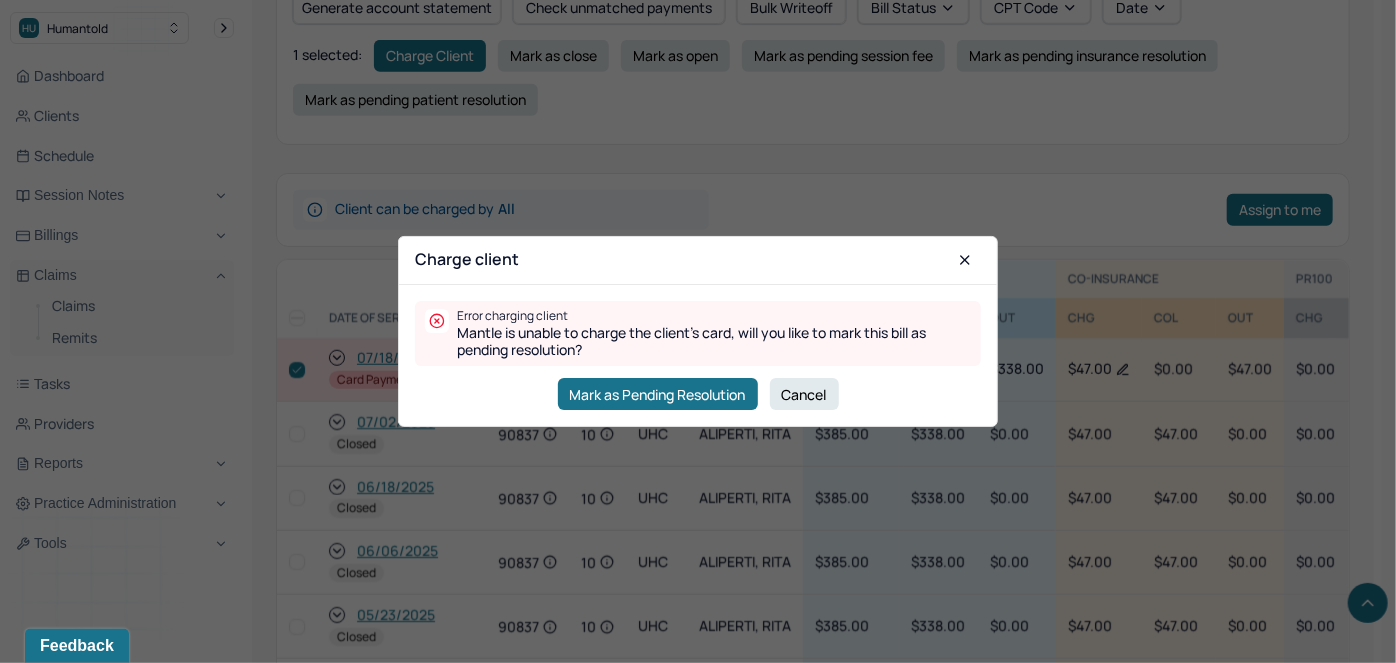 click on "Cancel" at bounding box center (804, 394) 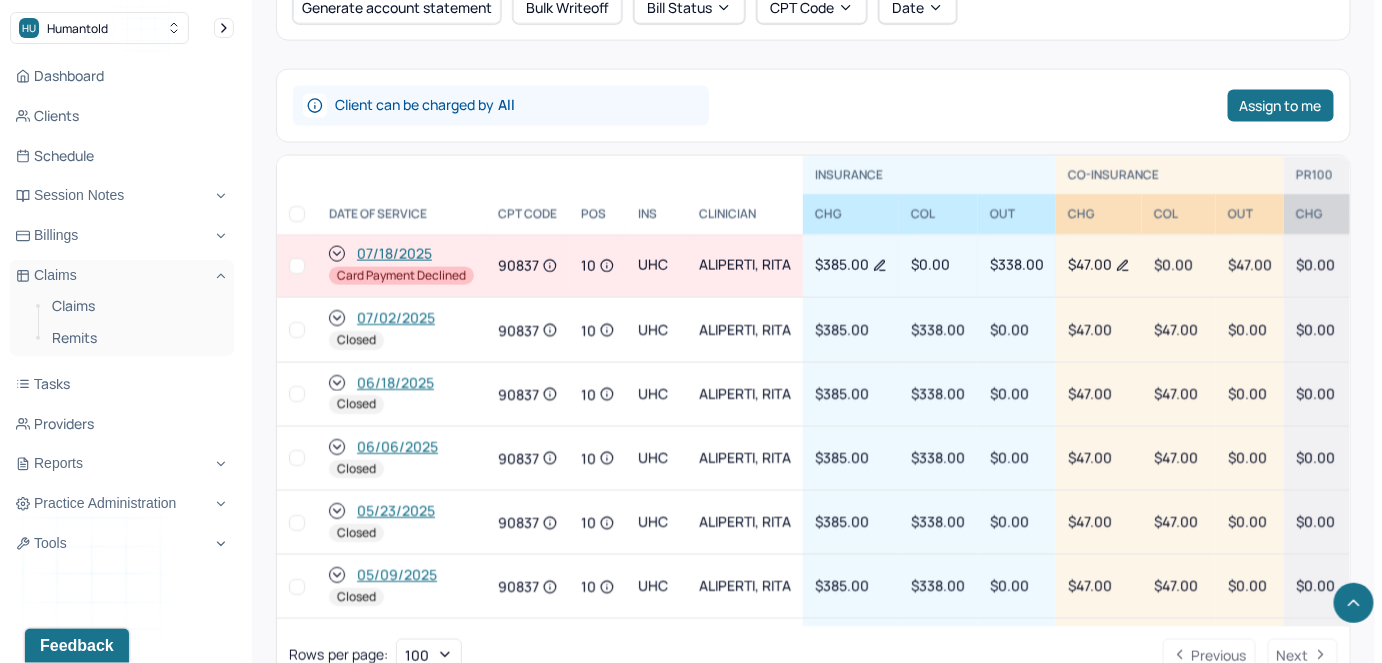 click at bounding box center [297, 266] 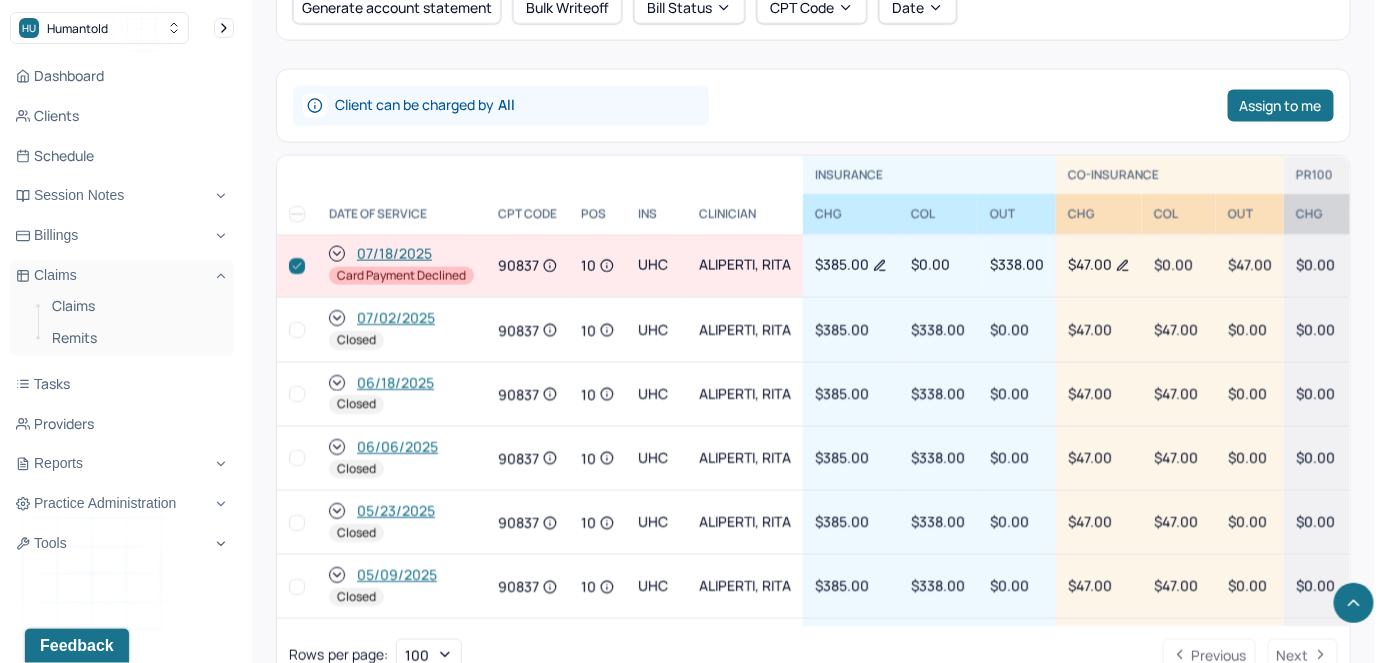 checkbox on "true" 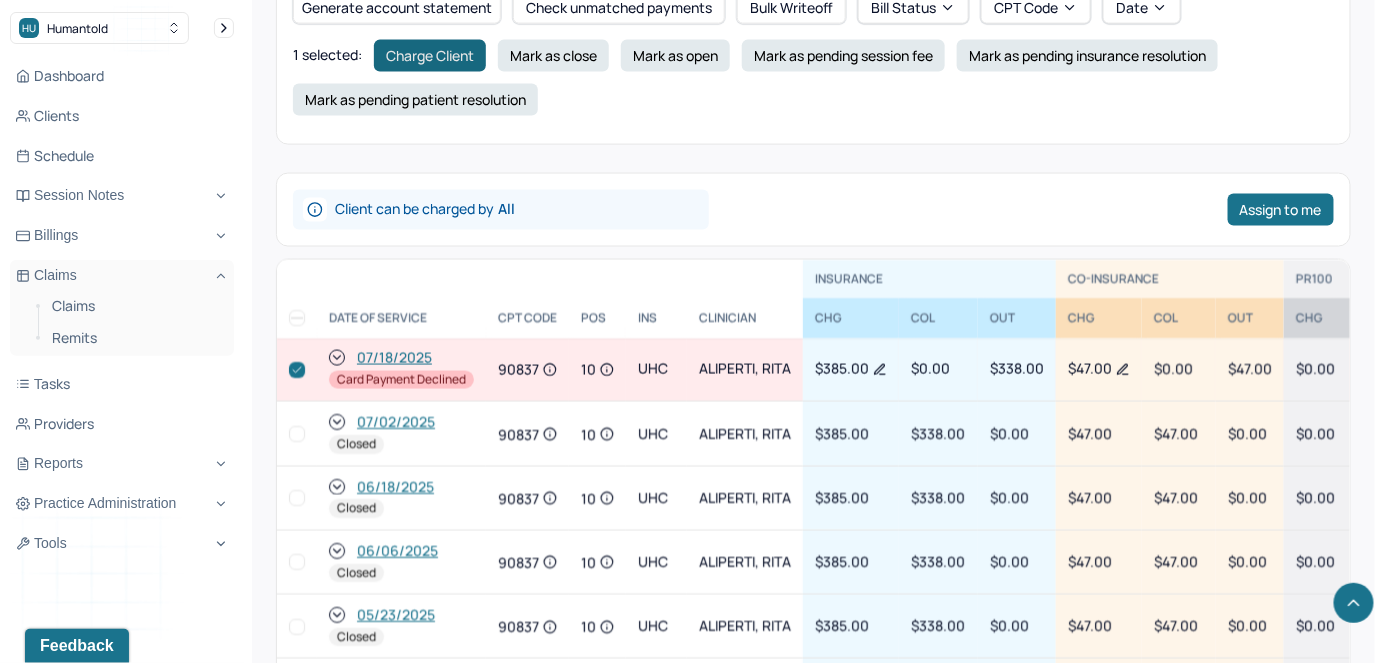 click on "Charge Client" at bounding box center [430, 56] 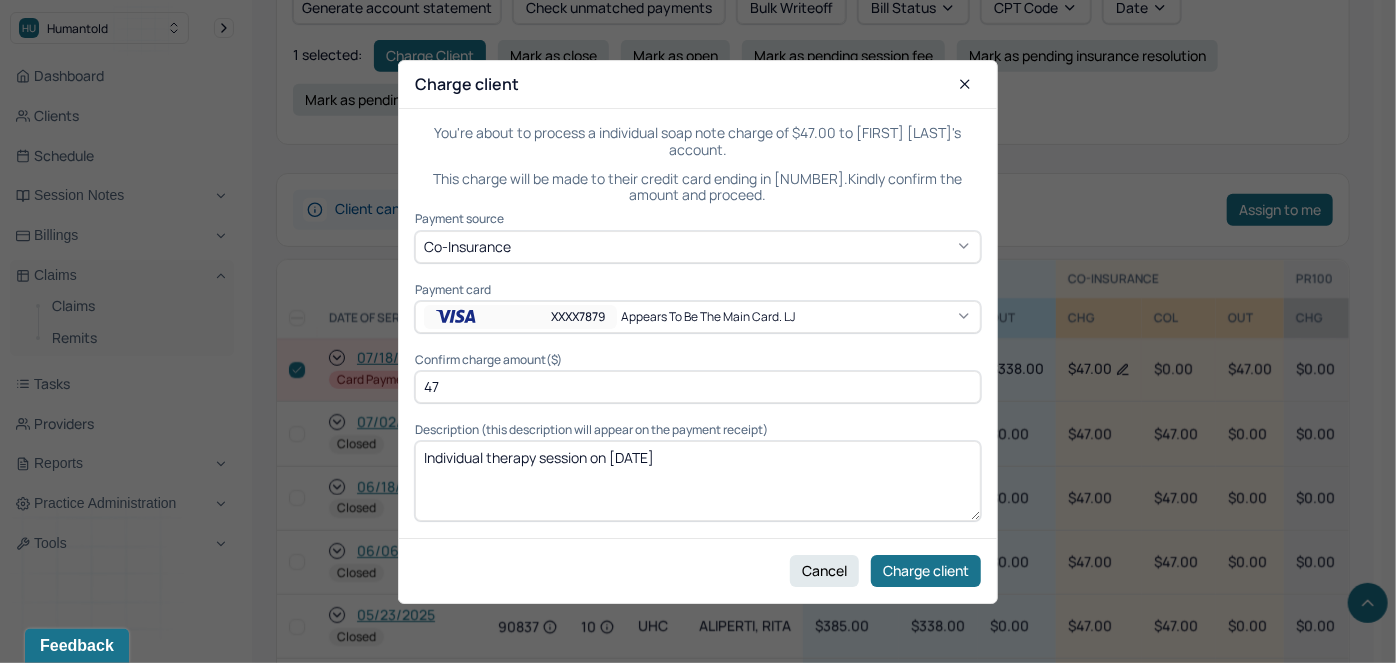 drag, startPoint x: 542, startPoint y: 386, endPoint x: 400, endPoint y: 384, distance: 142.01408 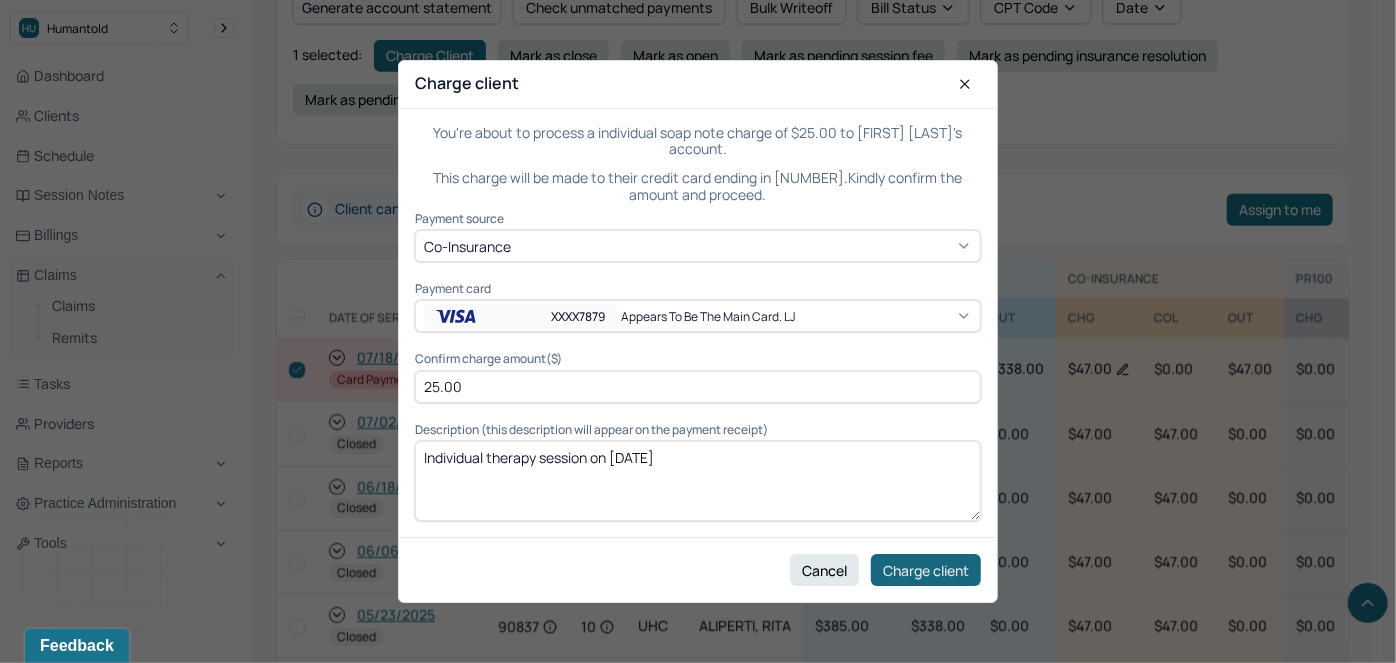 type on "25.00" 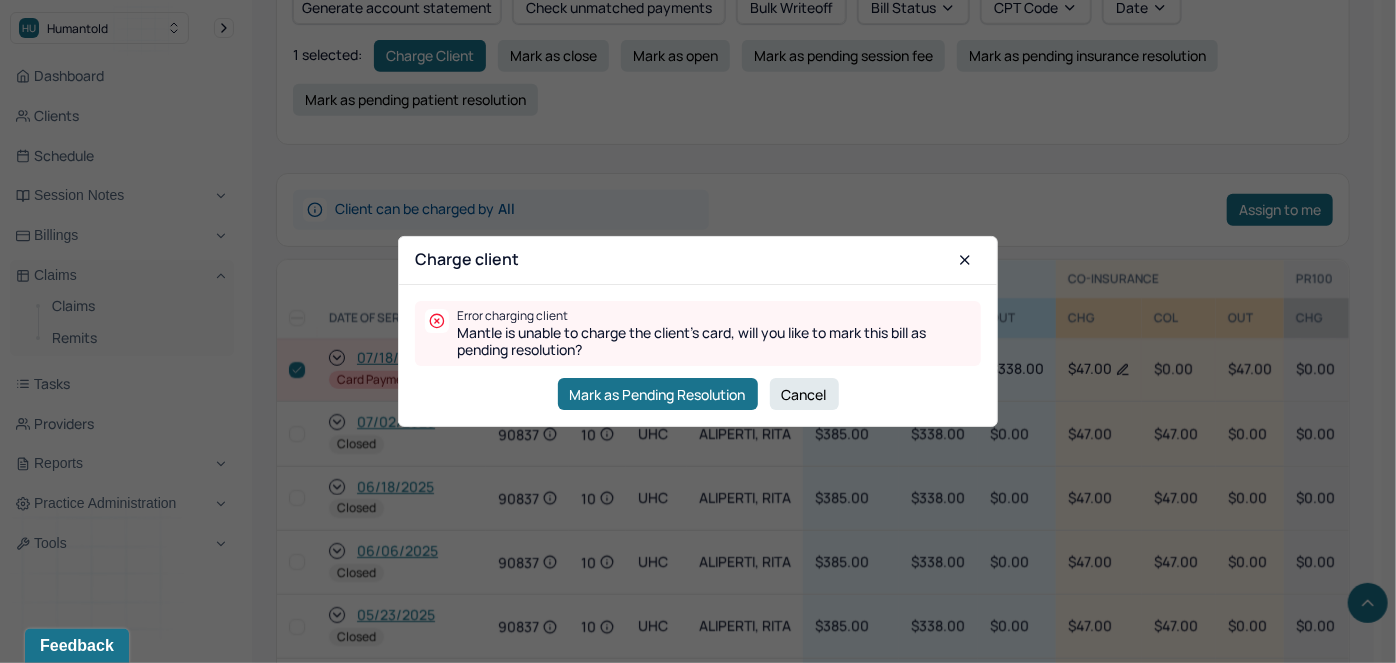 click on "Cancel" at bounding box center (804, 394) 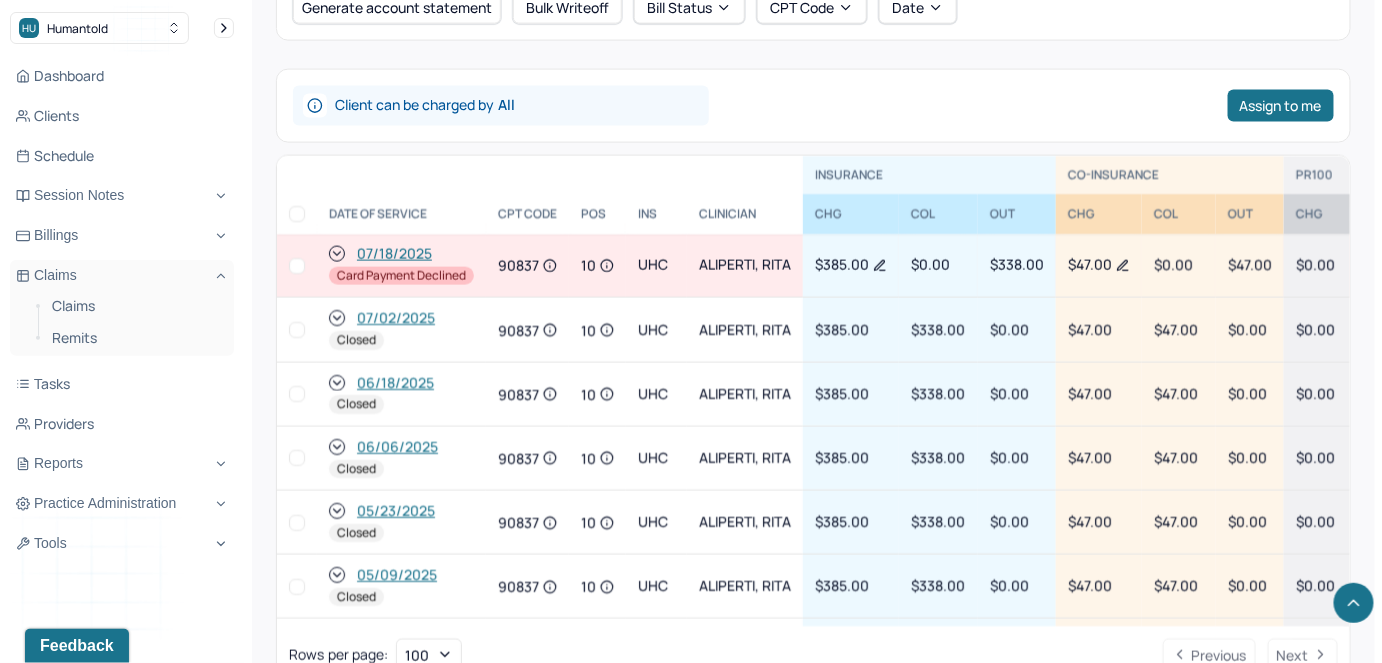 click at bounding box center [297, 266] 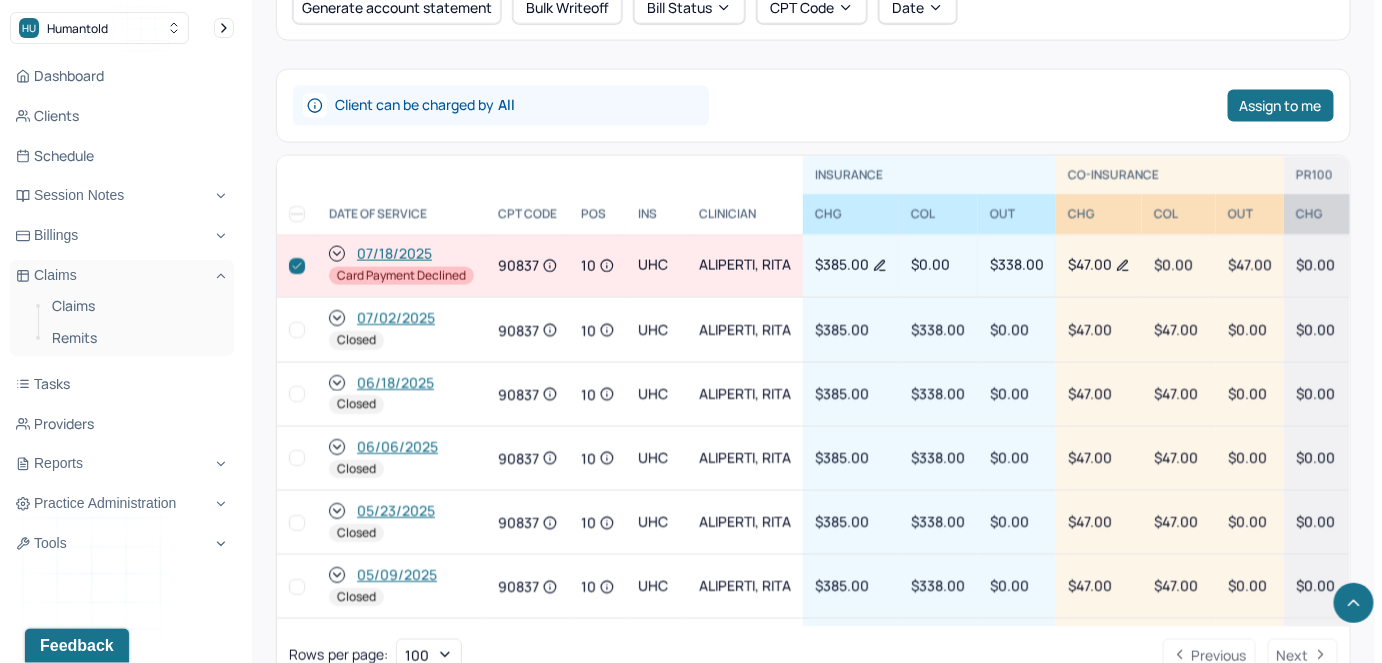 checkbox on "true" 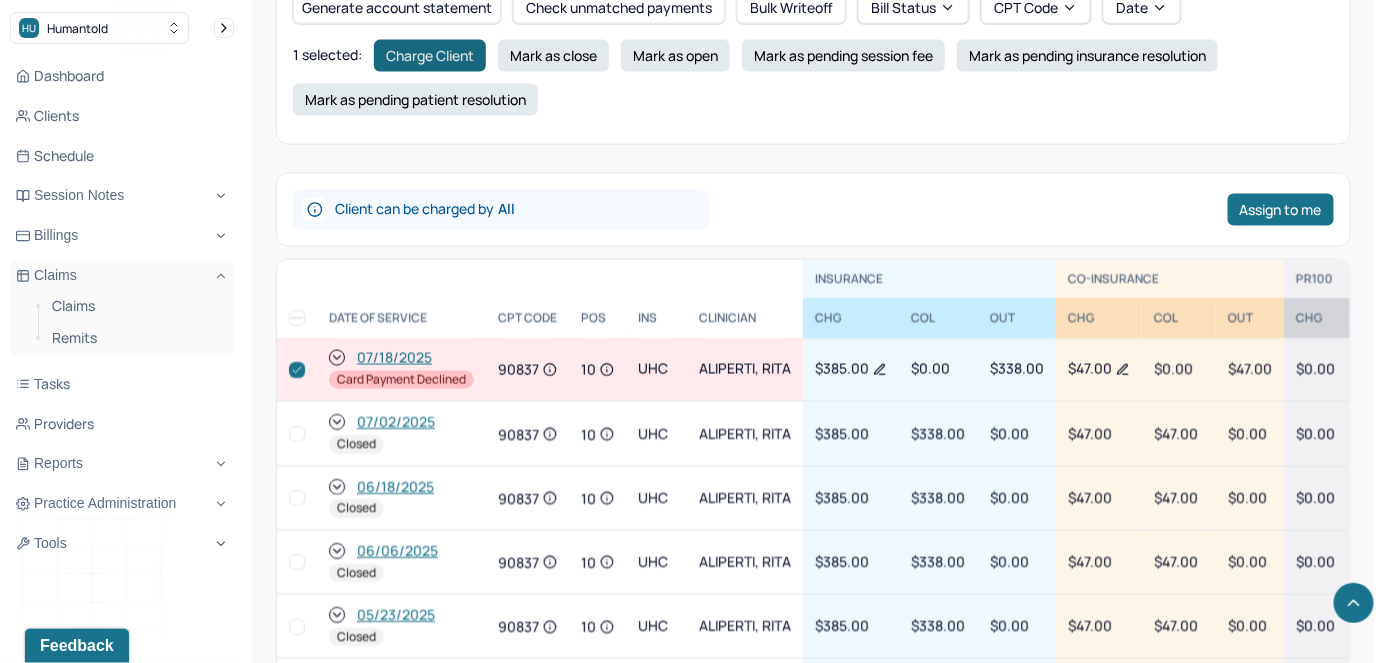 click on "Charge Client" at bounding box center [430, 56] 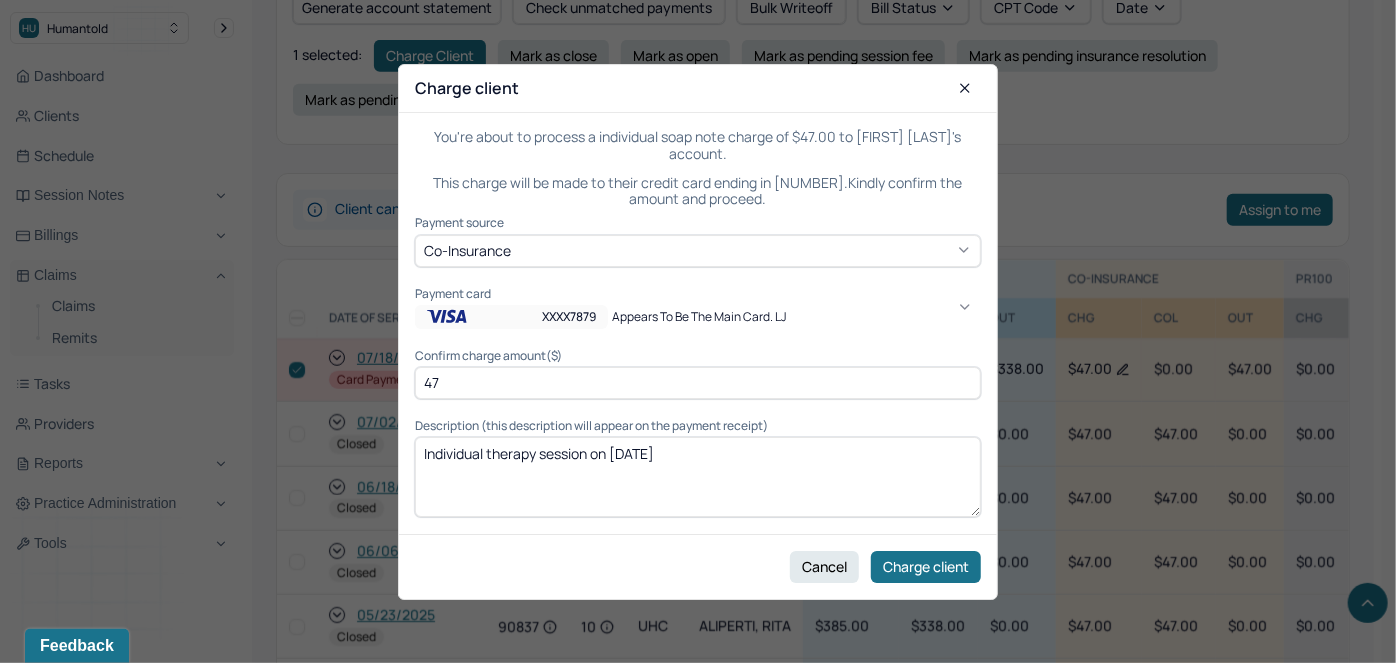 click on "XXXX7879" at bounding box center (511, 317) 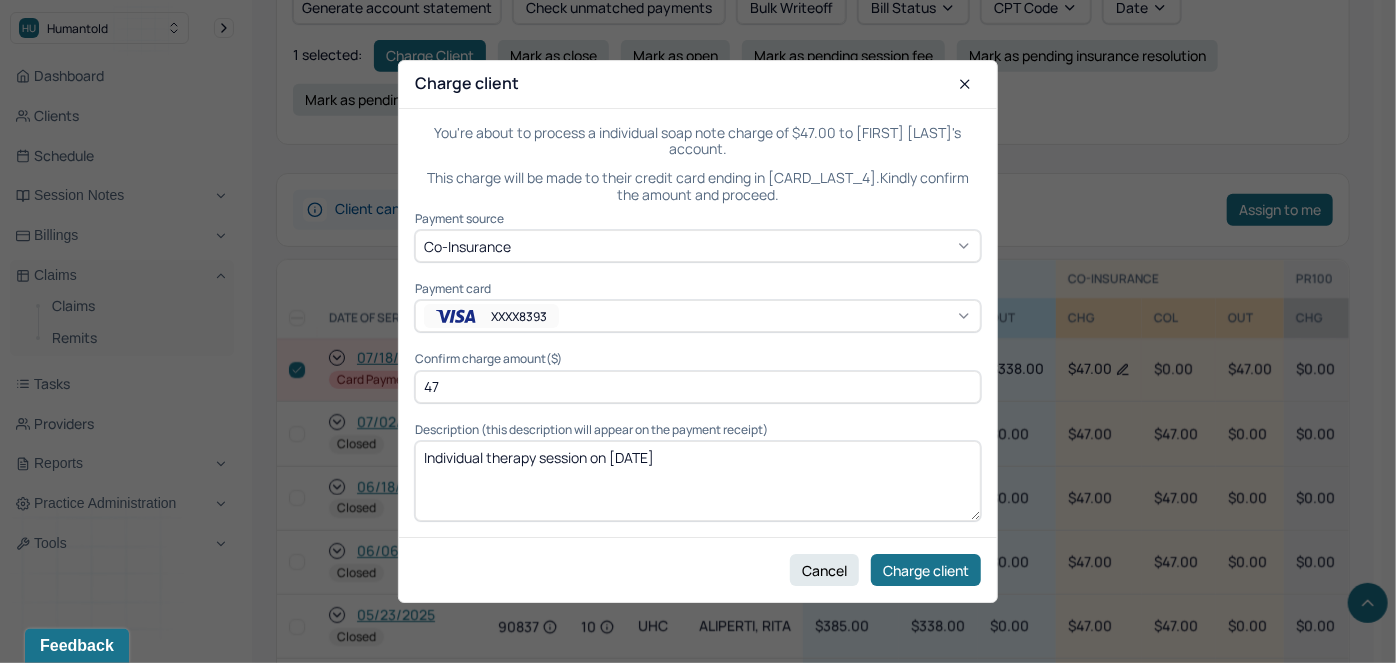 drag, startPoint x: 498, startPoint y: 376, endPoint x: 489, endPoint y: 384, distance: 12.0415945 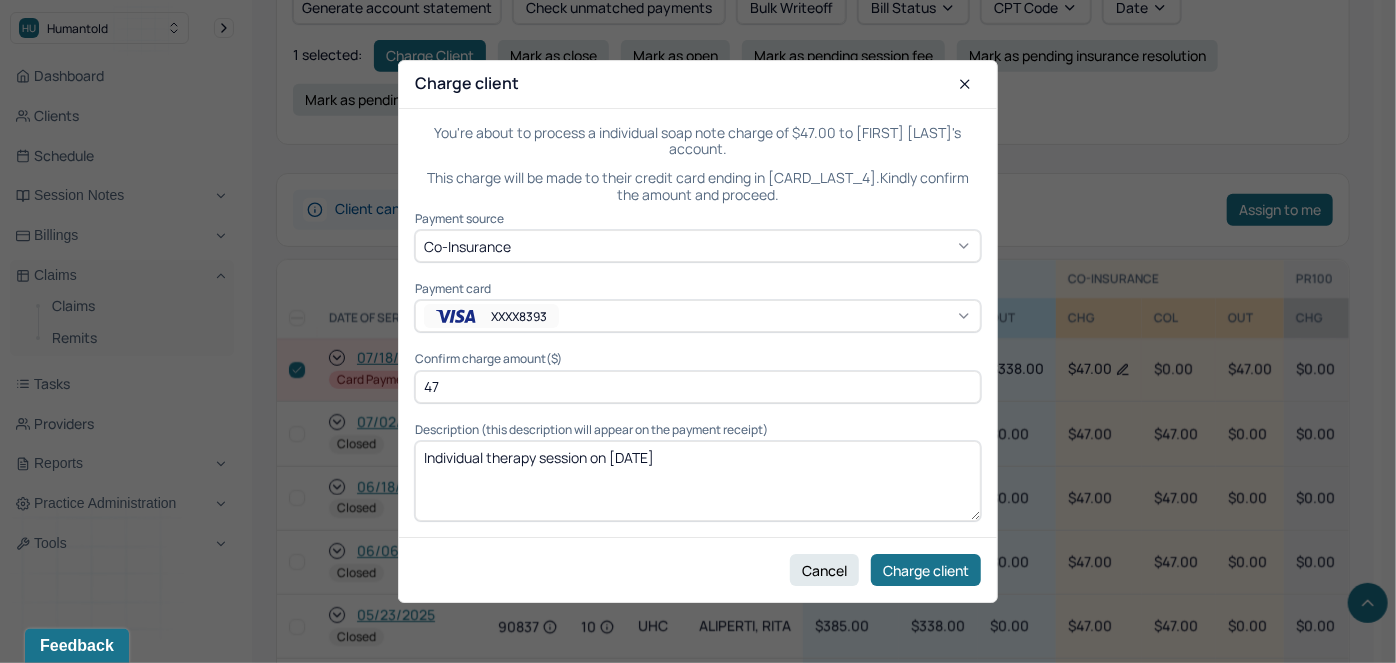 drag, startPoint x: 486, startPoint y: 388, endPoint x: 363, endPoint y: 374, distance: 123.79418 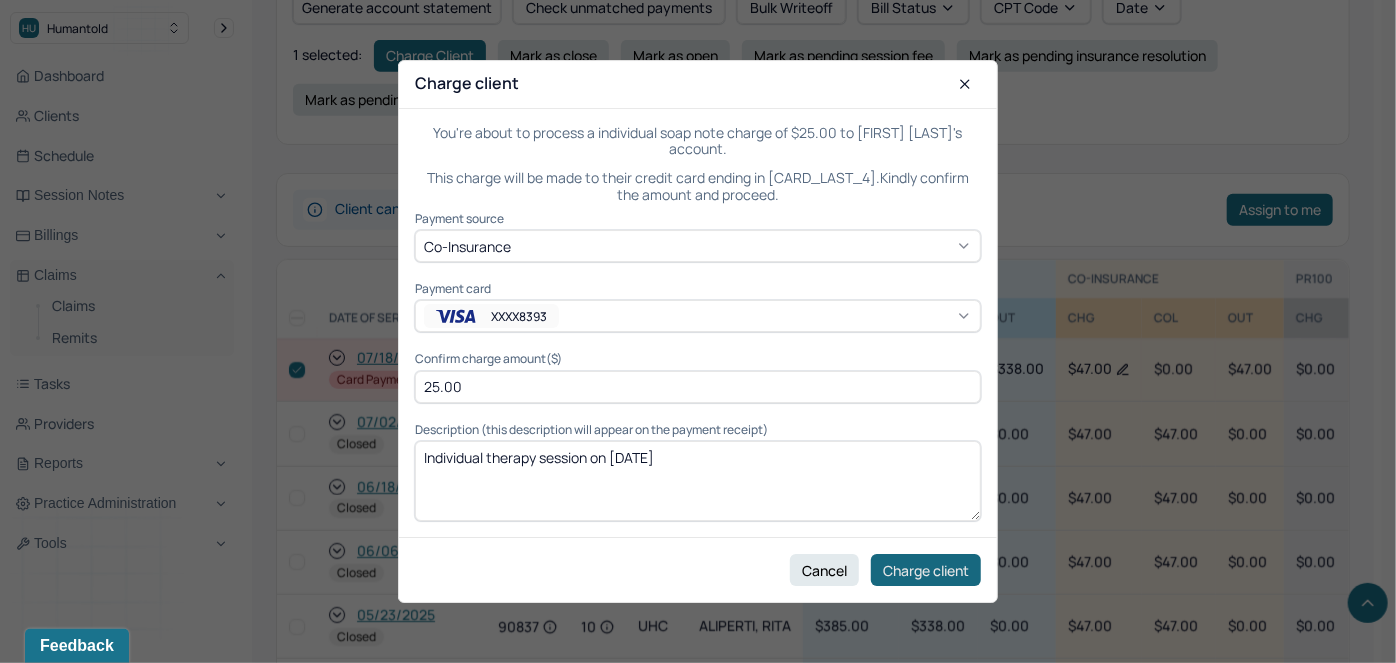 type on "25.00" 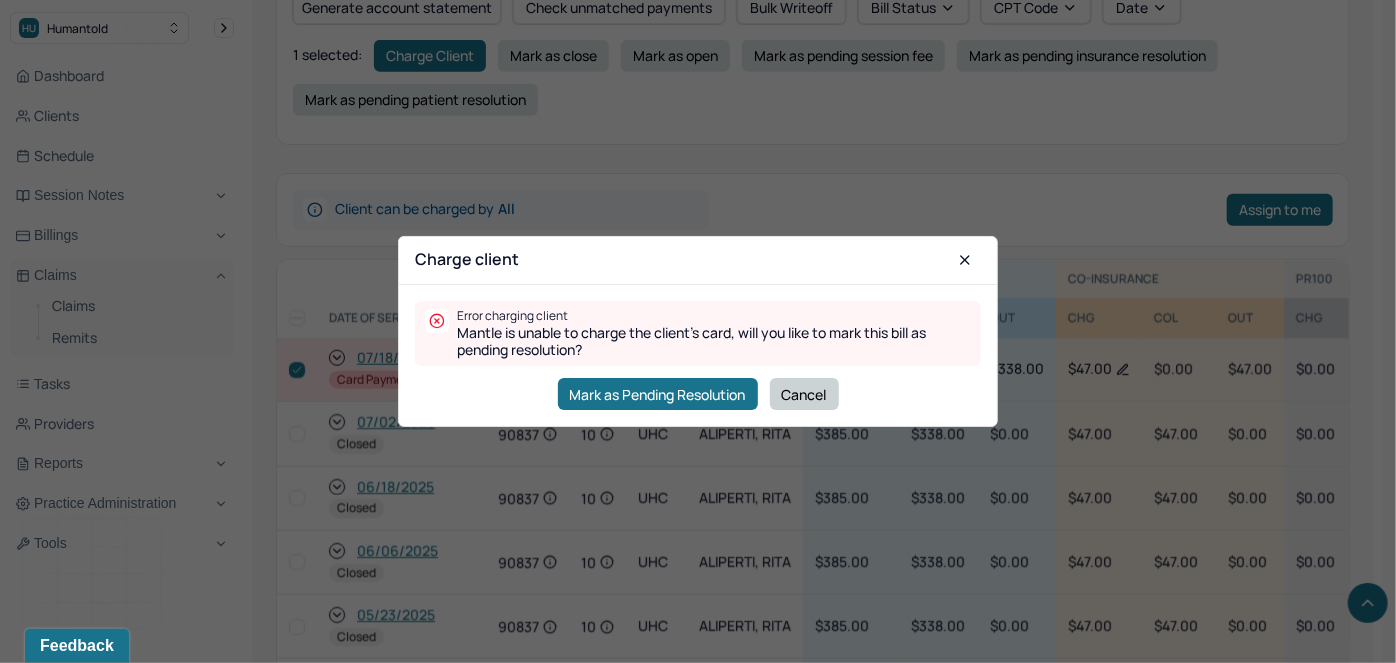 click on "Cancel" at bounding box center [804, 394] 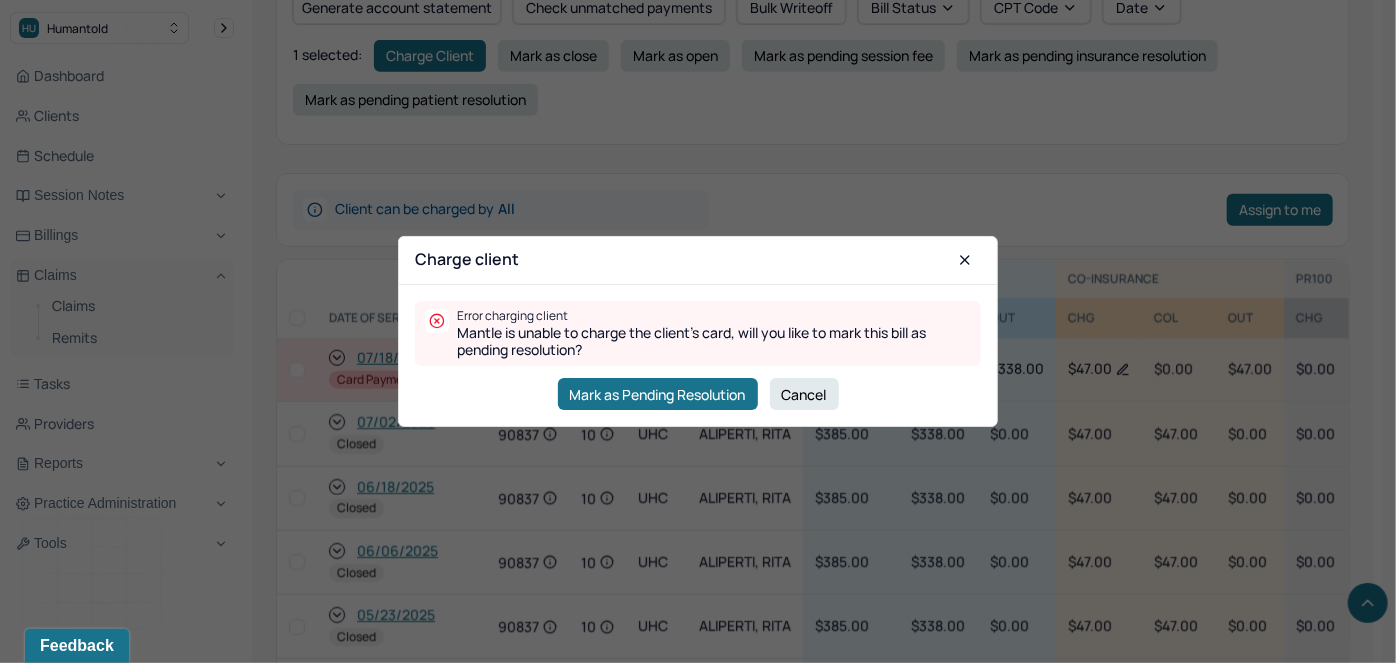 checkbox on "false" 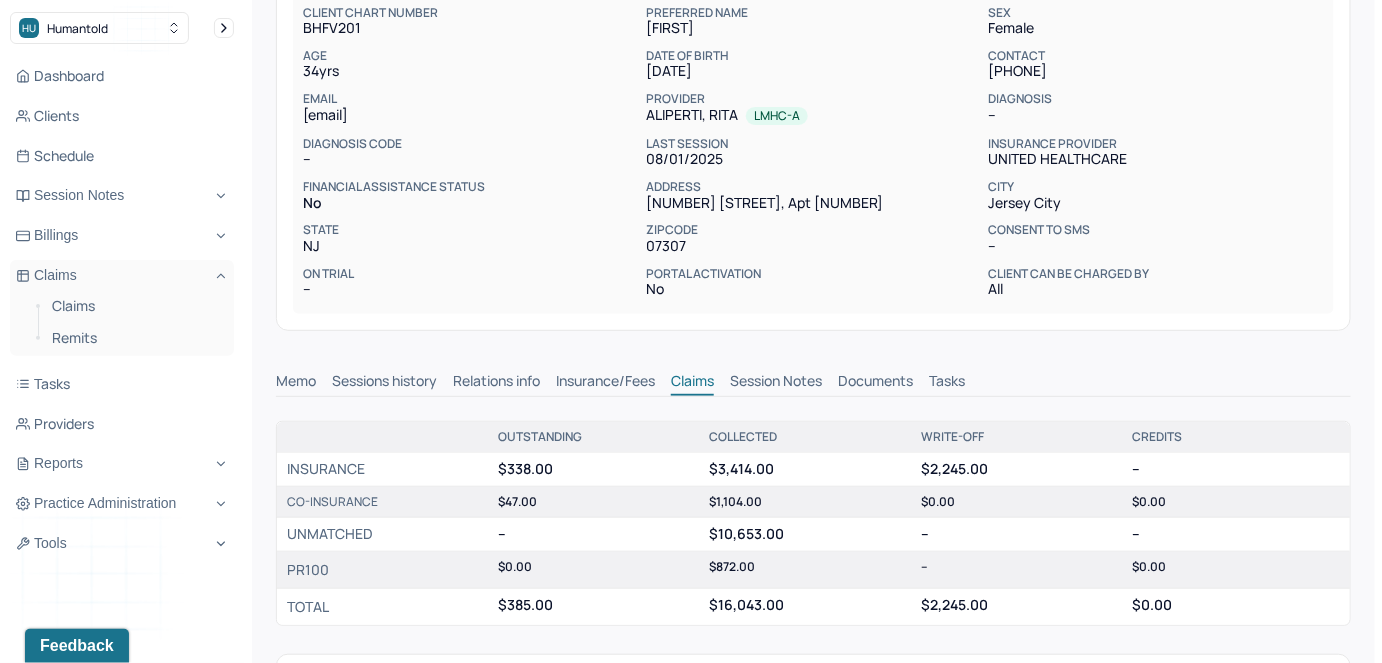 scroll, scrollTop: 0, scrollLeft: 0, axis: both 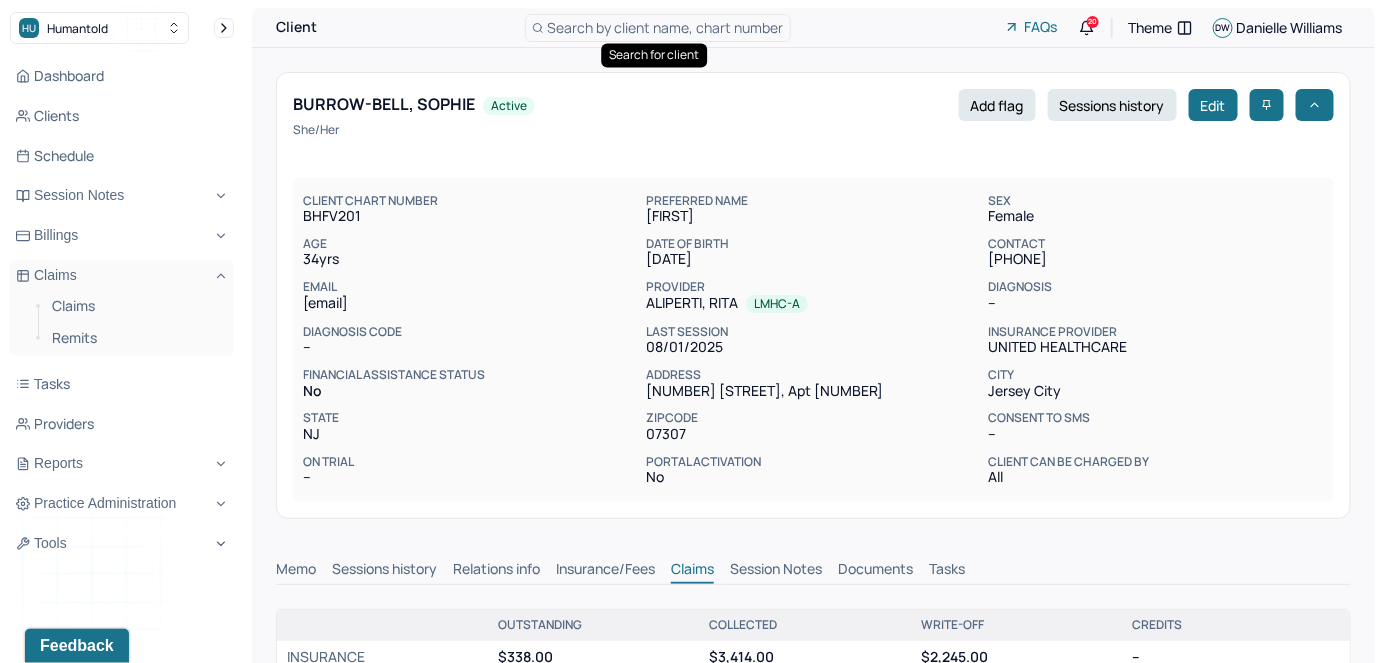 click on "Search by client name, chart number" at bounding box center [666, 27] 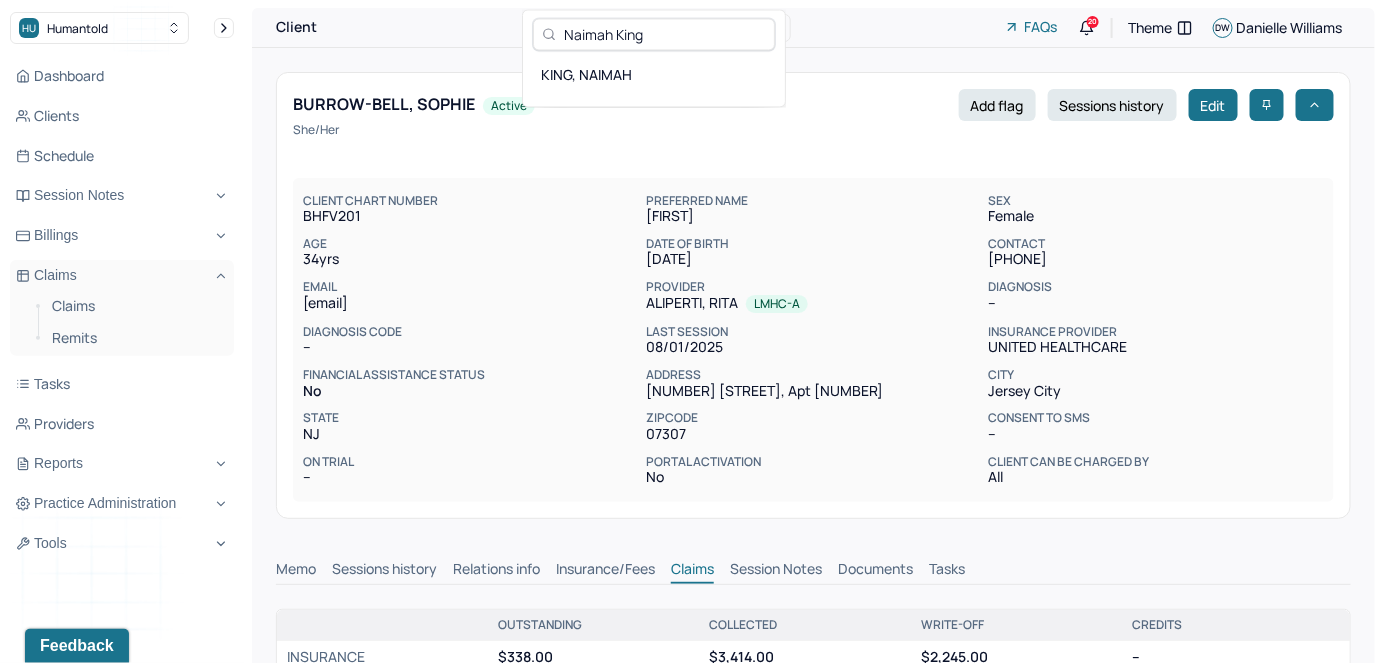 type on "Naimah King" 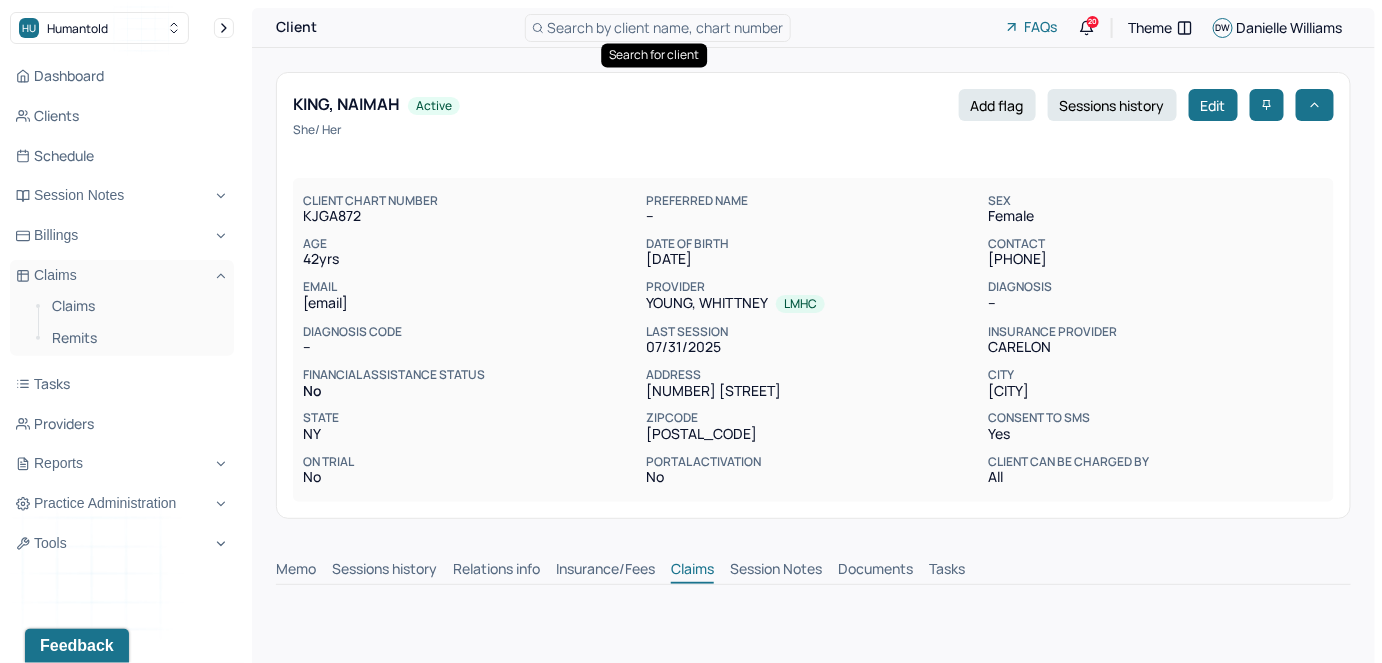 scroll, scrollTop: 0, scrollLeft: 0, axis: both 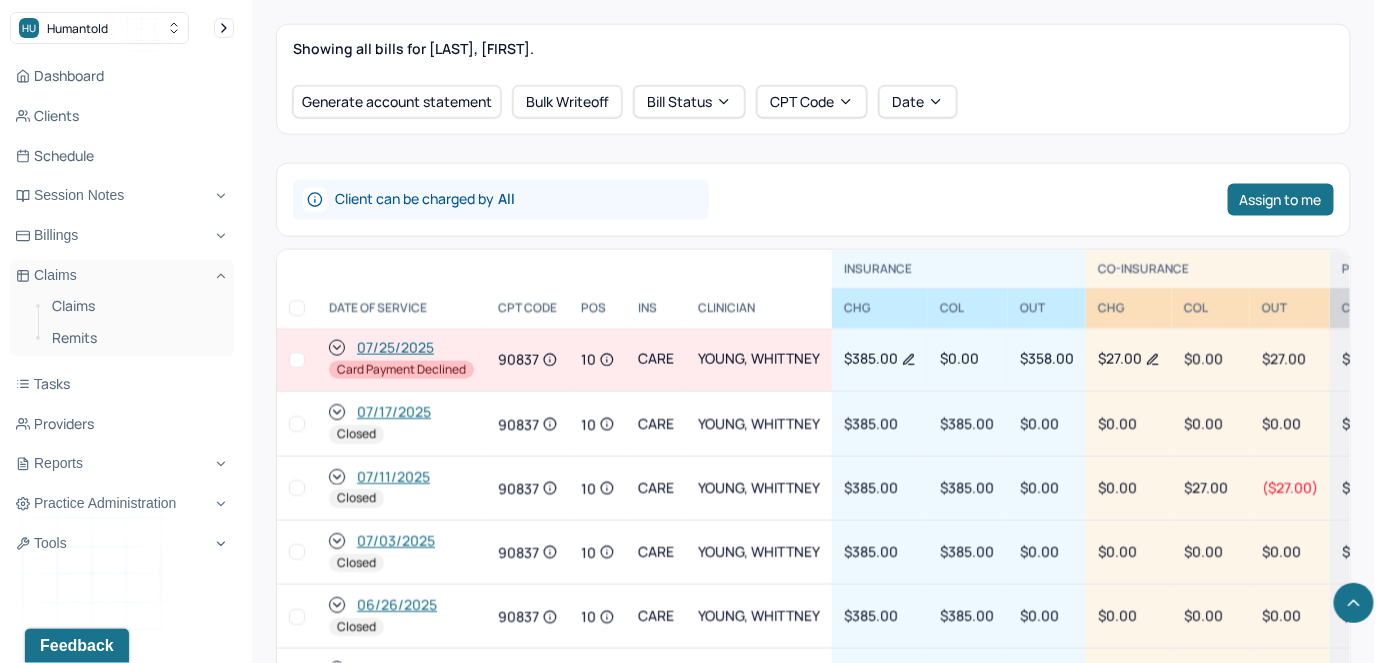 click 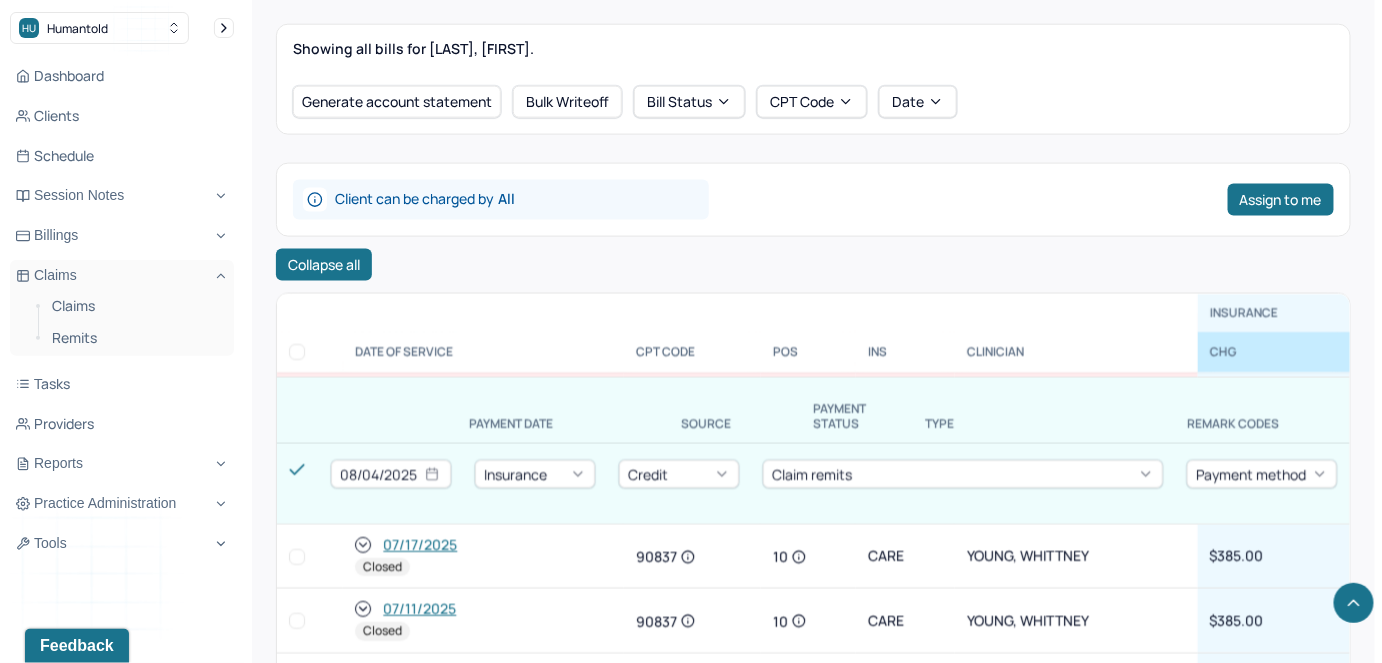 scroll, scrollTop: 0, scrollLeft: 0, axis: both 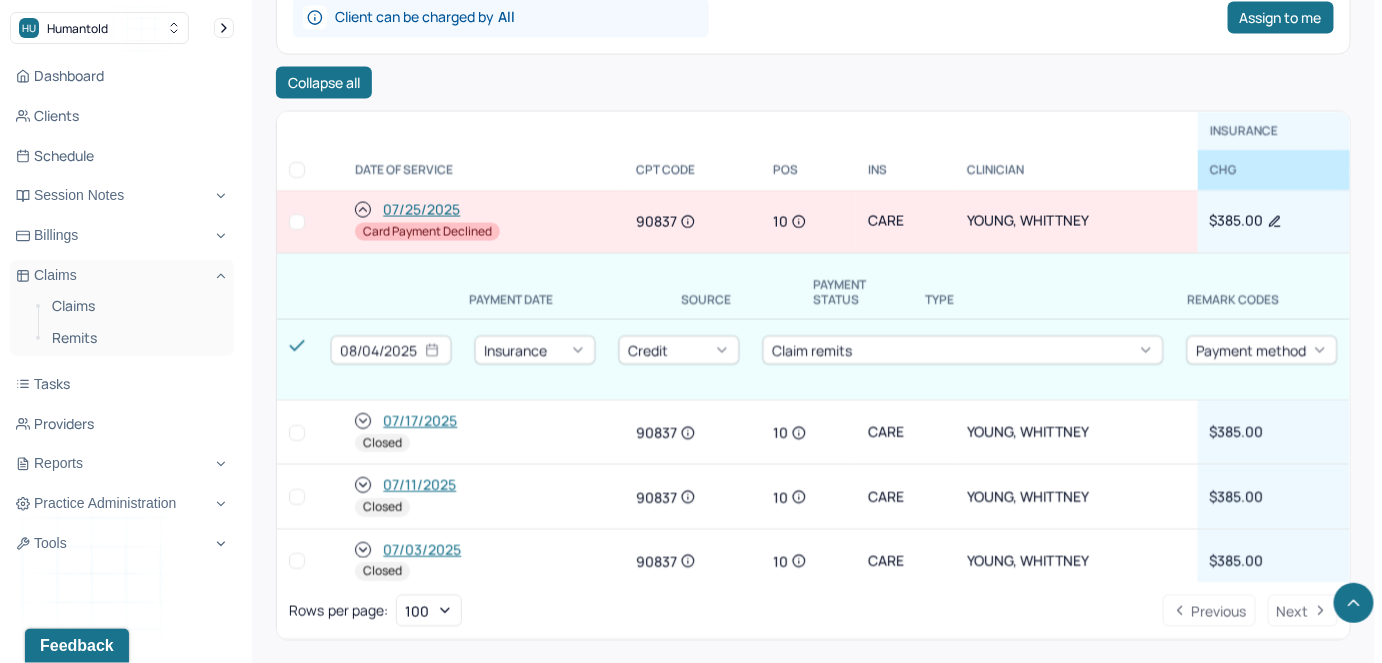 click 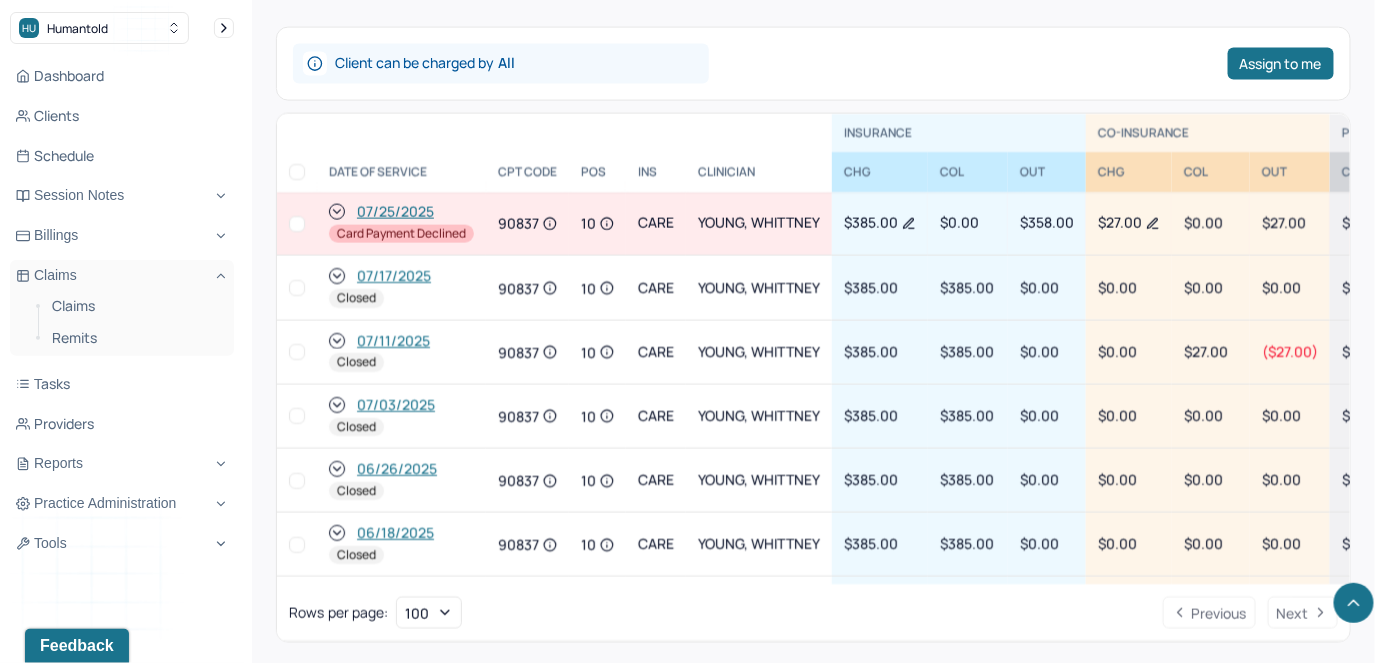 scroll, scrollTop: 1000, scrollLeft: 0, axis: vertical 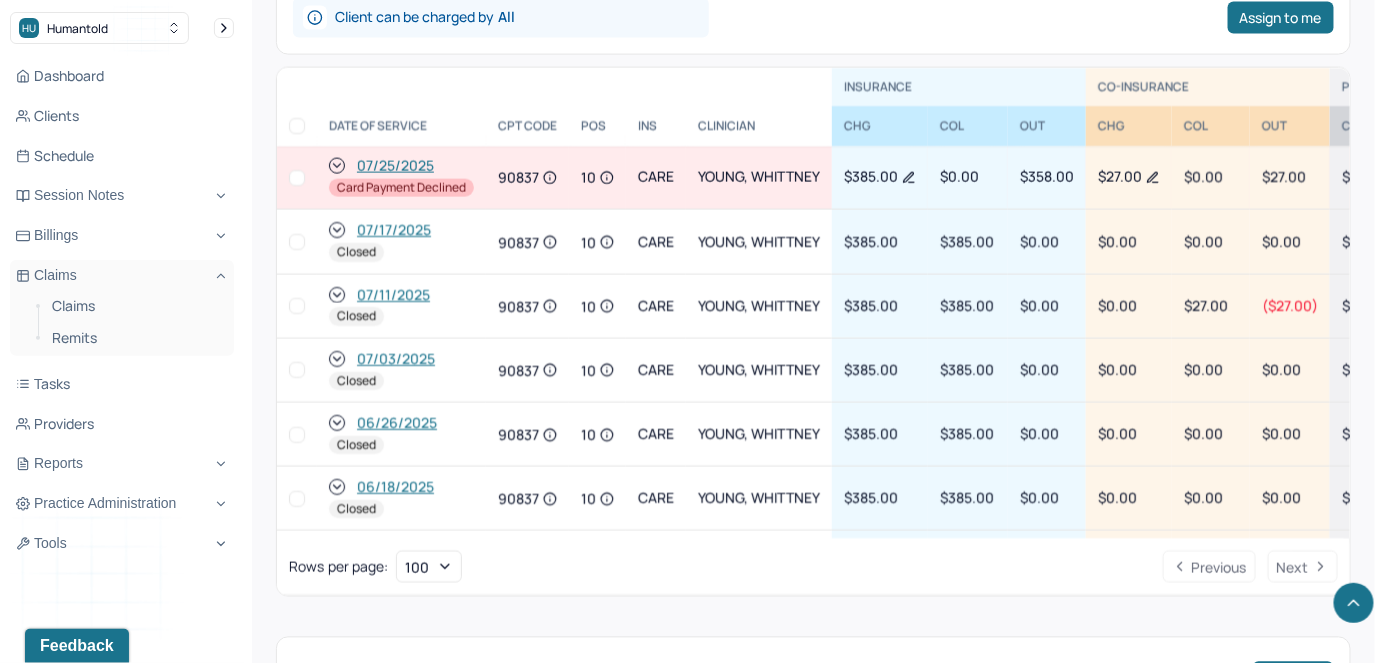 click 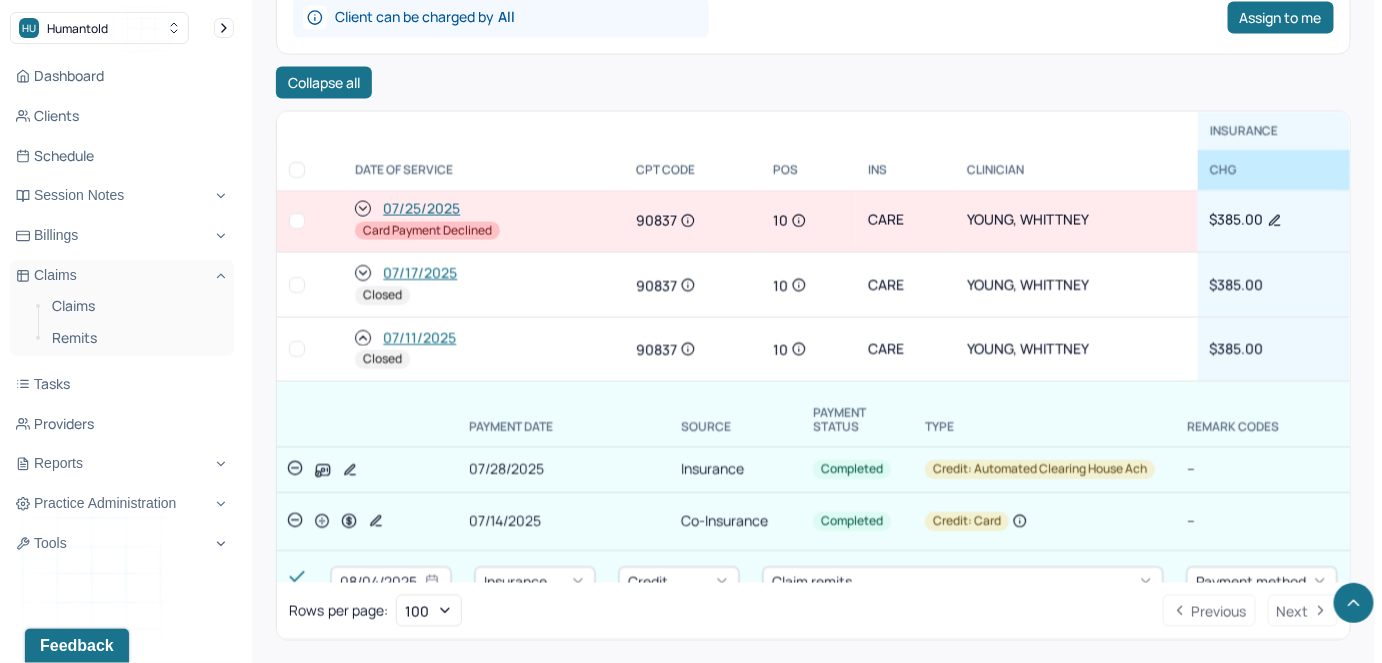 scroll, scrollTop: 0, scrollLeft: 0, axis: both 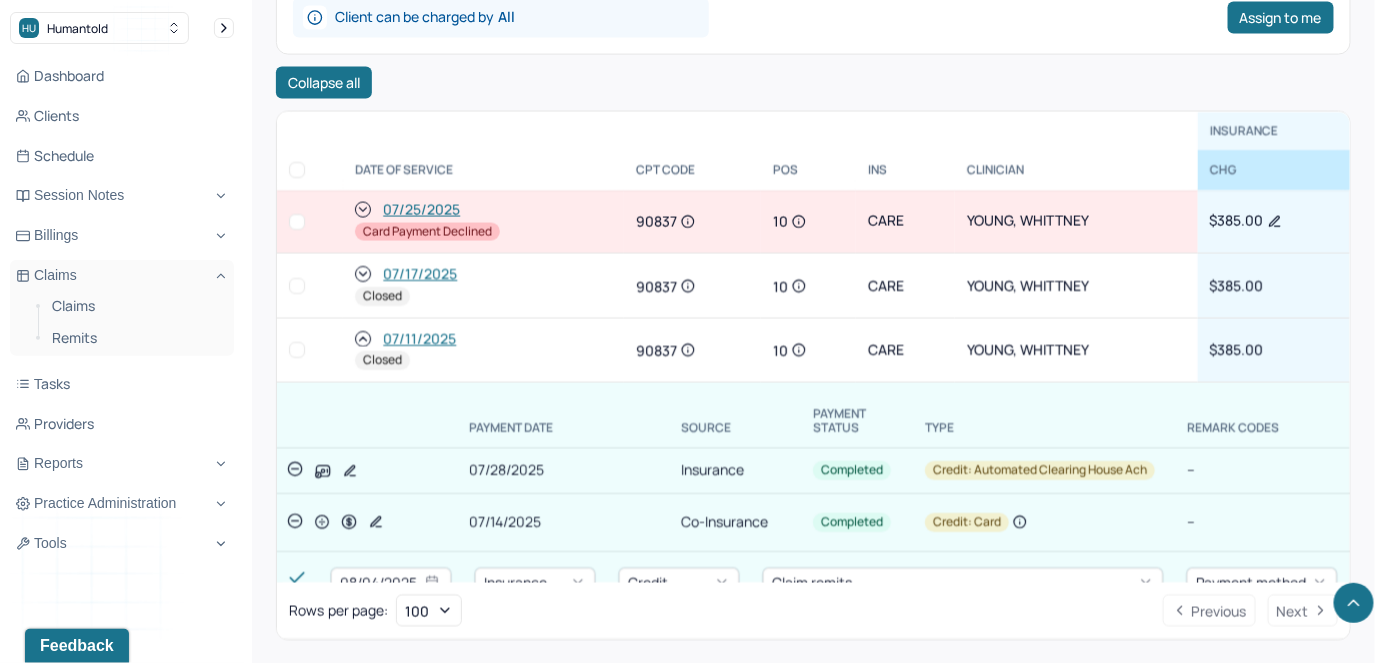 click 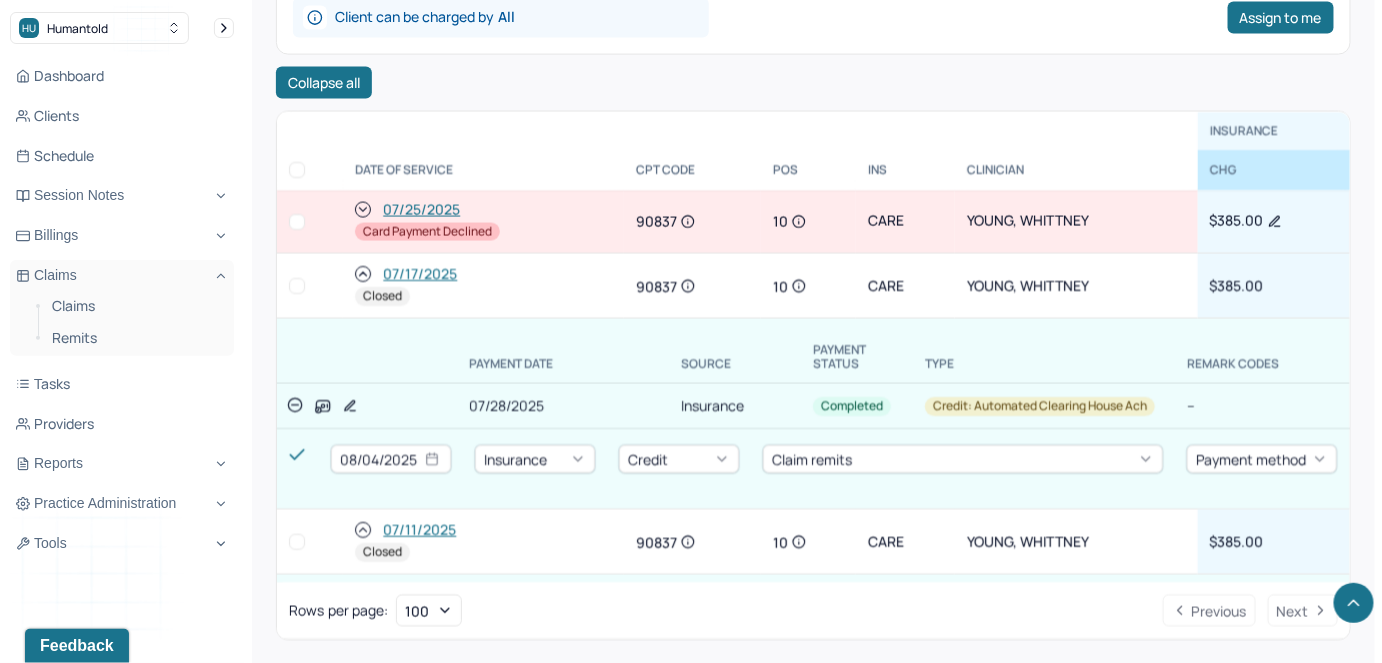 scroll, scrollTop: 0, scrollLeft: 0, axis: both 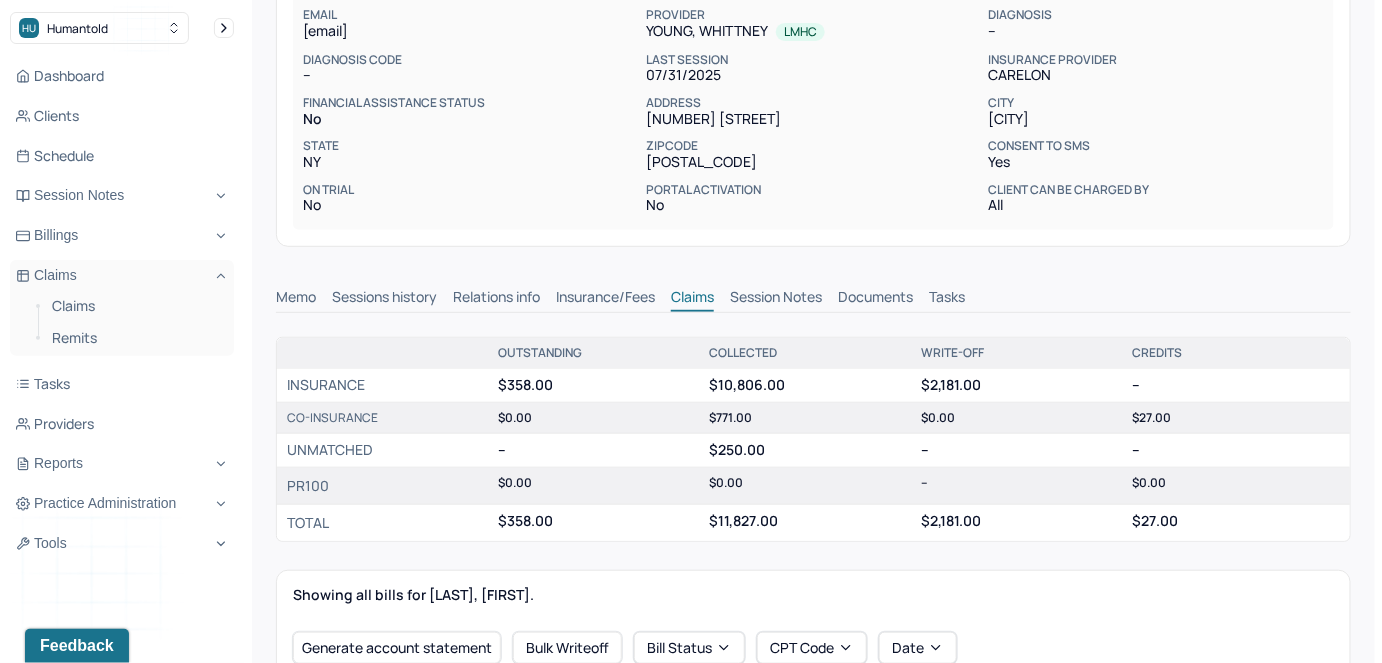 click on "Insurance/Fees" at bounding box center [605, 299] 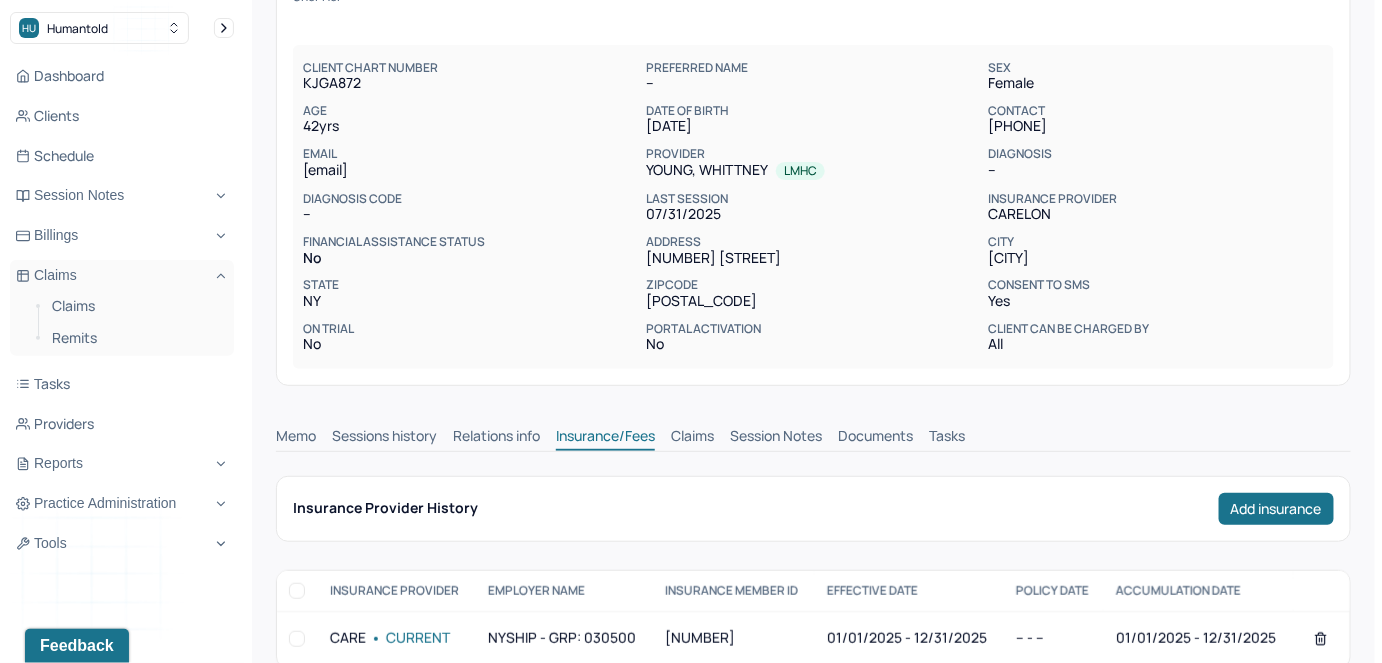 scroll, scrollTop: 90, scrollLeft: 0, axis: vertical 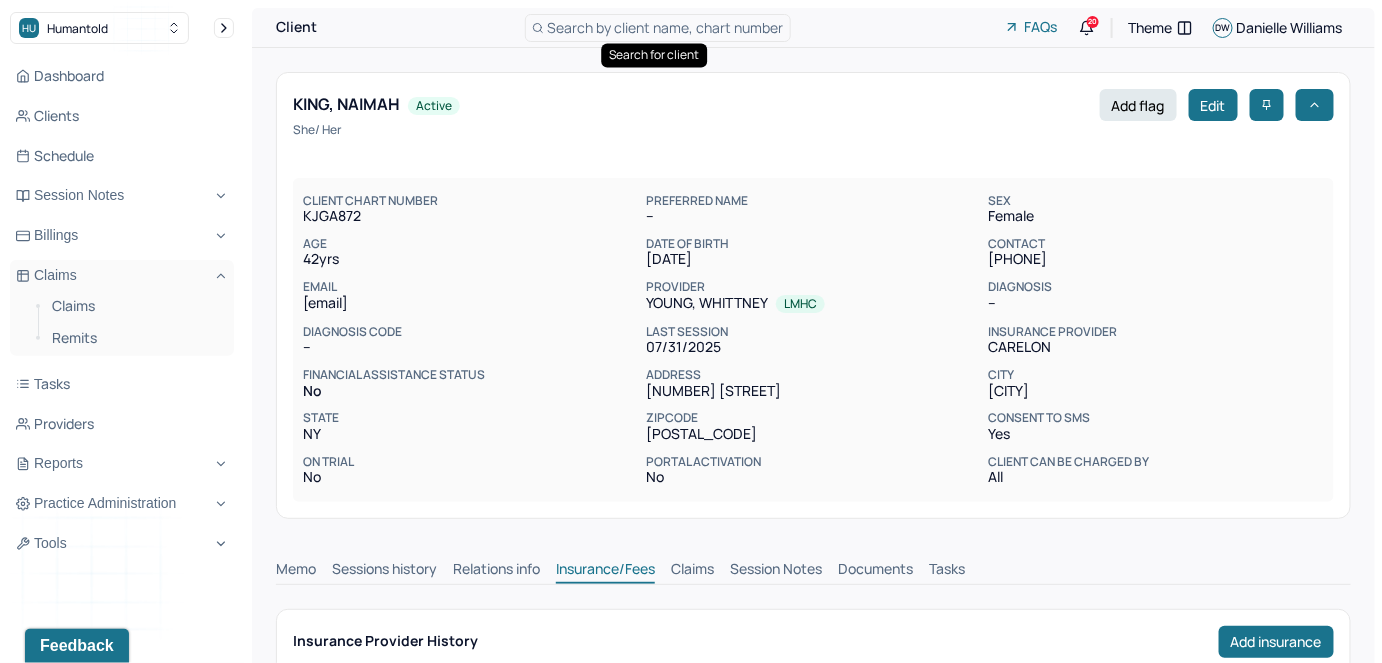 click on "Search by client name, chart number" at bounding box center (666, 27) 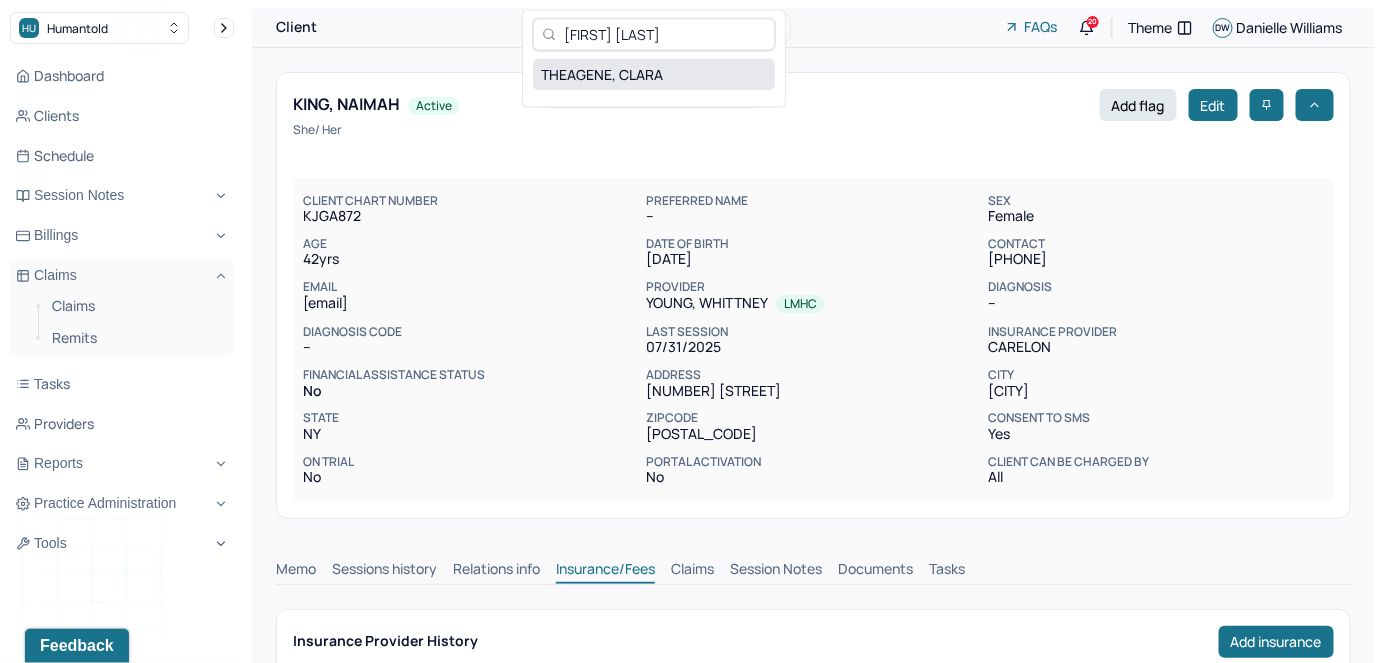 type on "[FIRST] [LAST]" 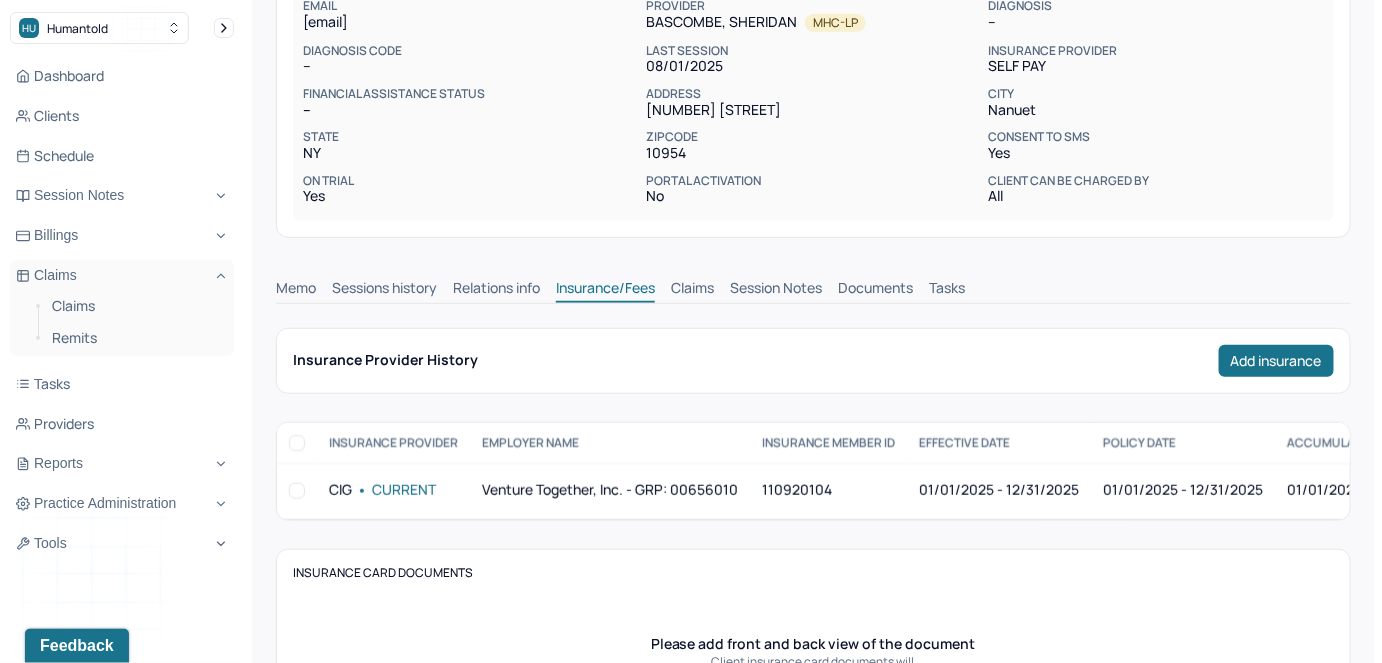 scroll, scrollTop: 272, scrollLeft: 0, axis: vertical 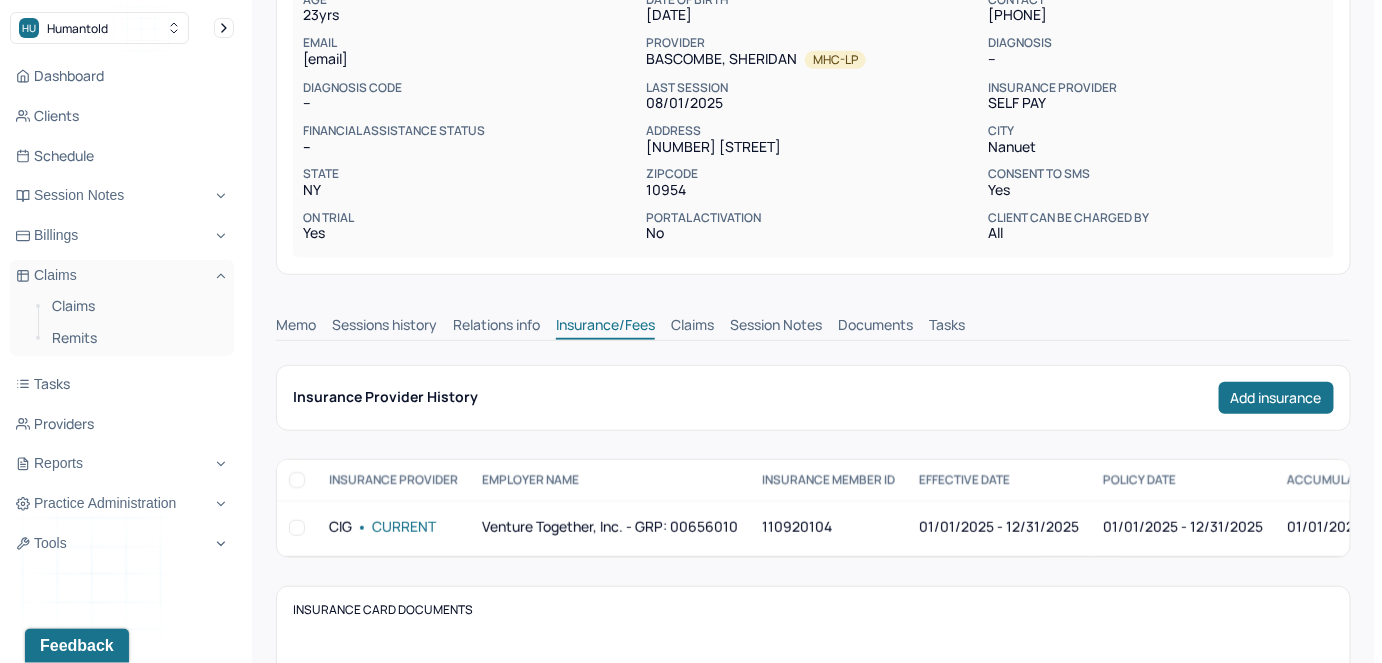 click on "Claims" at bounding box center [692, 327] 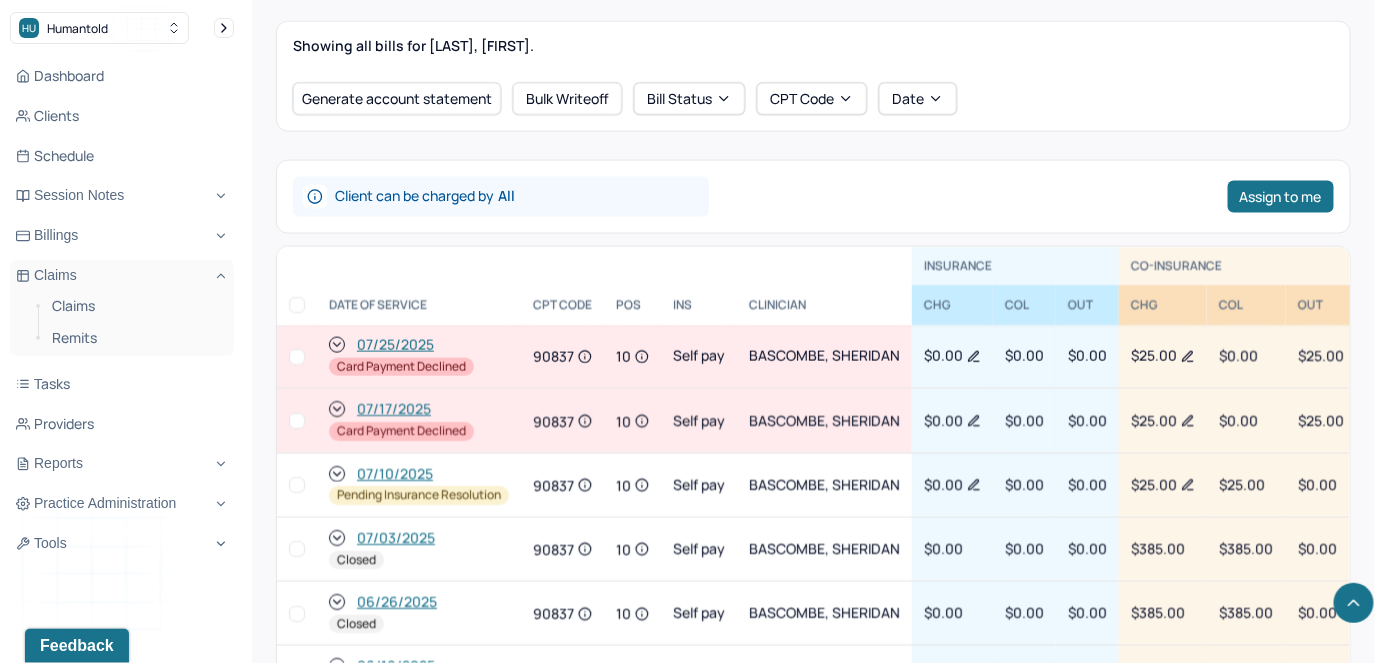 scroll, scrollTop: 818, scrollLeft: 0, axis: vertical 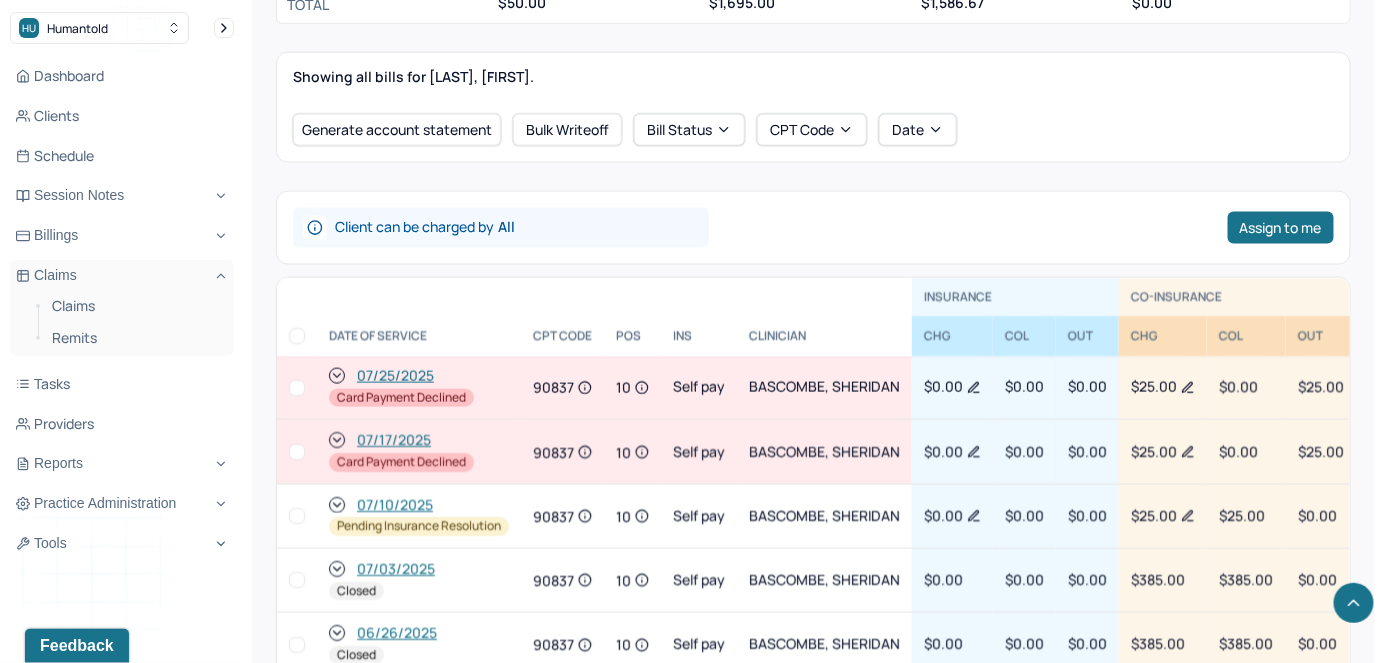 click 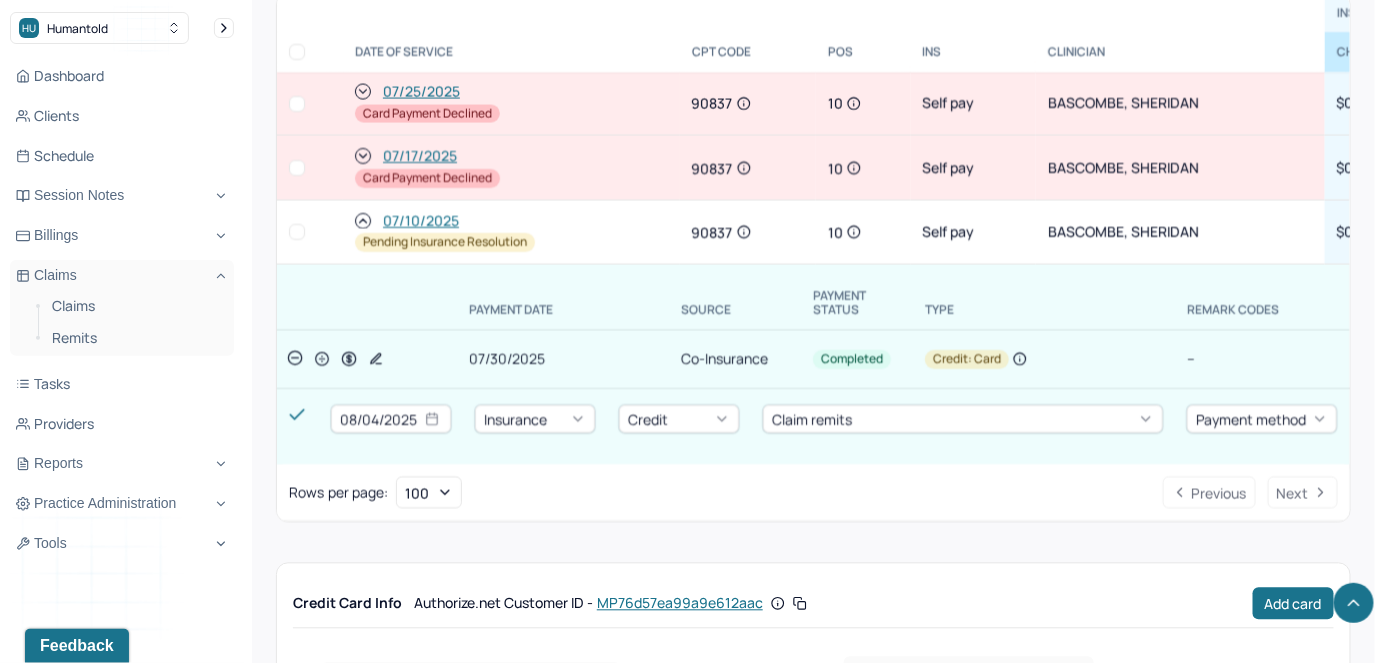 scroll, scrollTop: 1181, scrollLeft: 0, axis: vertical 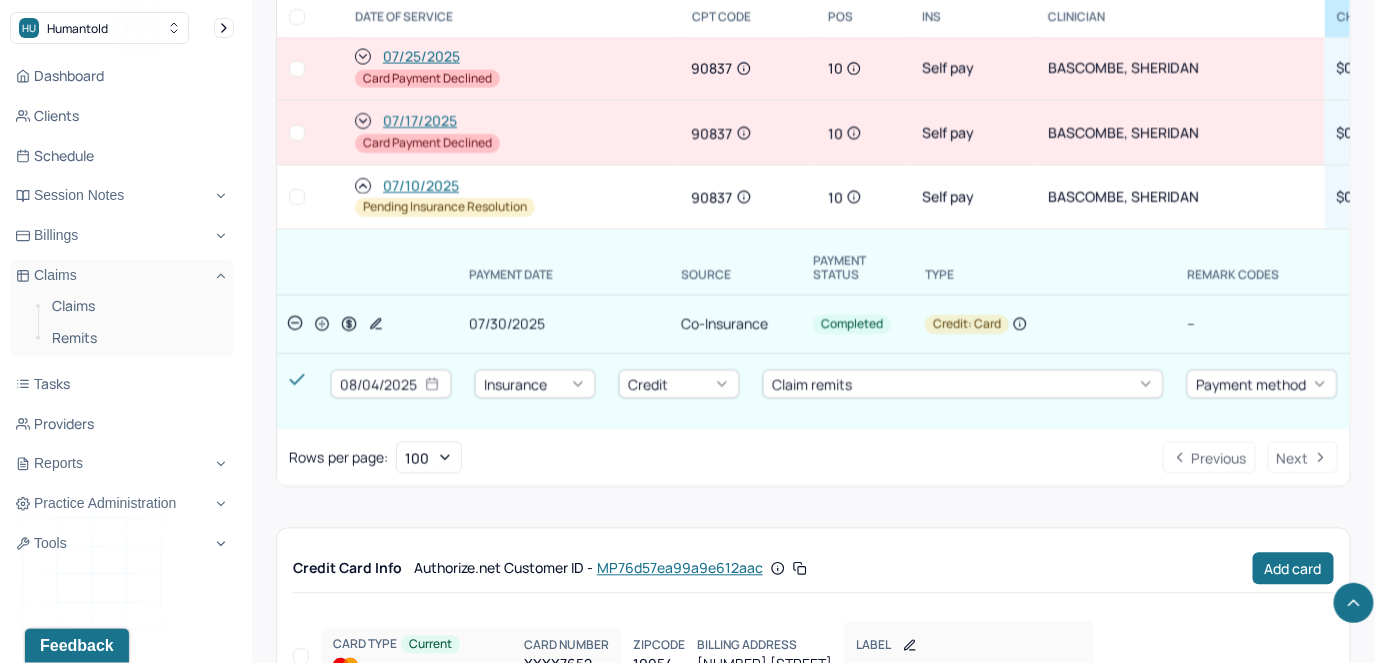 click 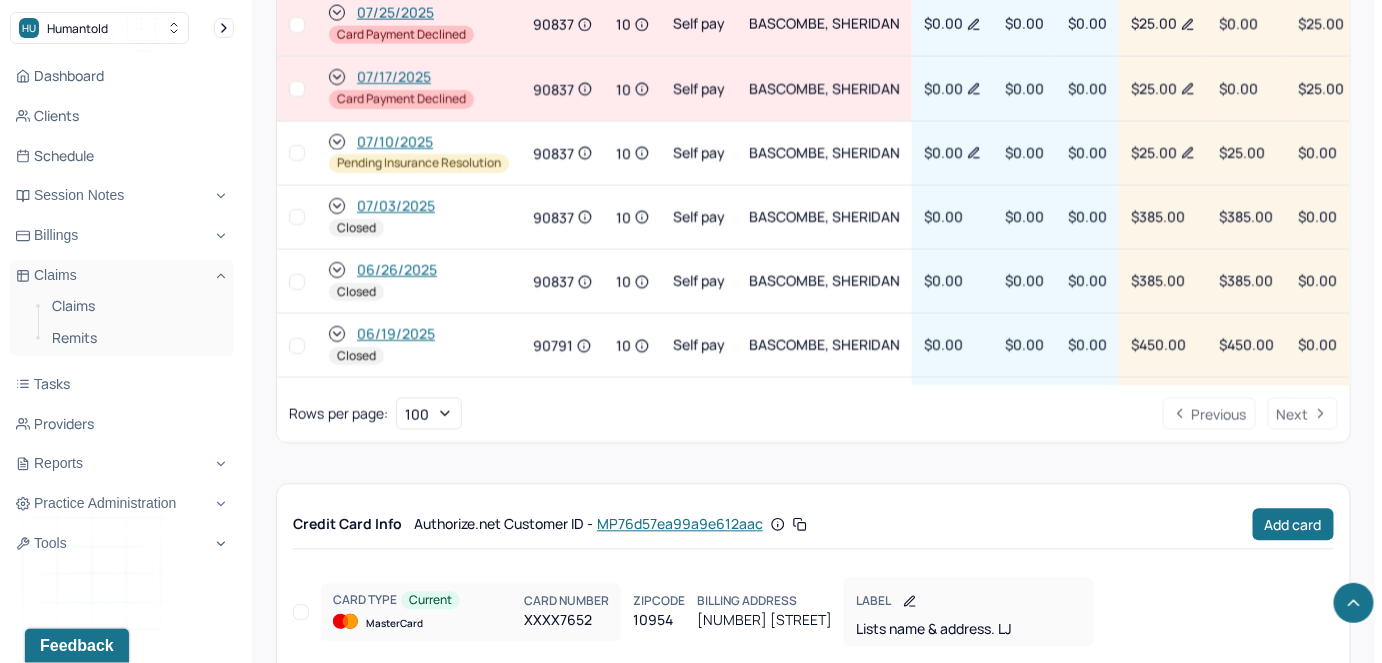 scroll, scrollTop: 1138, scrollLeft: 0, axis: vertical 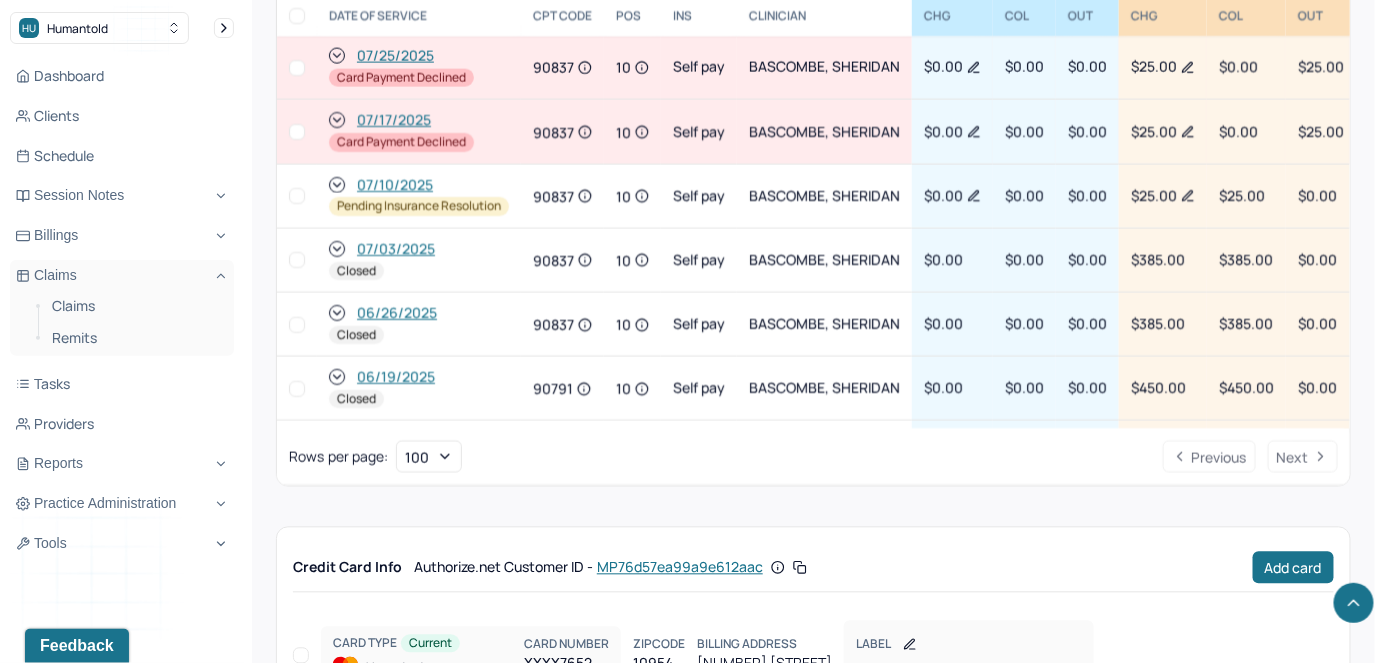 click 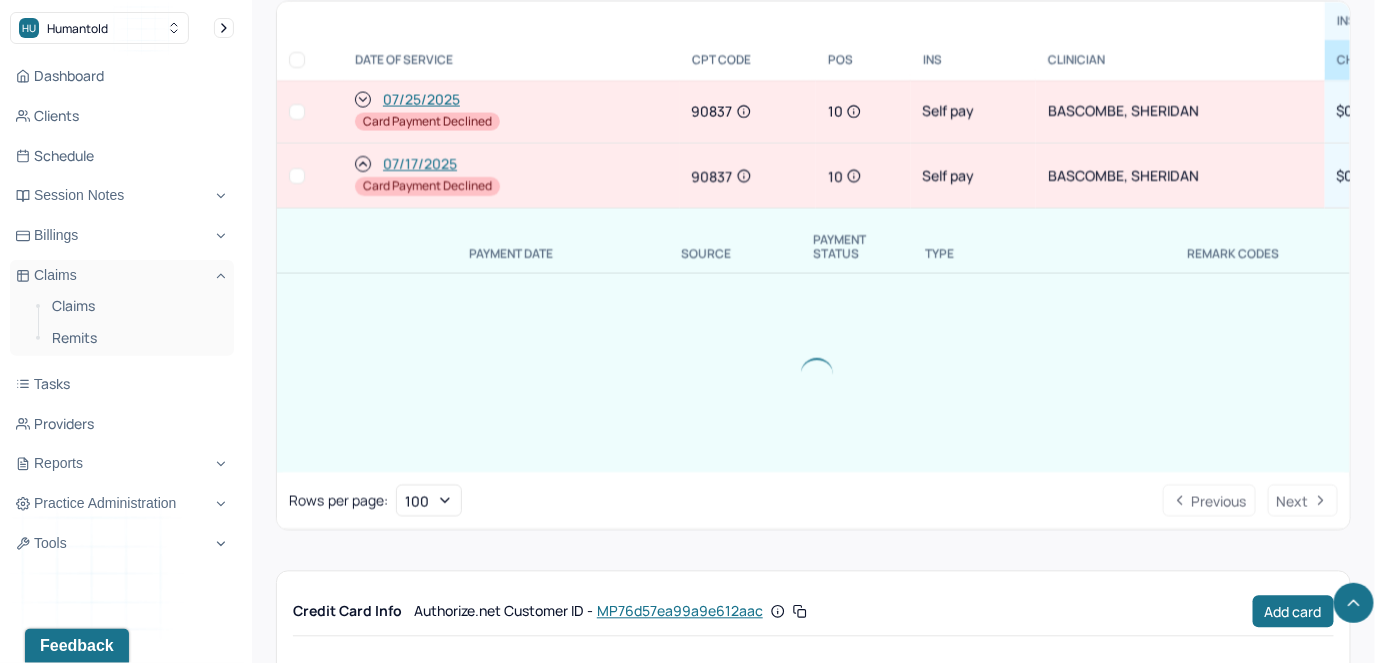 scroll, scrollTop: 1181, scrollLeft: 0, axis: vertical 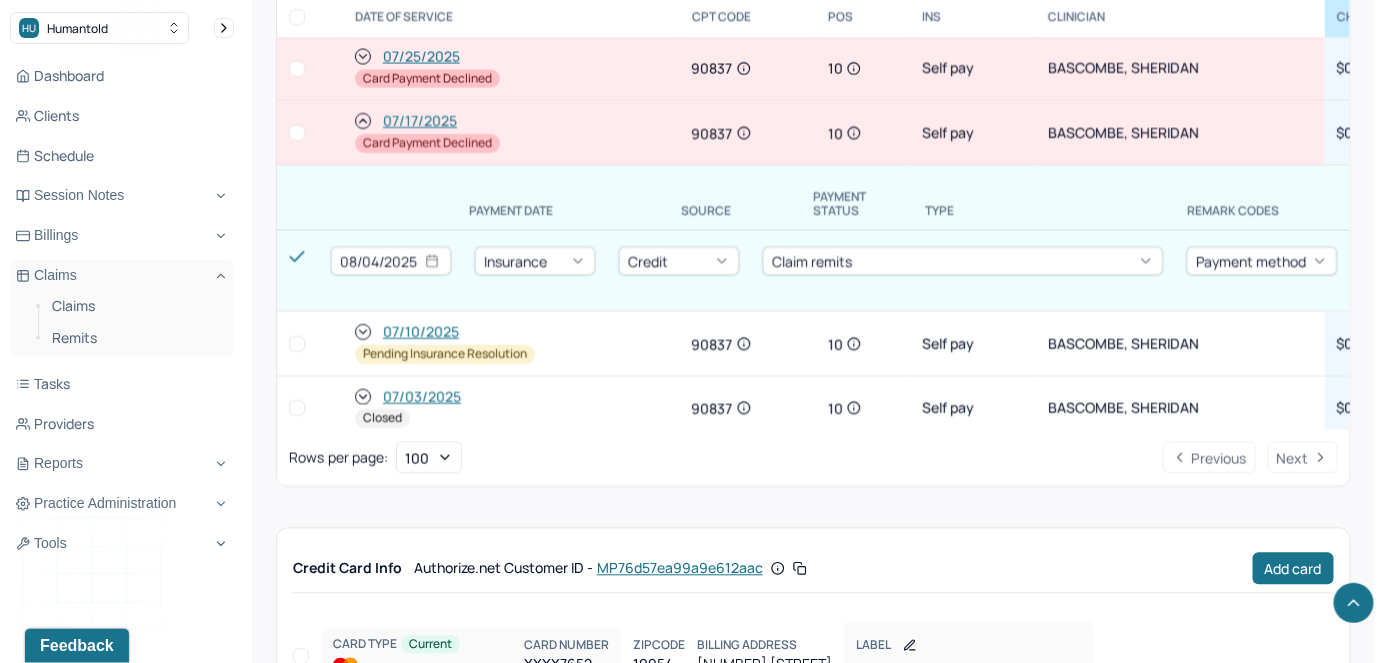 click 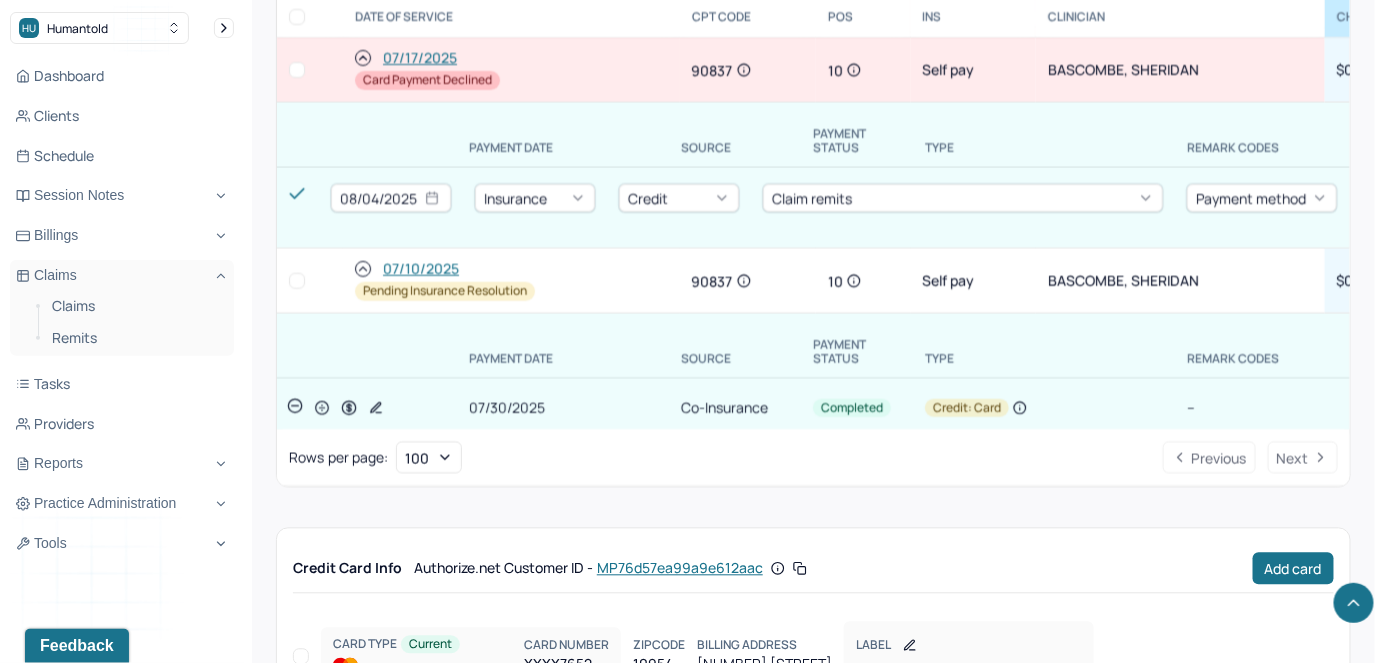 scroll, scrollTop: 0, scrollLeft: 0, axis: both 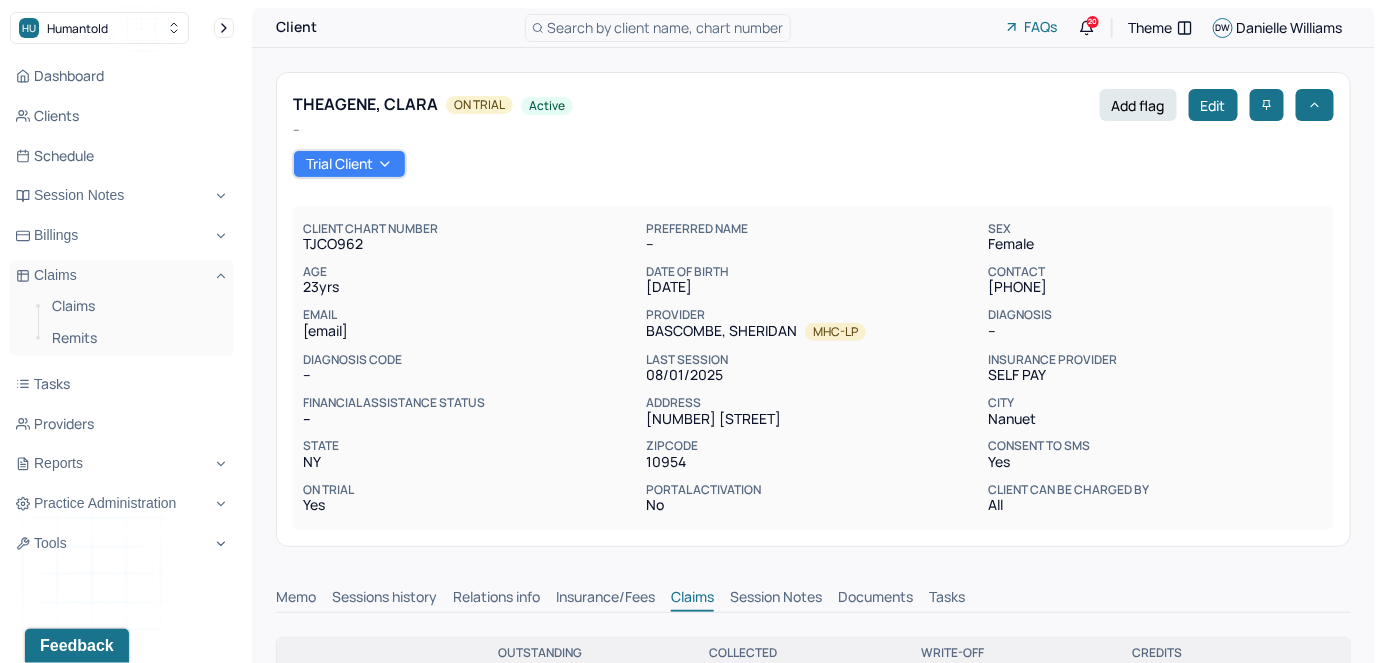 click on "Search by client name, chart number" at bounding box center [666, 27] 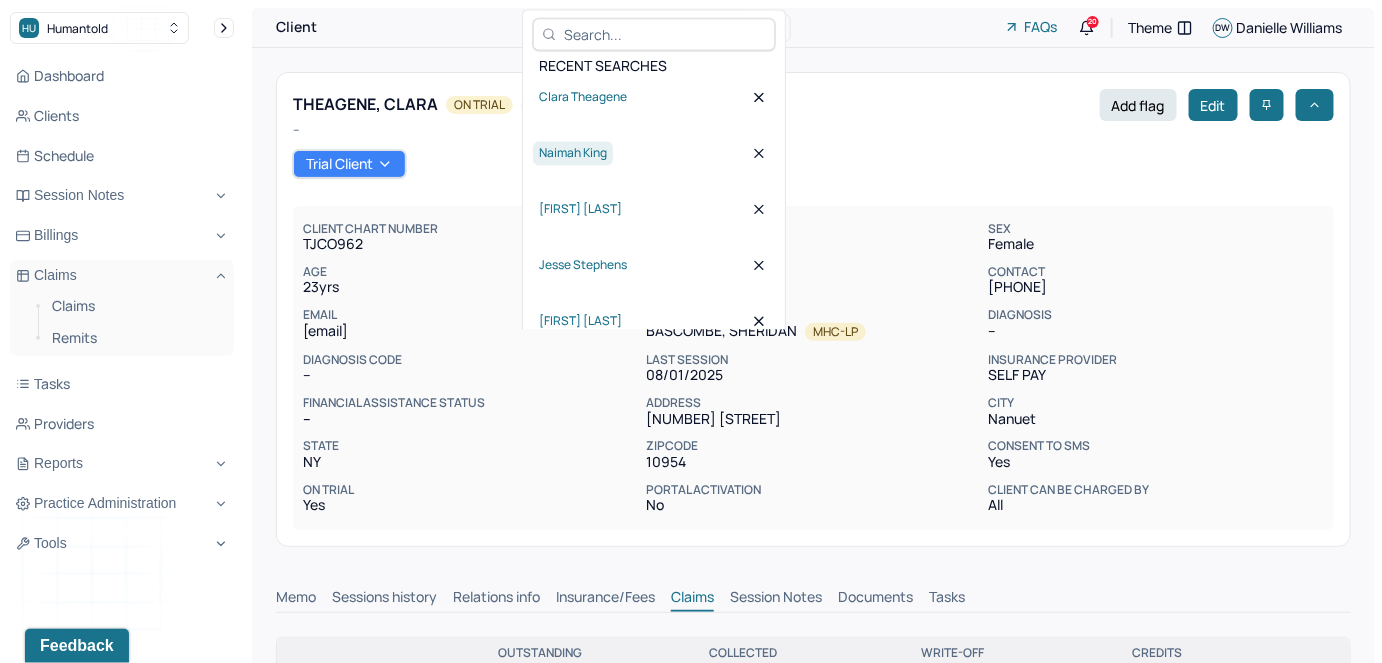 type 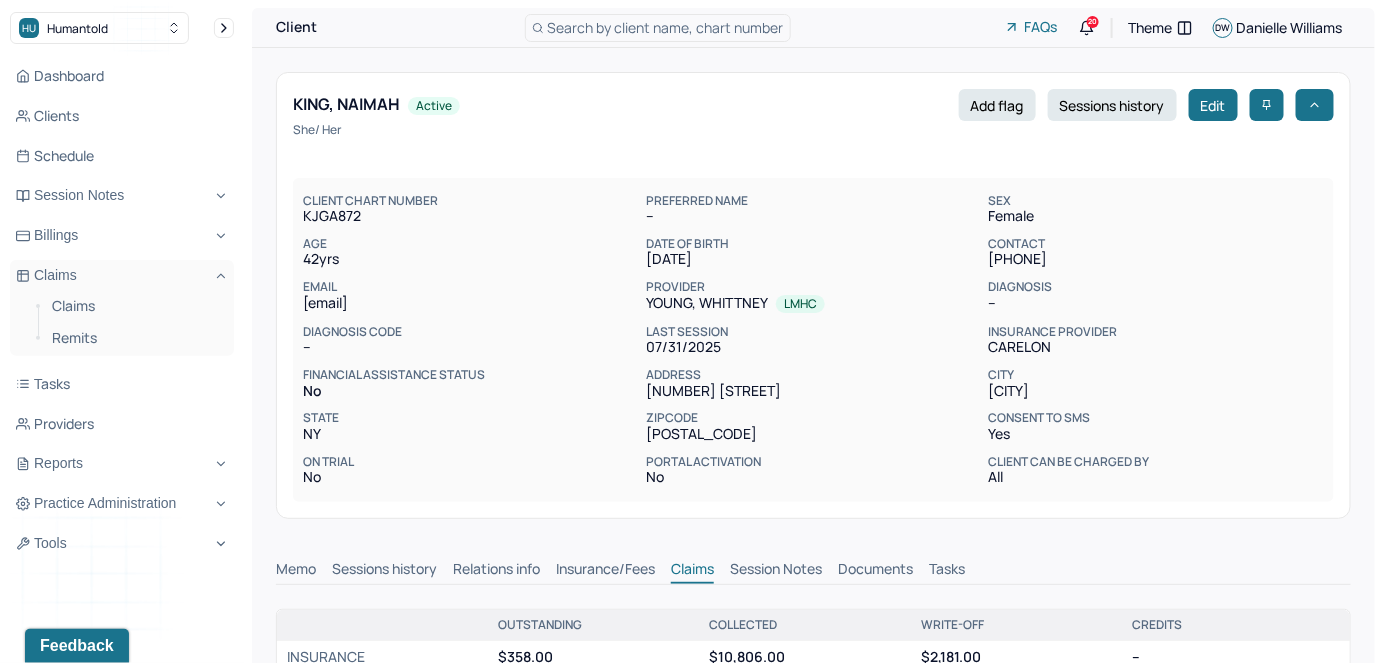 click on "--" at bounding box center [813, 216] 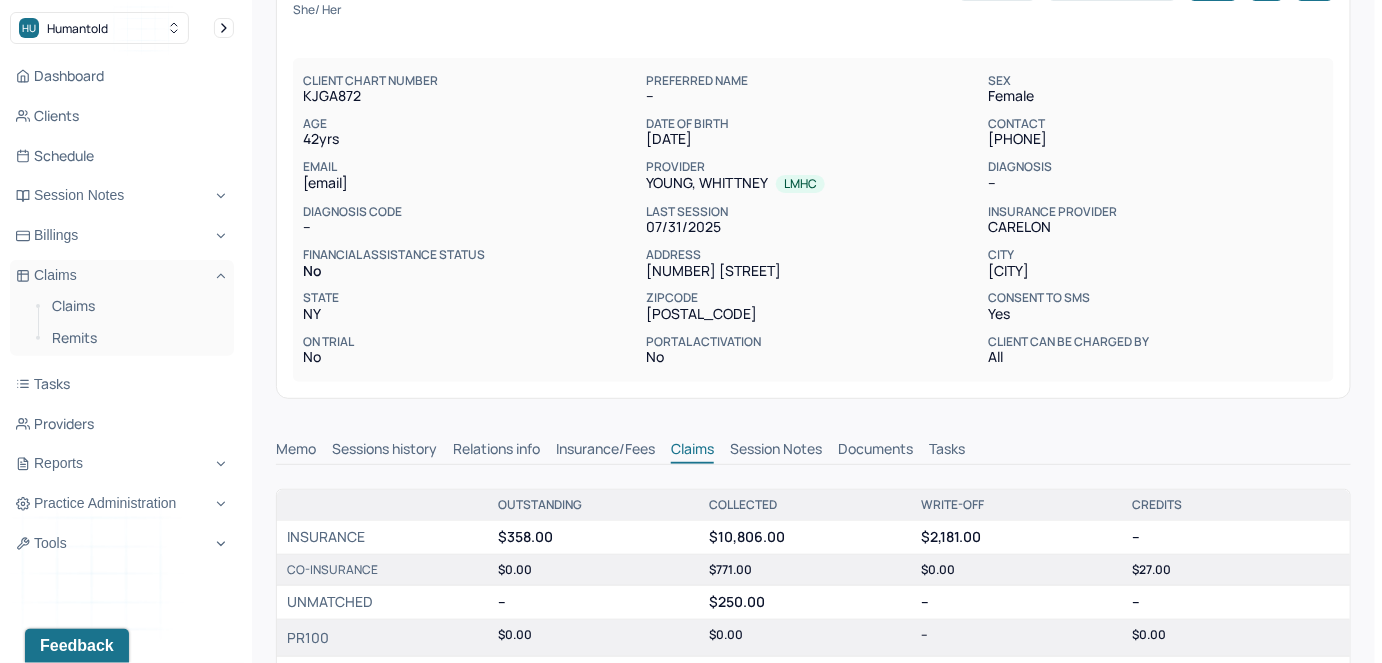scroll, scrollTop: 0, scrollLeft: 0, axis: both 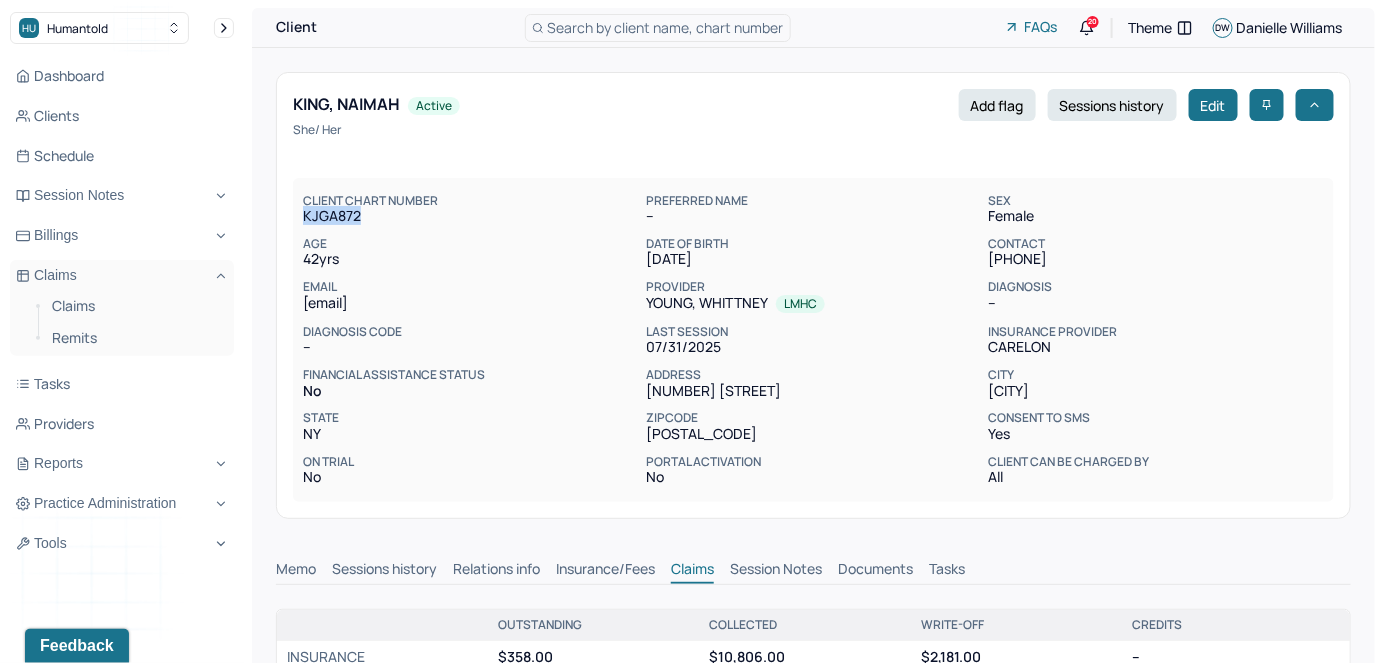 drag, startPoint x: 367, startPoint y: 214, endPoint x: 263, endPoint y: 216, distance: 104.019226 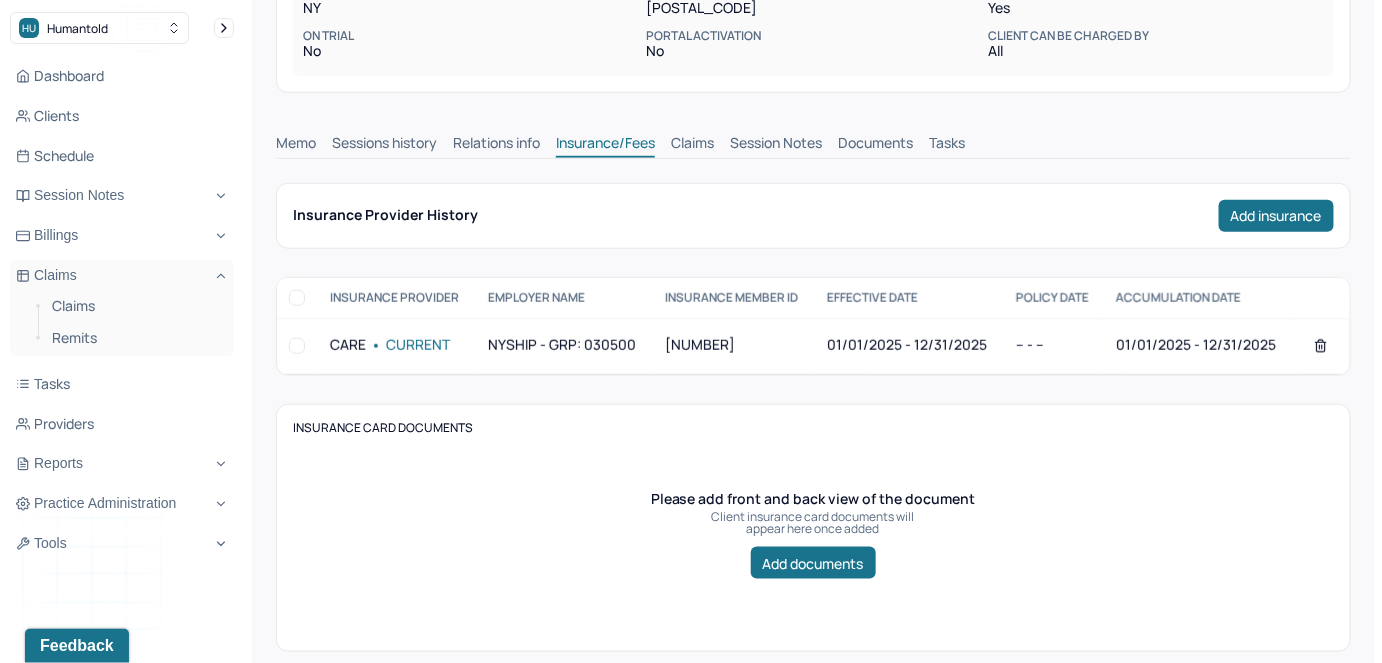 scroll, scrollTop: 454, scrollLeft: 0, axis: vertical 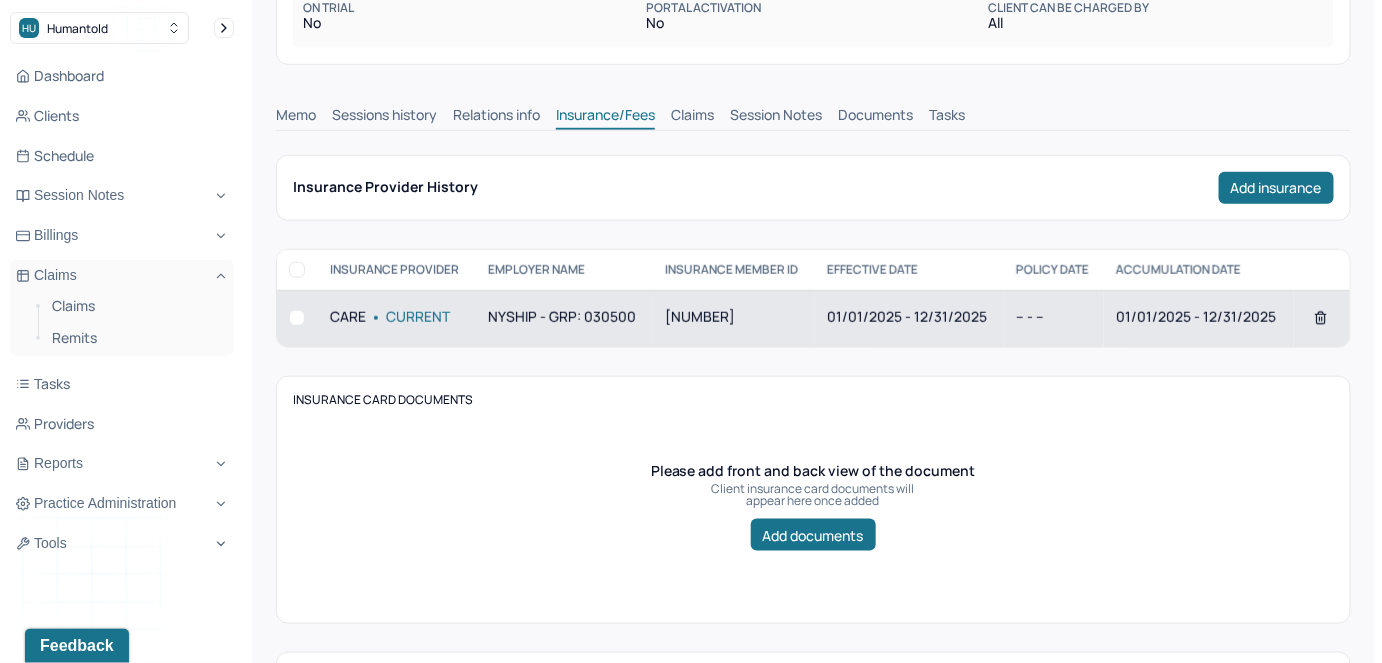 drag, startPoint x: 752, startPoint y: 316, endPoint x: 663, endPoint y: 318, distance: 89.02247 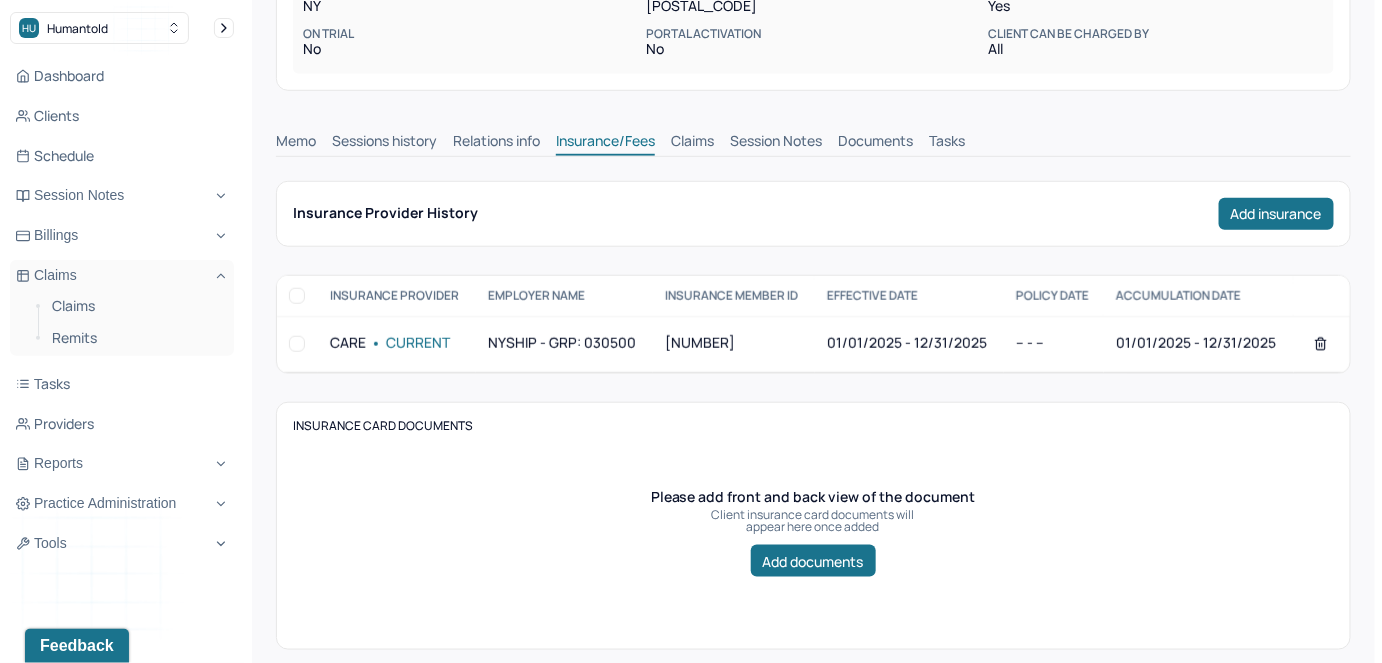 scroll, scrollTop: 0, scrollLeft: 0, axis: both 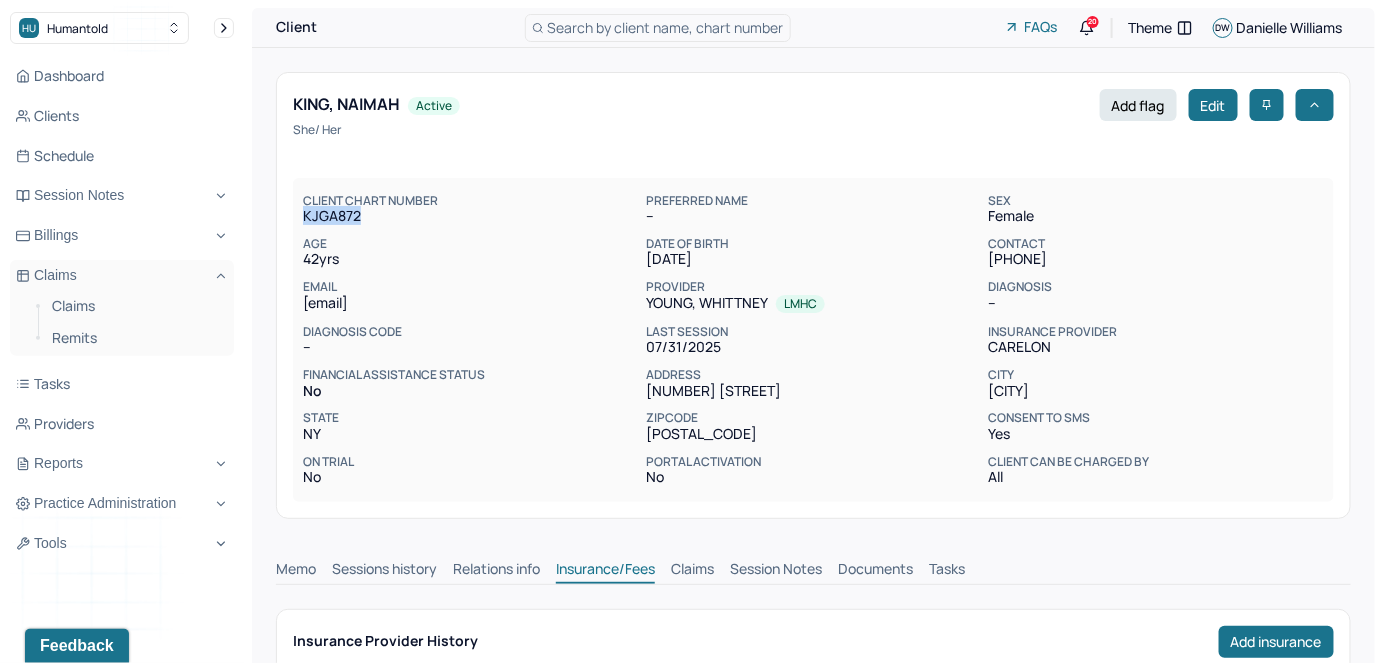 click on "Search by client name, chart number" at bounding box center (666, 27) 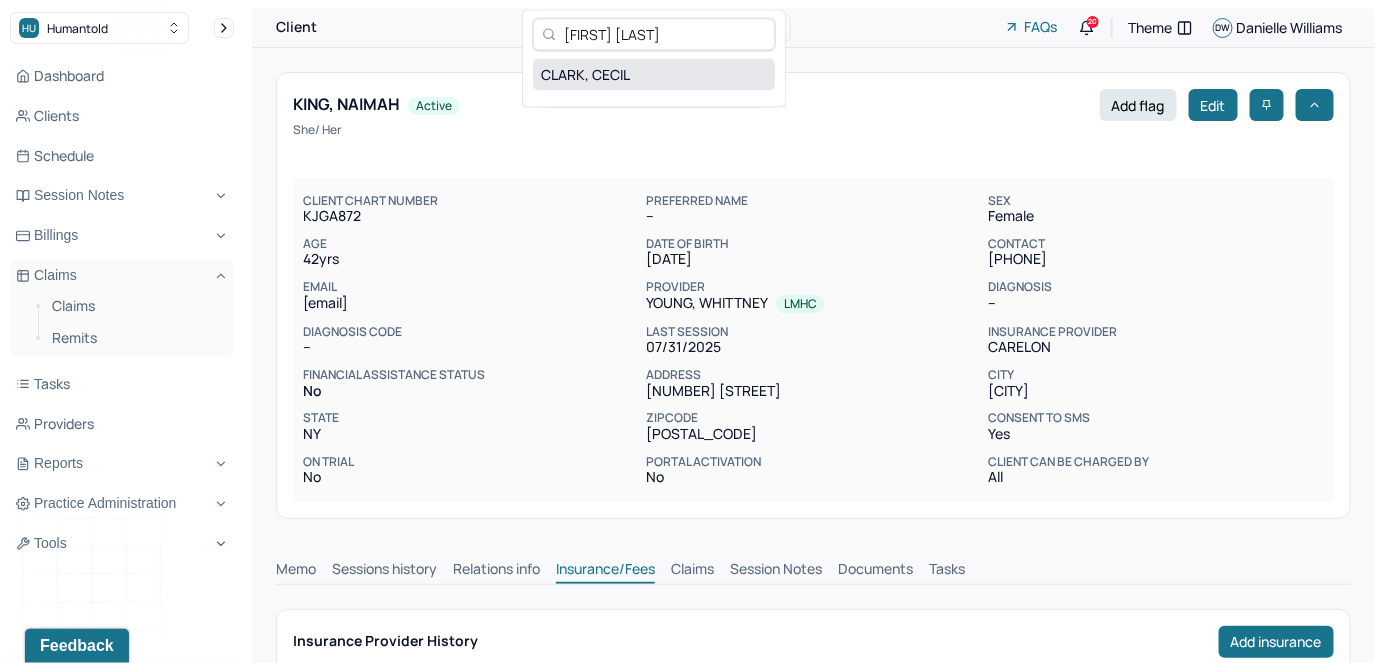 type on "[FIRST] [LAST]" 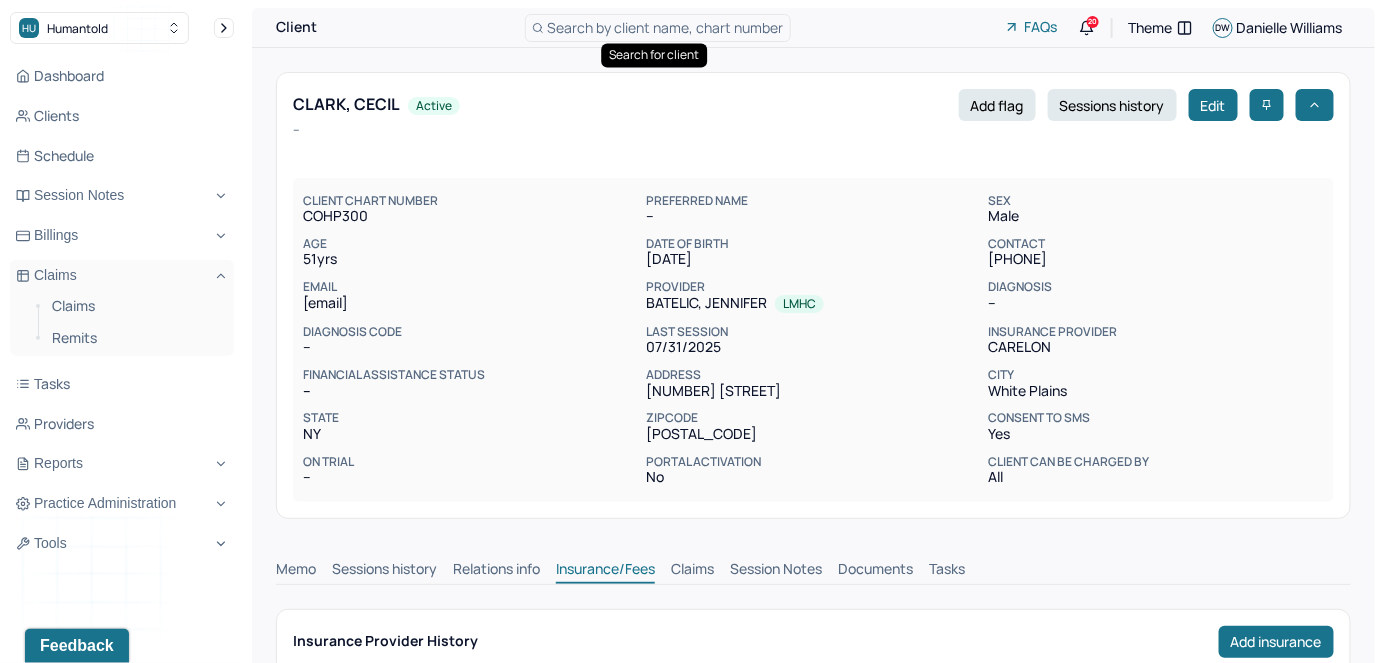 scroll, scrollTop: 0, scrollLeft: 0, axis: both 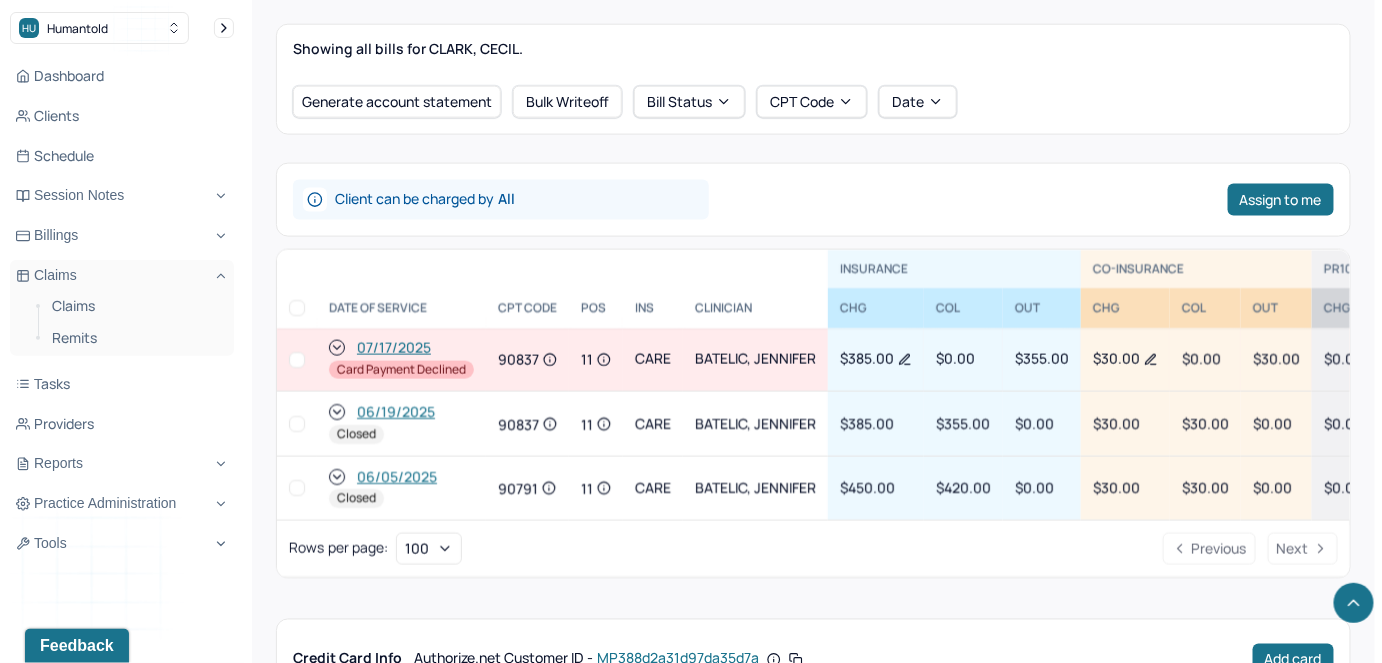 click at bounding box center (297, 360) 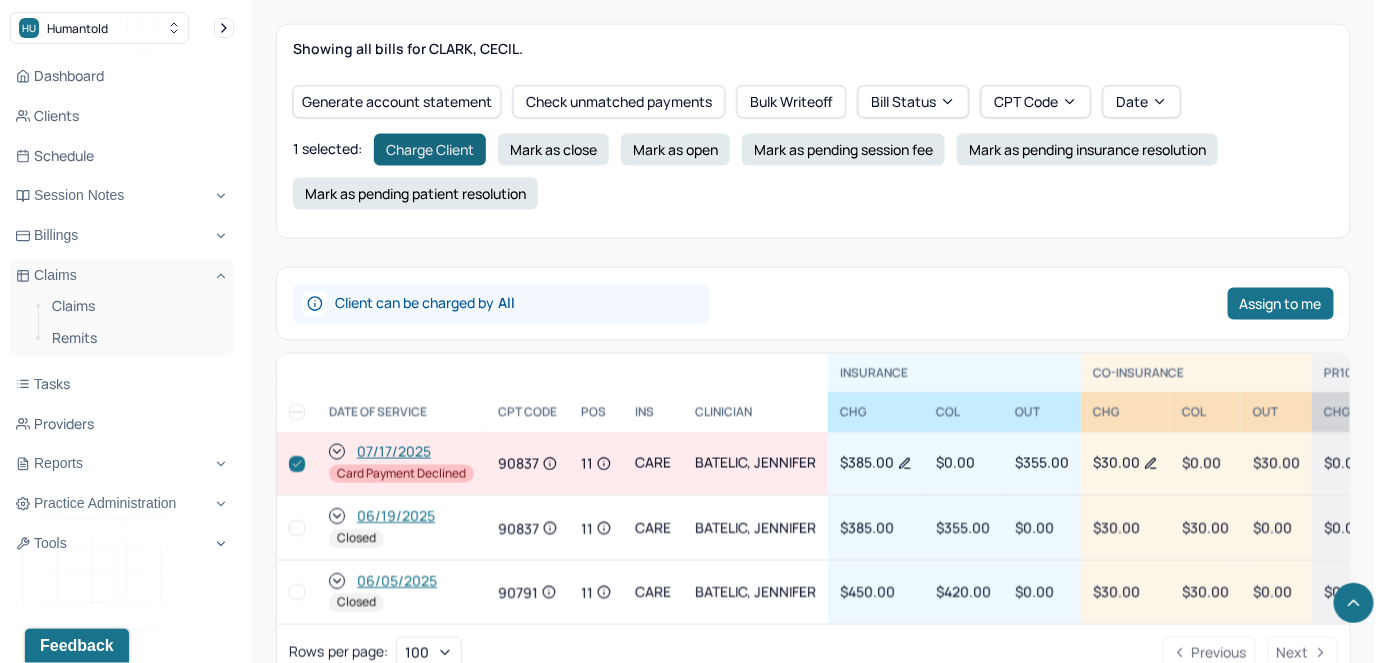 click on "Charge Client" at bounding box center (430, 150) 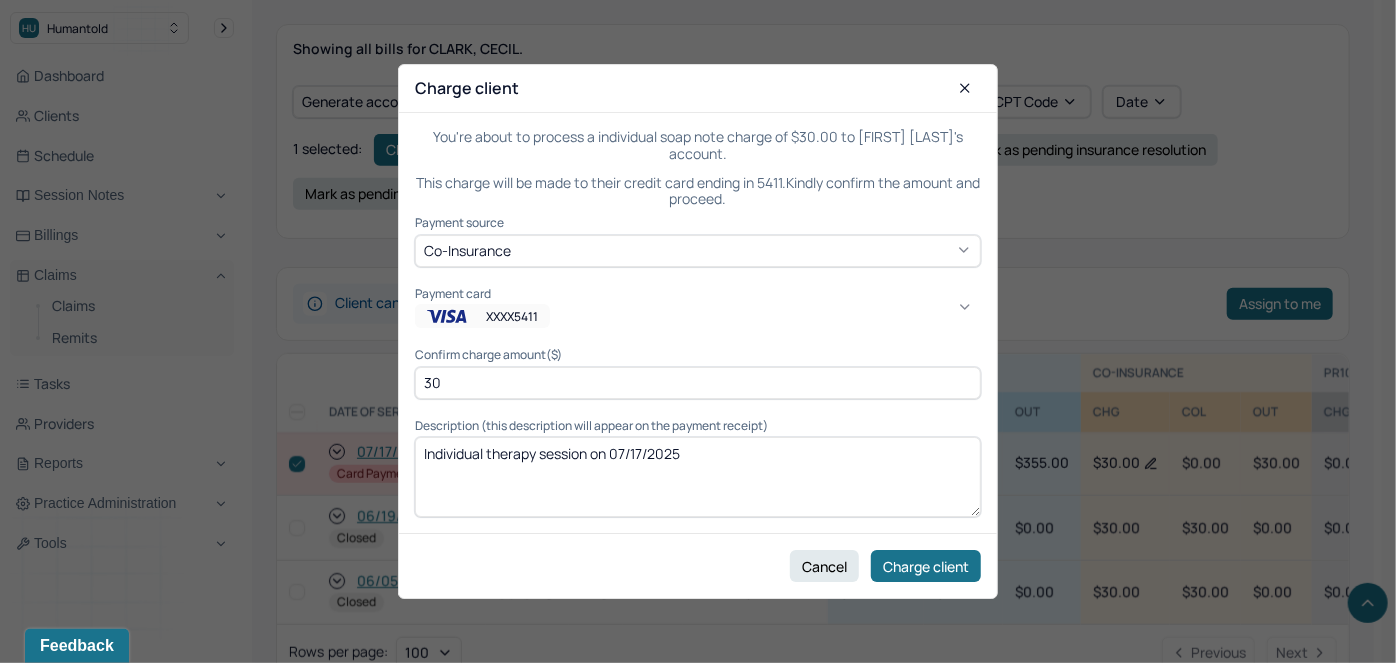 click on "XXXX5411" at bounding box center [482, 317] 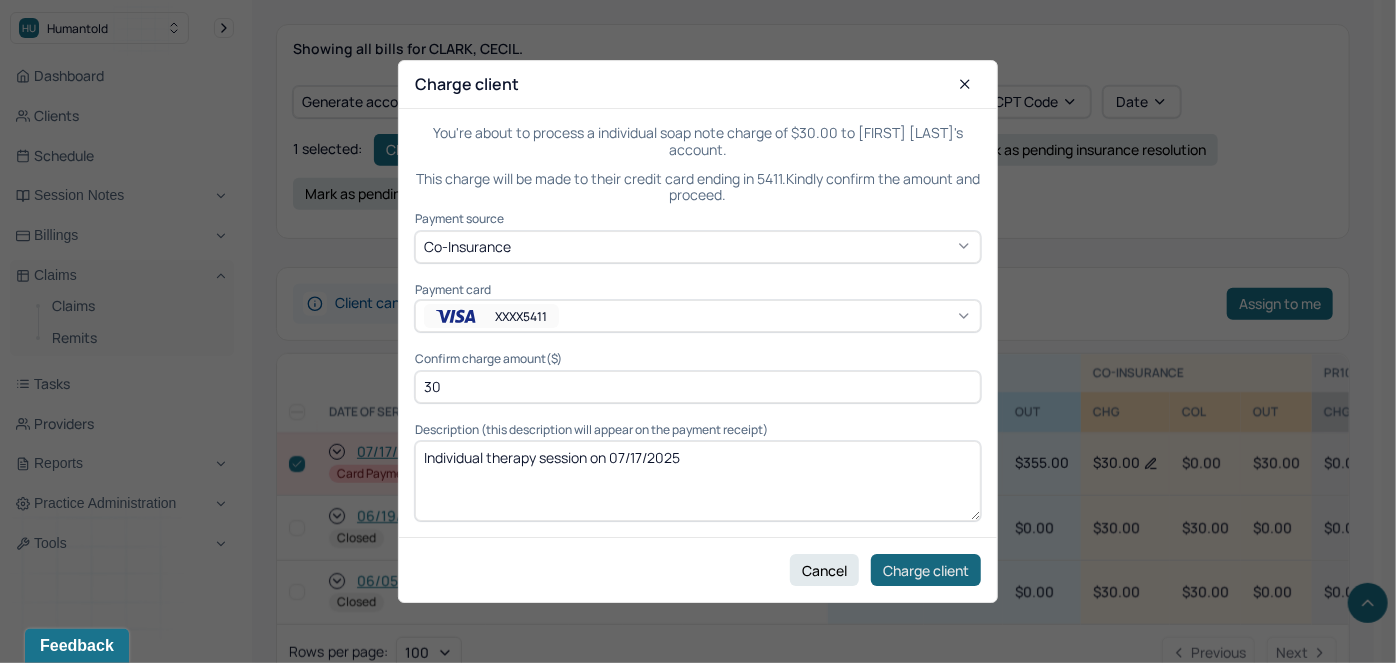 click on "Charge client" at bounding box center (926, 570) 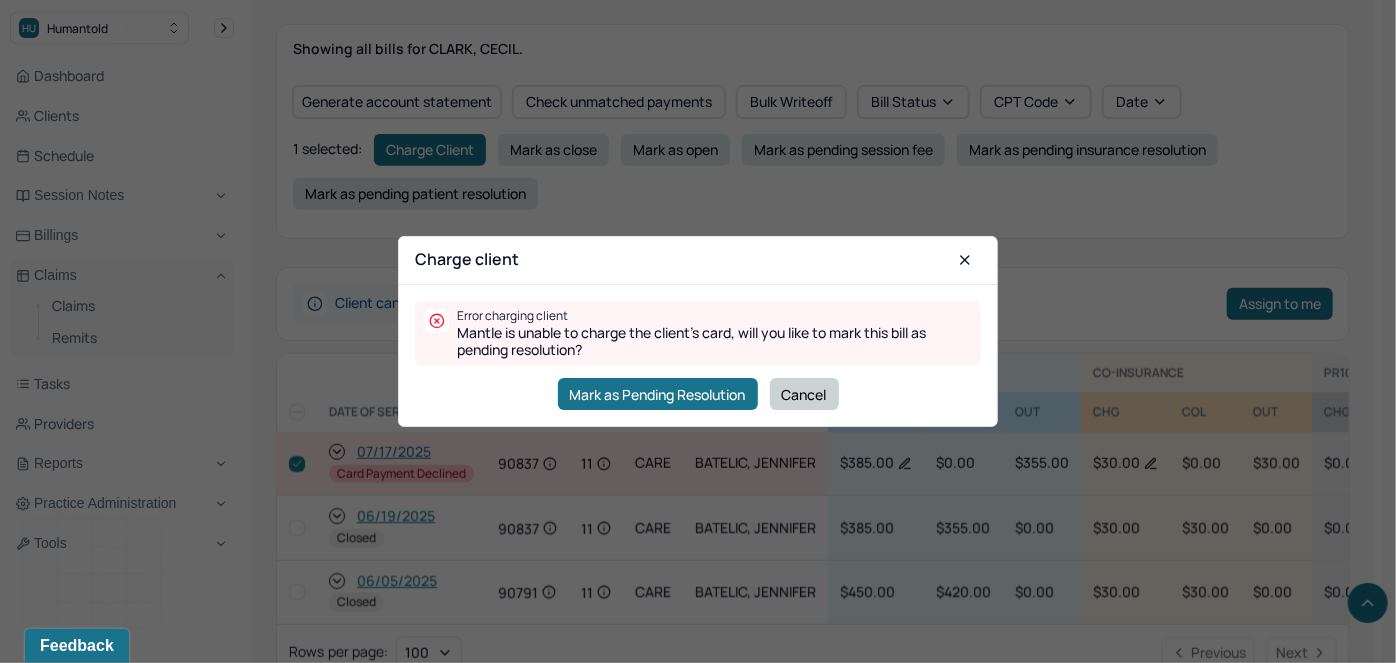 click on "Cancel" at bounding box center (804, 394) 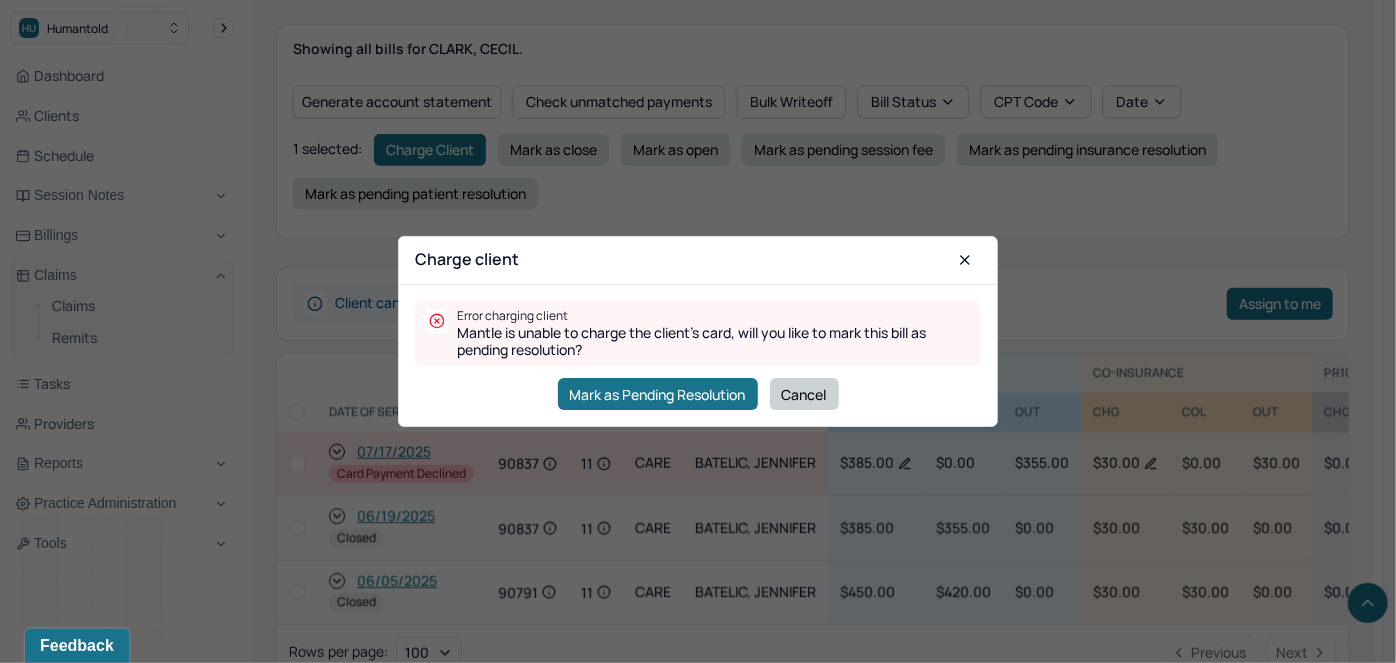 checkbox on "false" 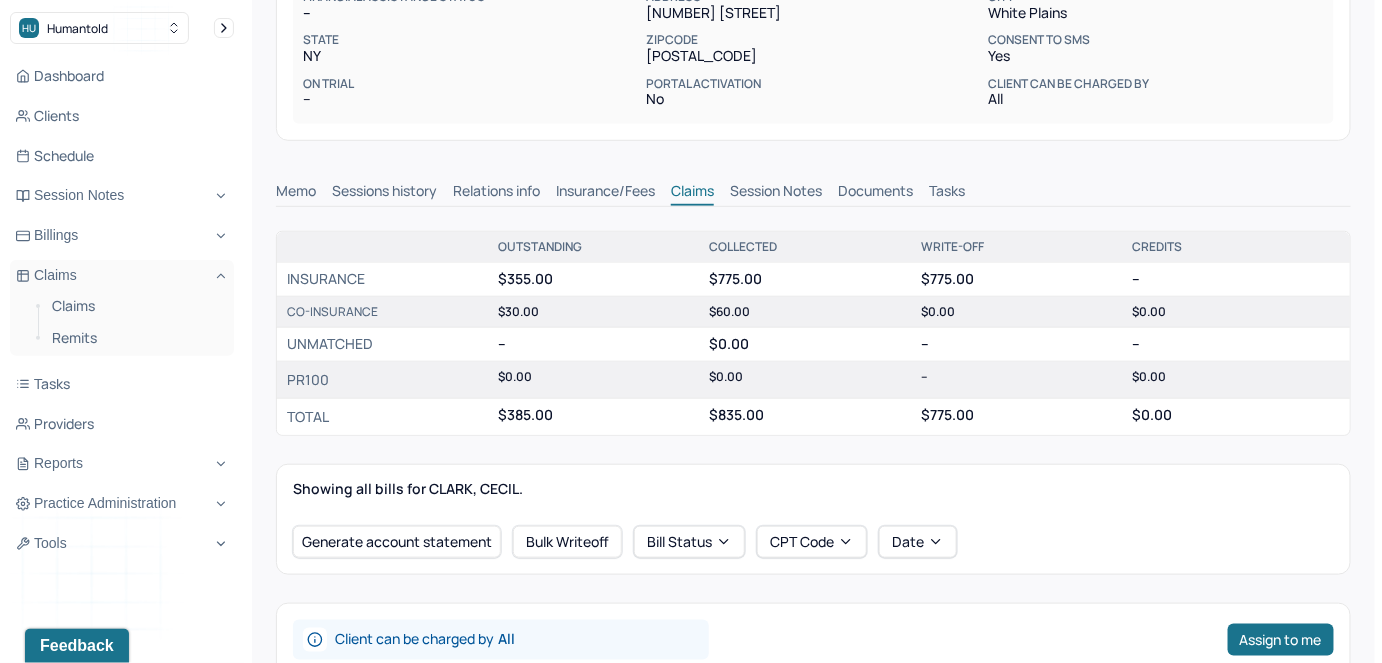scroll, scrollTop: 90, scrollLeft: 0, axis: vertical 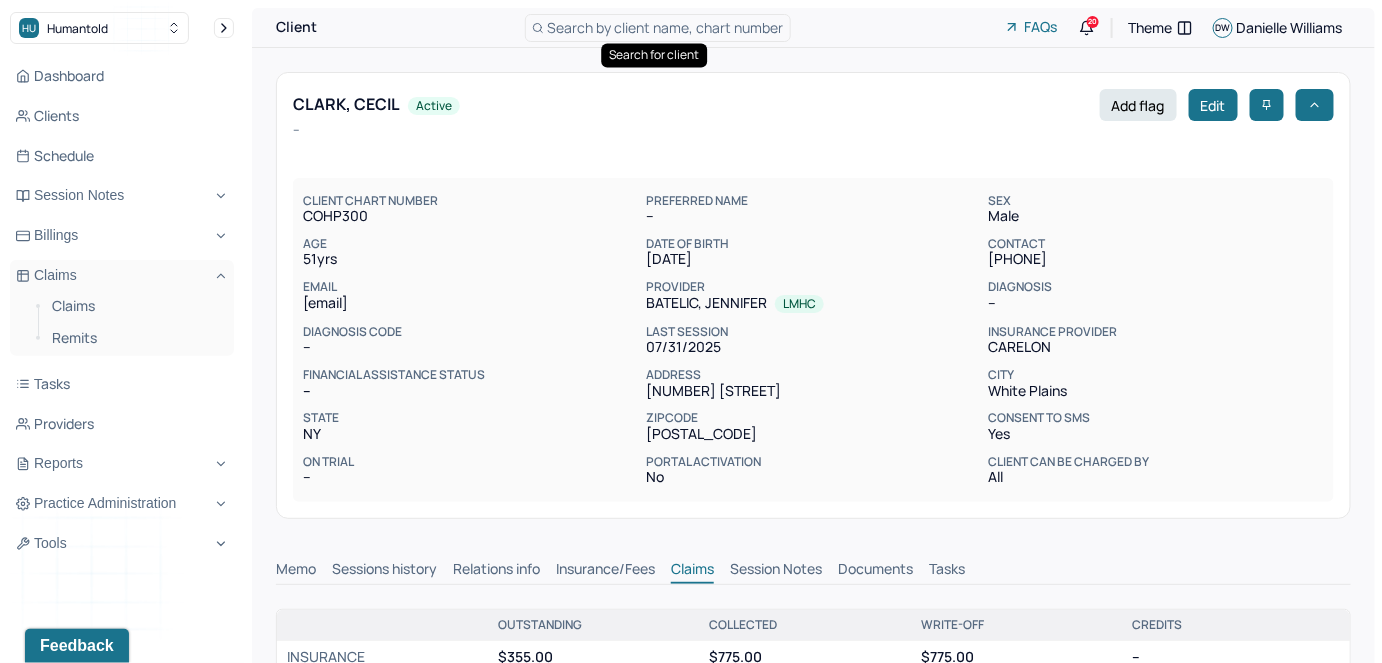 click on "Search by client name, chart number" at bounding box center (666, 27) 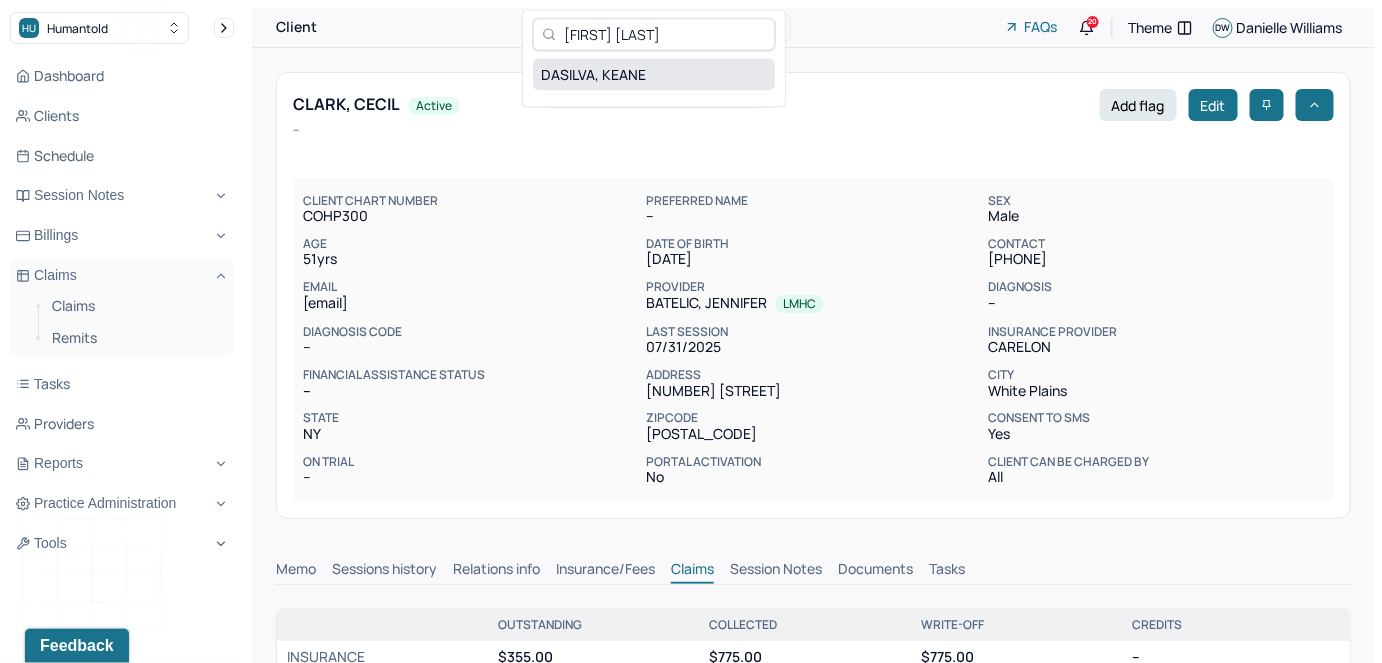 type on "[FIRST] [LAST]" 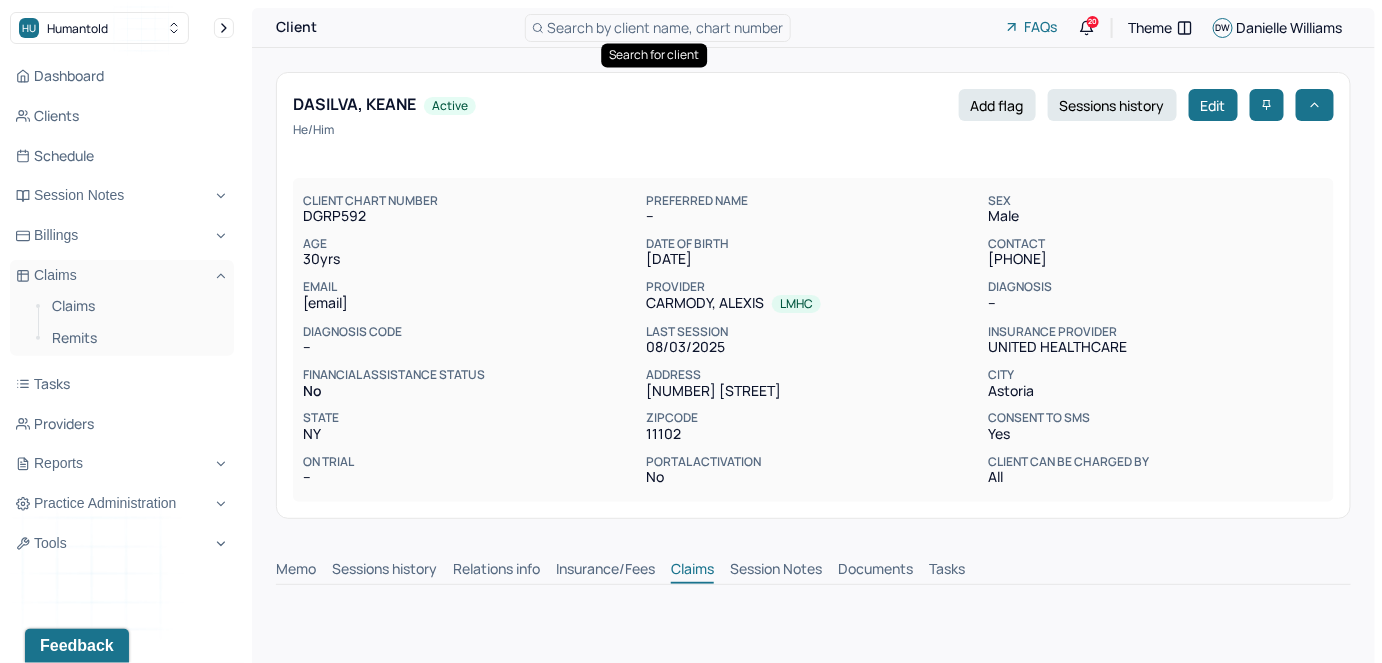 scroll, scrollTop: 0, scrollLeft: 0, axis: both 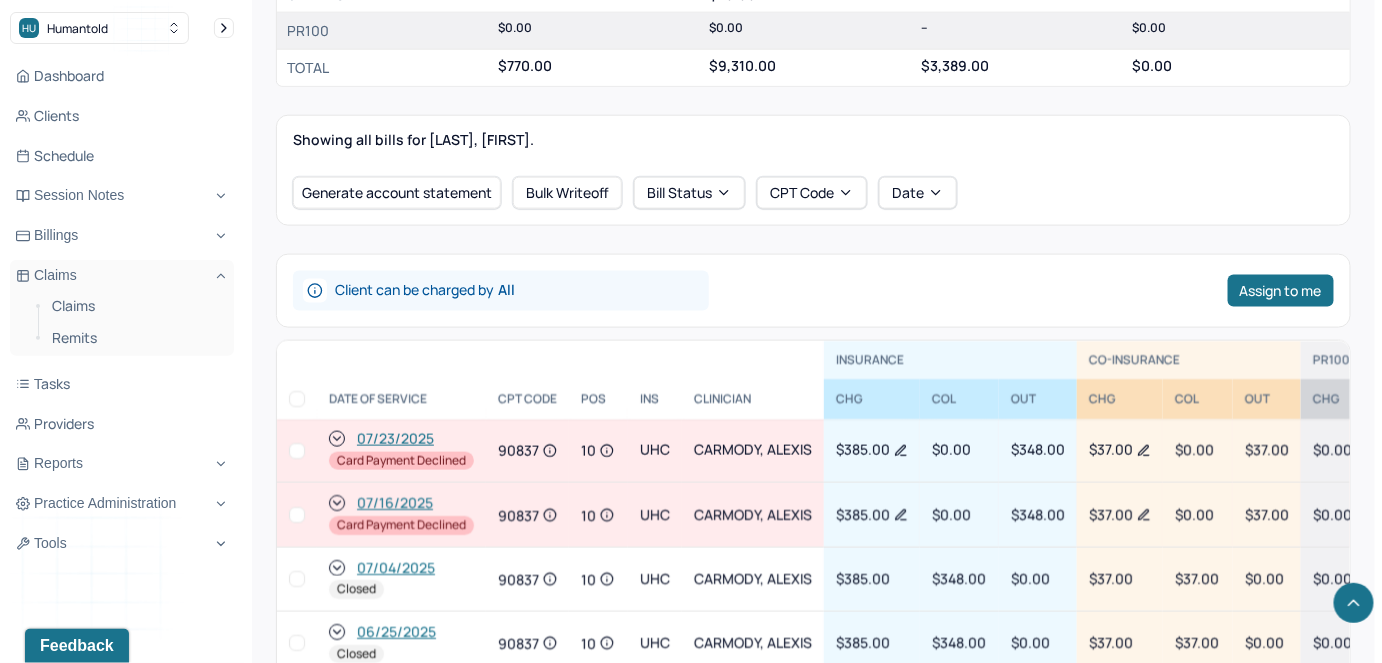click at bounding box center (297, 515) 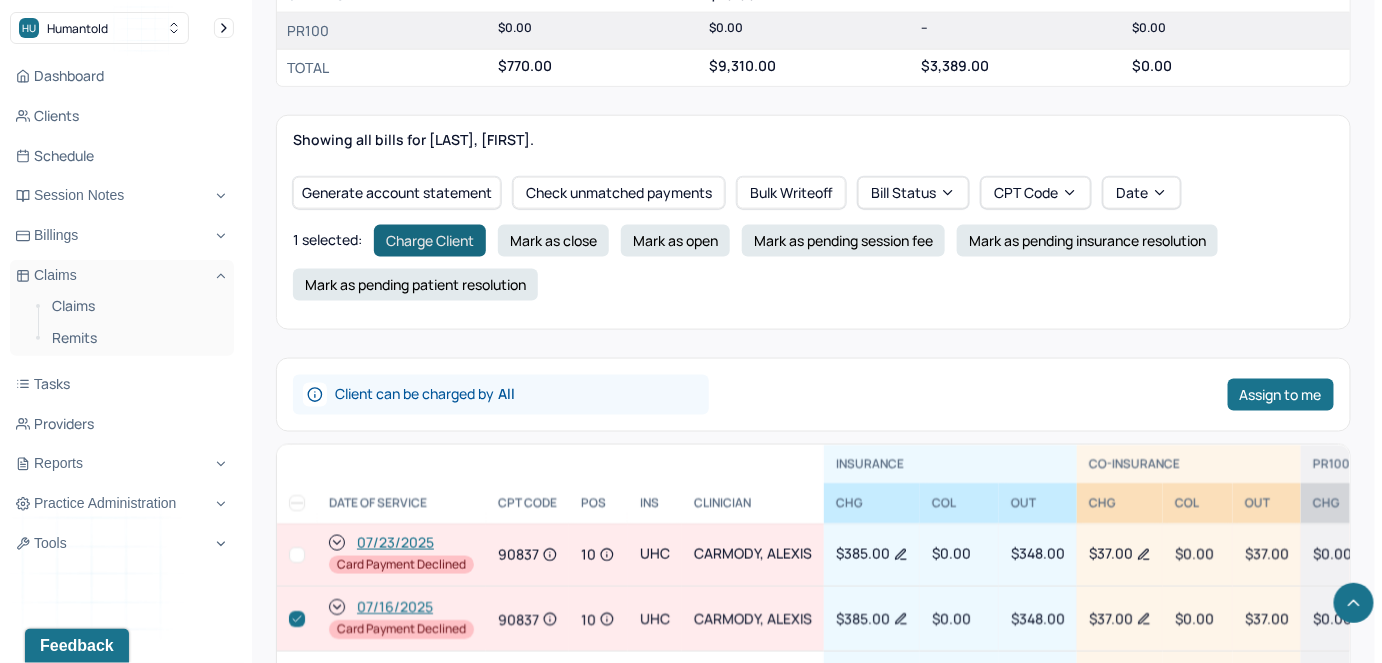 click on "Charge Client" at bounding box center (430, 241) 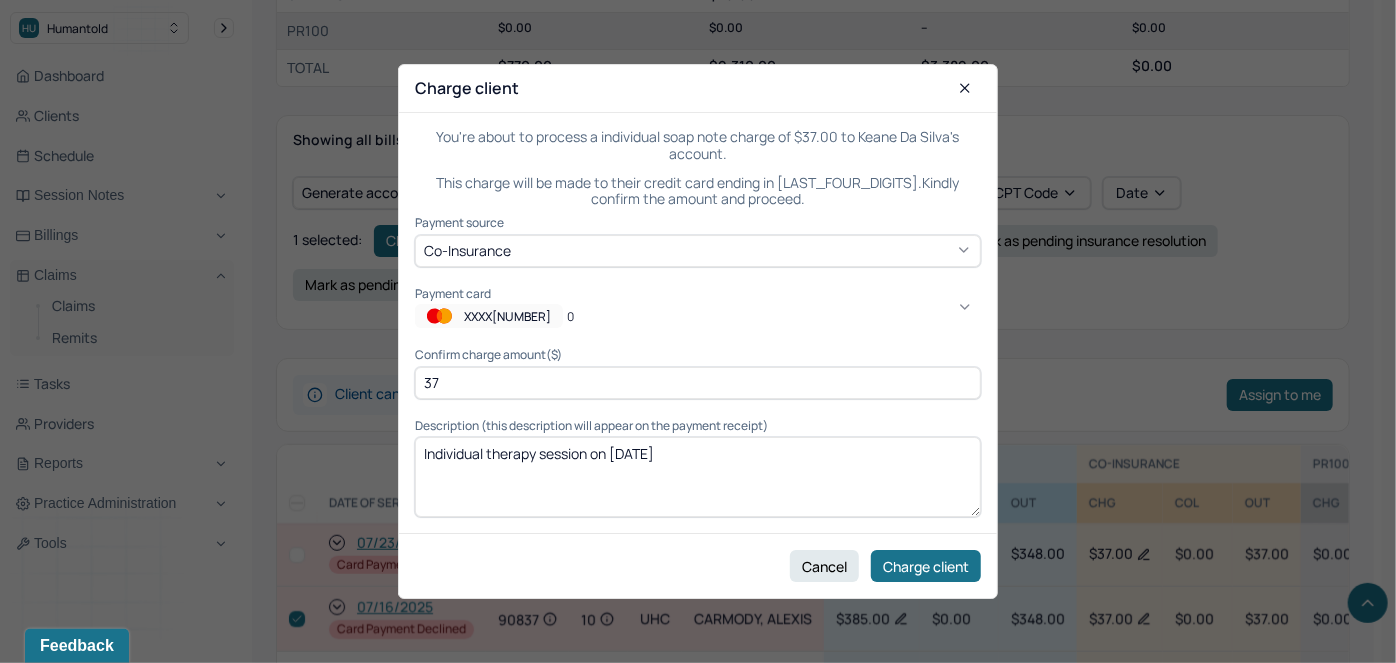 click on "XXXX[NUMBER]" at bounding box center [489, 317] 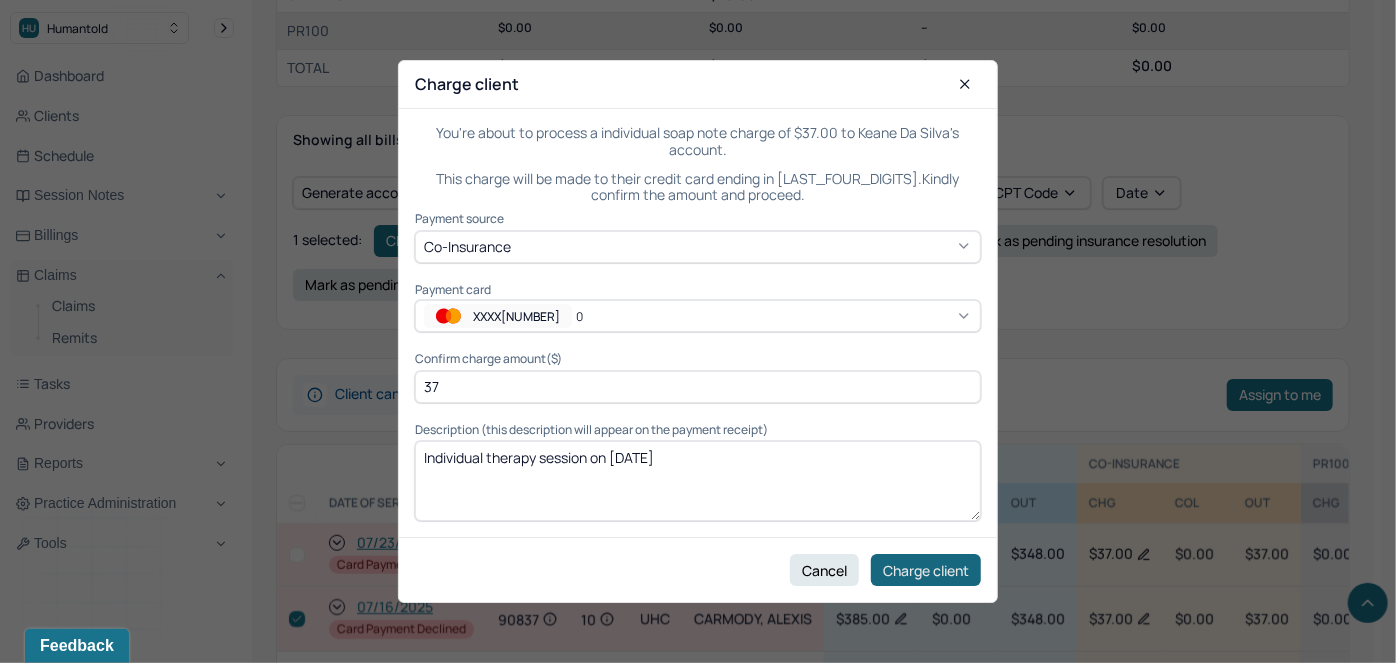 click on "Charge client" at bounding box center [926, 570] 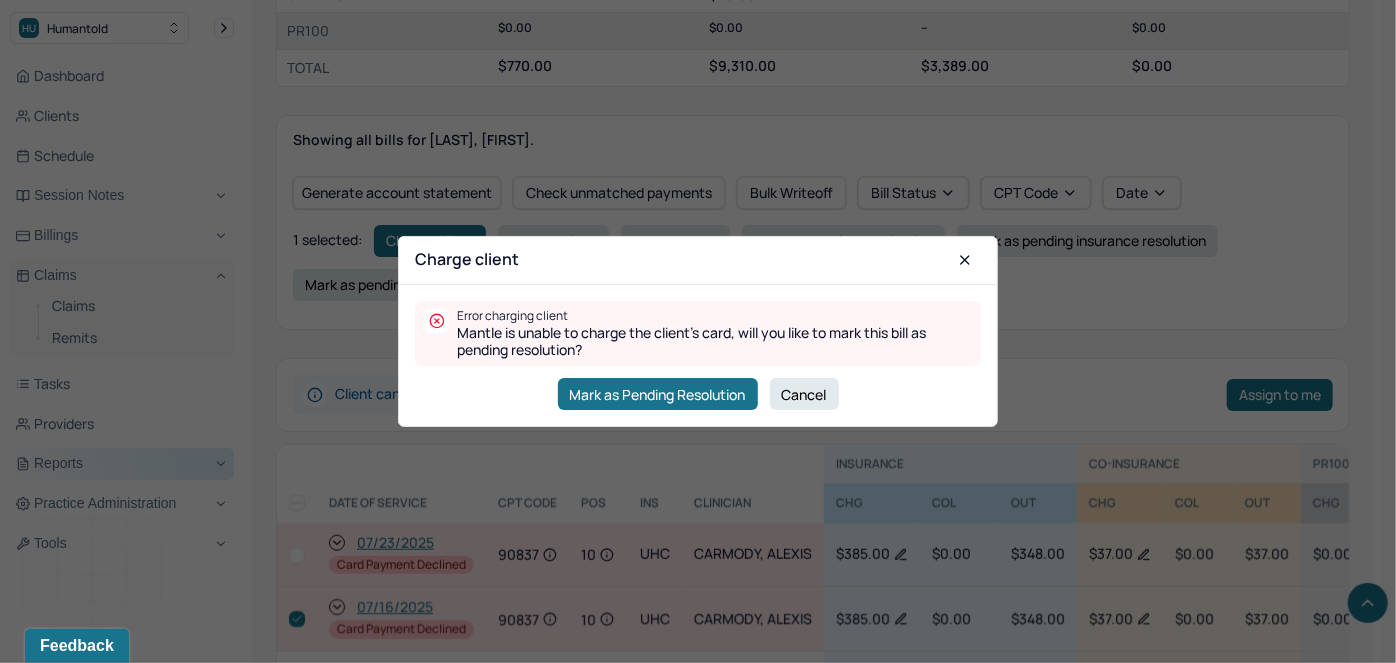 drag, startPoint x: 814, startPoint y: 392, endPoint x: 24, endPoint y: 458, distance: 792.7522 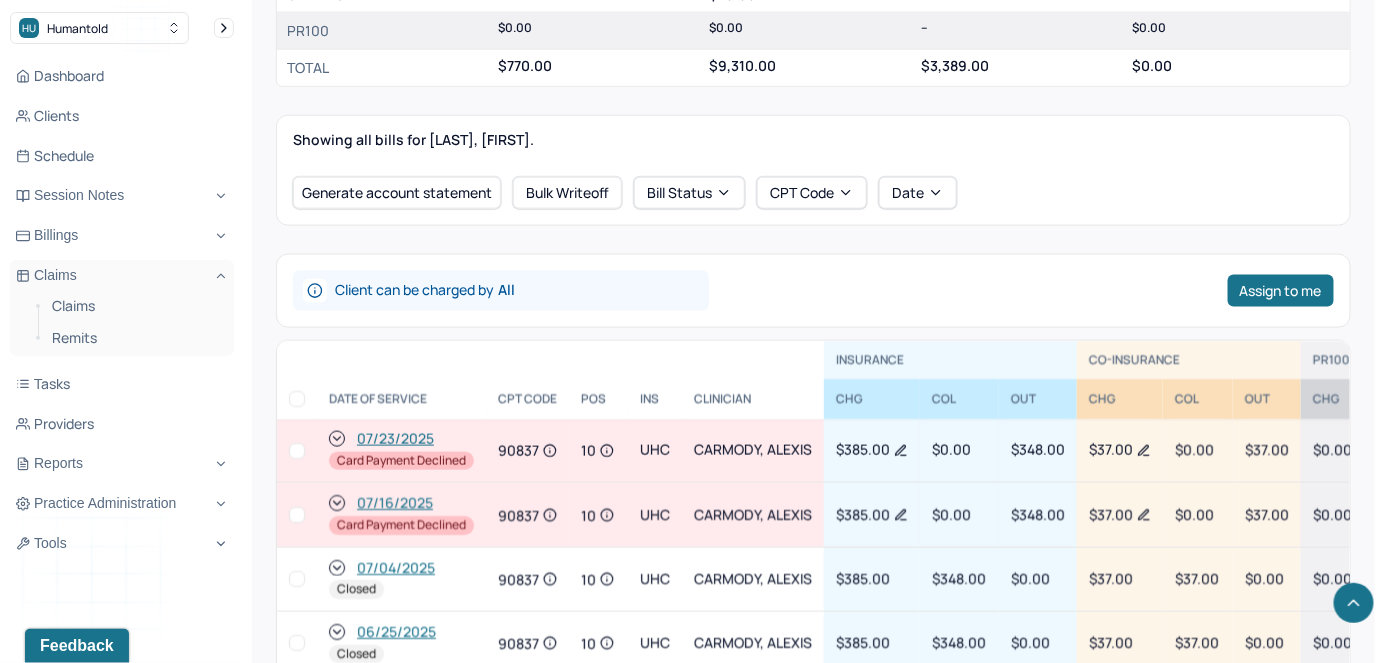 drag, startPoint x: 298, startPoint y: 511, endPoint x: 293, endPoint y: 496, distance: 15.811388 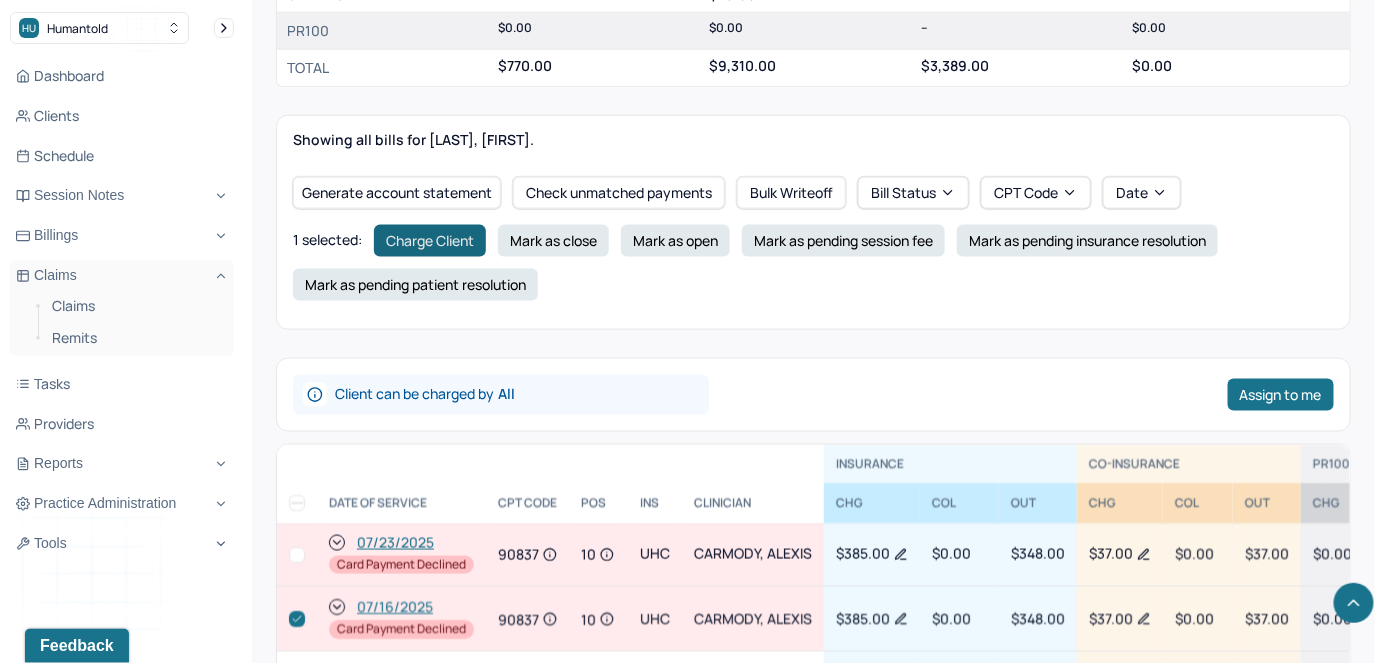 click on "Charge Client" at bounding box center (430, 241) 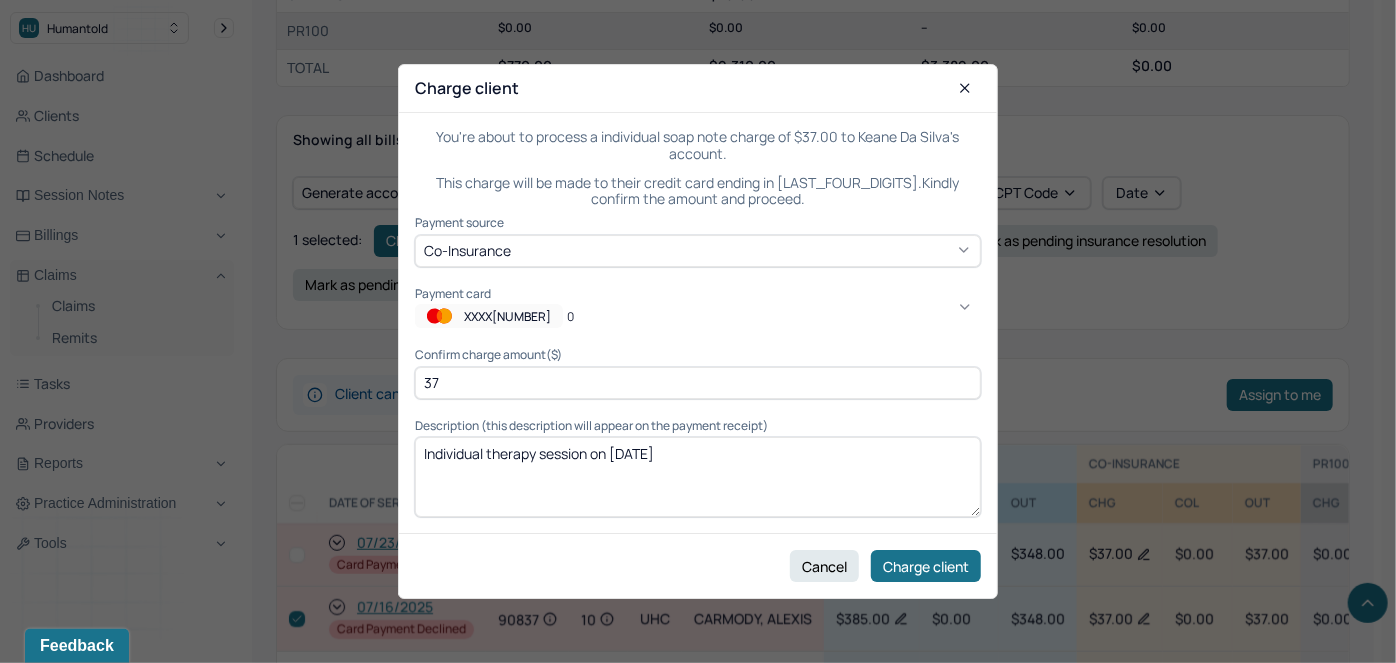 click on "XXXX0602 0" at bounding box center (698, 317) 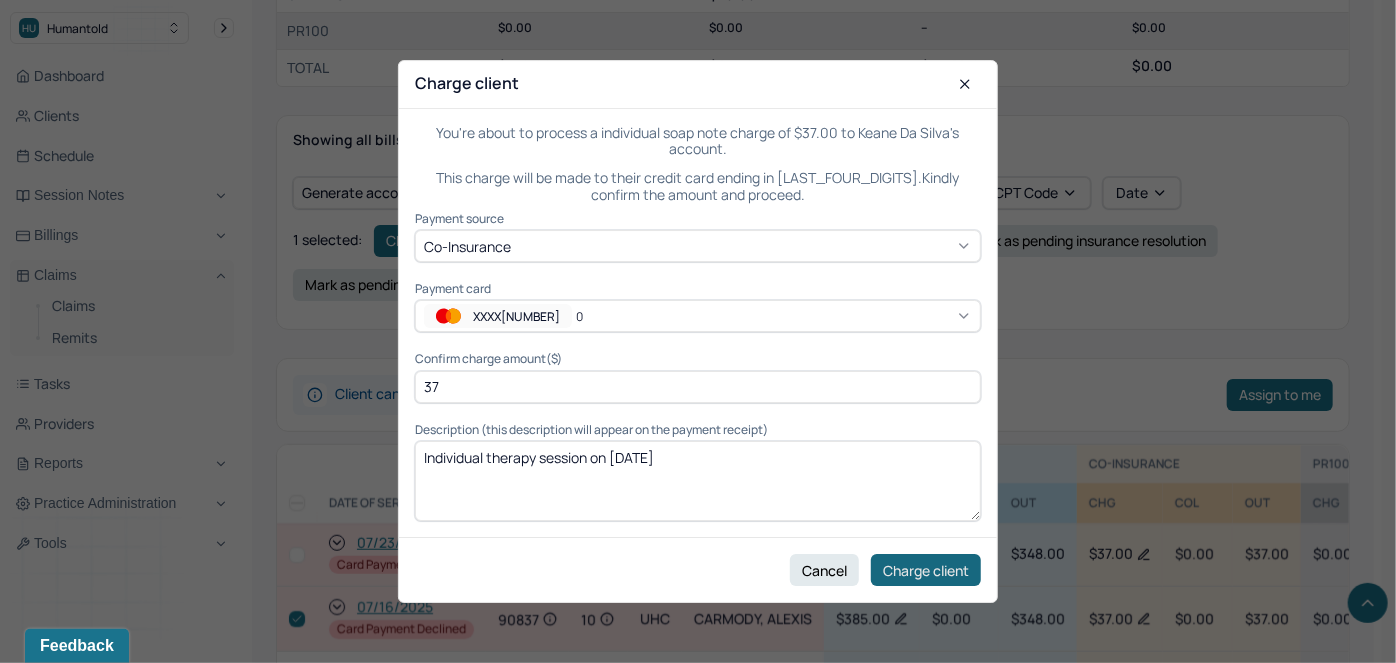click on "Cancel Charge client" at bounding box center [698, 569] 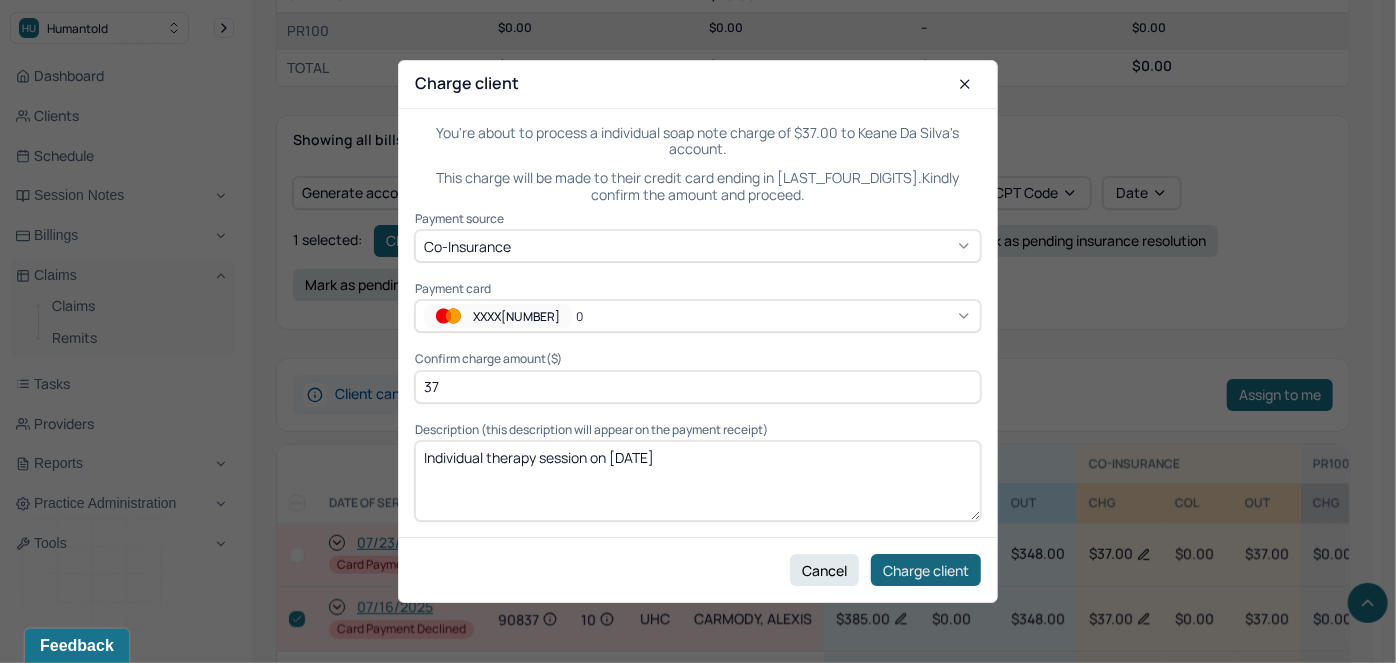 click on "Charge client" at bounding box center [926, 570] 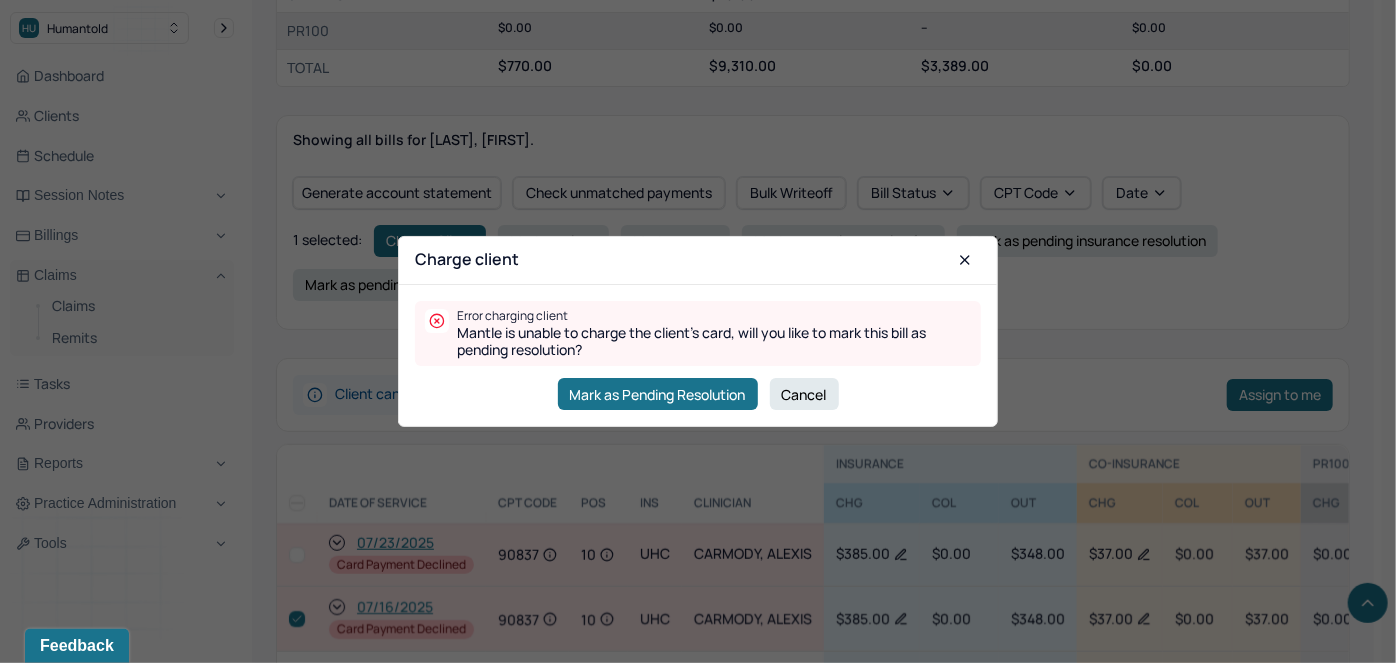 click on "Cancel" at bounding box center (804, 394) 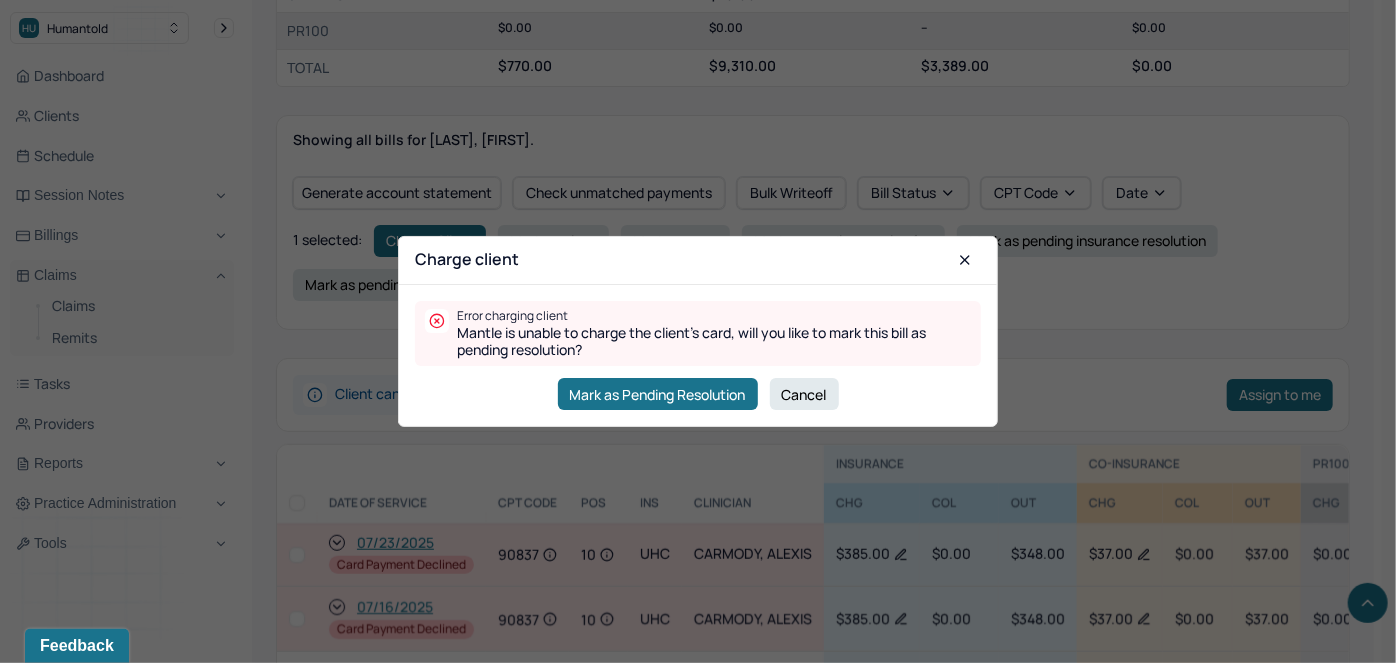 checkbox on "false" 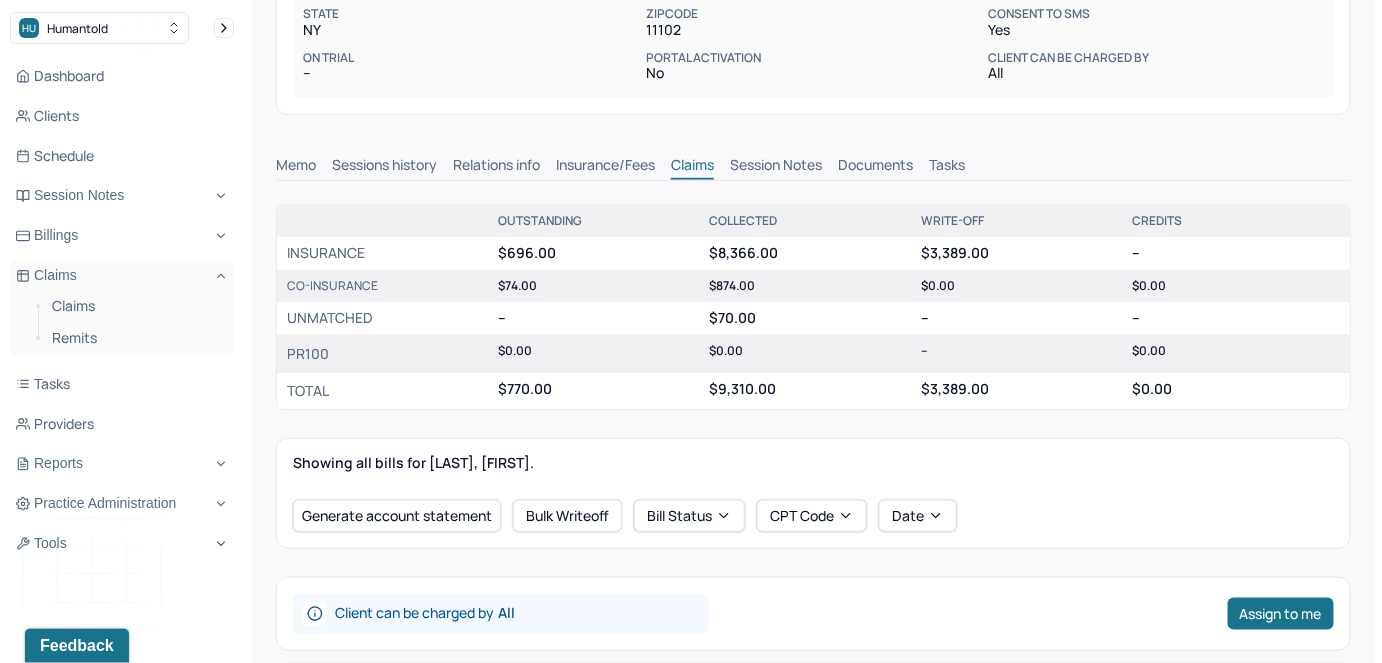 scroll, scrollTop: 90, scrollLeft: 0, axis: vertical 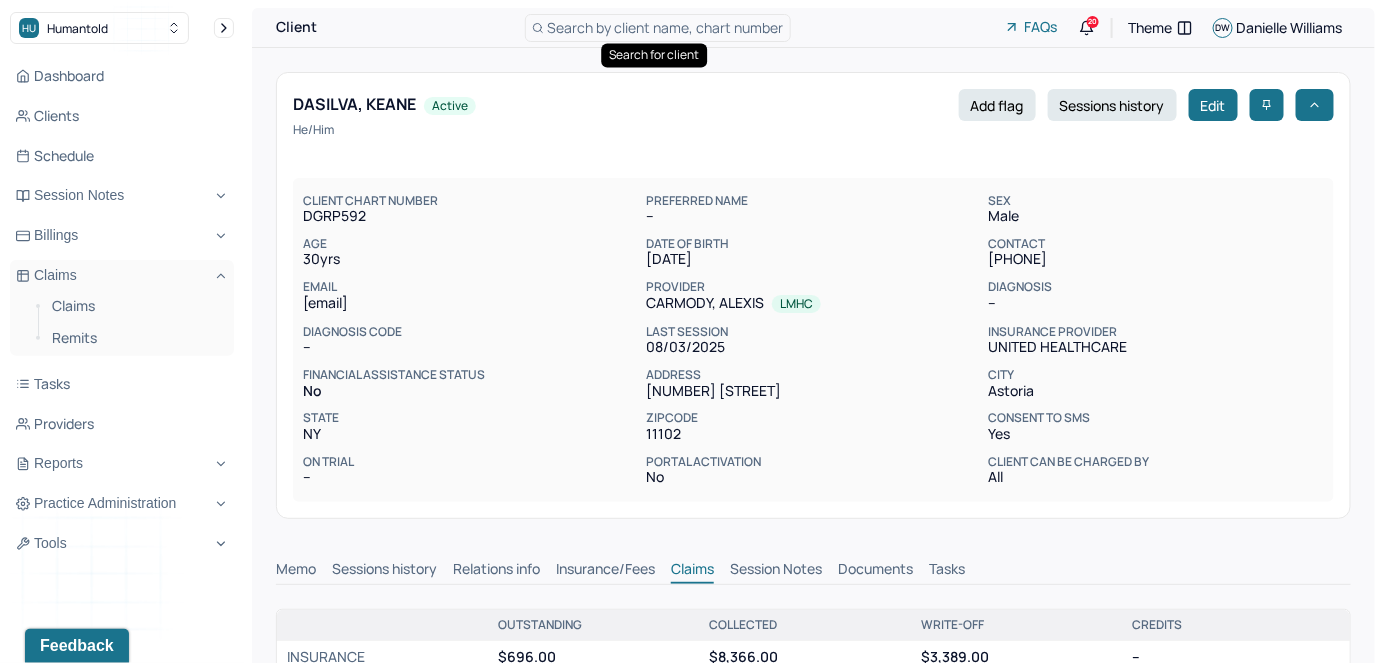 click on "Search by client name, chart number" at bounding box center (666, 27) 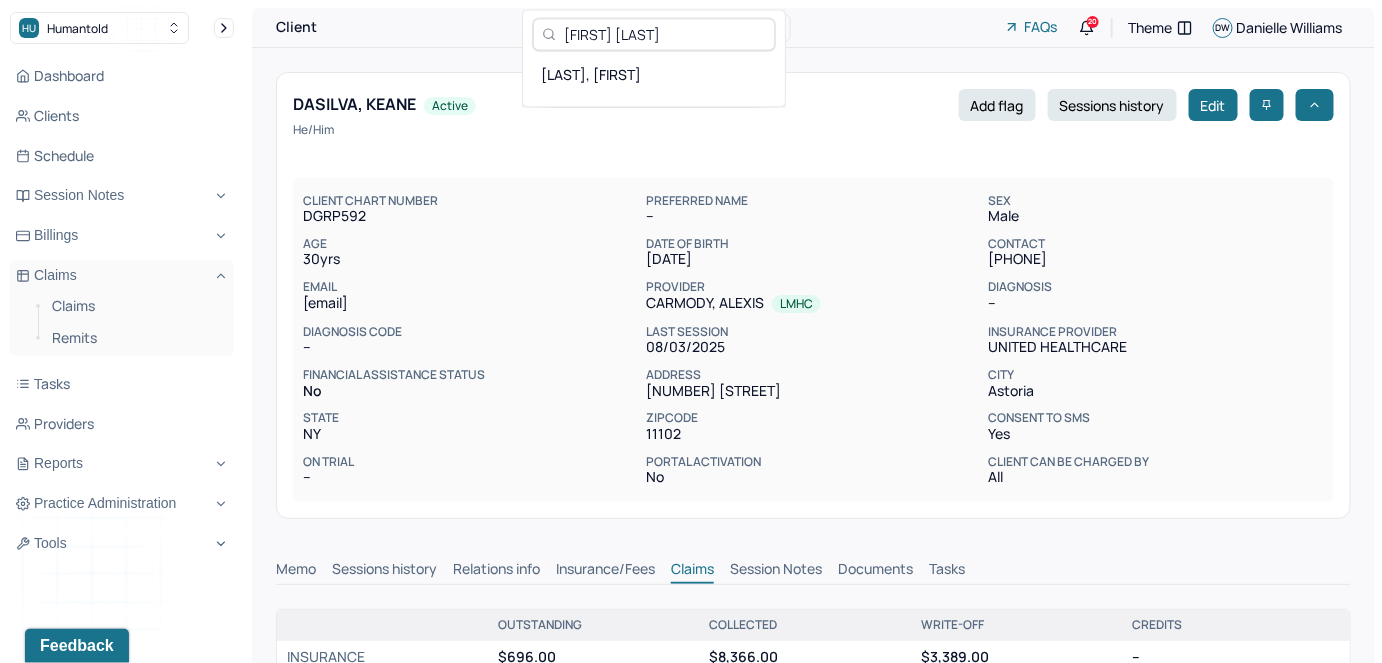 type on "[FIRST] [LAST]" 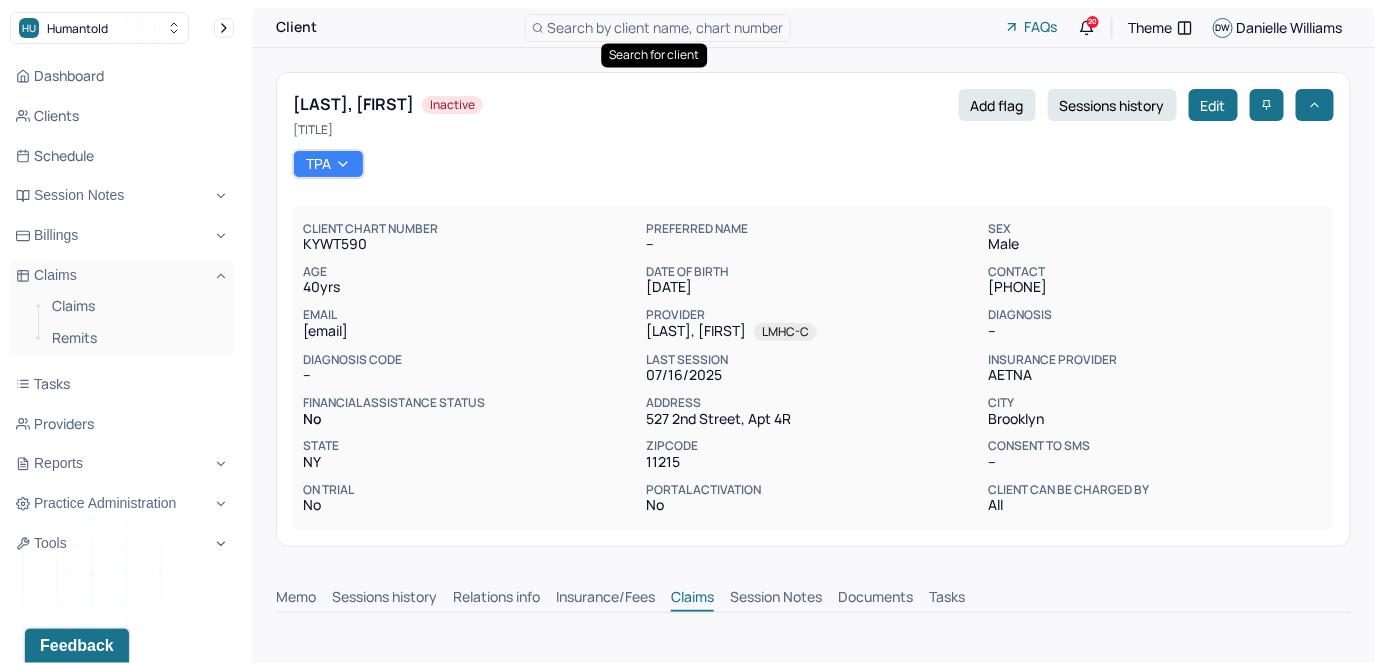 scroll, scrollTop: 1, scrollLeft: 0, axis: vertical 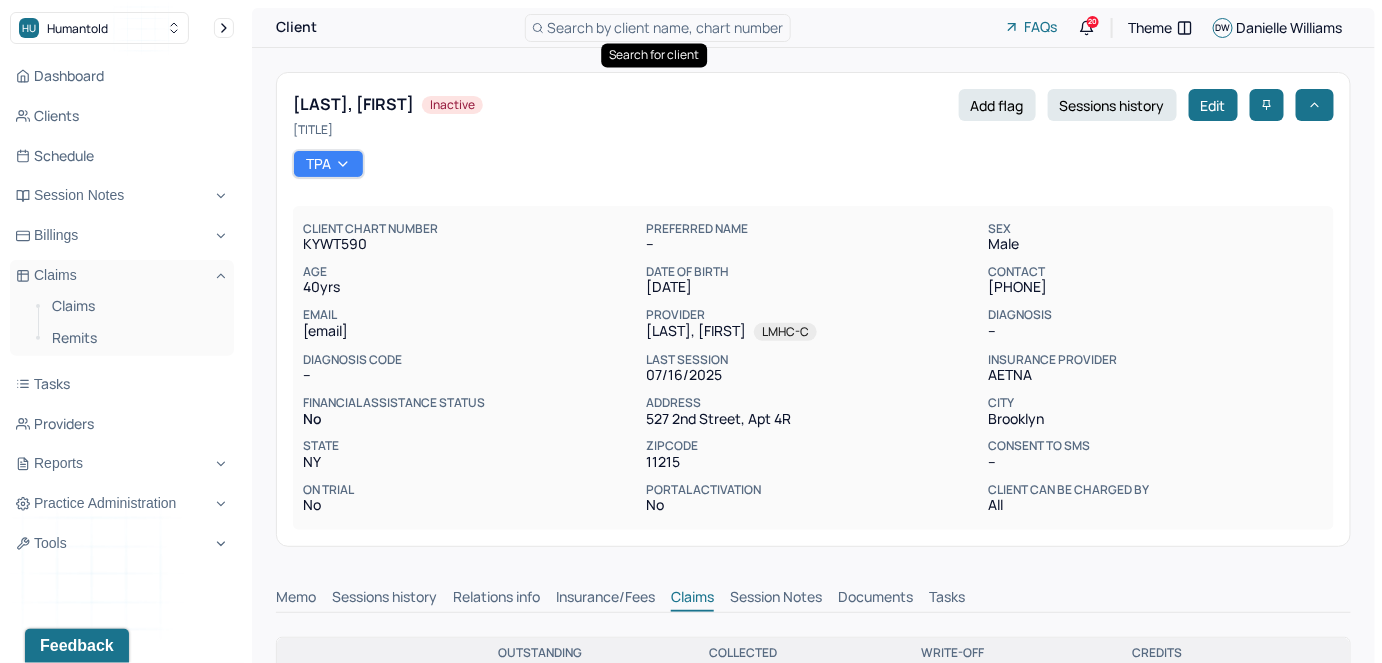 click on "Search by client name, chart number" at bounding box center (666, 27) 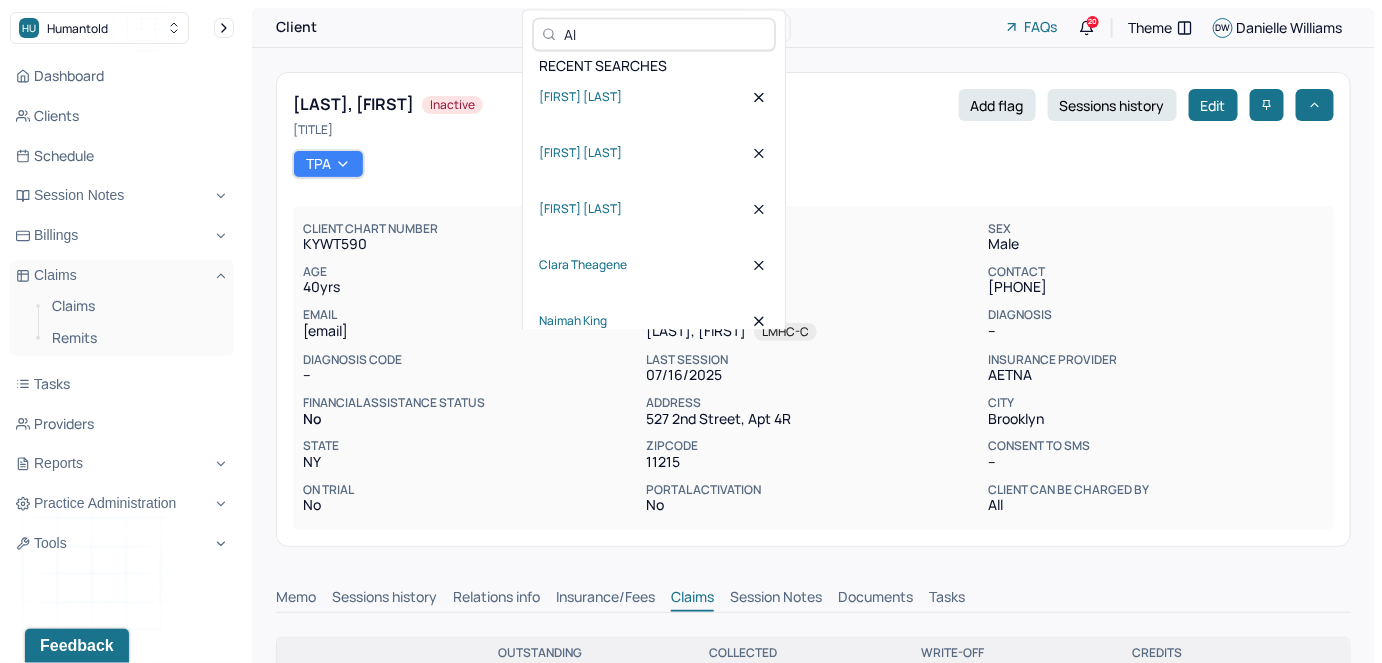 type on "A" 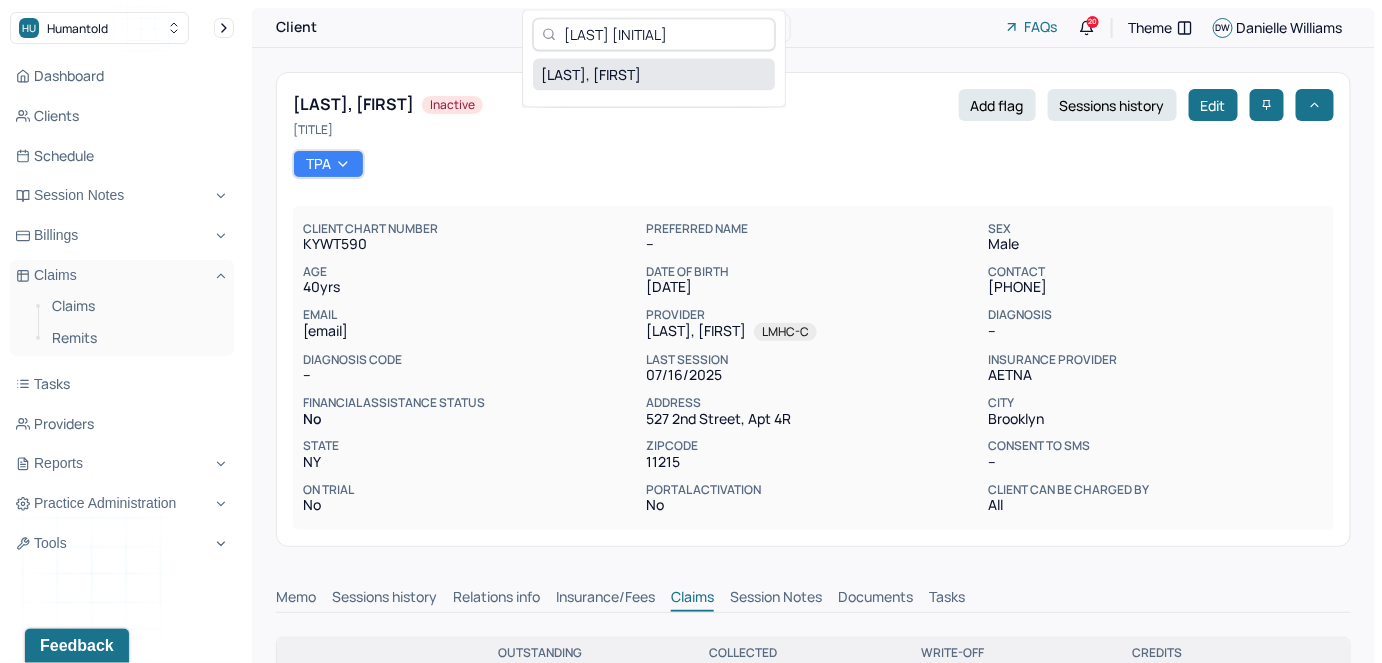 type on "[LAST] [INITIAL]" 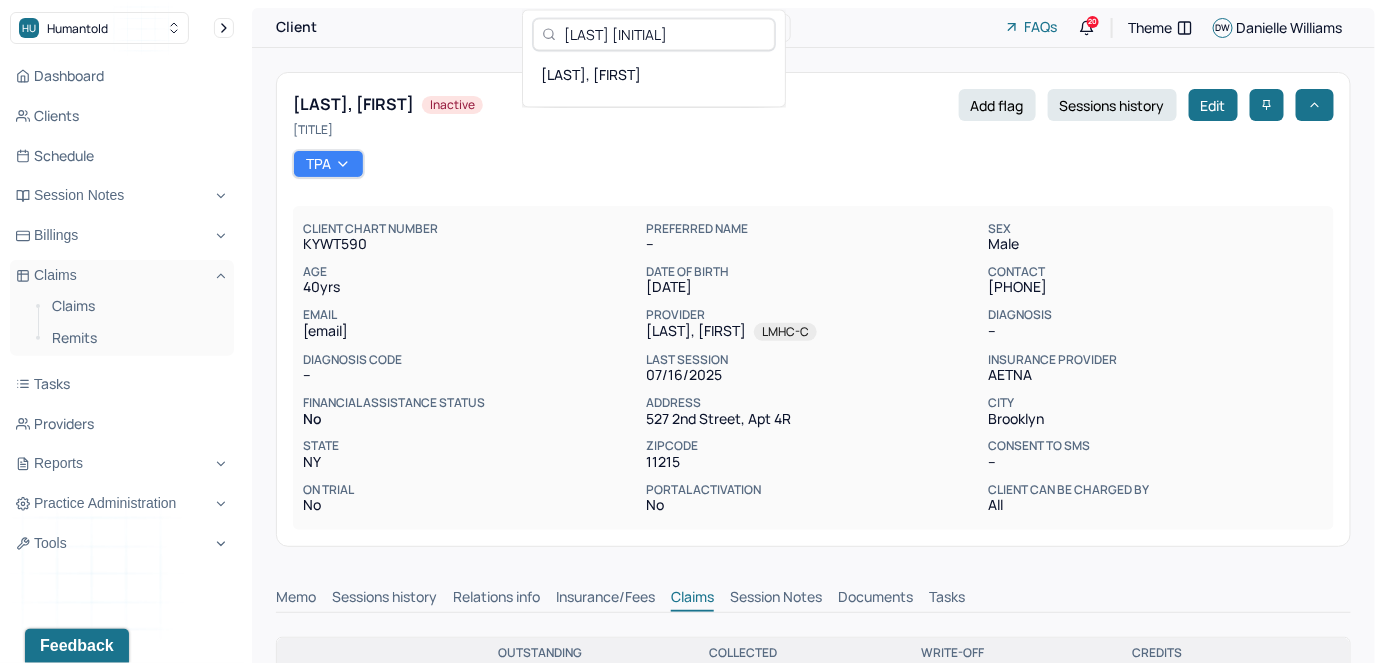 click on "[LAST], [FIRST]" at bounding box center (654, 74) 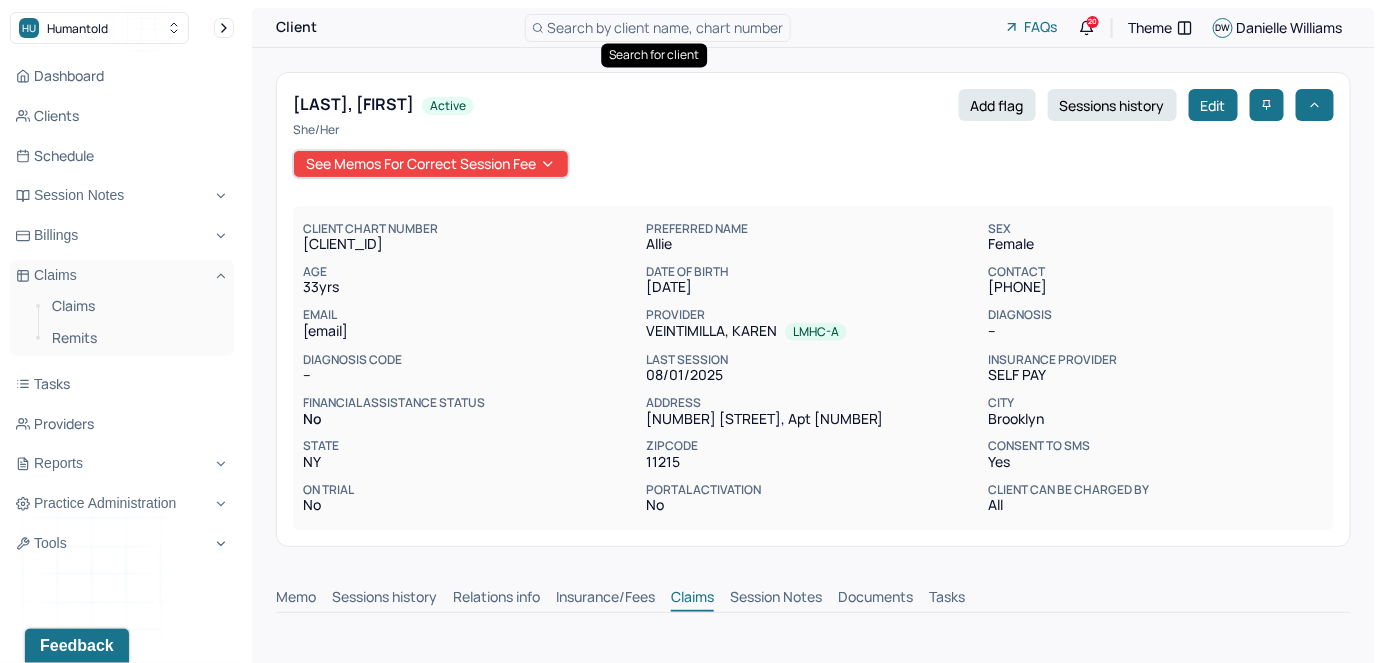 scroll, scrollTop: 1, scrollLeft: 0, axis: vertical 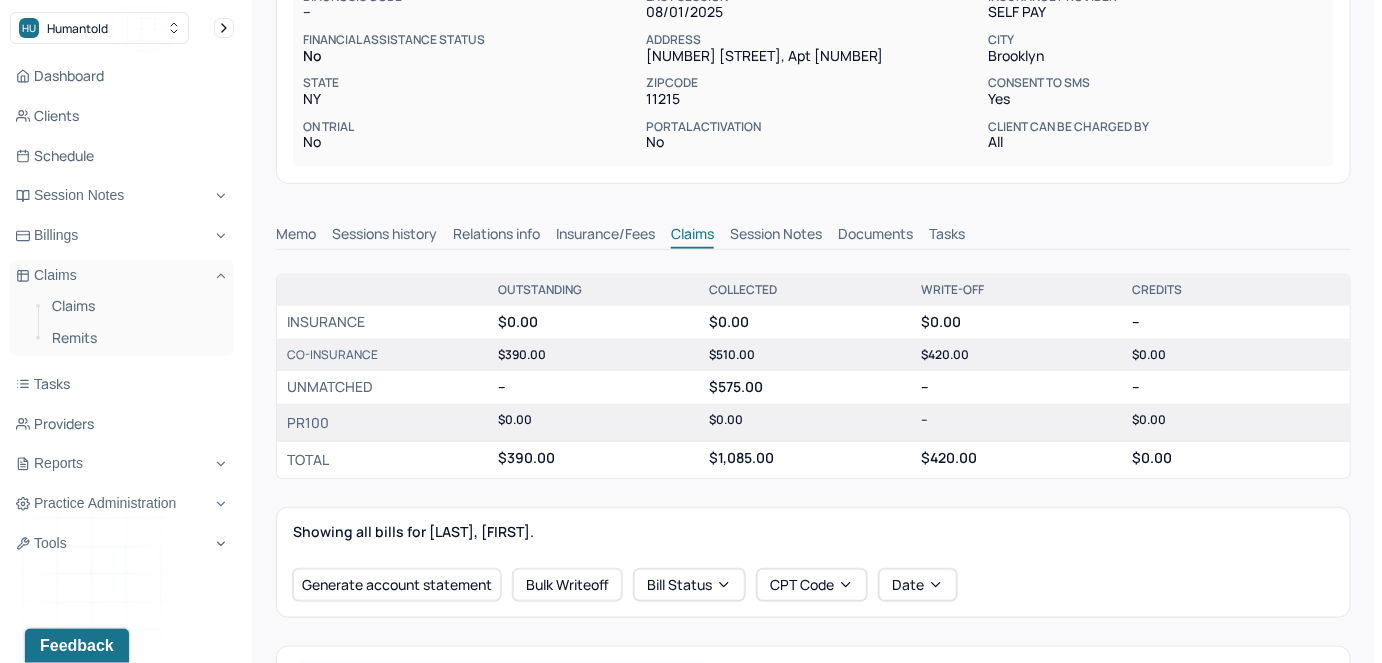 click on "Memo" at bounding box center (296, 236) 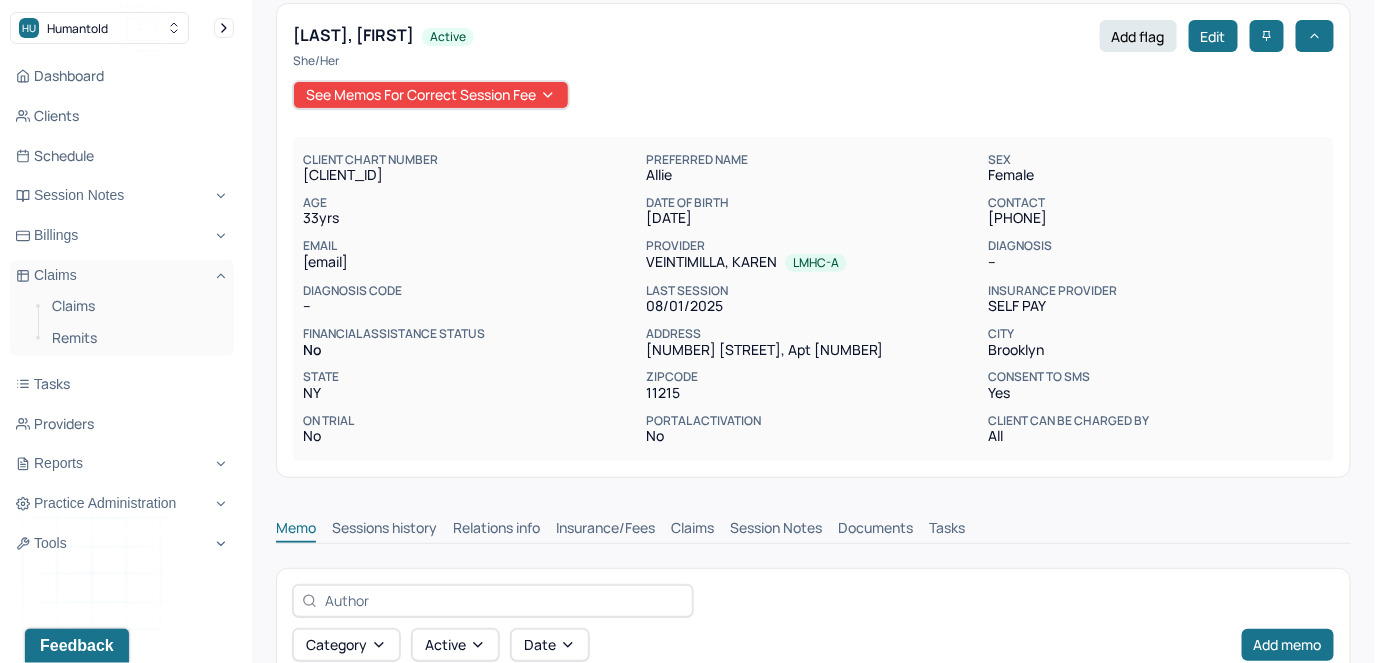 scroll, scrollTop: 0, scrollLeft: 0, axis: both 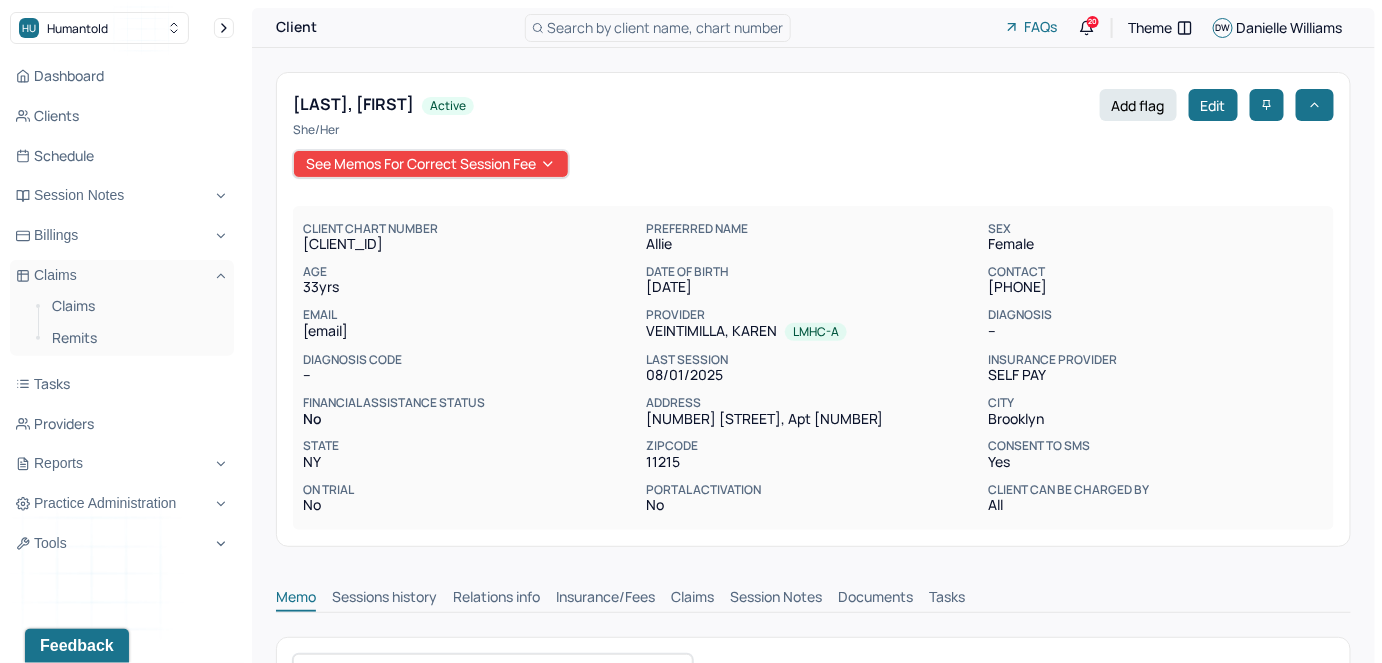 click on "Claims" at bounding box center [692, 599] 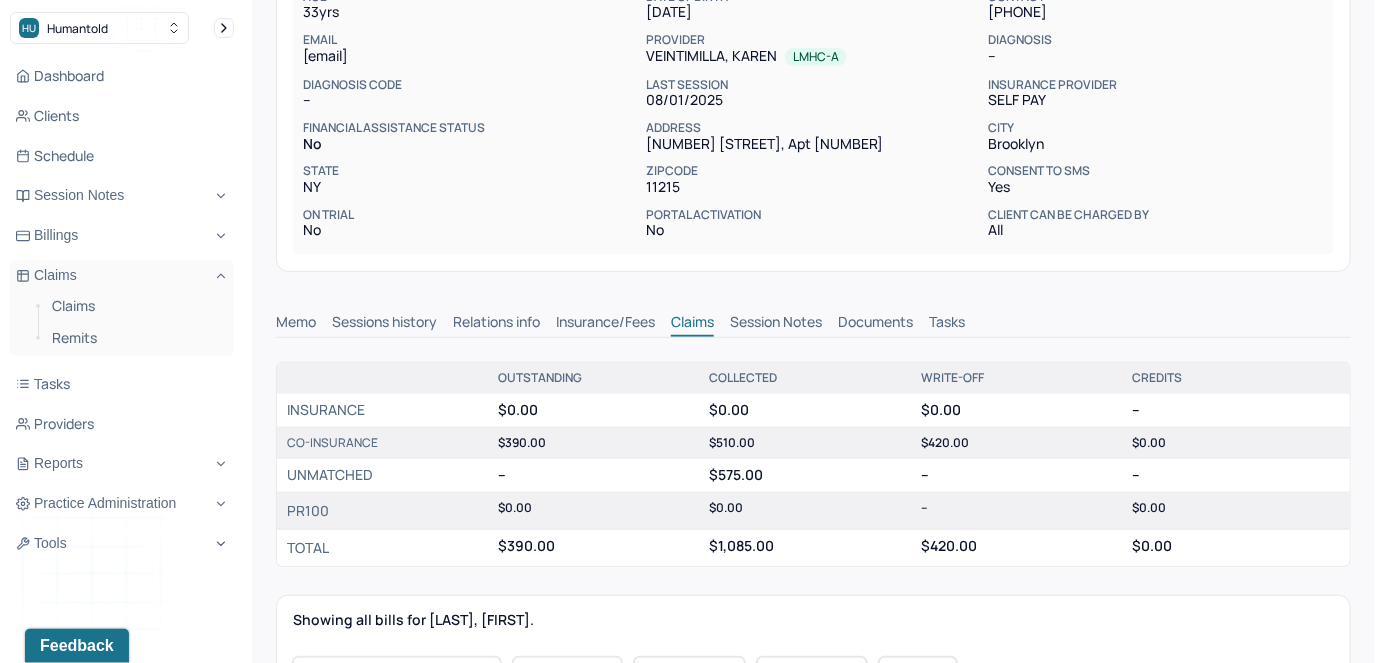 scroll, scrollTop: 272, scrollLeft: 0, axis: vertical 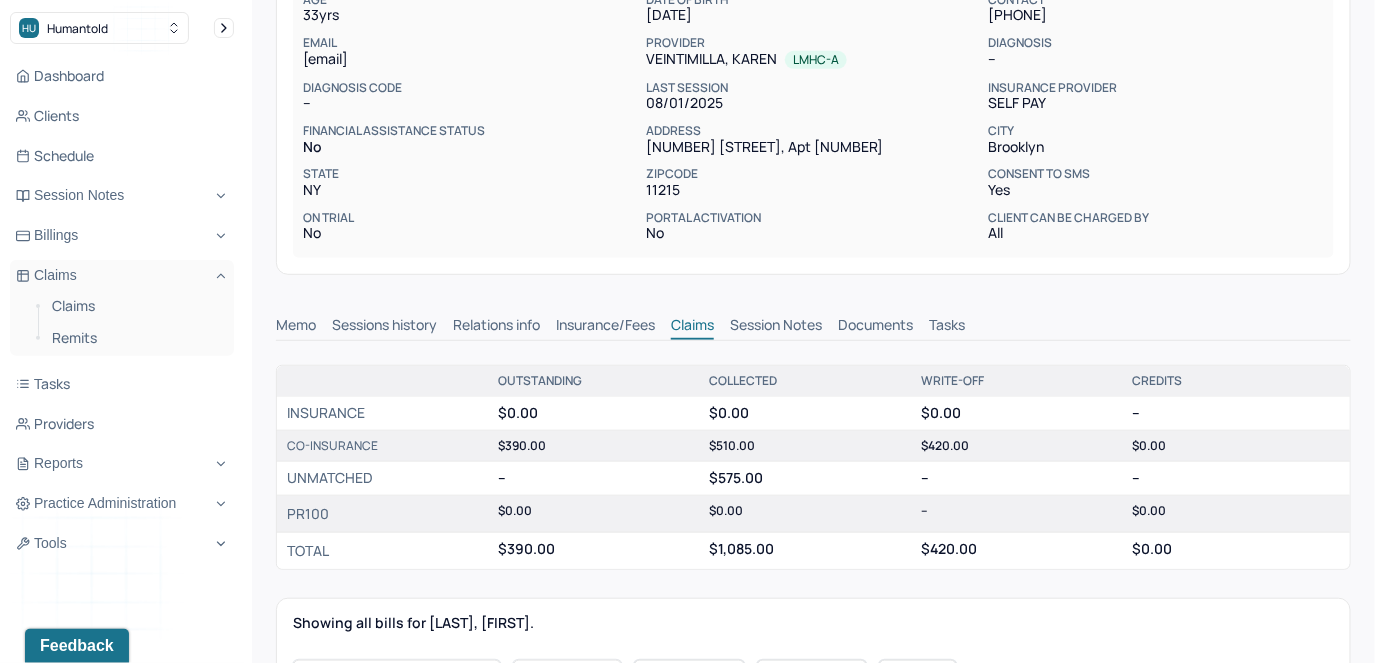 click on "Memo" at bounding box center [296, 327] 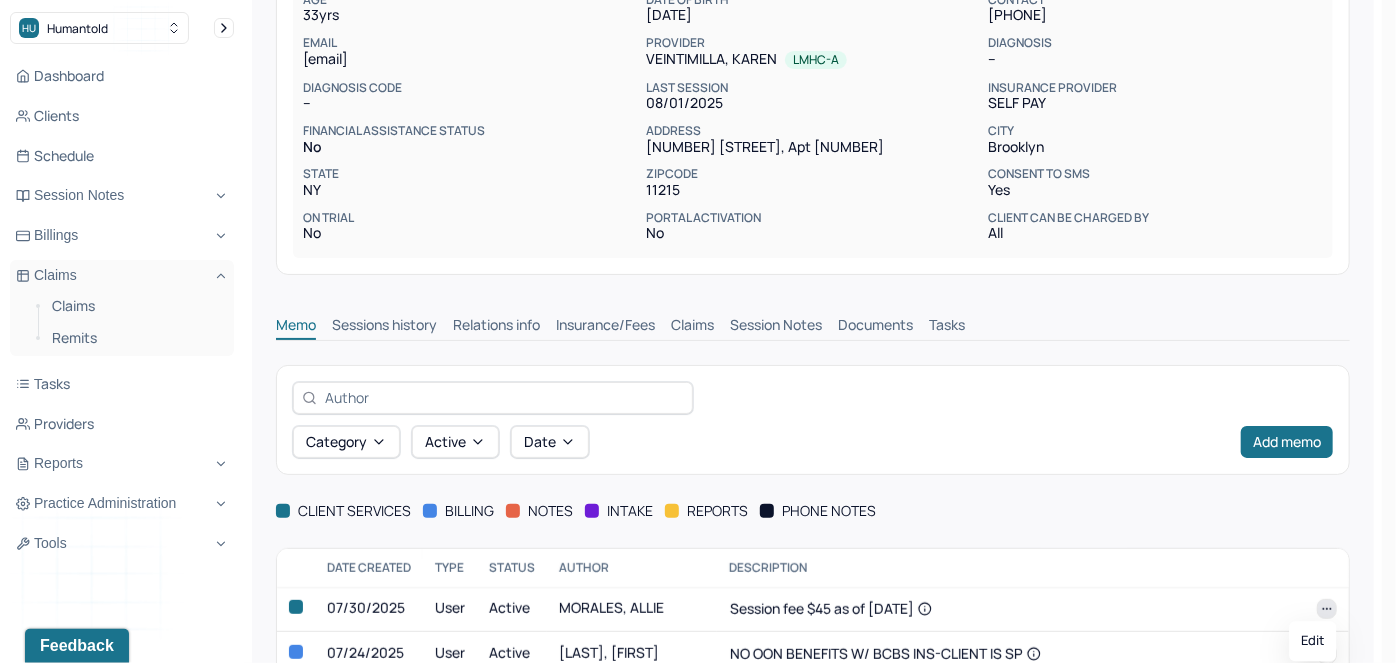 click 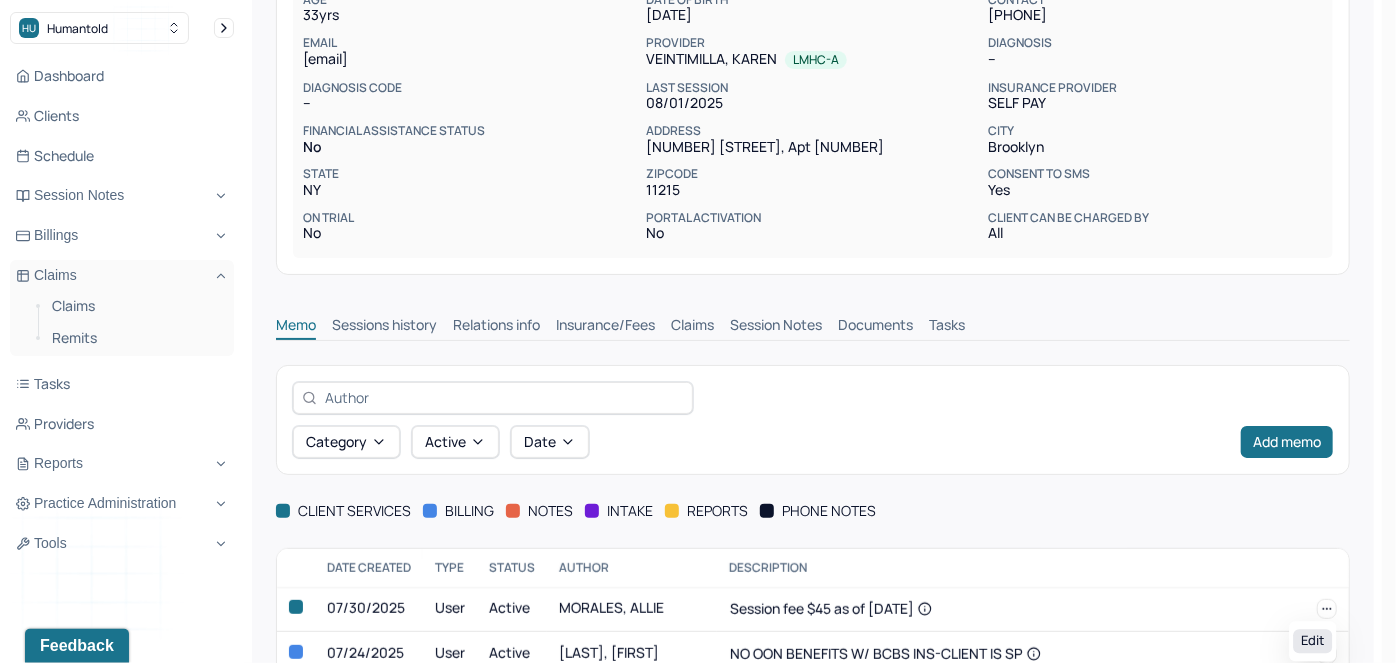 click on "Edit" at bounding box center (1312, 641) 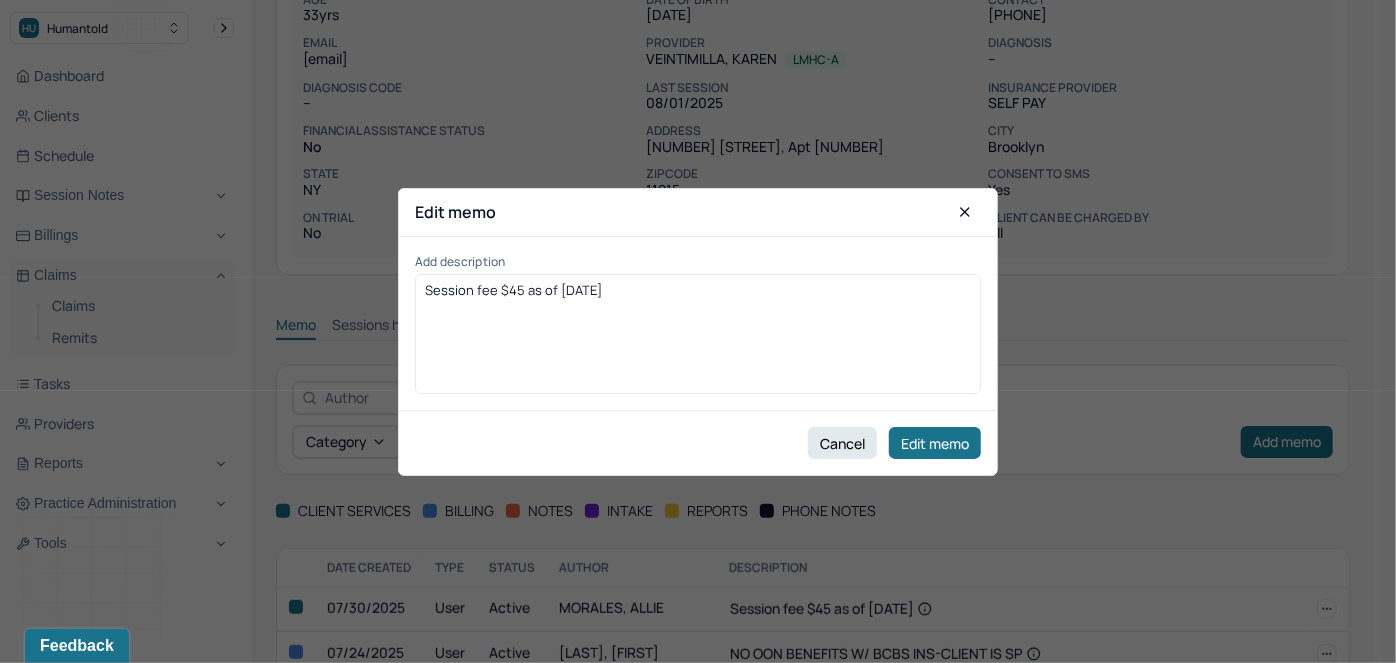 click on "Session fee $45 as of [DATE]" at bounding box center [698, 341] 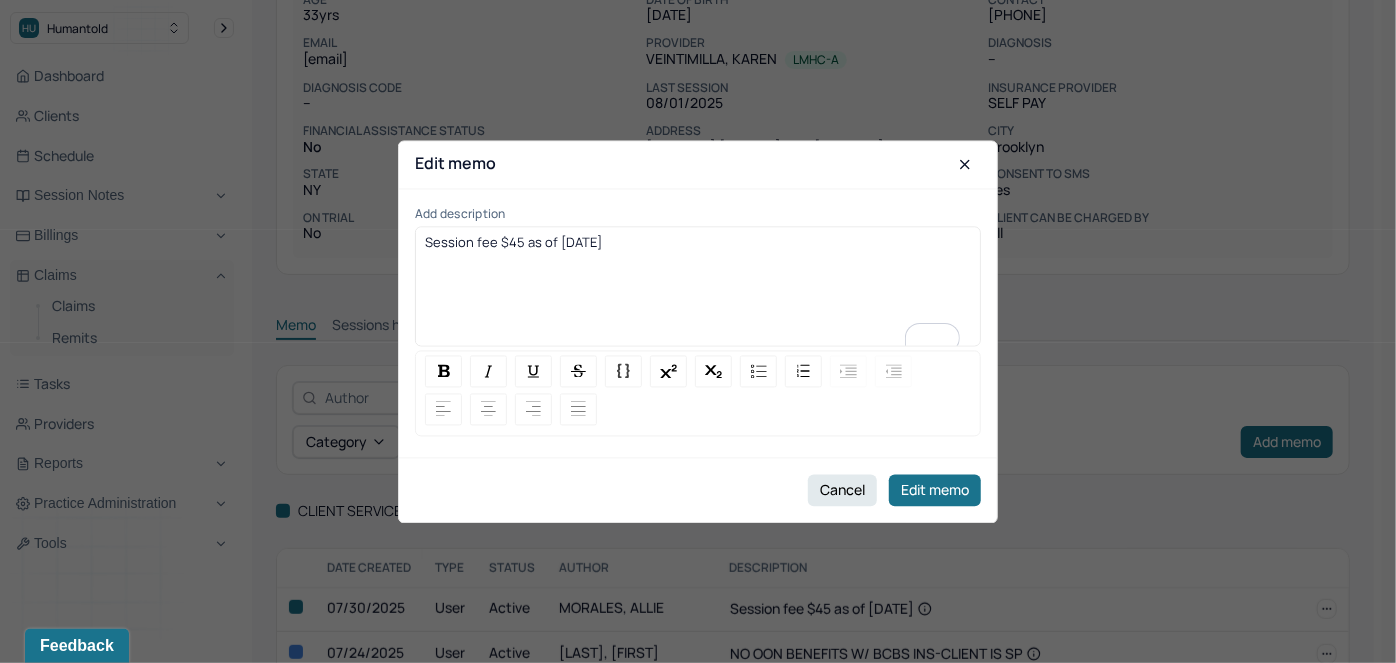 click on "Session fee $45 as of [DATE]" at bounding box center [513, 242] 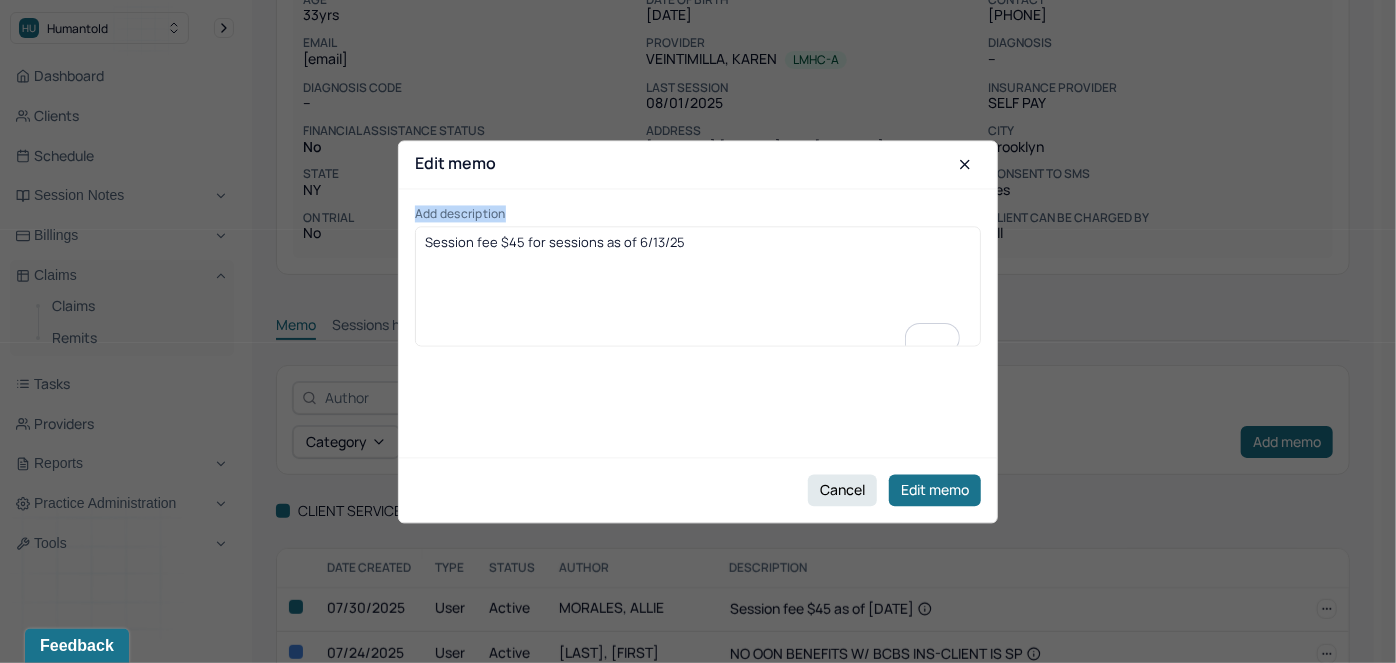 drag, startPoint x: 646, startPoint y: 164, endPoint x: 644, endPoint y: 238, distance: 74.02702 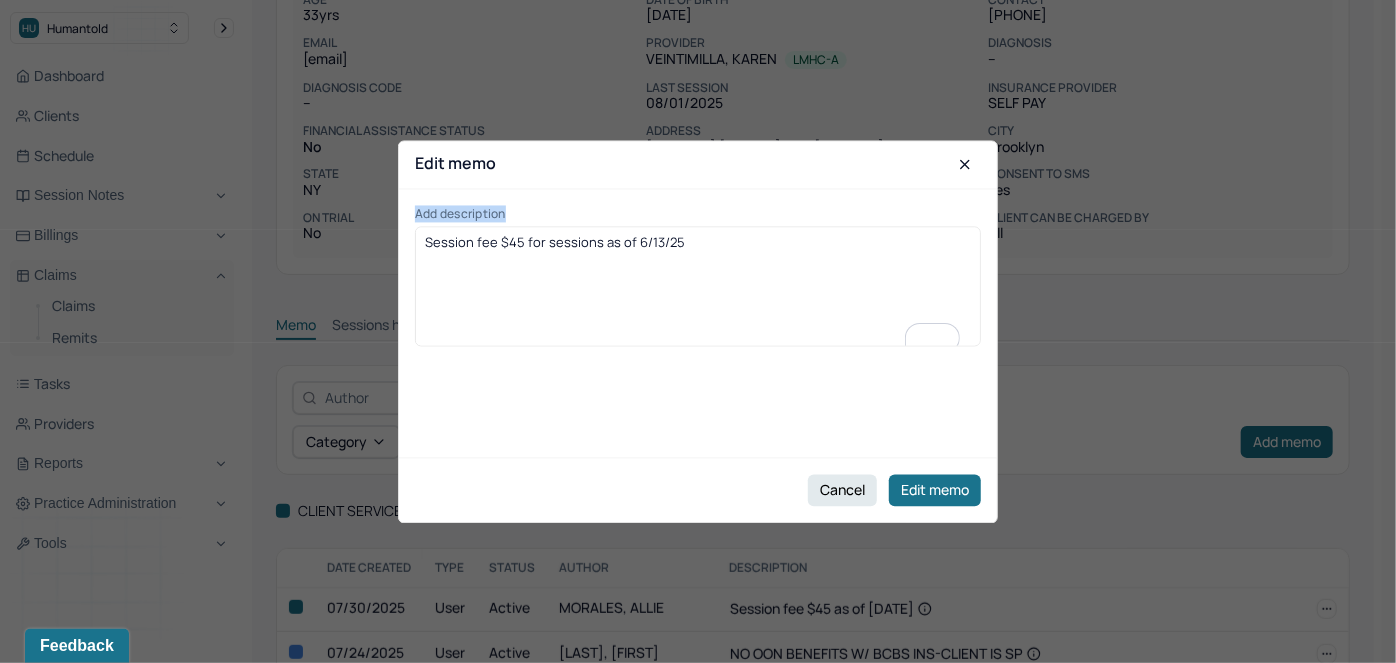 click on "Edit memo Add description Session fee $45 for sessions as of [DATE] Cancel Edit memo" at bounding box center (698, 331) 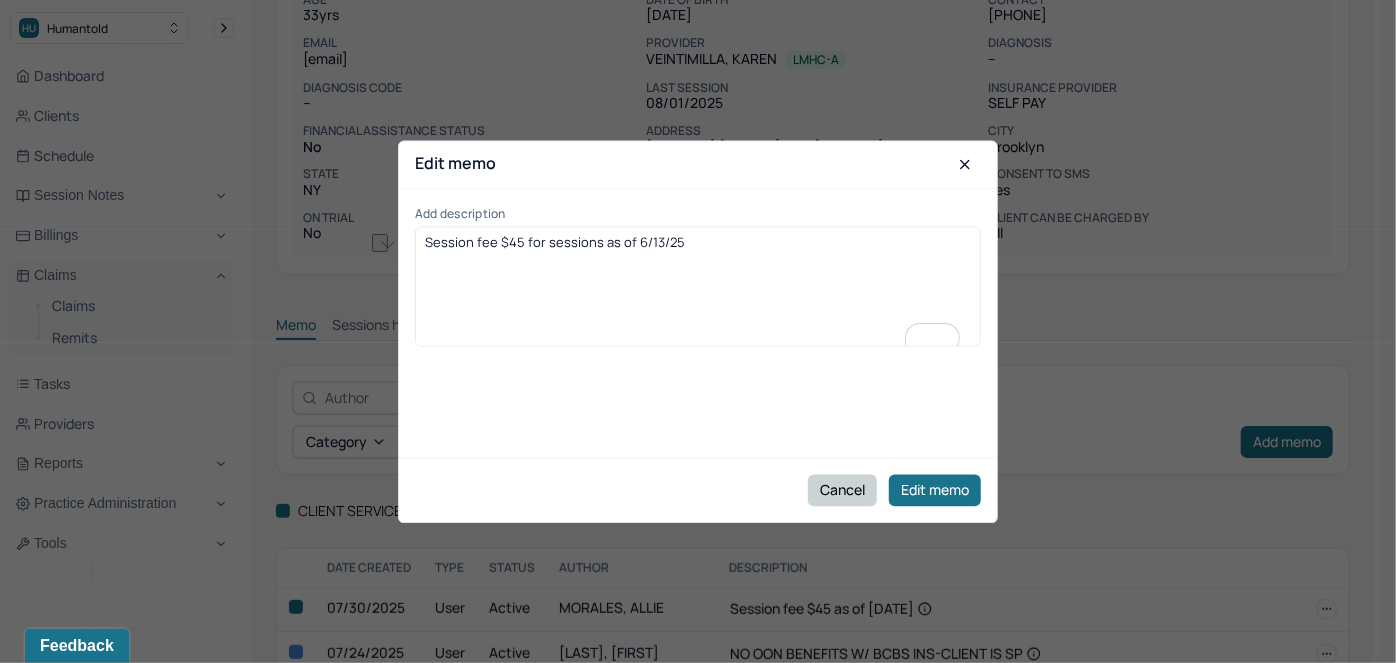click on "Cancel" at bounding box center [842, 490] 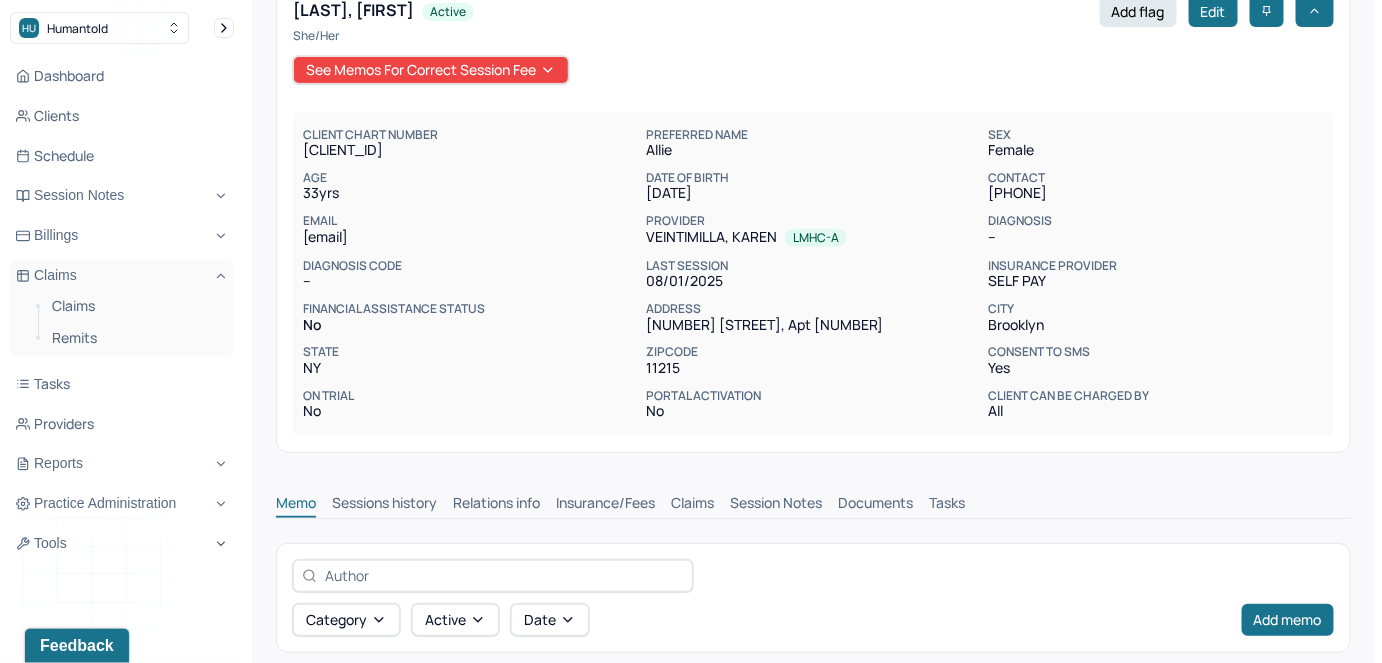scroll, scrollTop: 0, scrollLeft: 0, axis: both 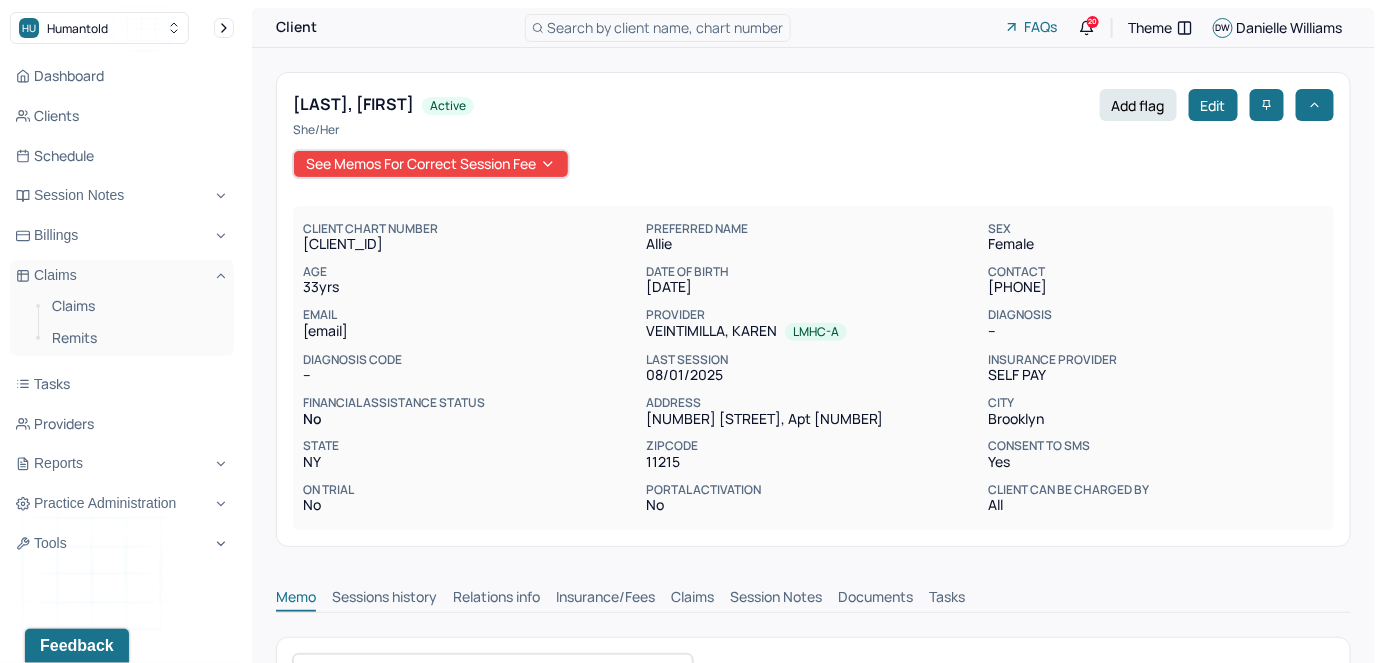 click on "Claims" at bounding box center [692, 599] 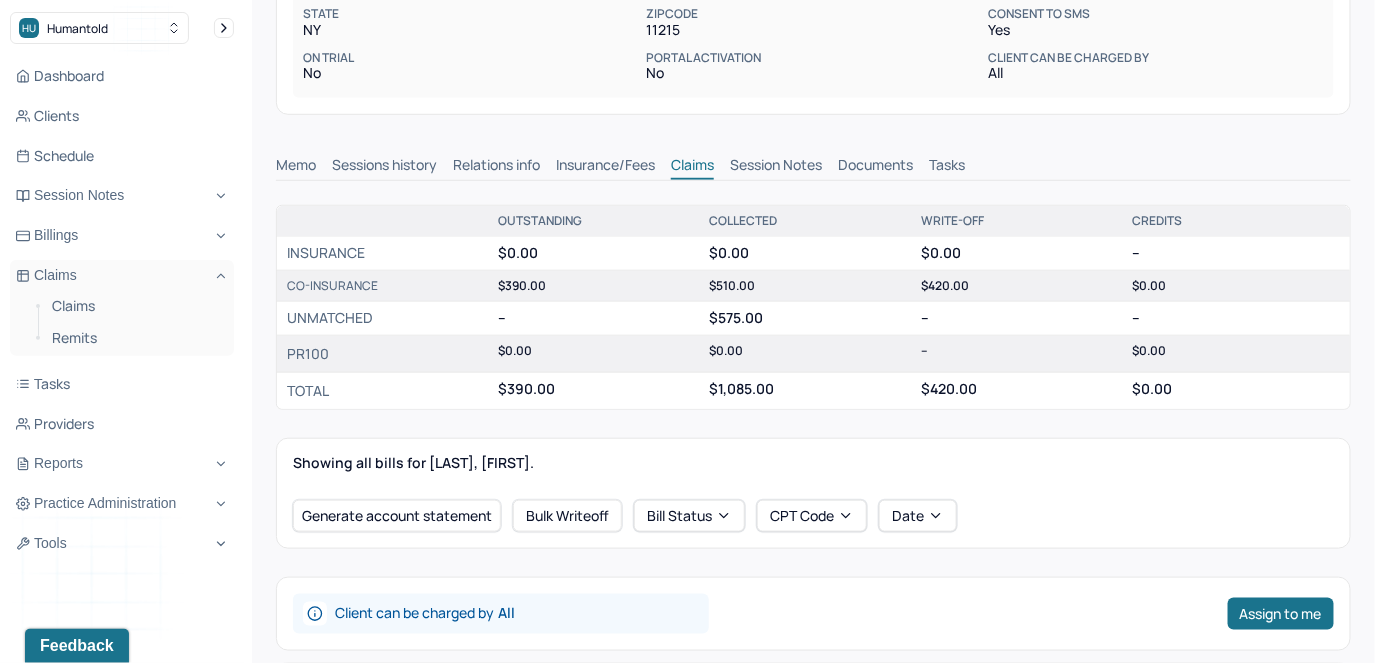 scroll, scrollTop: 181, scrollLeft: 0, axis: vertical 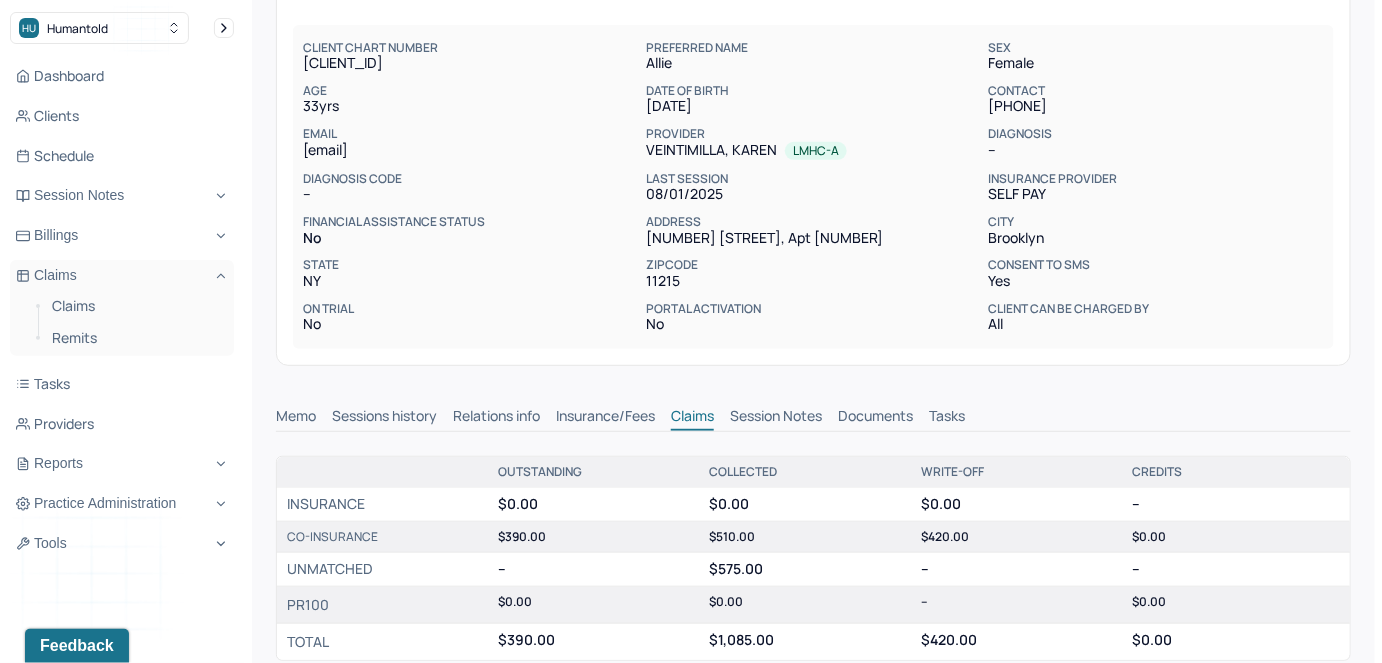 click on "Memo" at bounding box center [296, 418] 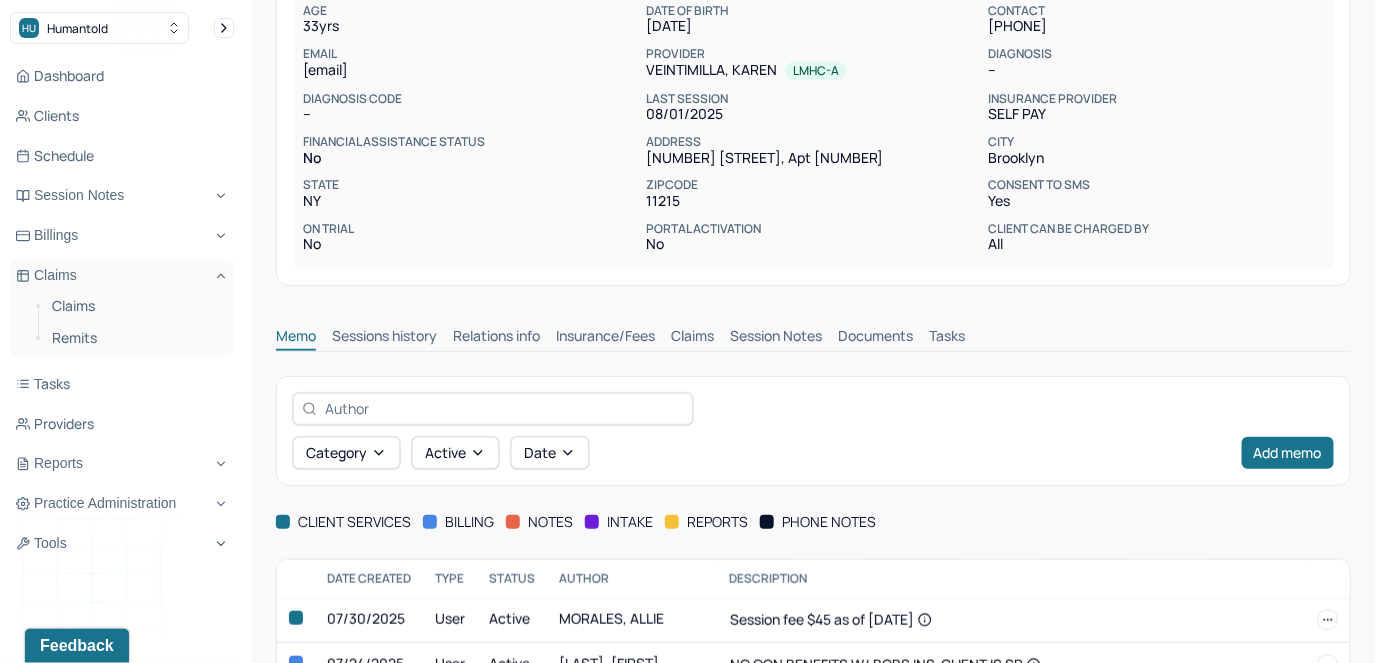scroll, scrollTop: 400, scrollLeft: 0, axis: vertical 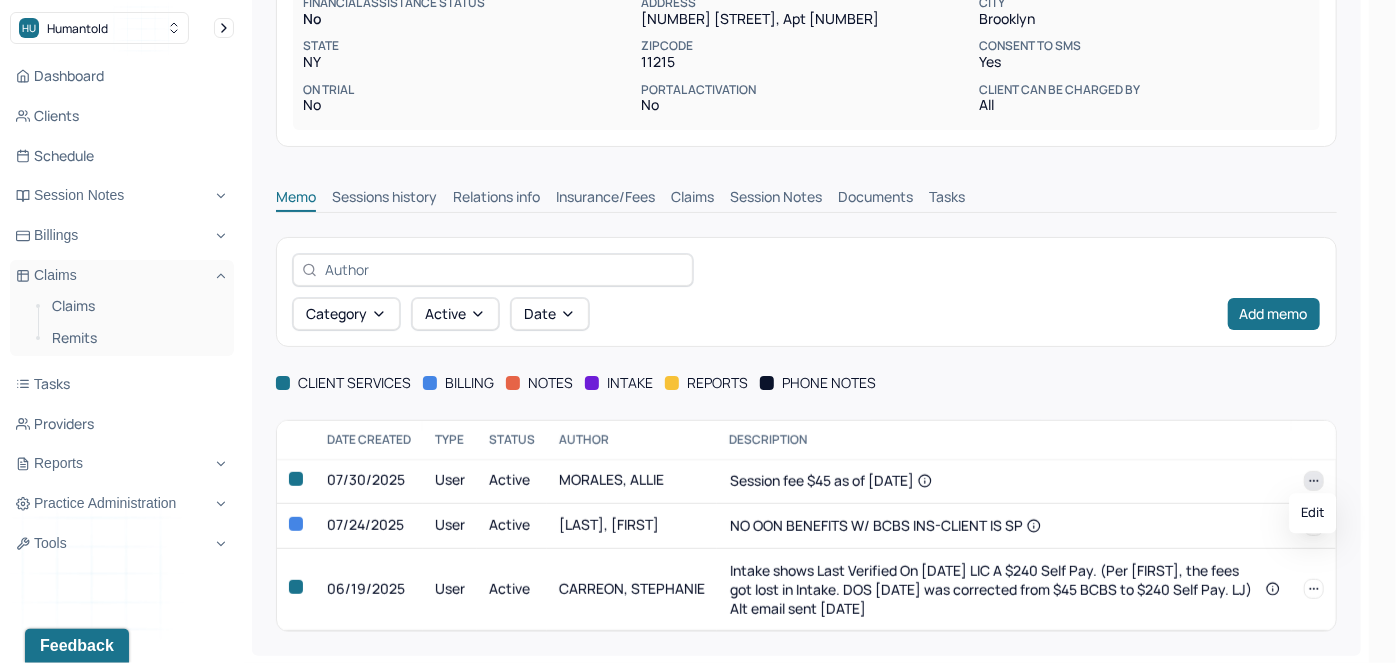 click 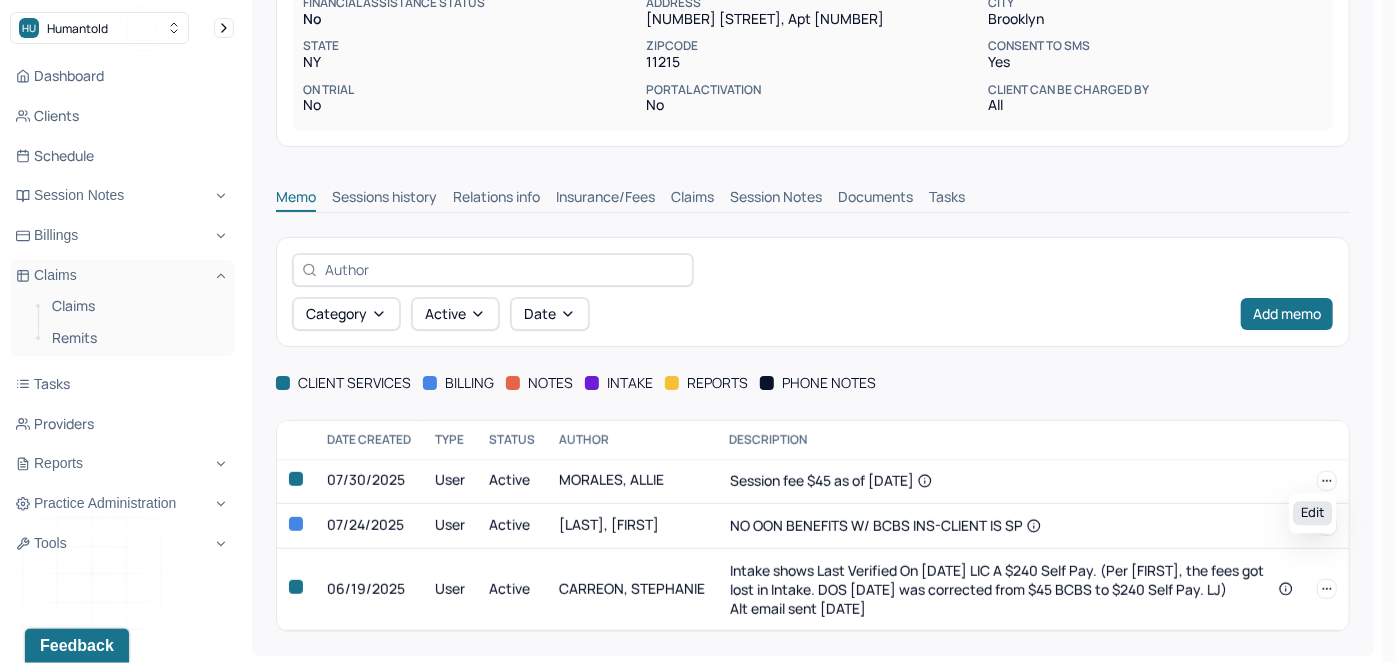 click on "Edit" at bounding box center [1312, 513] 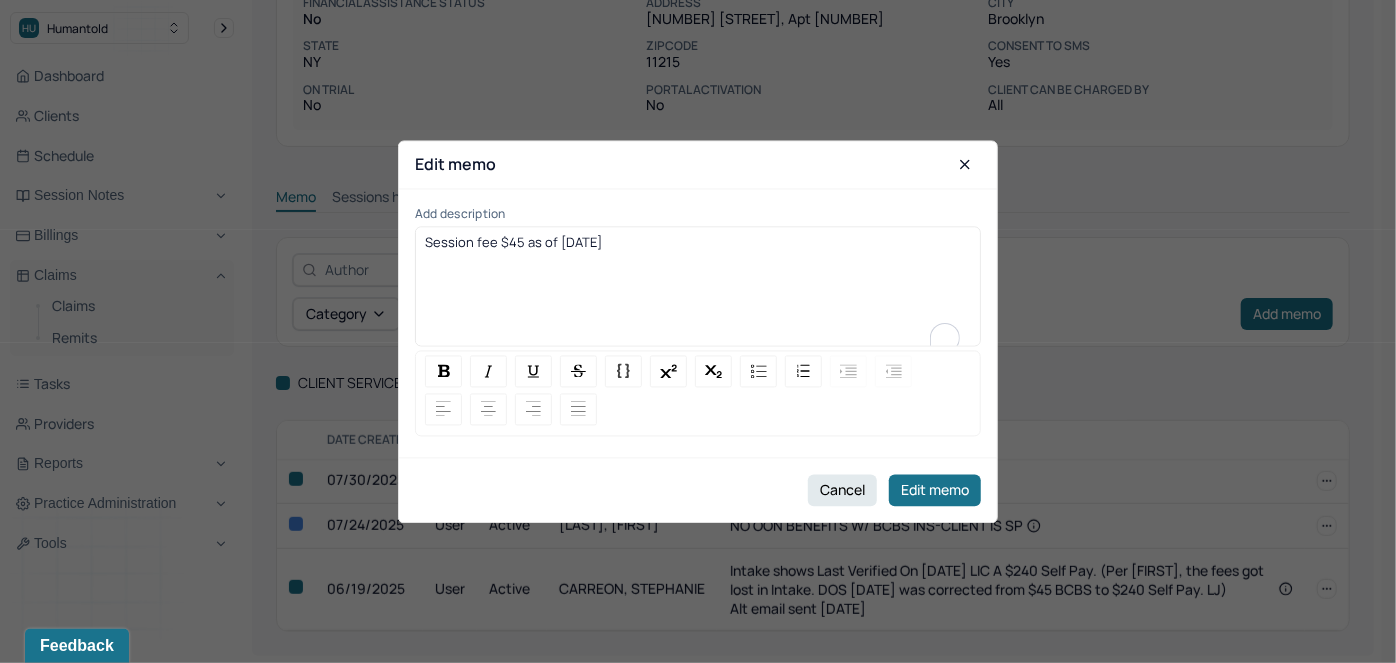 drag, startPoint x: 520, startPoint y: 290, endPoint x: 708, endPoint y: 290, distance: 188 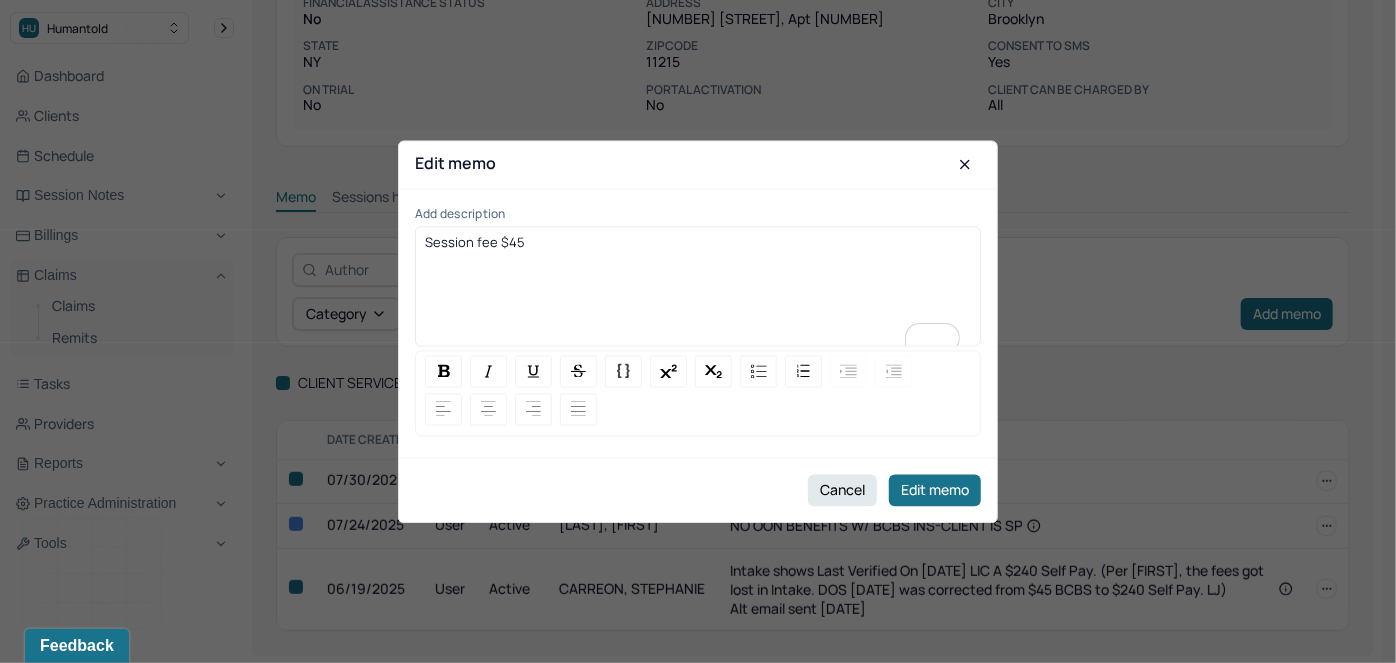 type 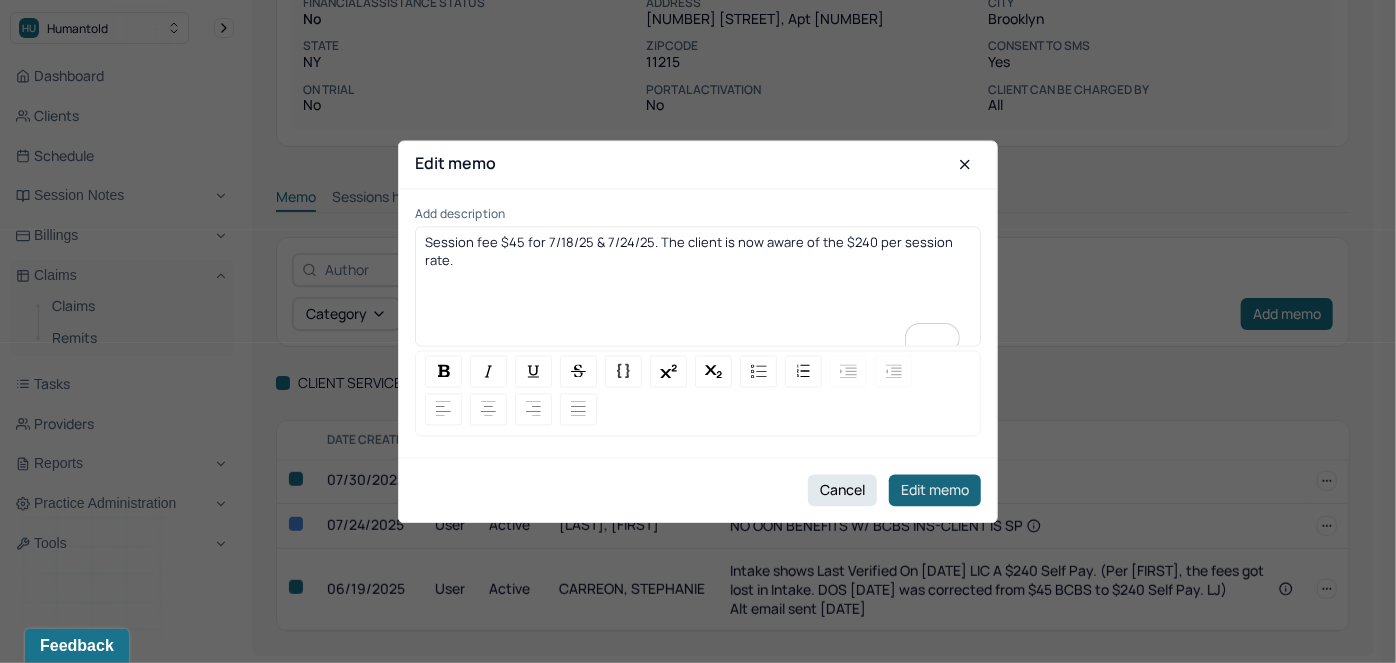 click on "Edit memo" at bounding box center [935, 490] 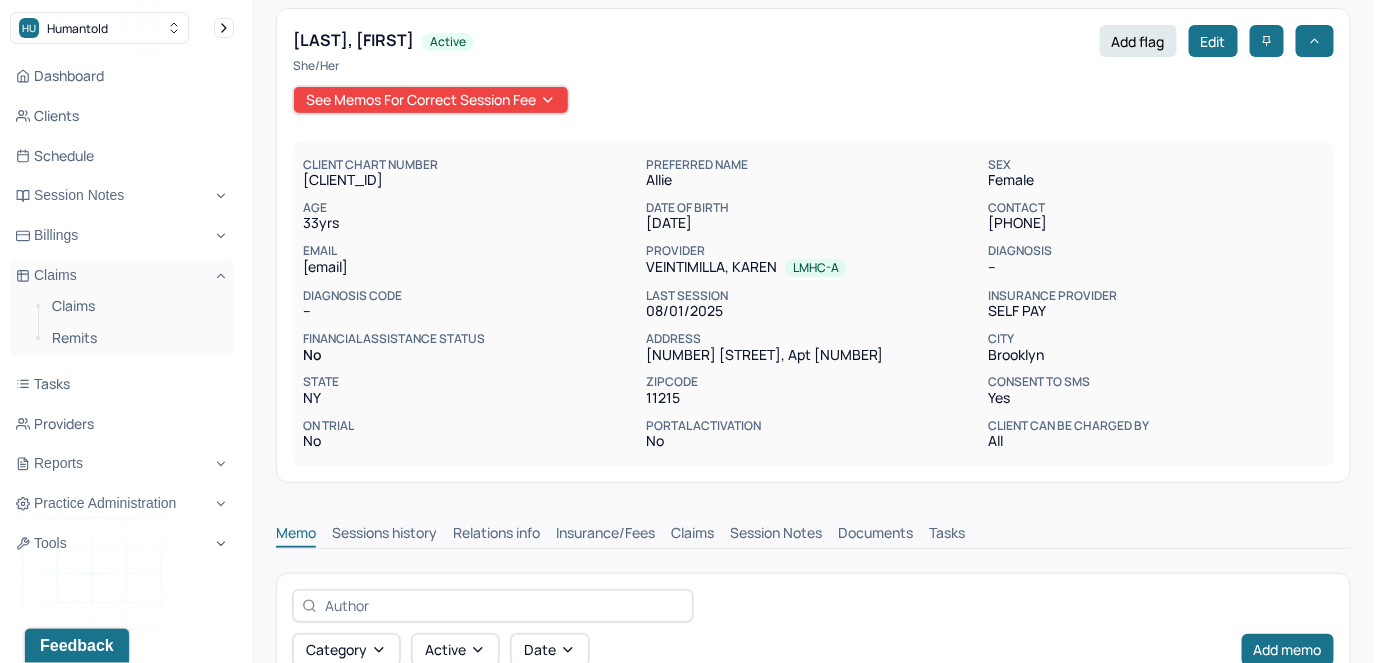 scroll, scrollTop: 0, scrollLeft: 0, axis: both 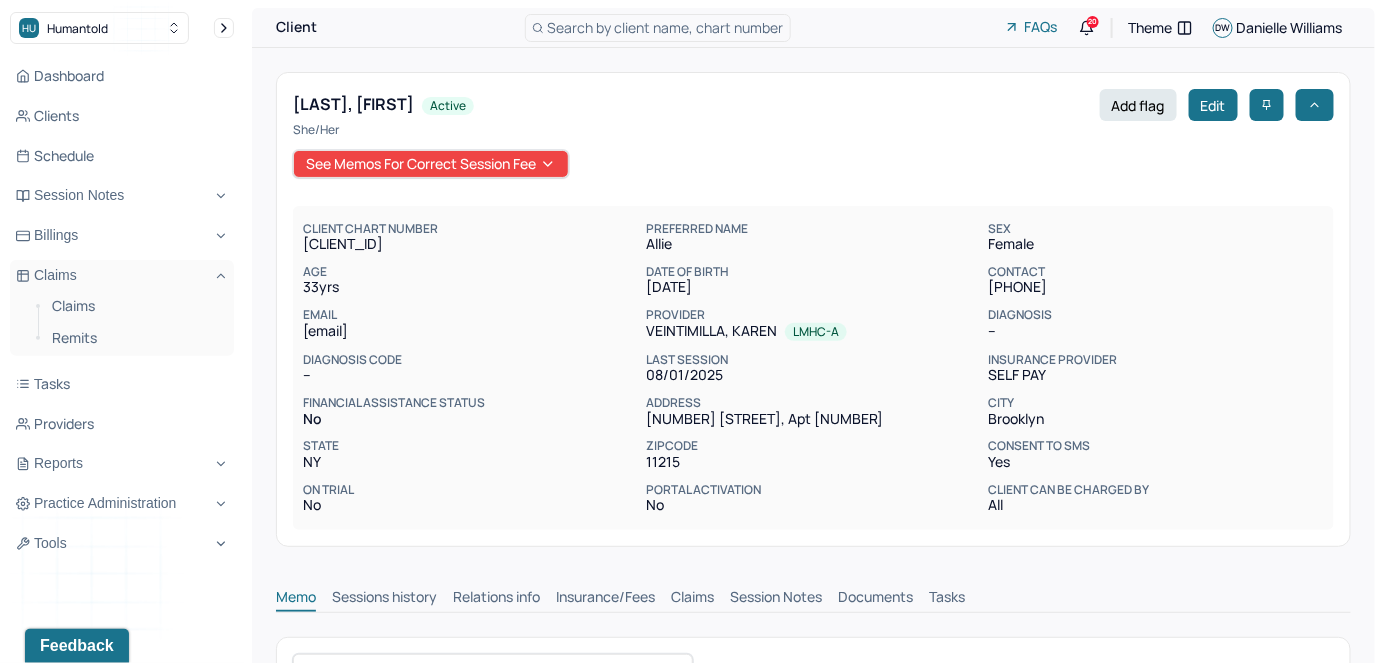click on "Search by client name, chart number" at bounding box center [666, 27] 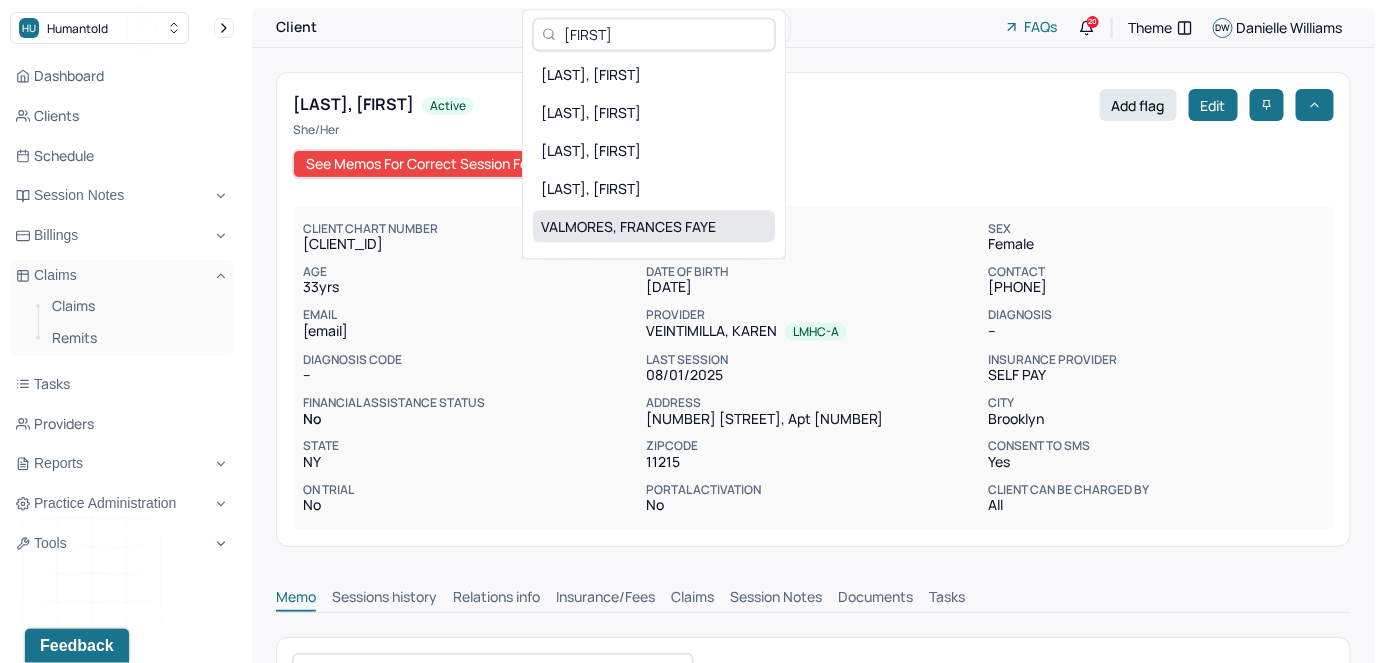 type on "[FIRST]" 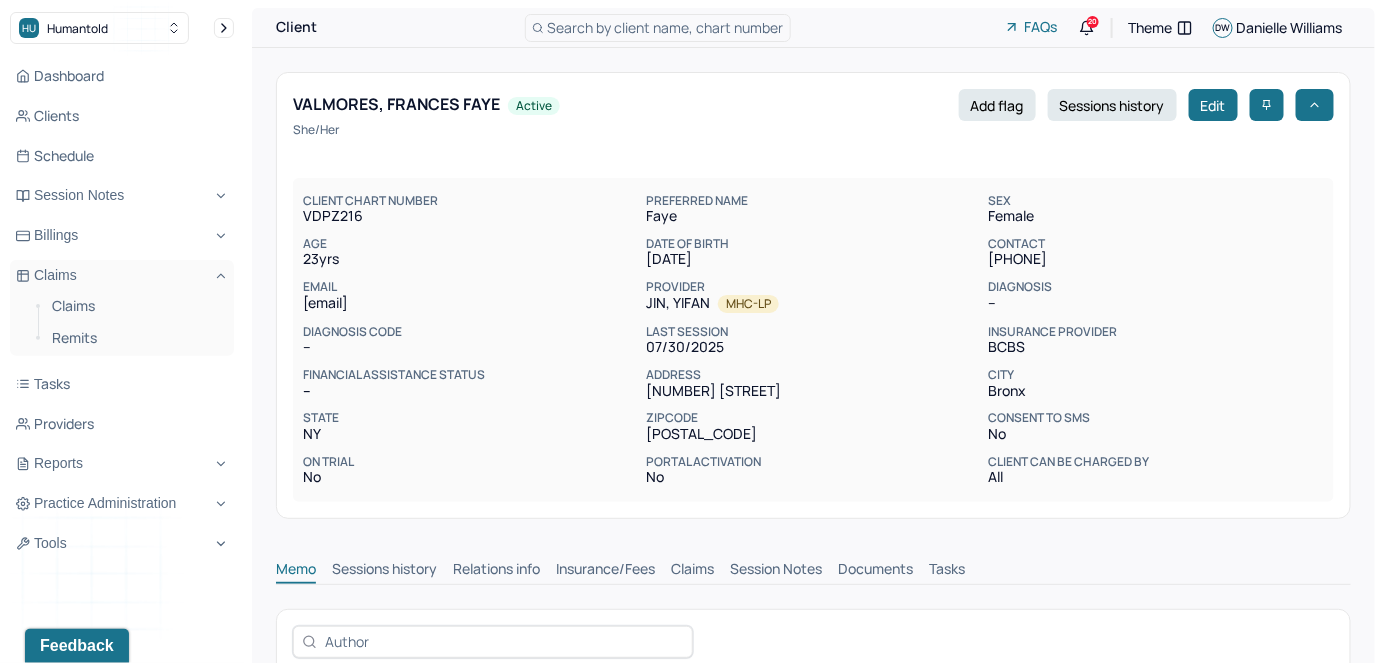 scroll, scrollTop: 0, scrollLeft: 0, axis: both 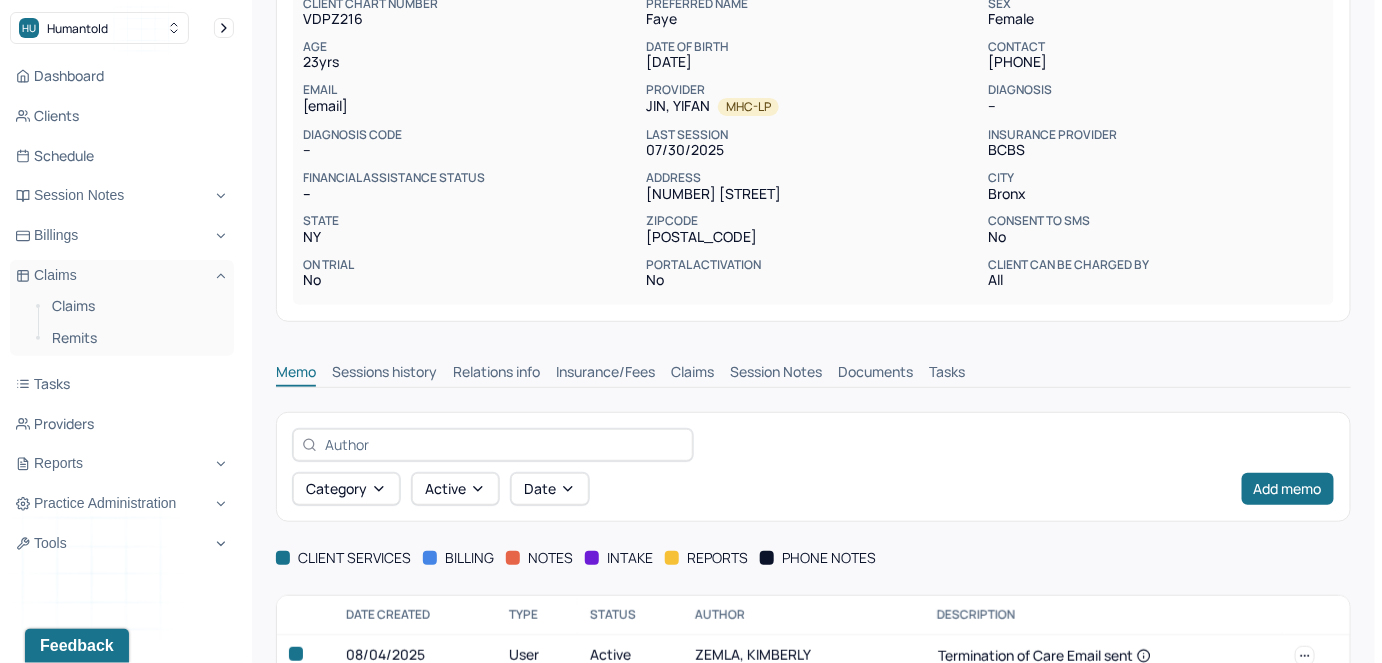 click on "Session Notes" at bounding box center [776, 374] 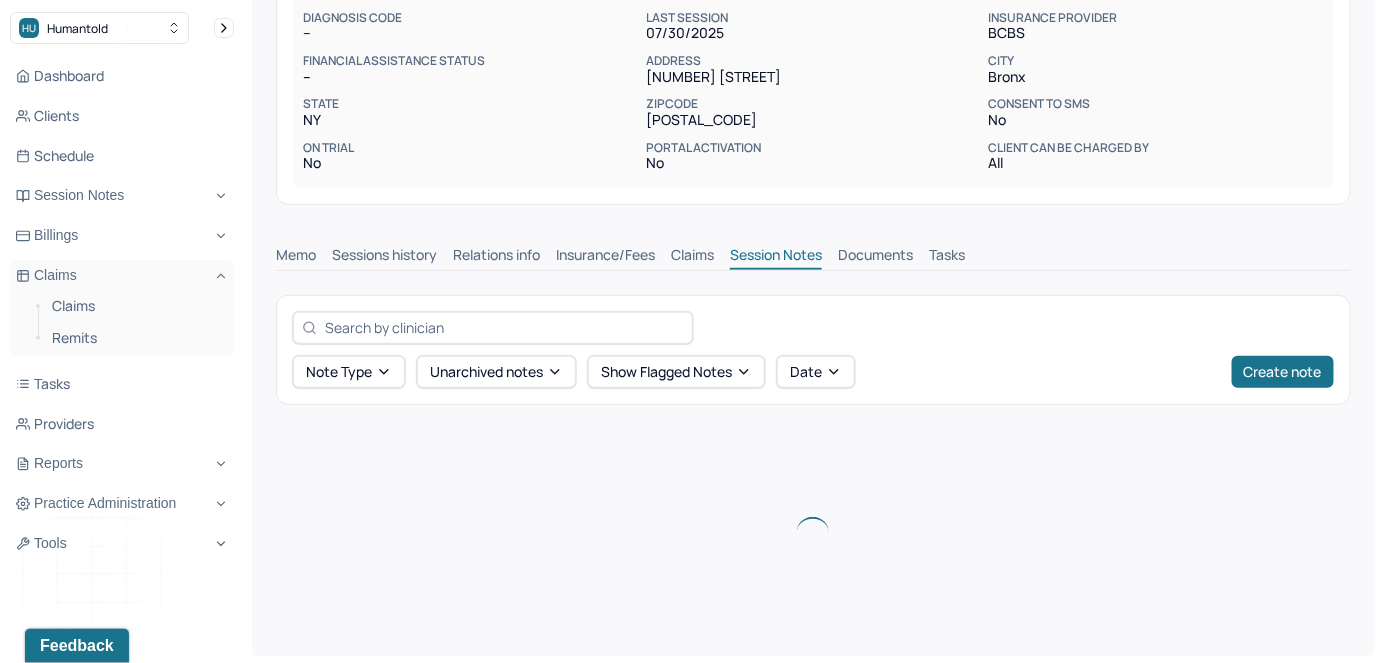 scroll, scrollTop: 314, scrollLeft: 0, axis: vertical 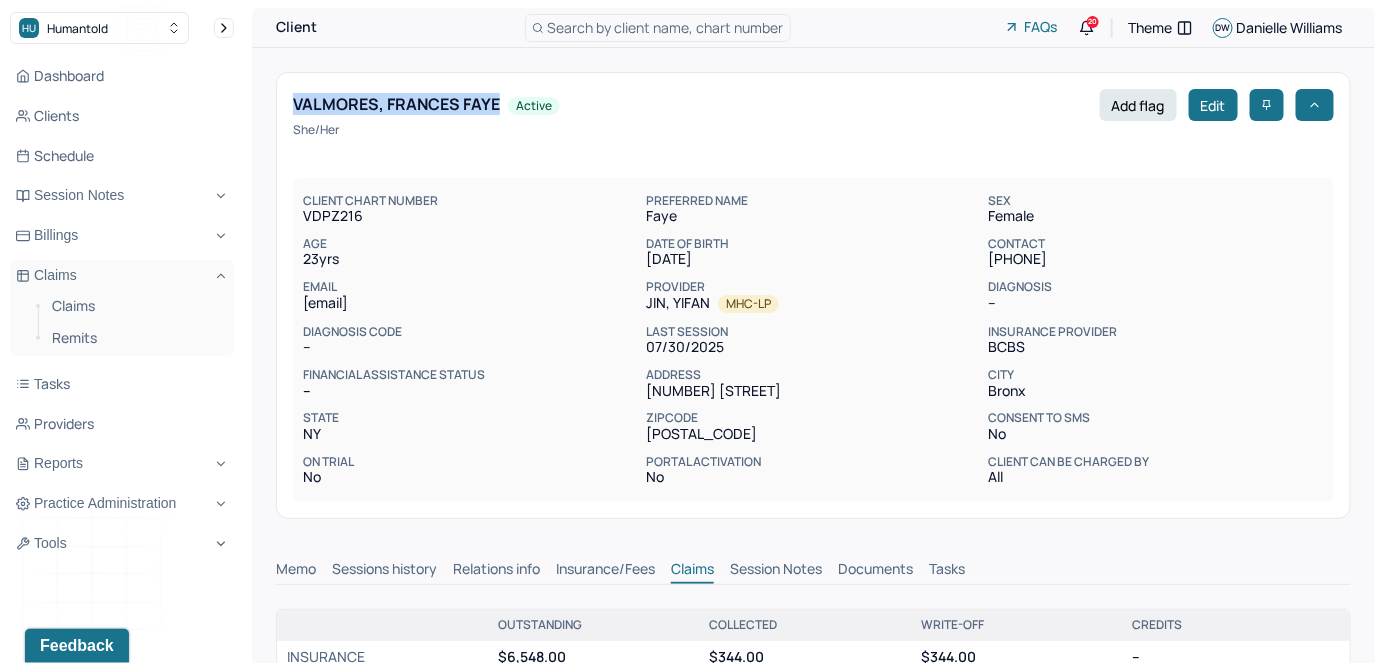 drag, startPoint x: 496, startPoint y: 100, endPoint x: 285, endPoint y: 91, distance: 211.19185 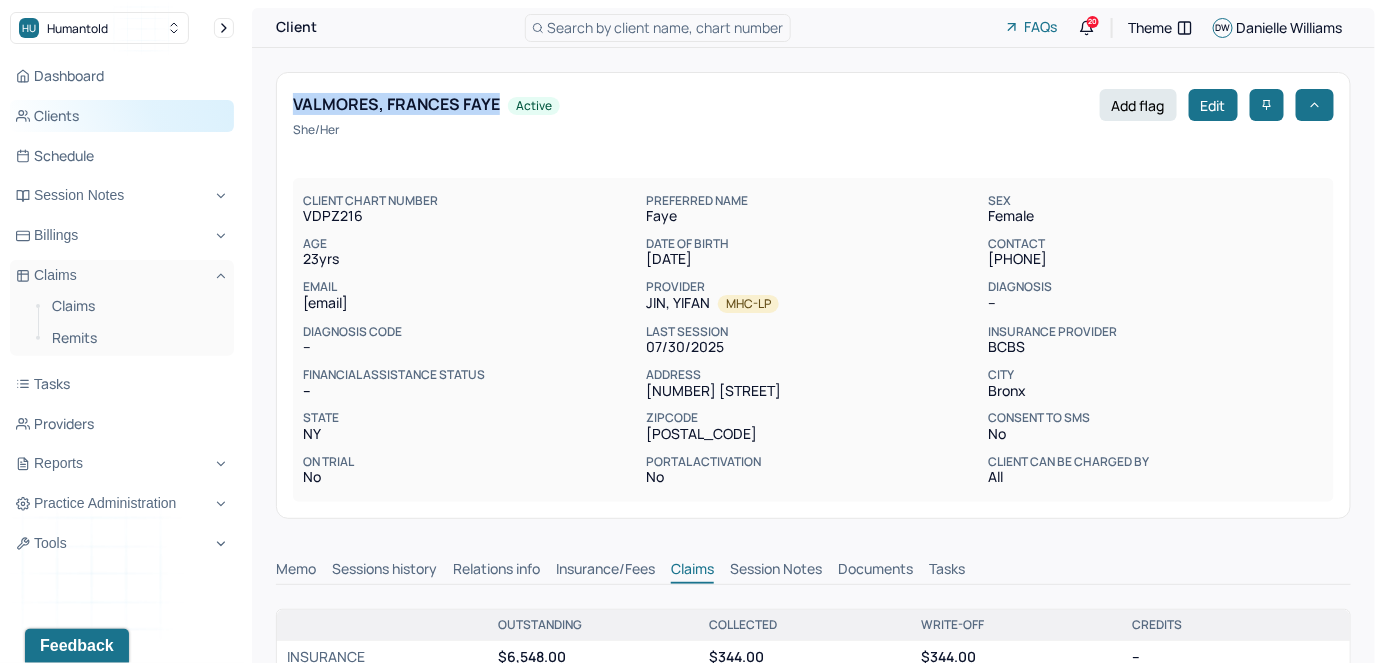 copy on "VALMORES, FRANCES FAYE" 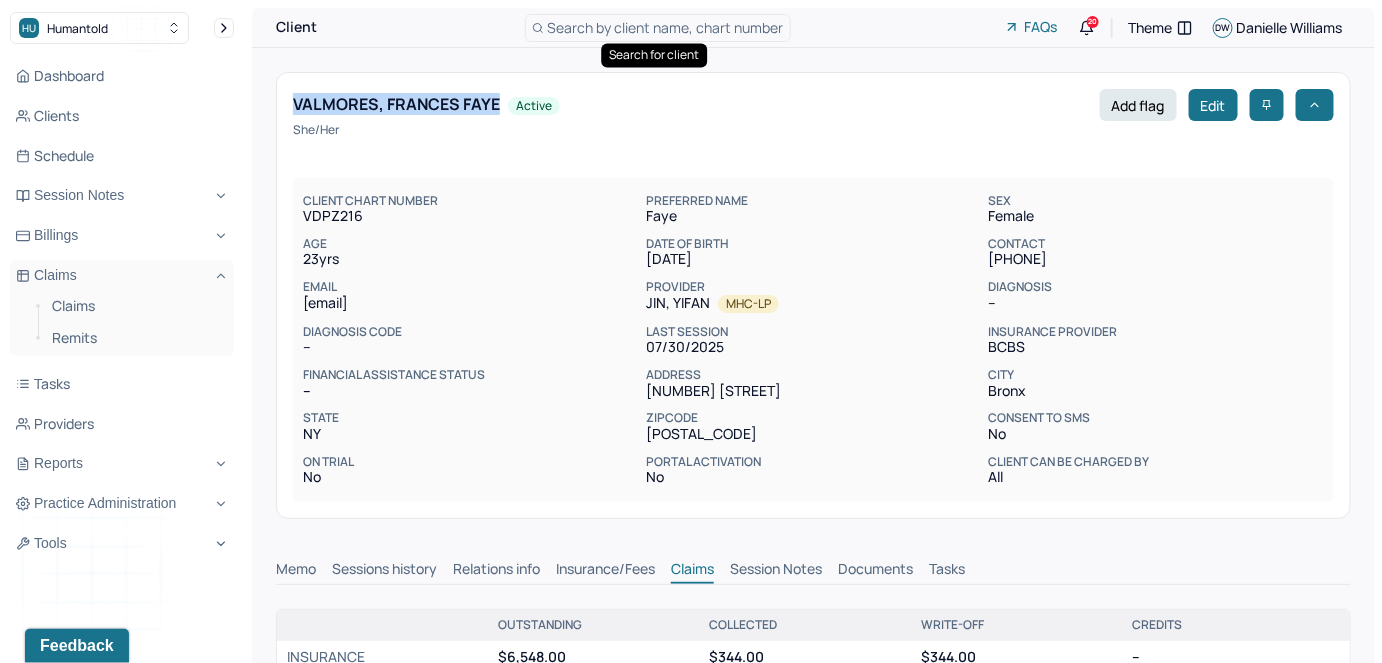click on "Search by client name, chart number" at bounding box center (666, 27) 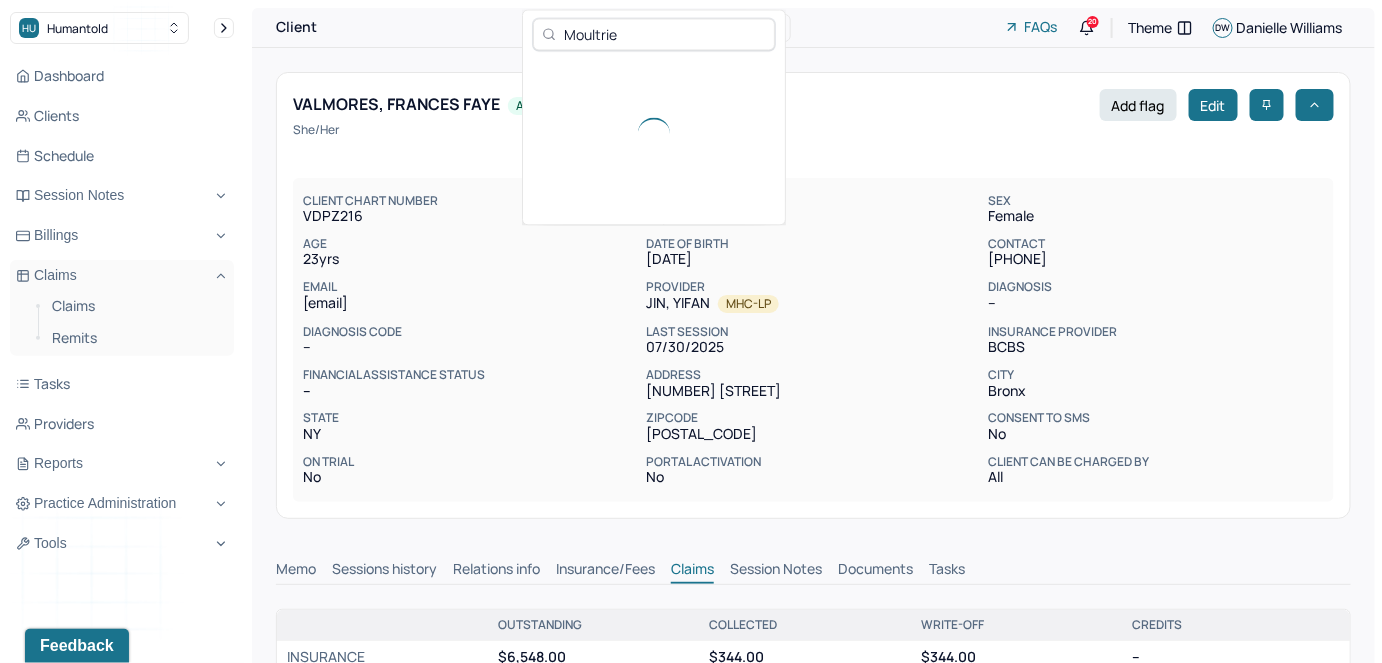 type on "Moultrie" 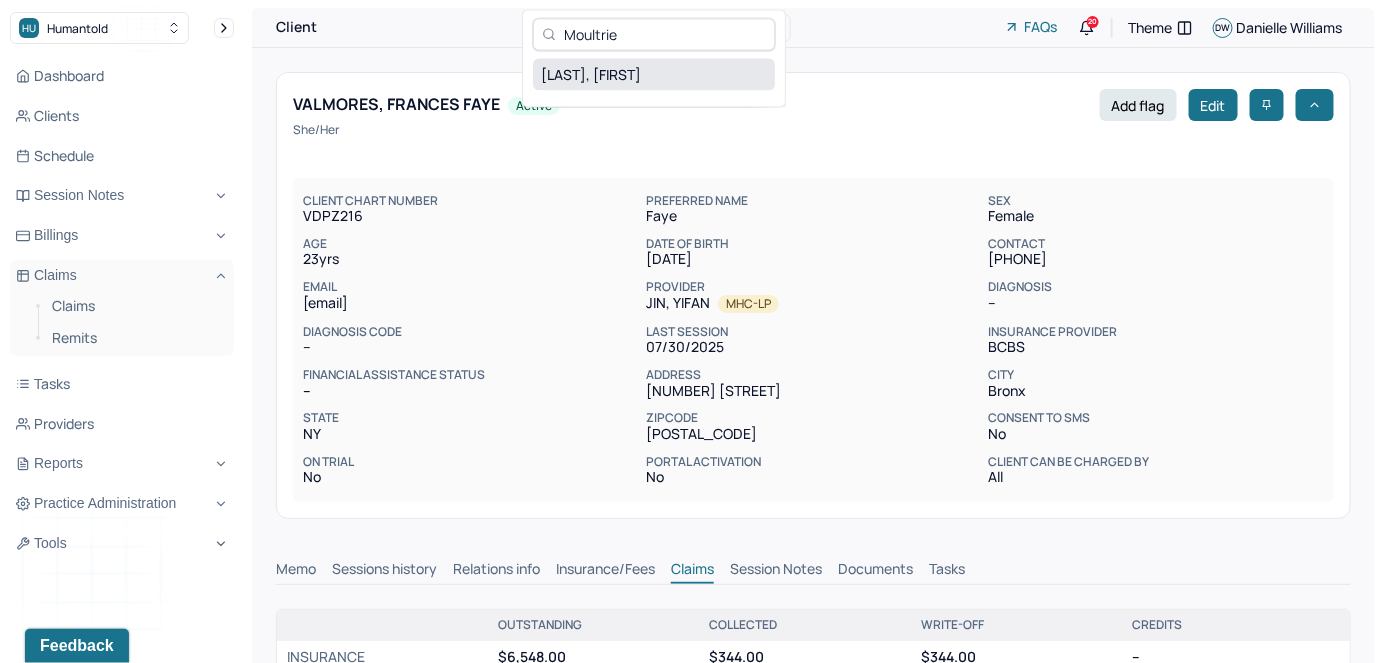 click on "[LAST], [FIRST]" at bounding box center (654, 74) 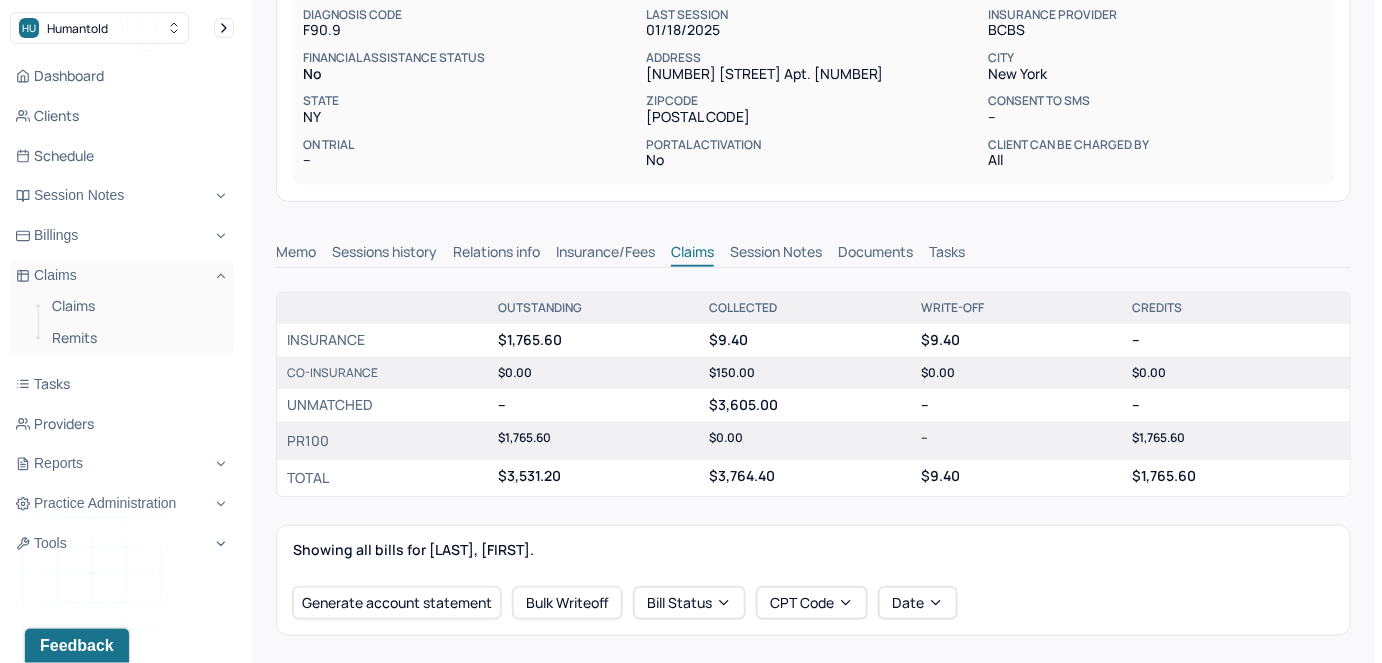 scroll, scrollTop: 0, scrollLeft: 0, axis: both 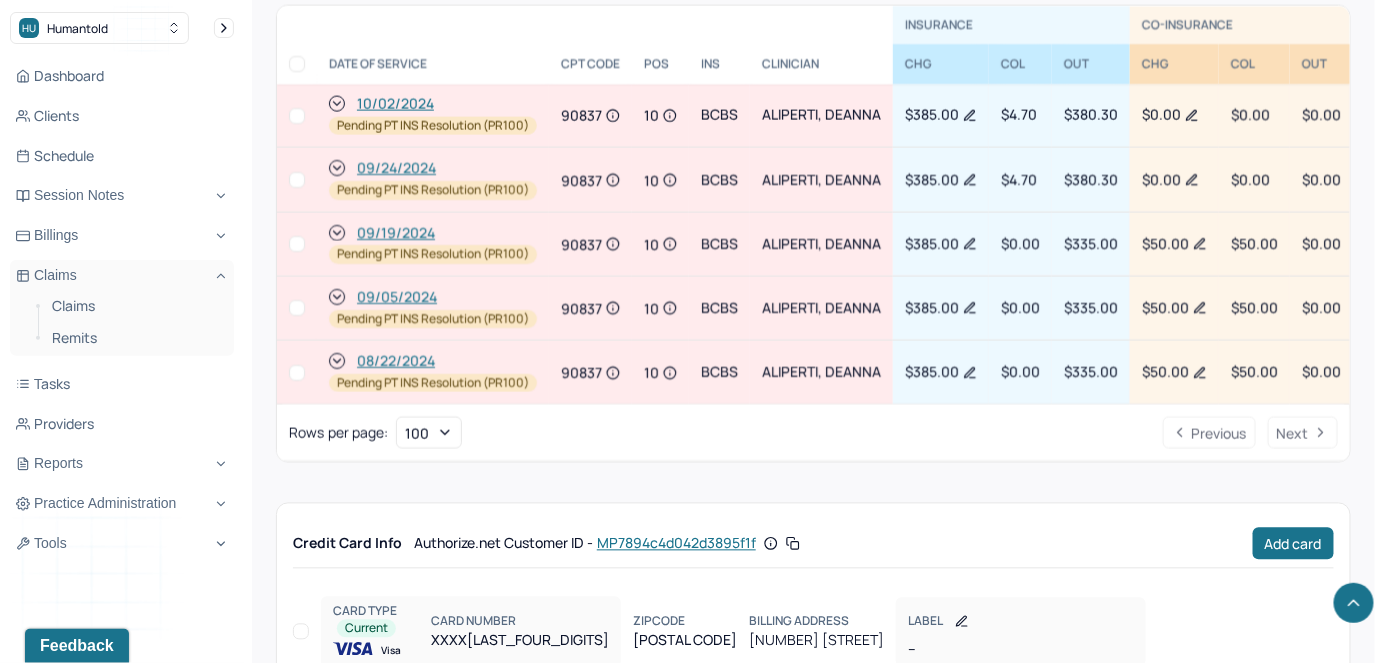 click at bounding box center [297, 373] 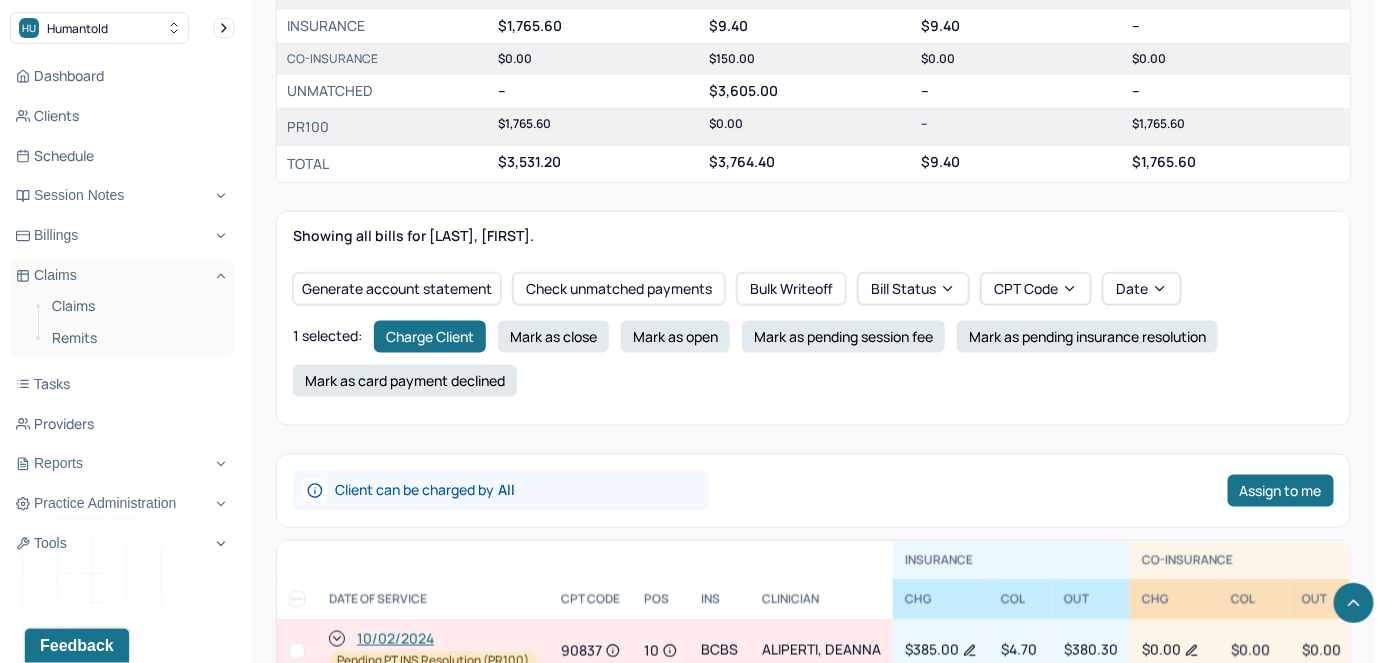 scroll, scrollTop: 649, scrollLeft: 0, axis: vertical 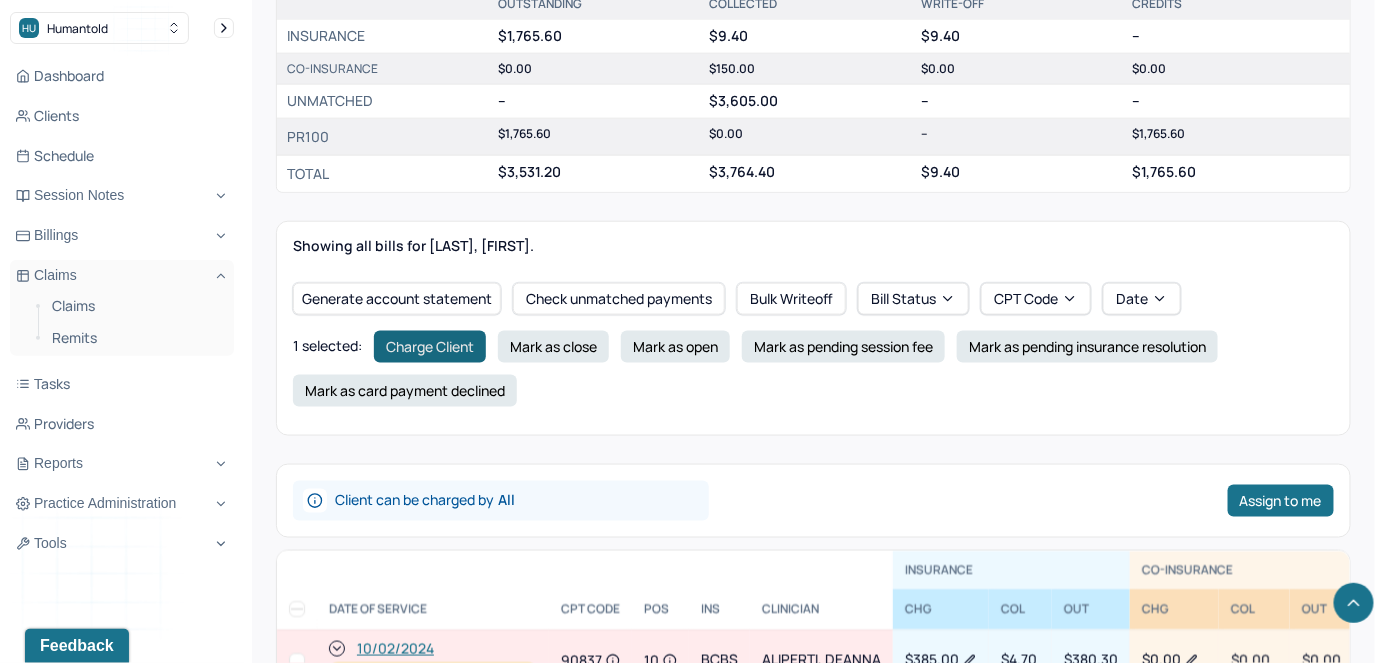 click on "Charge Client" at bounding box center [430, 347] 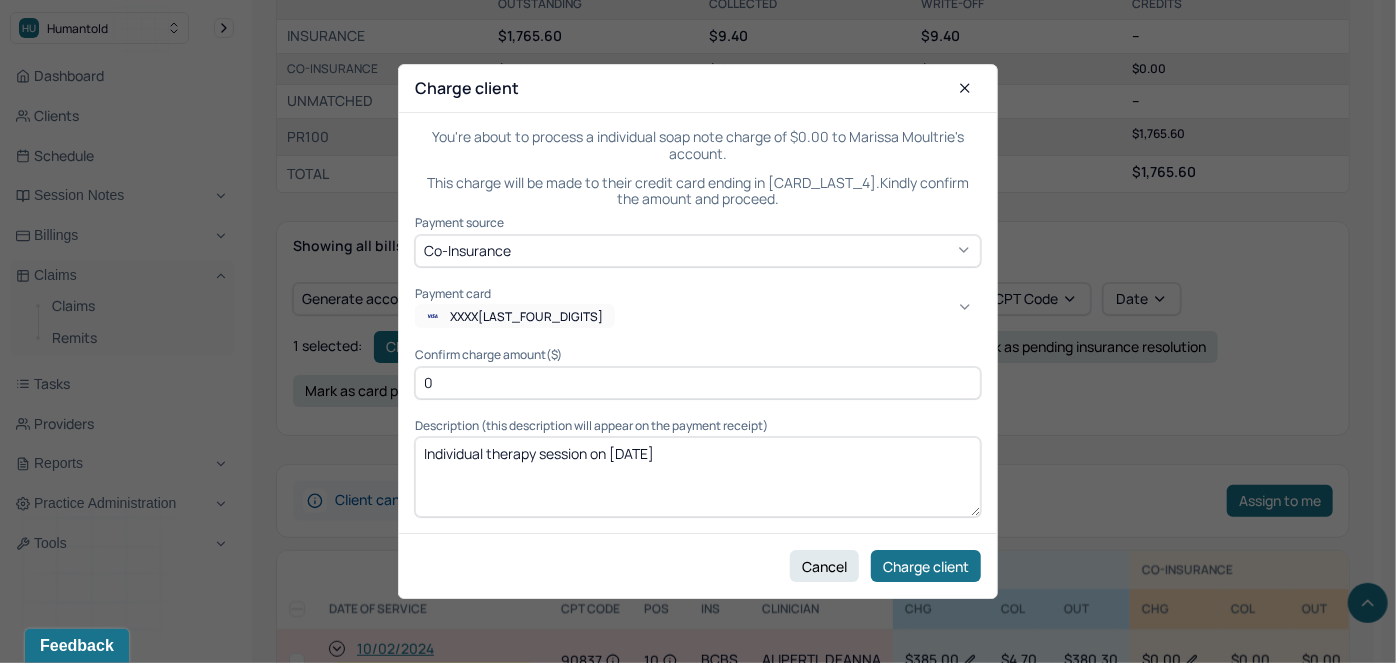 click on "XXXX[LAST_FOUR_DIGITS]" at bounding box center (526, 316) 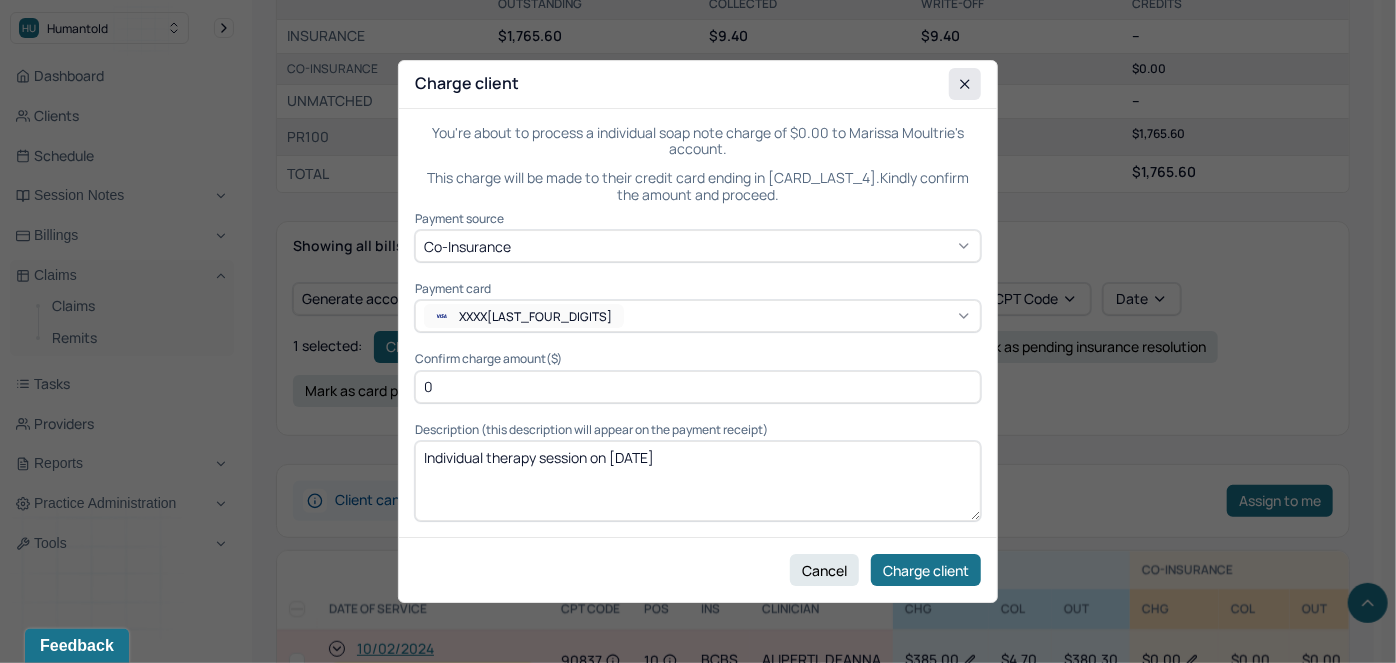 click 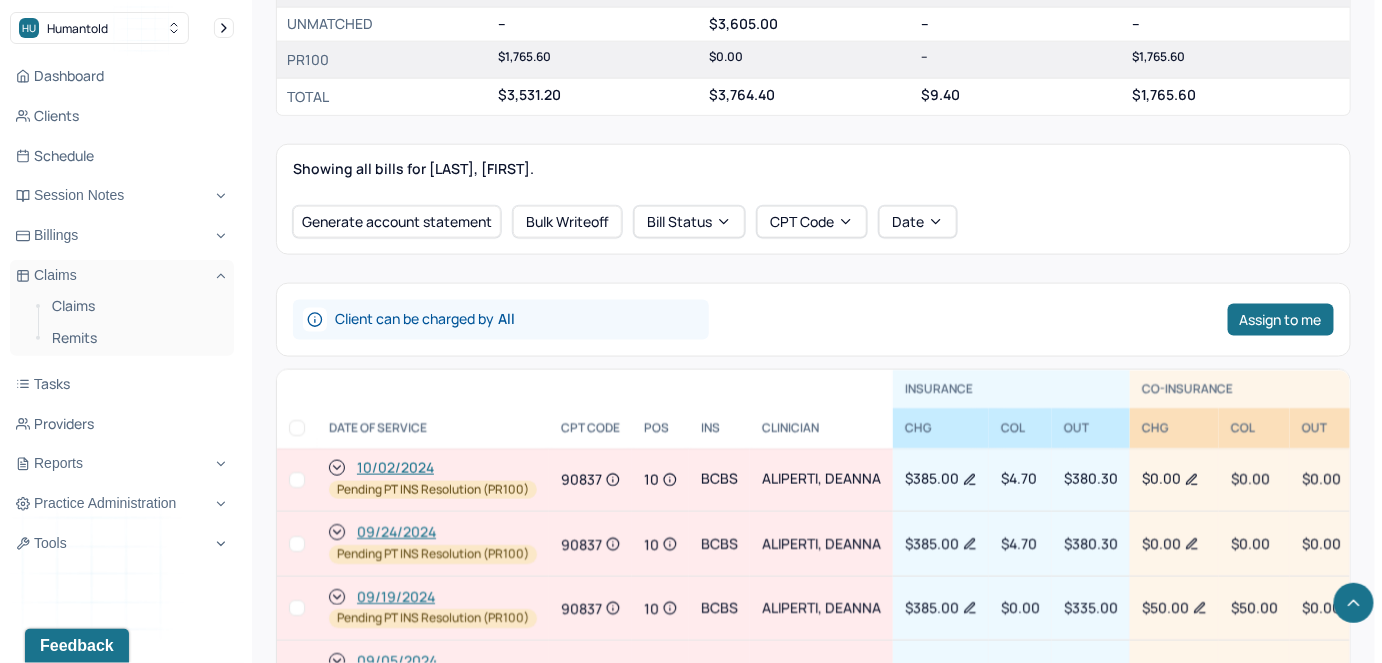scroll, scrollTop: 1013, scrollLeft: 0, axis: vertical 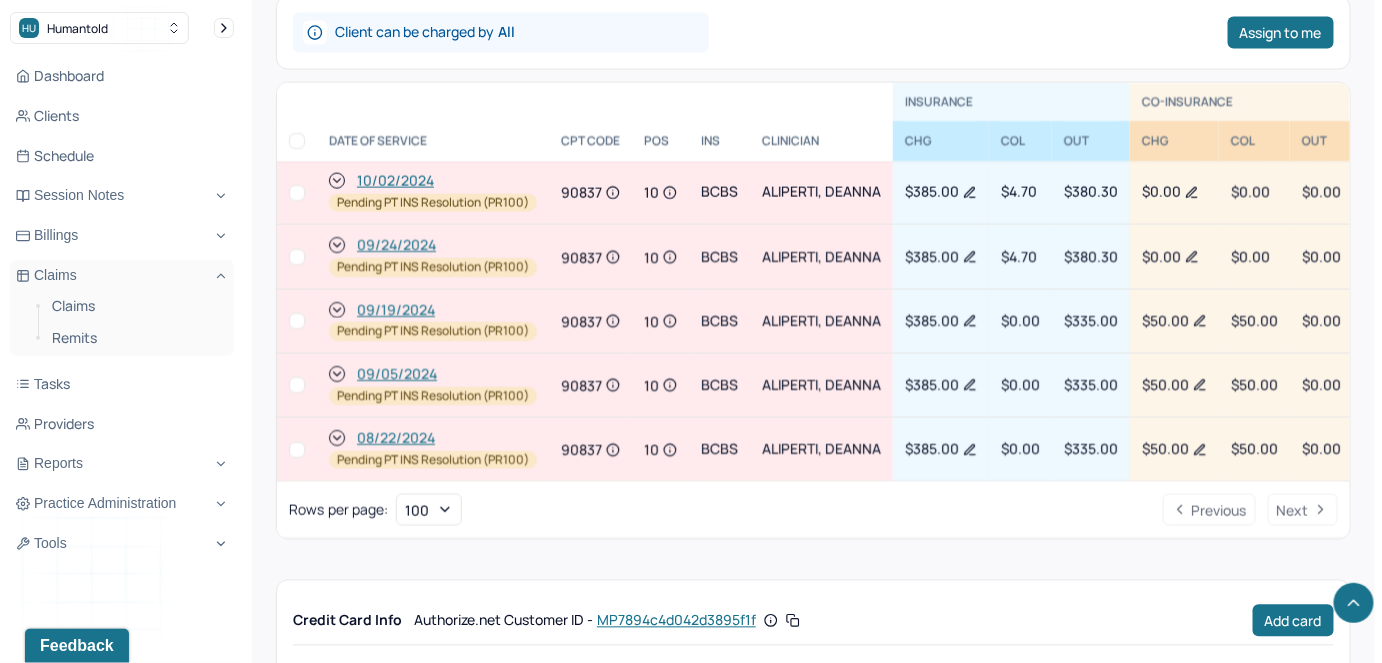 click at bounding box center (297, 450) 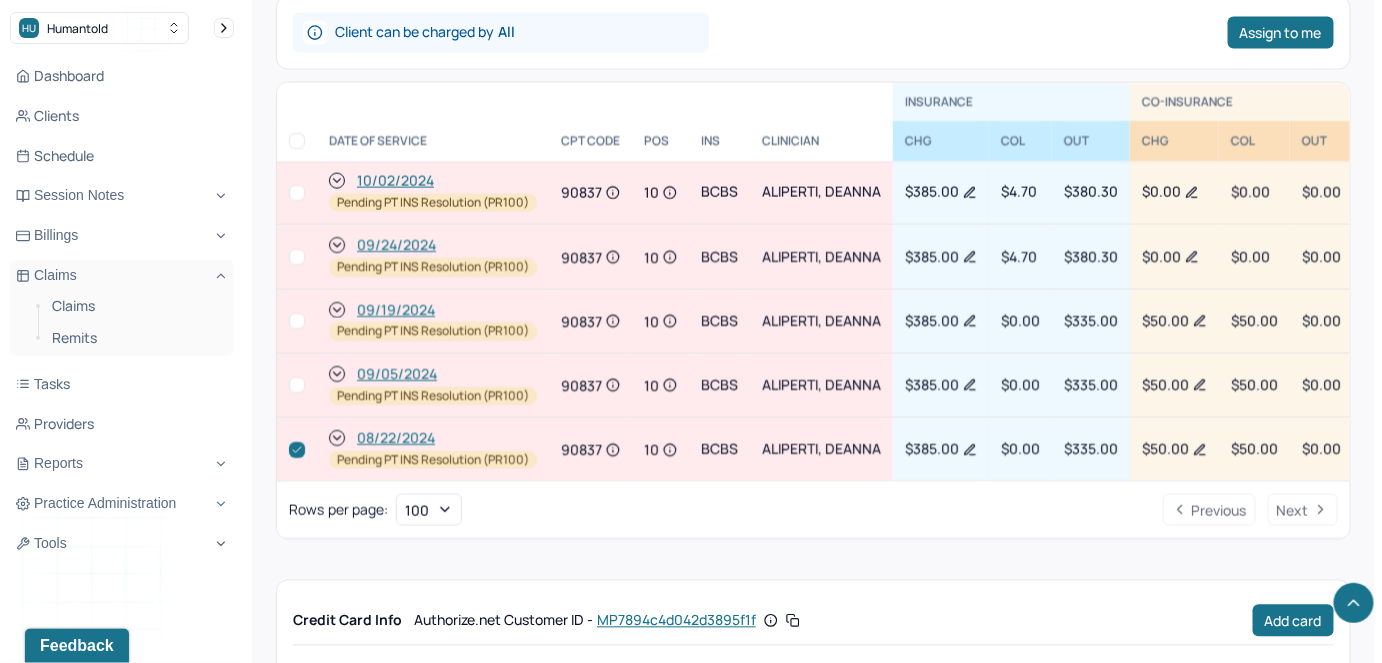 checkbox on "true" 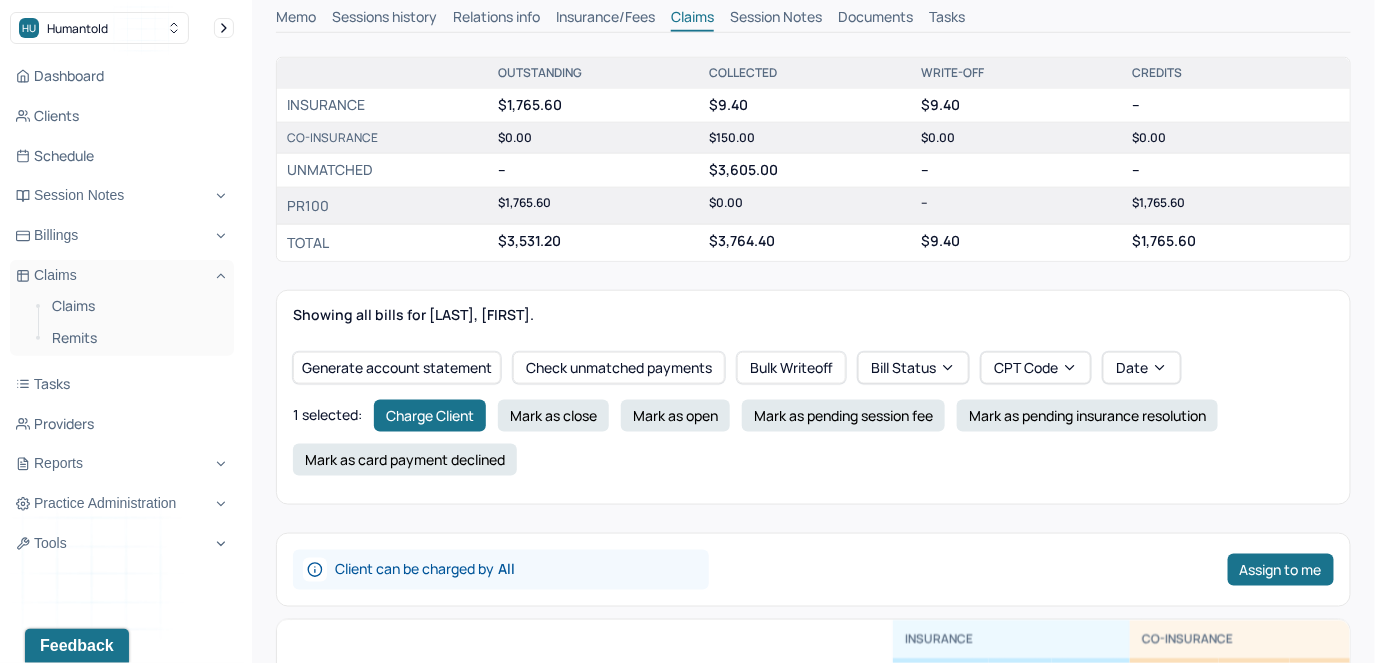 scroll, scrollTop: 571, scrollLeft: 0, axis: vertical 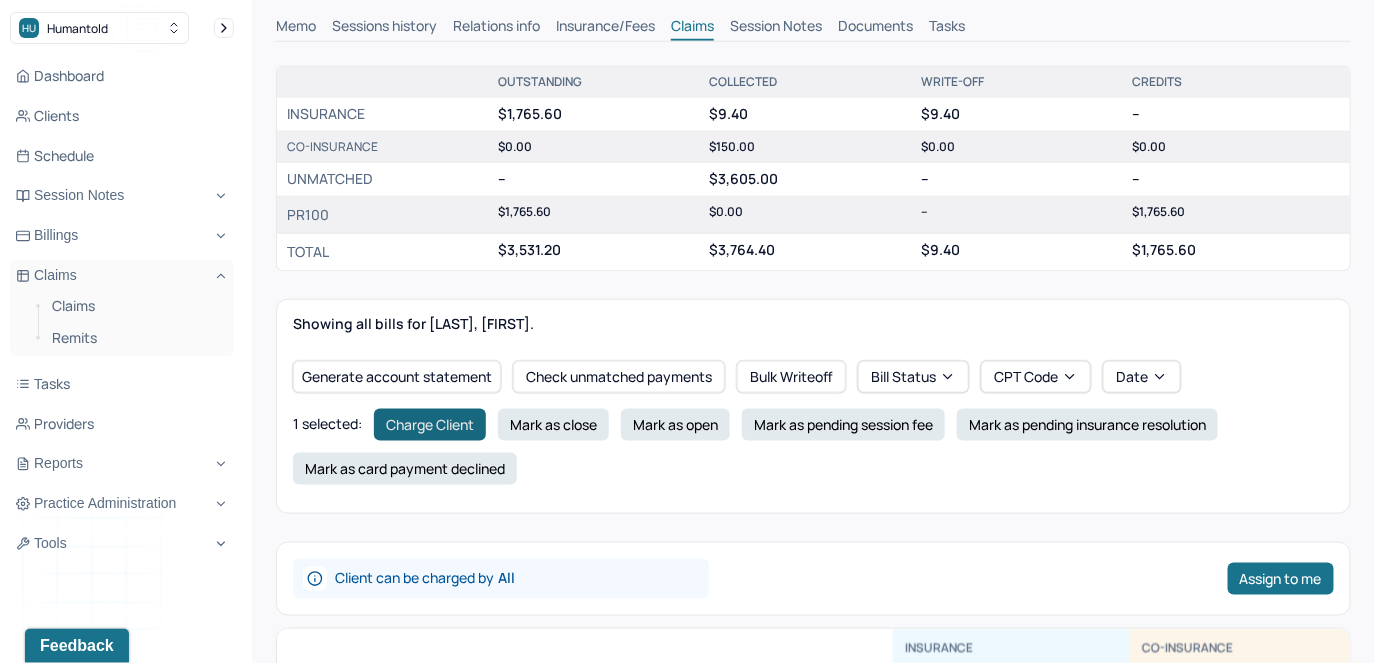 click on "Charge Client" at bounding box center (430, 425) 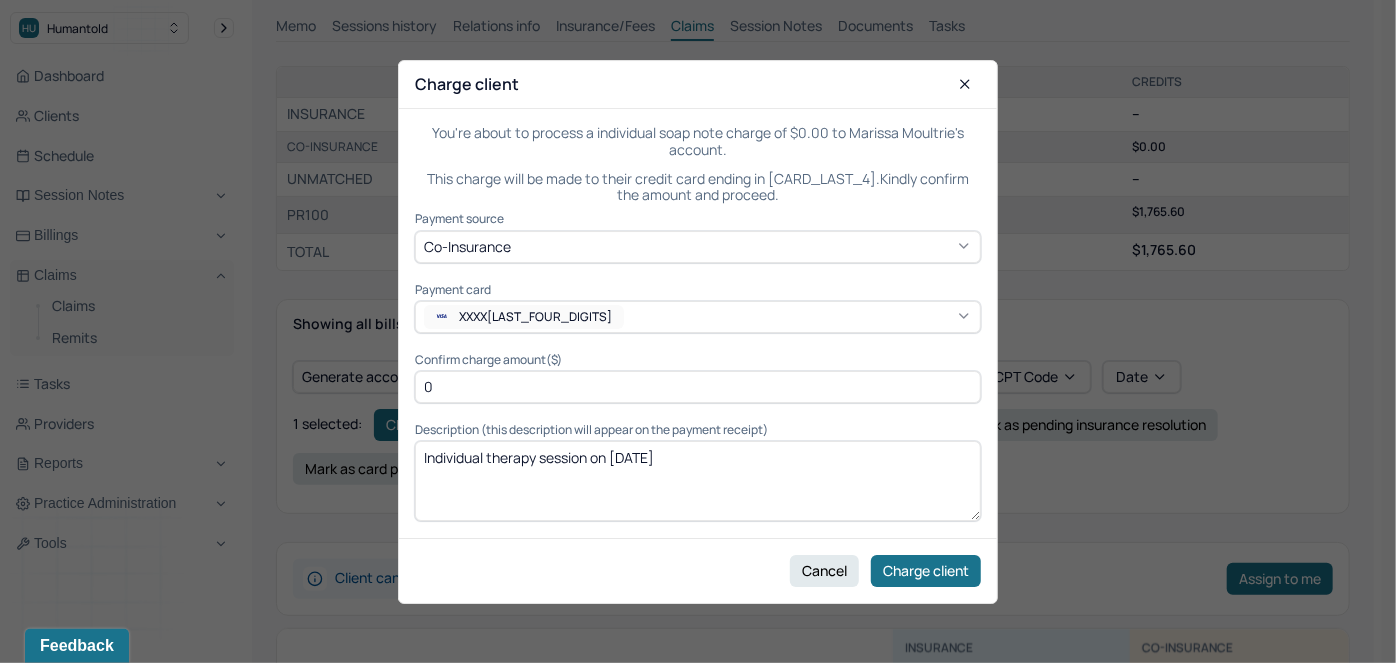 click on "Co-Insurance" at bounding box center [698, 246] 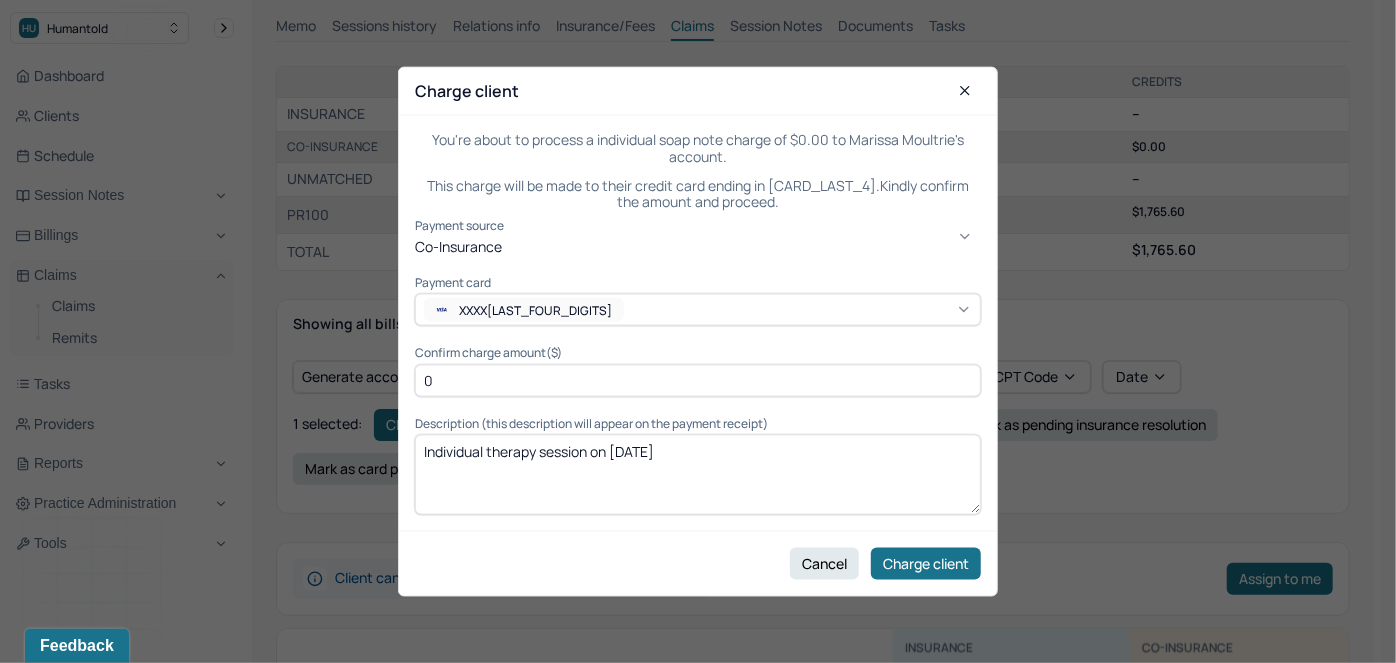 click on "PR100" at bounding box center [691, 1697] 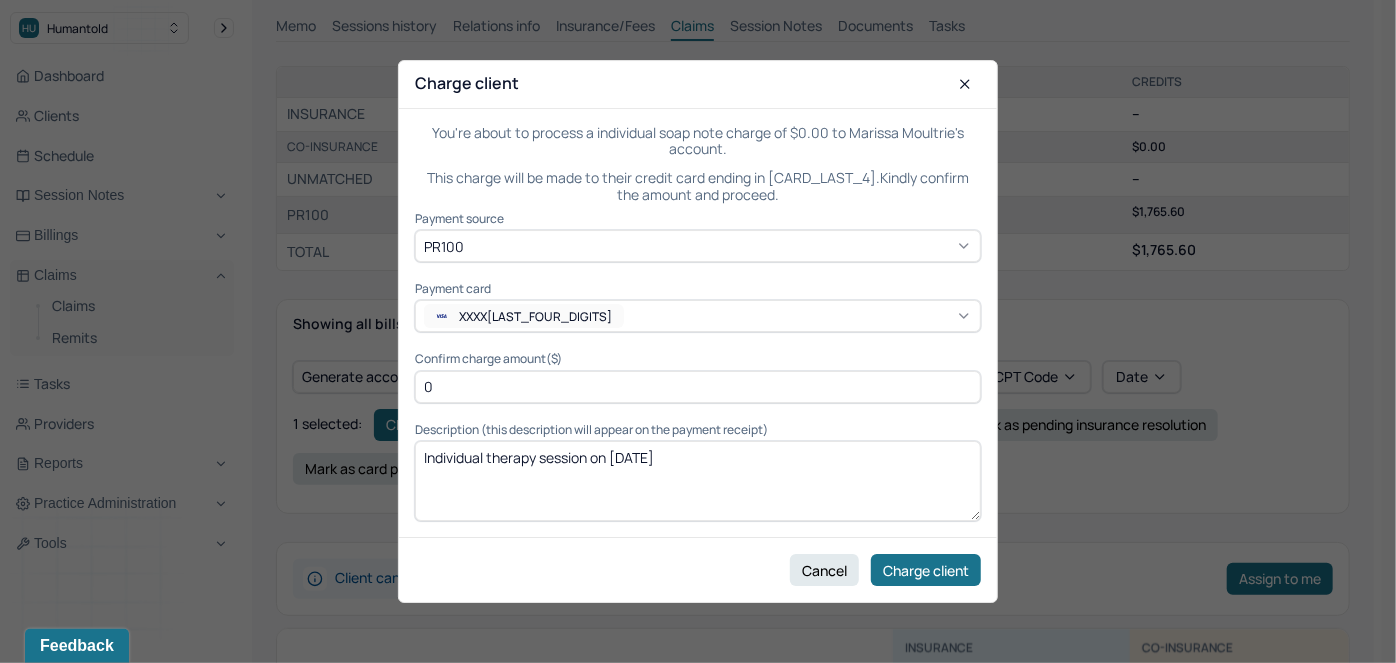 drag, startPoint x: 493, startPoint y: 390, endPoint x: 442, endPoint y: 388, distance: 51.0392 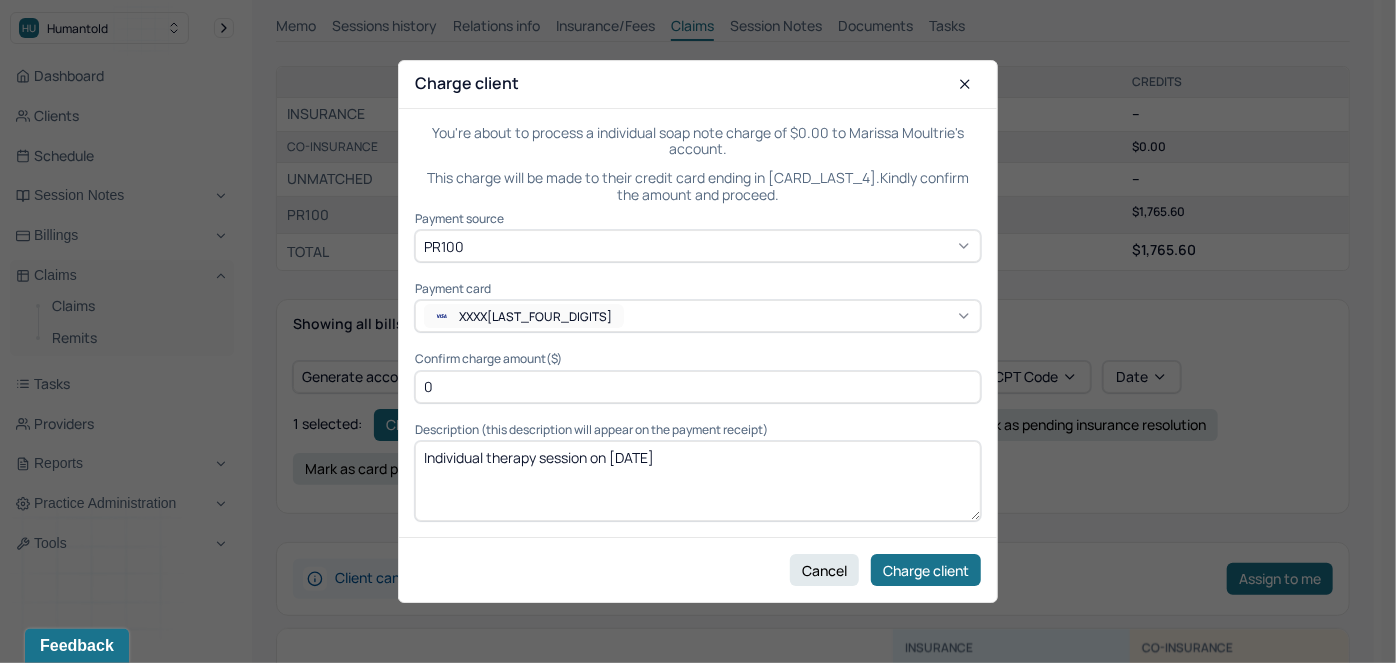 drag, startPoint x: 442, startPoint y: 388, endPoint x: 335, endPoint y: 386, distance: 107.01869 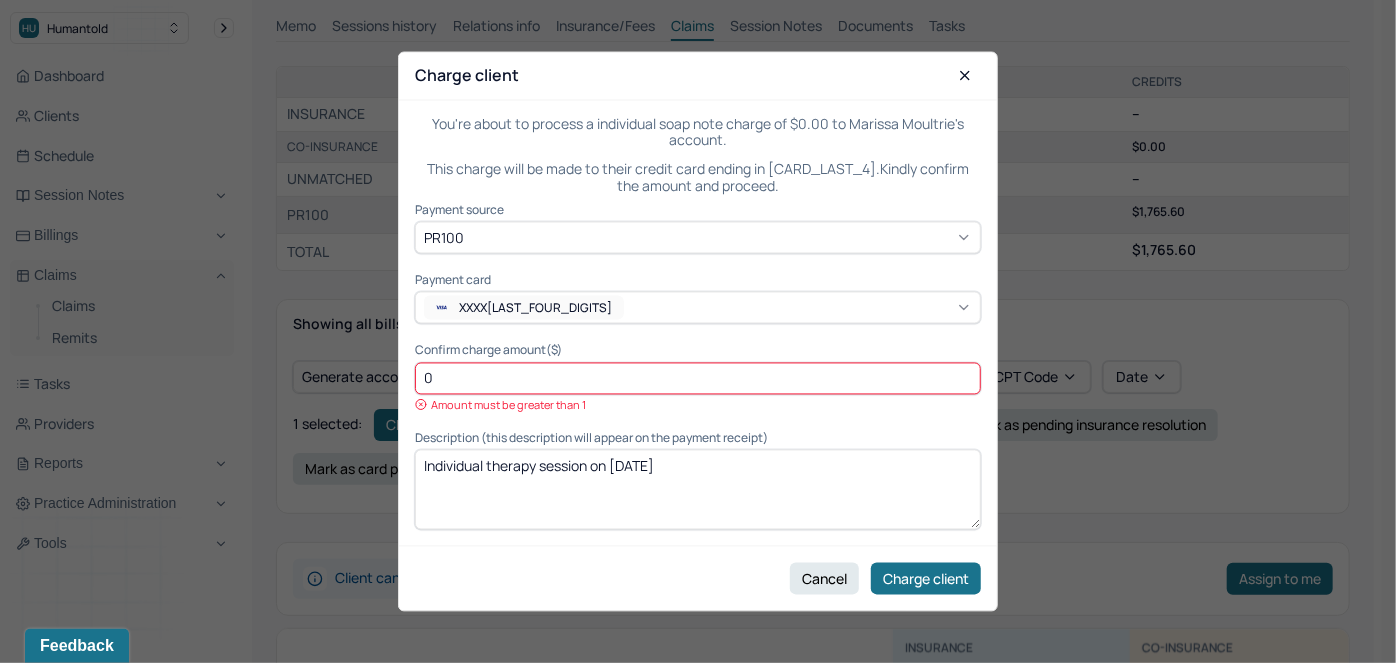 click on "0" at bounding box center [698, 378] 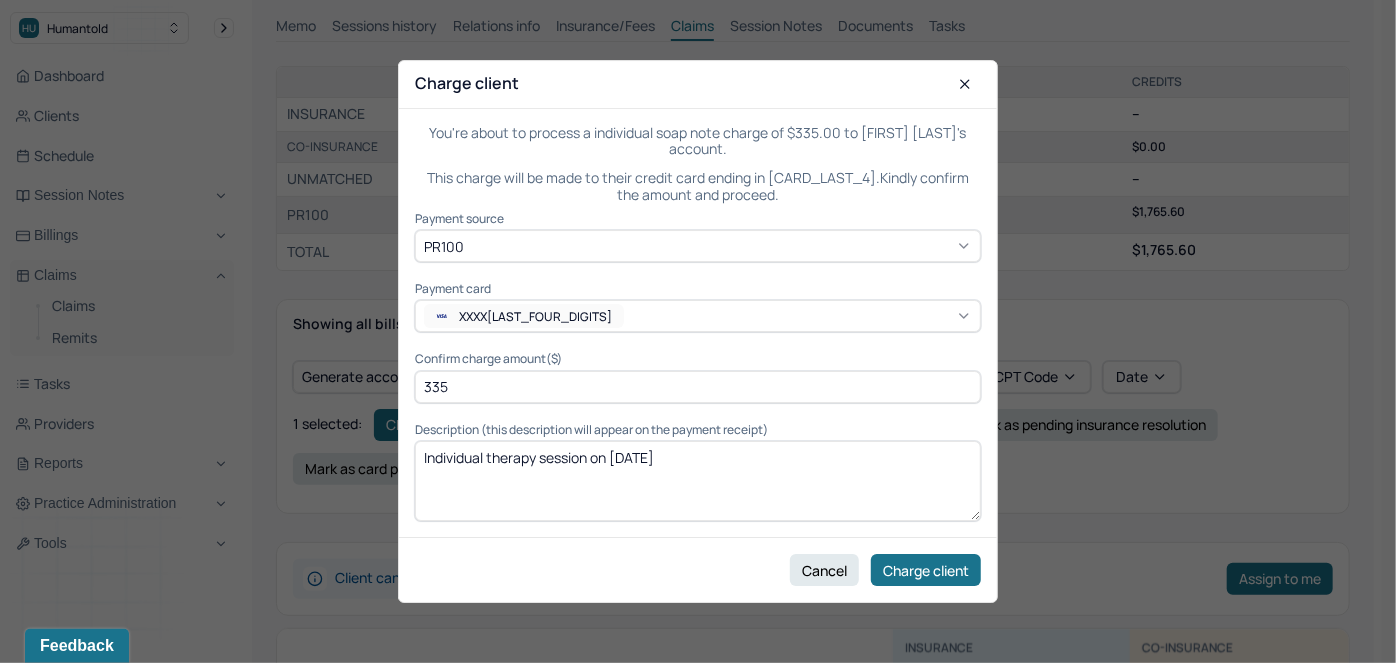 type on "335" 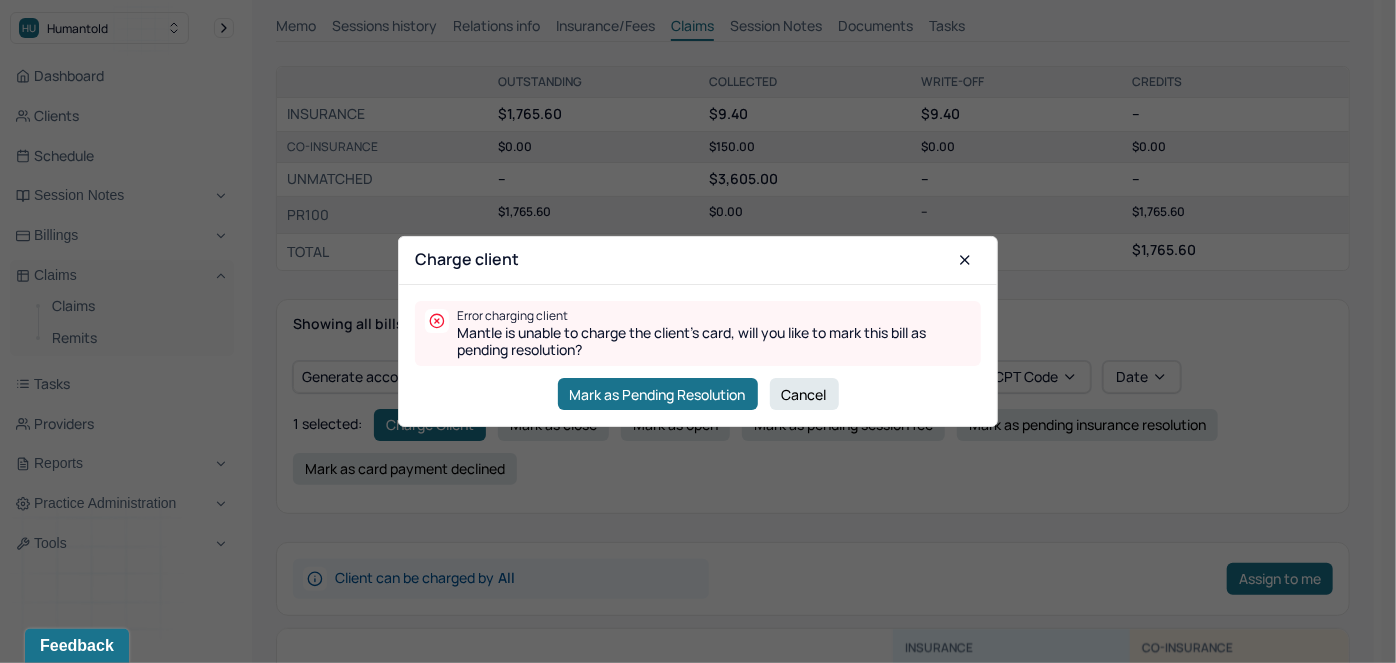 drag, startPoint x: 815, startPoint y: 392, endPoint x: 750, endPoint y: 395, distance: 65.06919 